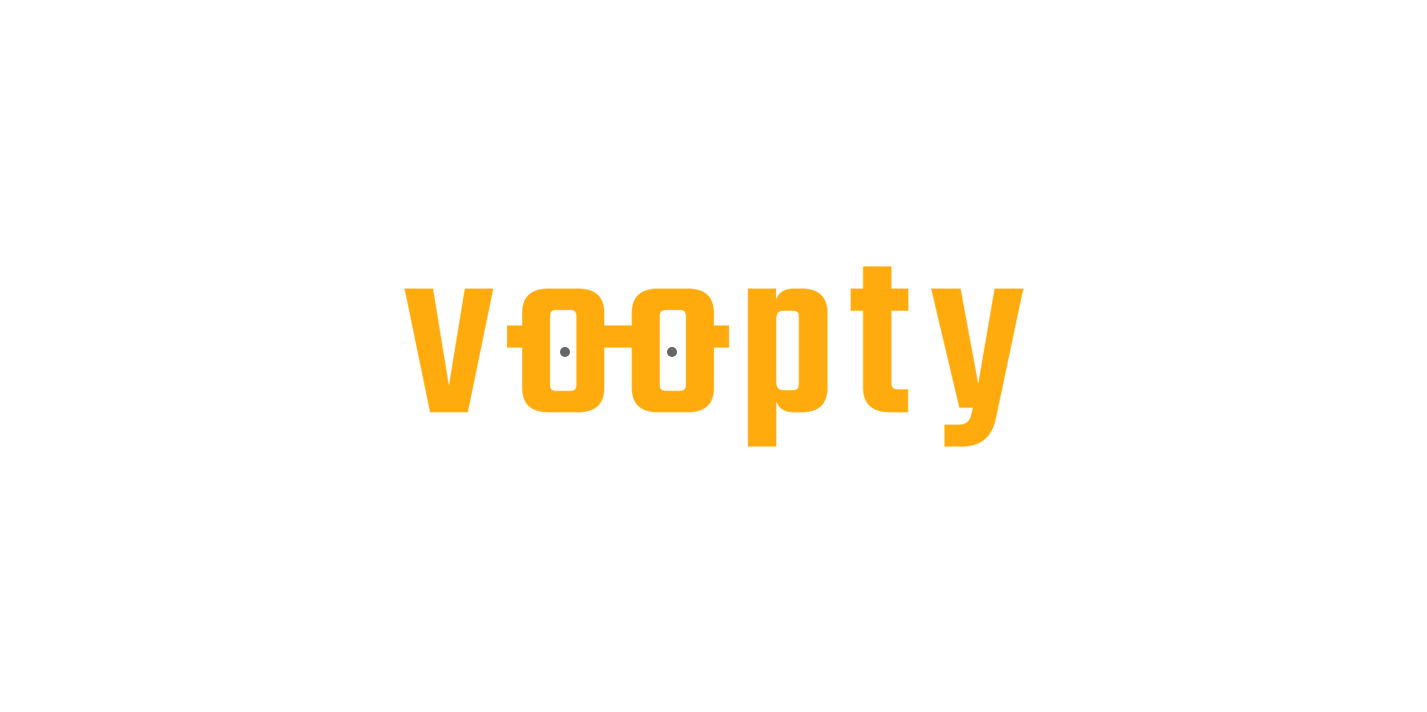 scroll, scrollTop: 0, scrollLeft: 0, axis: both 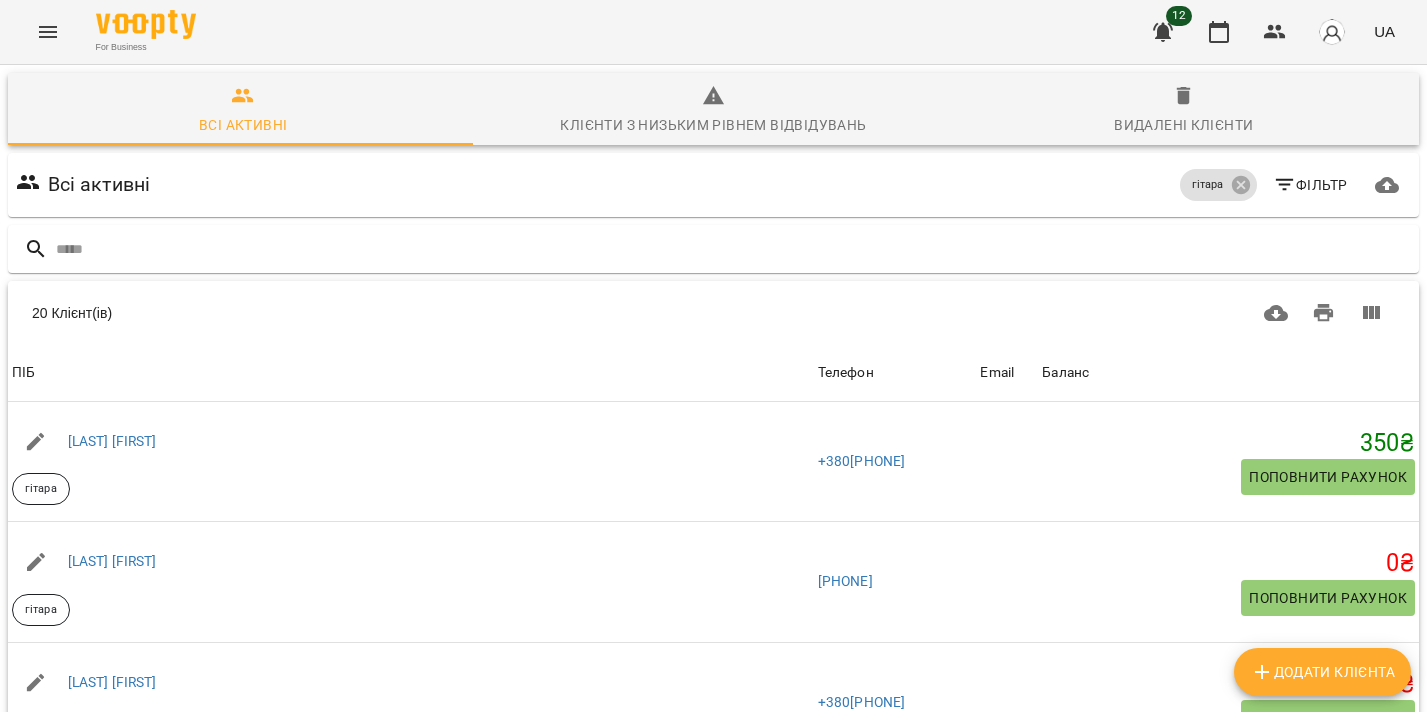 click 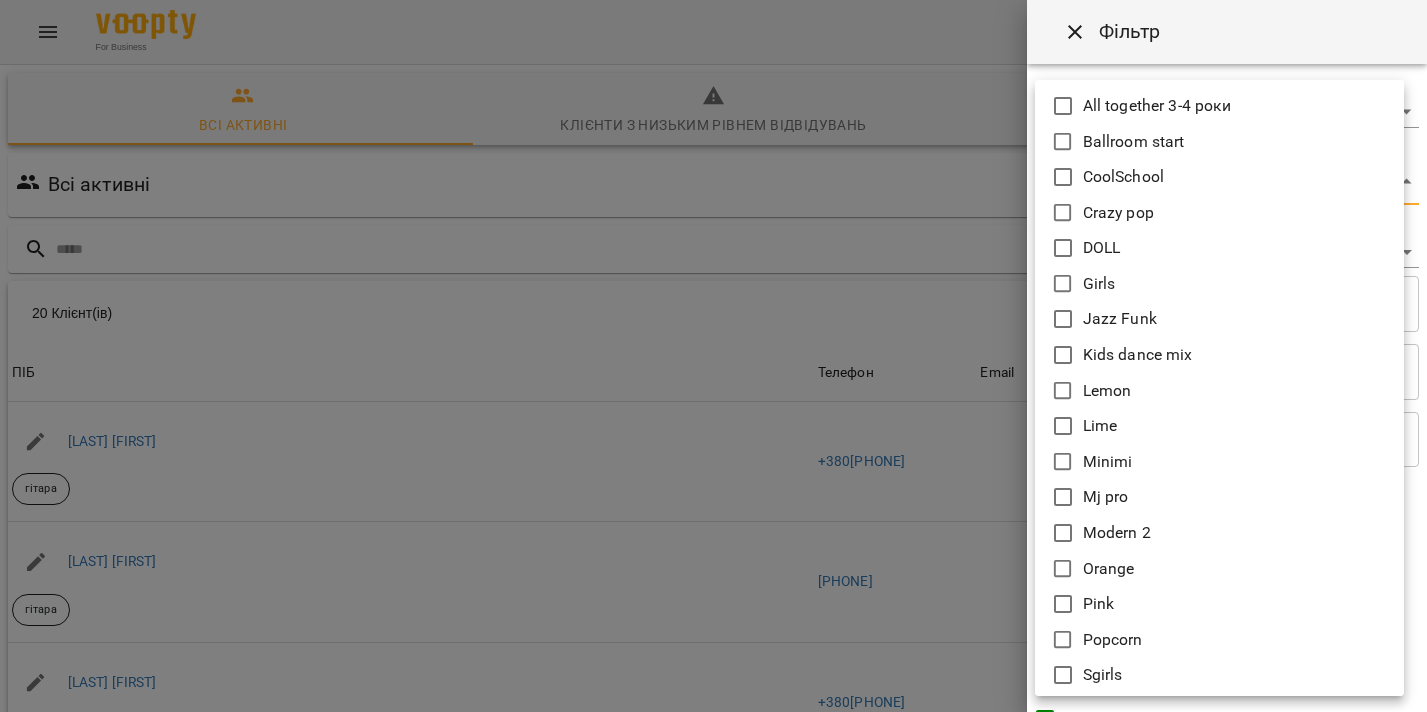 click on "For Business 12 UA Всі активні Клієнти з низьким рівнем відвідувань Видалені клієнти   Всі активні гітара Фільтр 20   Клієнт(ів) 20   Клієнт(ів) ПІБ Телефон Email Баланс ПІБ [LAST] [FIRST] гітара Телефон [PHONE] Email Баланс 350 ₴ Поповнити рахунок ПІБ [LAST] [FIRST] гітара Телефон [PHONE] Email Баланс 0 ₴ Поповнити рахунок ПІБ [LAST] [FIRST] вокал індіви Lemon гітара Orange Телефон [PHONE] Email Баланс -300 ₴ Поповнити рахунок ПІБ [LAST] [FIRST] гітара Телефон [PHONE] Email Баланс 10 ₴ Поповнити рахунок ПІБ [LAST] [FIRST] гітара Телефон [PHONE] Email 0 ₴ ₴" at bounding box center (713, 522) 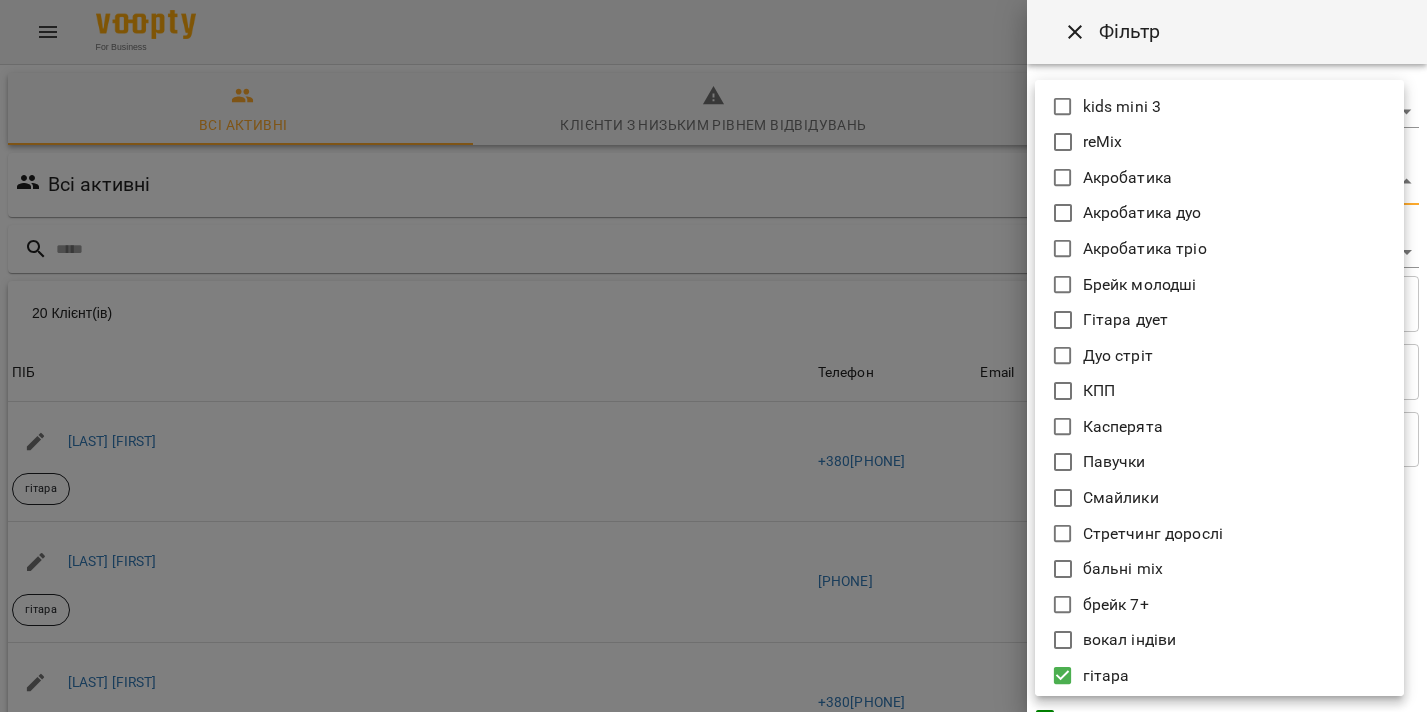 scroll, scrollTop: 1107, scrollLeft: 0, axis: vertical 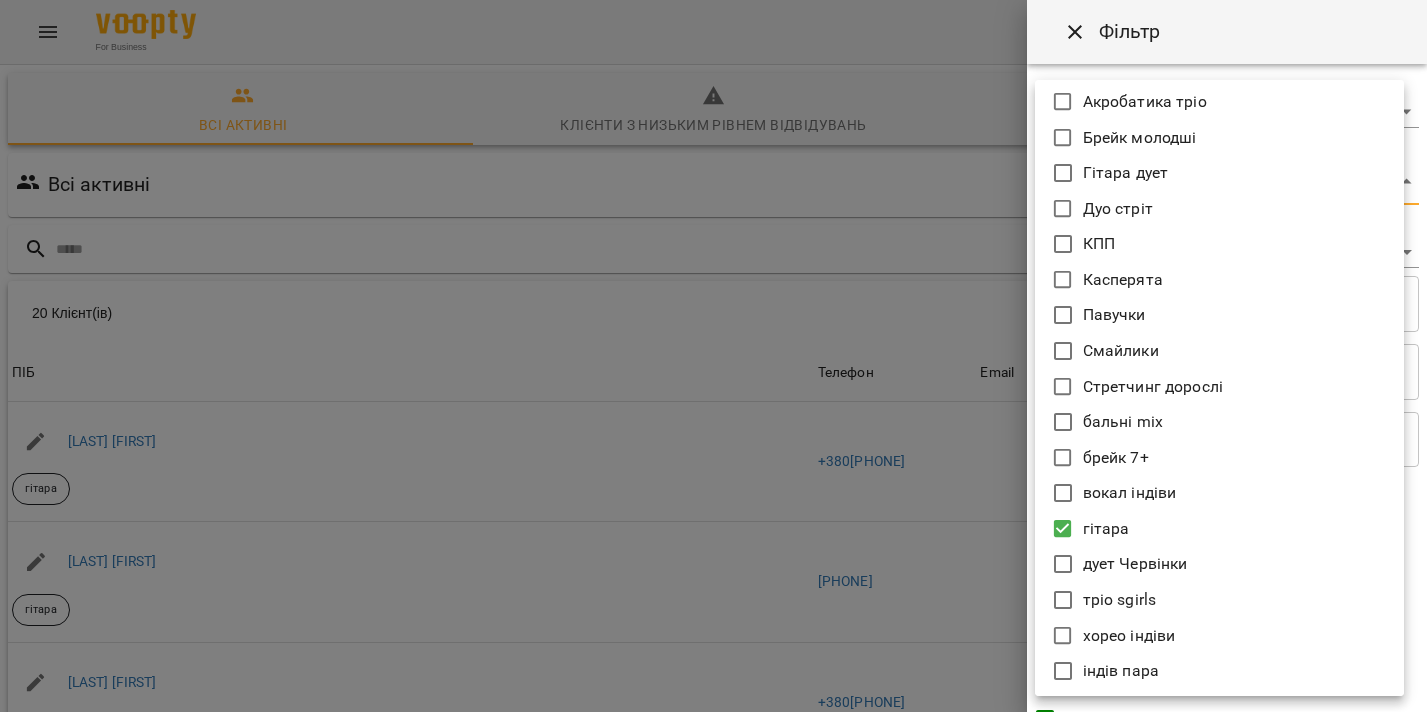 click 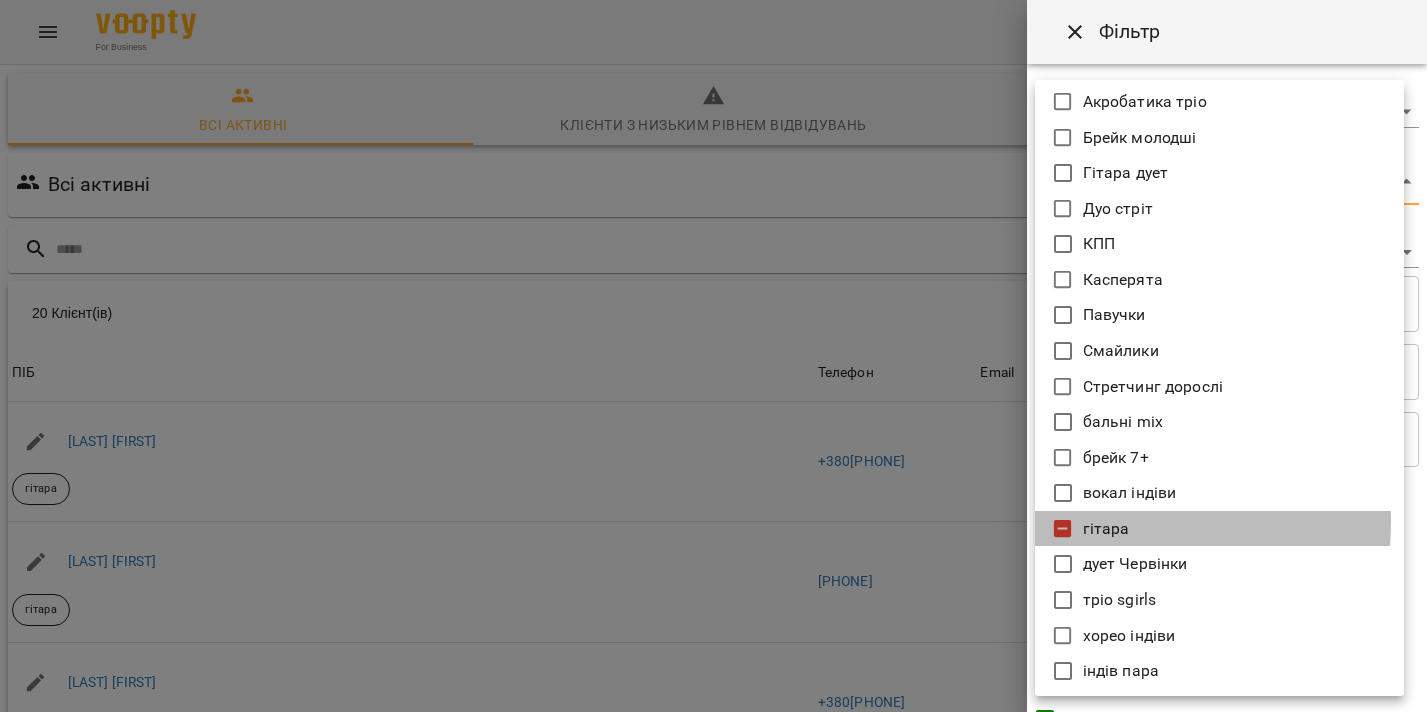 click 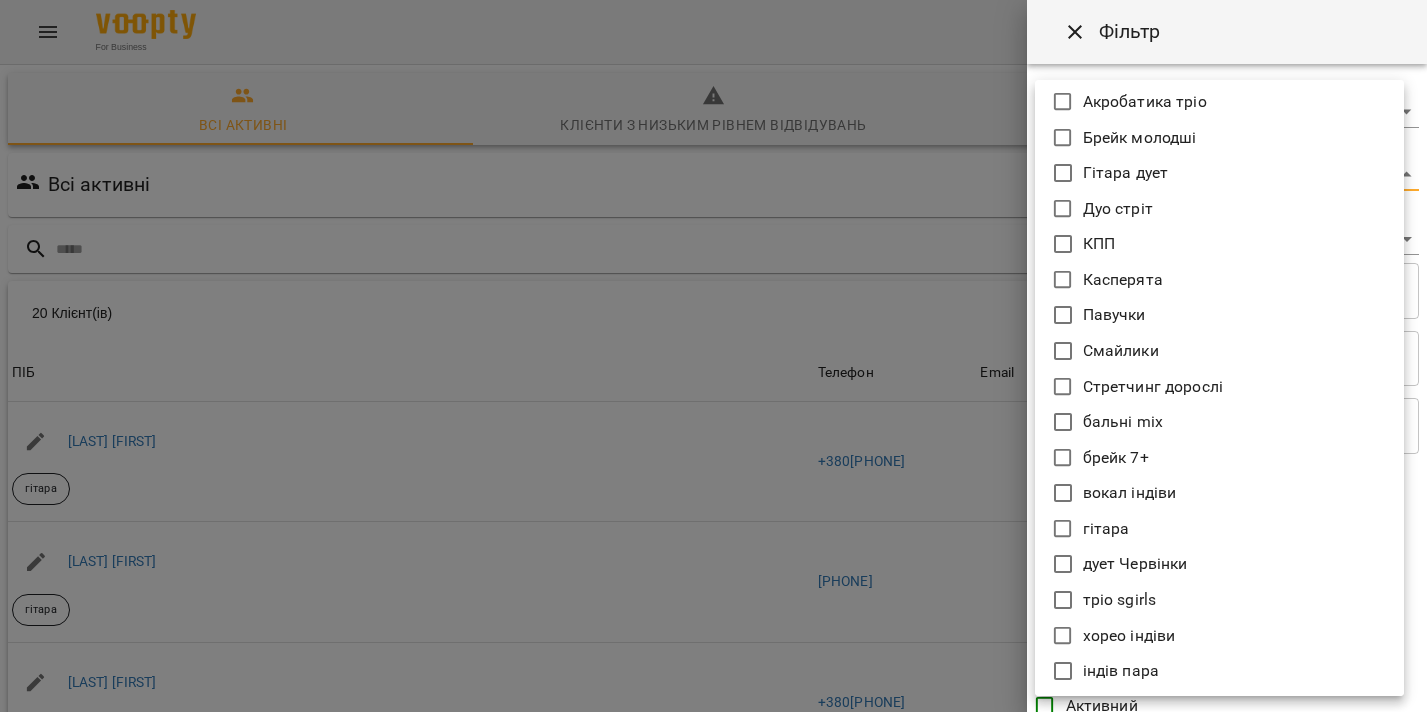 scroll, scrollTop: 872, scrollLeft: 0, axis: vertical 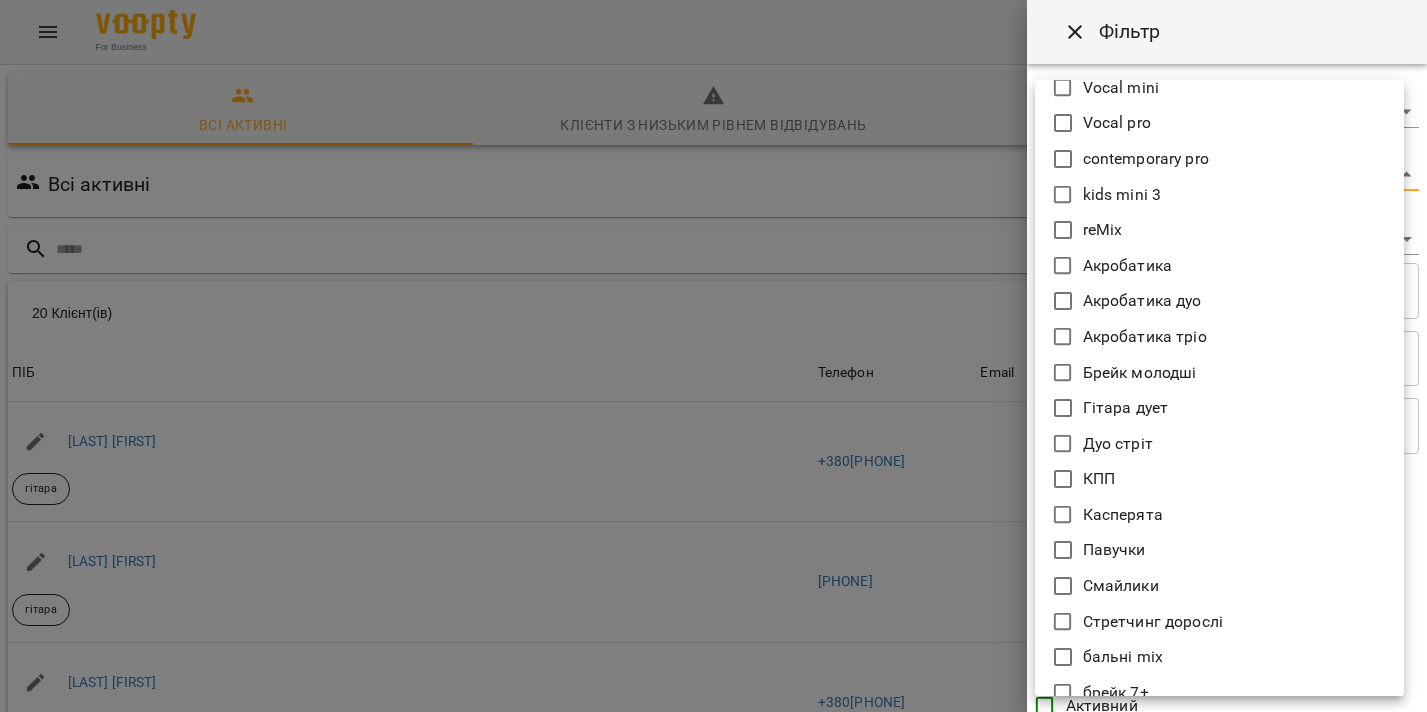 click 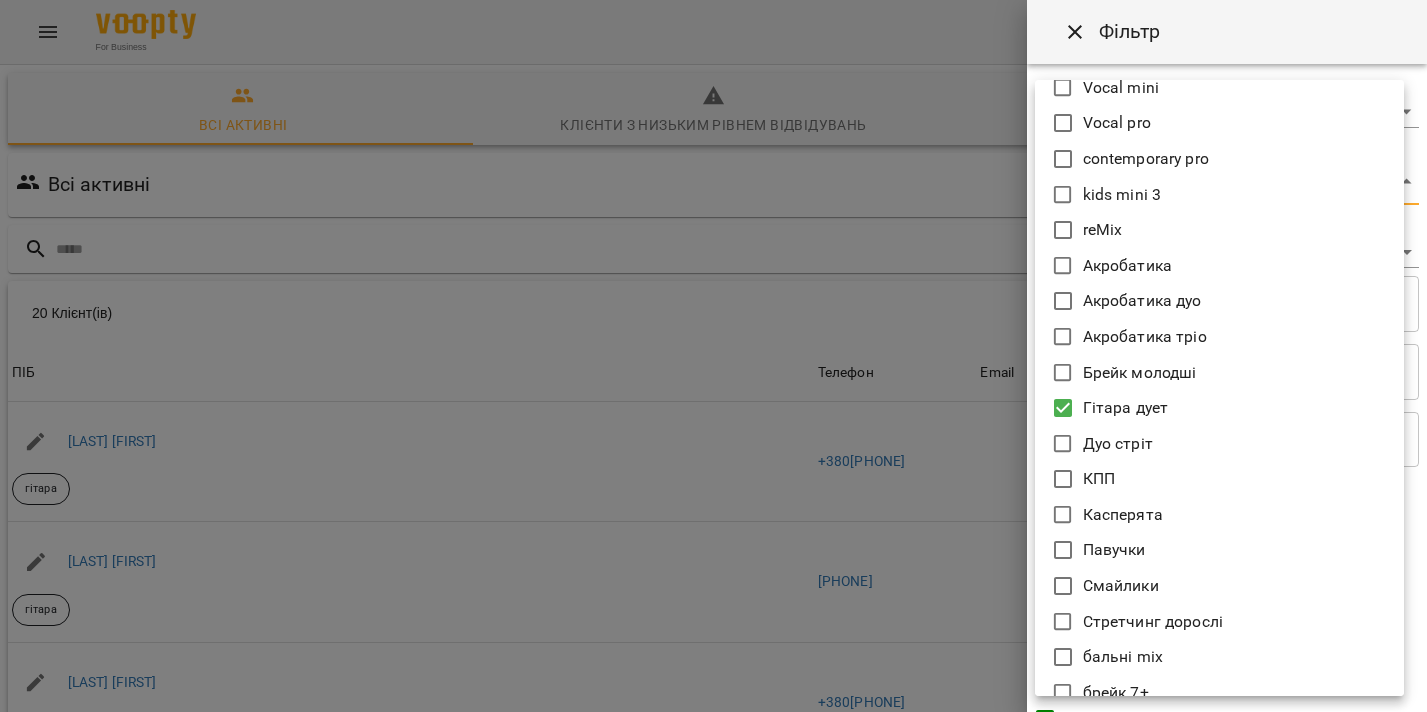 type on "**********" 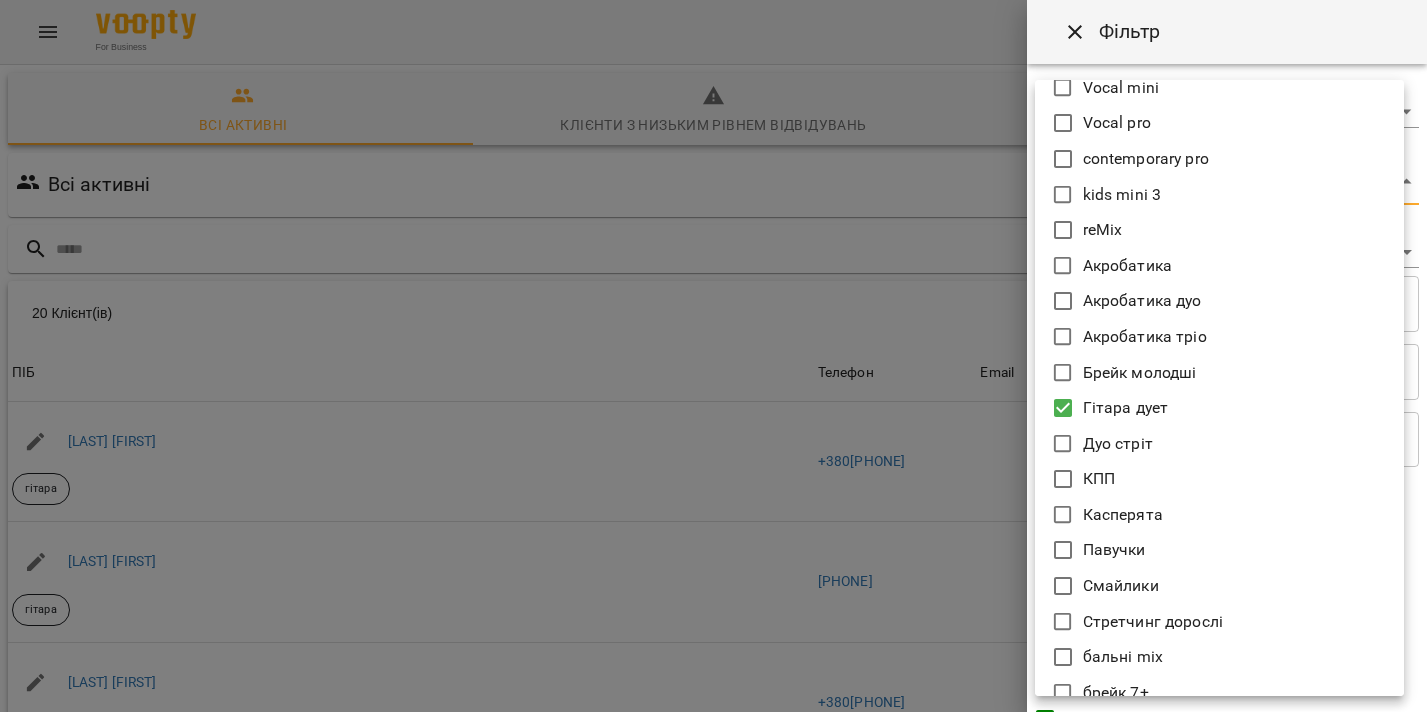 click at bounding box center (713, 356) 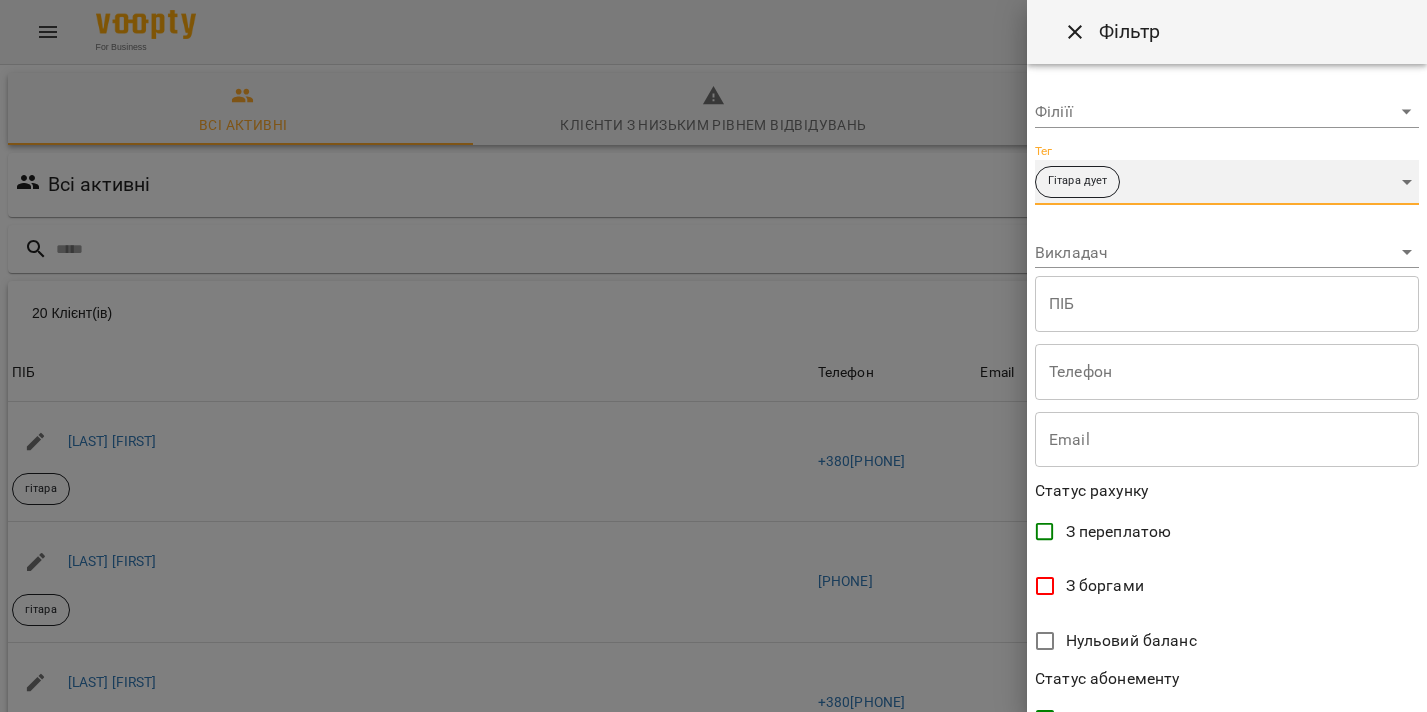 scroll, scrollTop: 413, scrollLeft: 0, axis: vertical 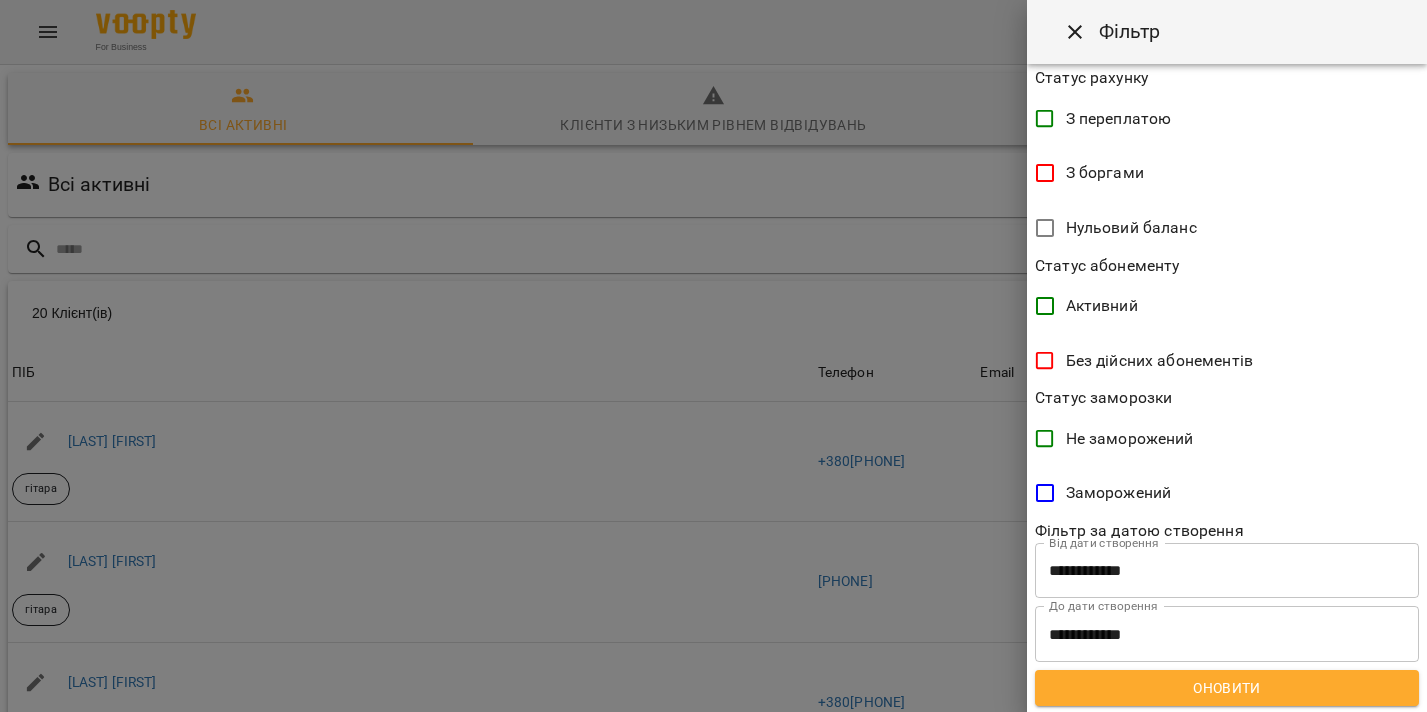 click on "Оновити" at bounding box center (1227, 688) 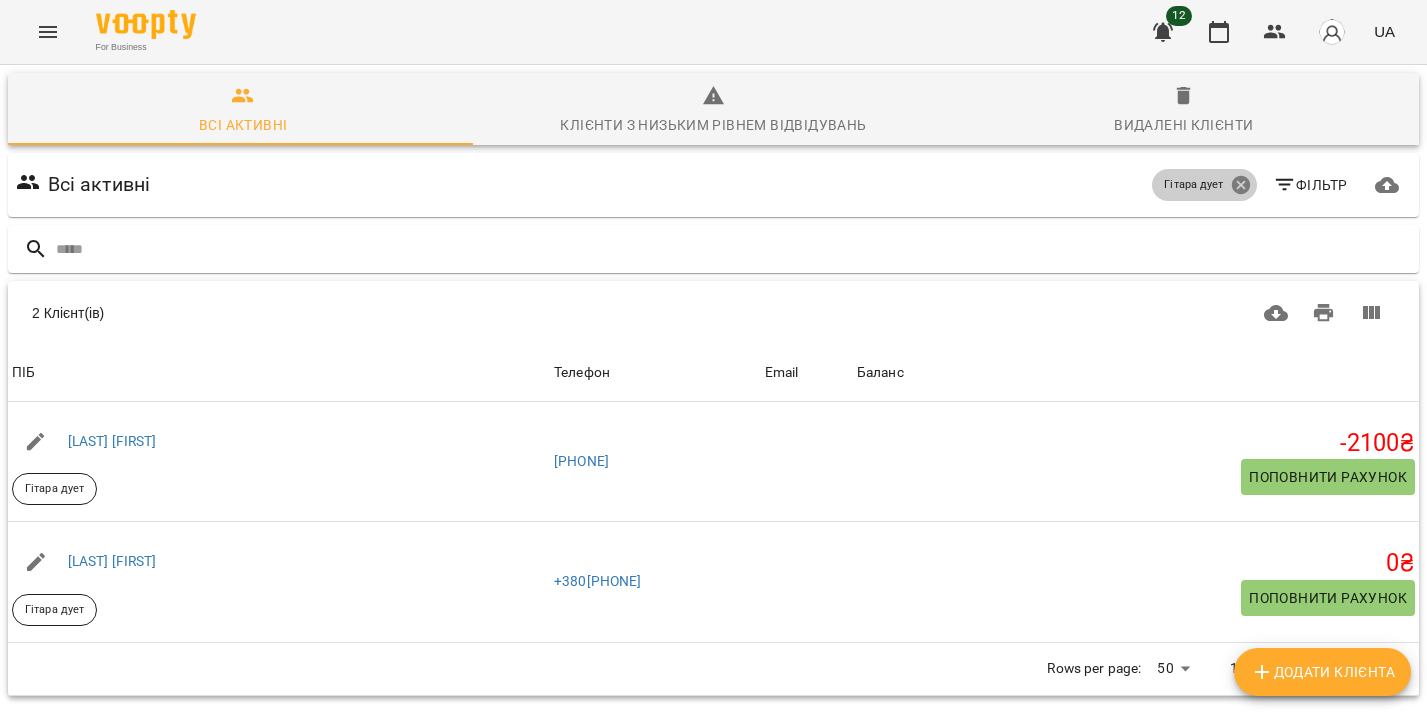 click 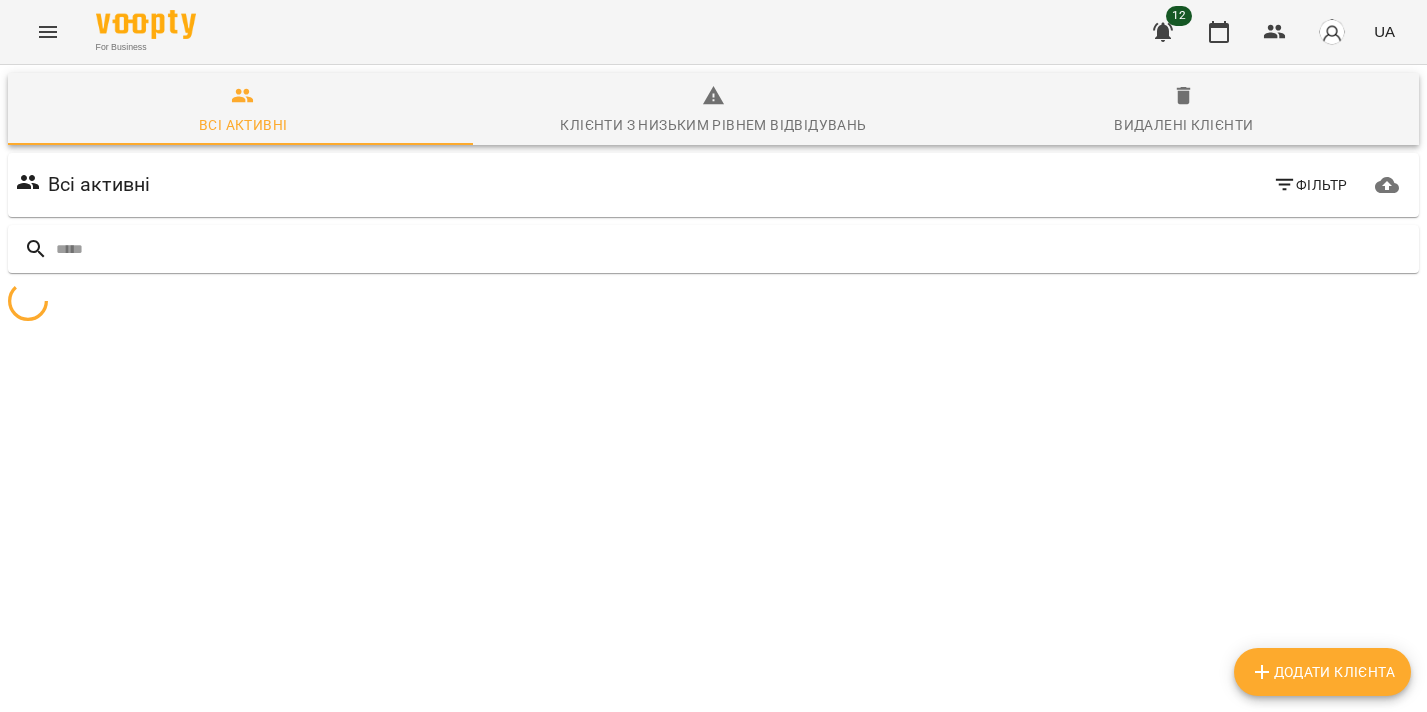 click 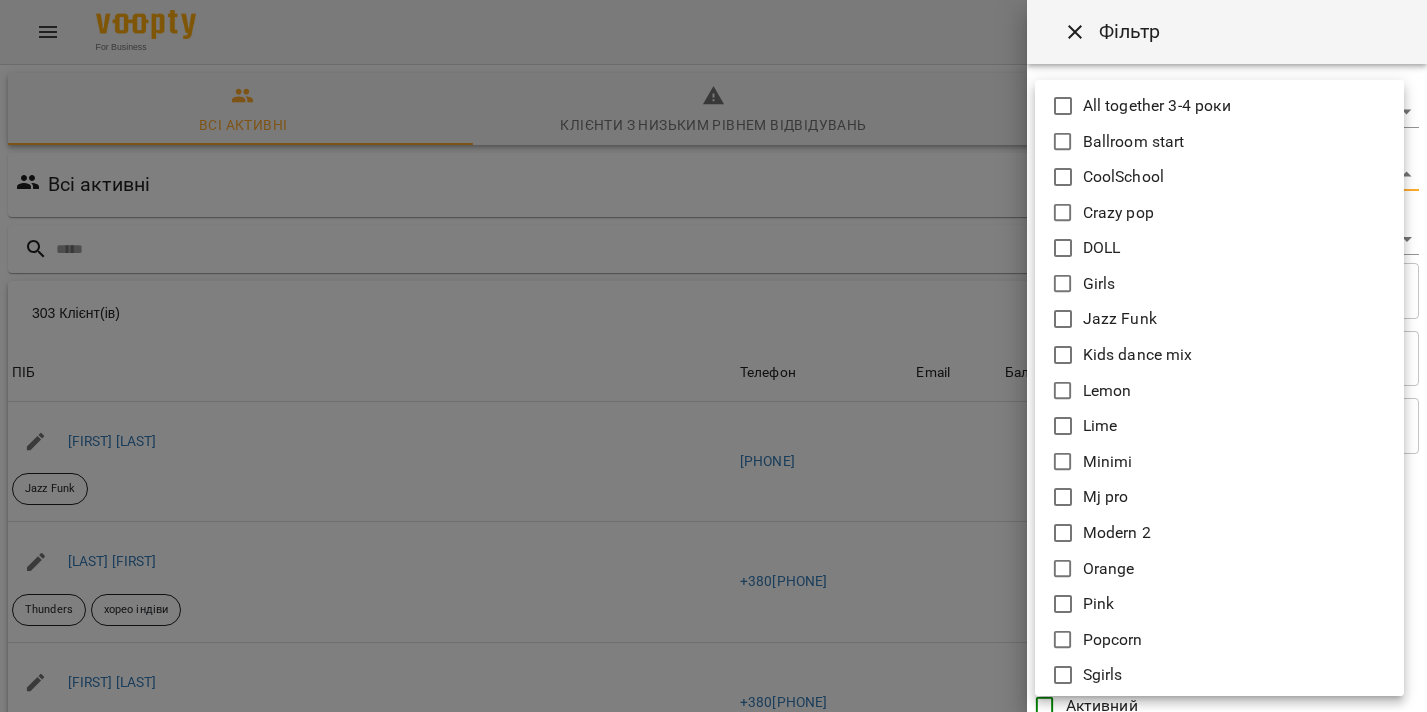 click on "For Business 12 UA Всі активні Клієнти з низьким рівнем відвідувань Видалені клієнти   Всі активні Фільтр 303   Клієнт(ів) 303   Клієнт(ів) ПІБ Телефон Email Баланс ПІБ Євангеліна Масляк Jazz Funk Телефон +380670040767 Email Баланс 0 ₴ Поповнити рахунок ПІБ Іванейко Вероніка Thunders хорео індіви Телефон +380974100272 Email Баланс -5427 ₴ Поповнити рахунок ПІБ Іванов Матвій Акробатика дуо Телефон +380982927597 Email Баланс 75 ₴ Поповнити рахунок ПІБ Іванова Серафима All together 3-4 роки Vocal mini Телефон +380982927597 Email Баланс -1650 ₴ Поповнити рахунок ПІБ Акро 5р  (після 15 30) Телефон Email 0 0" at bounding box center [713, 522] 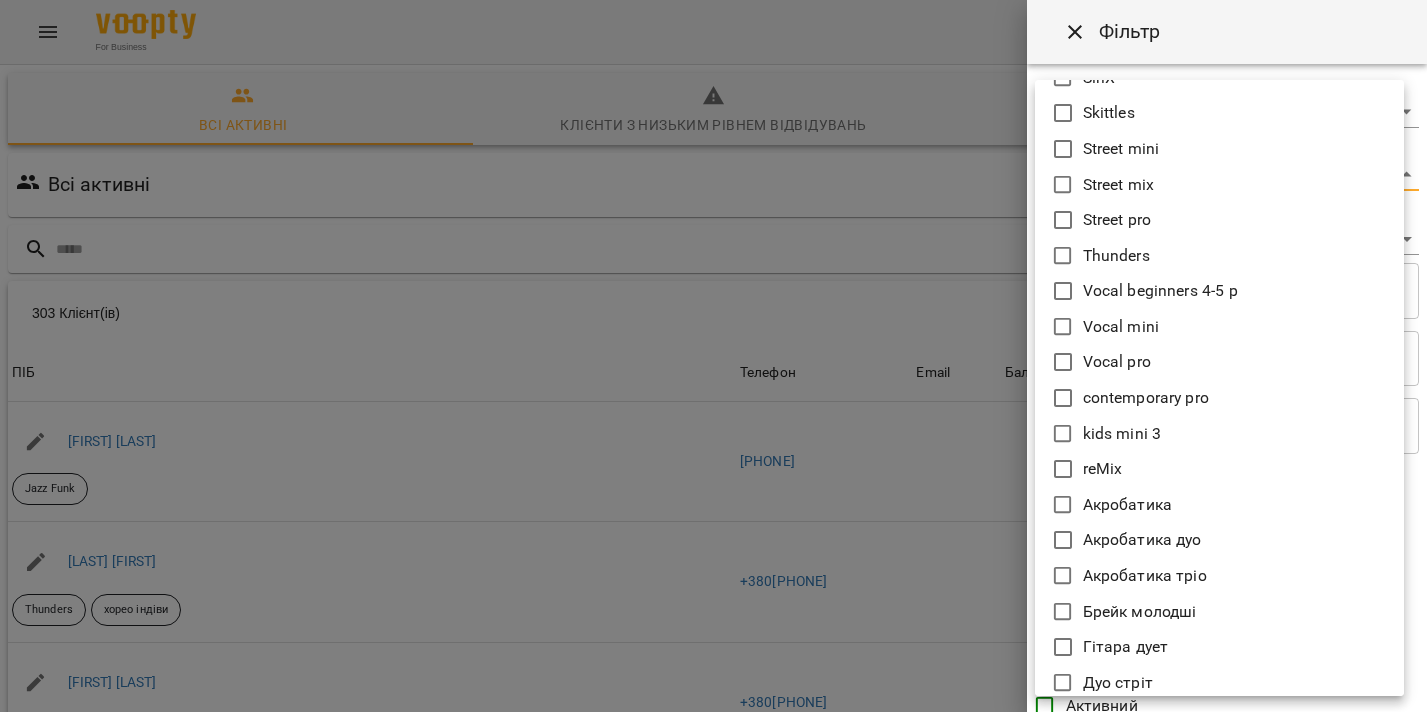 click at bounding box center [713, 356] 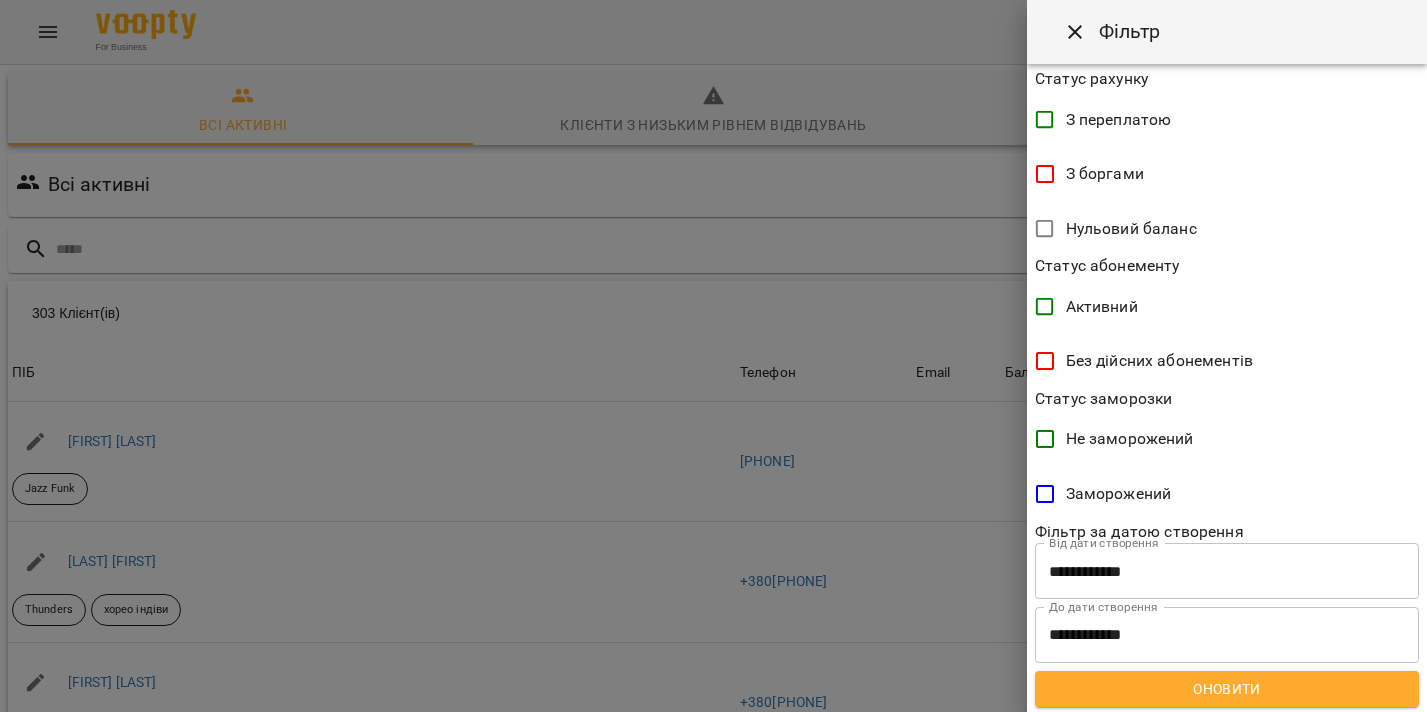 scroll, scrollTop: 0, scrollLeft: 0, axis: both 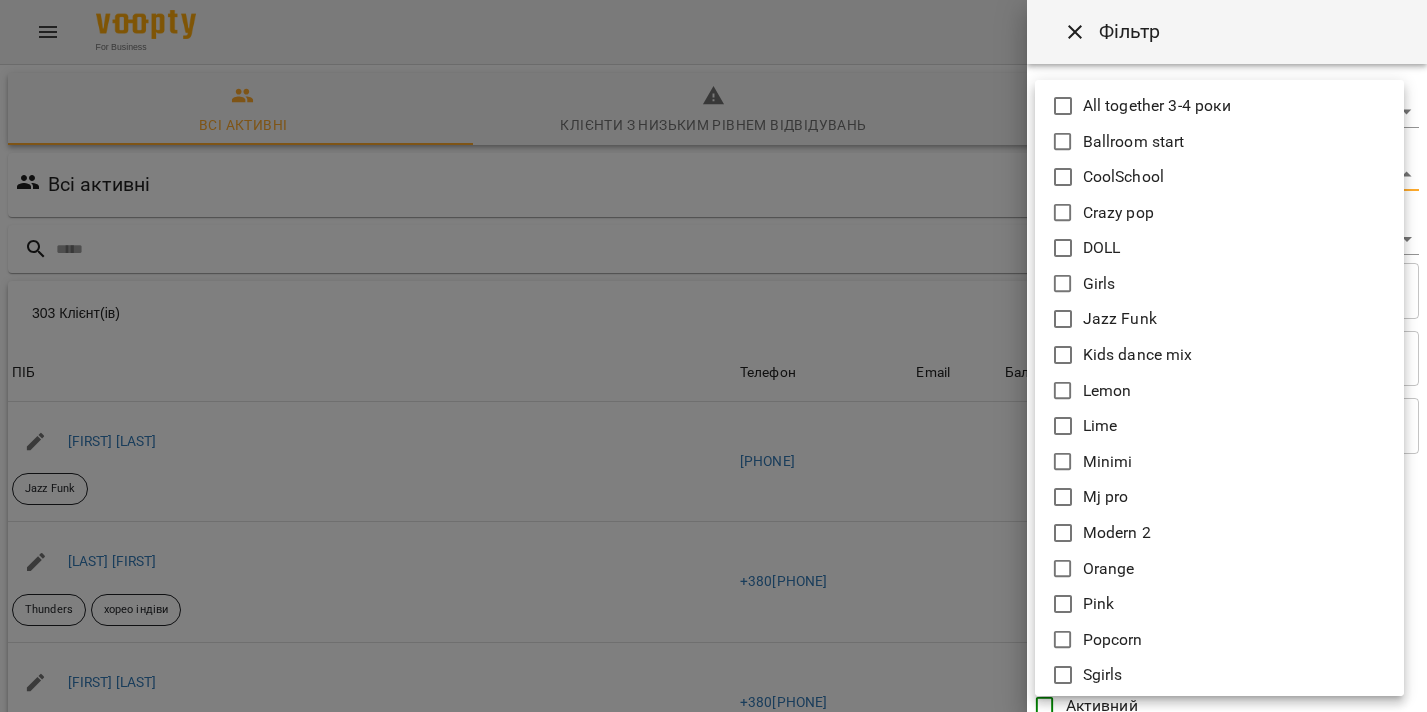 click on "For Business 12 UA Всі активні Клієнти з низьким рівнем відвідувань Видалені клієнти   Всі активні Фільтр 303   Клієнт(ів) 303   Клієнт(ів) ПІБ Телефон Email Баланс ПІБ Євангеліна Масляк Jazz Funk Телефон +380670040767 Email Баланс 0 ₴ Поповнити рахунок ПІБ Іванейко Вероніка Thunders хорео індіви Телефон +380974100272 Email Баланс -5427 ₴ Поповнити рахунок ПІБ Іванов Матвій Акробатика дуо Телефон +380982927597 Email Баланс 75 ₴ Поповнити рахунок ПІБ Іванова Серафима All together 3-4 роки Vocal mini Телефон +380982927597 Email Баланс -1650 ₴ Поповнити рахунок ПІБ Акро 5р  (після 15 30) Телефон Email 0 0" at bounding box center (713, 522) 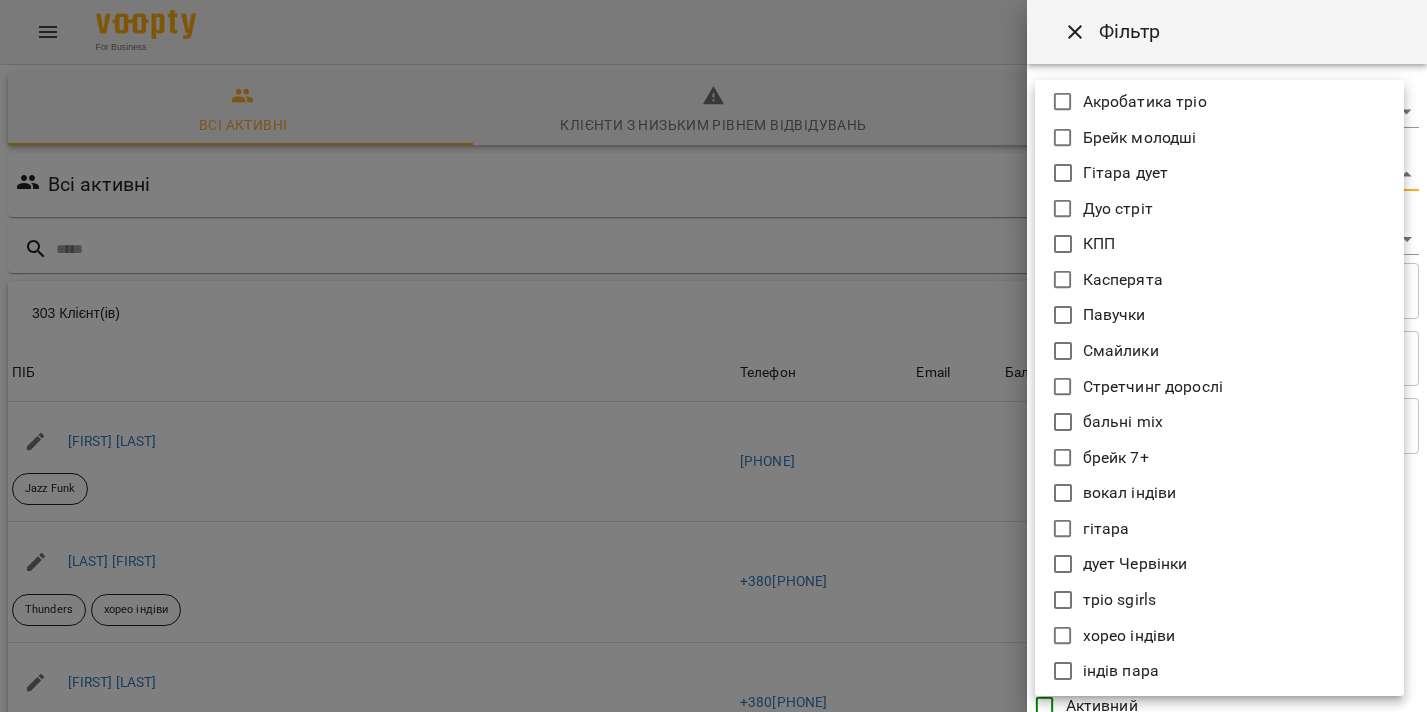 scroll, scrollTop: 0, scrollLeft: 0, axis: both 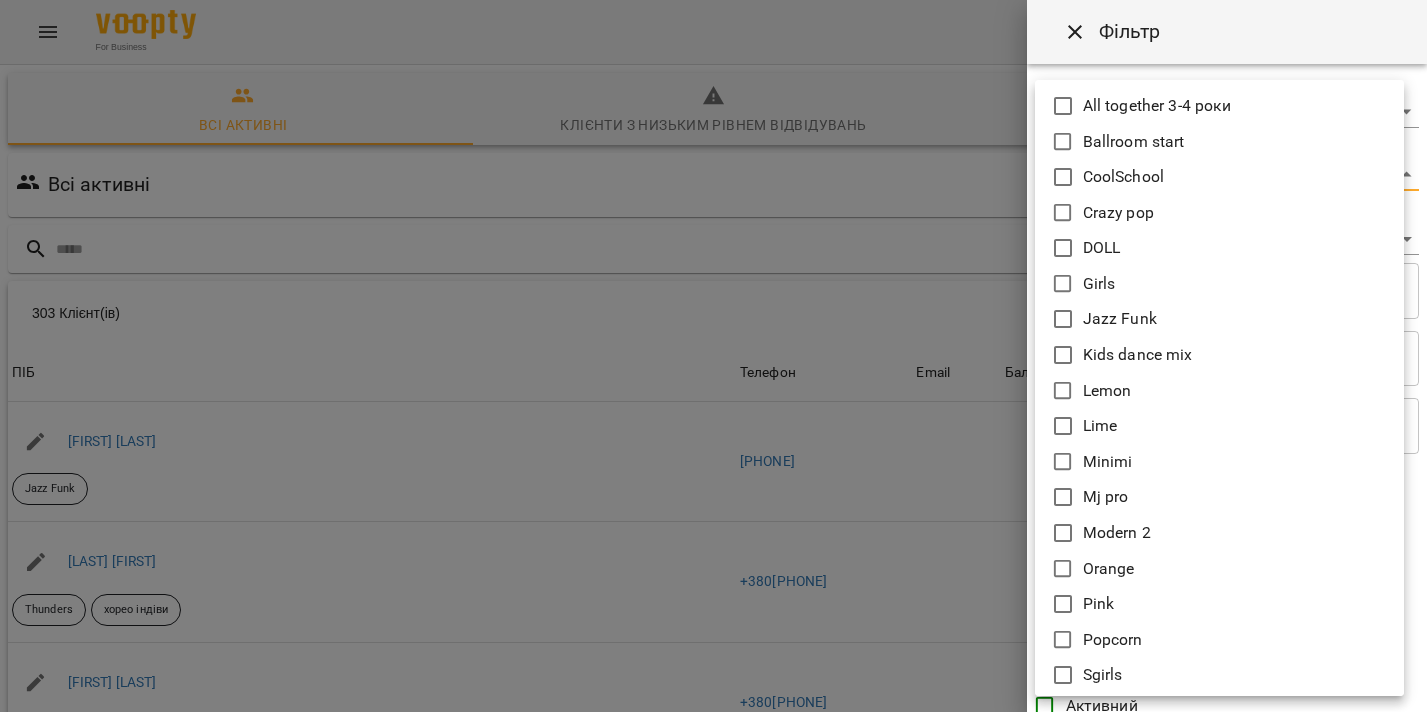 click 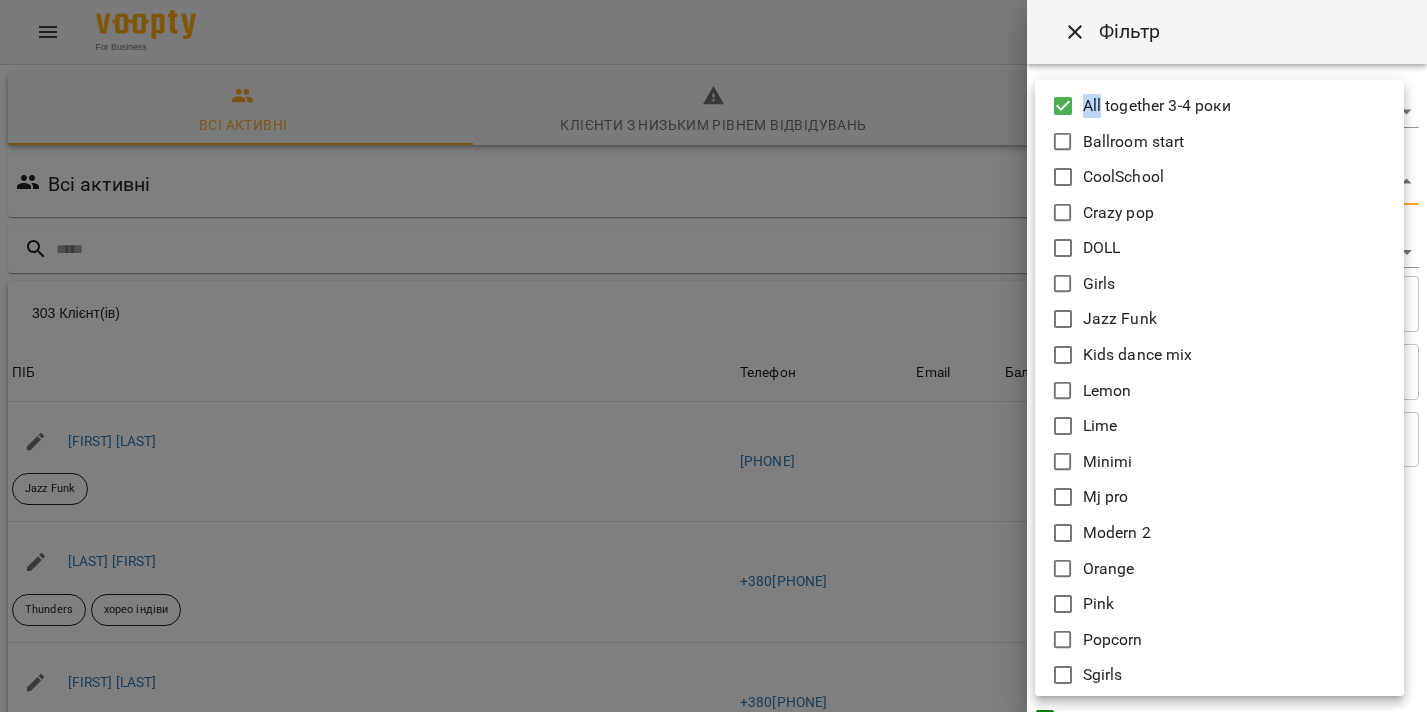 click 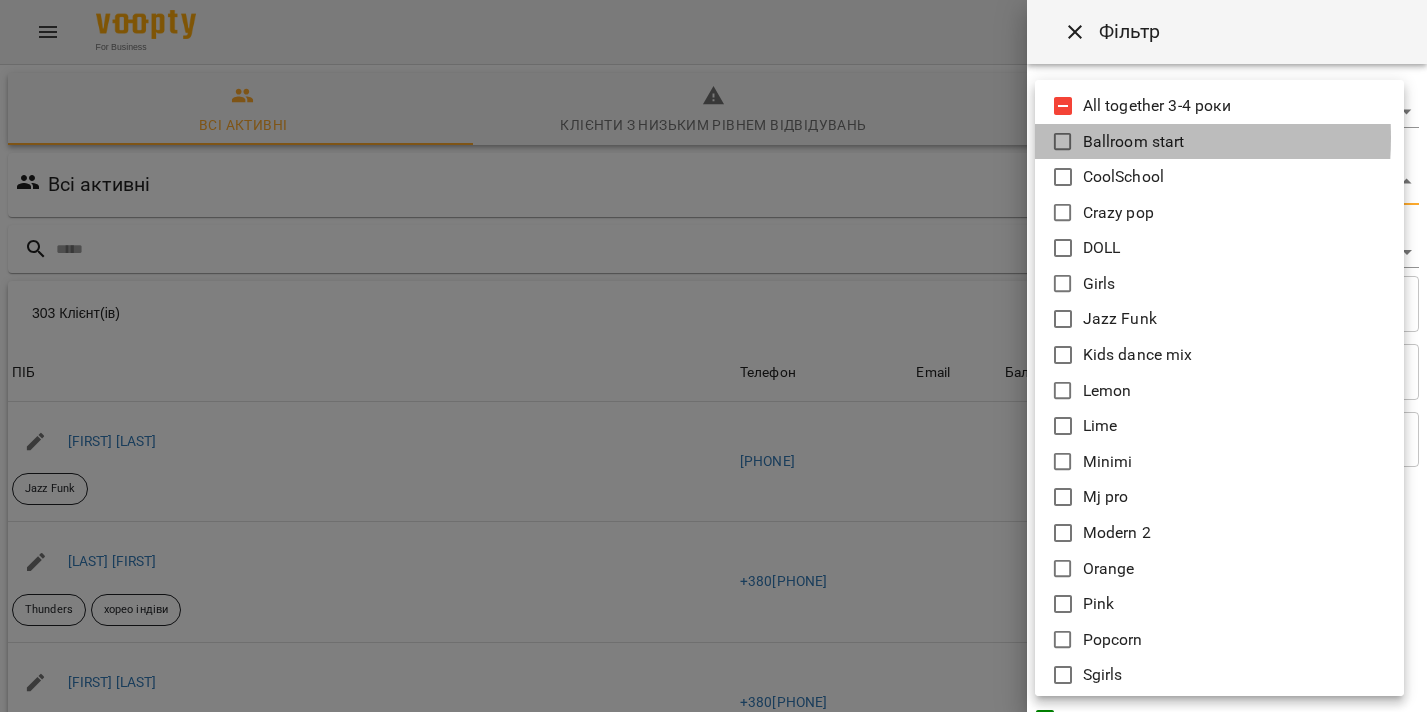 click 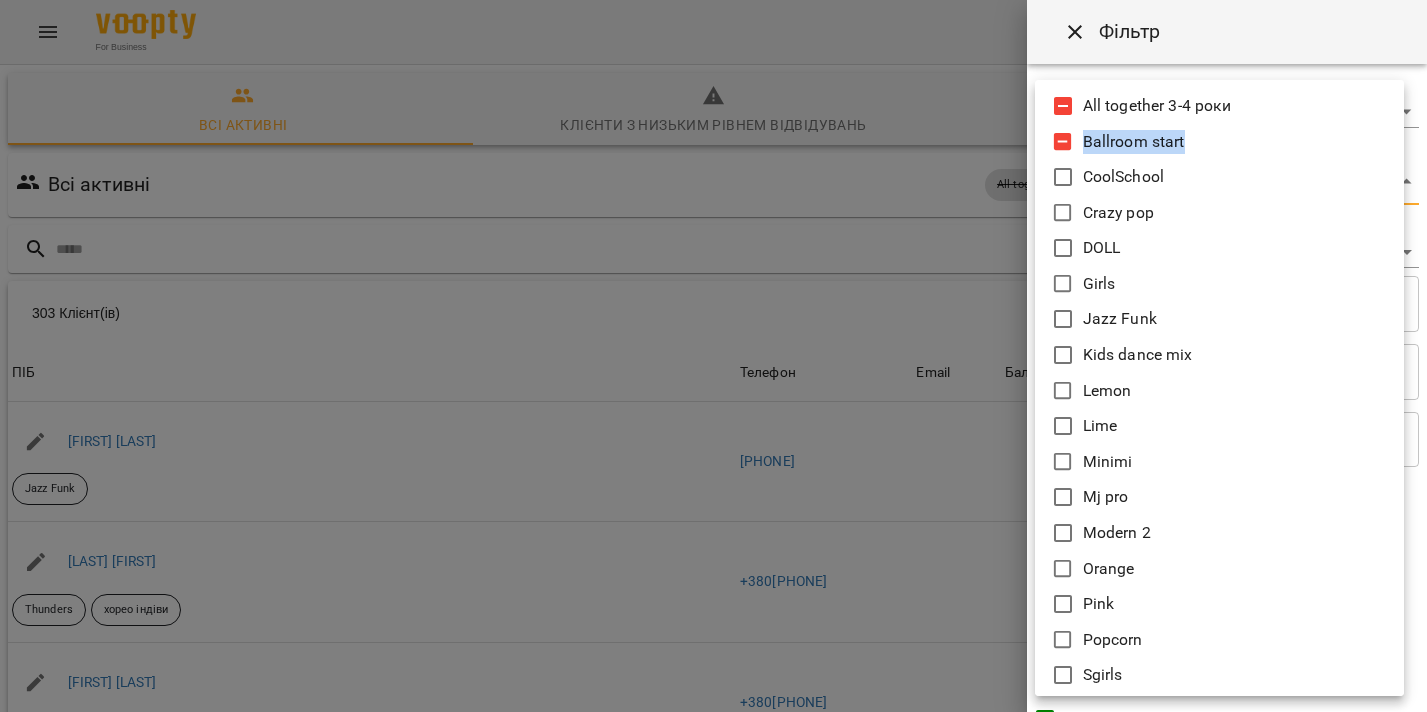 click 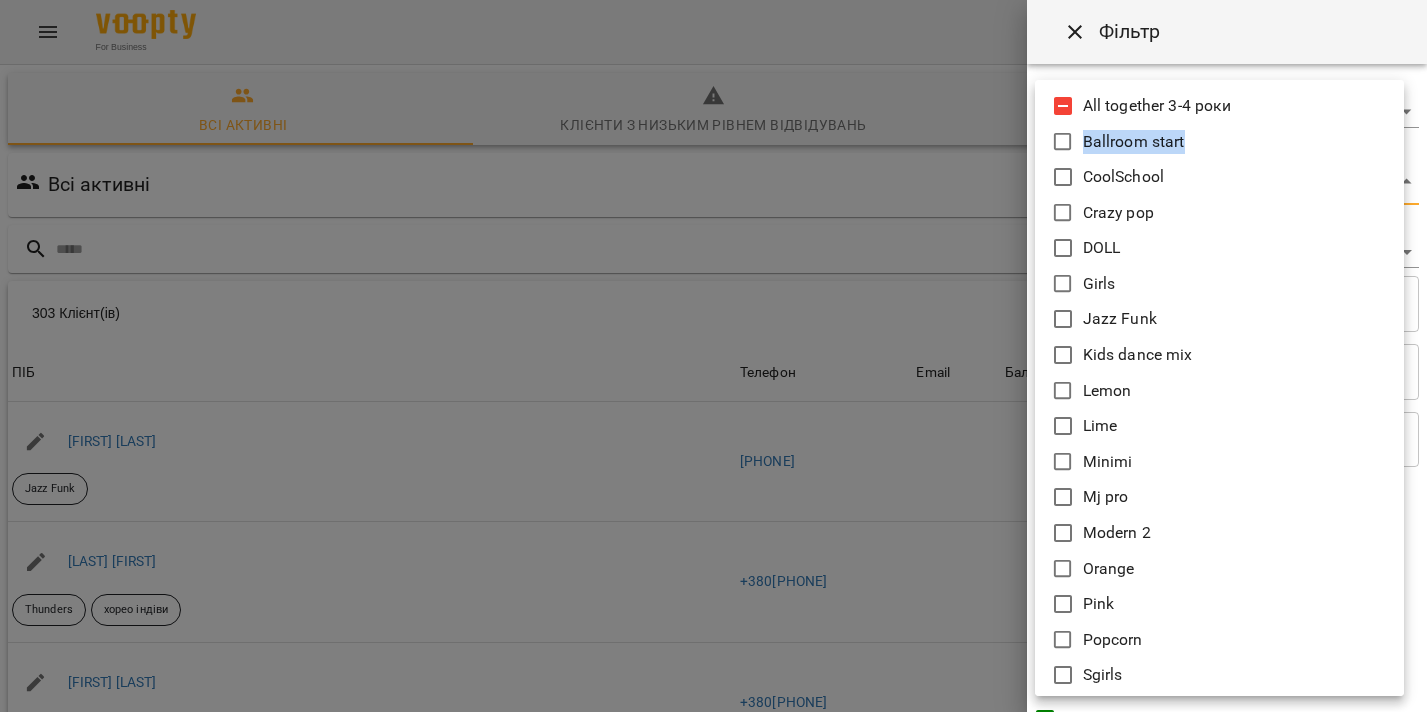 click 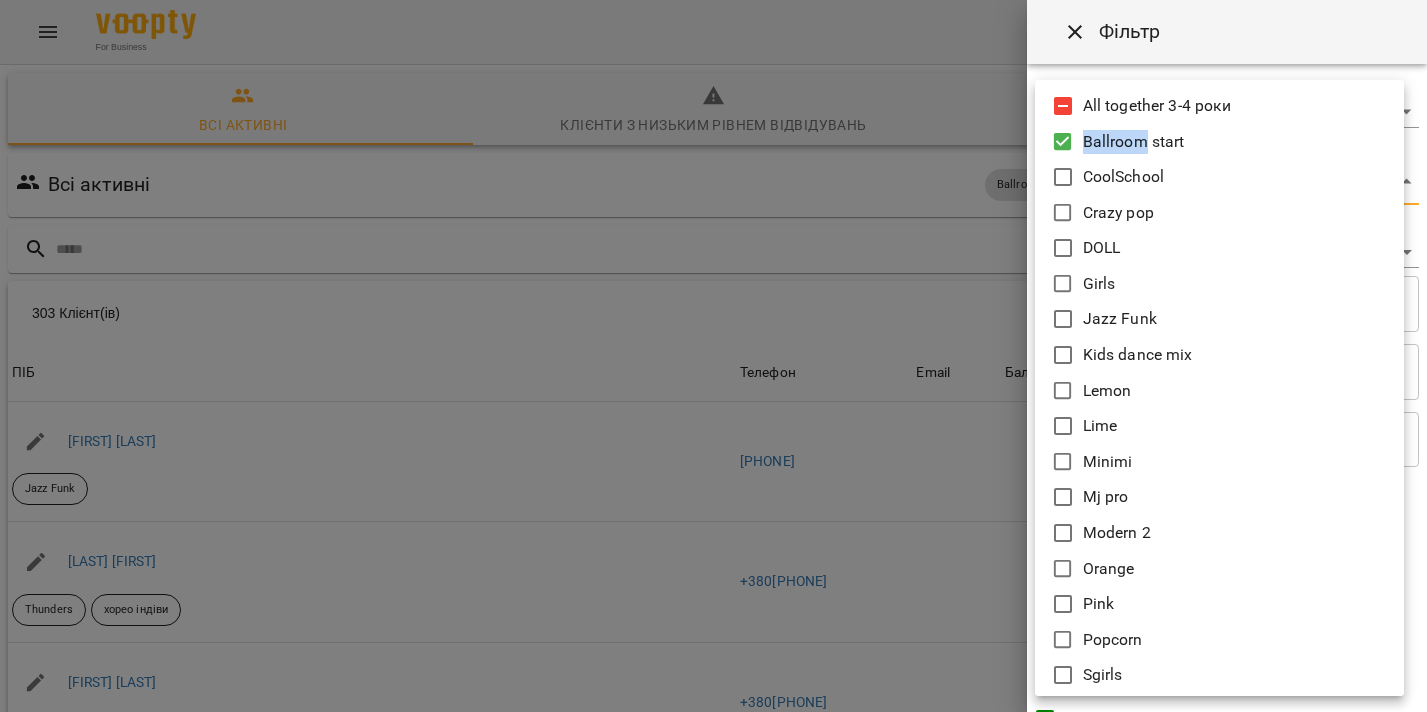 click 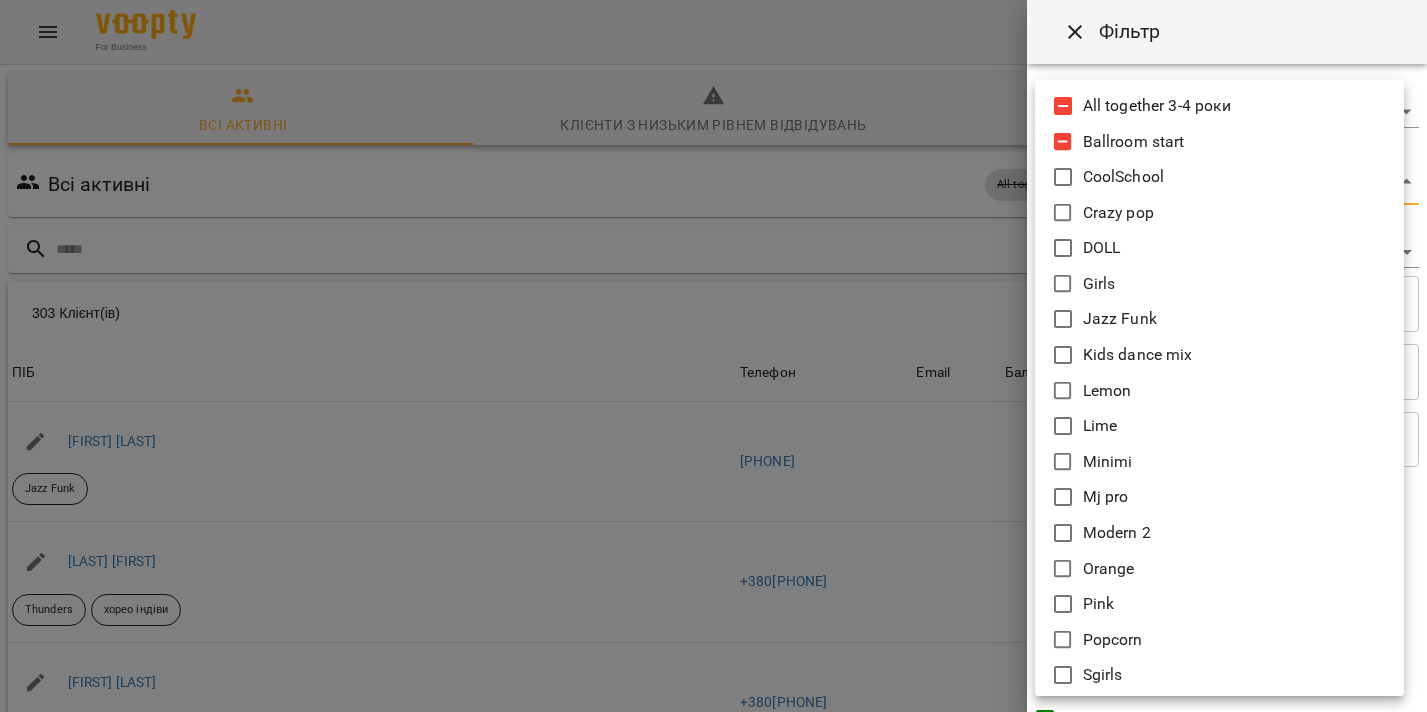 click 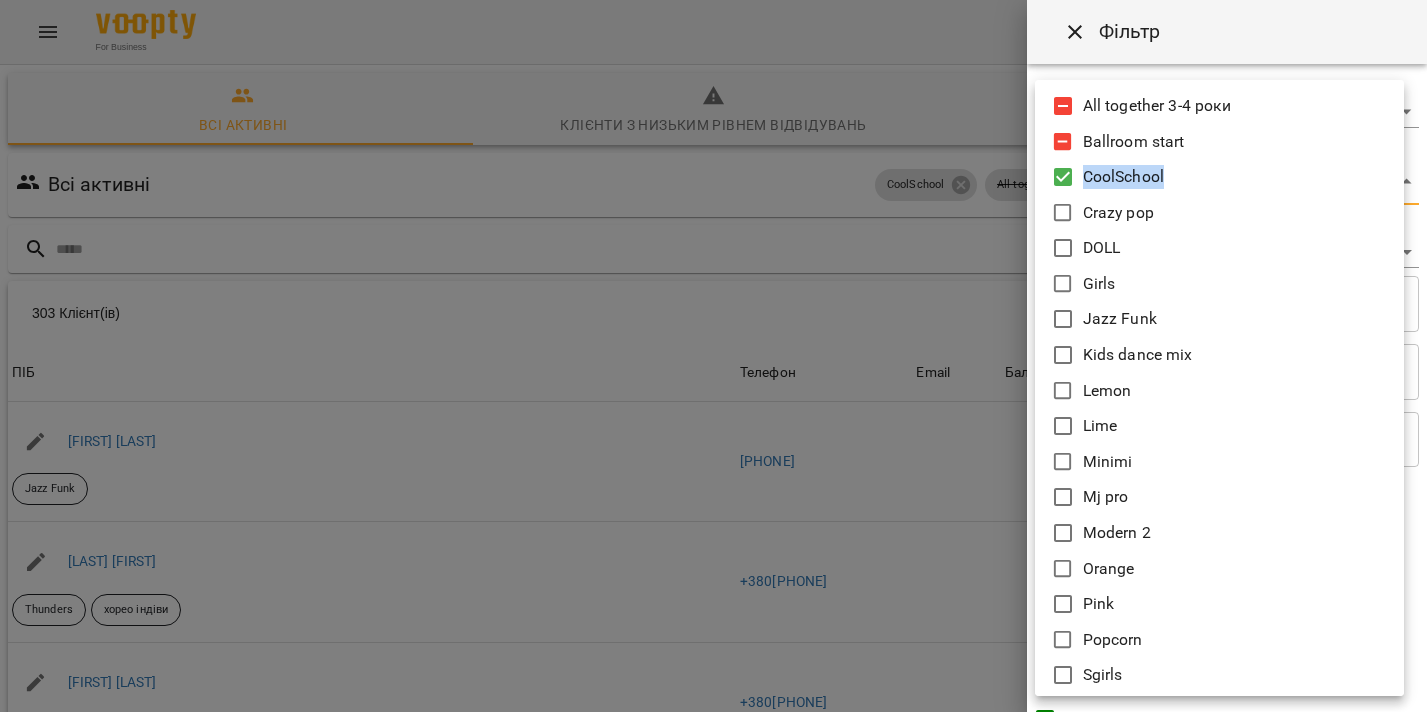 click 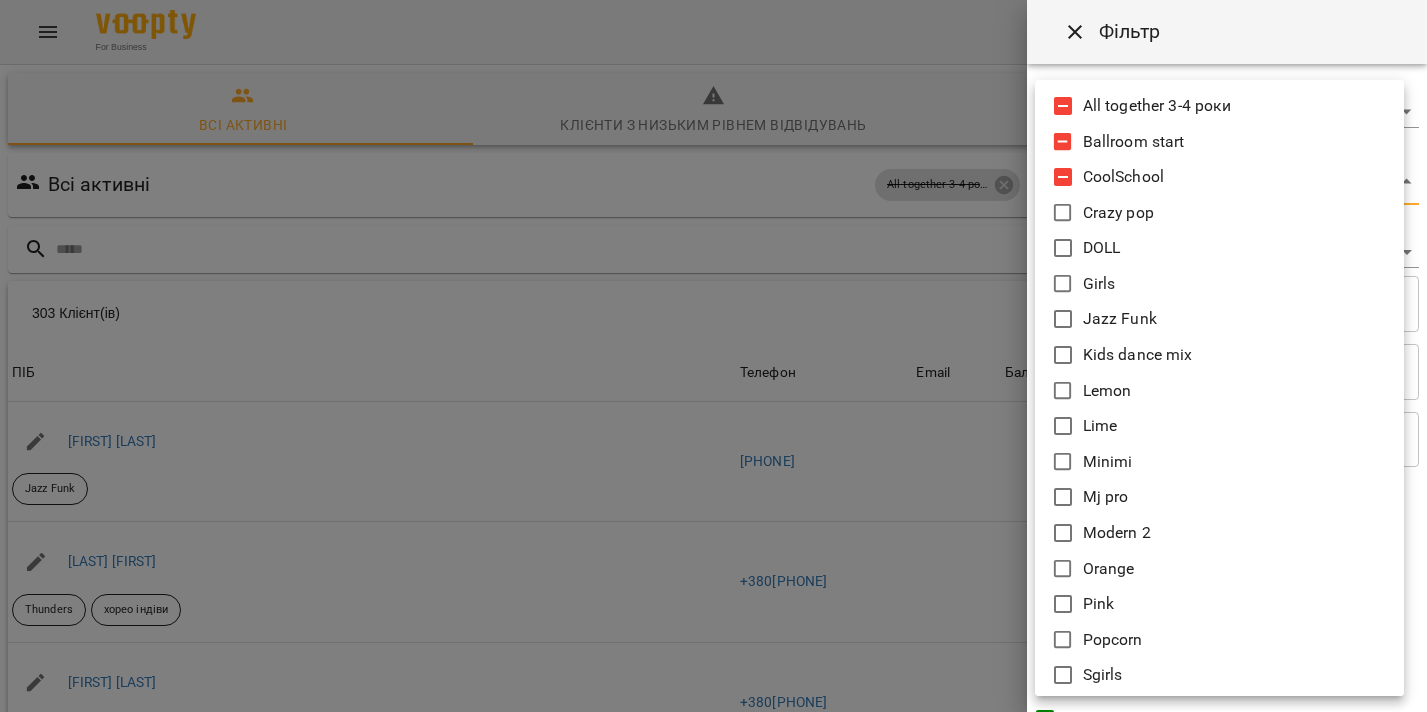 click 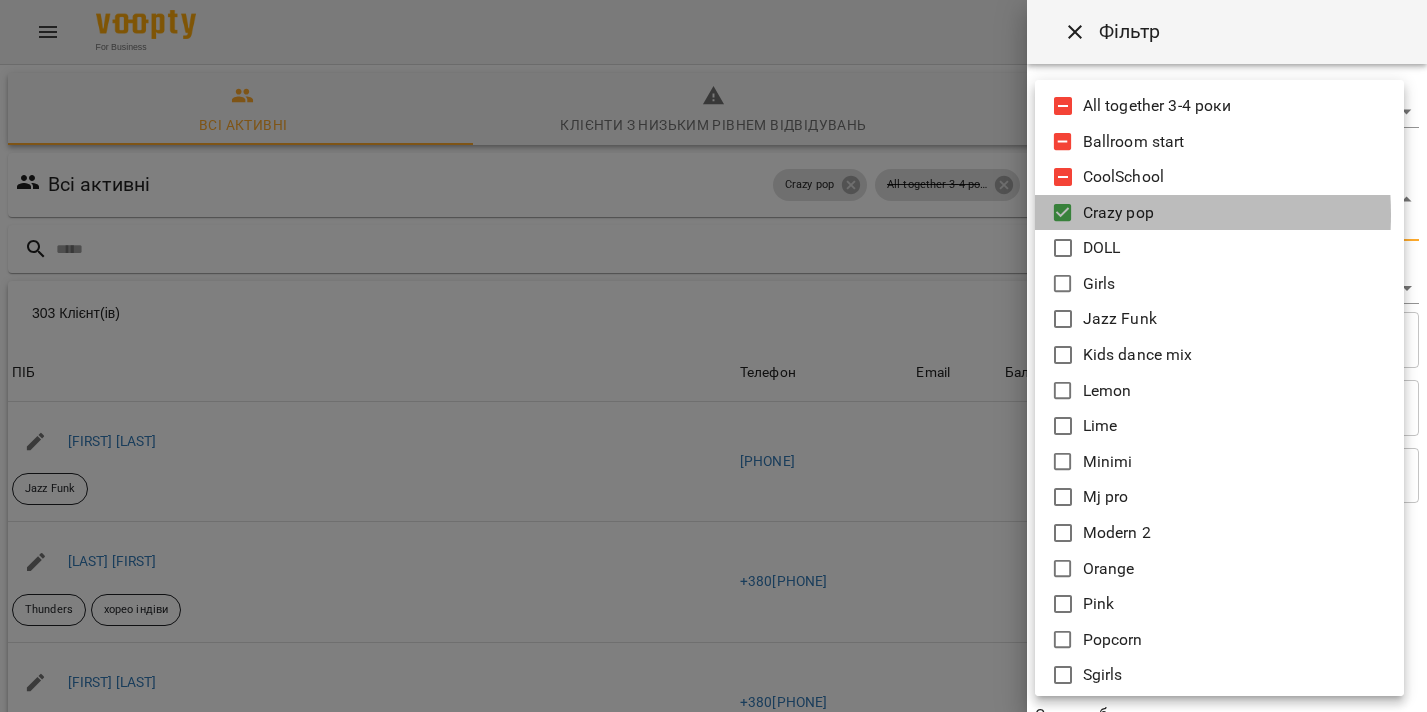 click 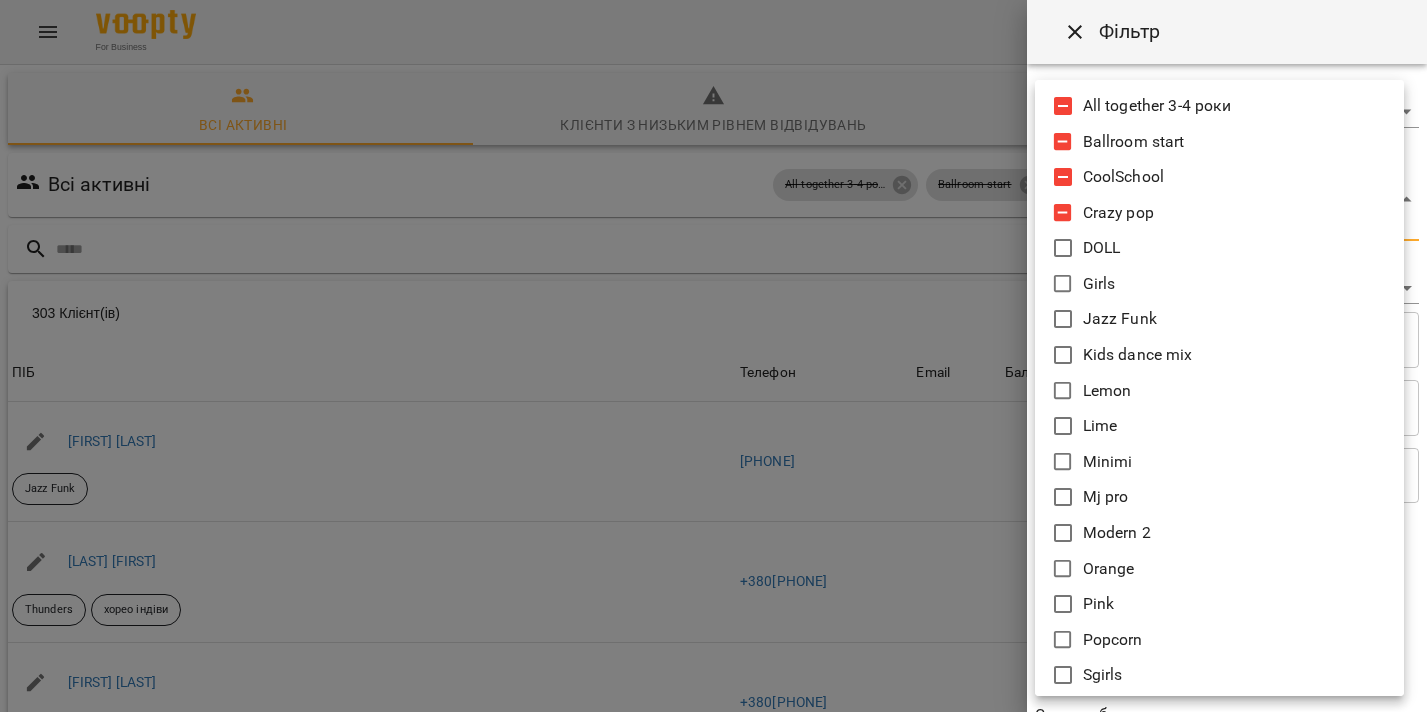 click 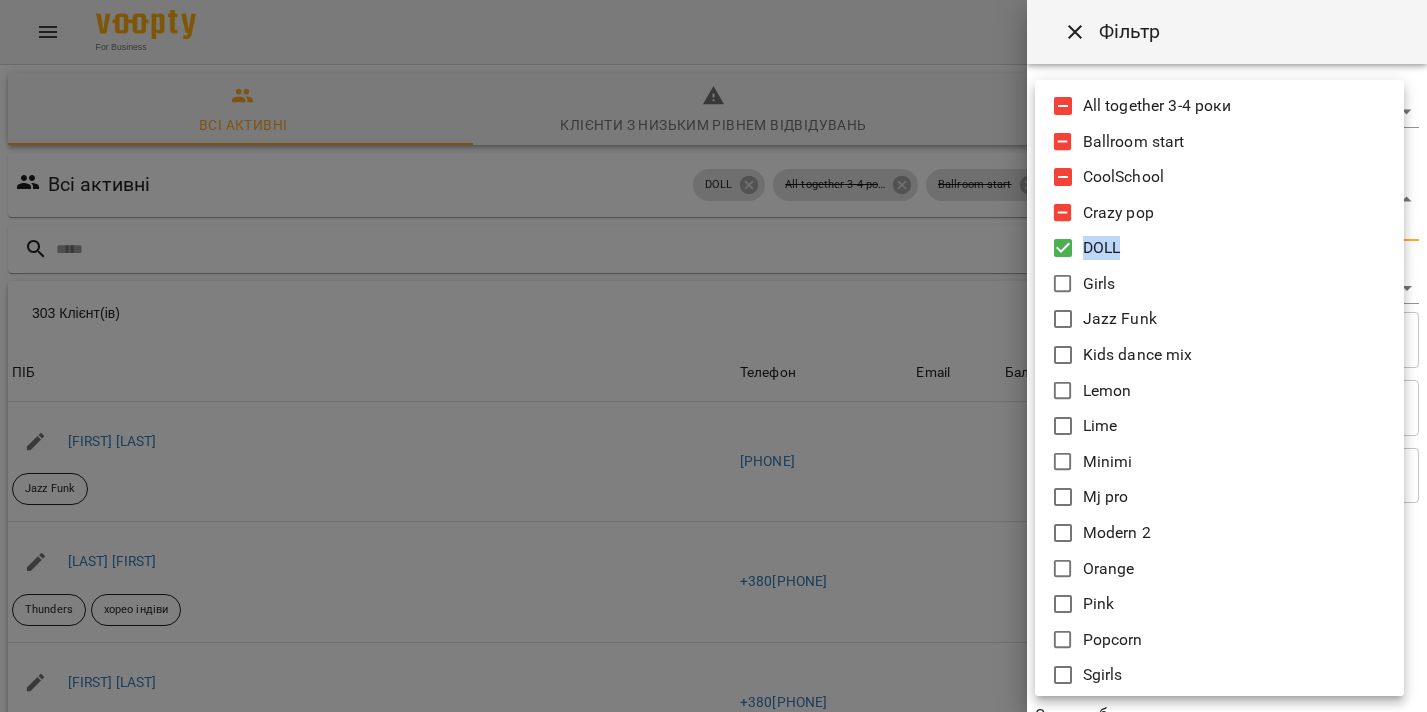 click 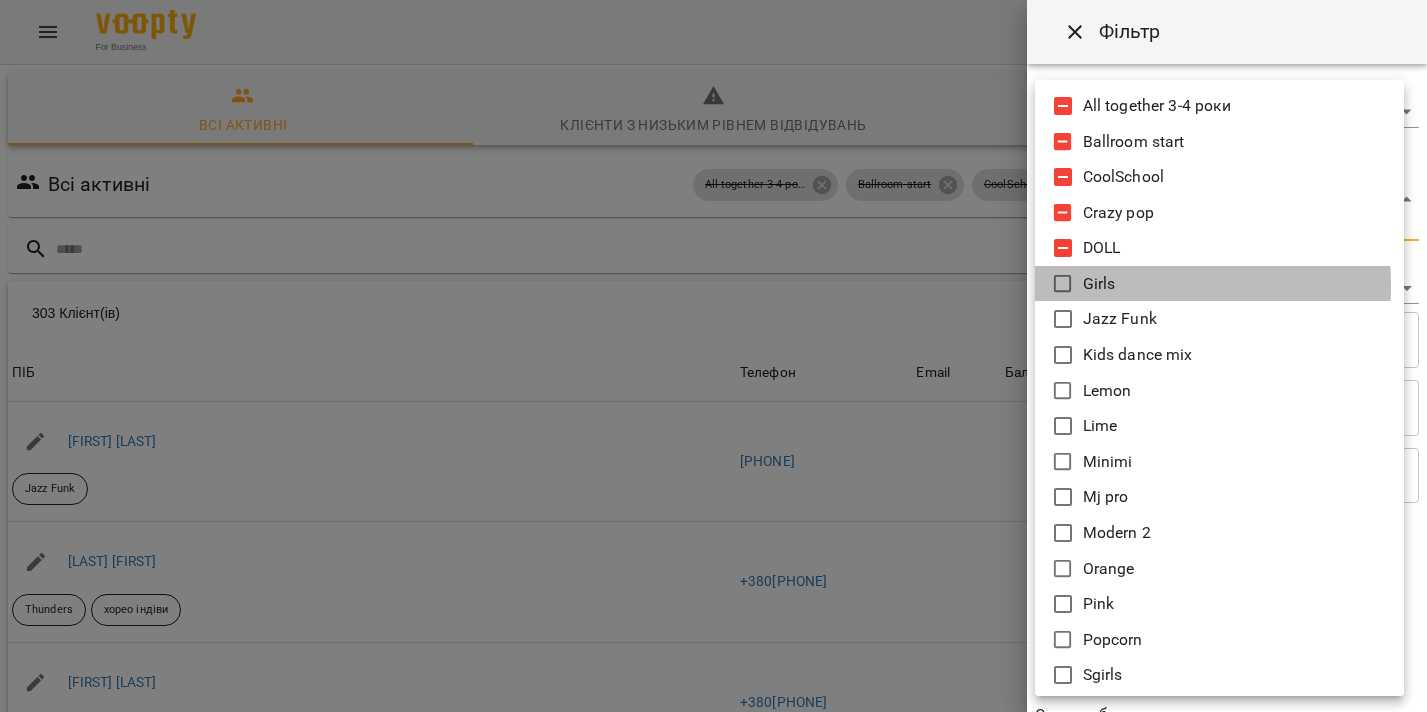click 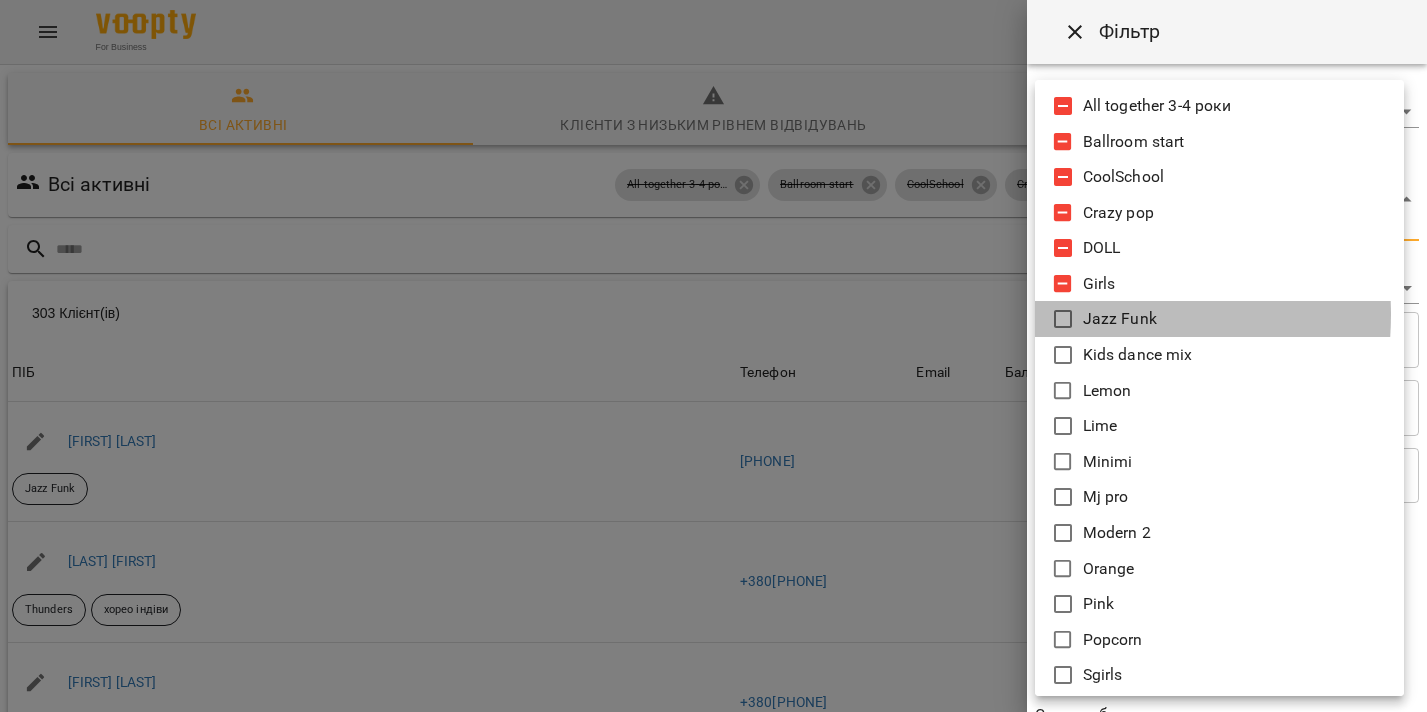 click 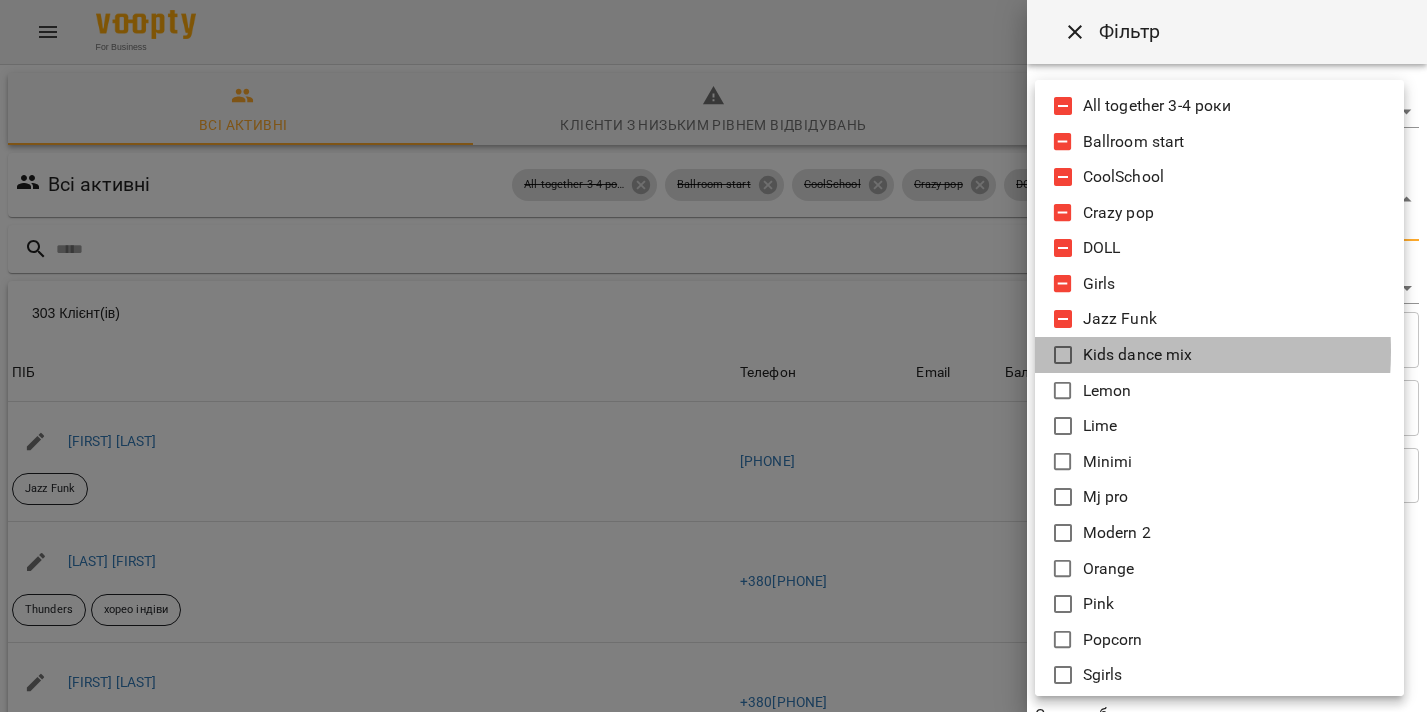 click 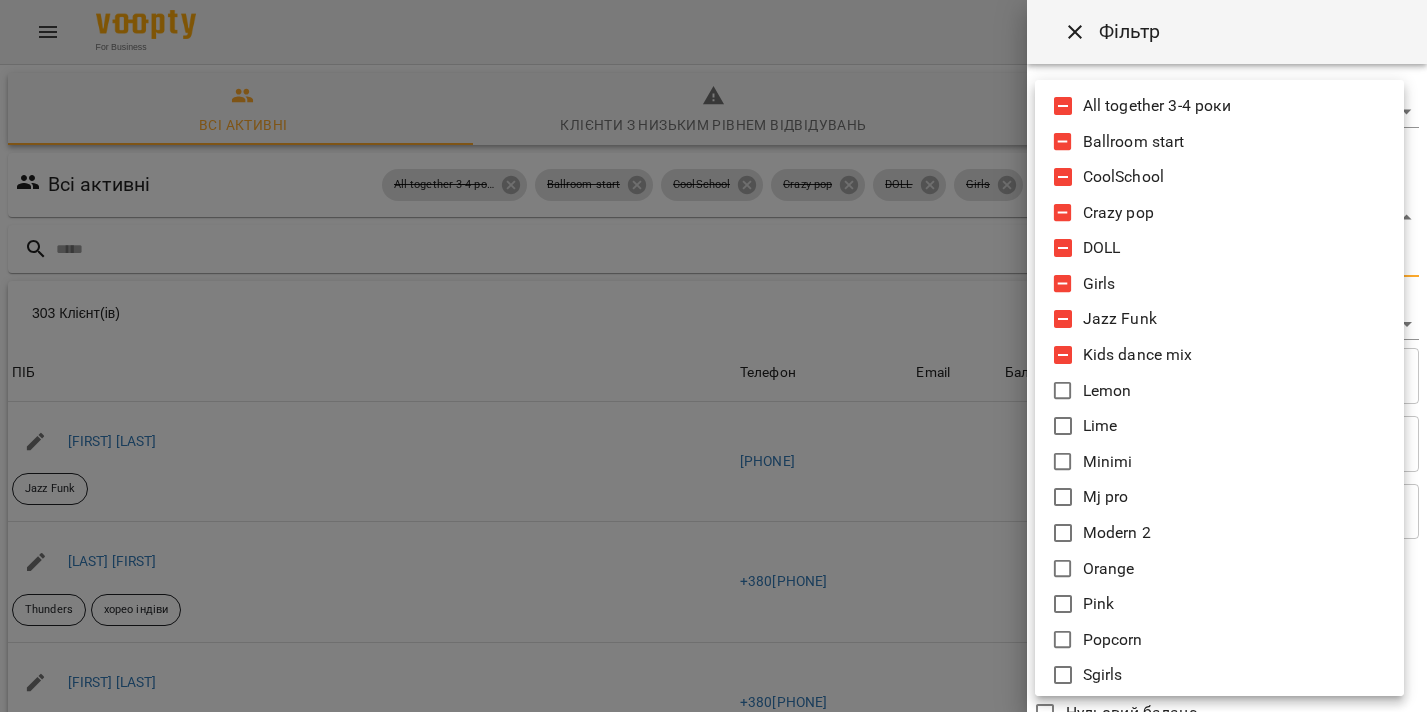 click 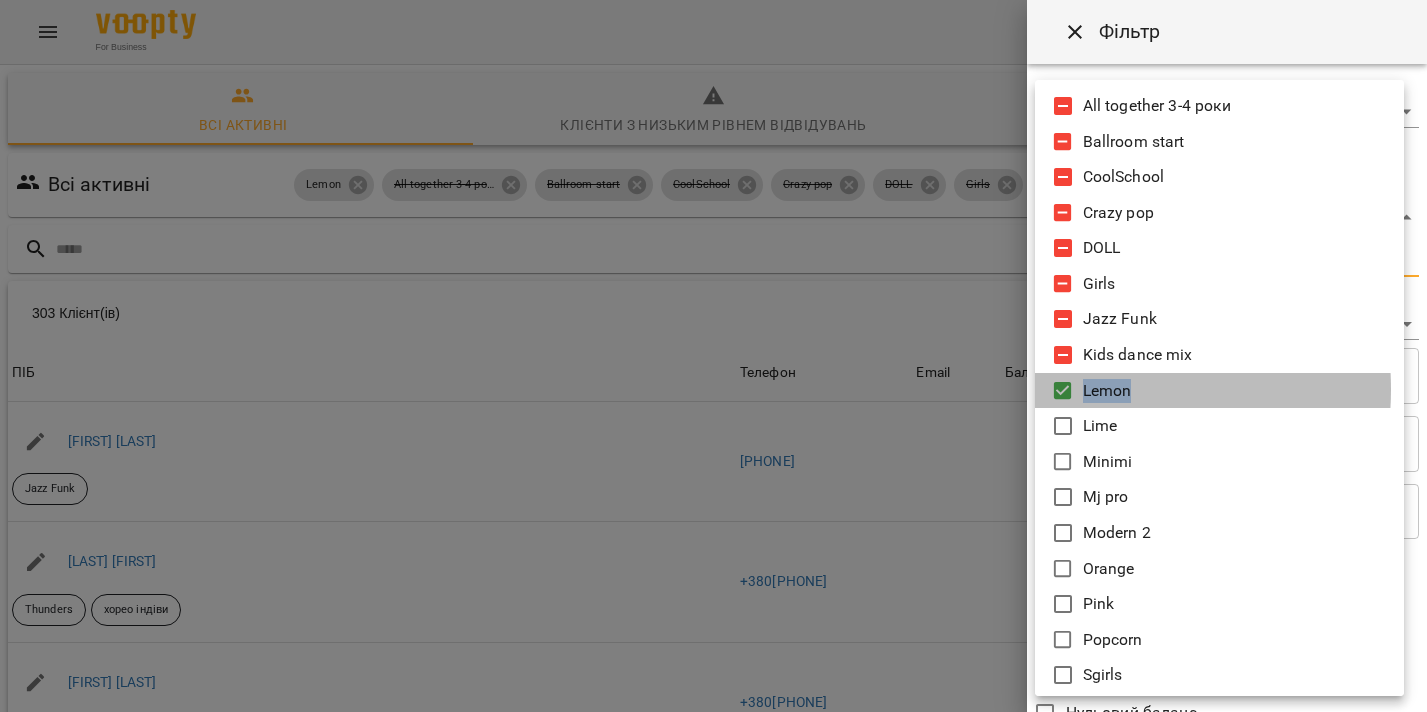 click 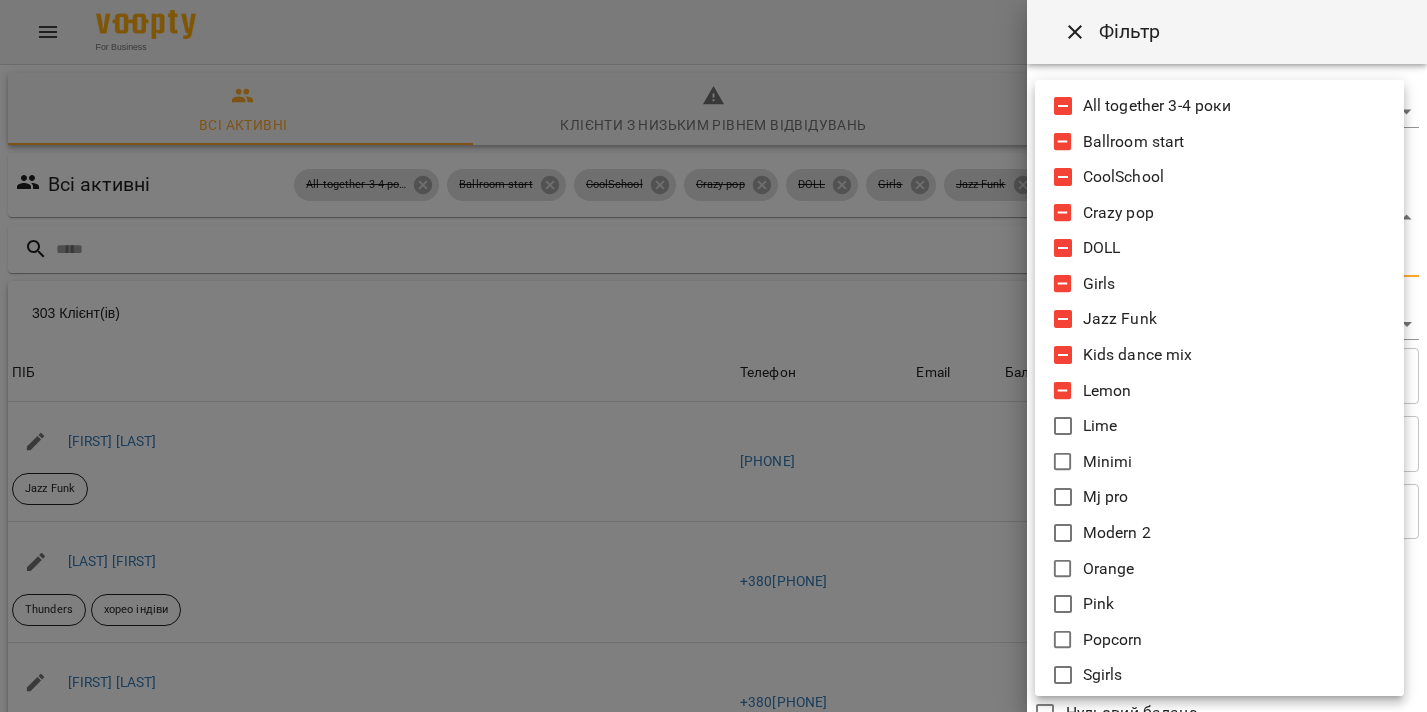 click 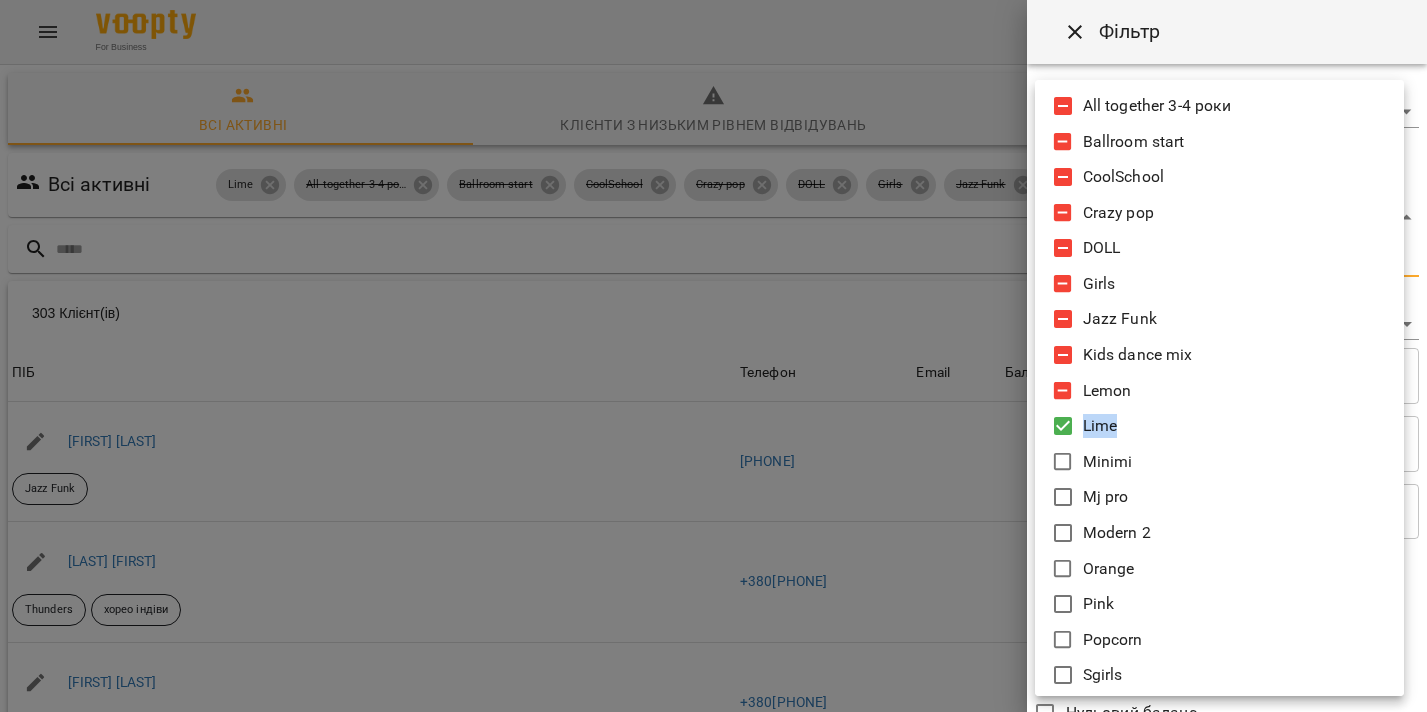 drag, startPoint x: 1060, startPoint y: 420, endPoint x: 1055, endPoint y: 448, distance: 28.442924 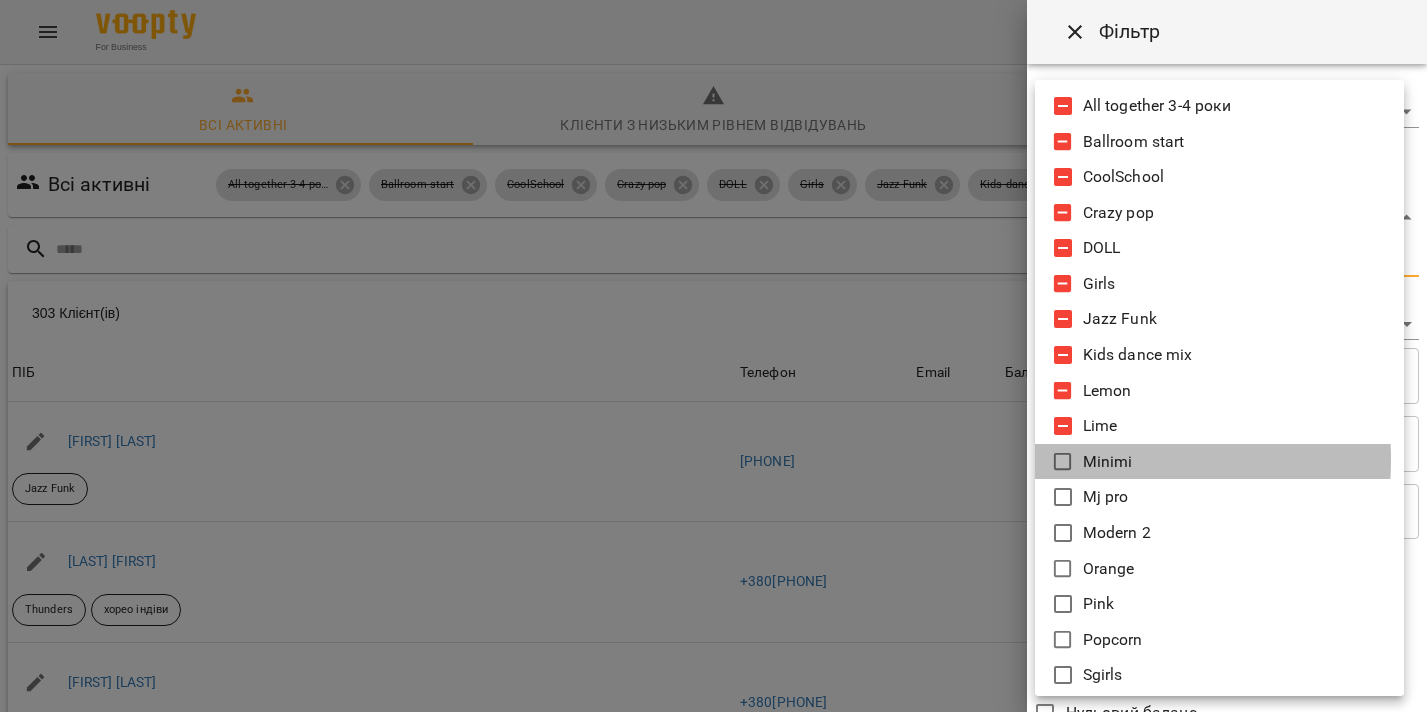 click 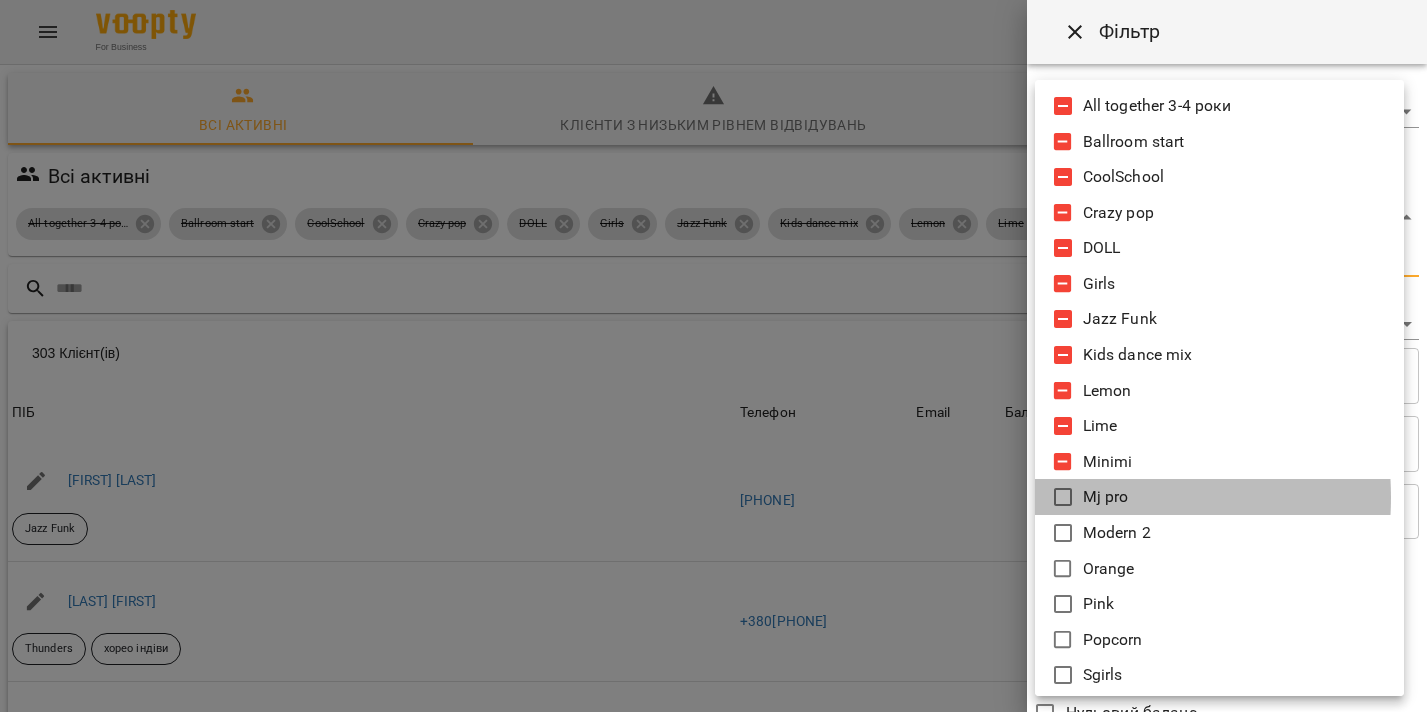 click 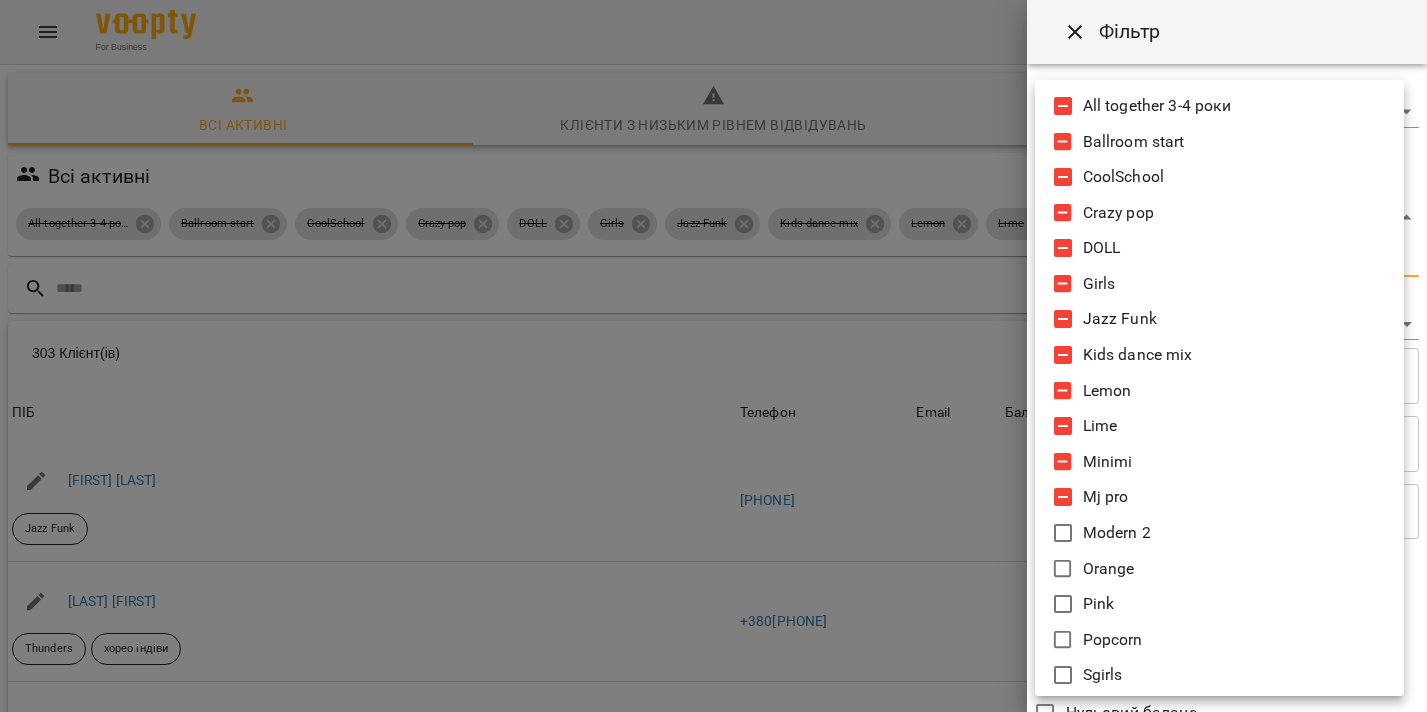 click 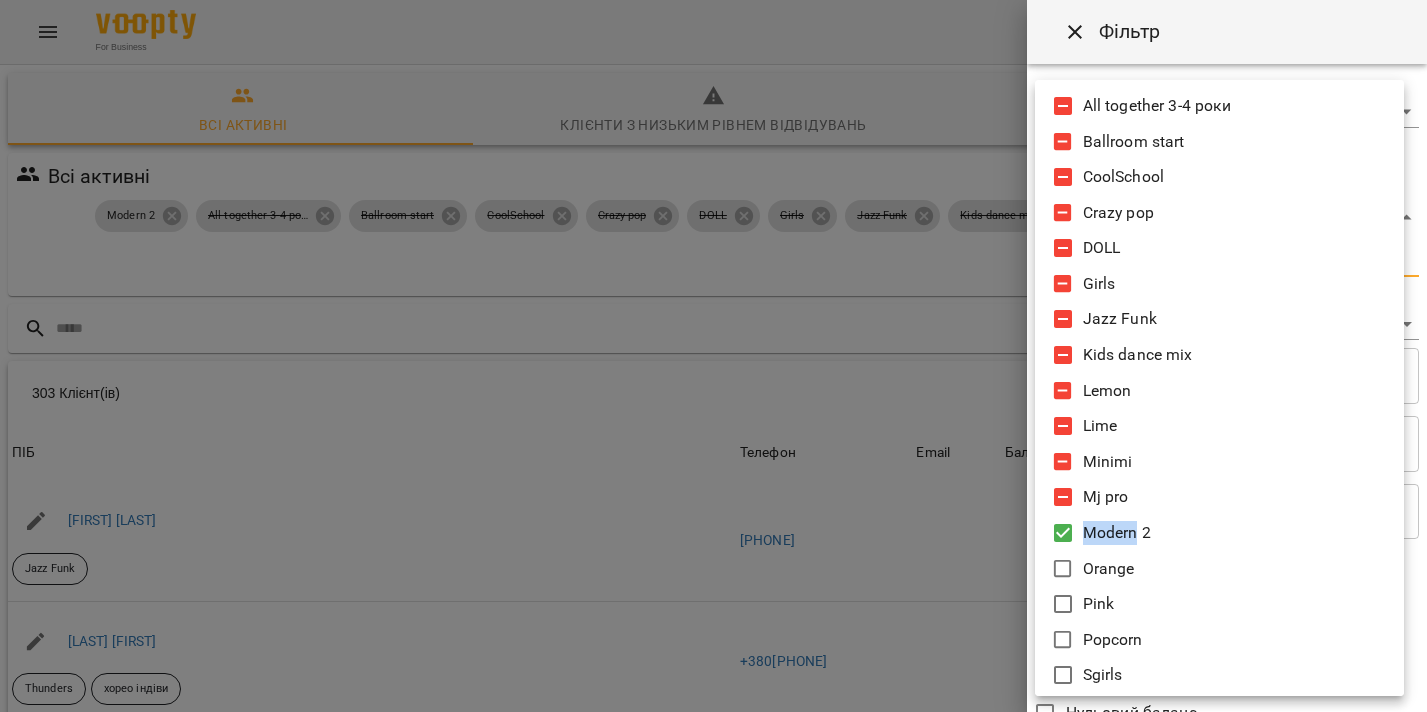 drag, startPoint x: 1068, startPoint y: 531, endPoint x: 1066, endPoint y: 555, distance: 24.083189 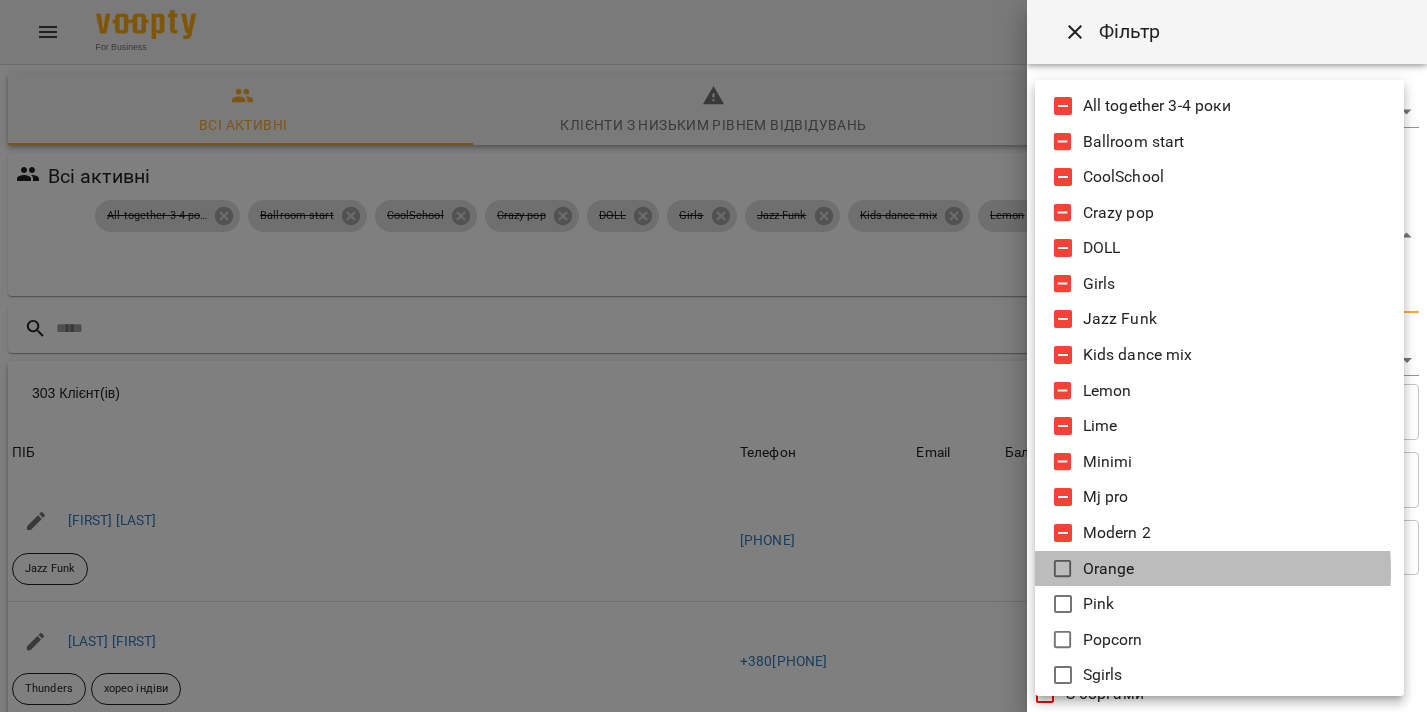 click 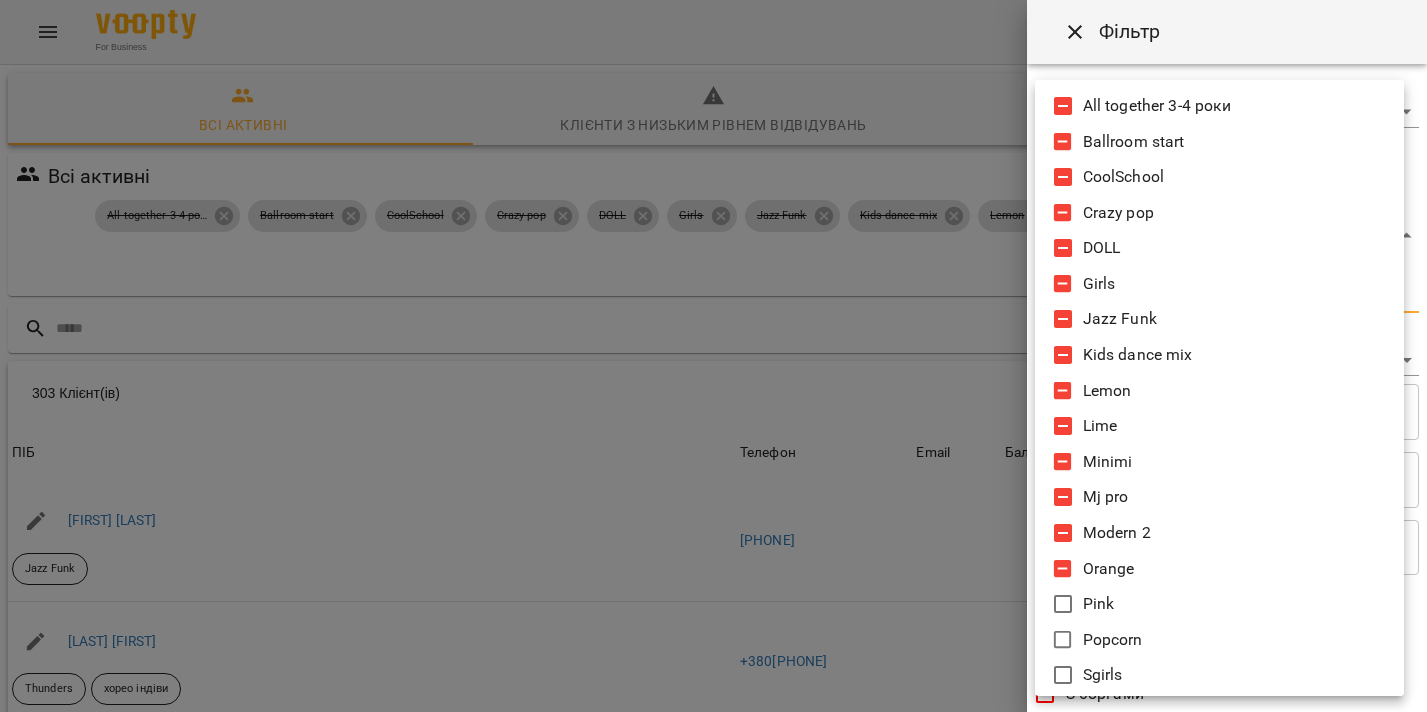 click 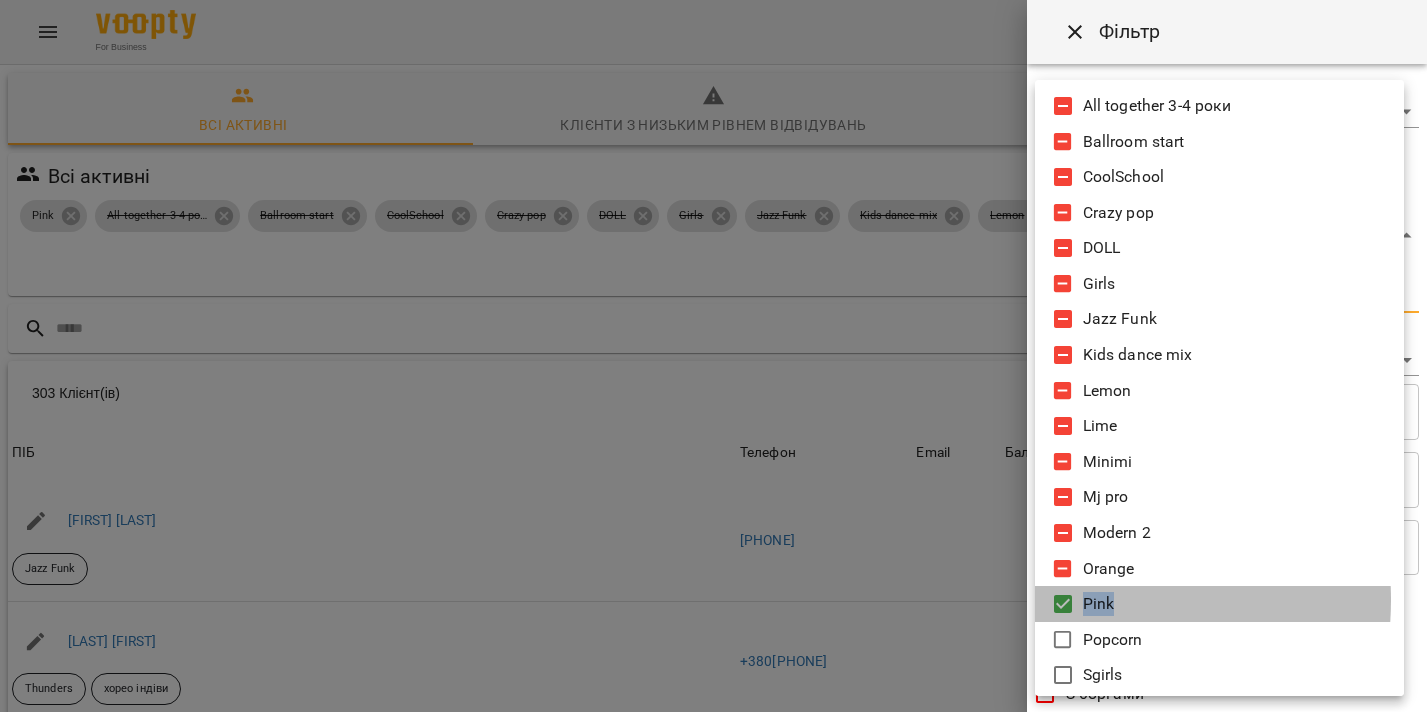 click 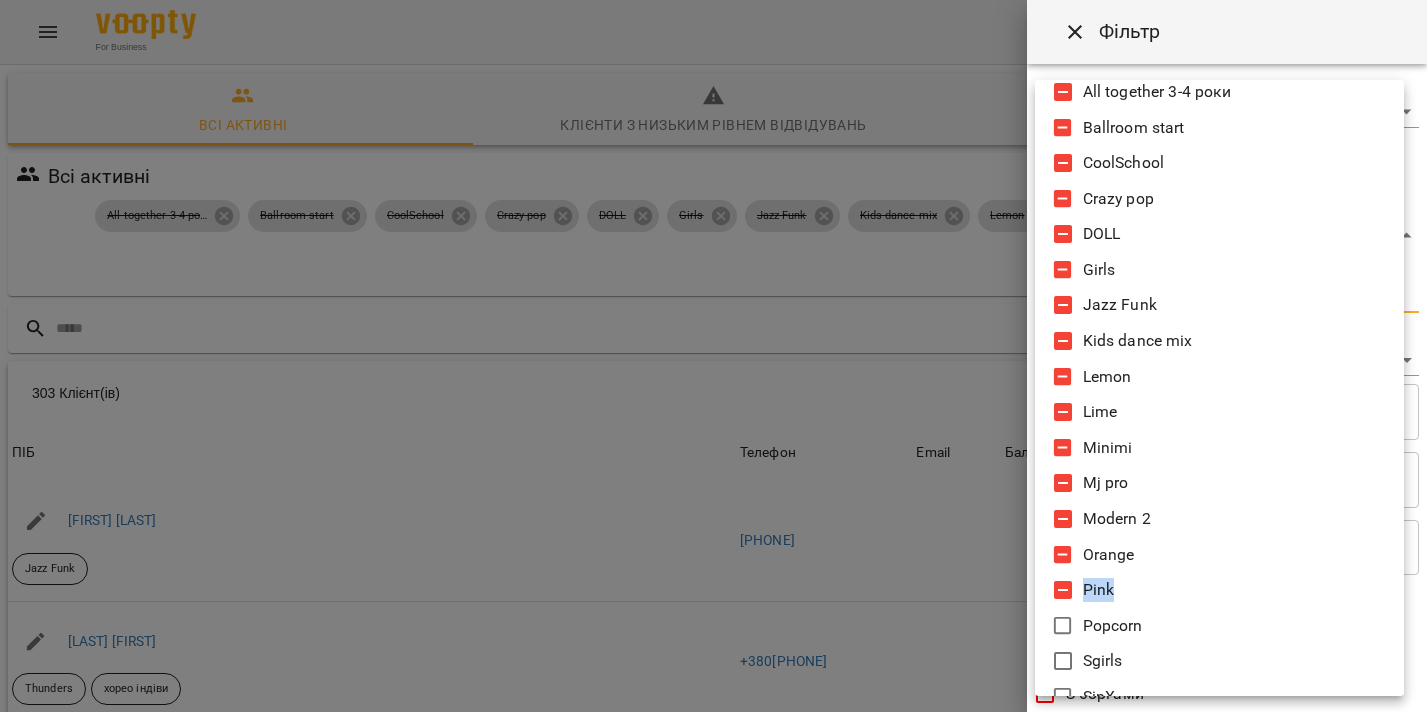 scroll, scrollTop: 26, scrollLeft: 0, axis: vertical 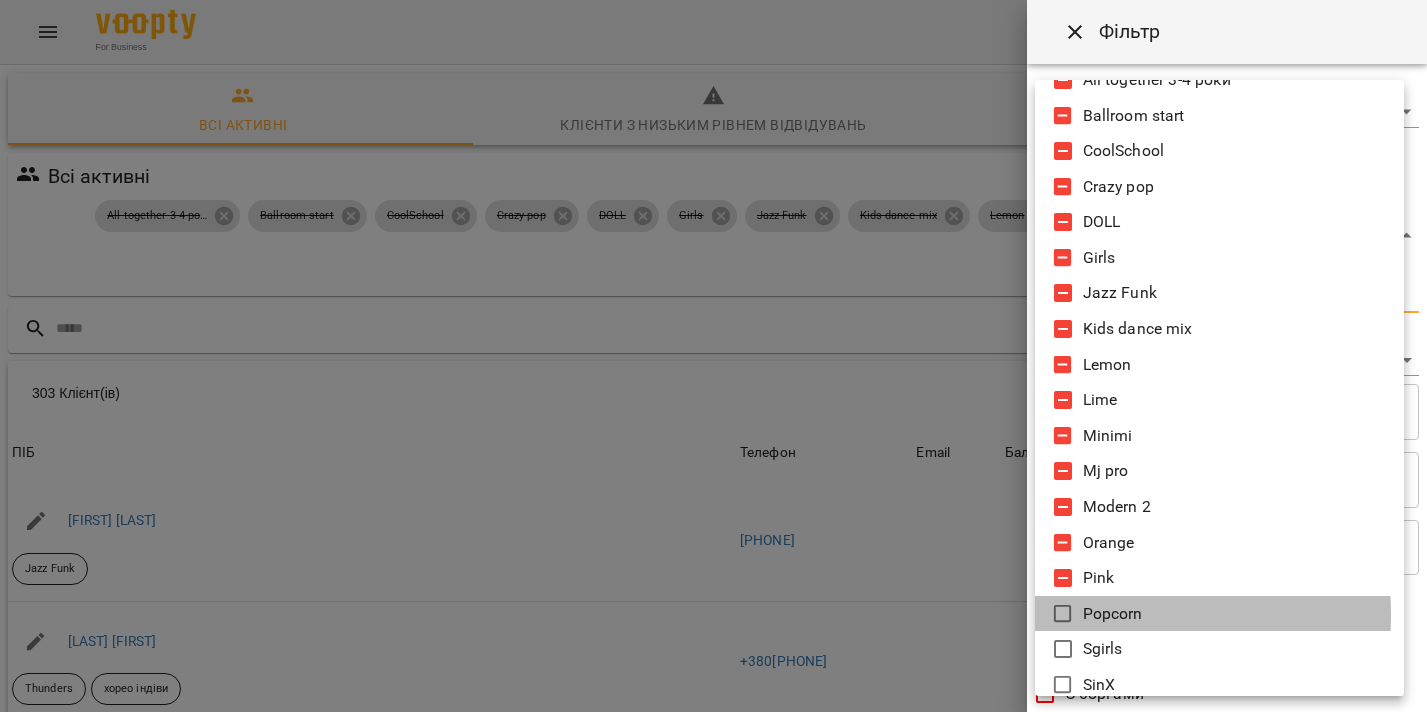 click 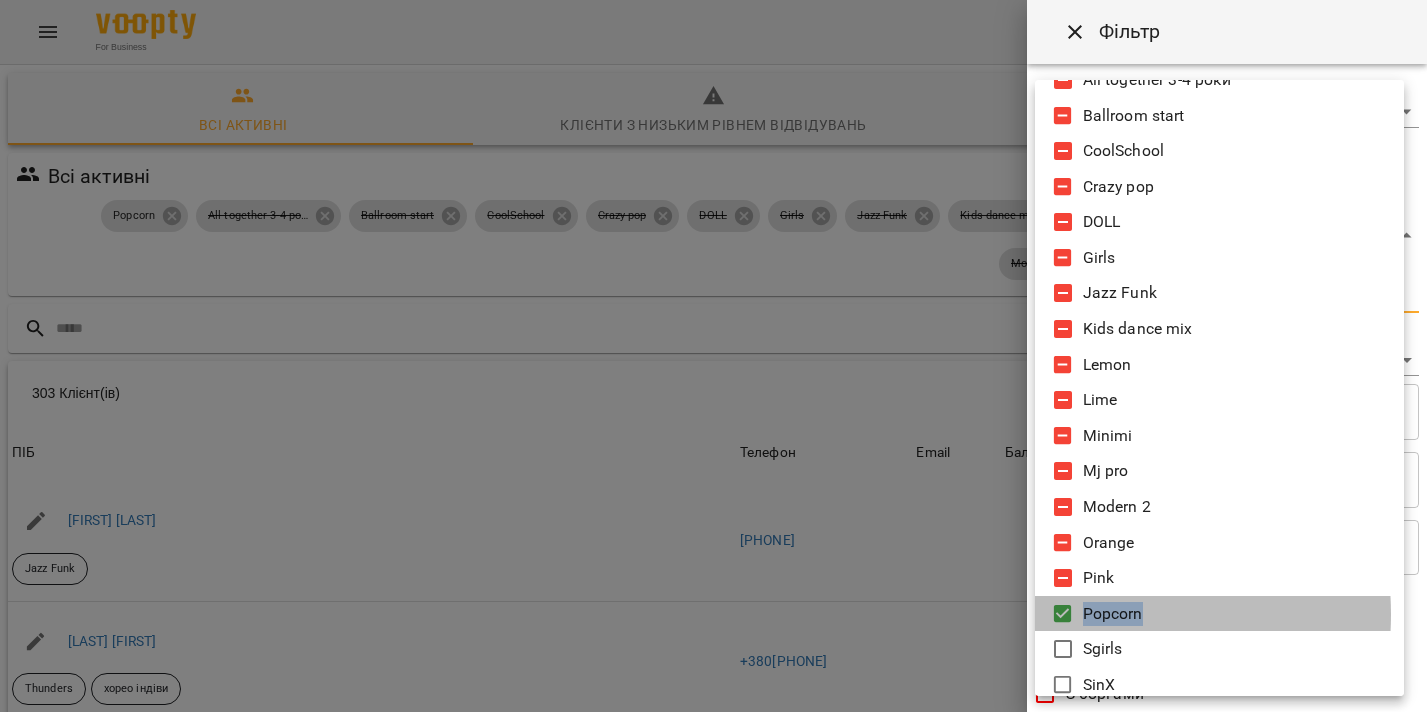 click 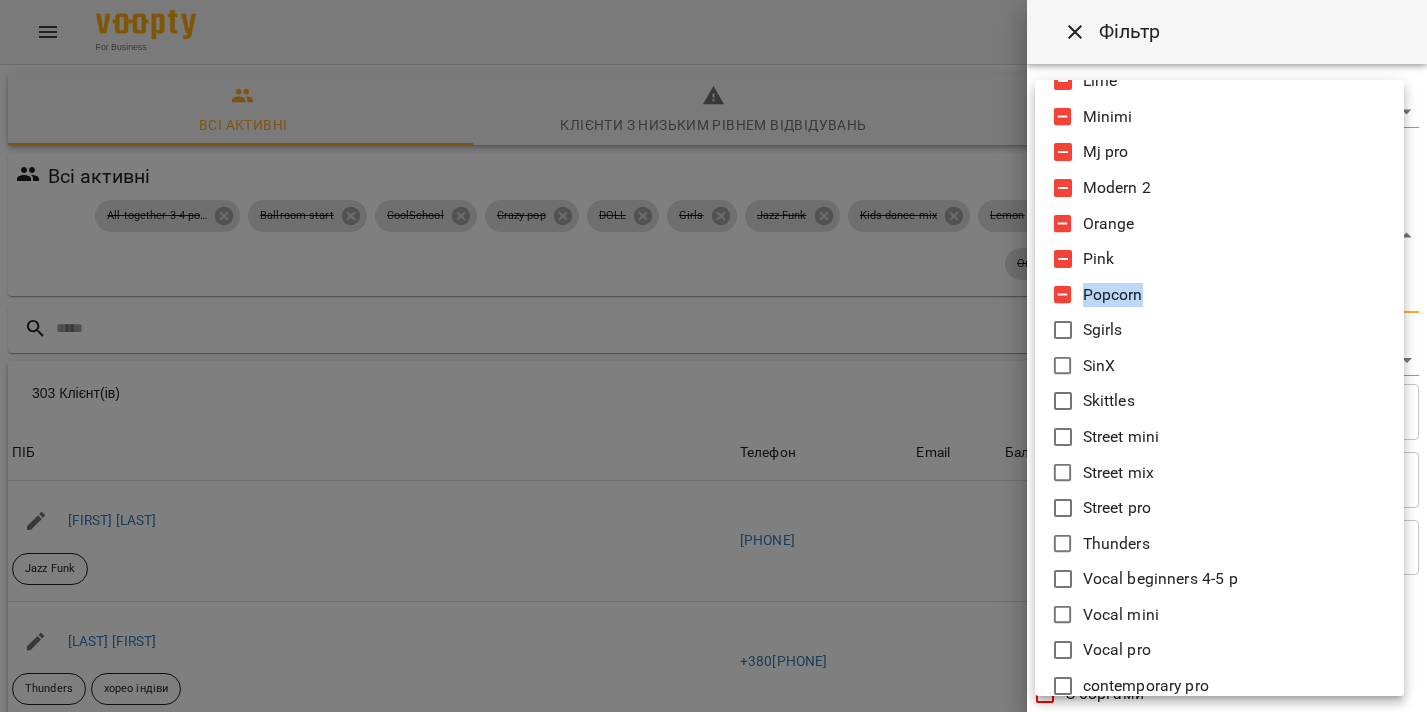 scroll, scrollTop: 529, scrollLeft: 0, axis: vertical 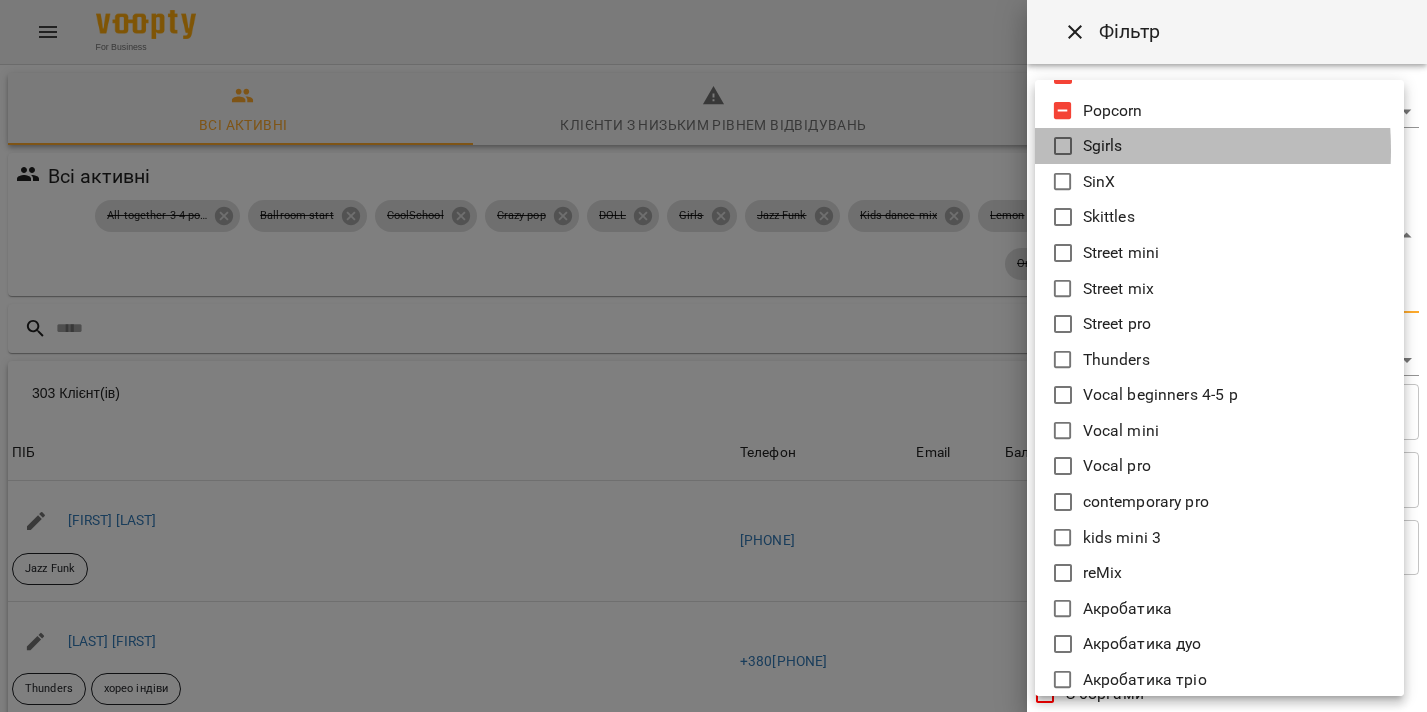 click 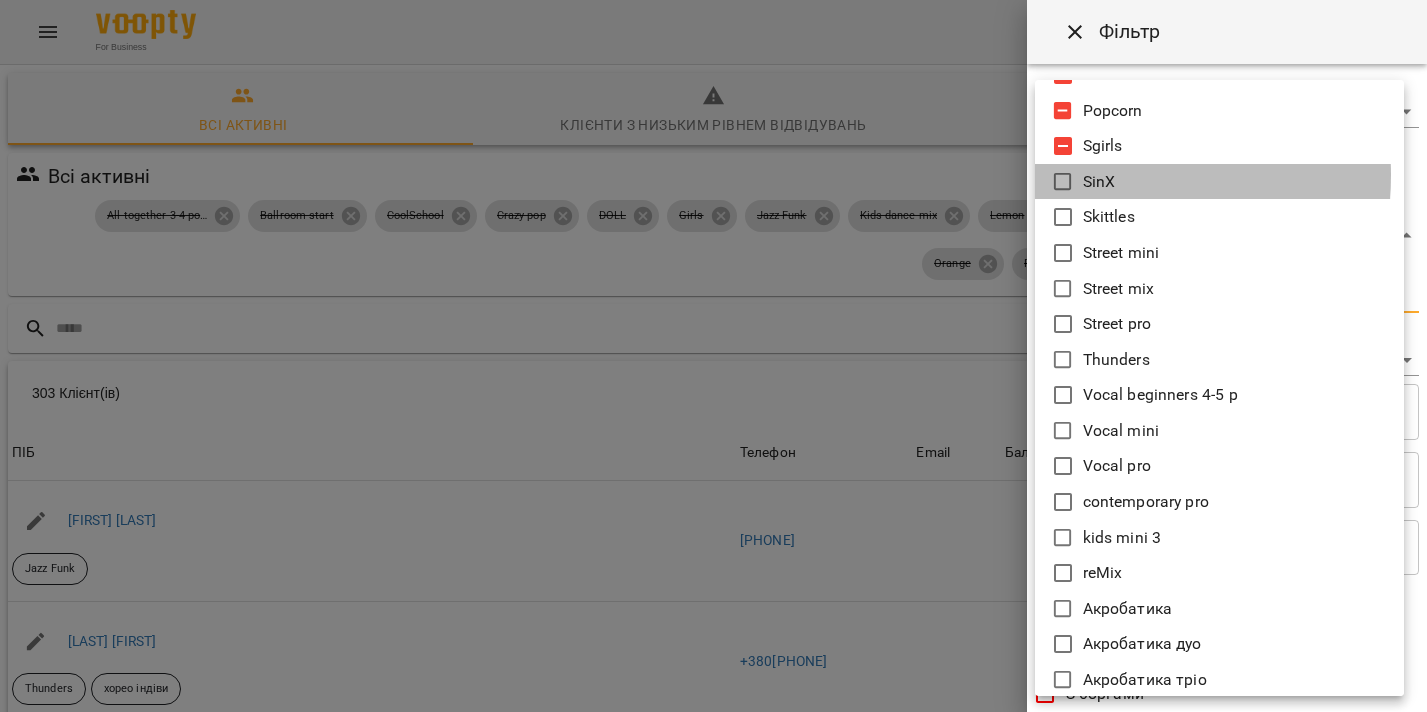 click 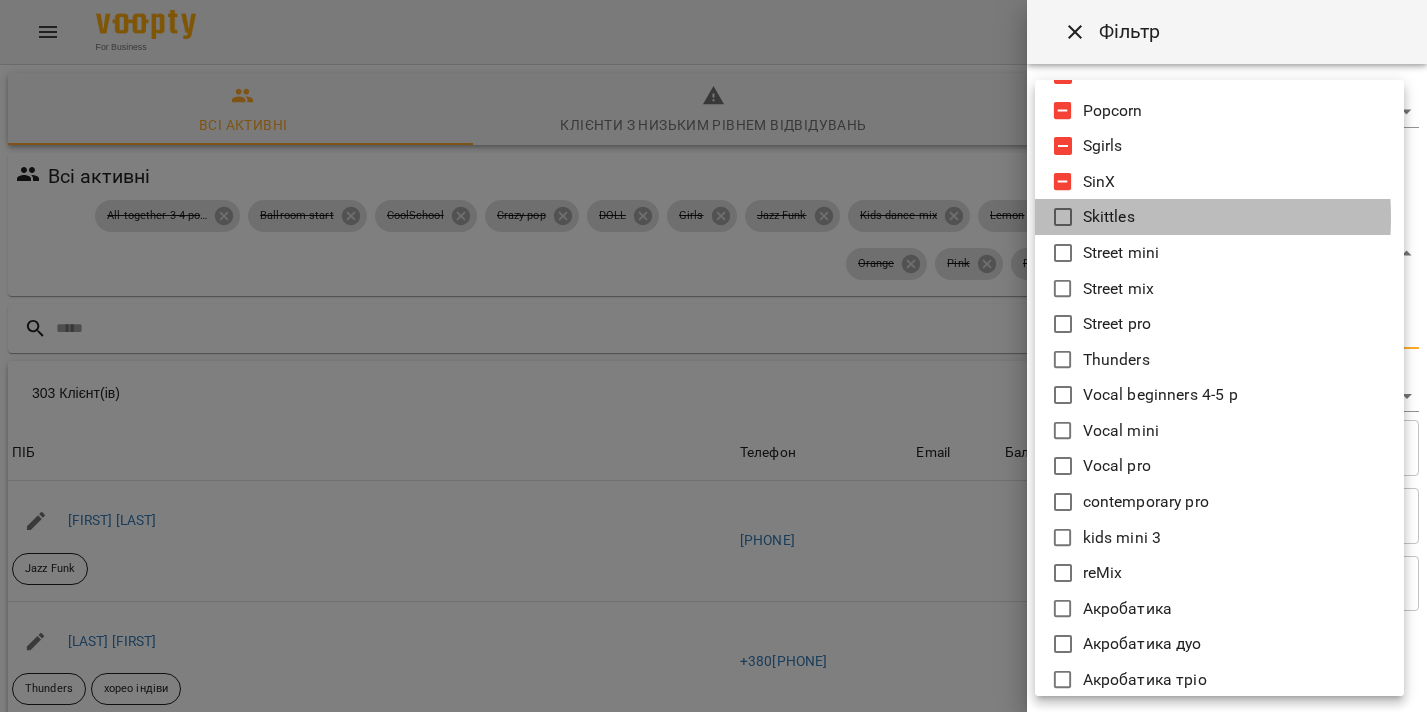 click 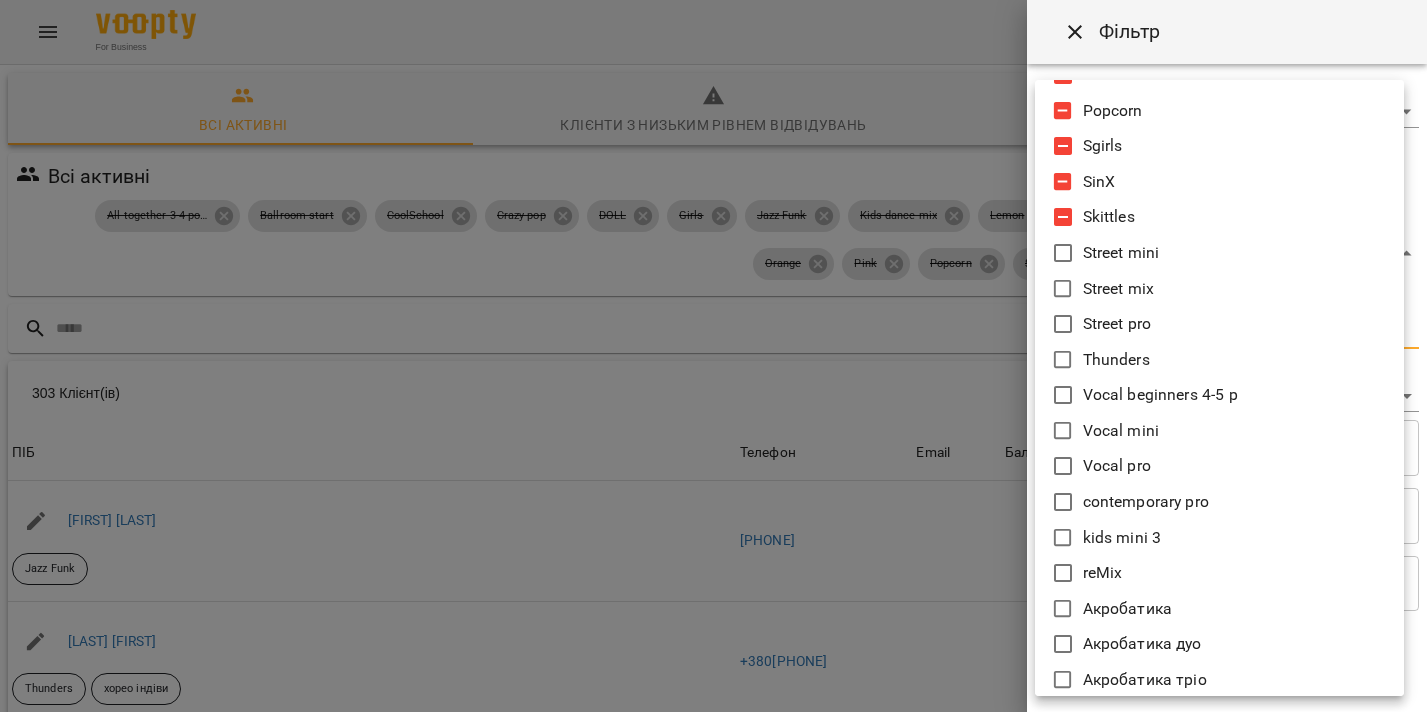 click 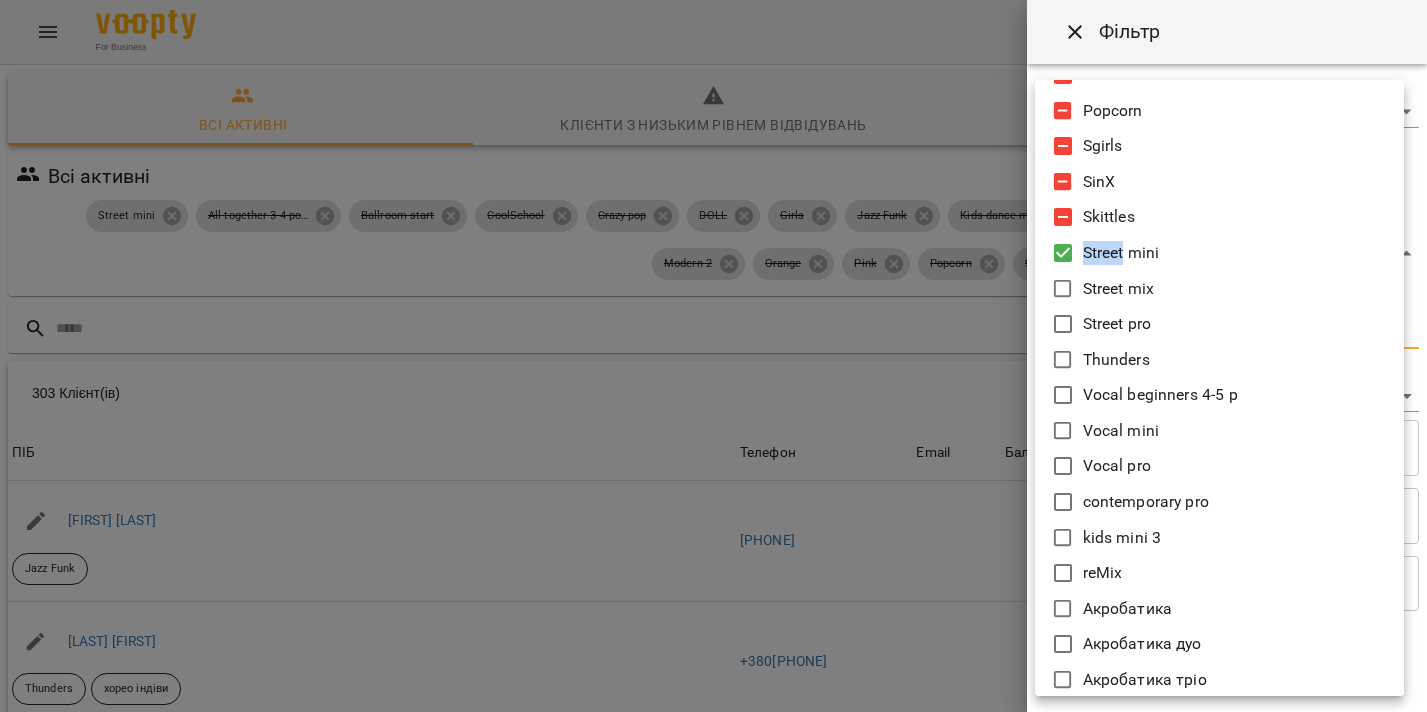 click 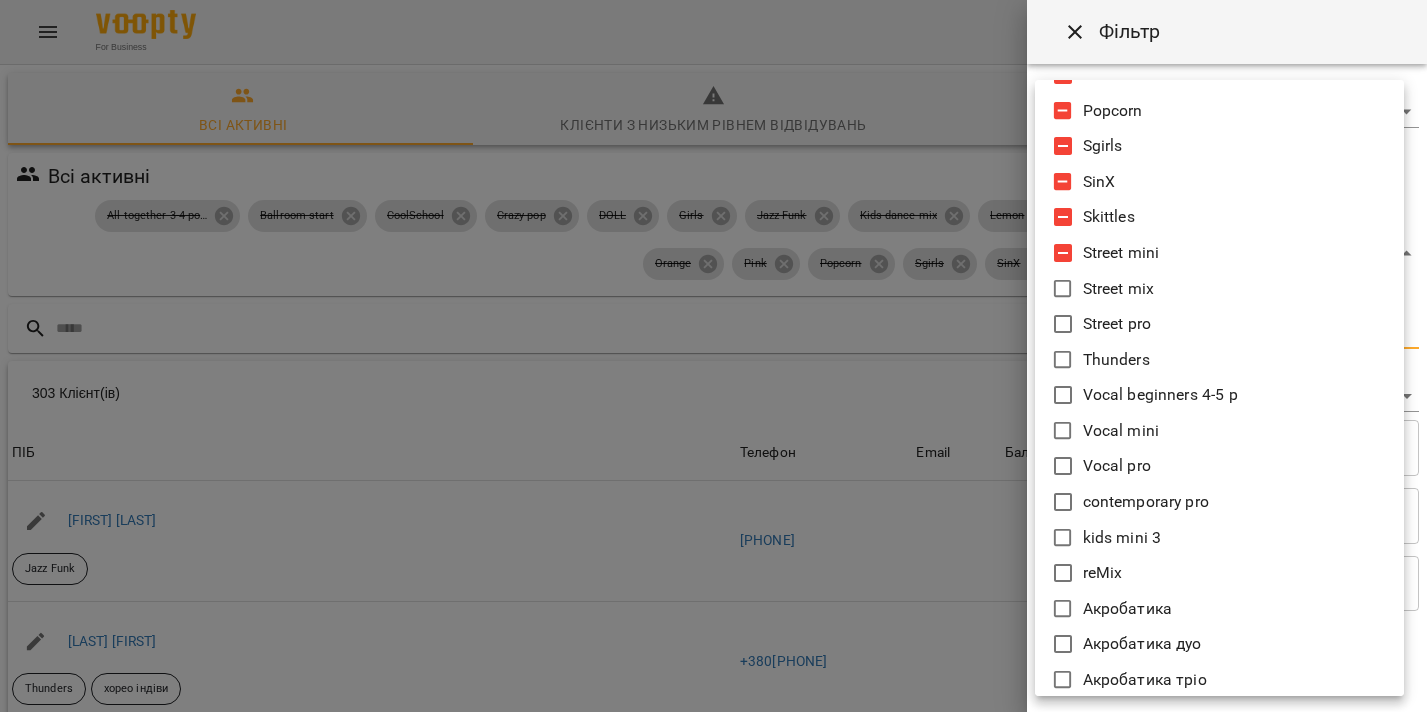 click 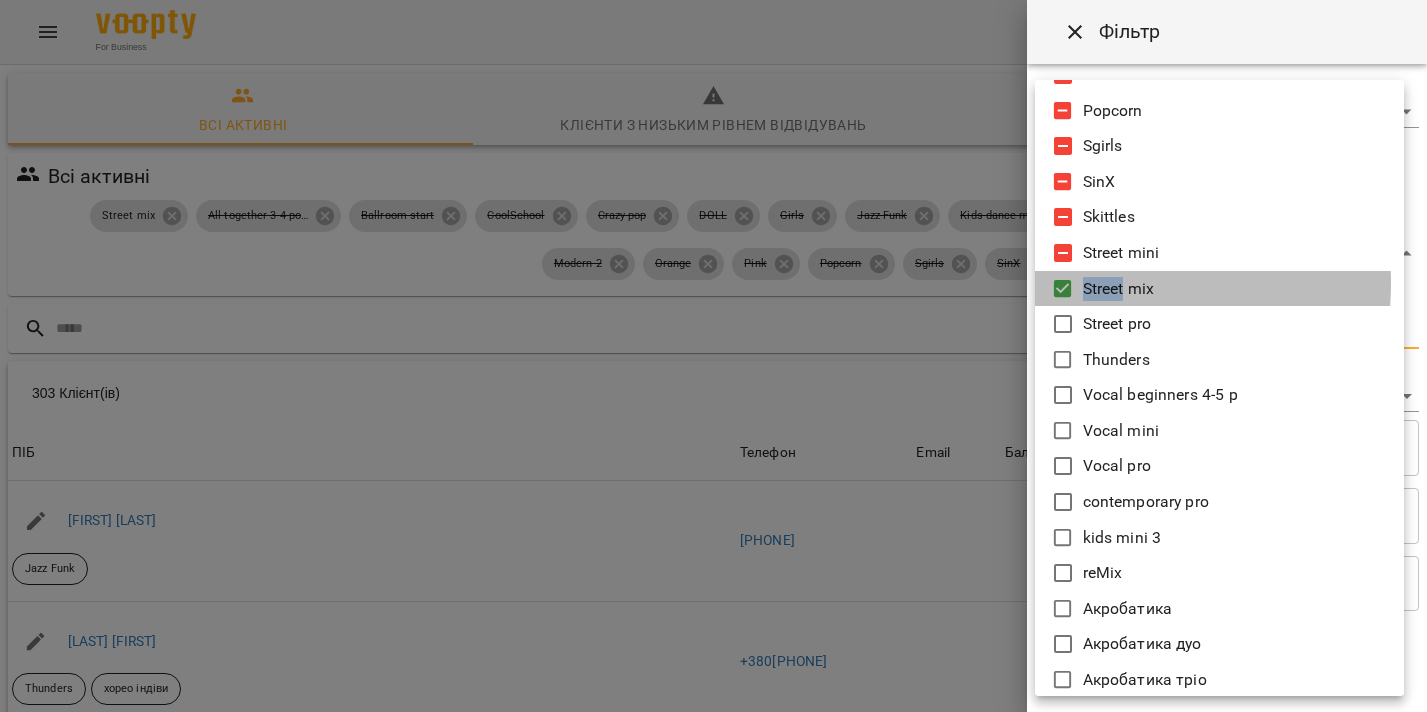 click 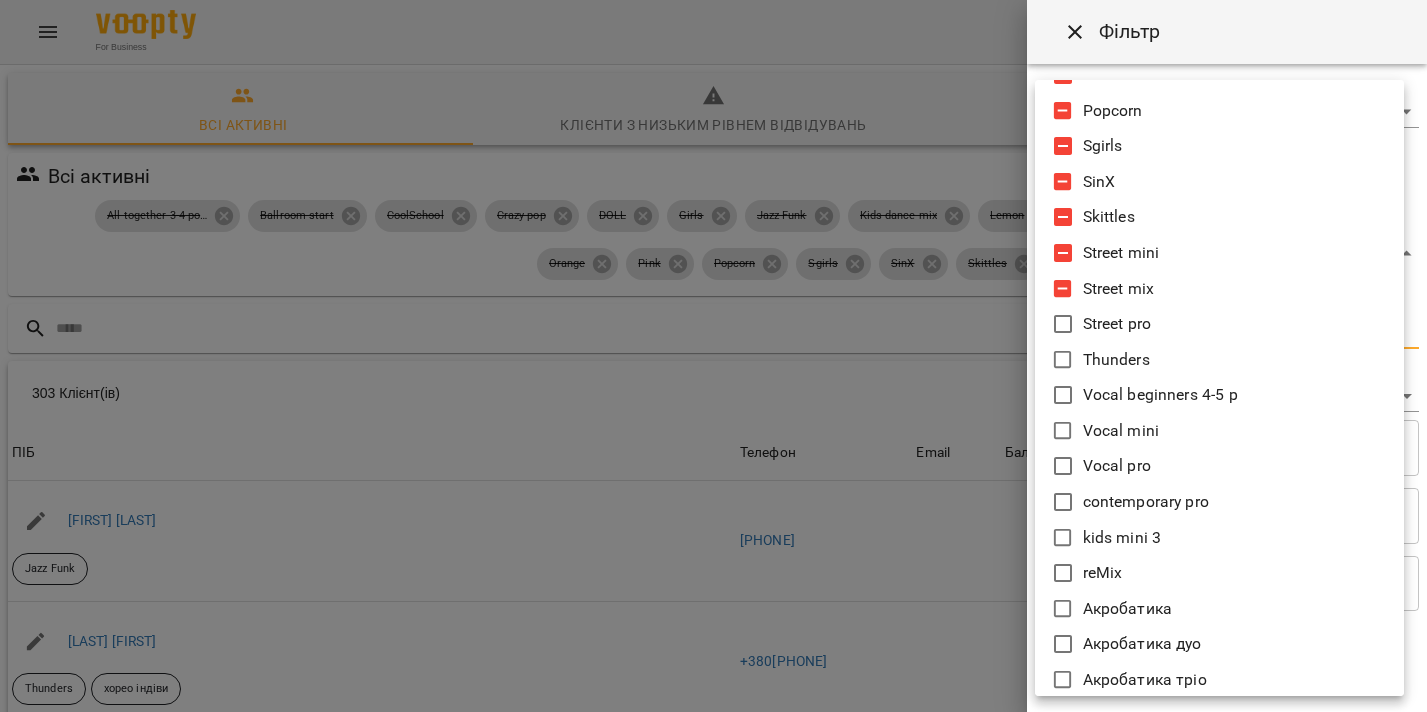 click 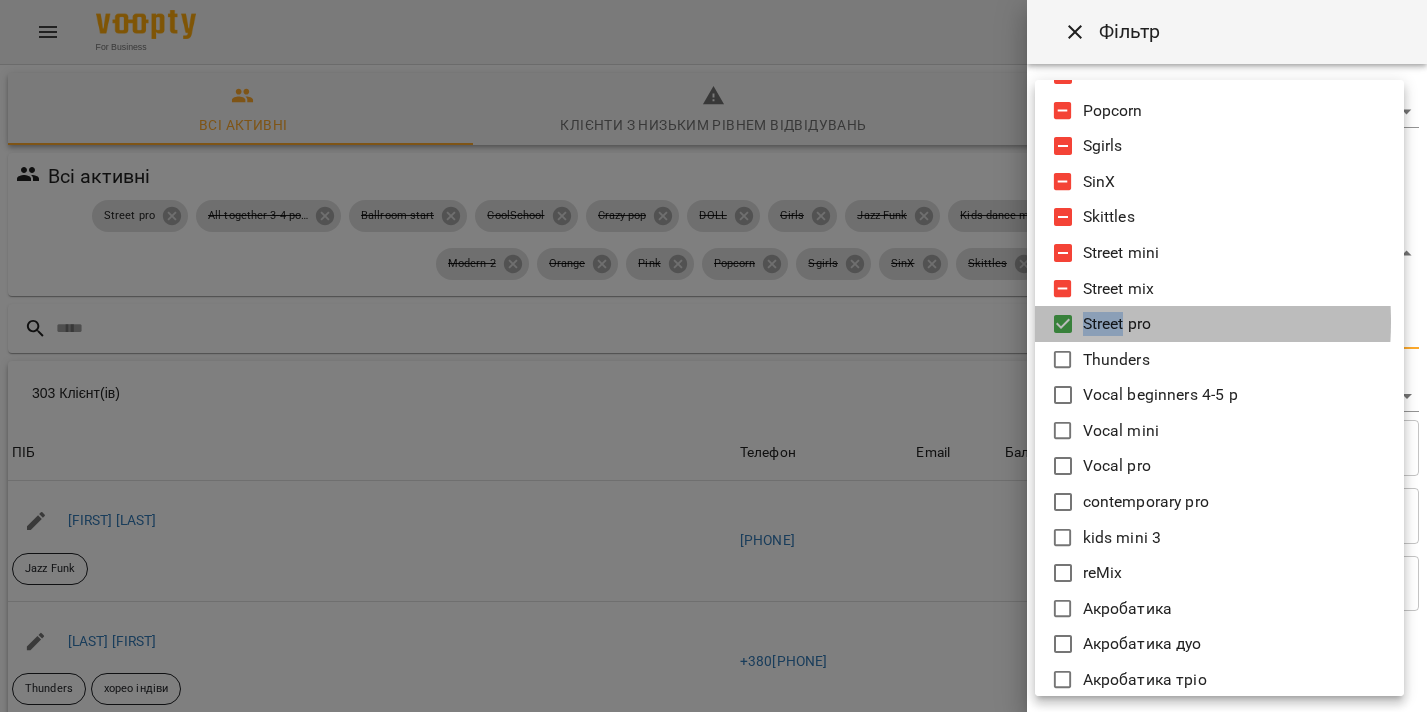 click 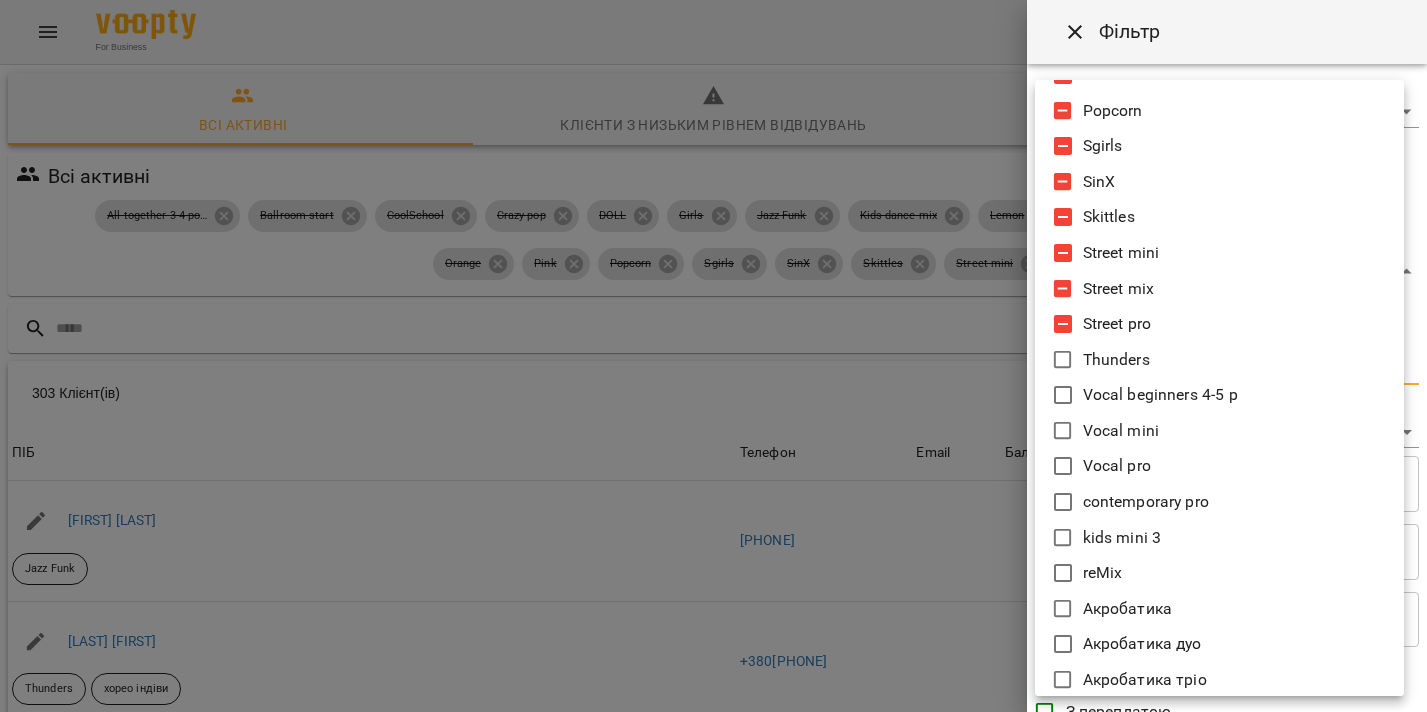 click 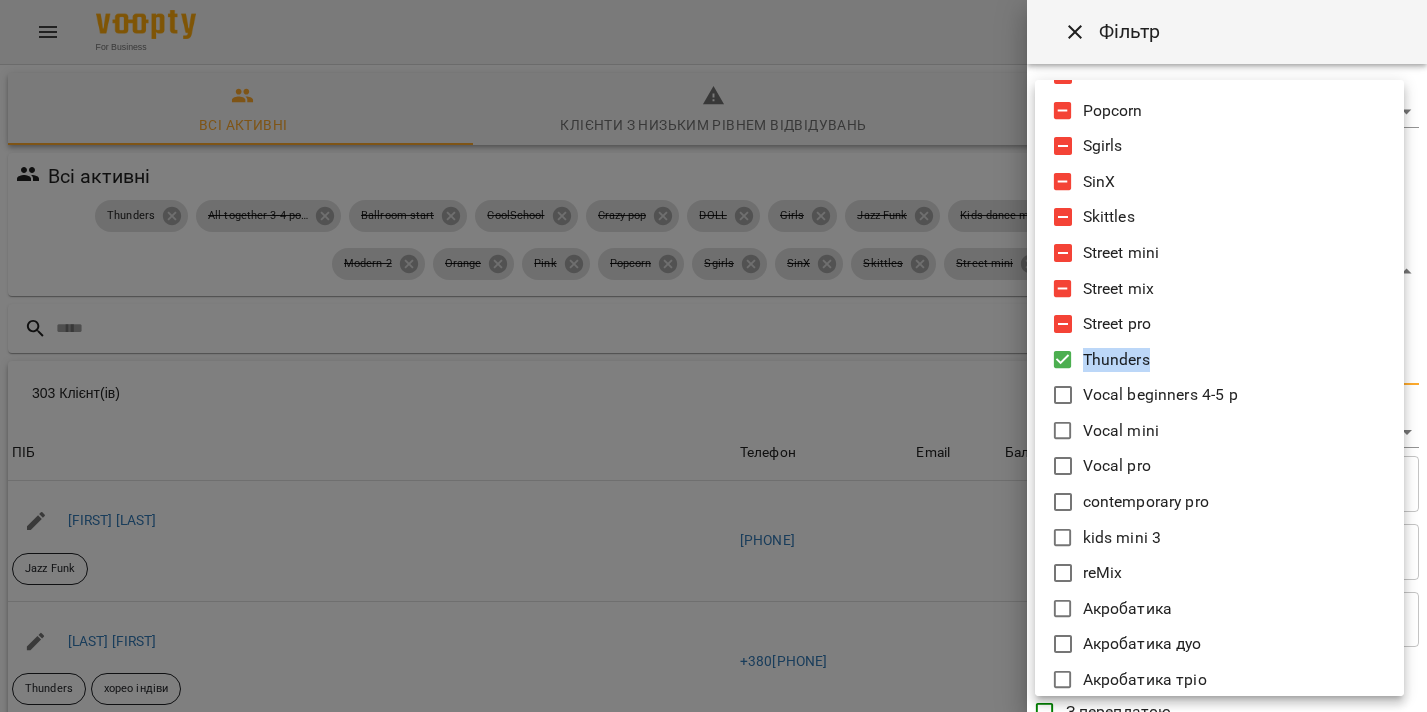 click 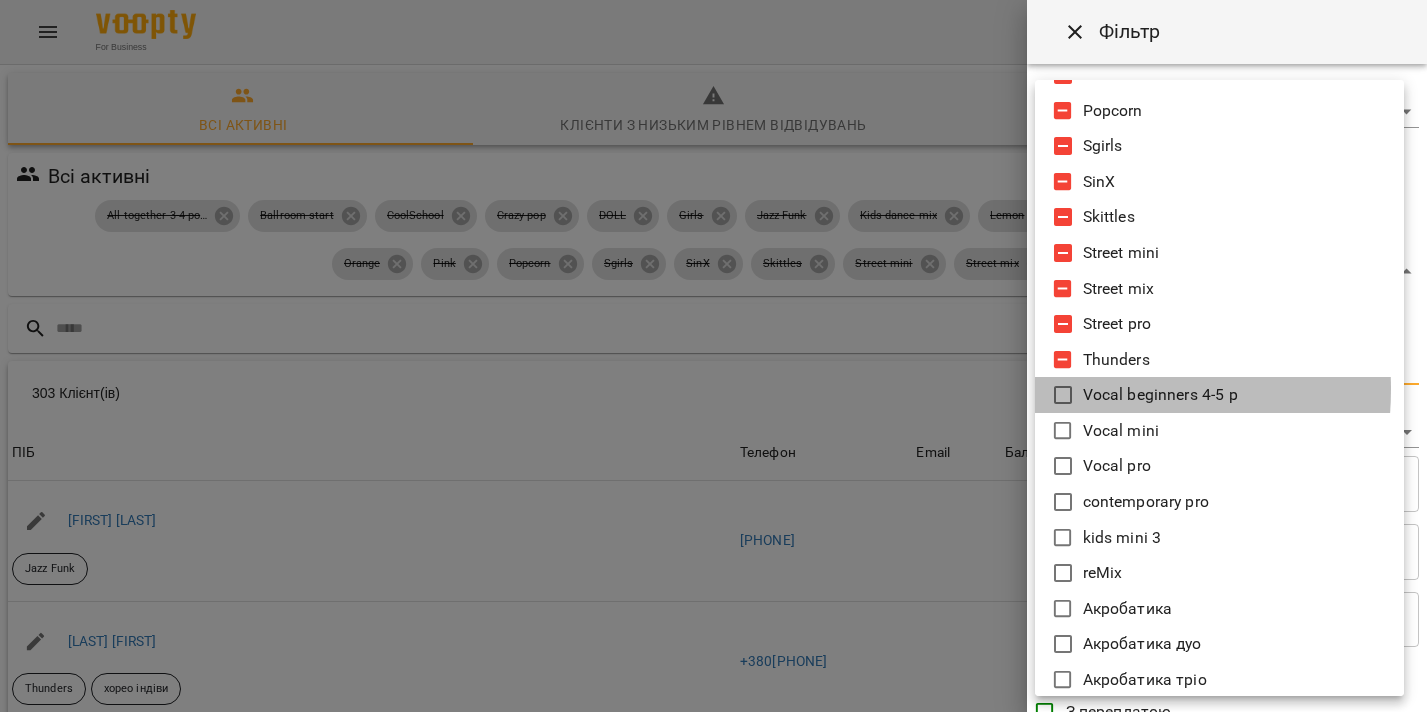 click 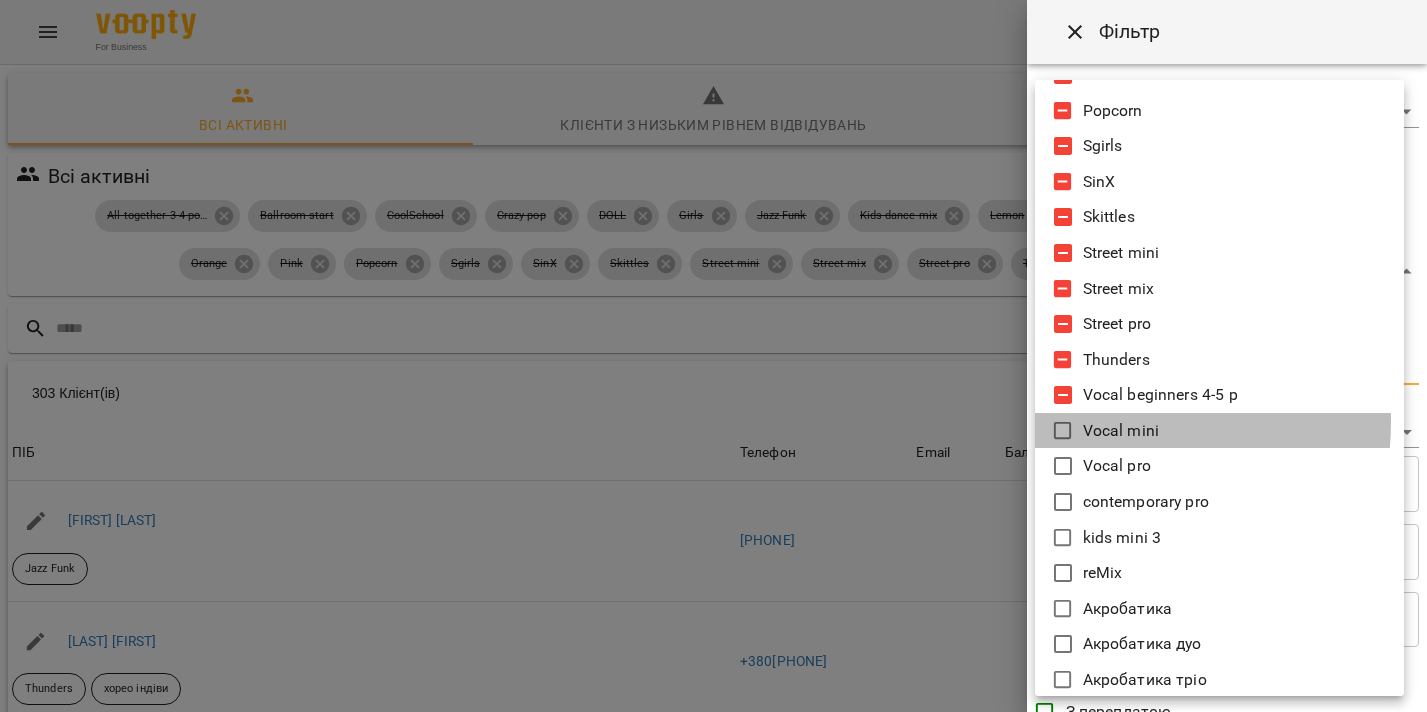 click 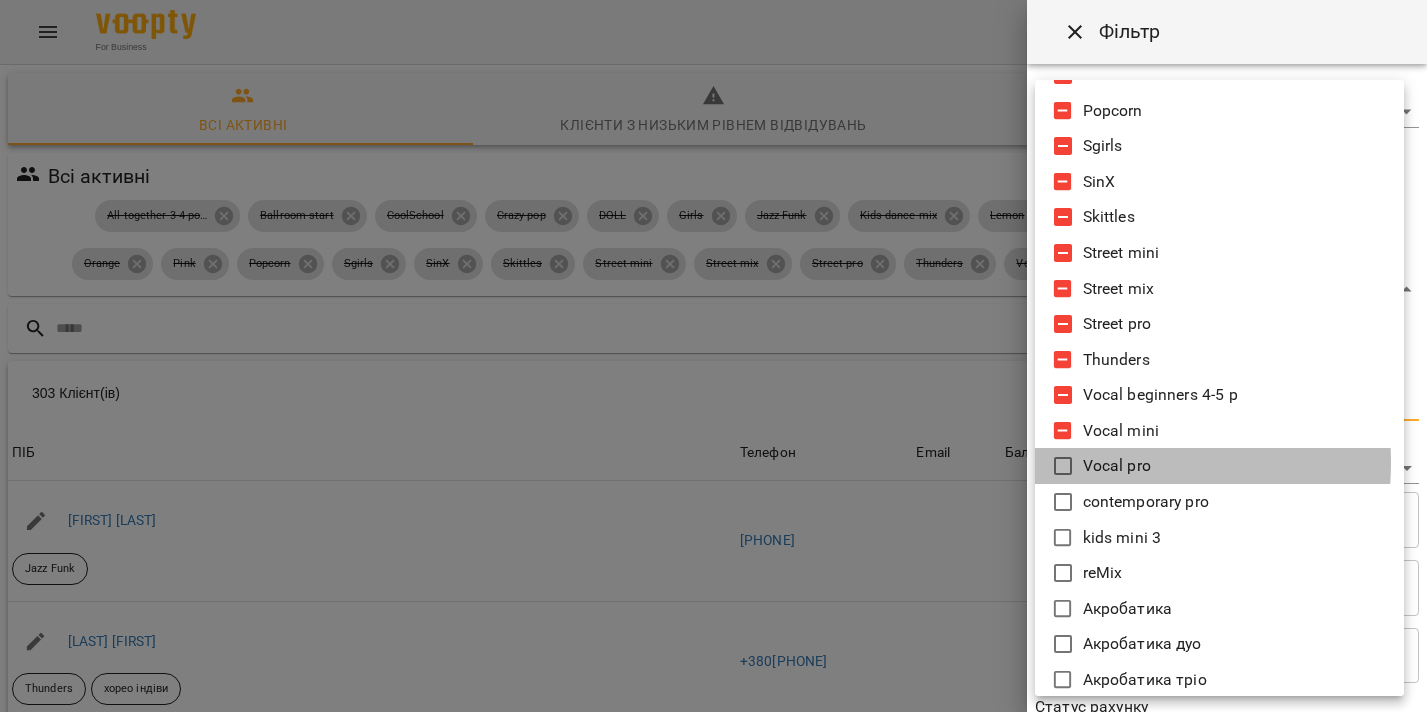 click 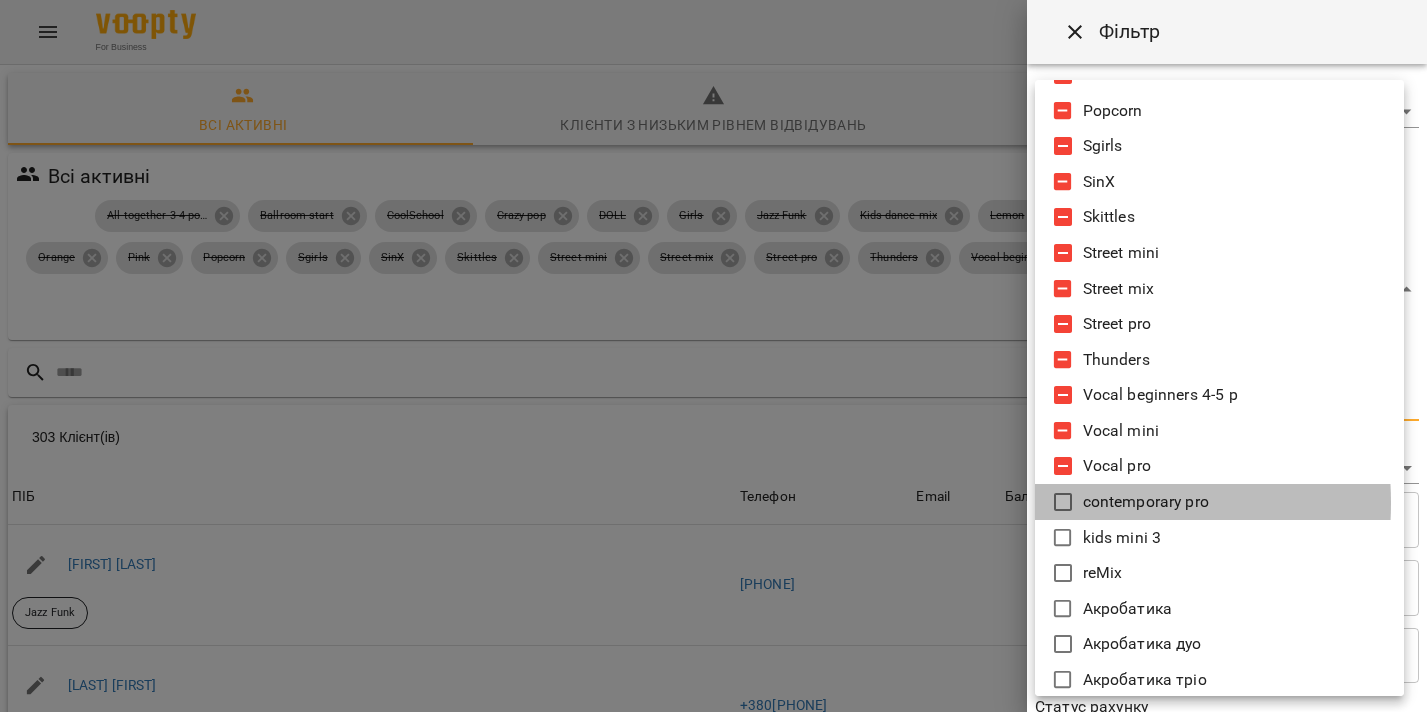 click 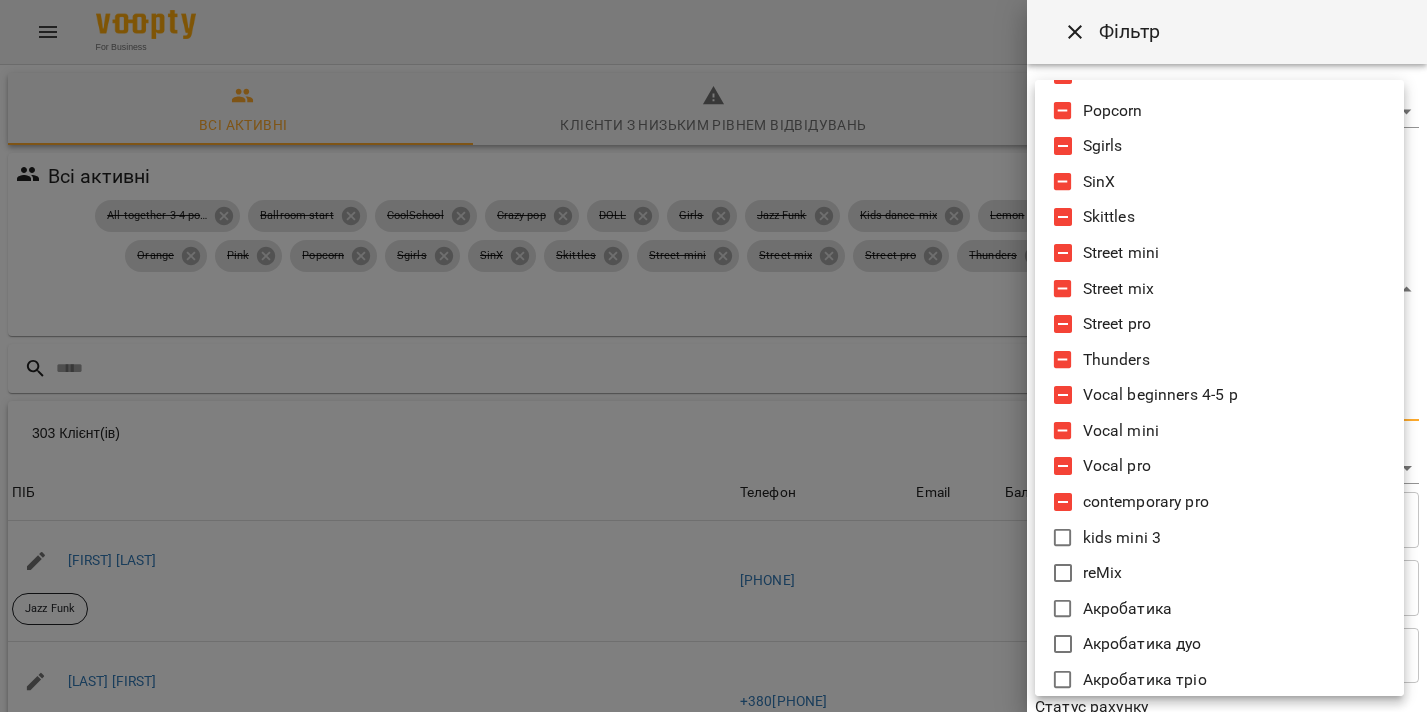click 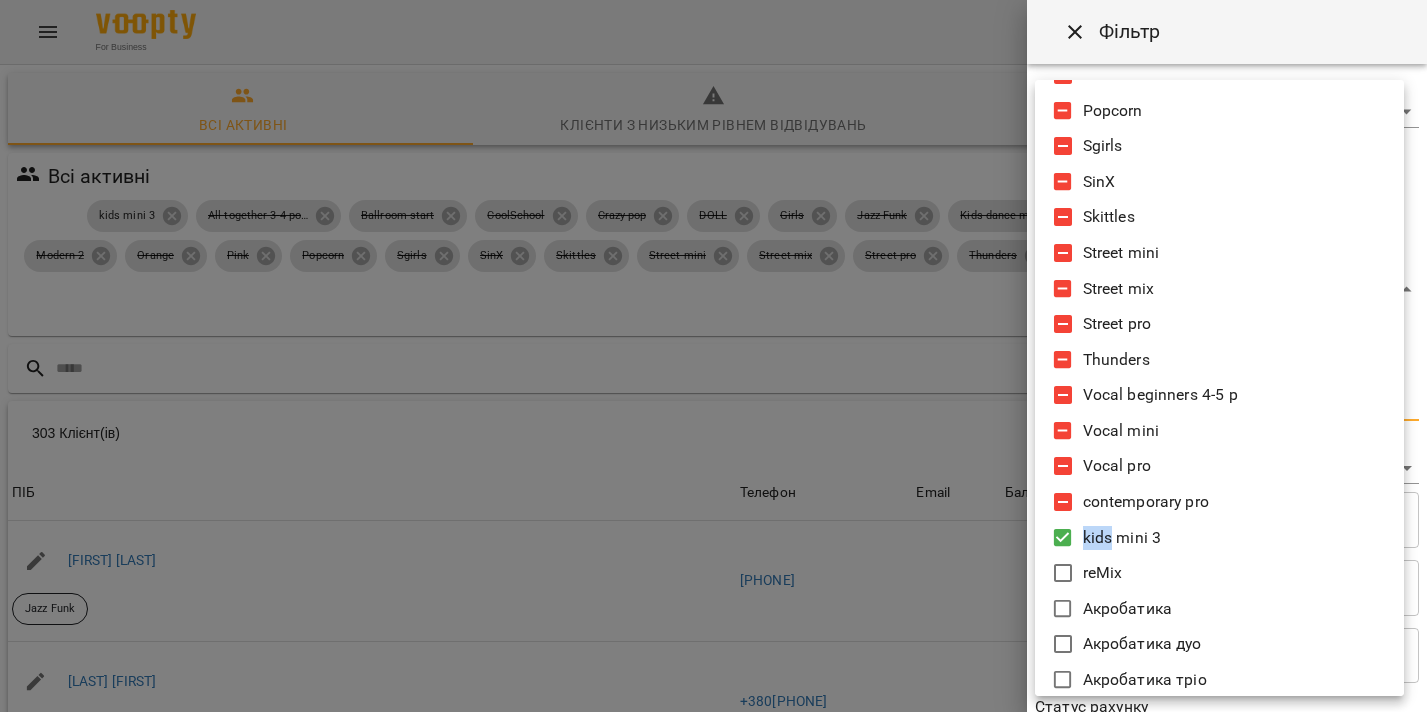 click 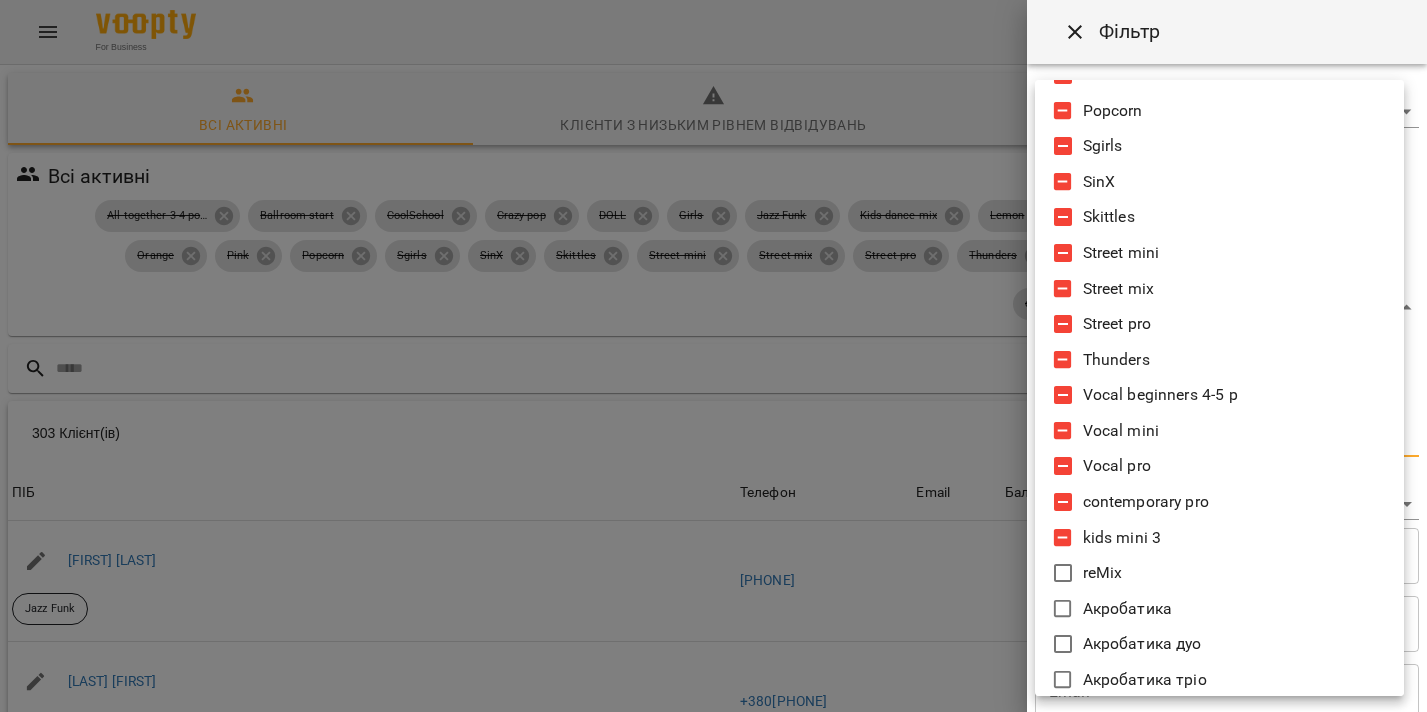 click 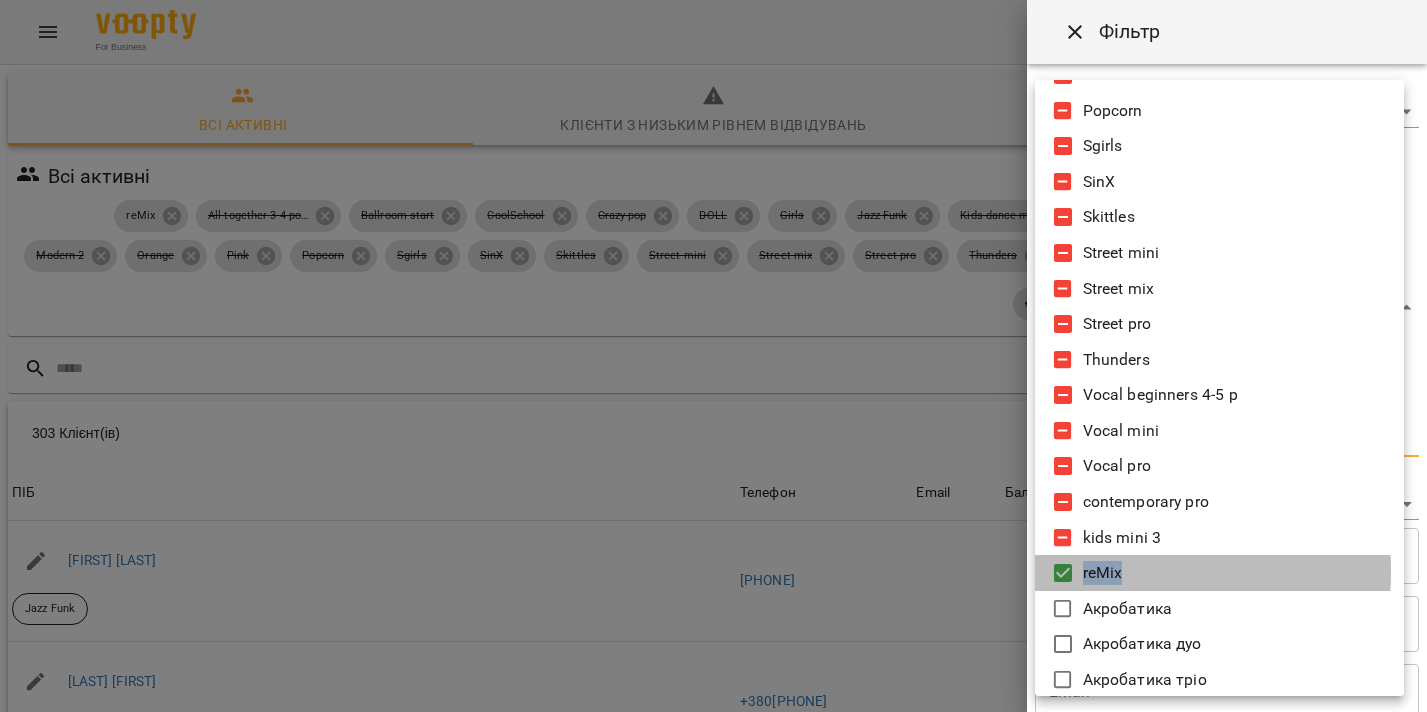 click 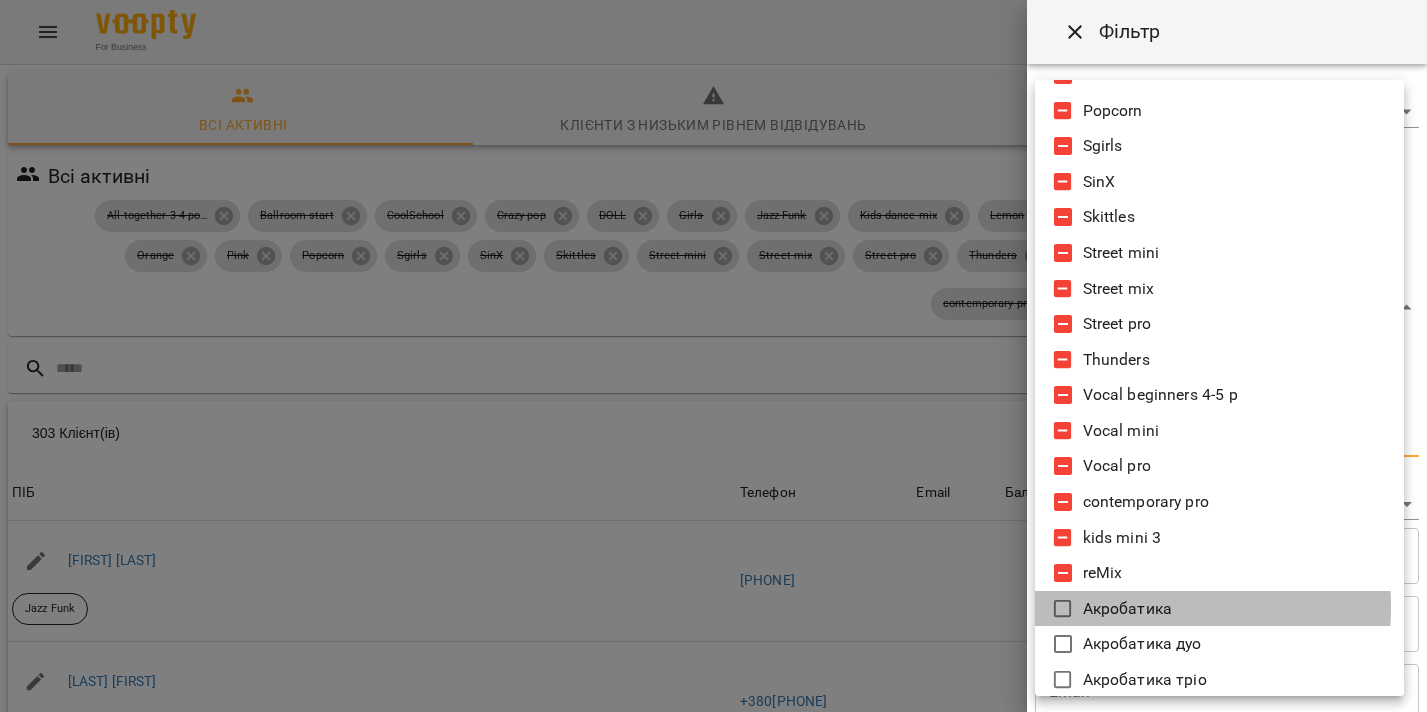 click 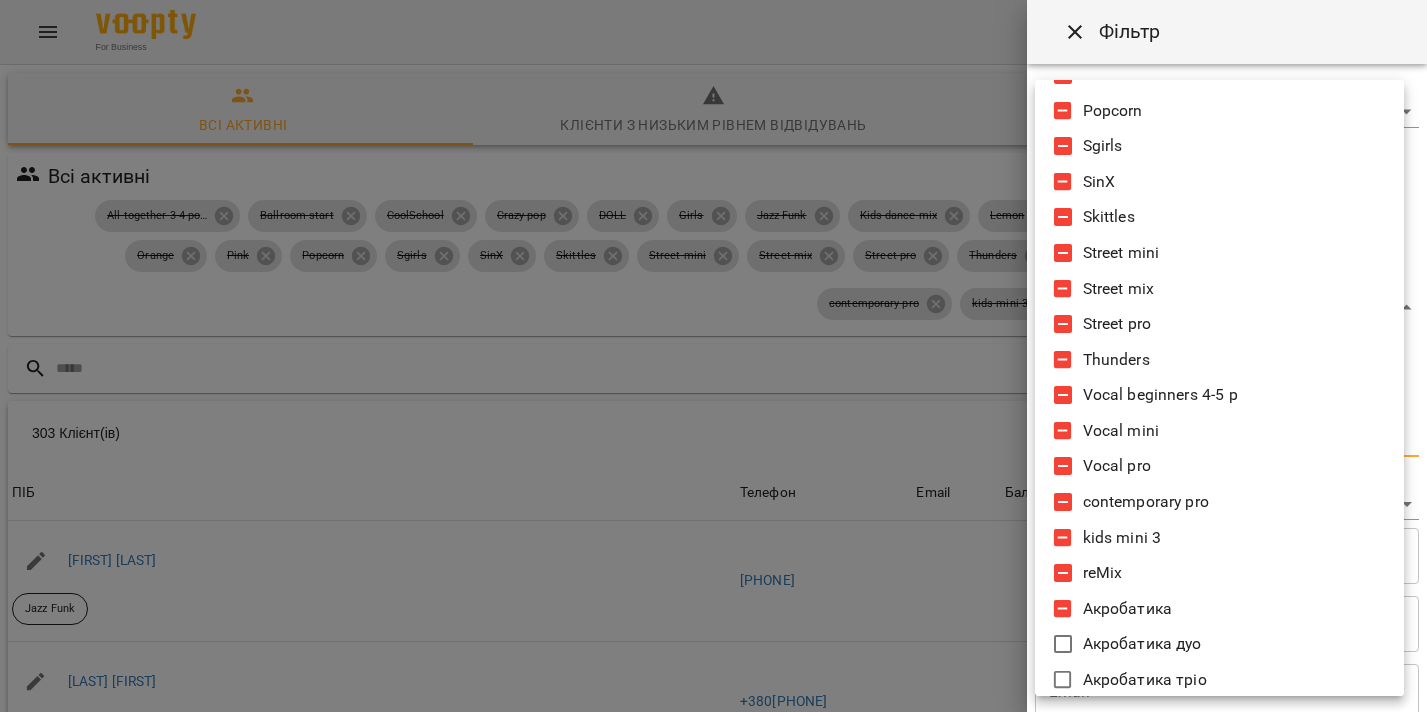 click 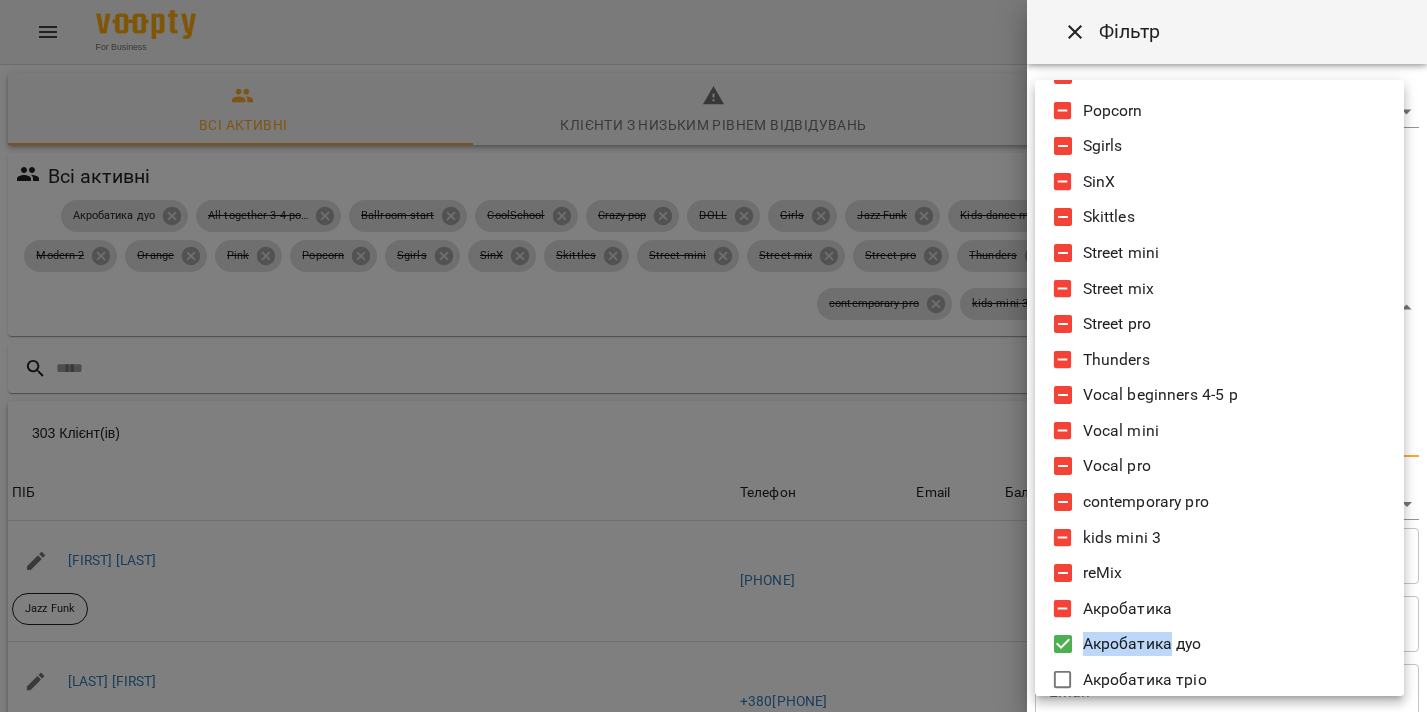 click 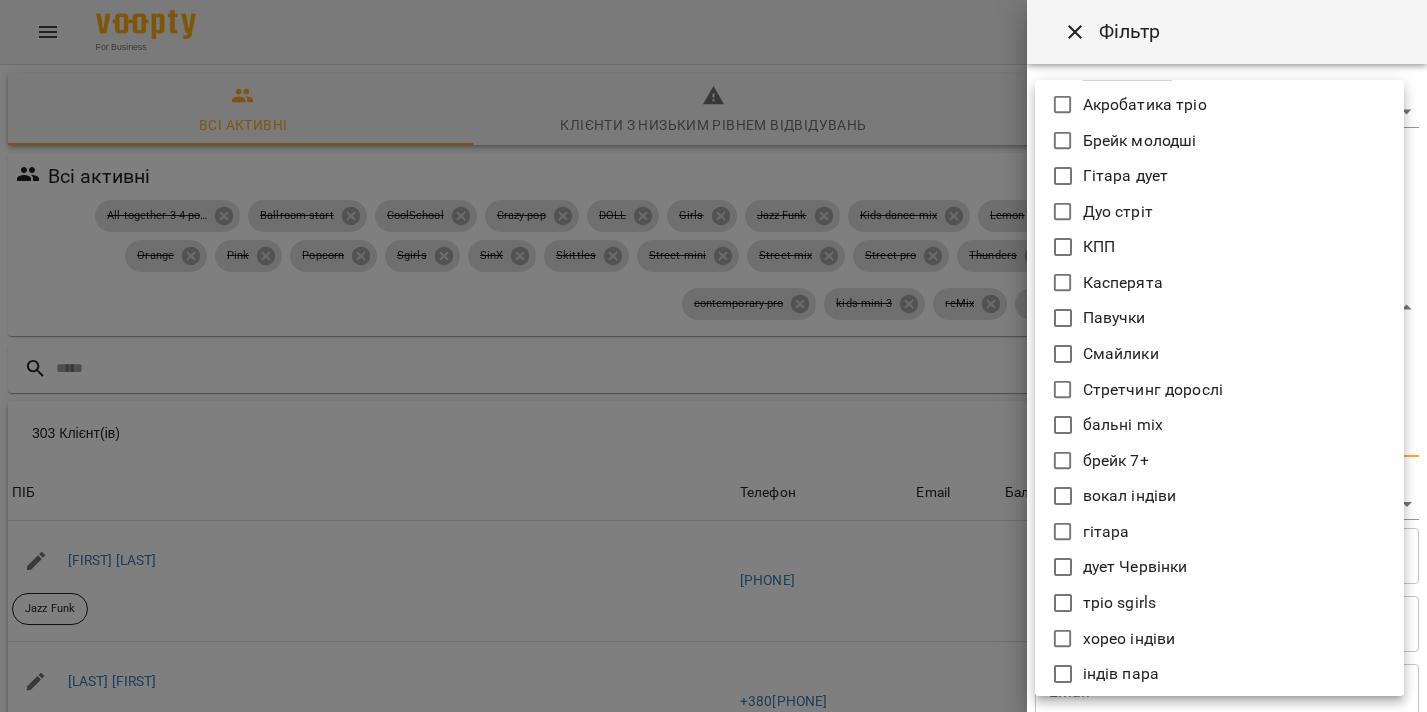 scroll, scrollTop: 970, scrollLeft: 0, axis: vertical 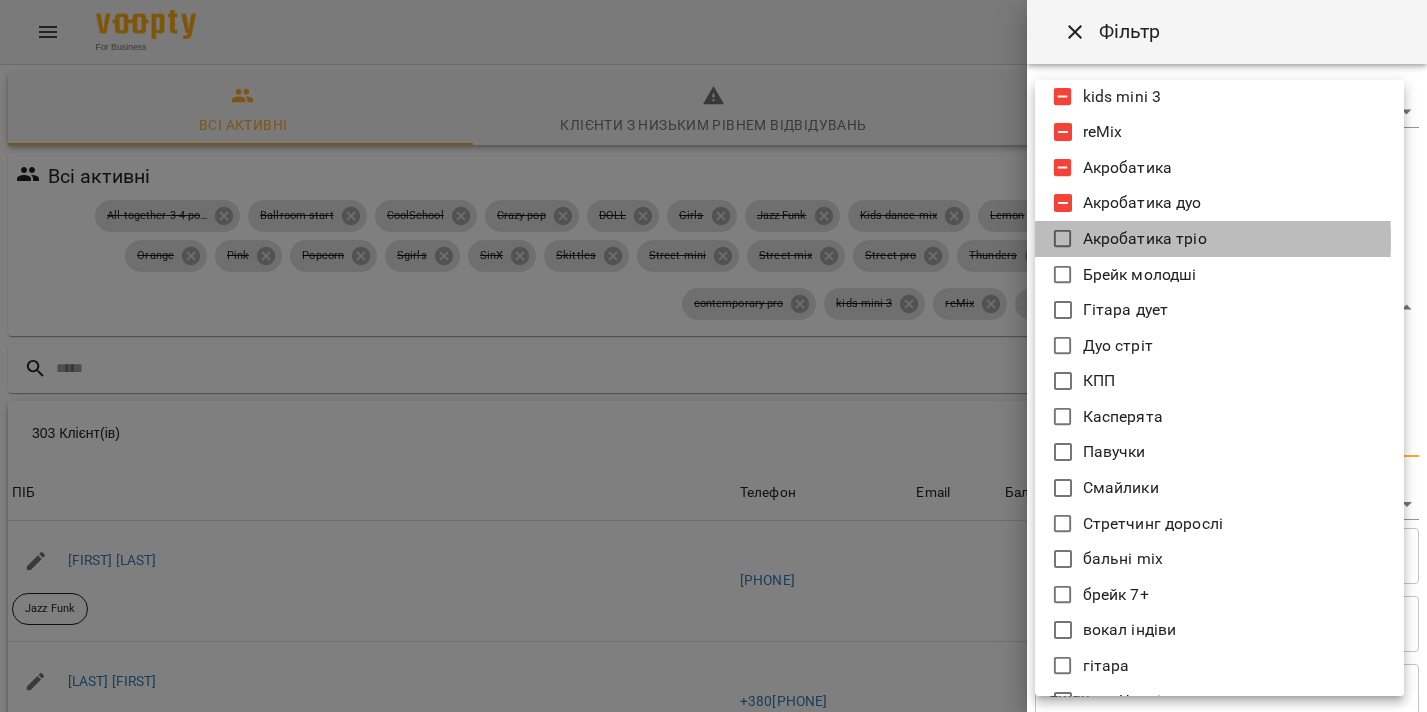 click 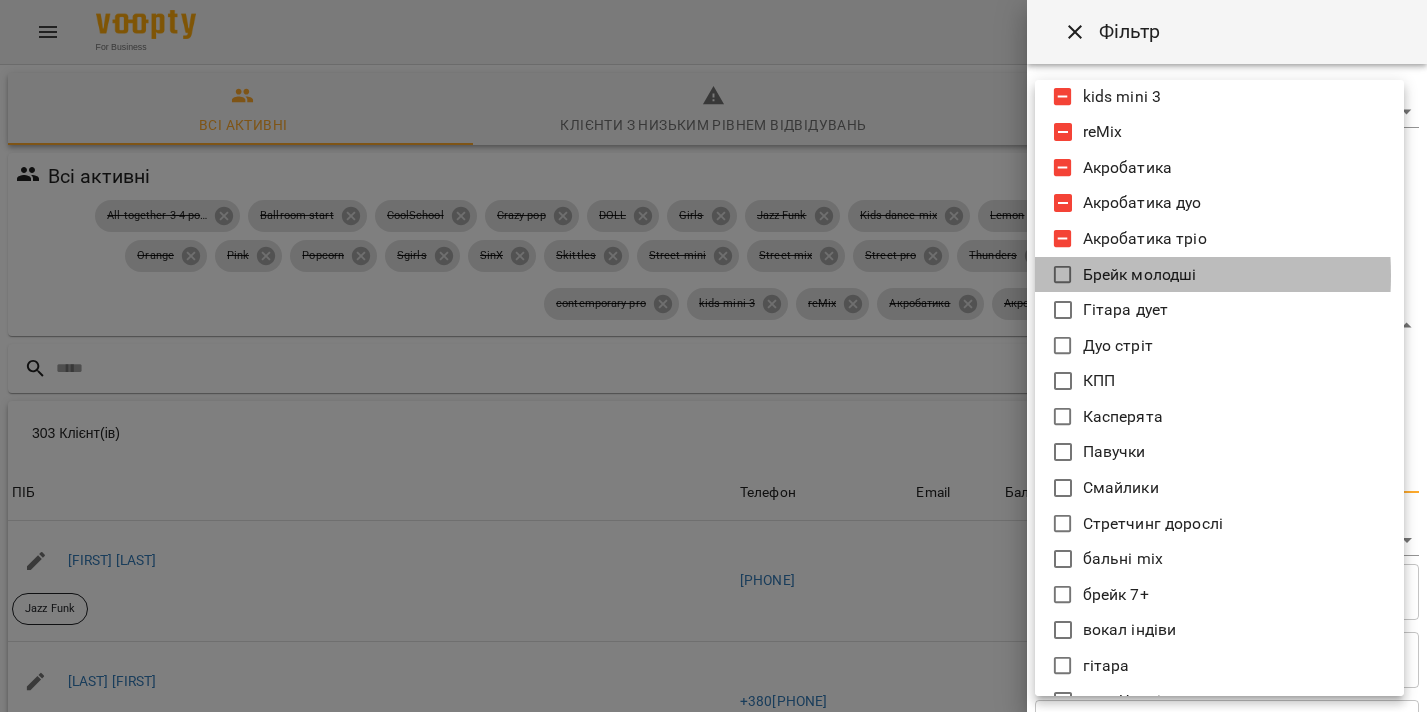 click 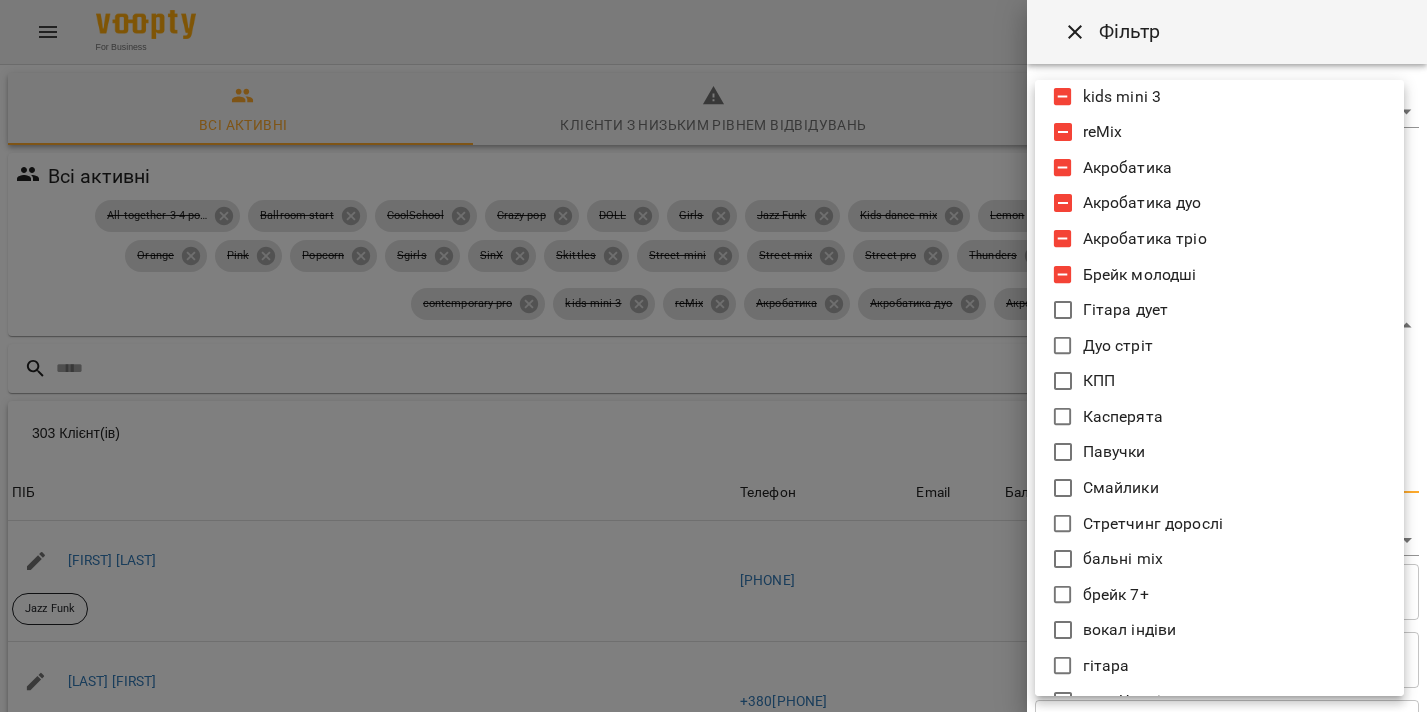 click 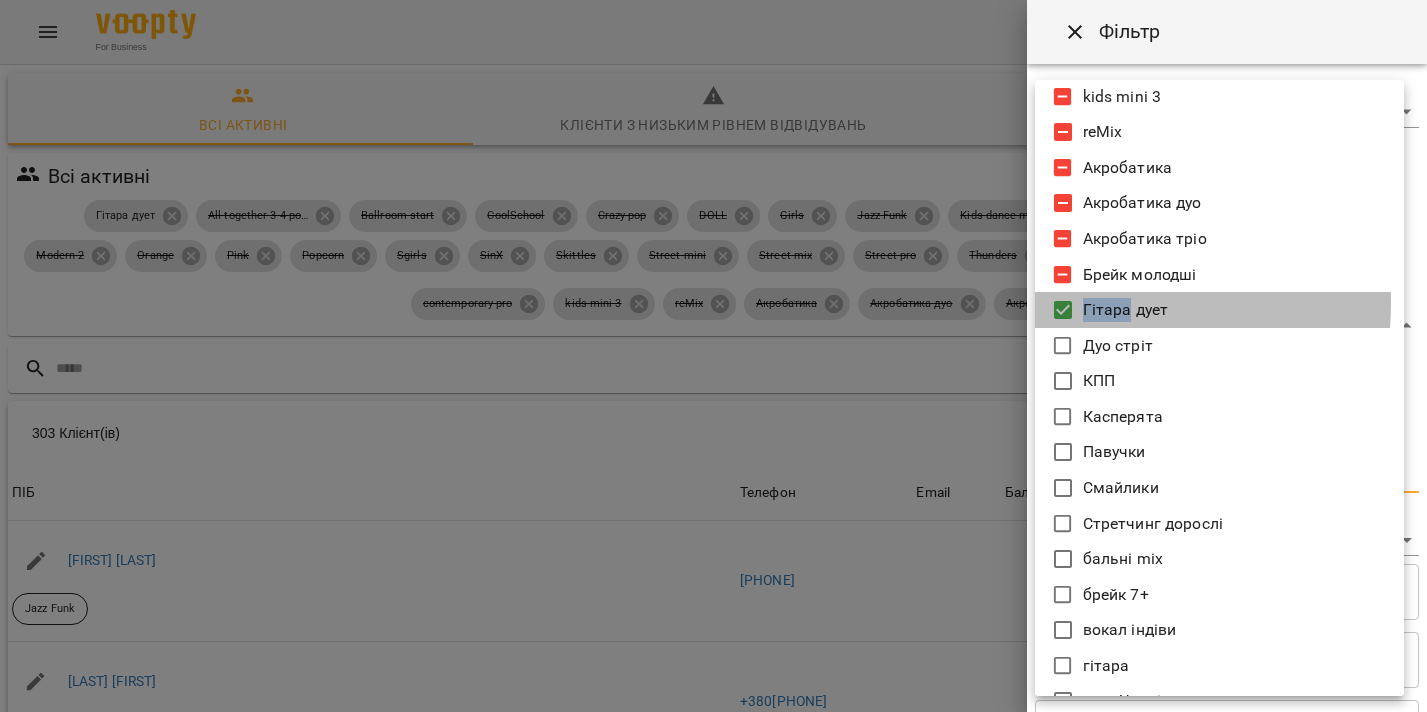 click 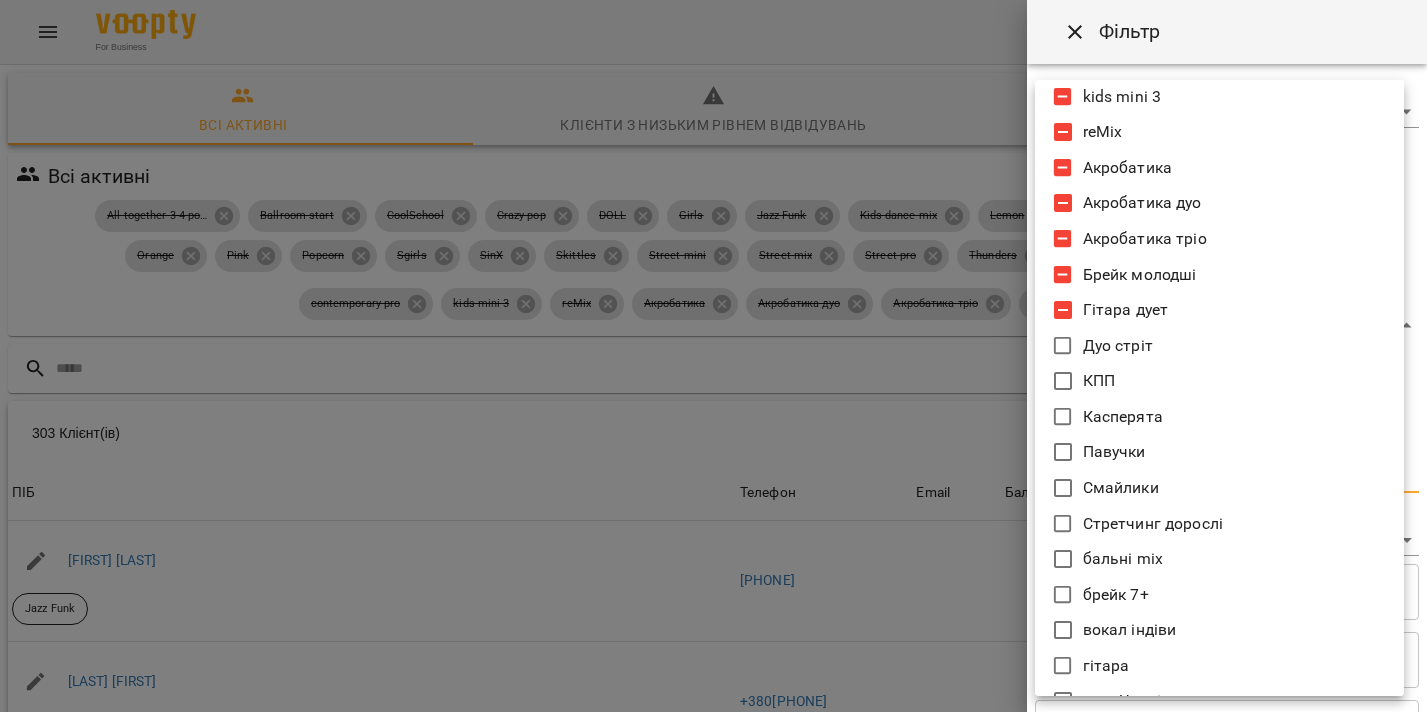 click 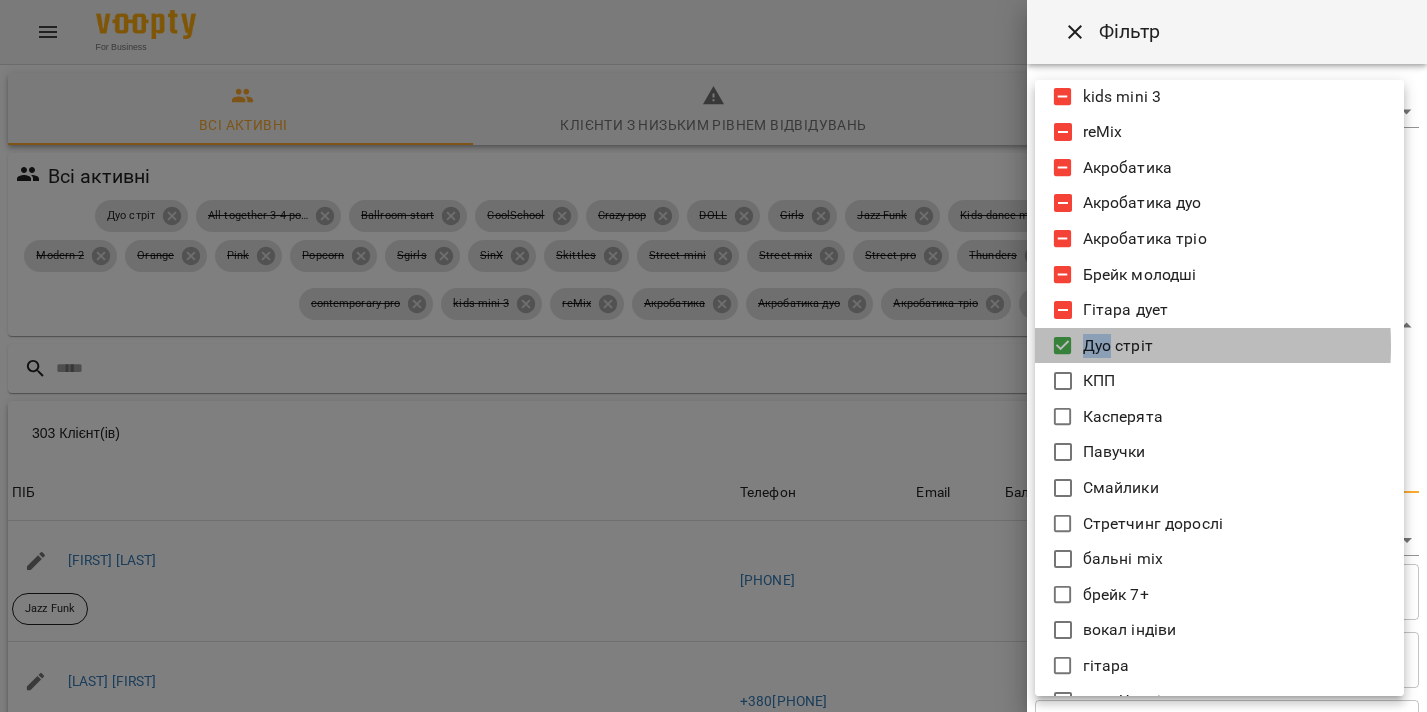 click 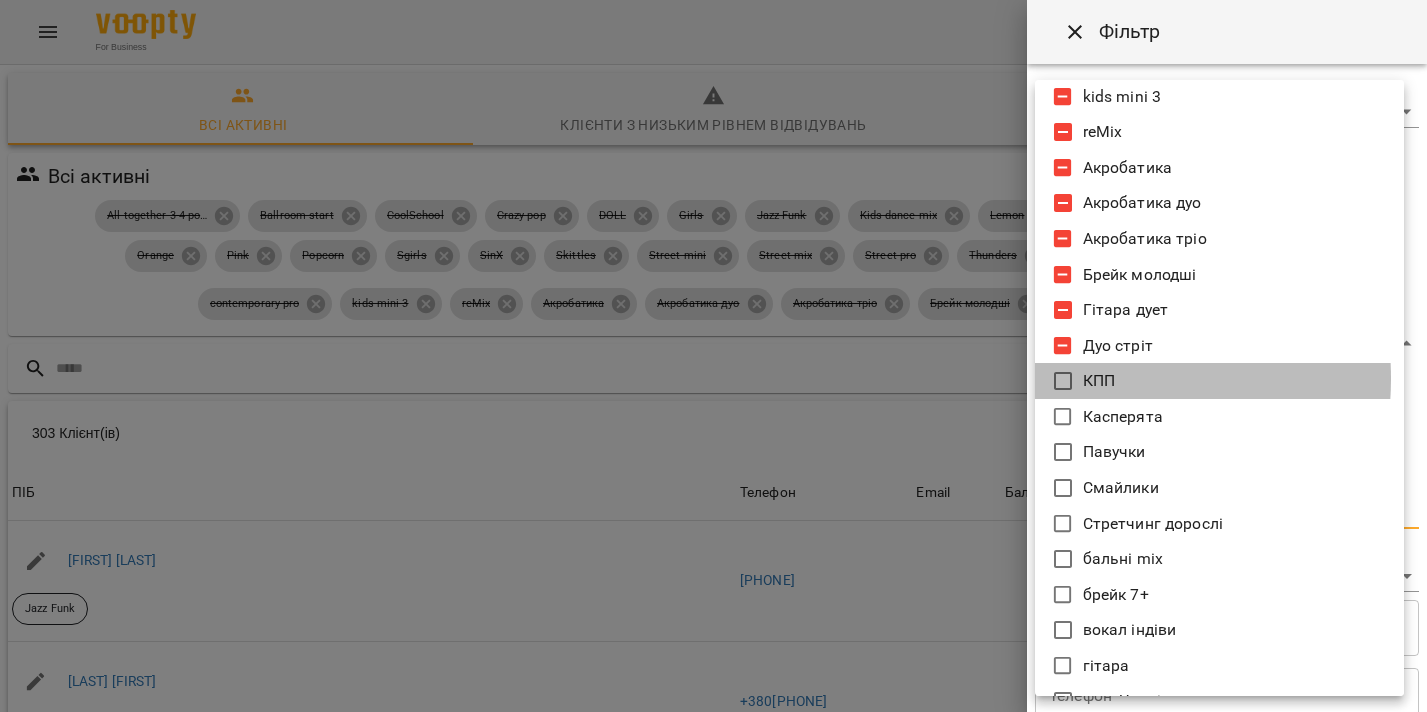 click 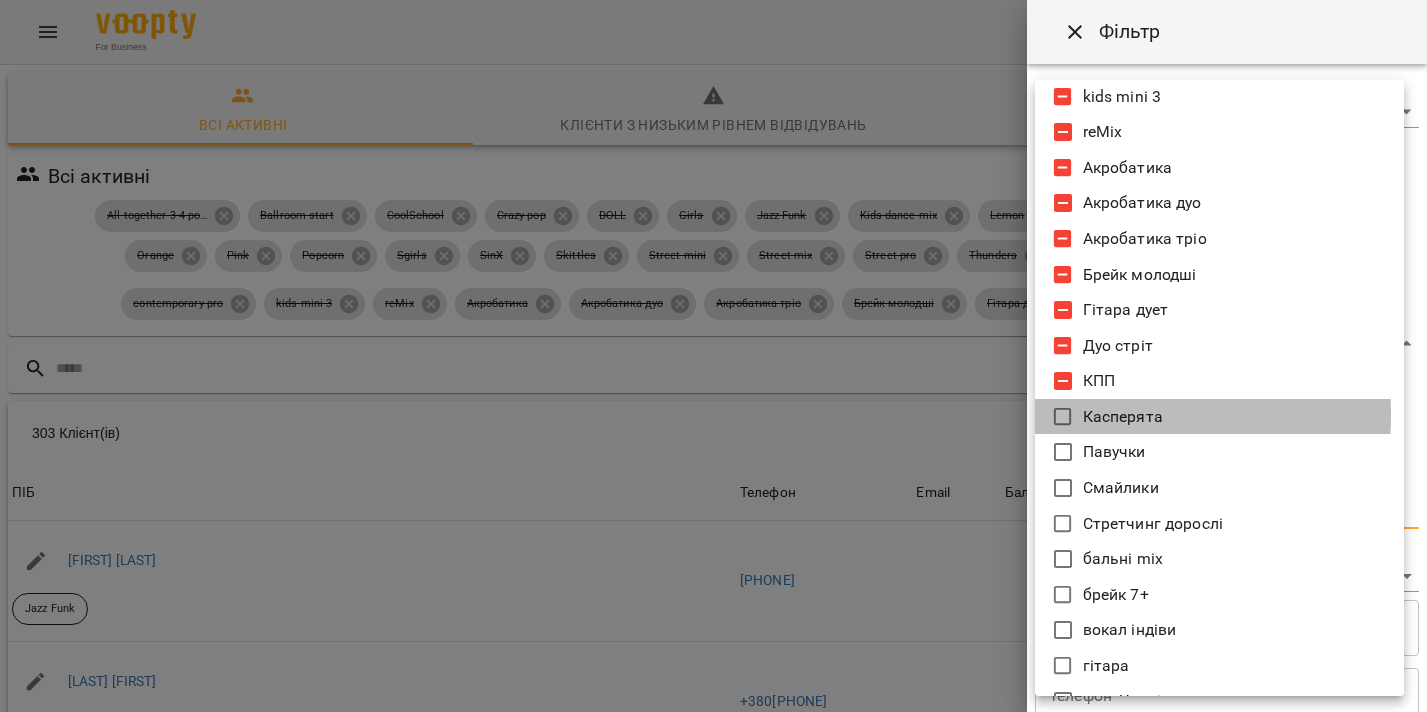 click 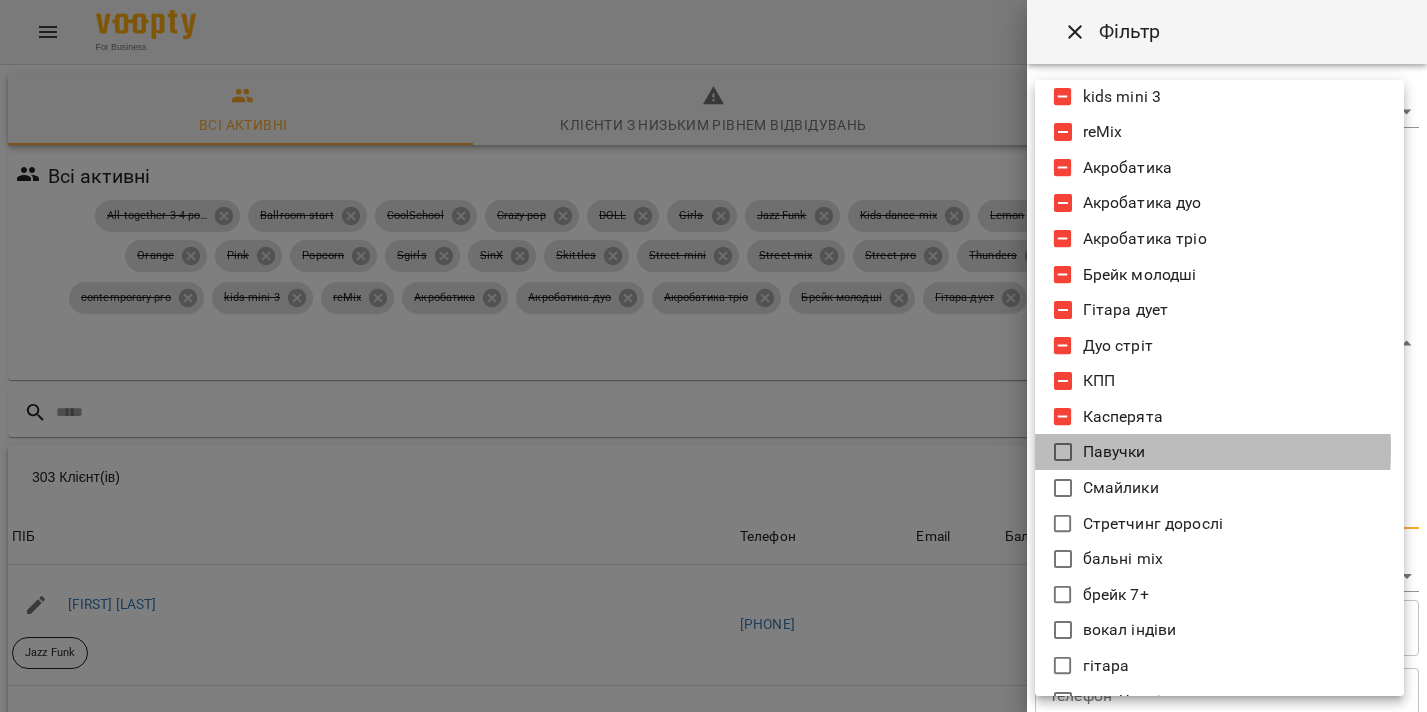 click 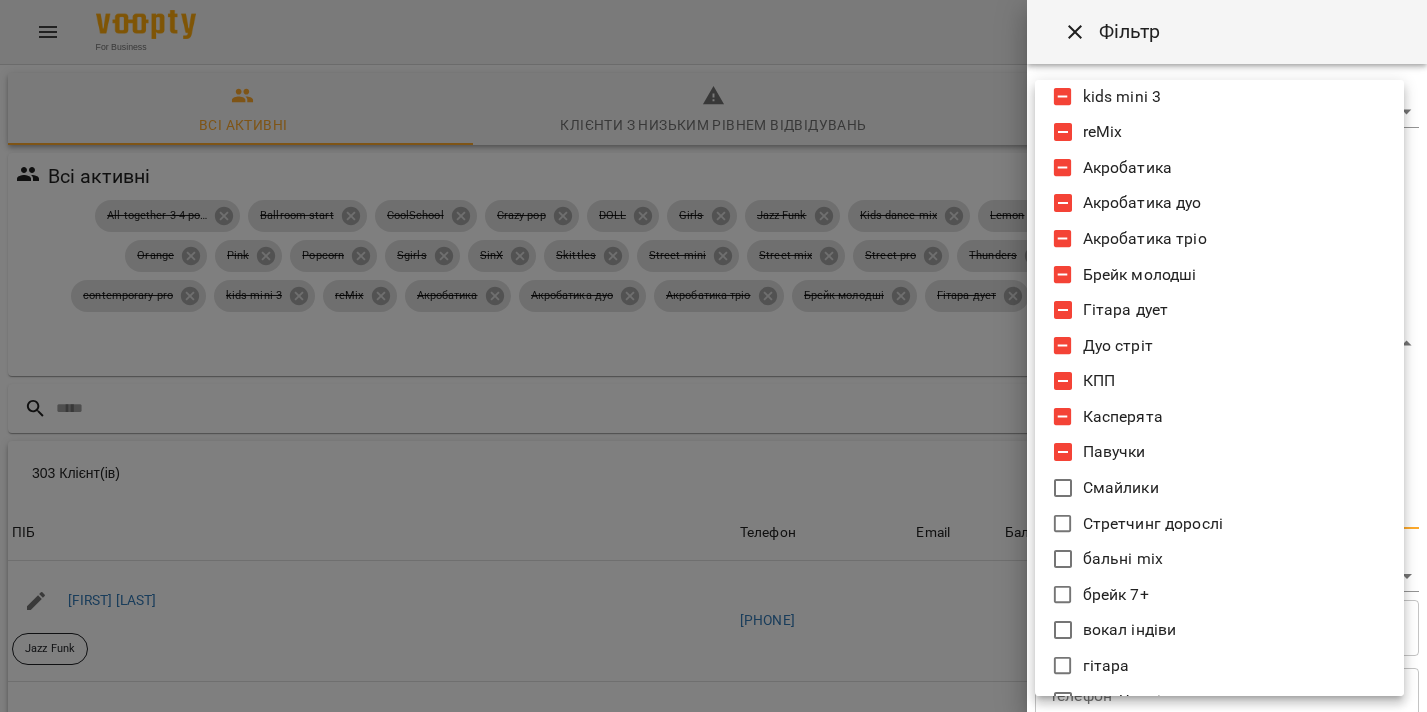click 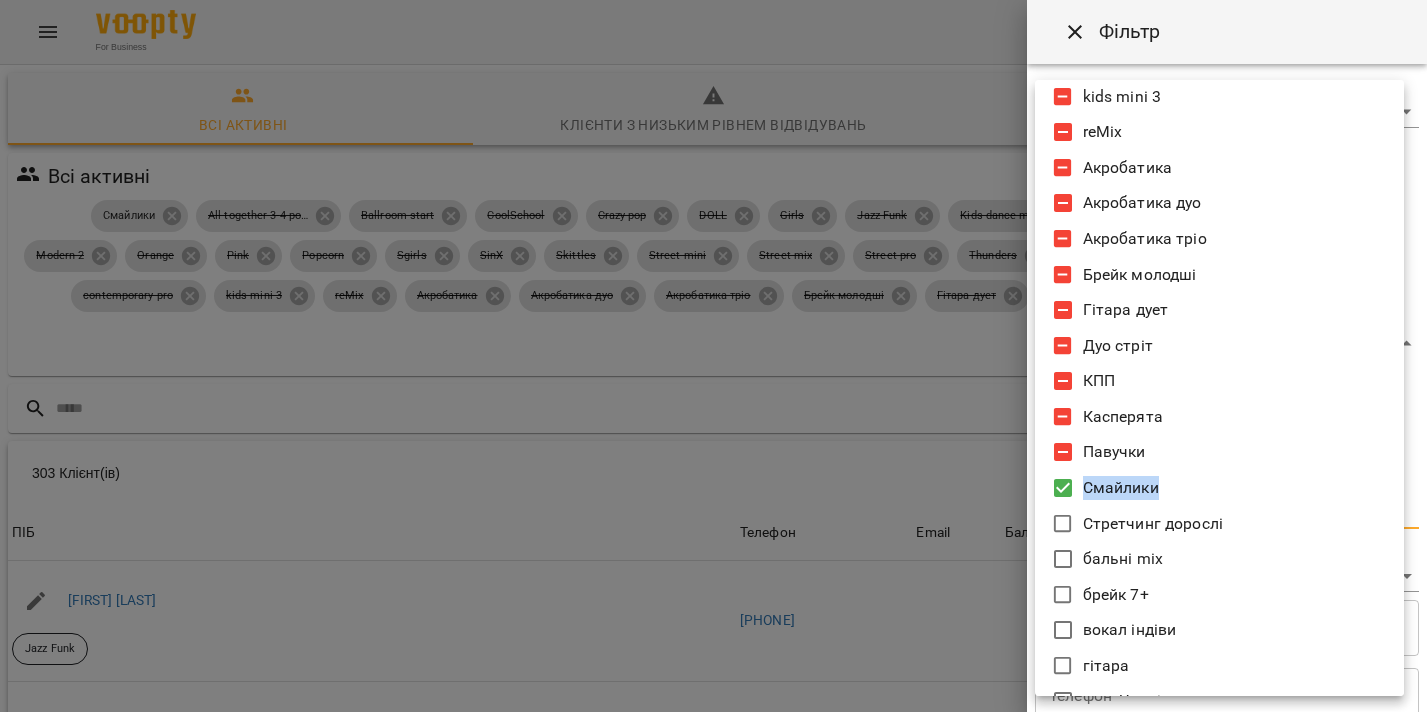 click 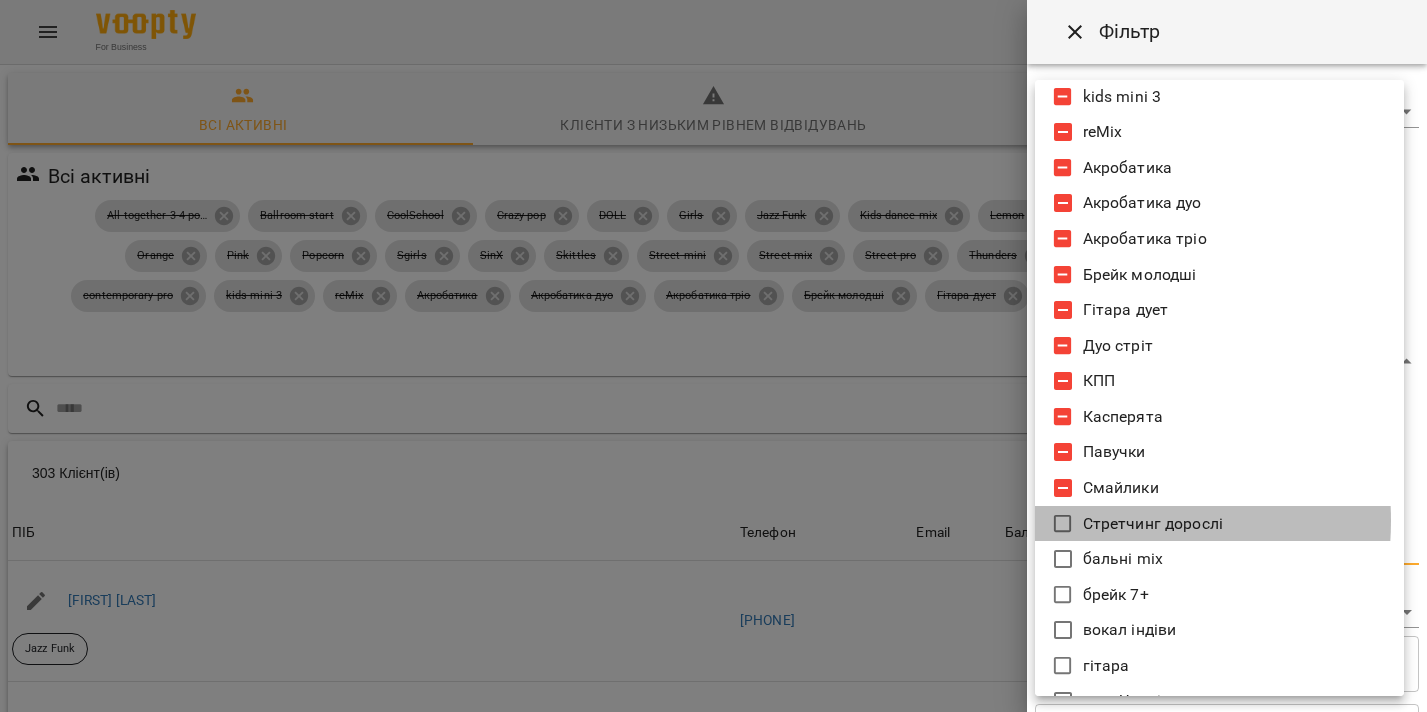 click 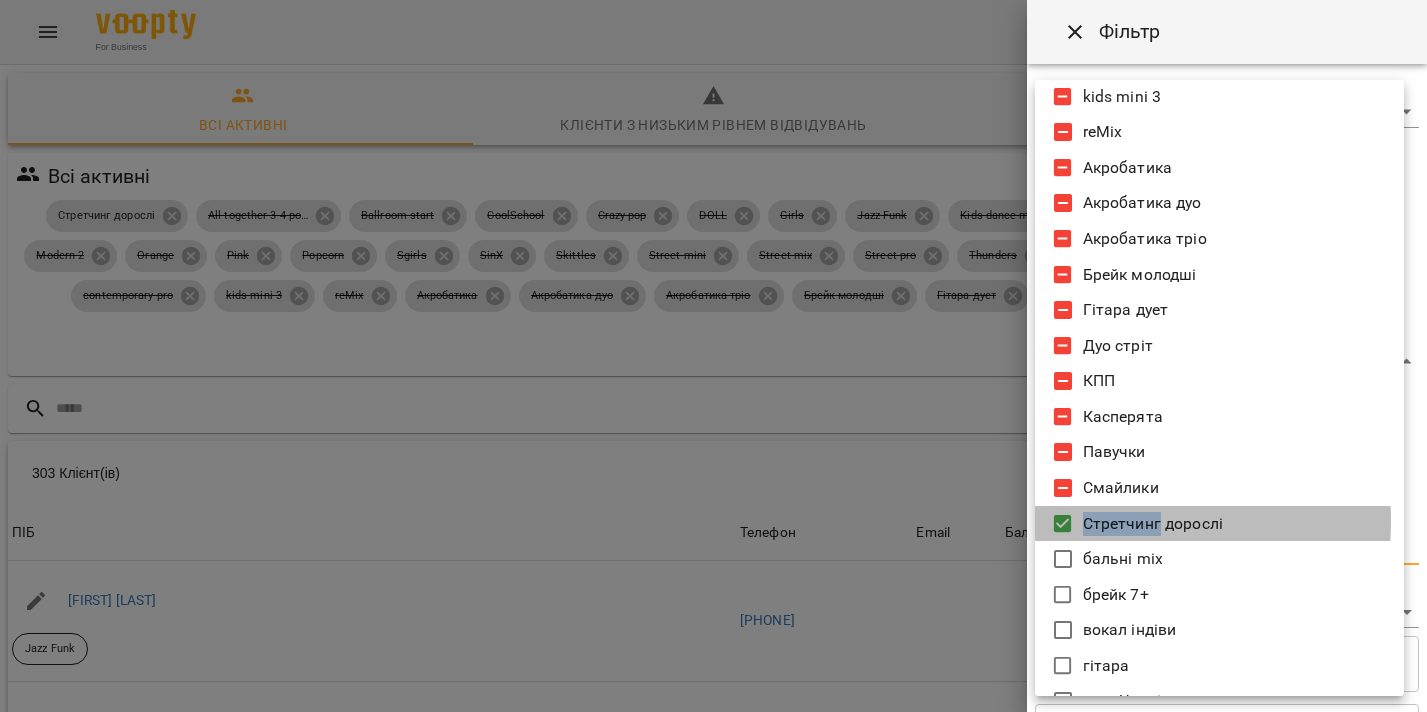 click 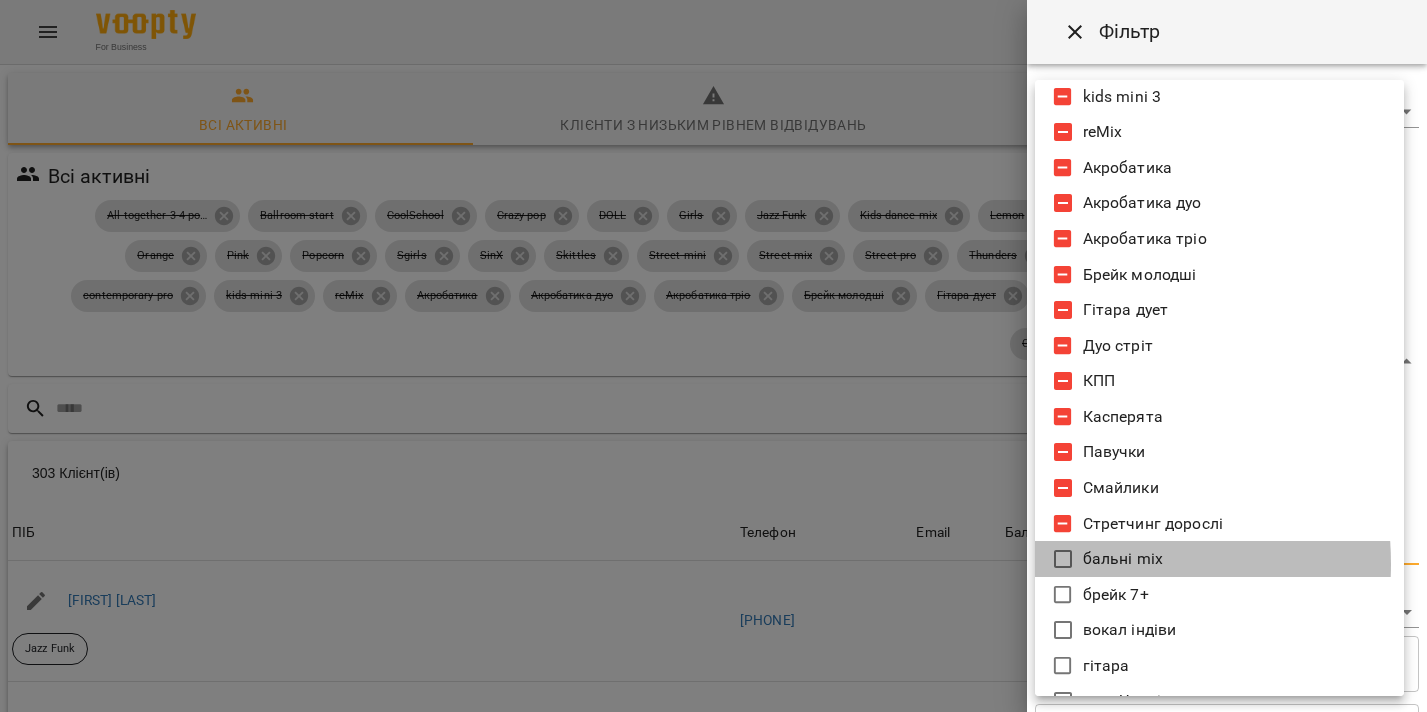 click 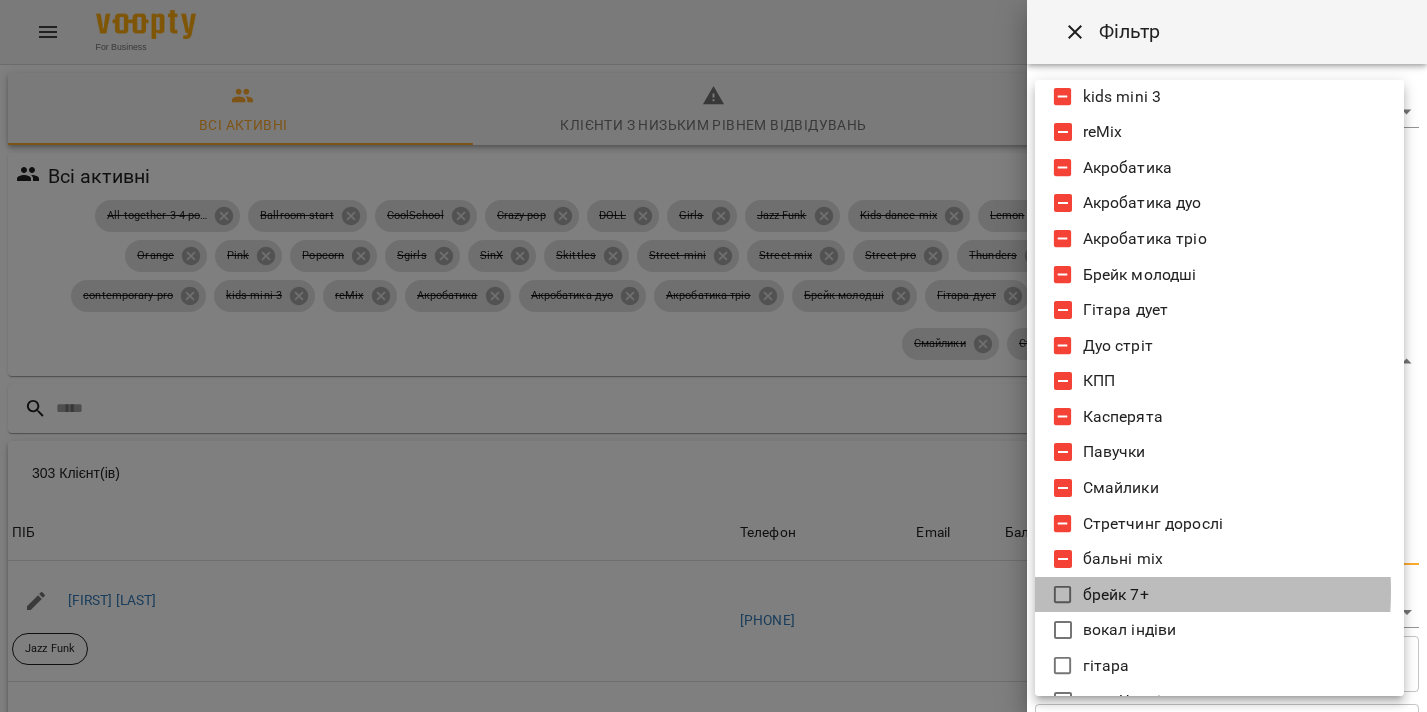 click 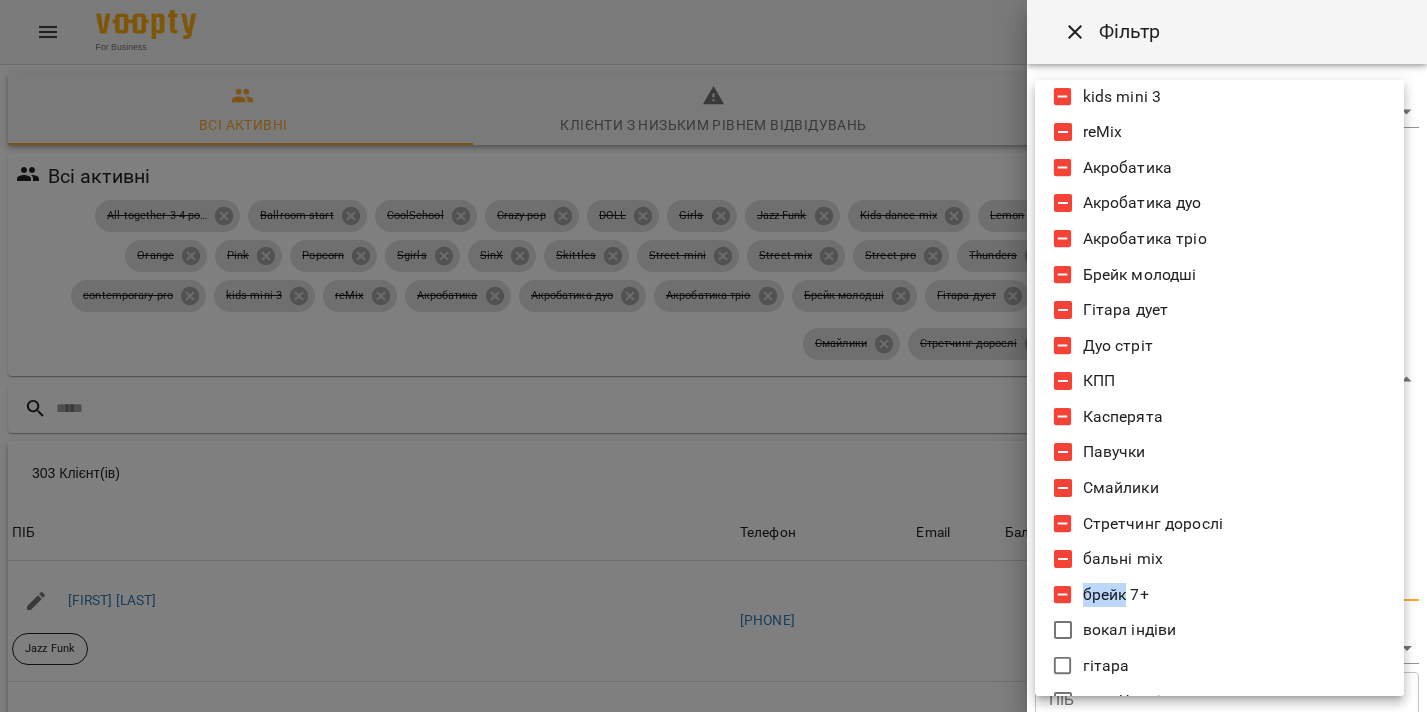 scroll, scrollTop: 1107, scrollLeft: 0, axis: vertical 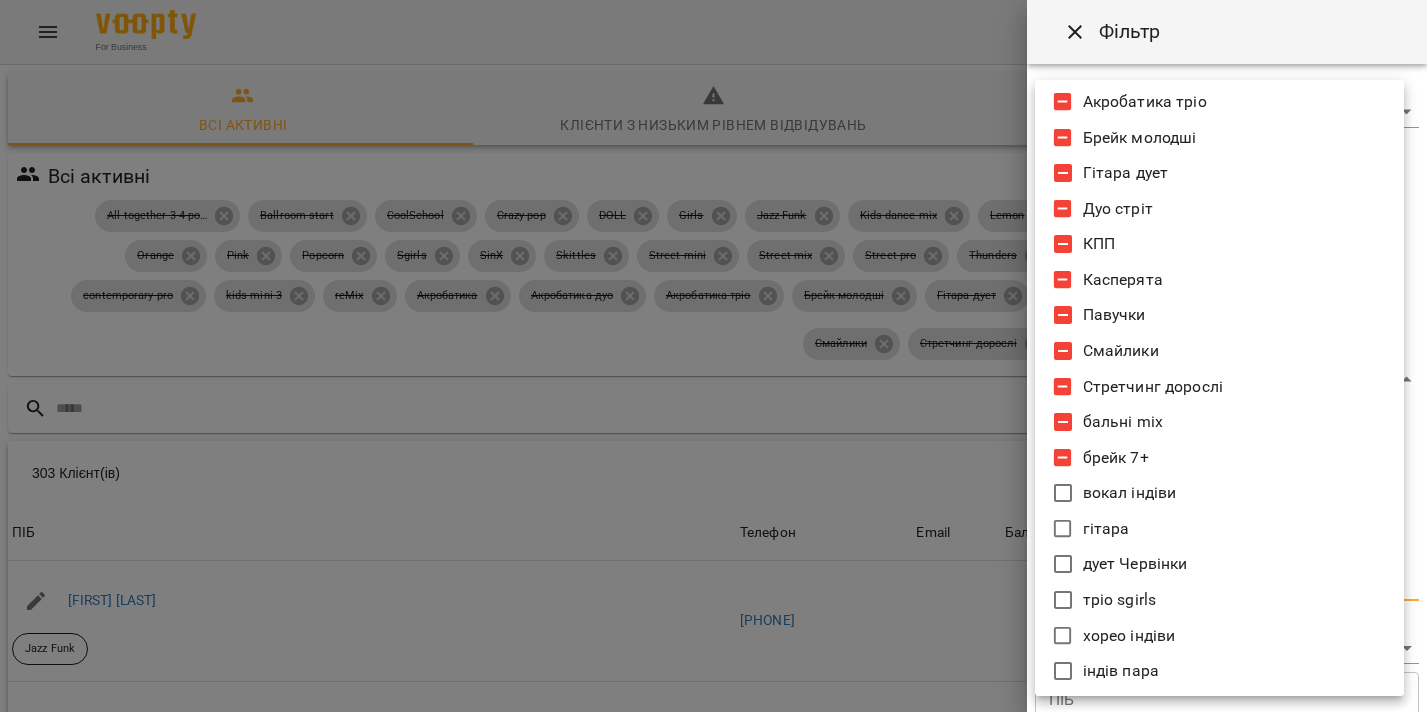 click 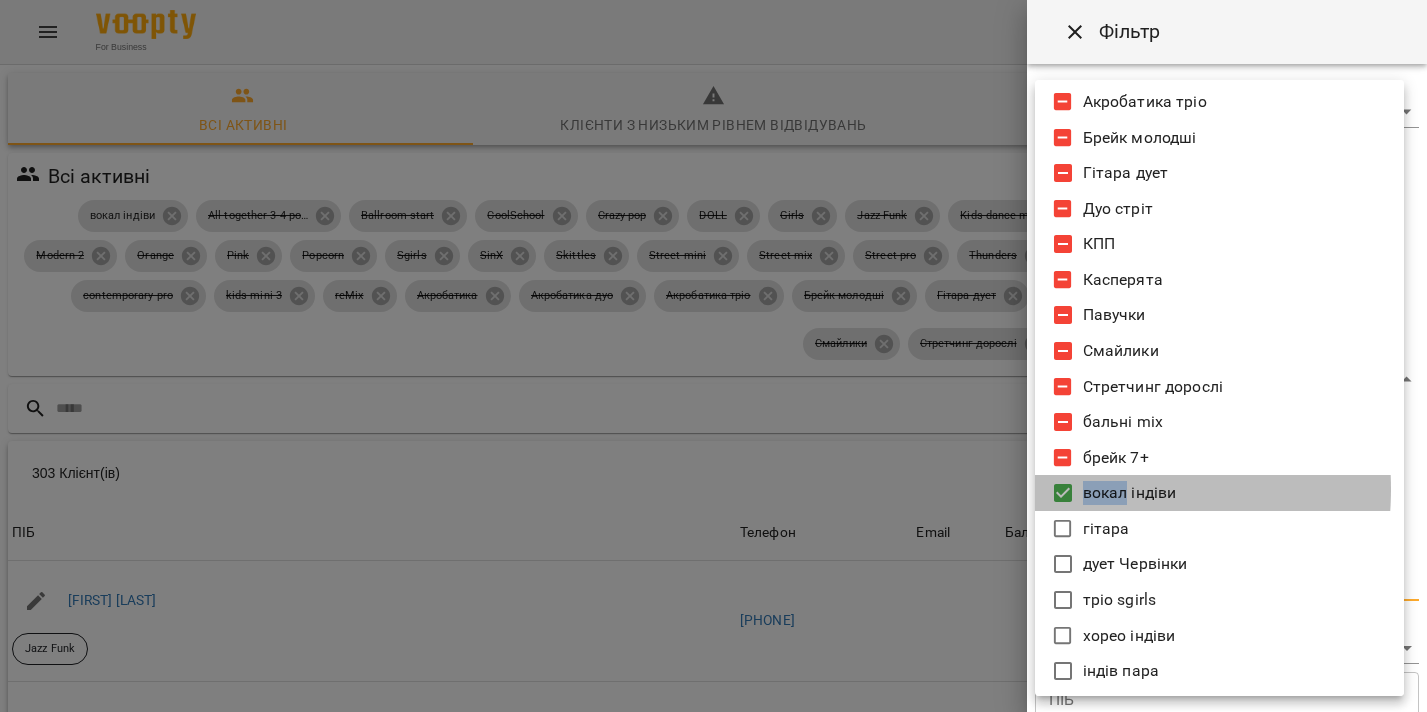 click 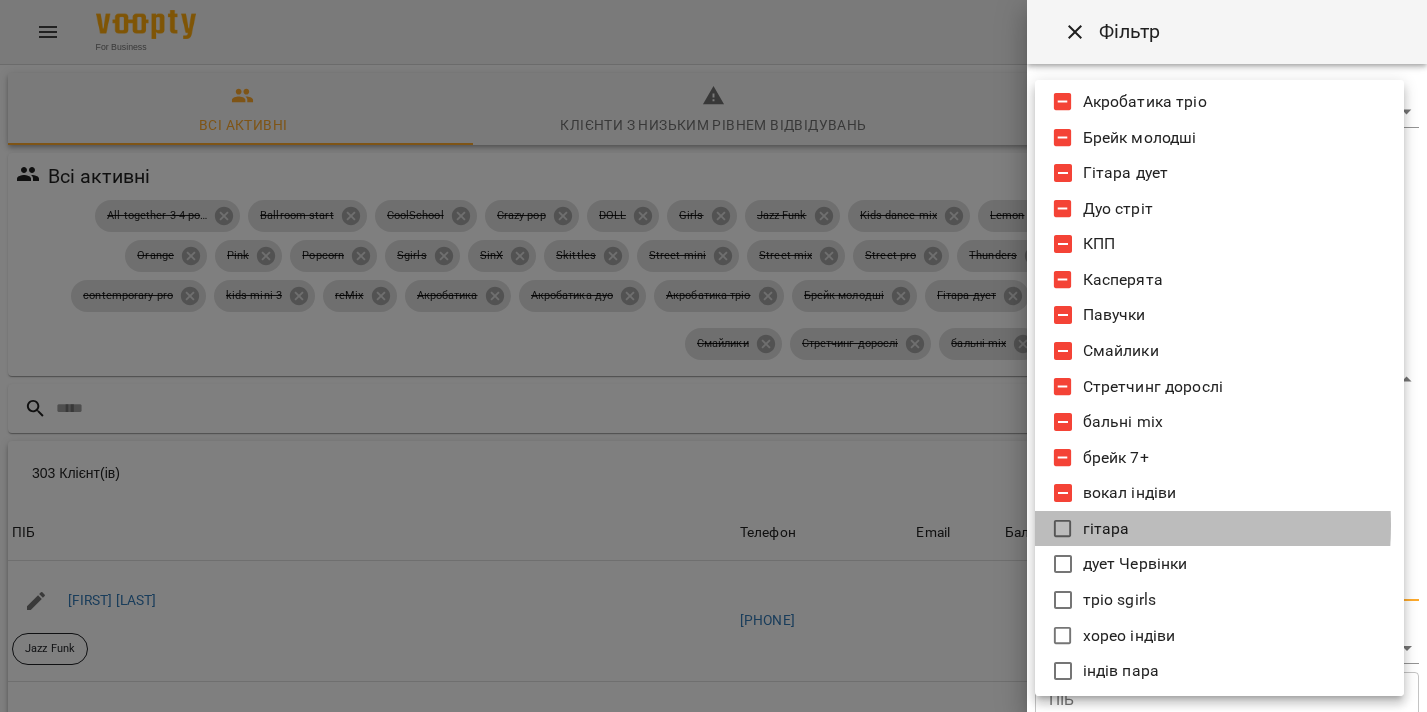 click 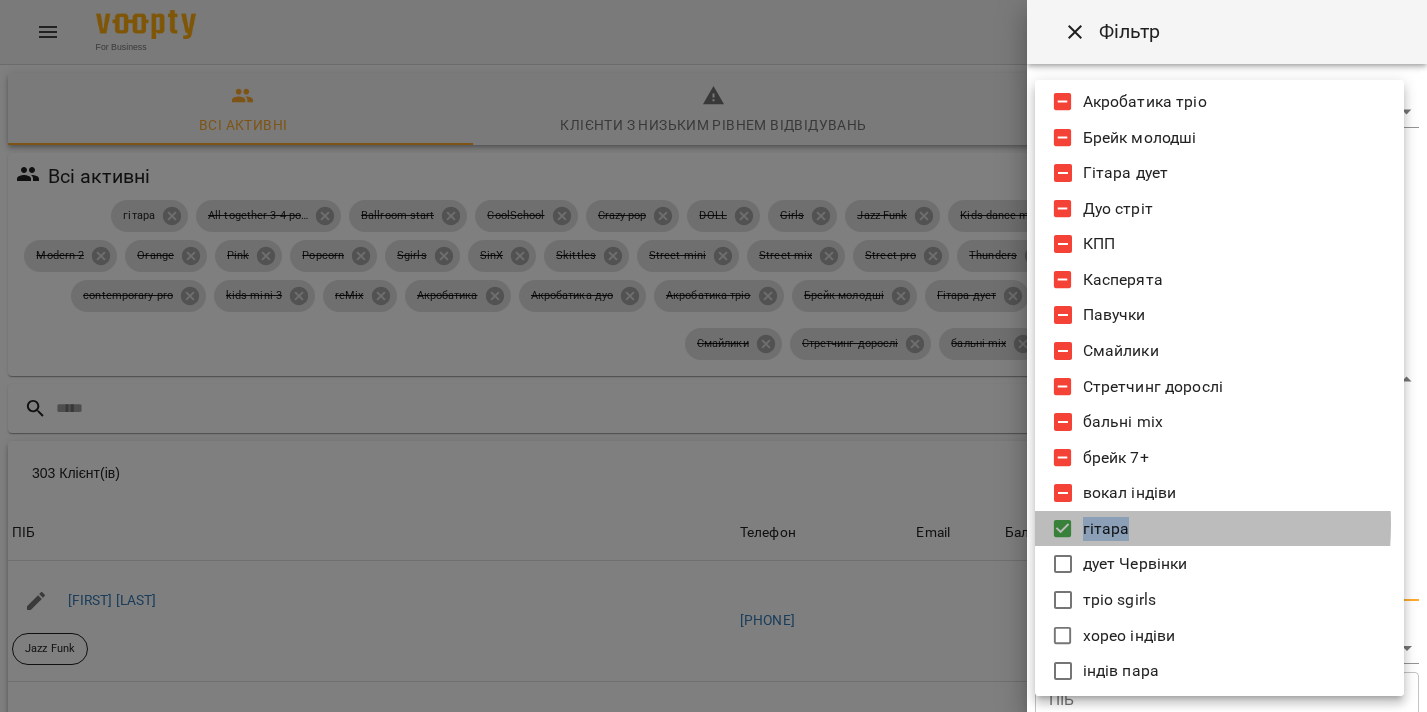 click 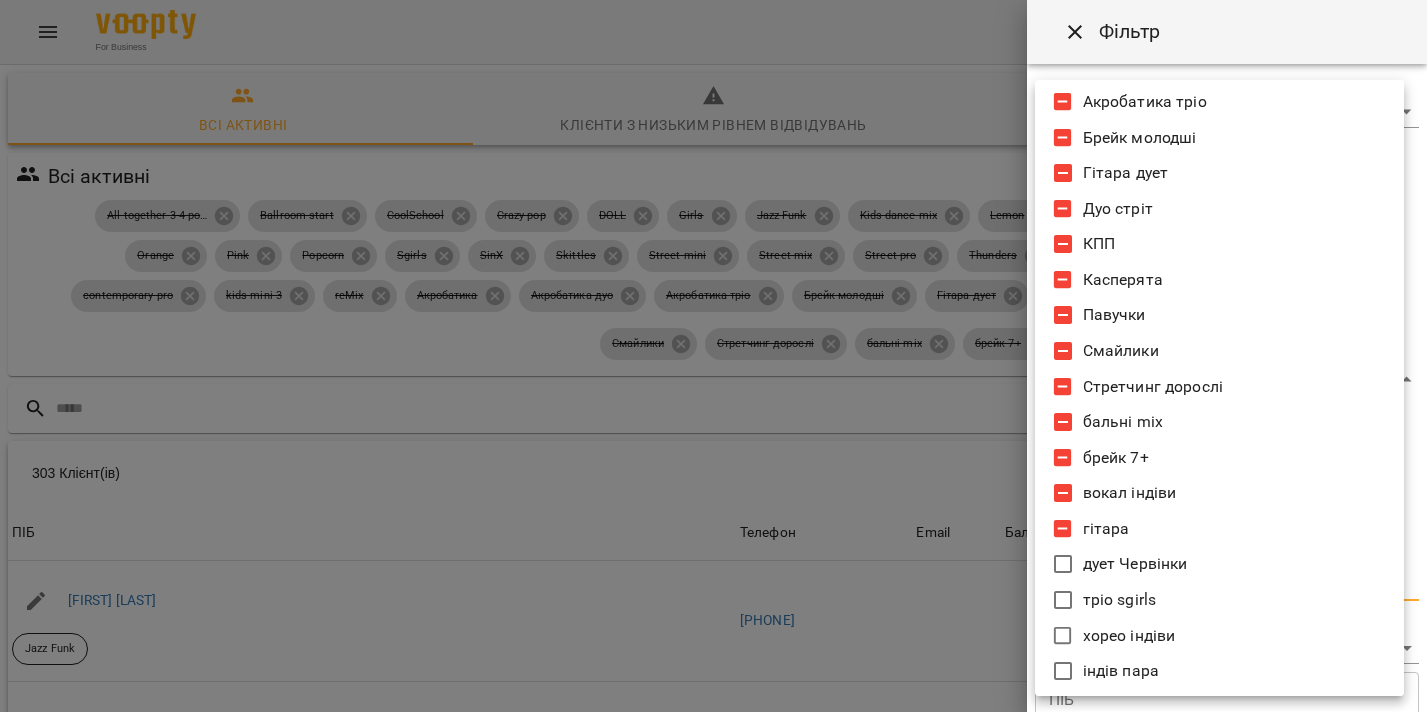 click 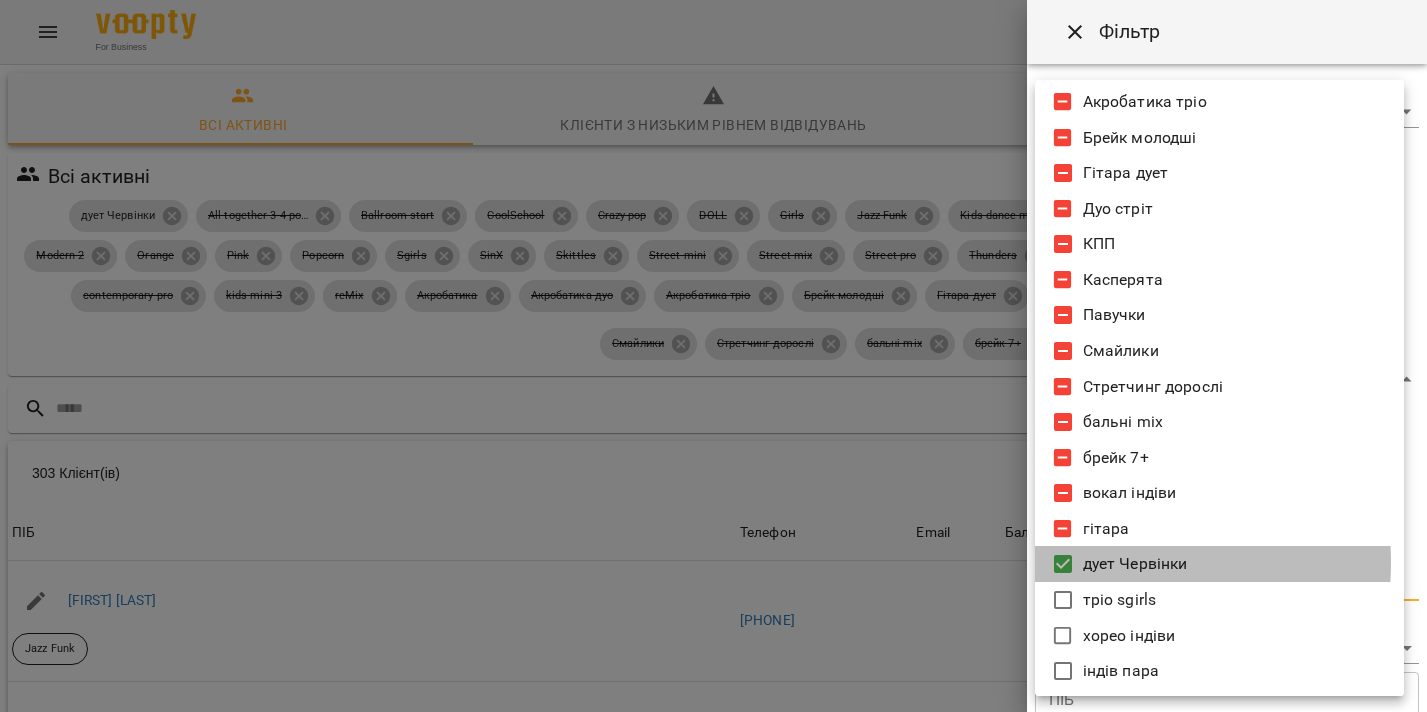 click 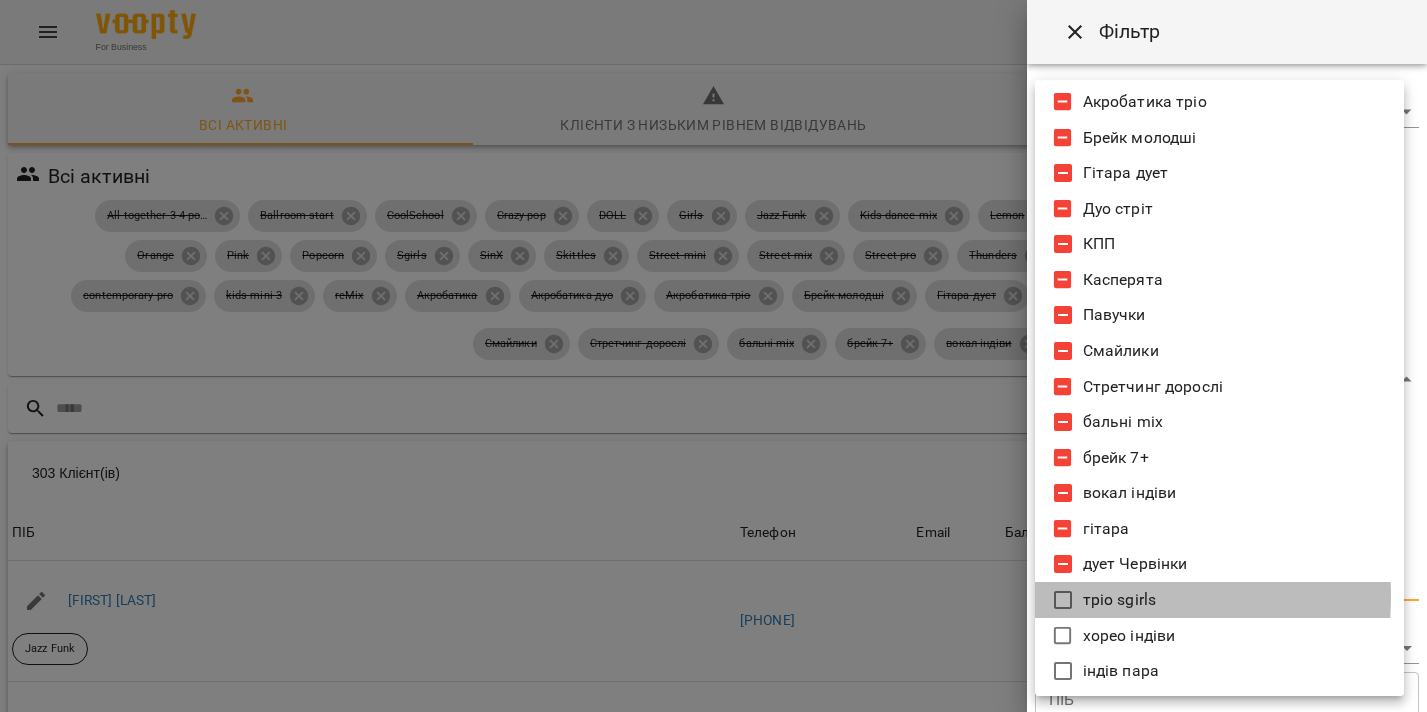 click 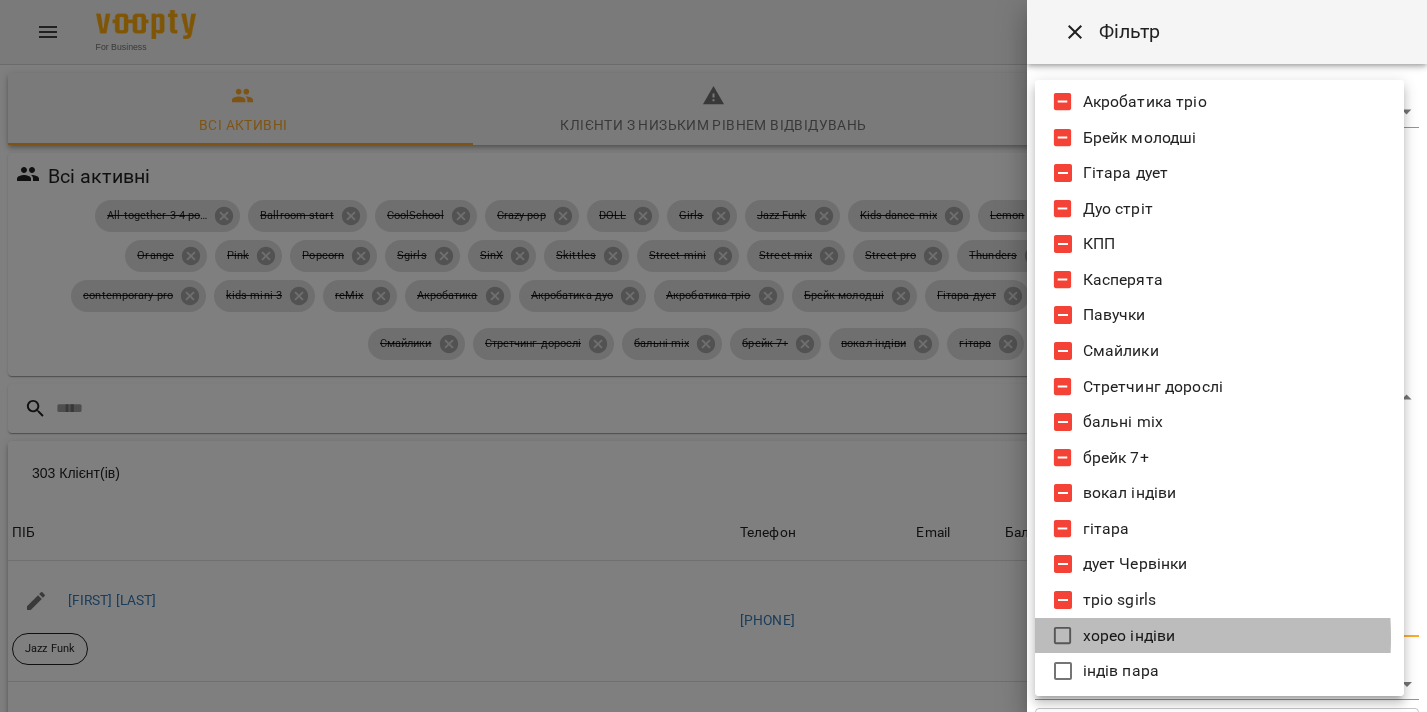 click 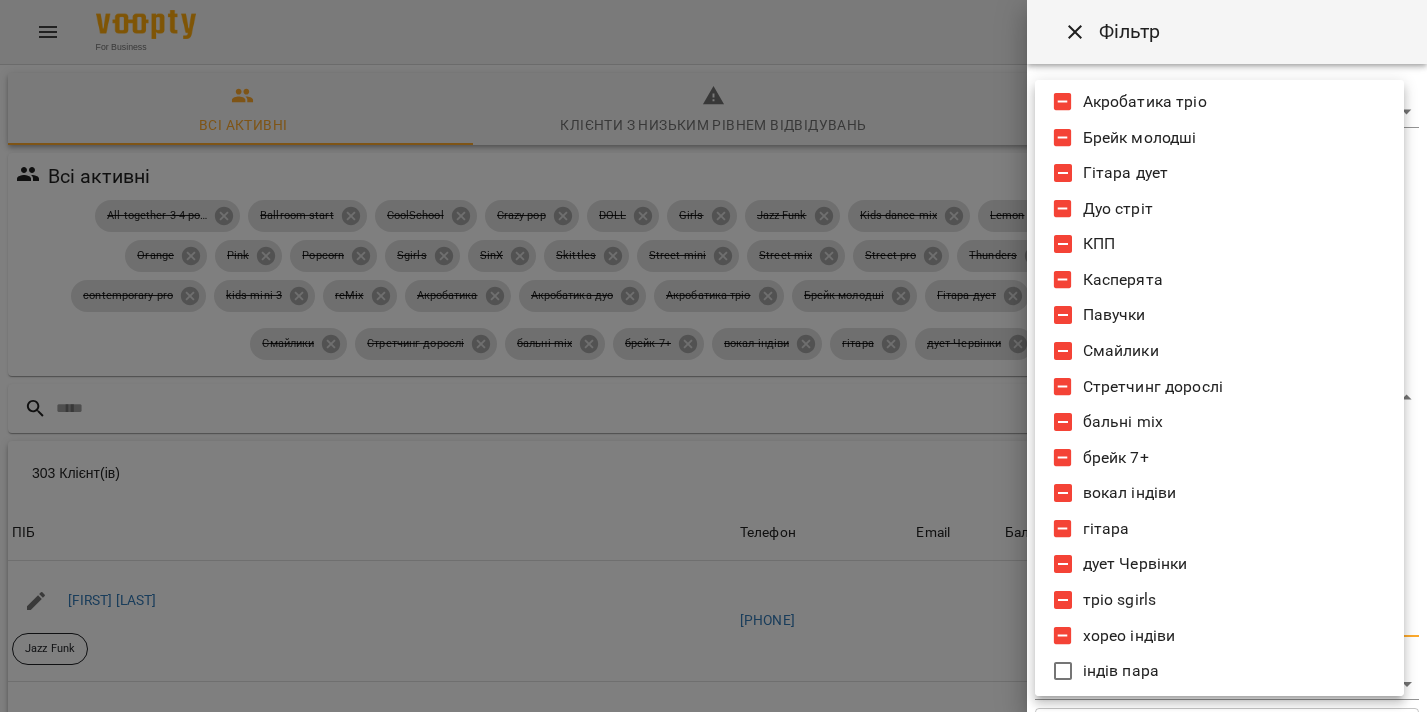 click 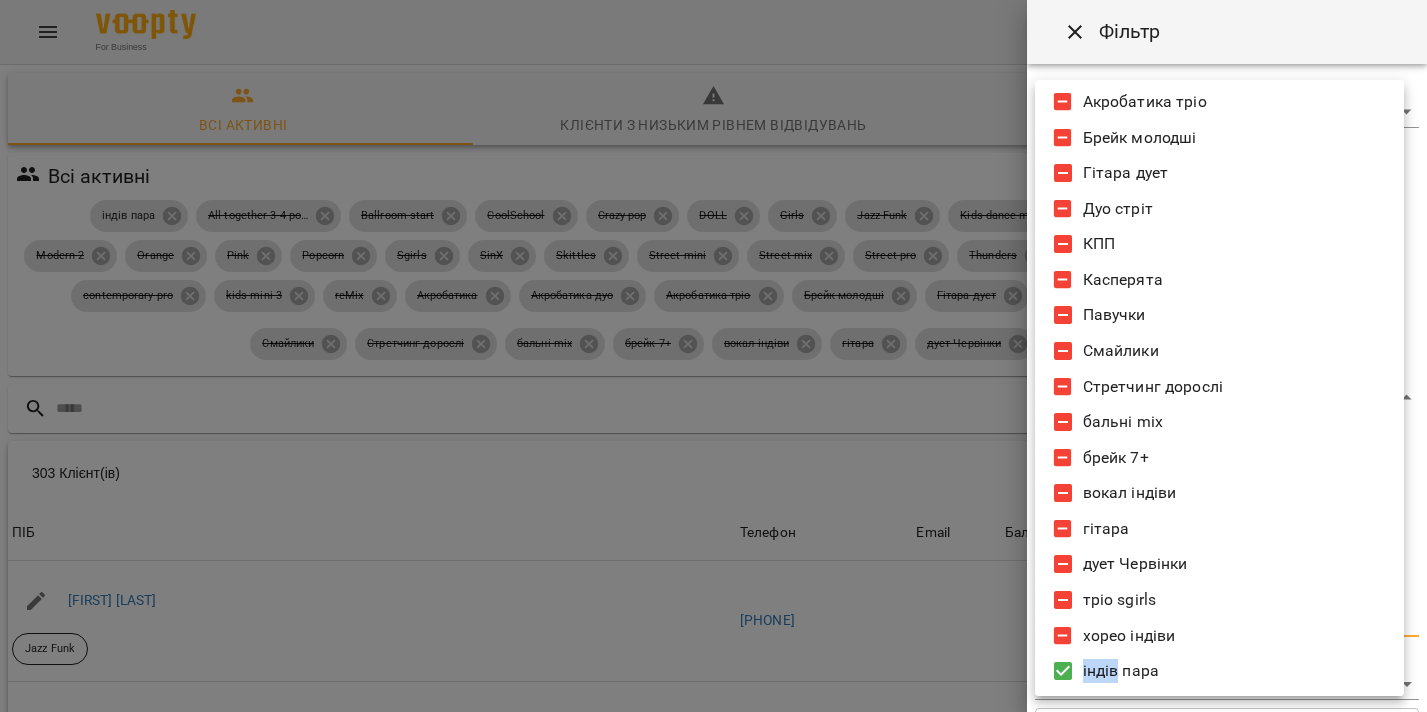 click 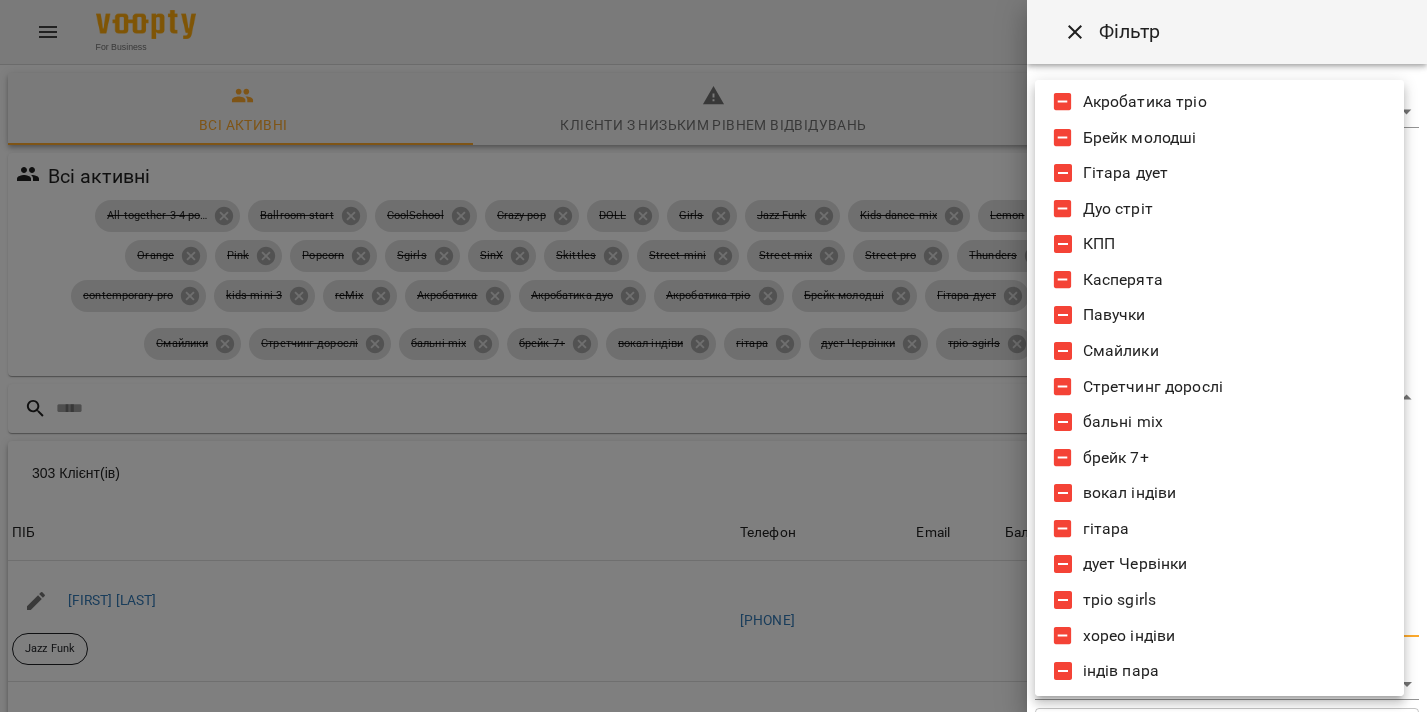 click at bounding box center (713, 356) 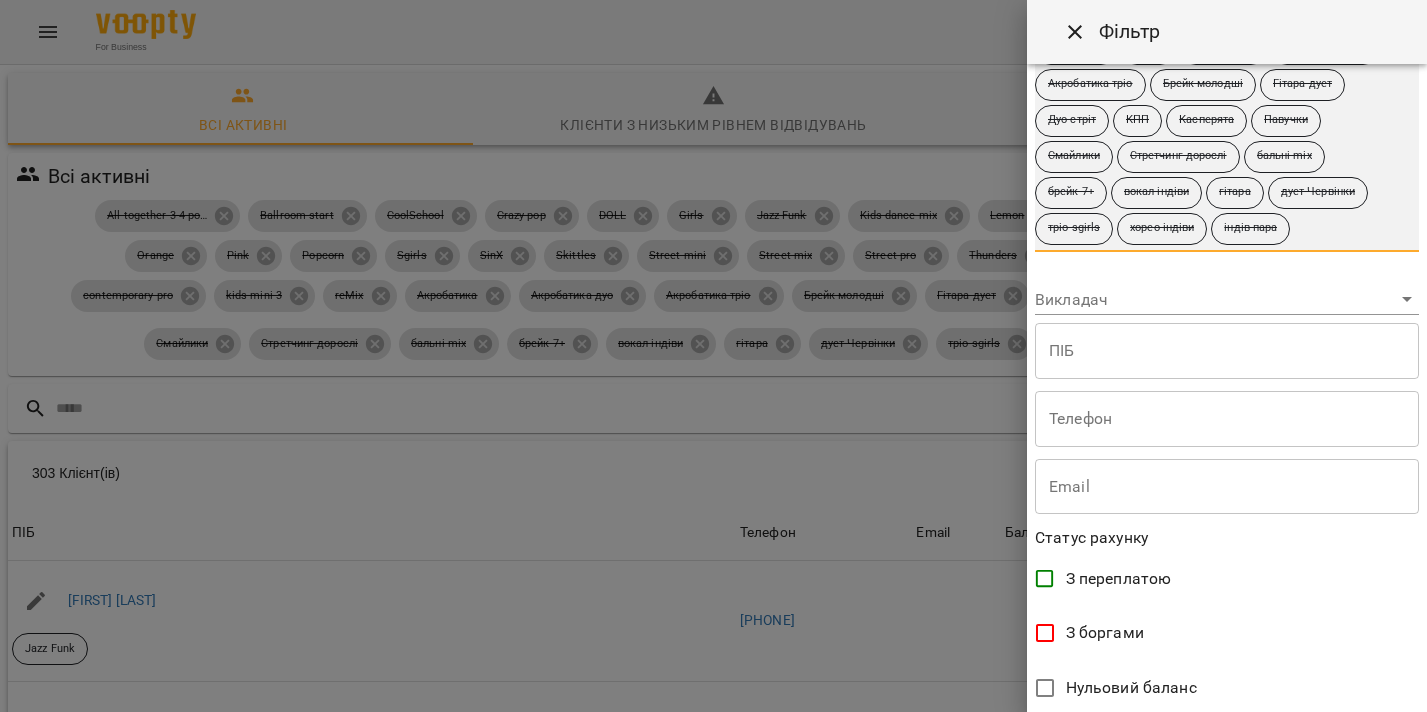 scroll, scrollTop: 845, scrollLeft: 0, axis: vertical 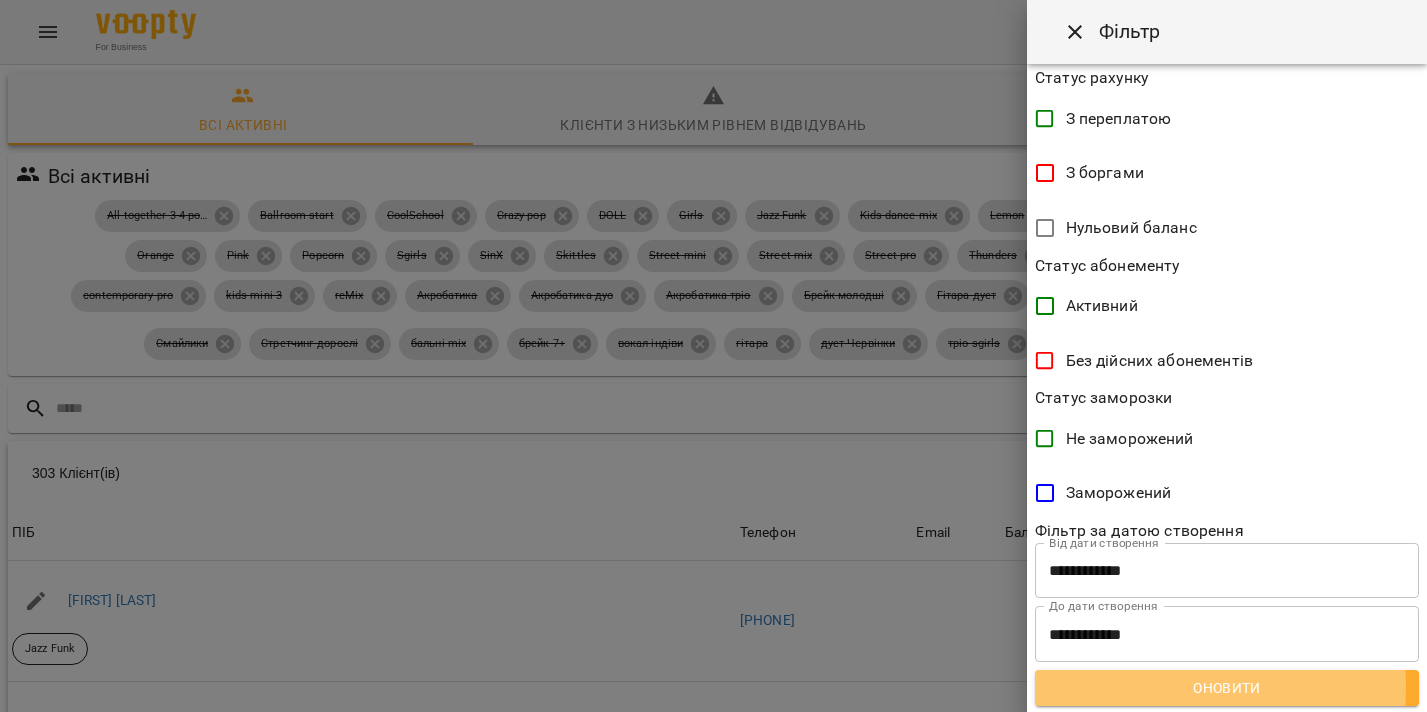 click on "Оновити" at bounding box center (1227, 688) 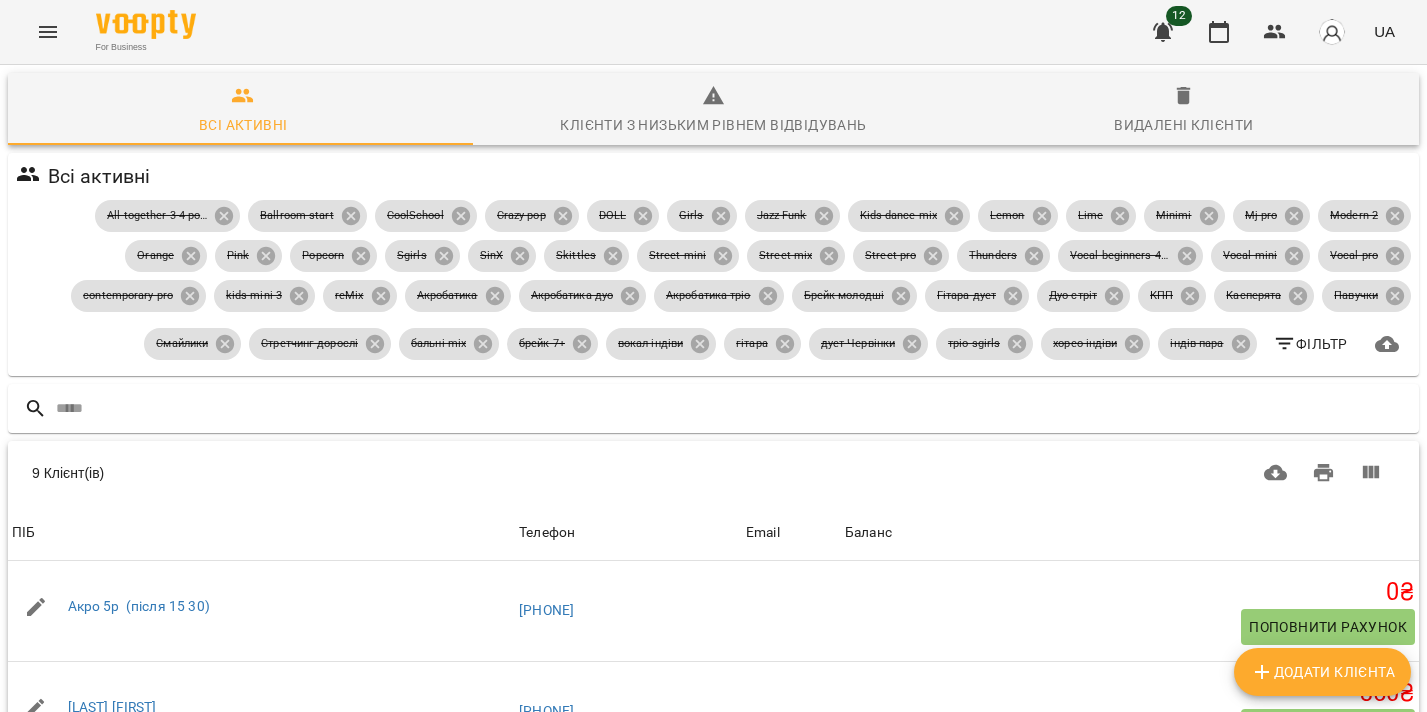 scroll, scrollTop: 150, scrollLeft: 0, axis: vertical 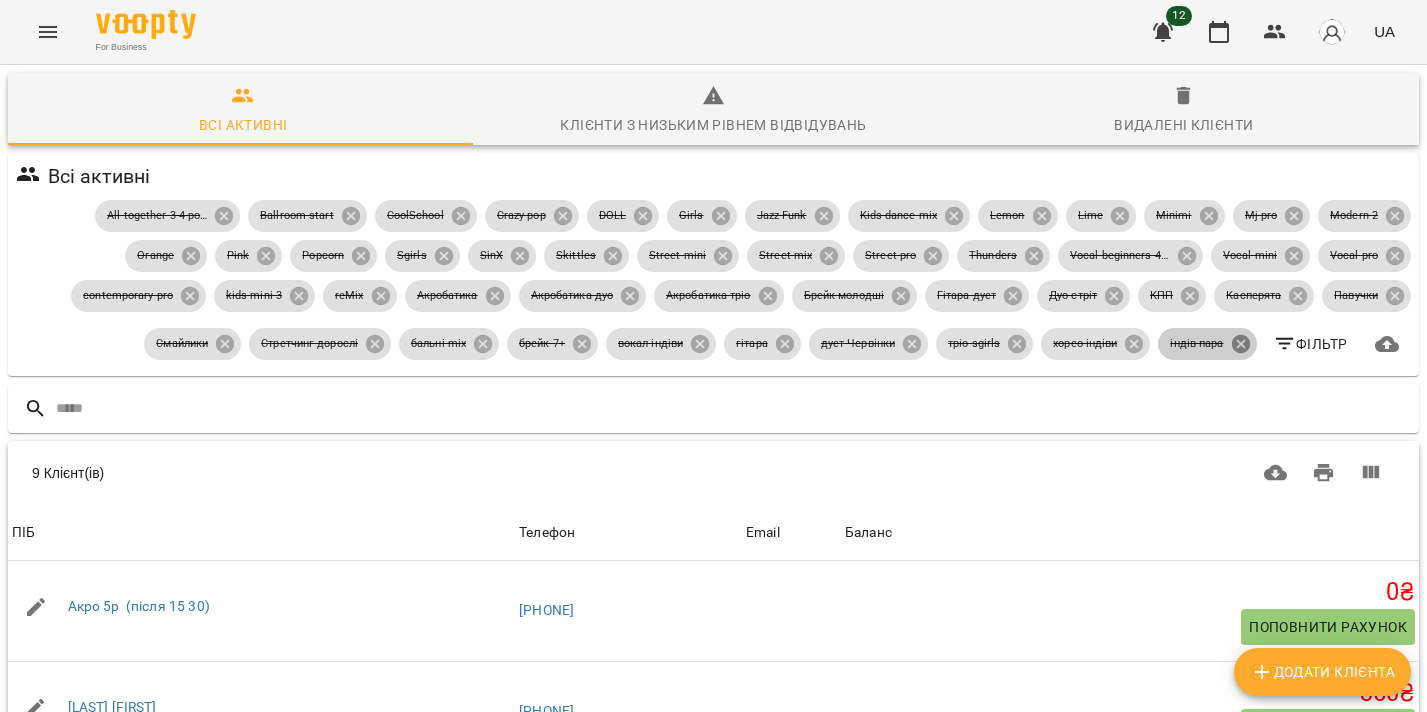click 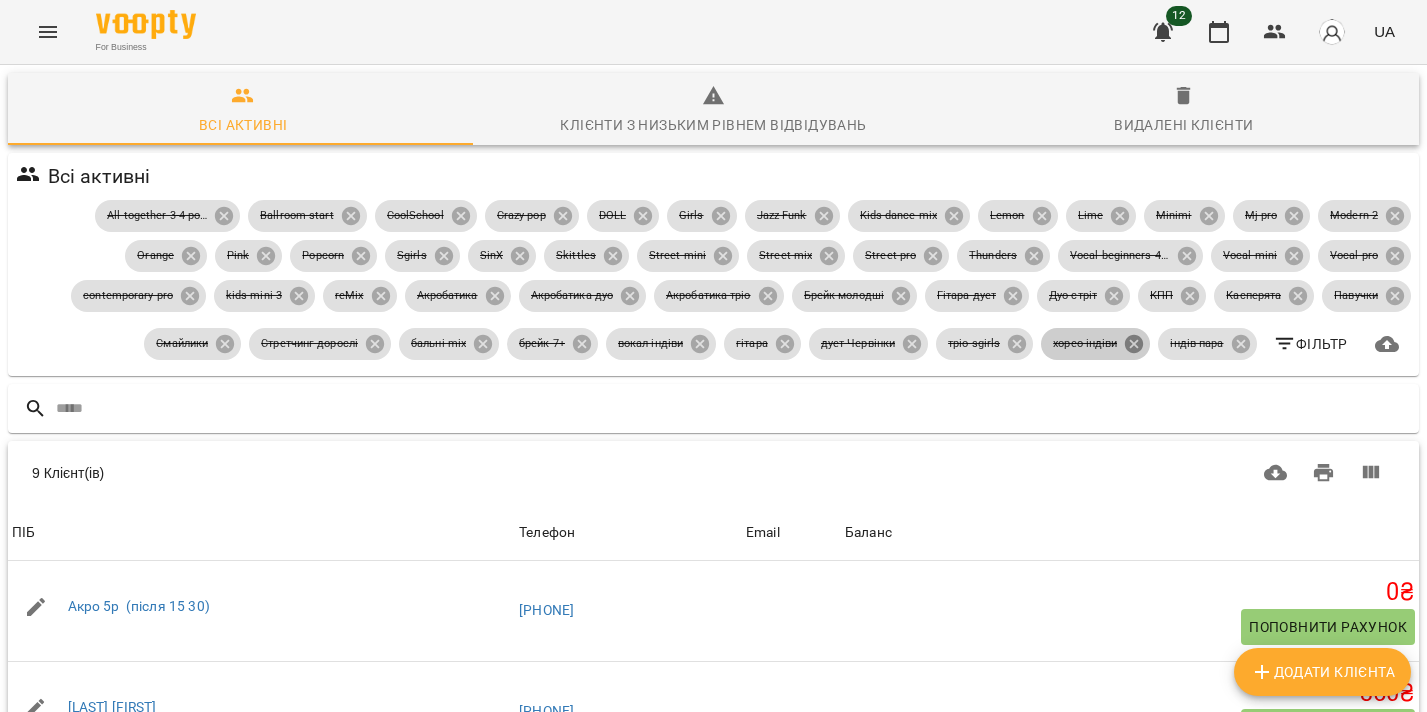click 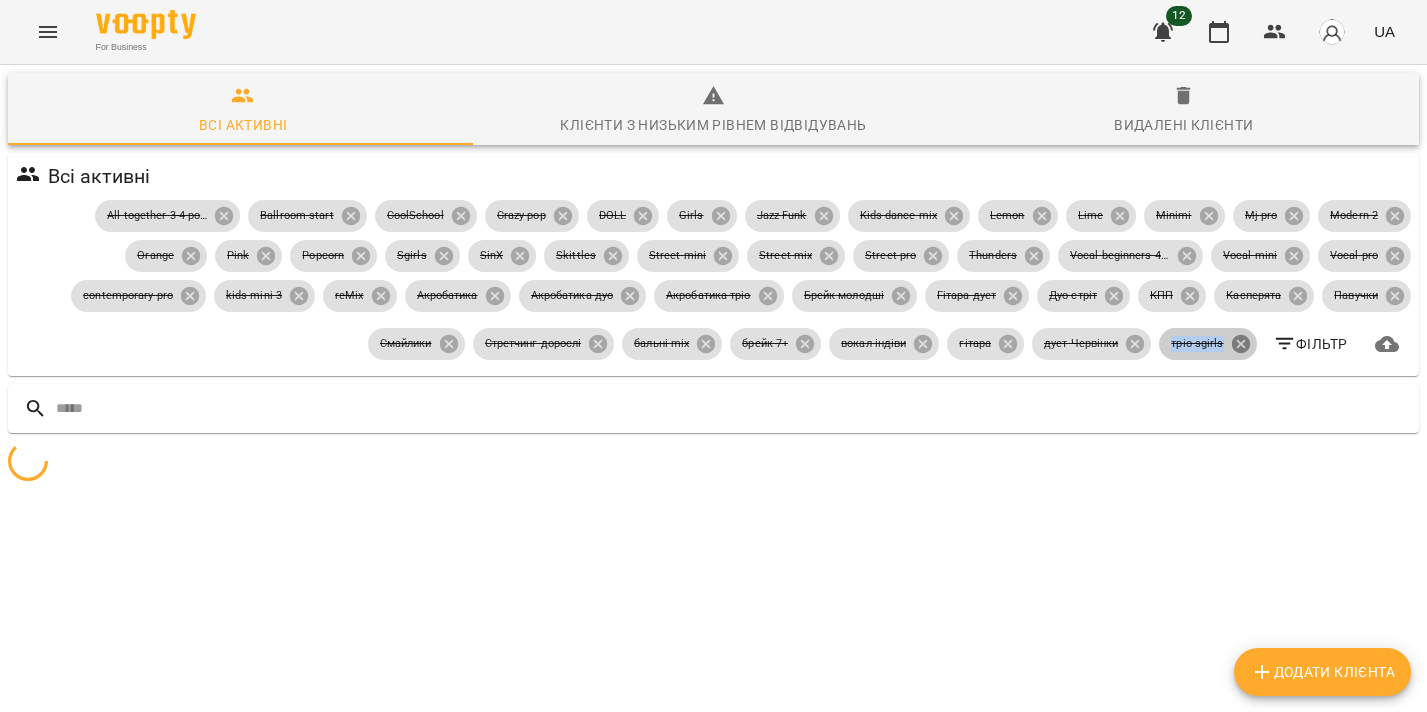 click 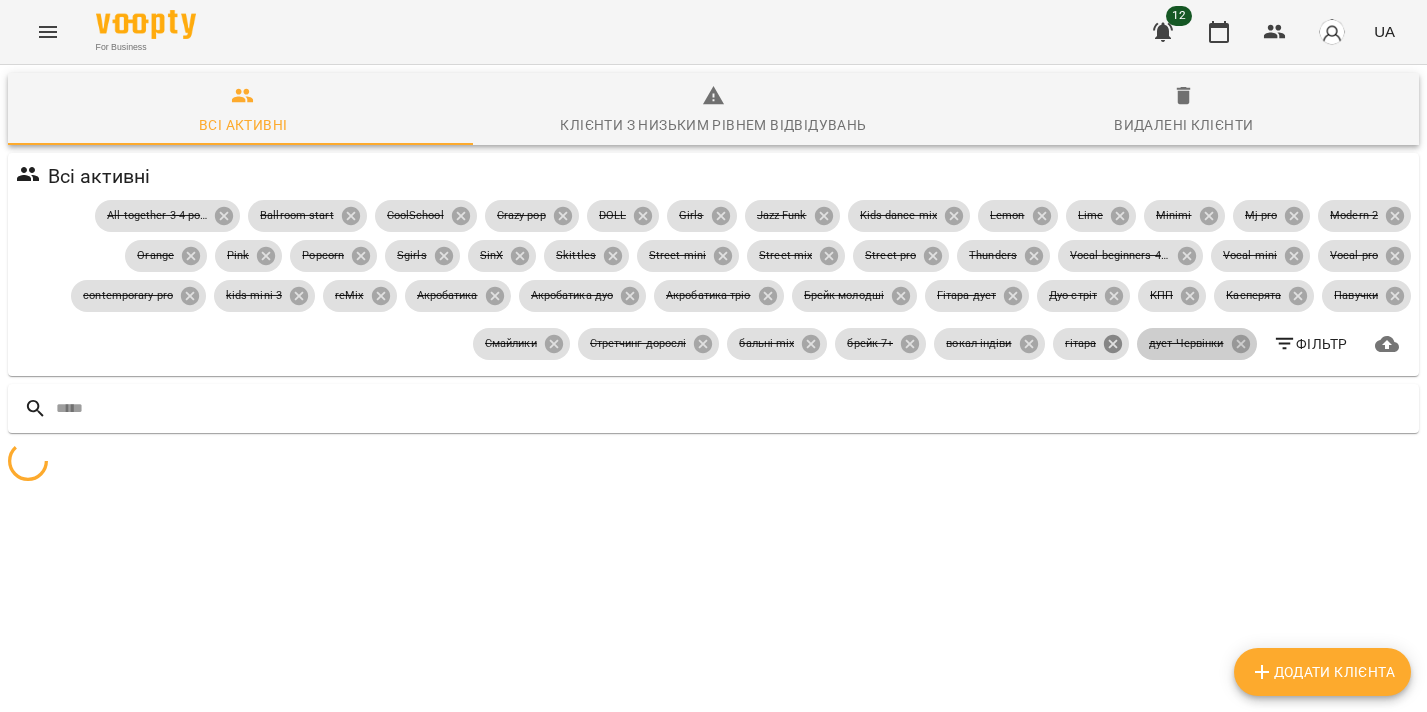 click 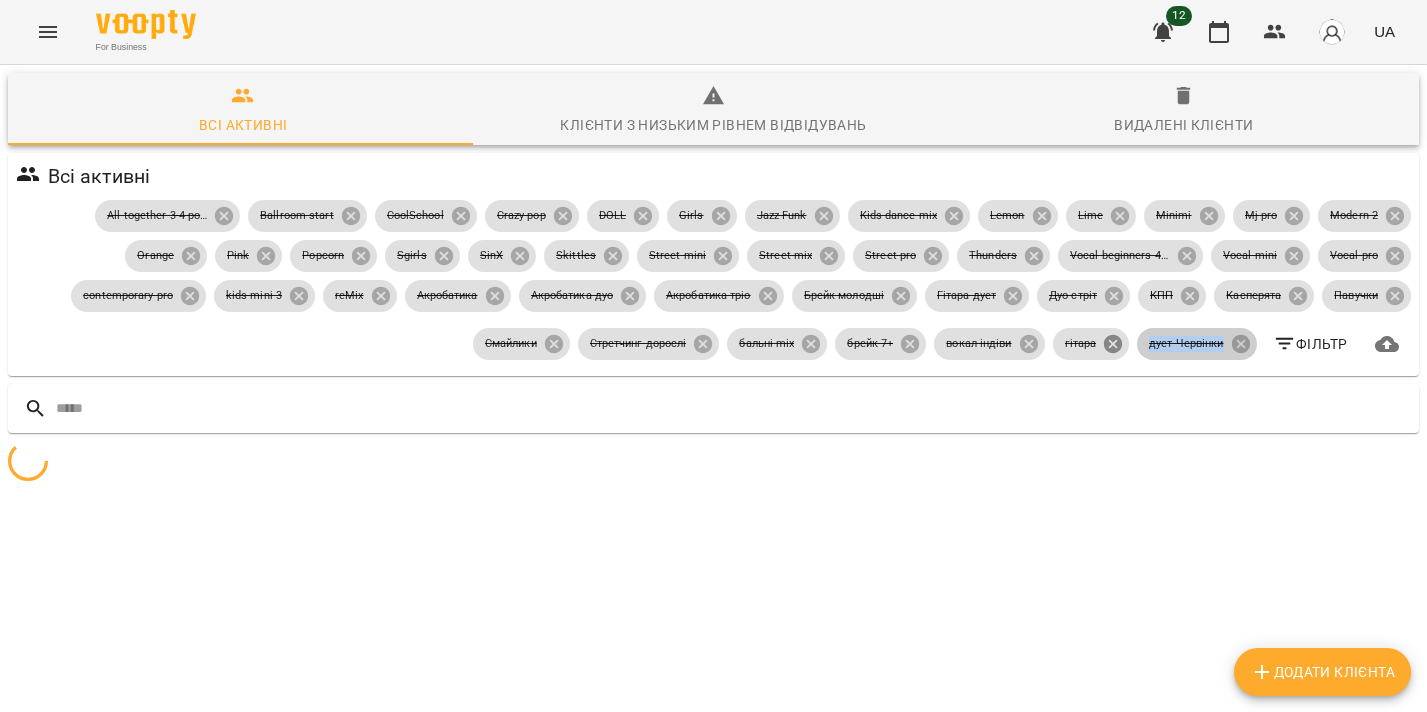 click 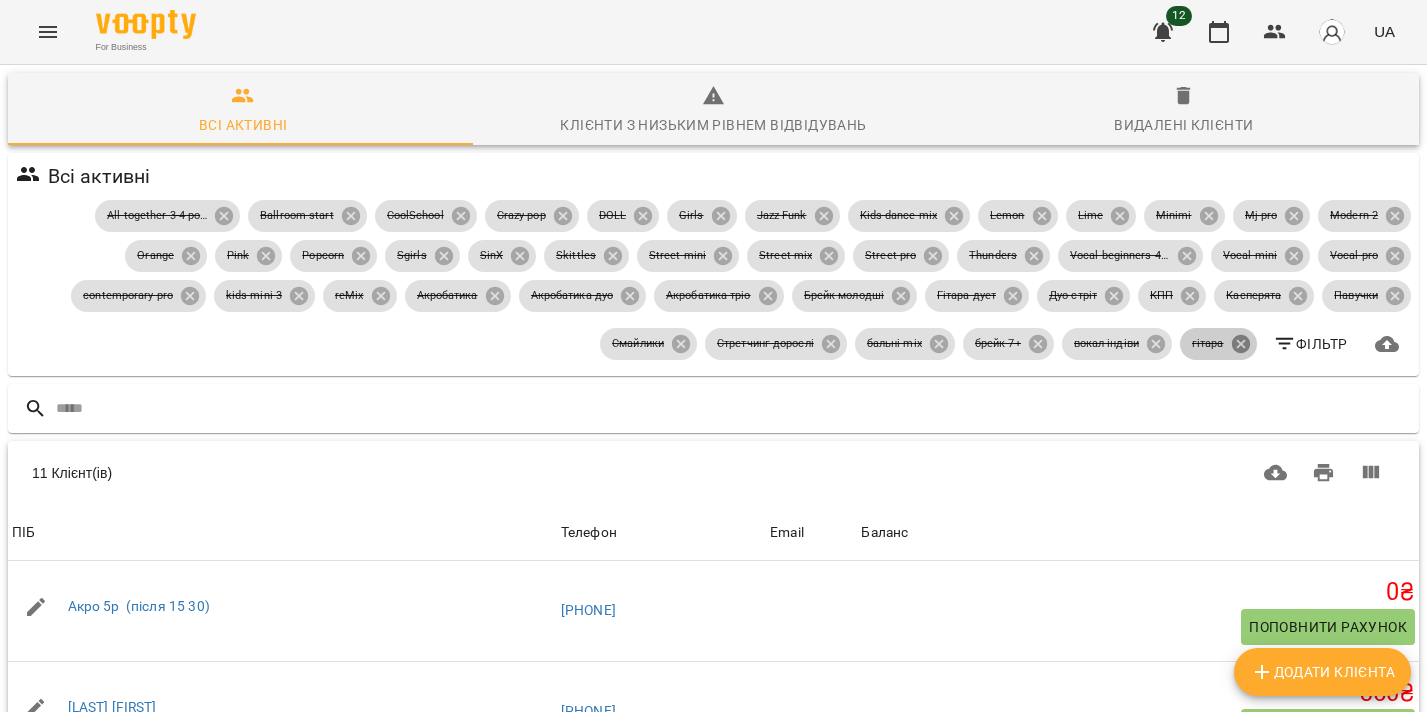 click 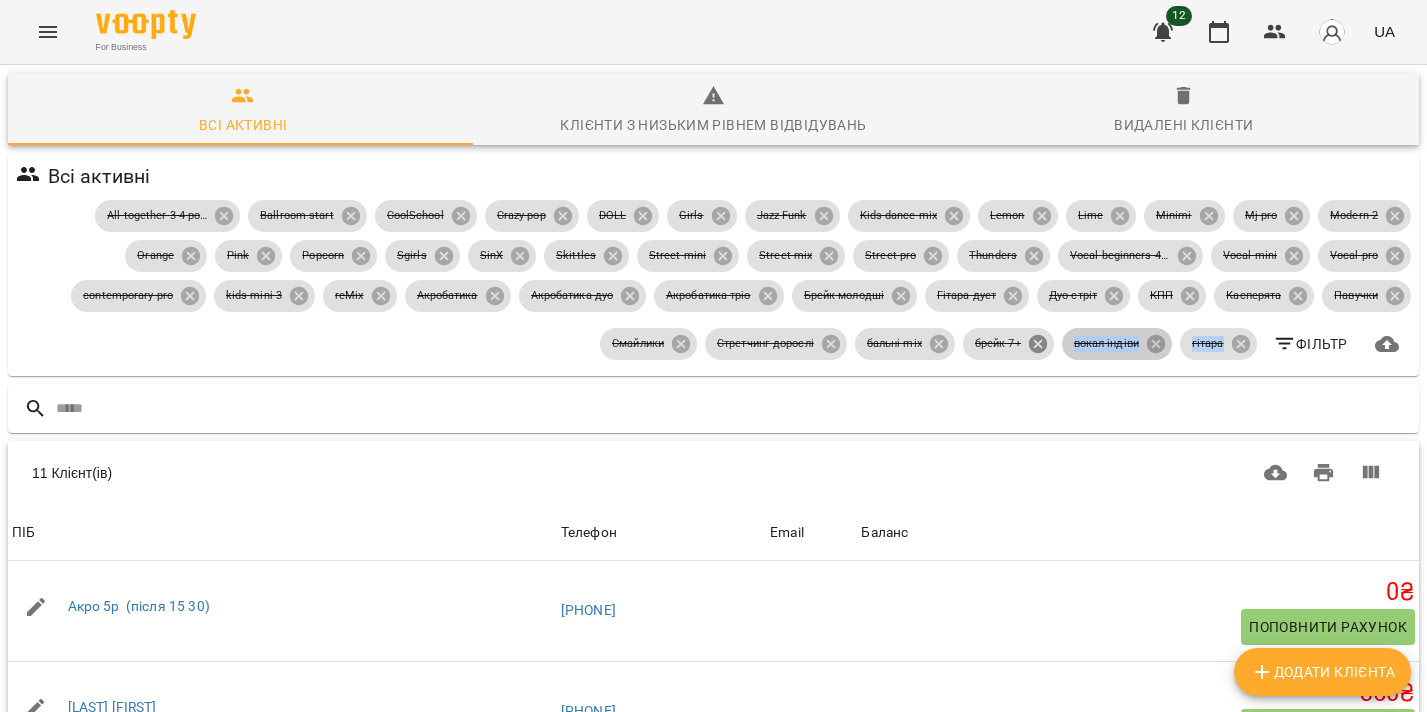click 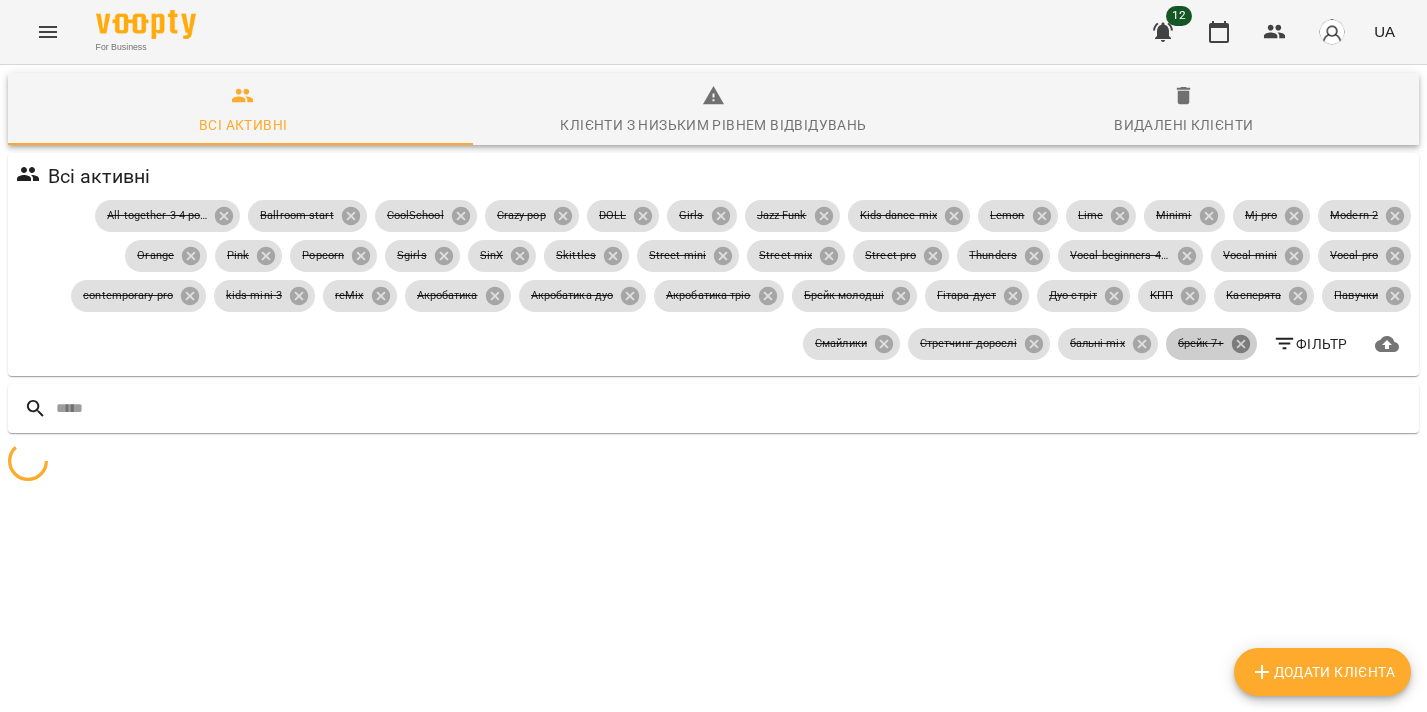 click 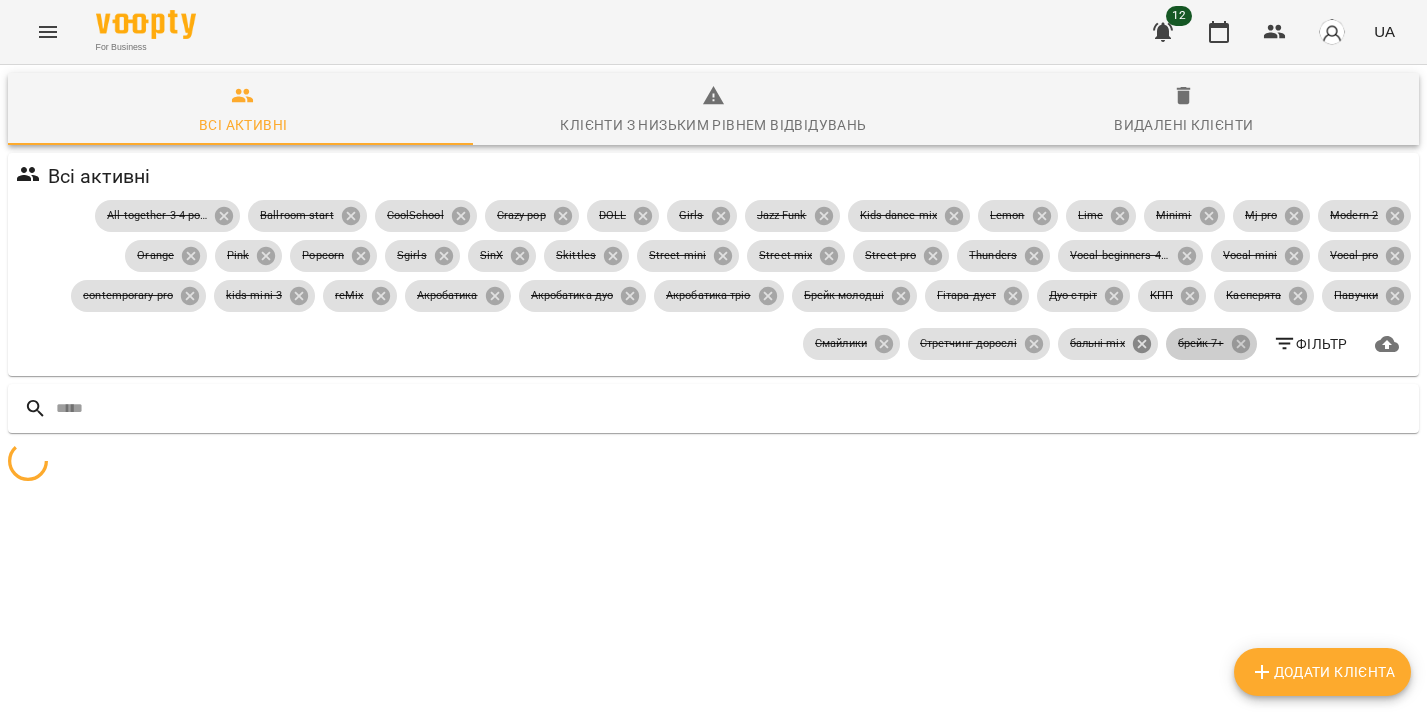 click 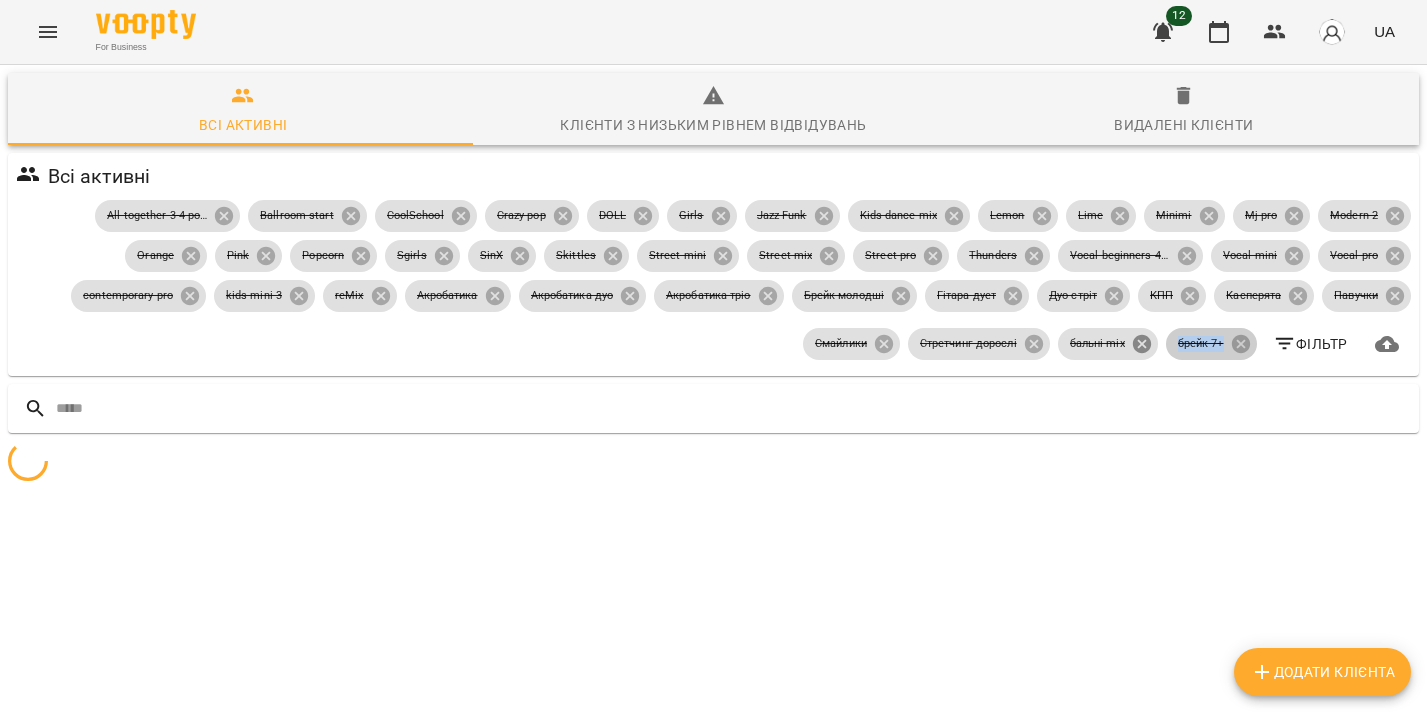 click 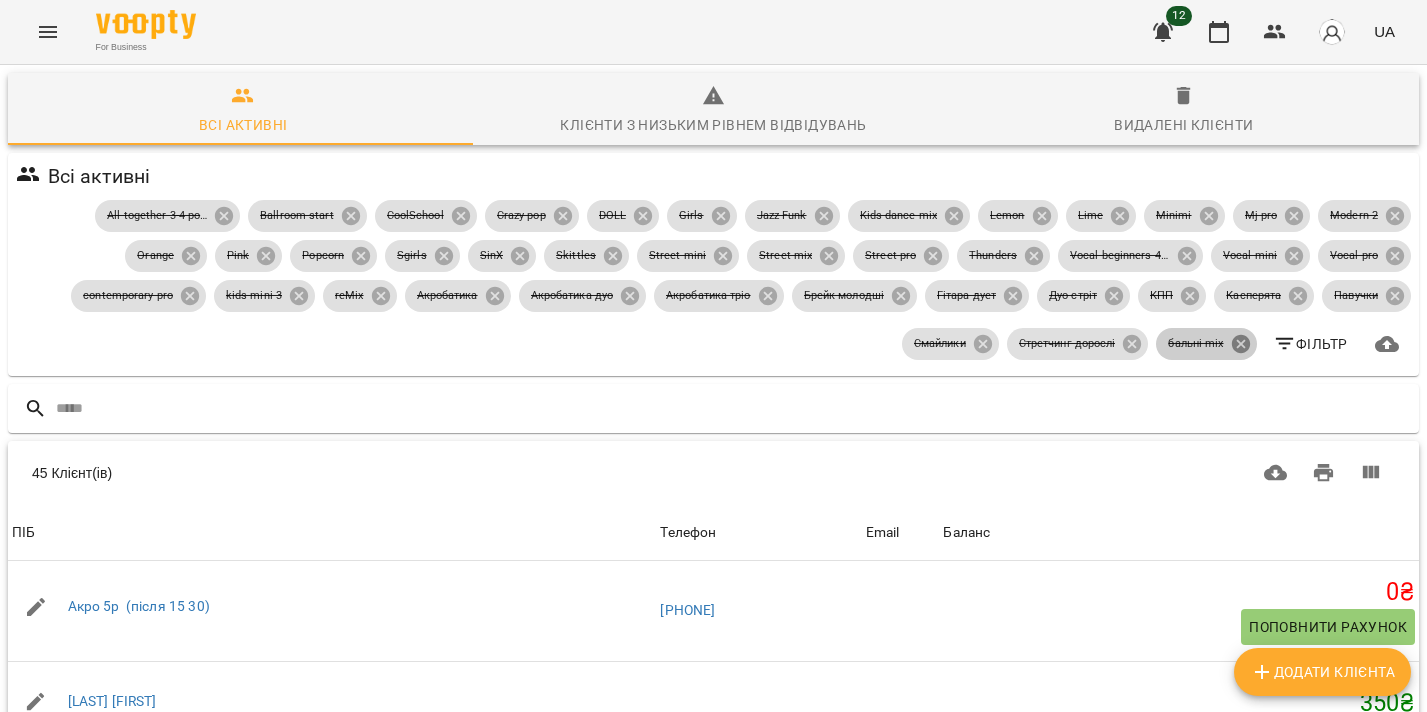 click 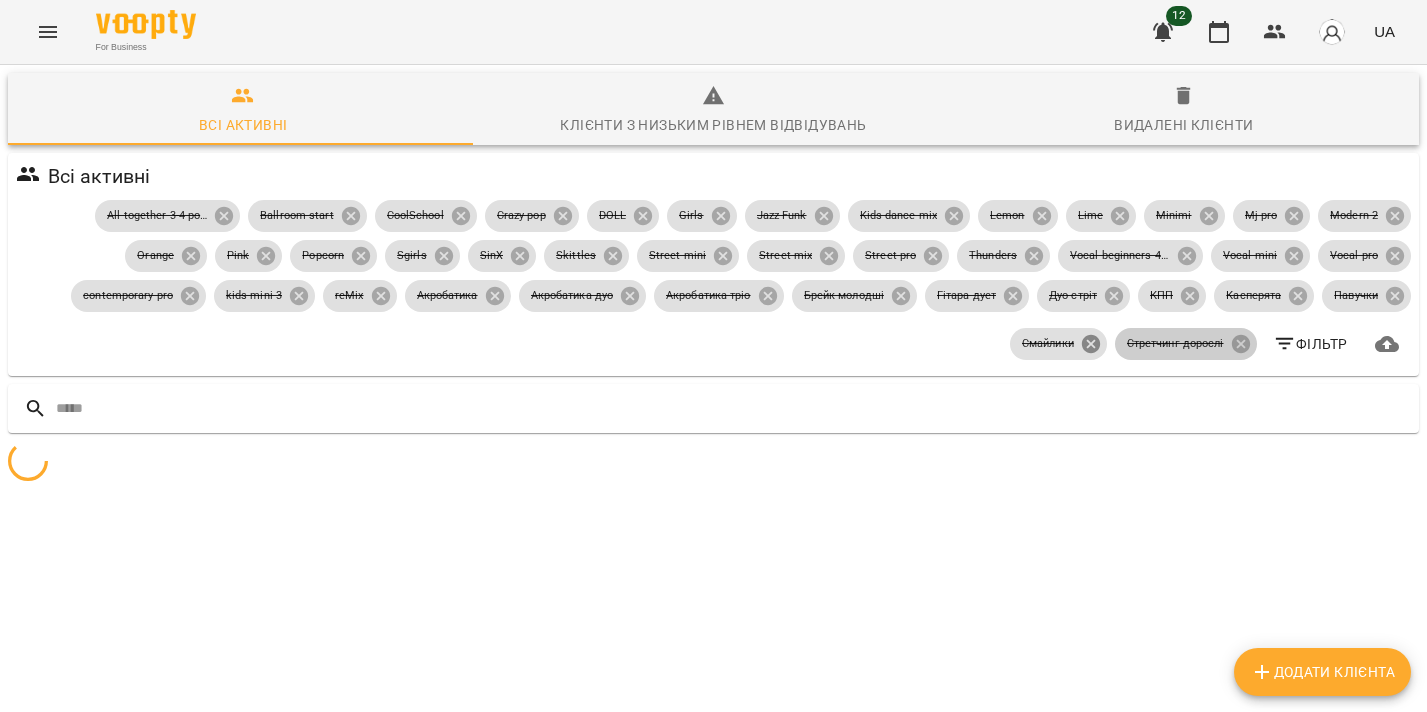click 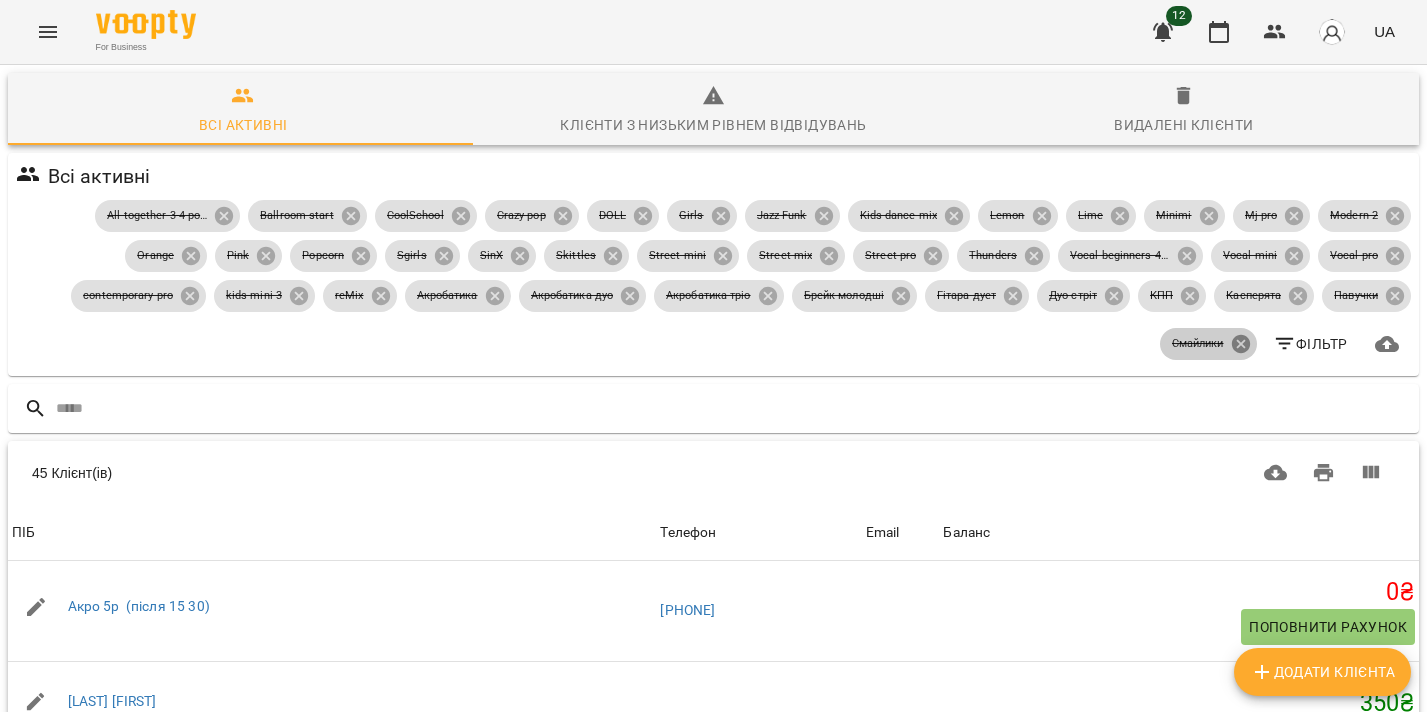 click 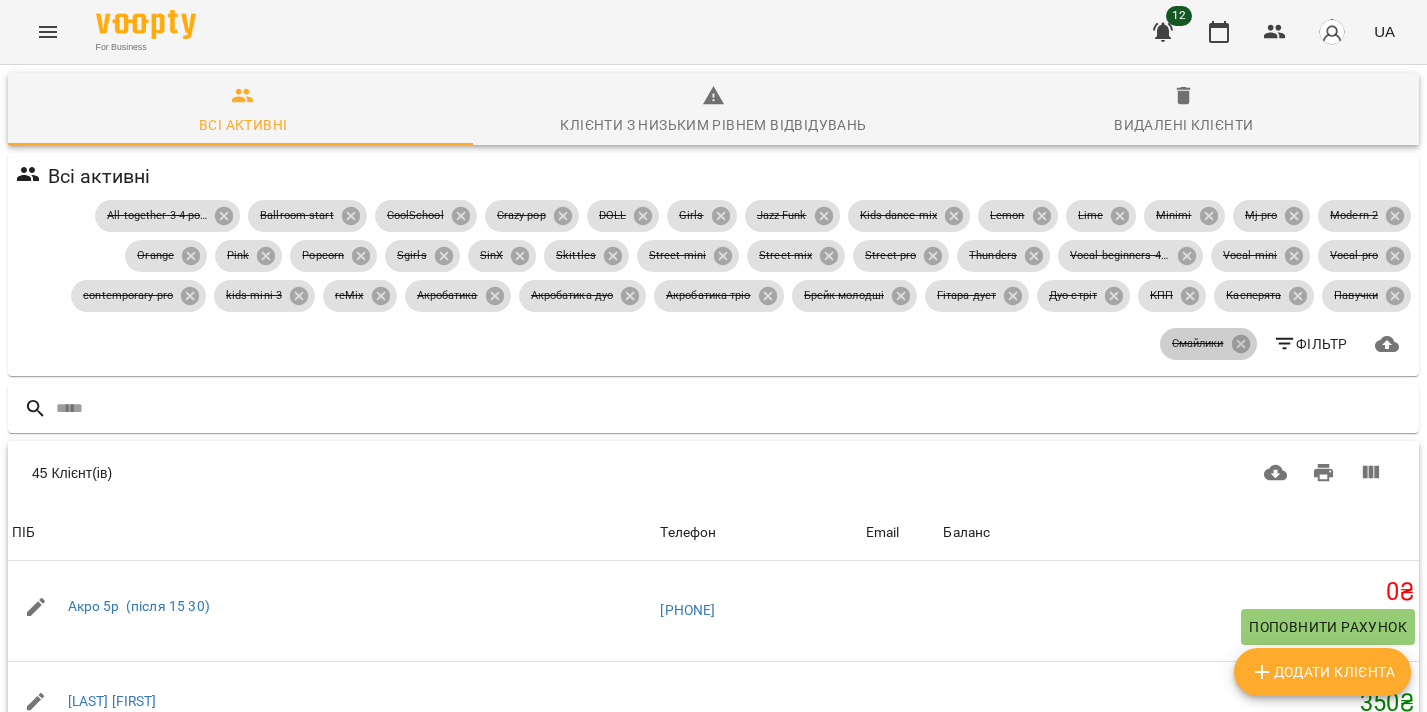 click on "All together 3-4 роки Ballroom start CoolSchool Crazy pop DOLL Girls Jazz Funk Kids dance mix Lemon Lime Minimi Mj pro Modern 2 Orange Pink Popcorn Sgirls SinX Skittles Street mini Street mix Street pro Thunders Vocal beginners 4-5 р Vocal mini Vocal pro contemporary pro kids mini 3 reMix Акробатика Акробатика дуо Акробатика тріо Брейк молодші Гітара дует Дуо стріт КПП Касперята Павучки Смайлики Фільтр" at bounding box center [713, 284] 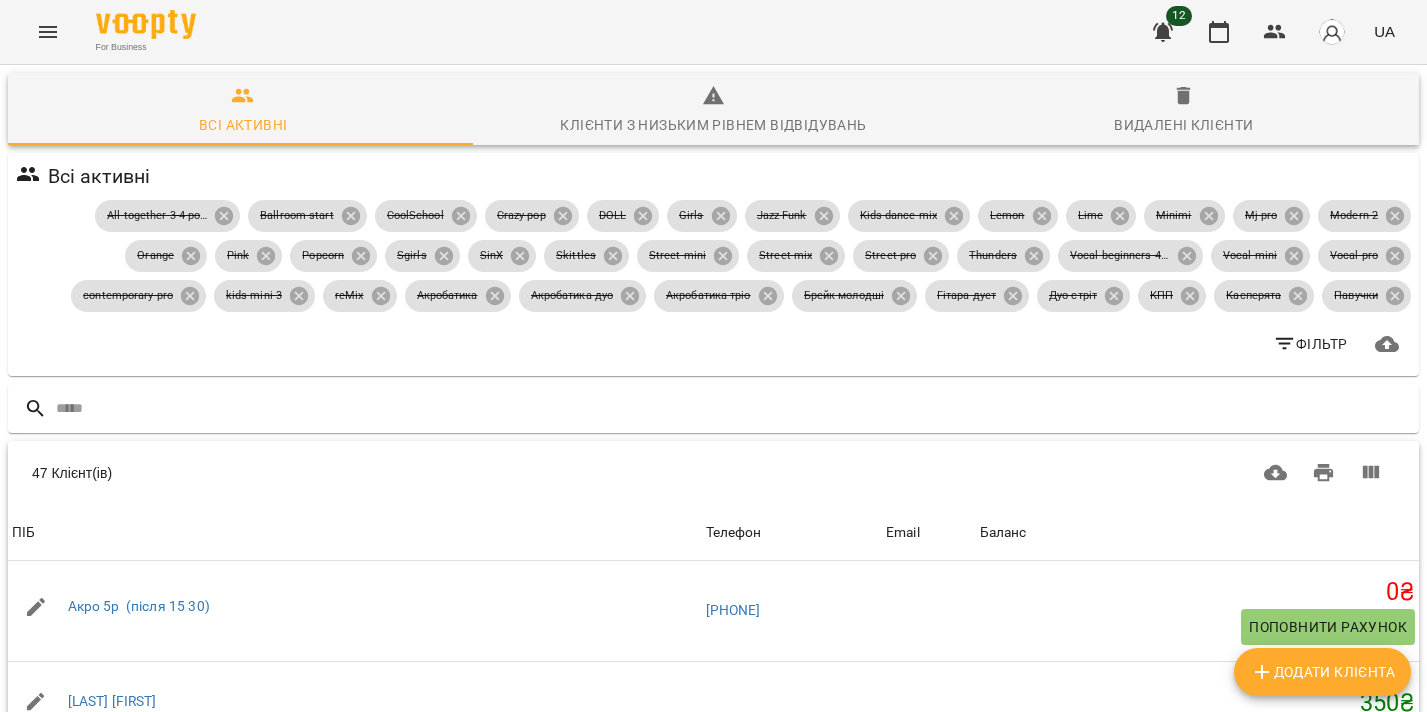 click on "All together 3-4 роки Ballroom start CoolSchool Crazy pop DOLL Girls Jazz Funk Kids dance mix Lemon Lime Minimi Mj pro Modern 2 Orange Pink Popcorn Sgirls SinX Skittles Street mini Street mix Street pro Thunders Vocal beginners 4-5 р Vocal mini Vocal pro contemporary pro kids mini 3 reMix Акробатика Акробатика дуо Акробатика тріо Брейк молодші Гітара дует Дуо стріт КПП Касперята Павучки Фільтр" at bounding box center (713, 284) 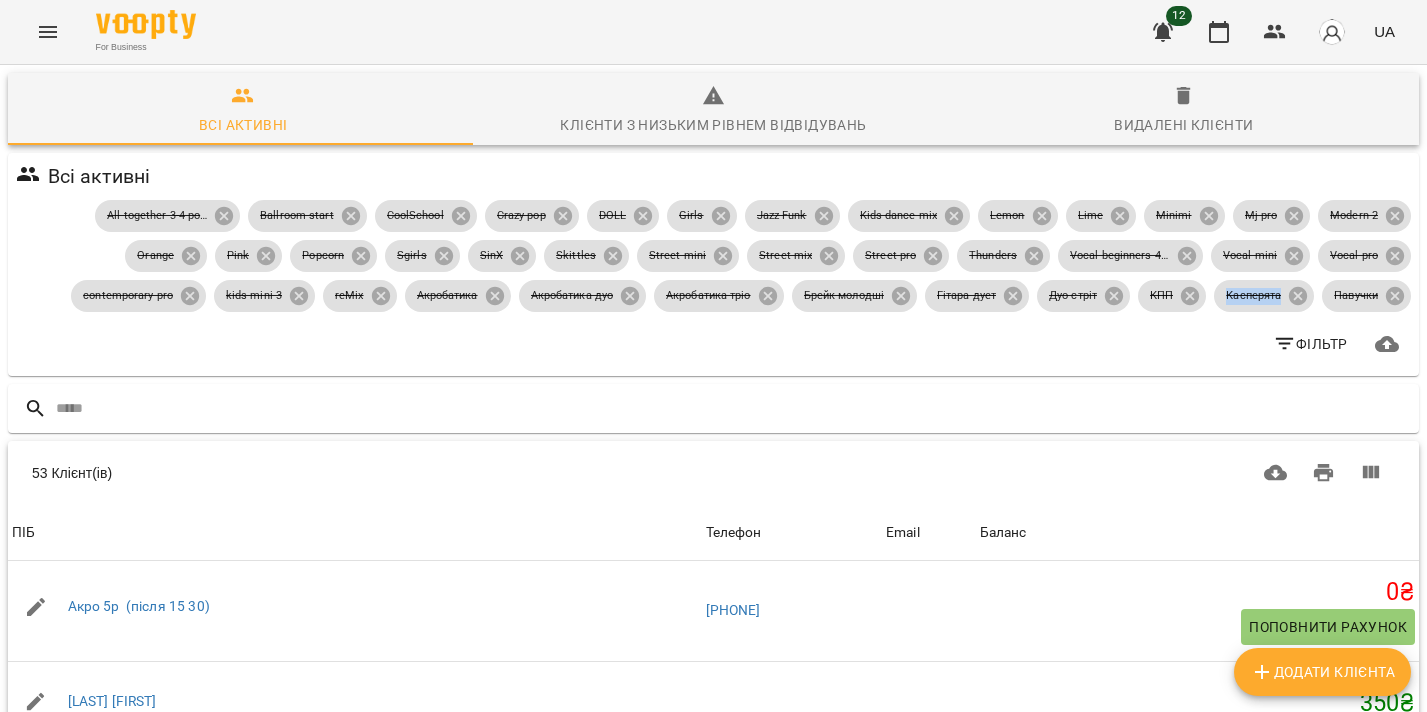 click on "All together 3-4 роки Ballroom start CoolSchool Crazy pop DOLL Girls Jazz Funk Kids dance mix Lemon Lime Minimi Mj pro Modern 2 Orange Pink Popcorn Sgirls SinX Skittles Street mini Street mix Street pro Thunders Vocal beginners 4-5 р Vocal mini Vocal pro contemporary pro kids mini 3 reMix Акробатика Акробатика дуо Акробатика тріо Брейк молодші Гітара дует Дуо стріт КПП Касперята Павучки Фільтр" at bounding box center [713, 284] 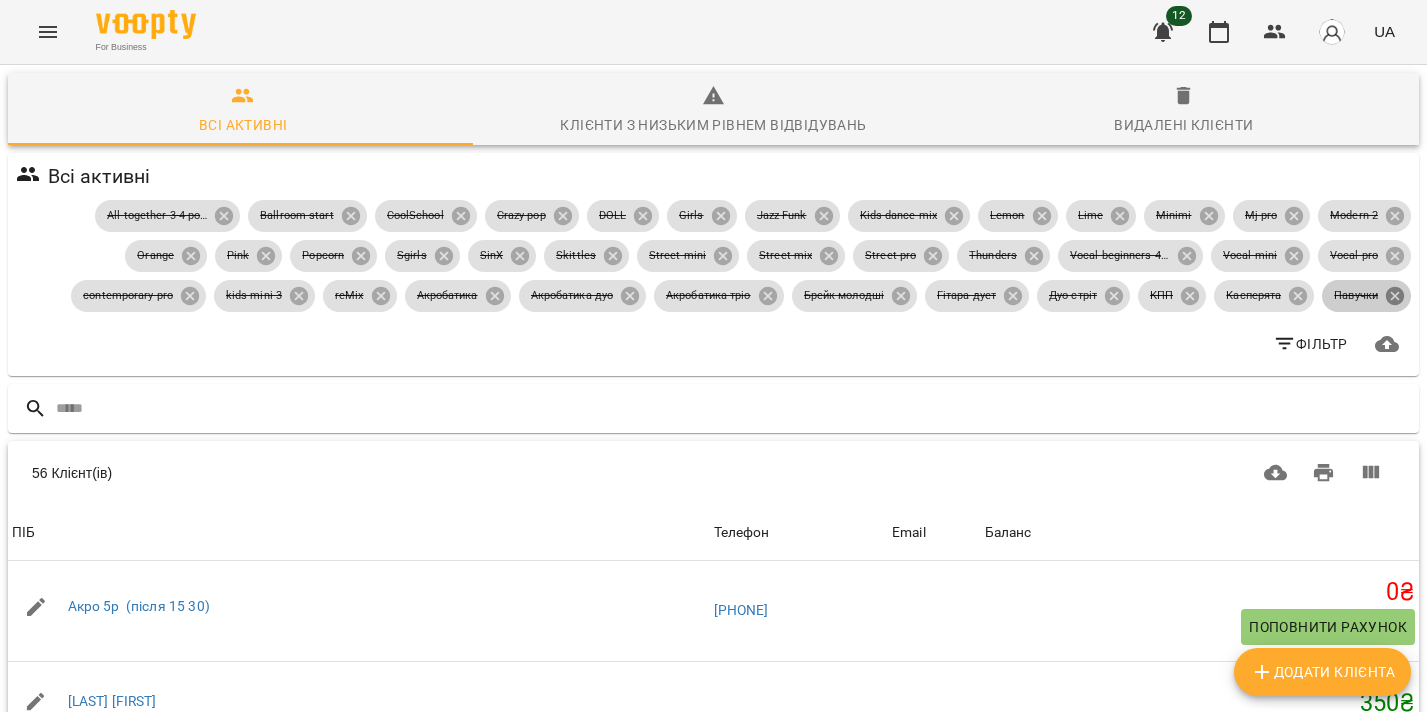 click 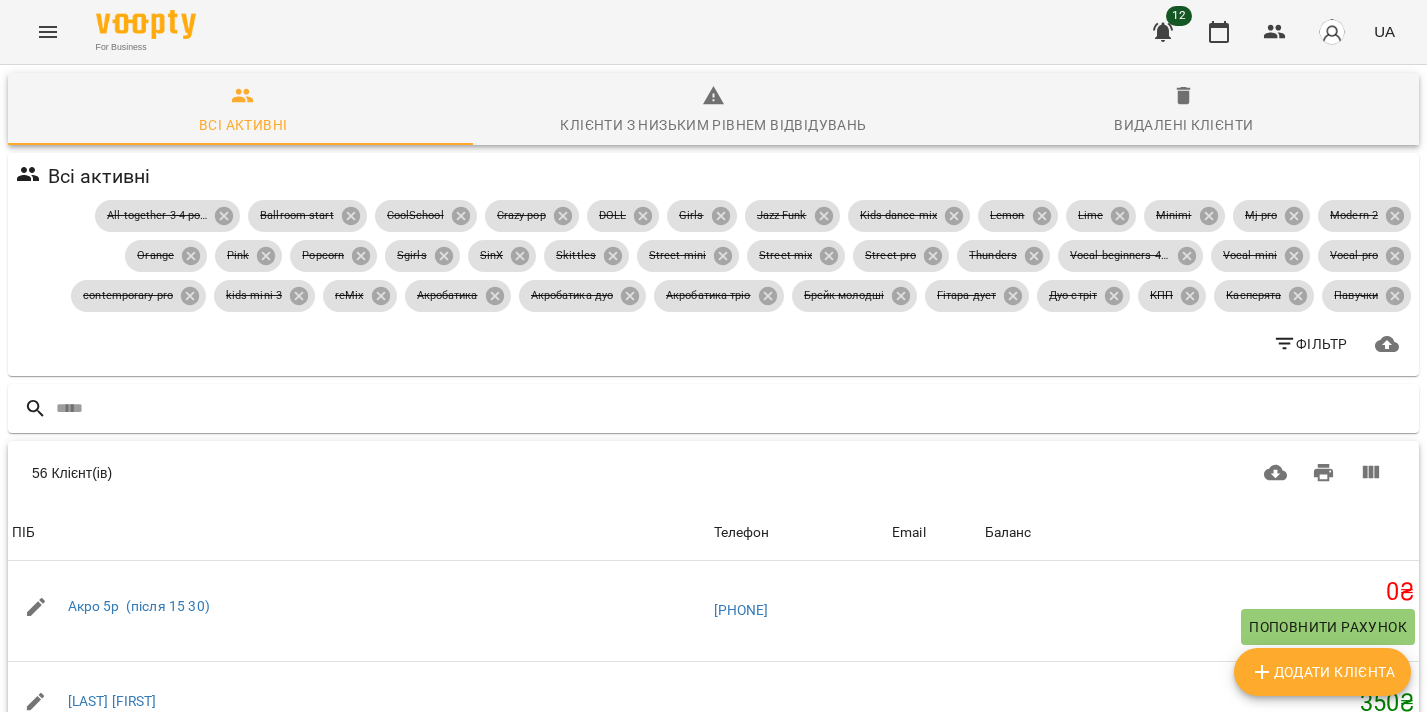 click on "Фільтр" at bounding box center (1310, 344) 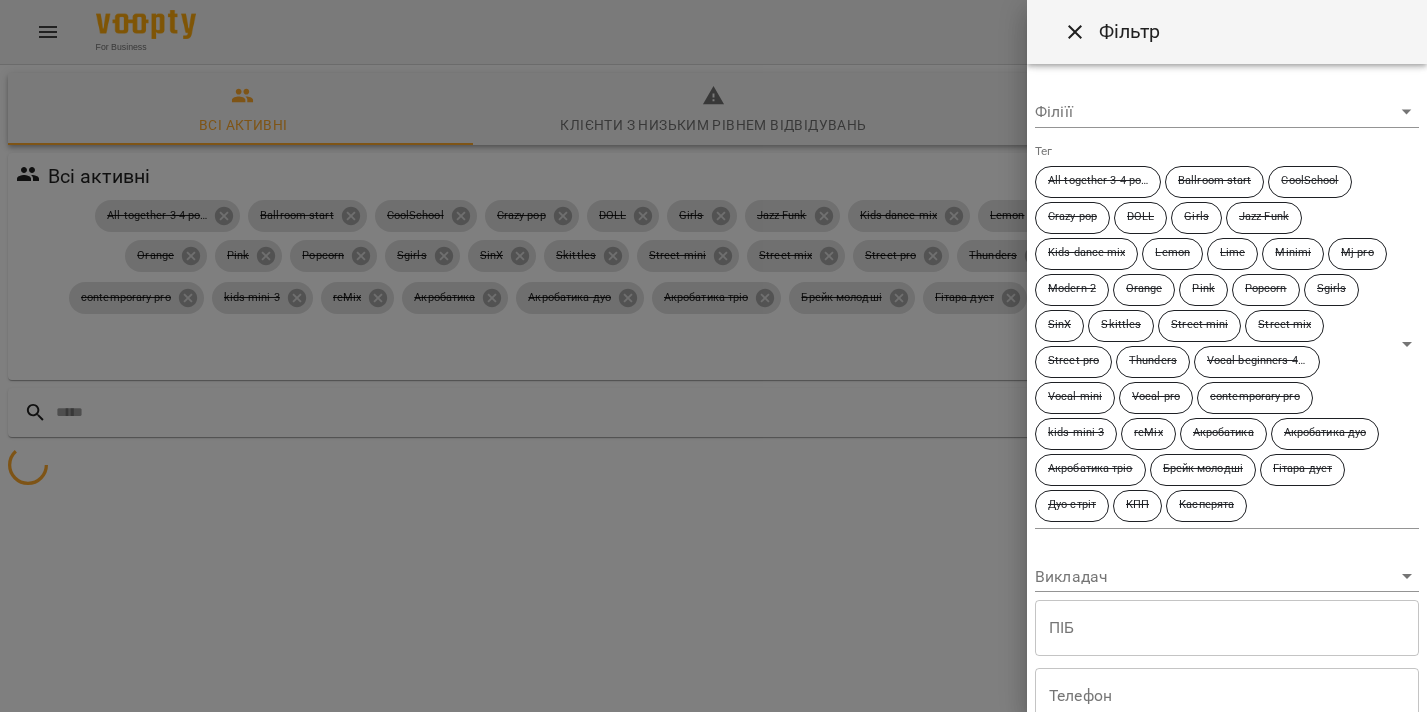 click on "For Business 12 UA Всі активні Клієнти з низьким рівнем відвідувань Видалені клієнти   Всі активні All together 3-4 роки Ballroom start CoolSchool Crazy pop DOLL Girls Jazz Funk Kids dance mix Lemon Lime Minimi Mj pro Modern 2 Orange Pink Popcorn Sgirls SinX Skittles Street mini Street mix Street pro Thunders Vocal beginners 4-5 р Vocal mini Vocal pro contemporary pro kids mini 3 reMix Акробатика Акробатика дуо Акробатика тріо Брейк молодші Гітара дует Дуо стріт КПП Касперята Фільтр Додати клієнта
Фільтр Філіїї ​ Тег All together 3-4 роки Ballroom start CoolSchool Crazy pop DOLL Girls Jazz Funk Kids dance mix Lemon Lime Minimi Mj pro Modern 2 Orange Pink Popcorn Sgirls SinX reMix" at bounding box center [713, 319] 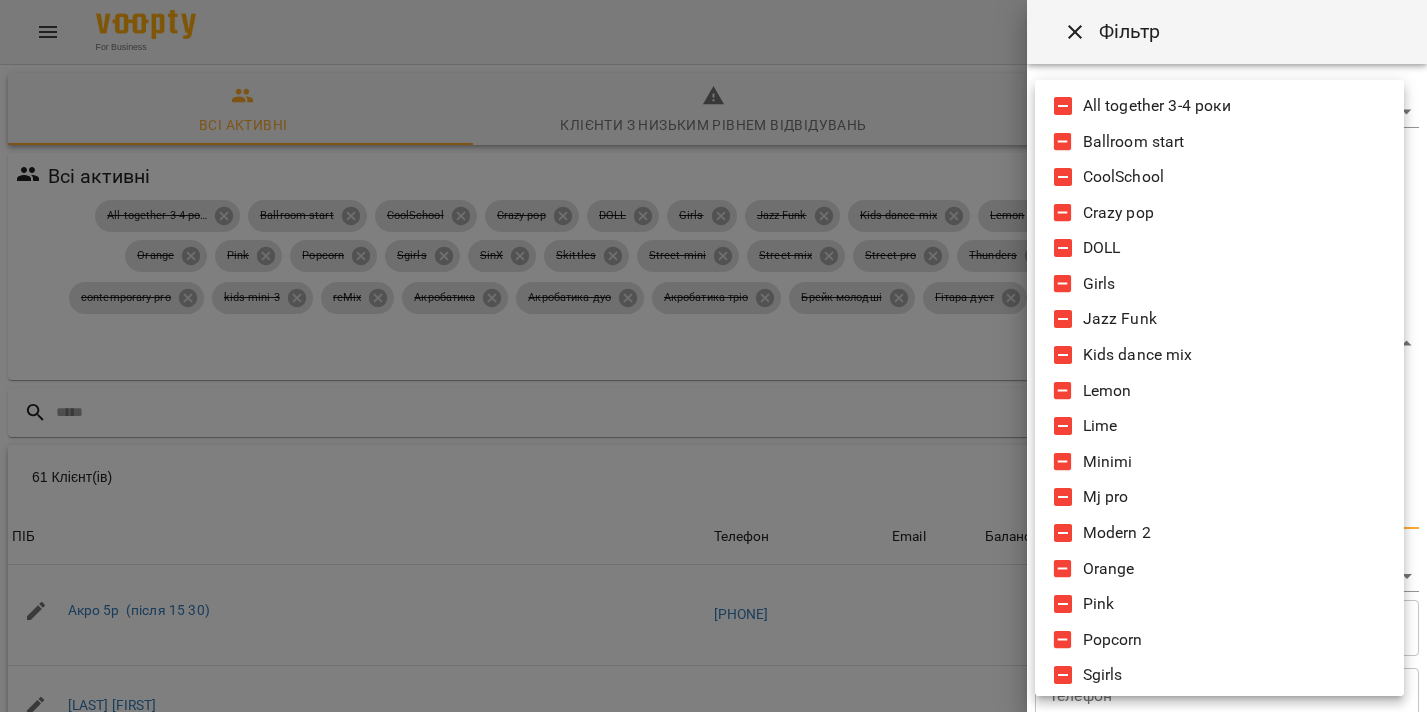 click on "Girls" at bounding box center (1219, 284) 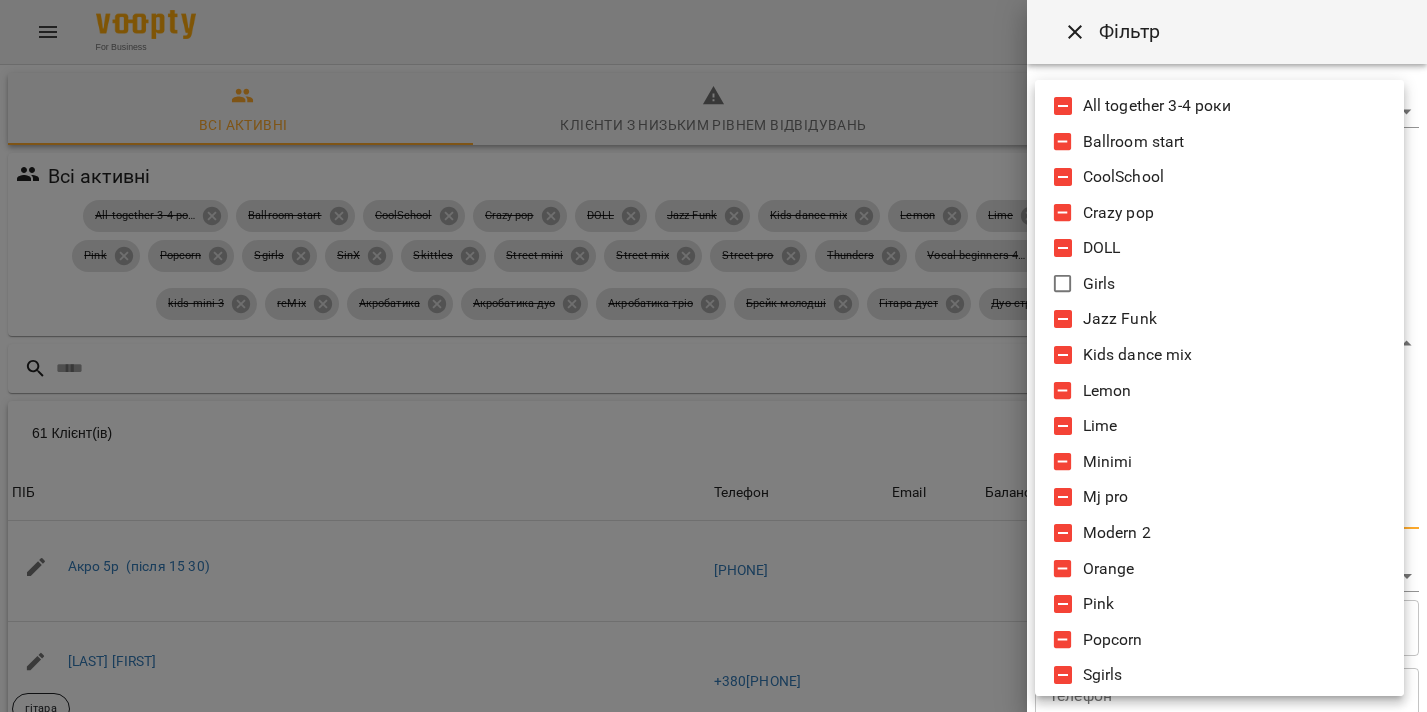 type on "**********" 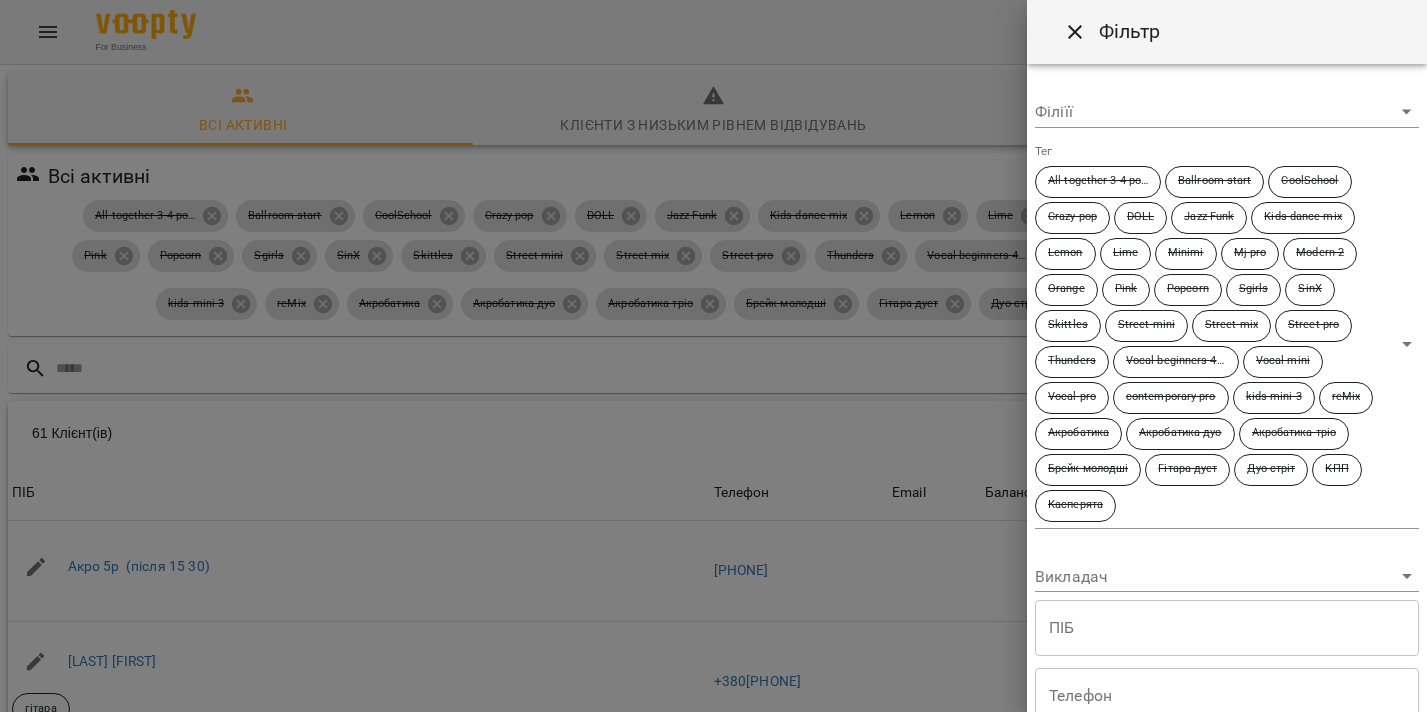 click at bounding box center (713, 356) 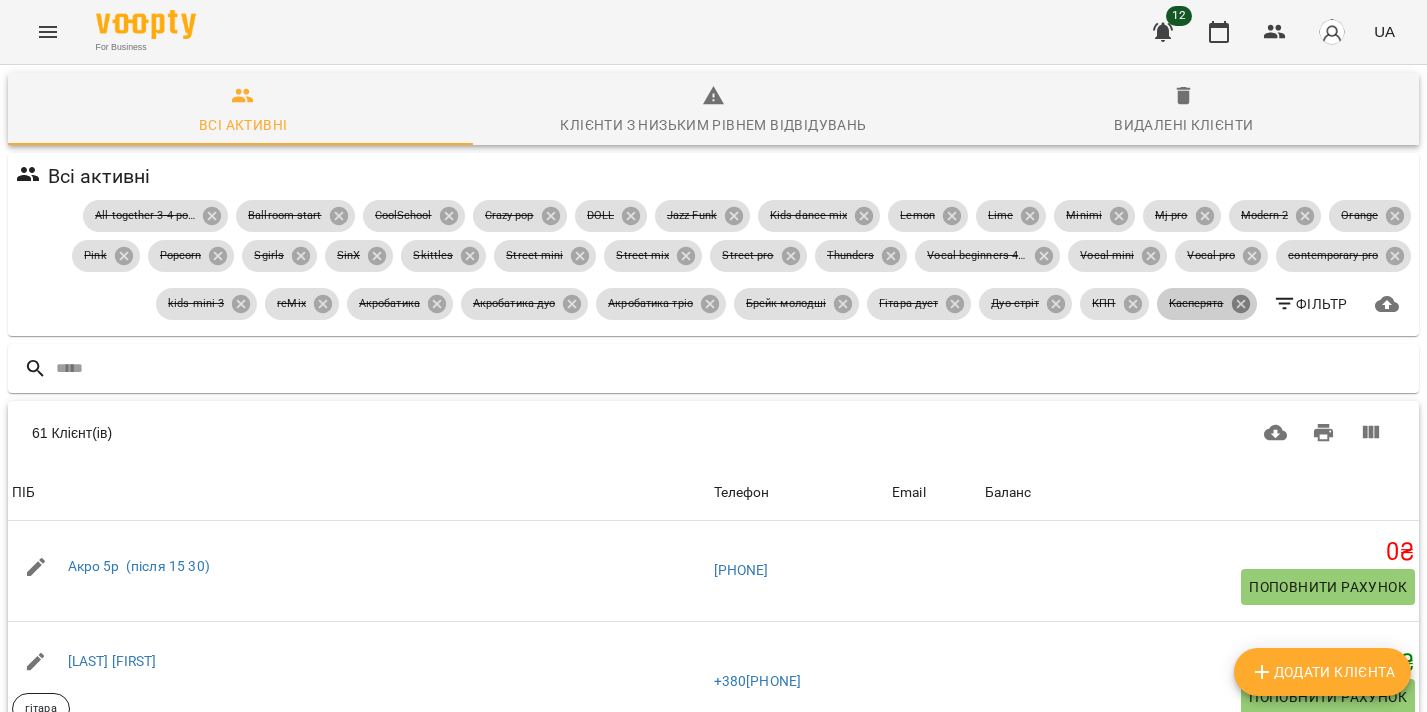 click 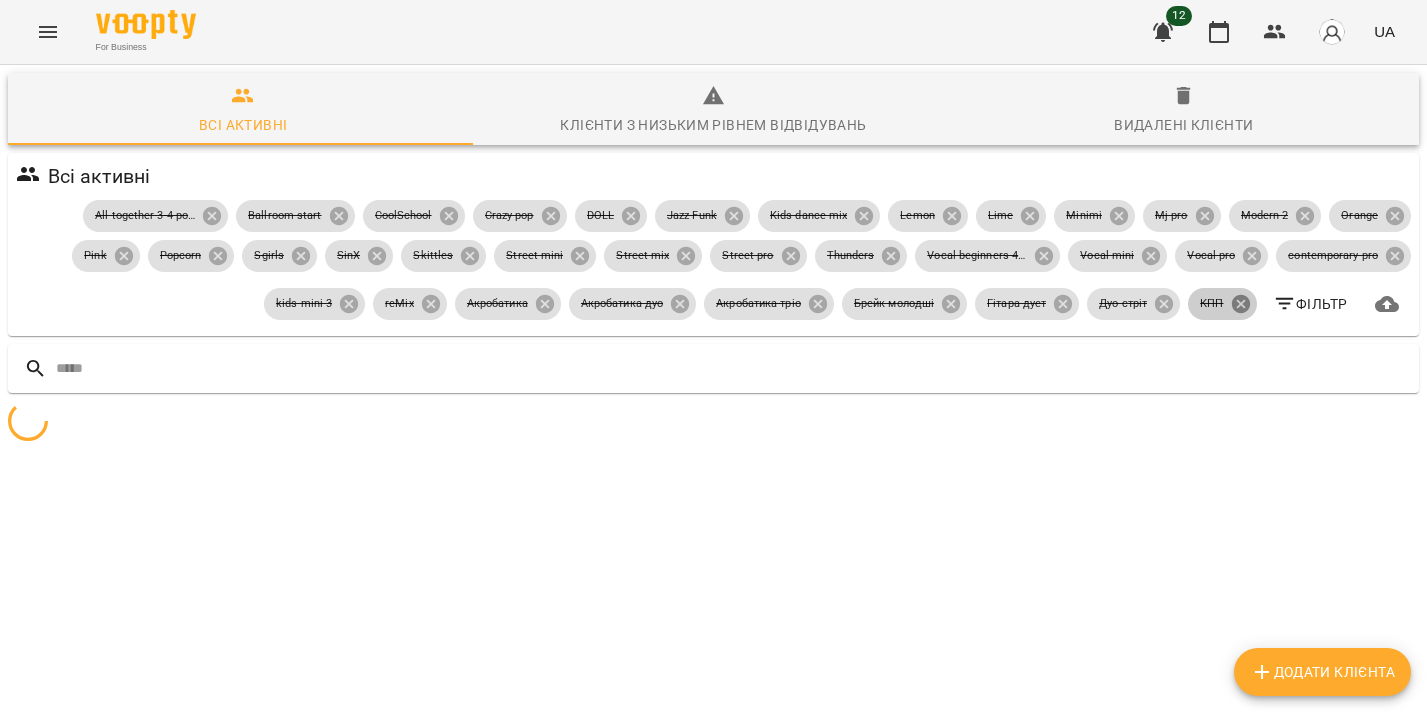 click 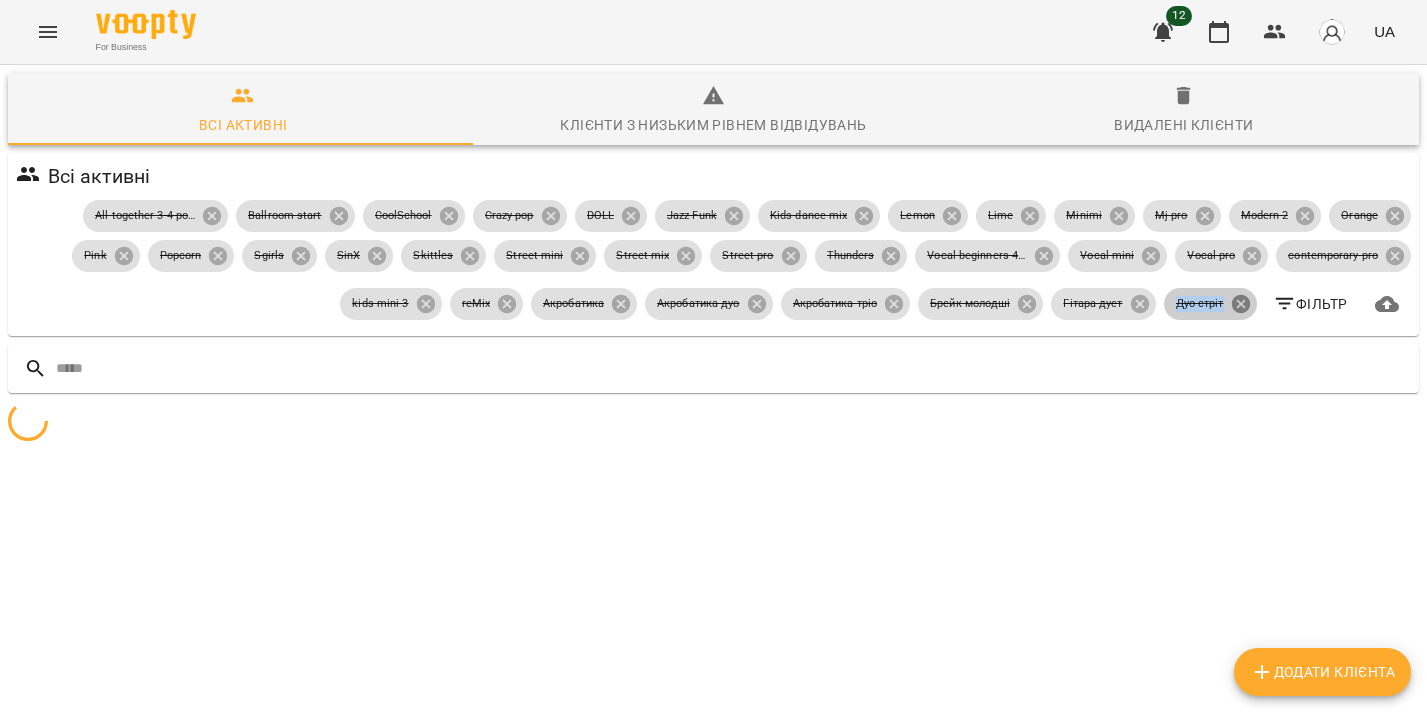 click 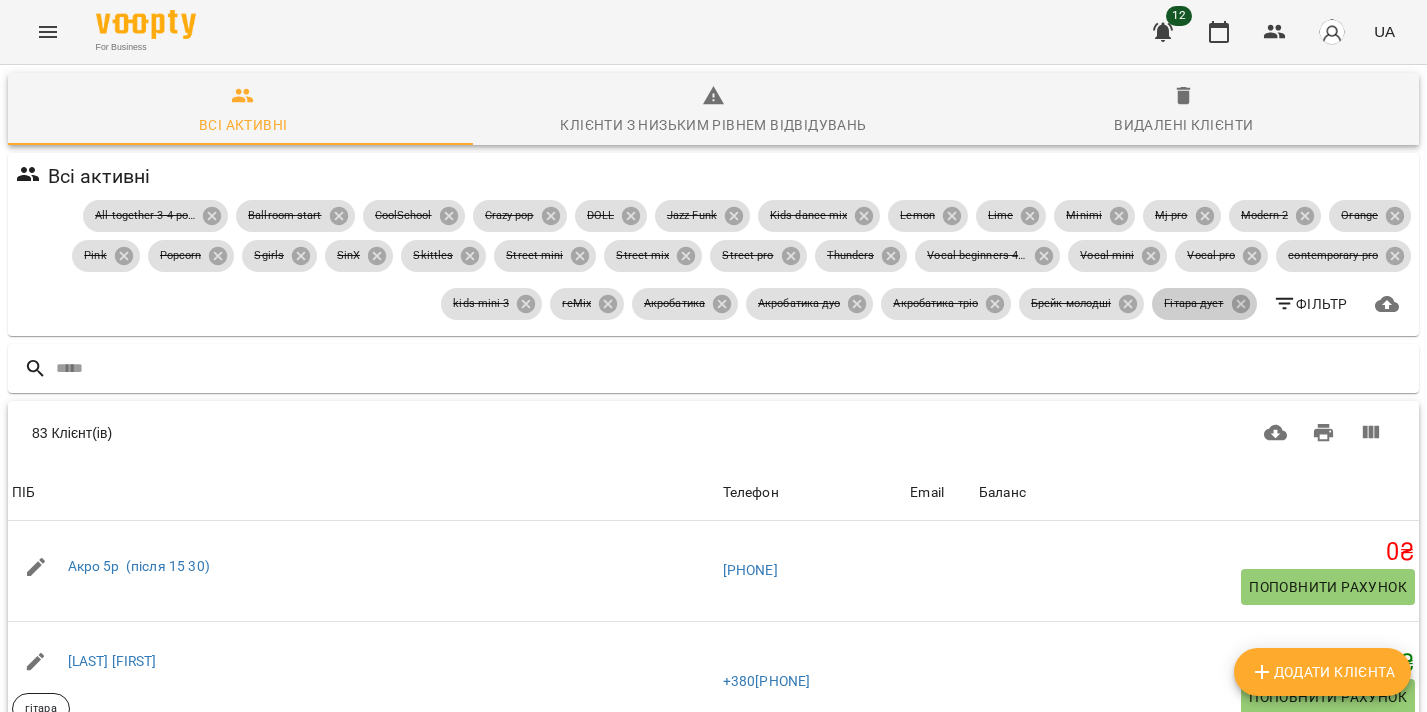 click 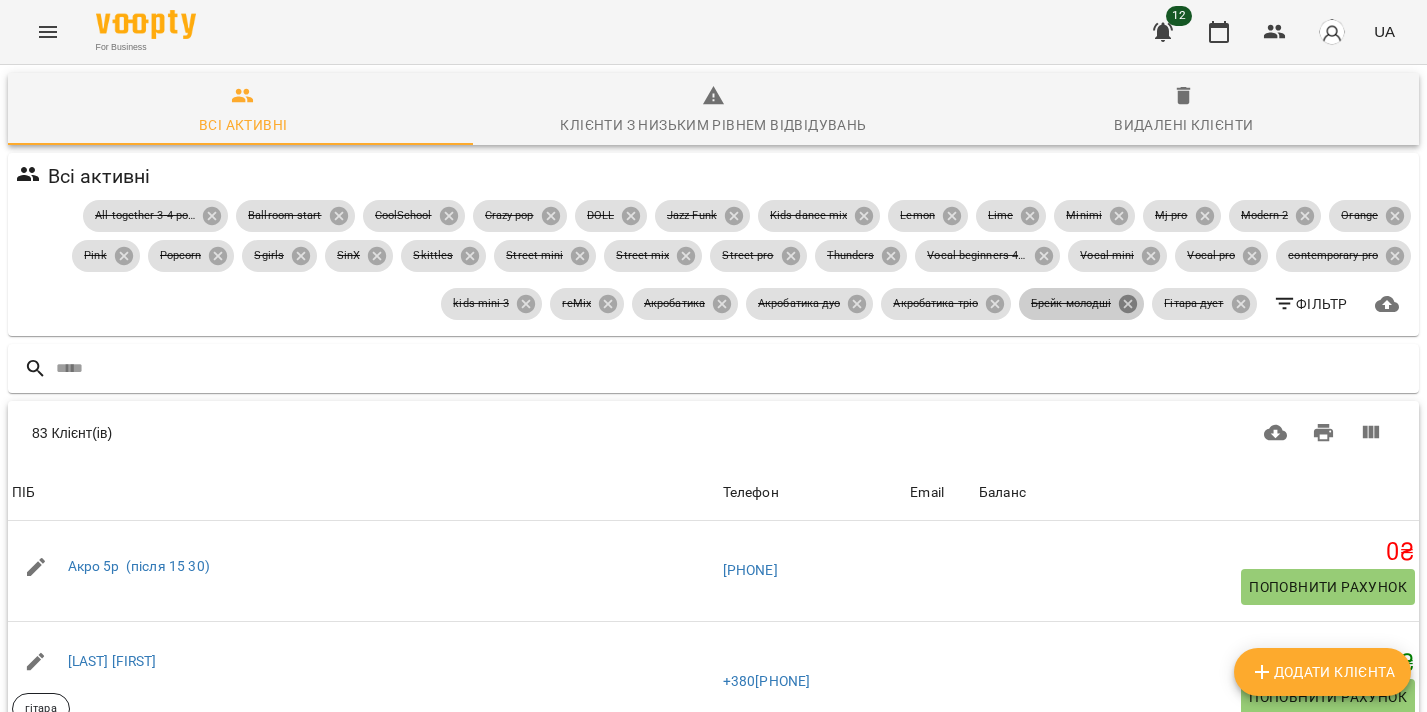 click 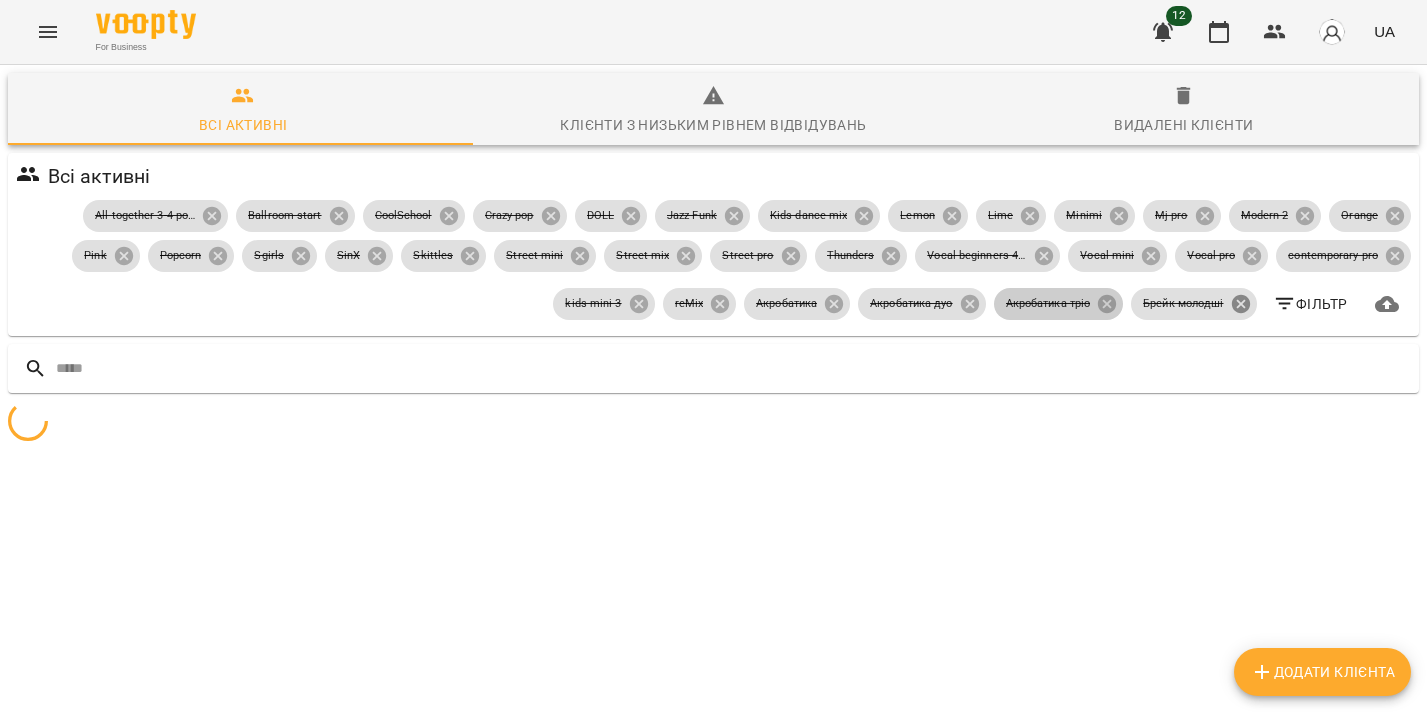 click 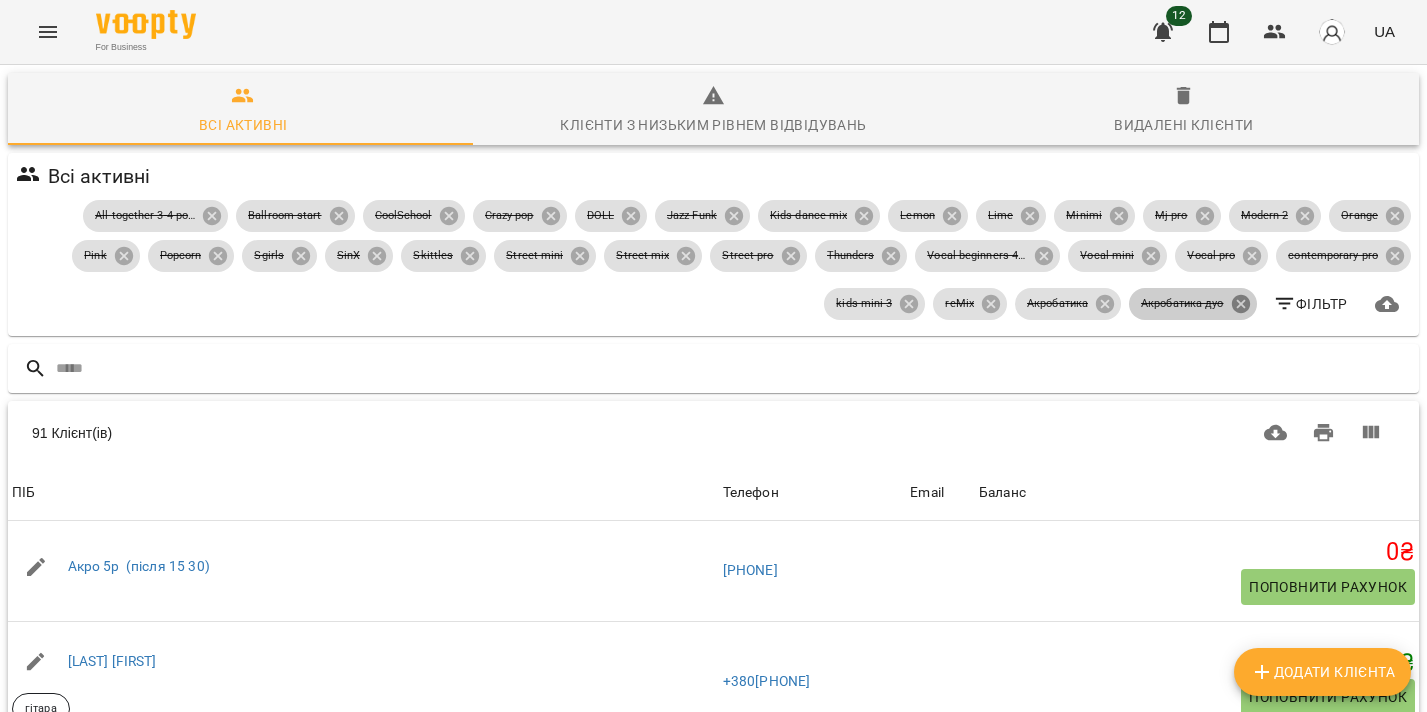 click 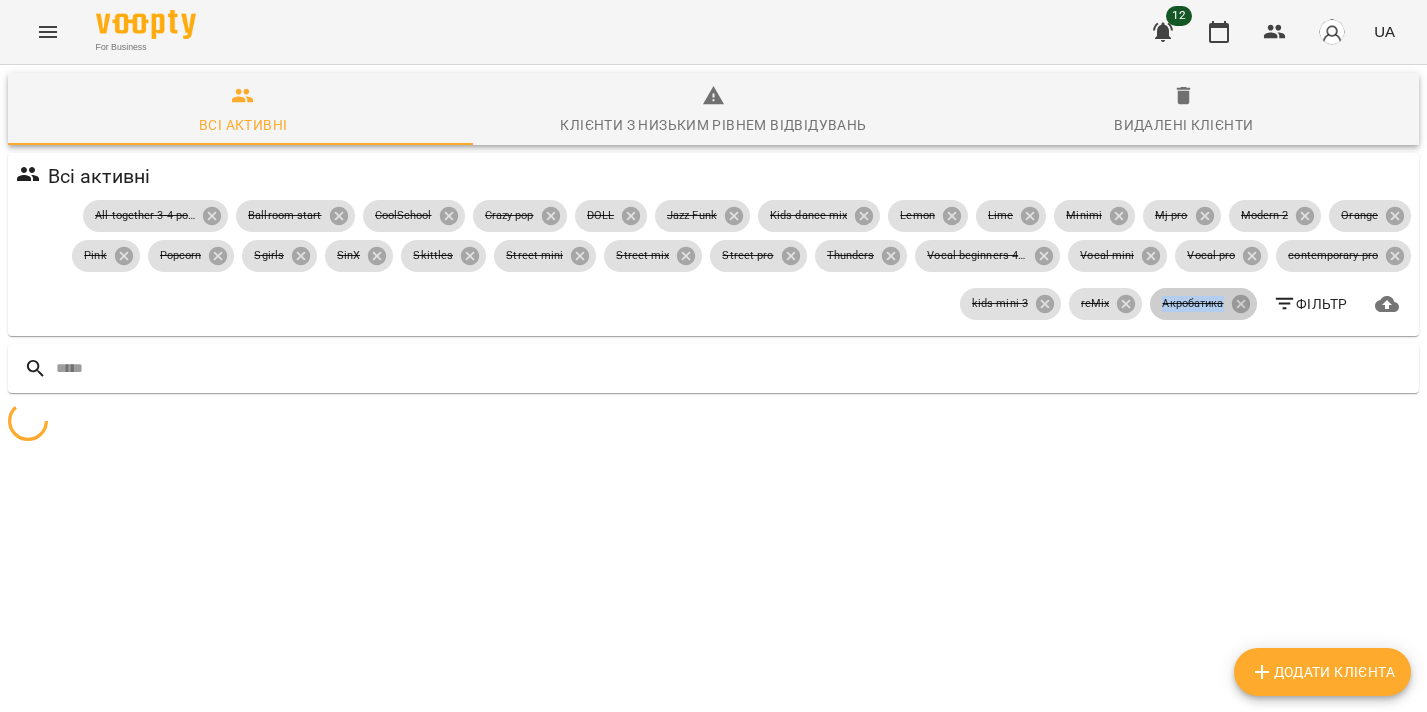 click 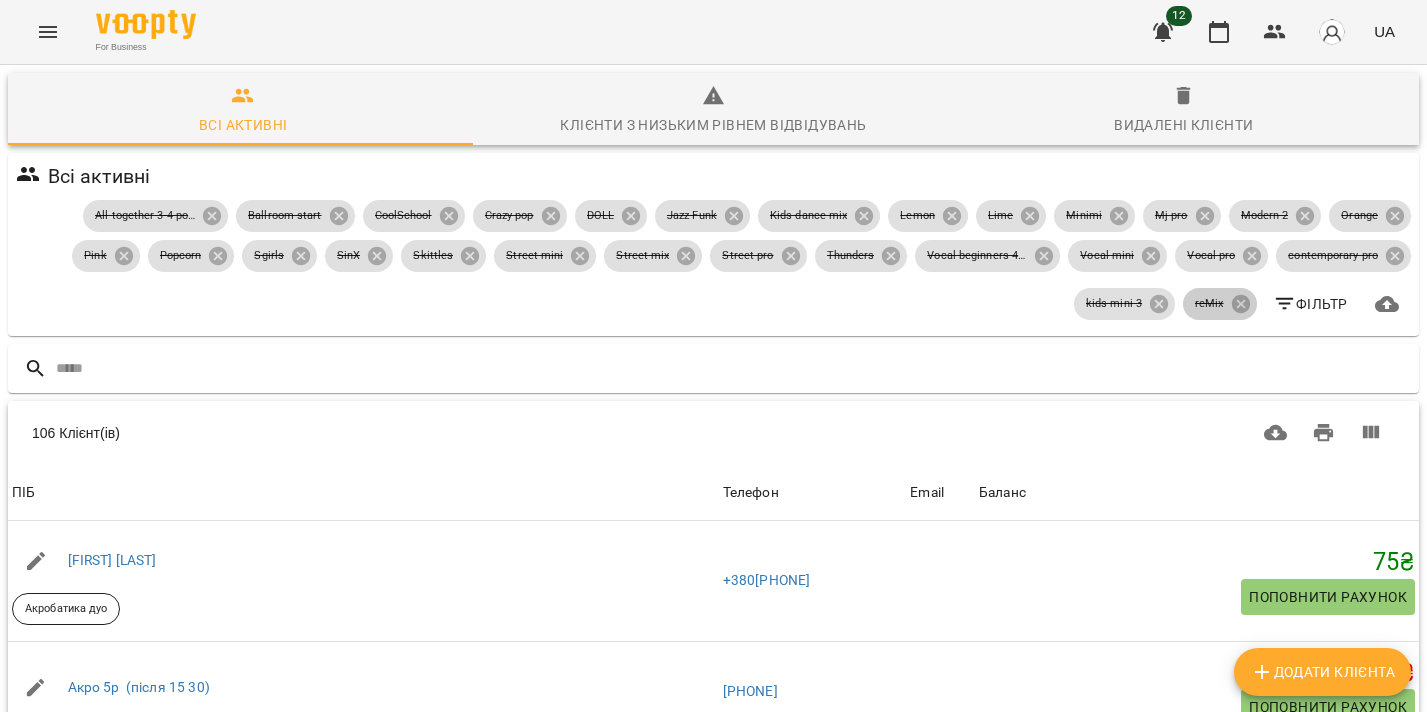 click 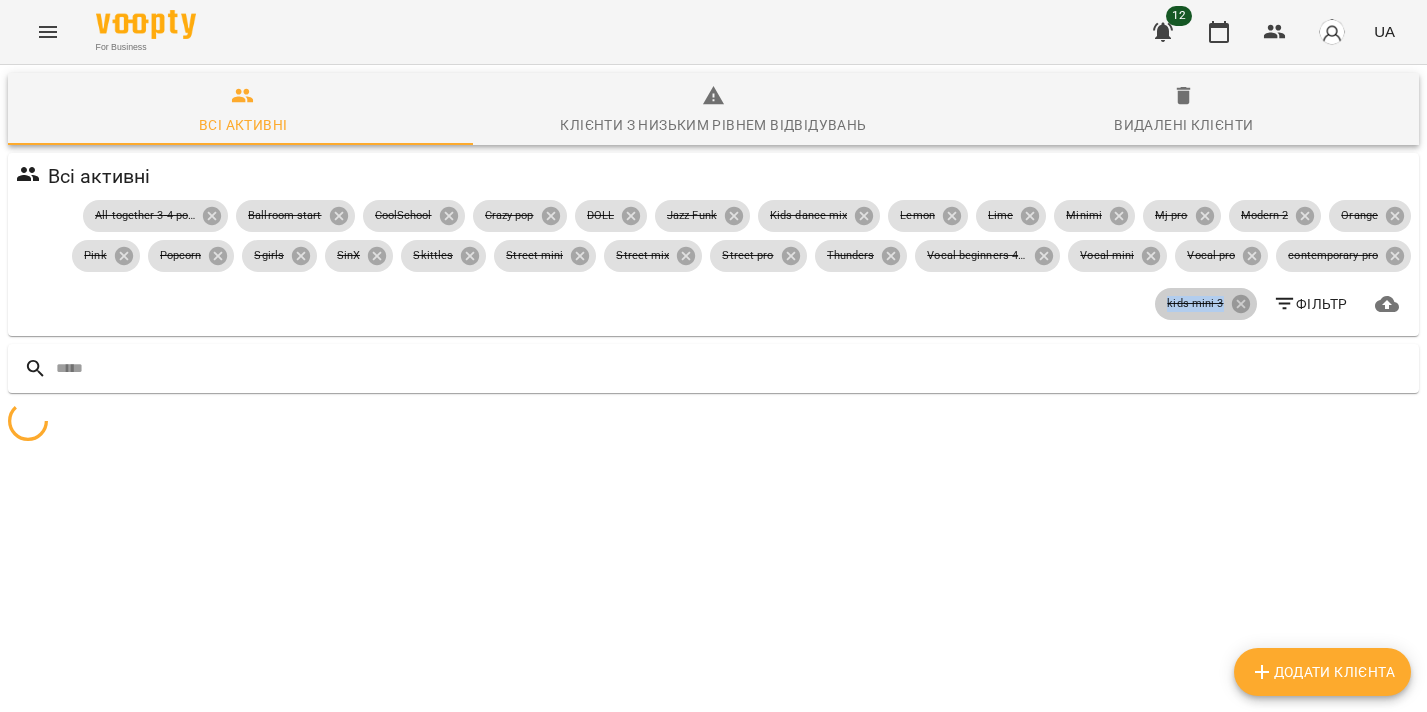 click 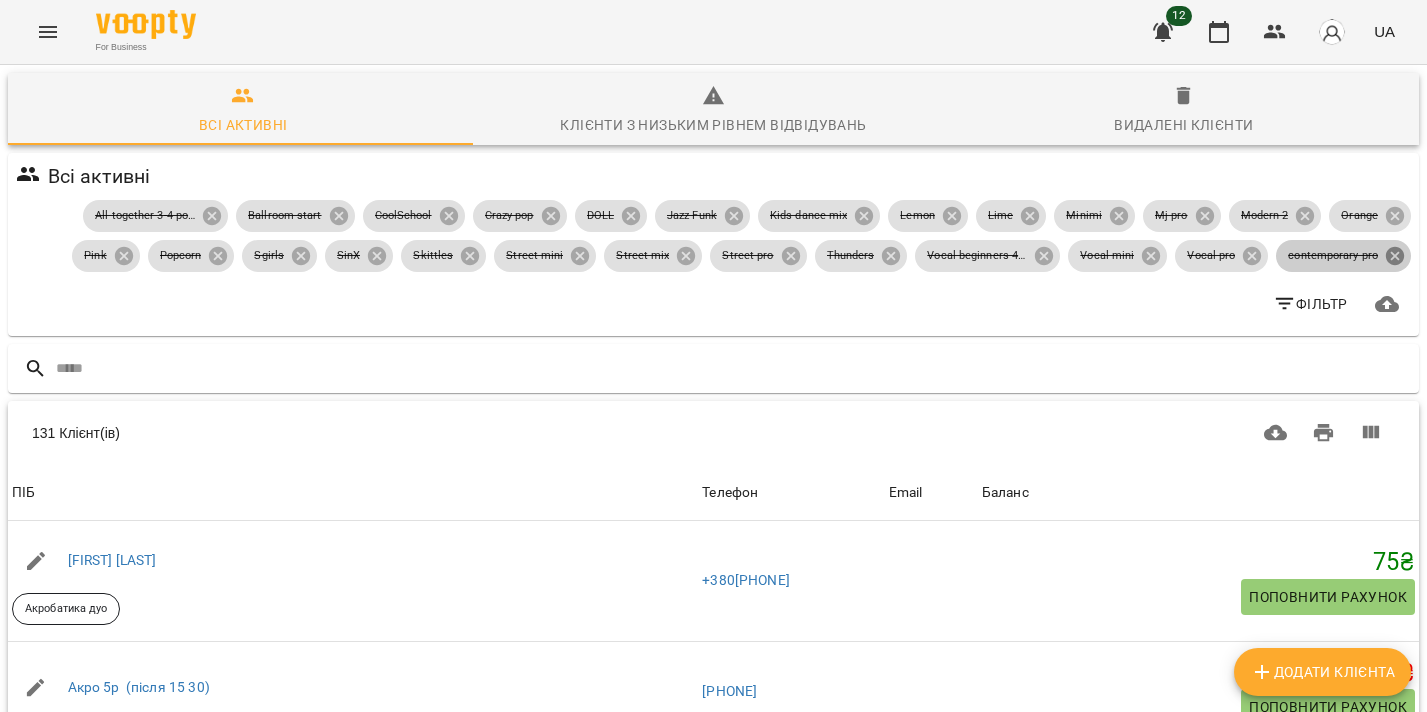 click 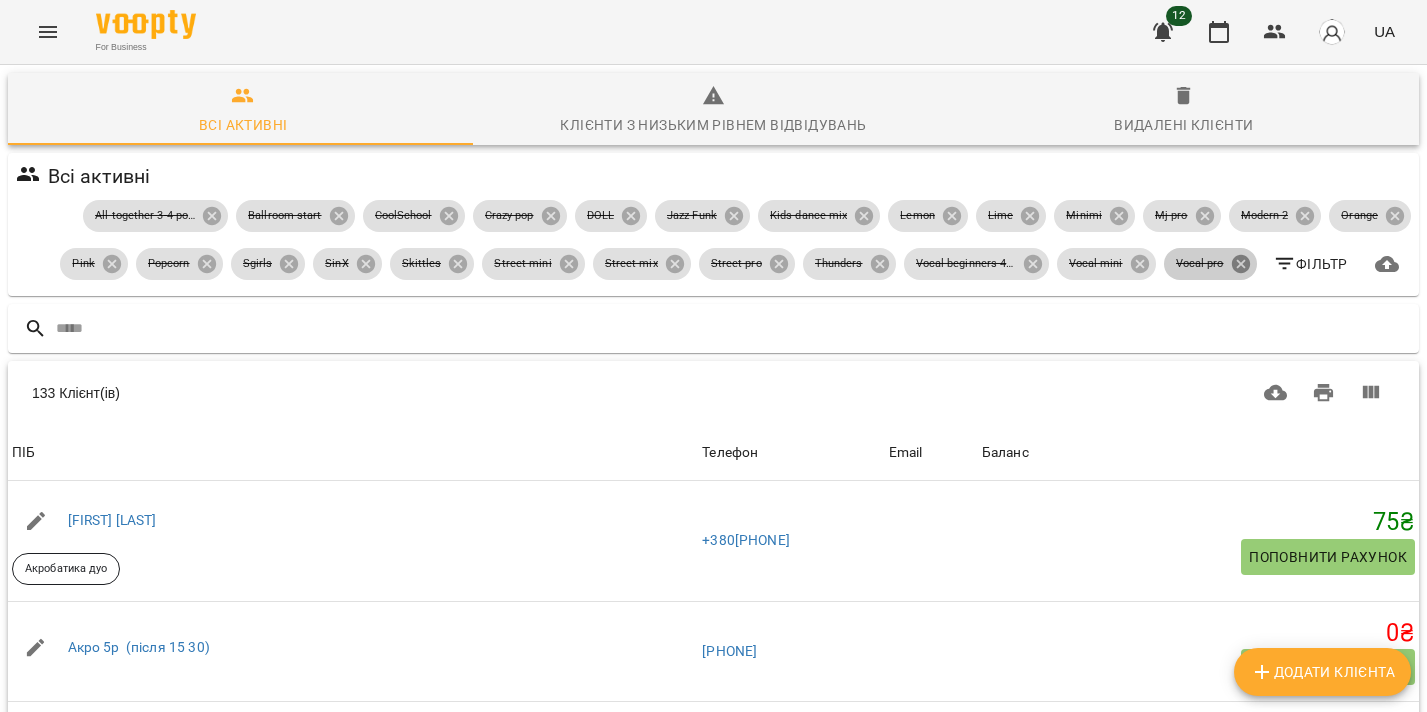 click 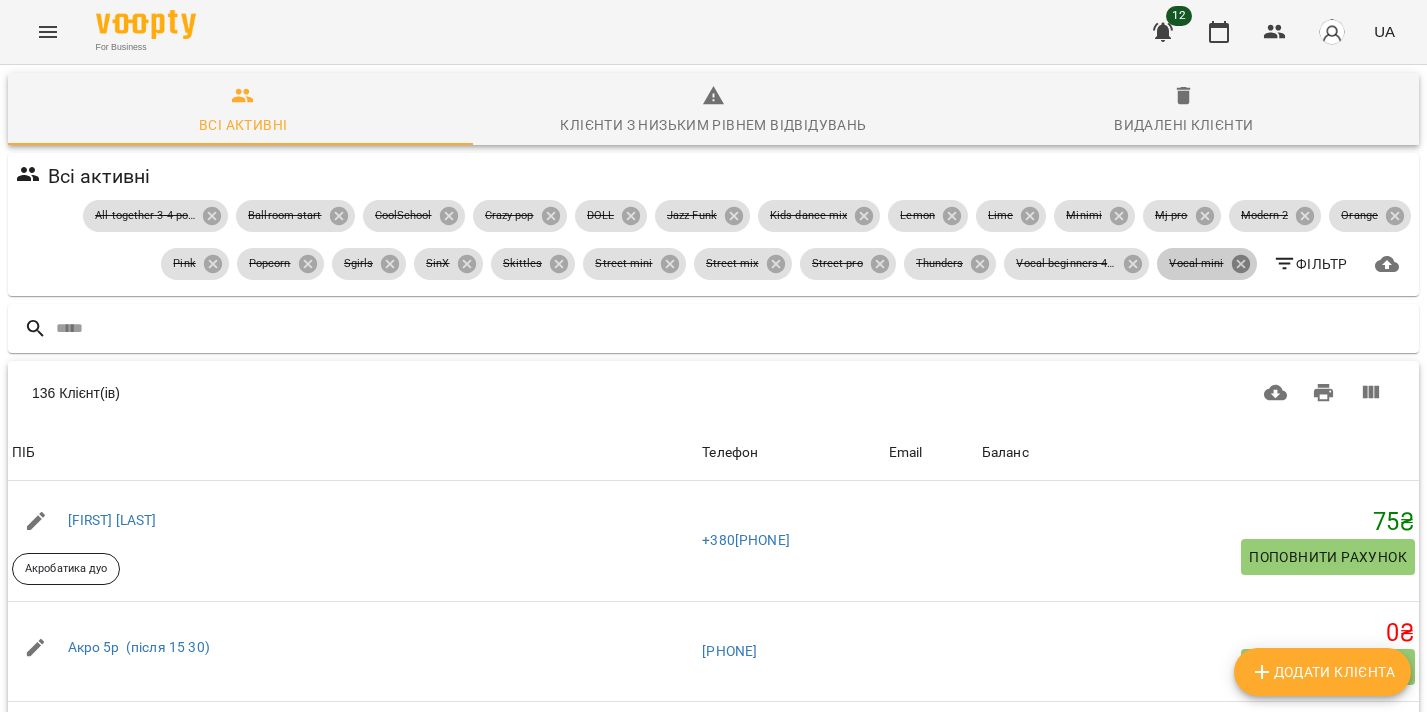click 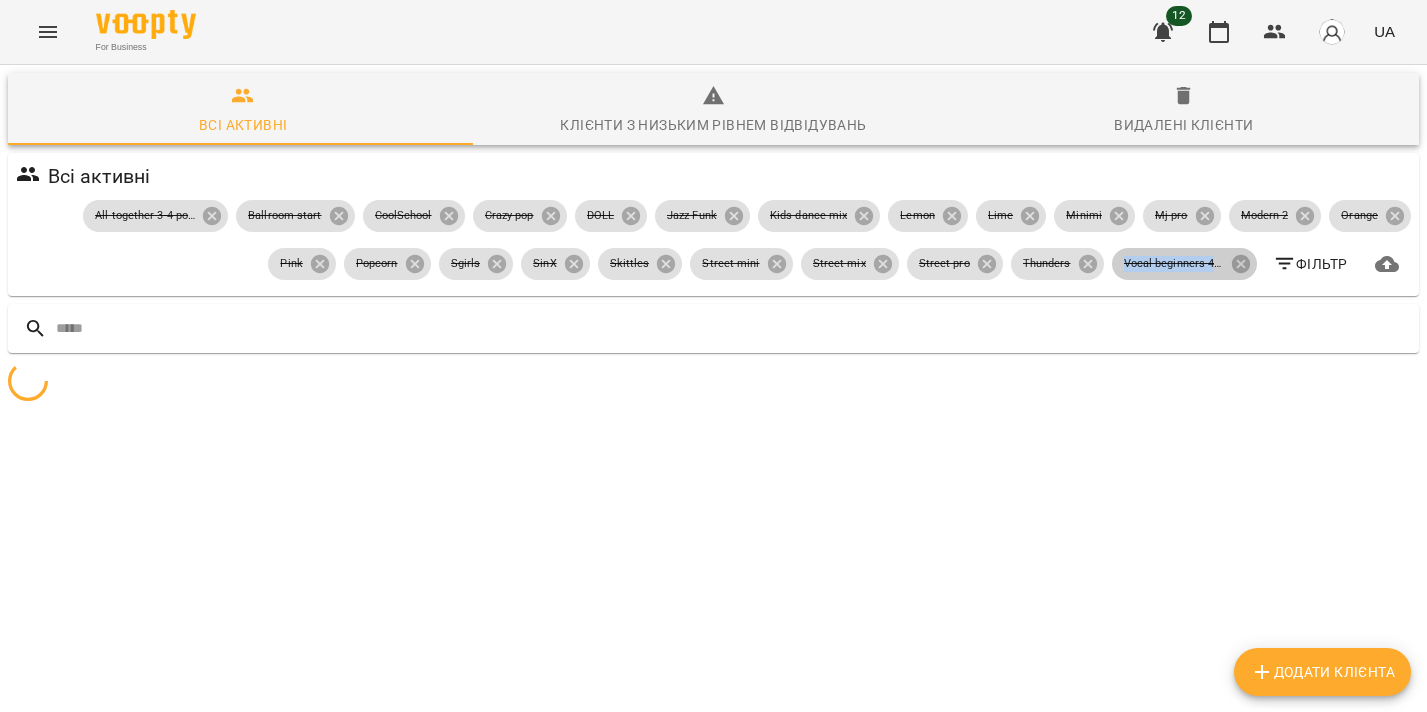 click 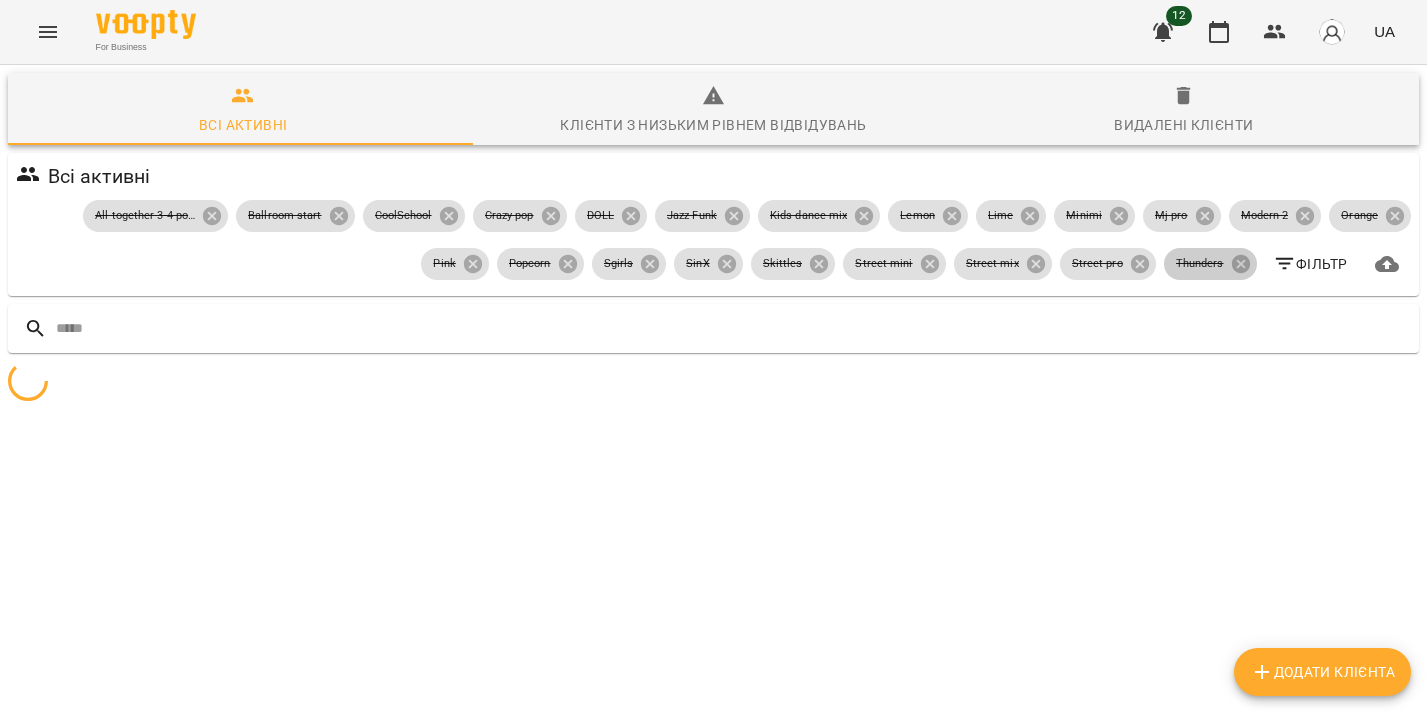 click 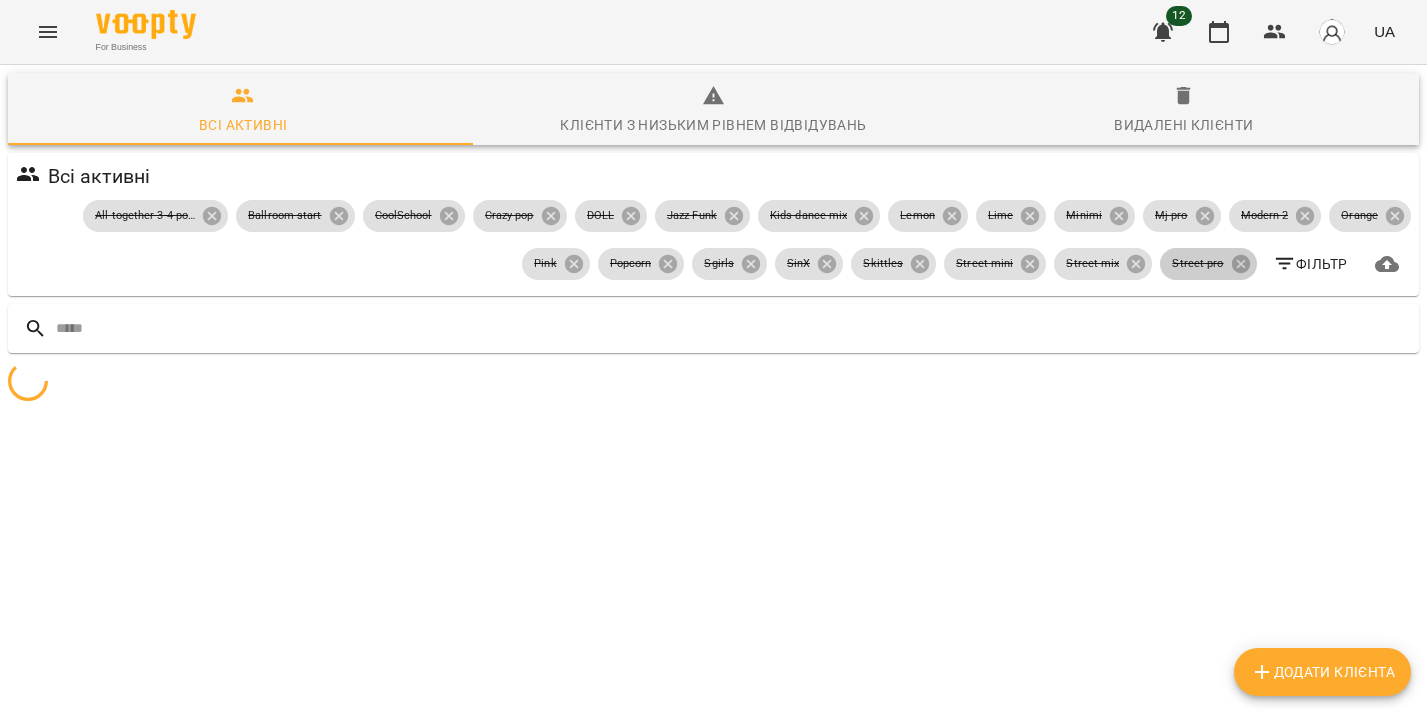 click 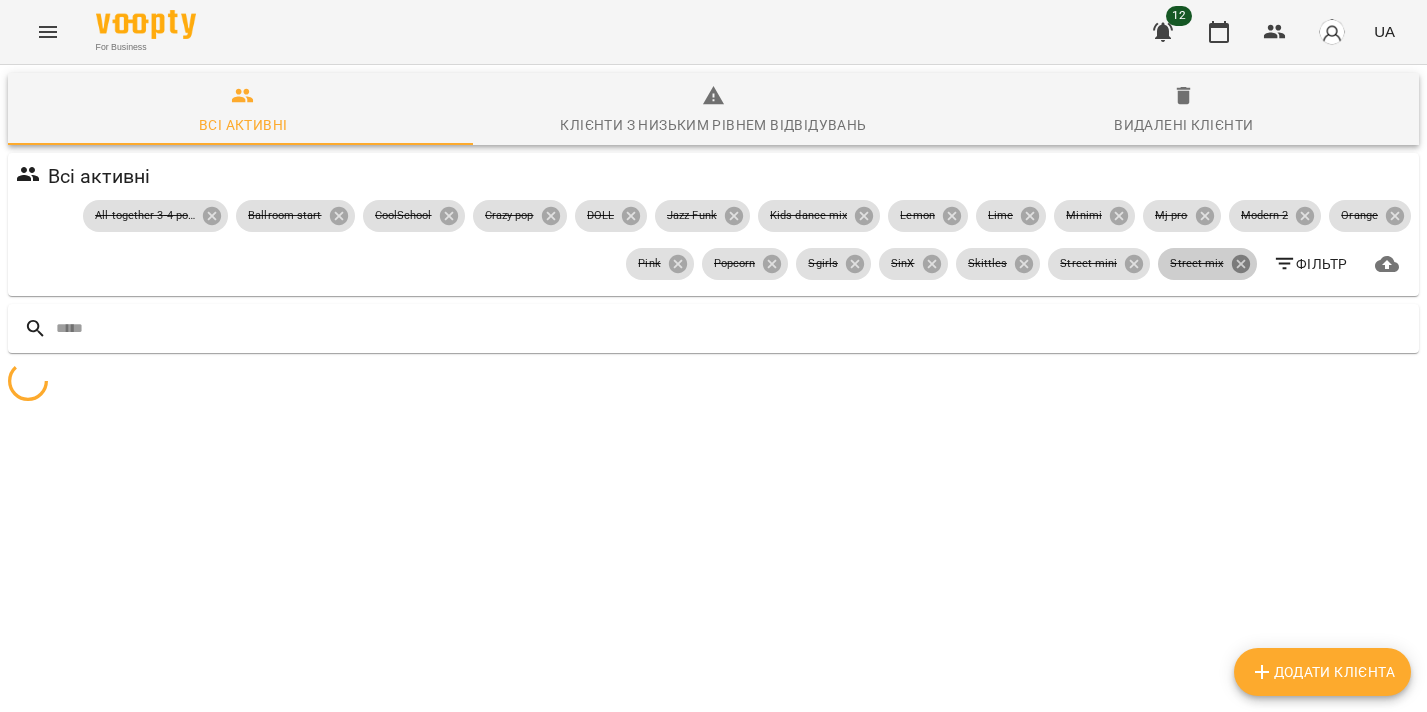 click 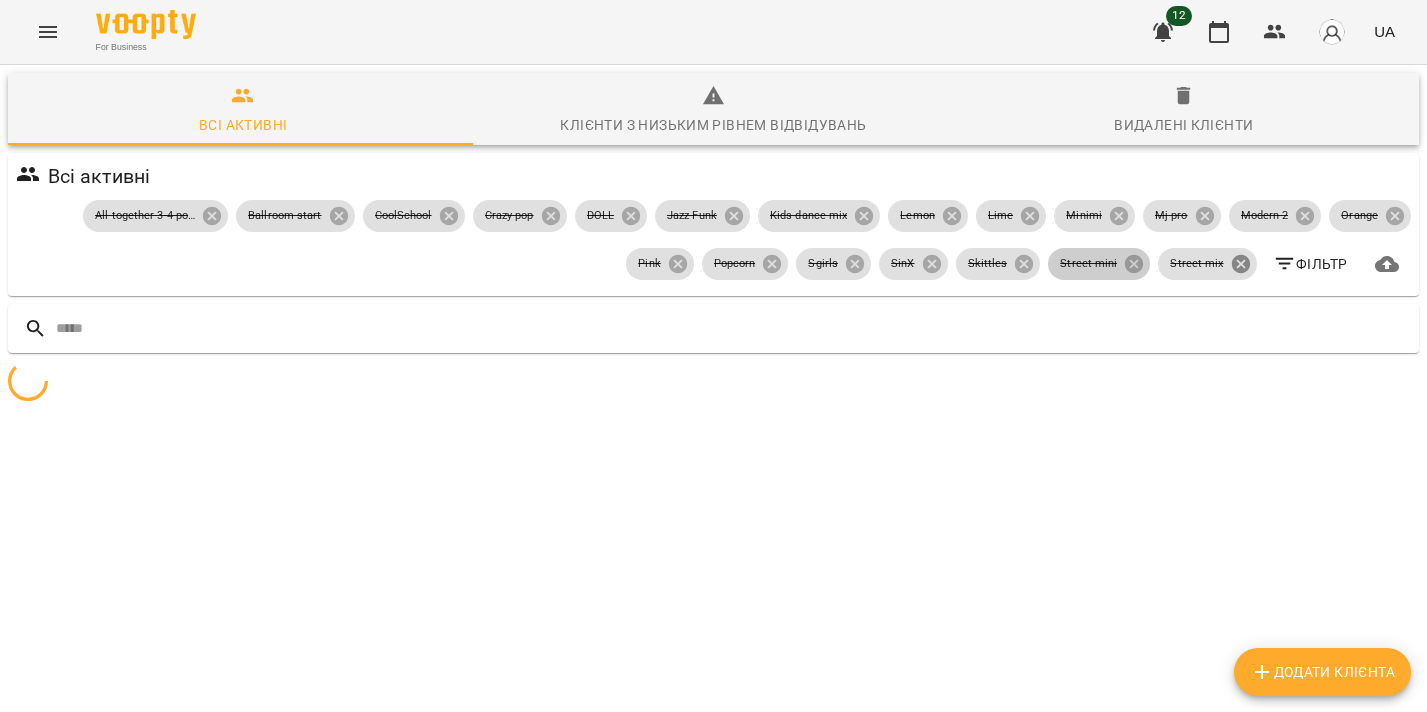 click 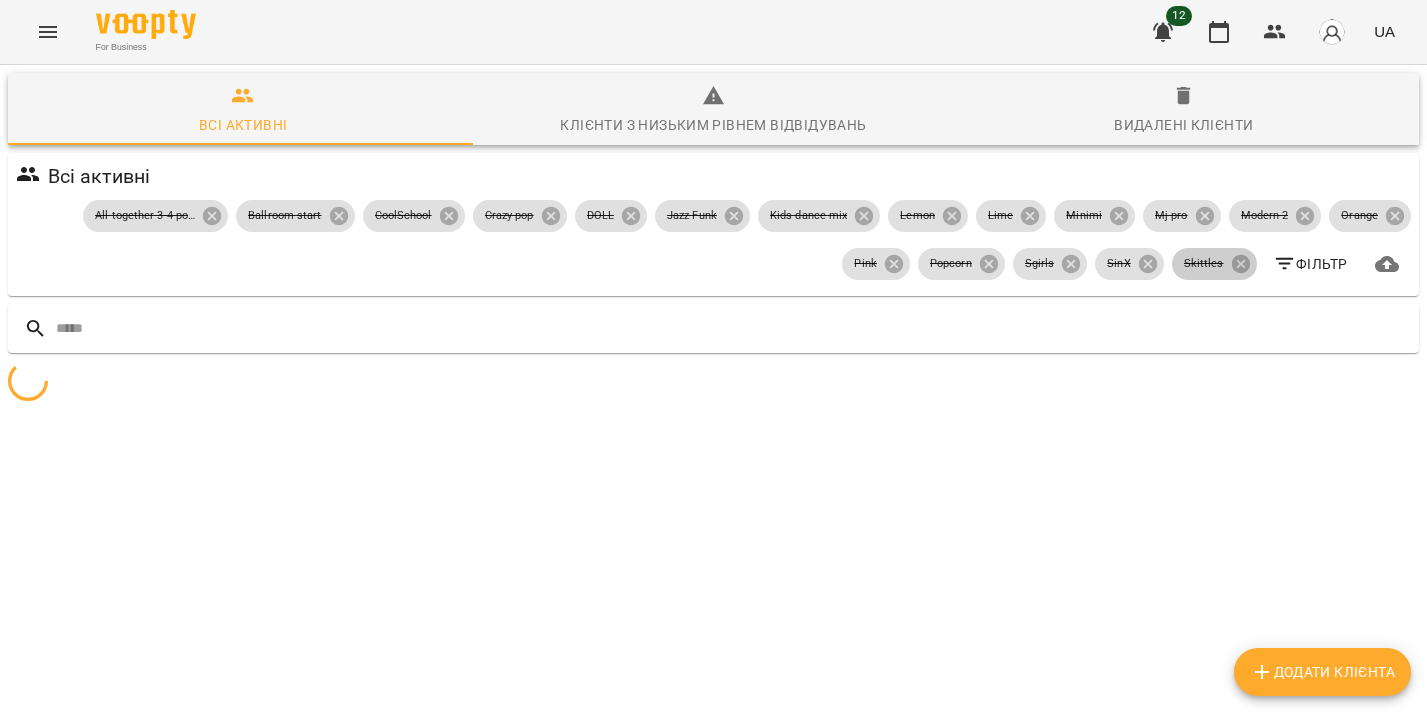 click 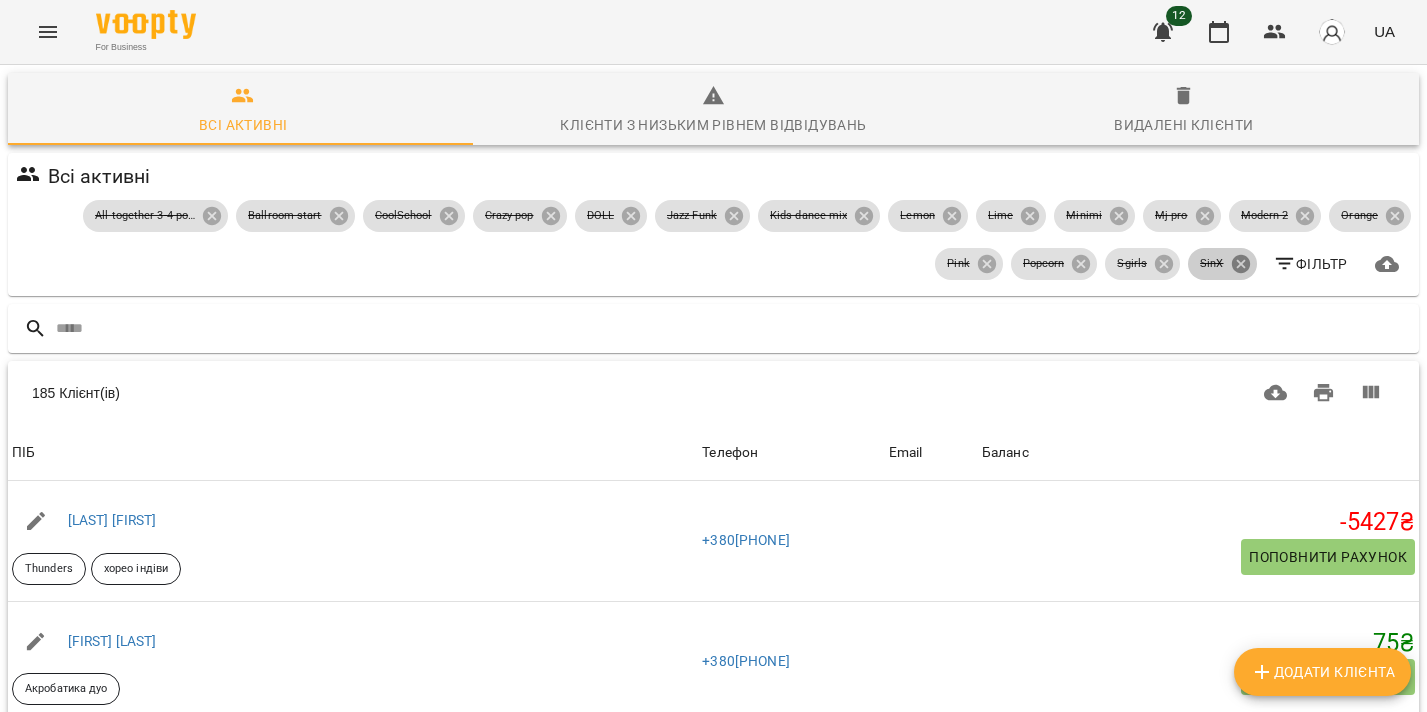 click 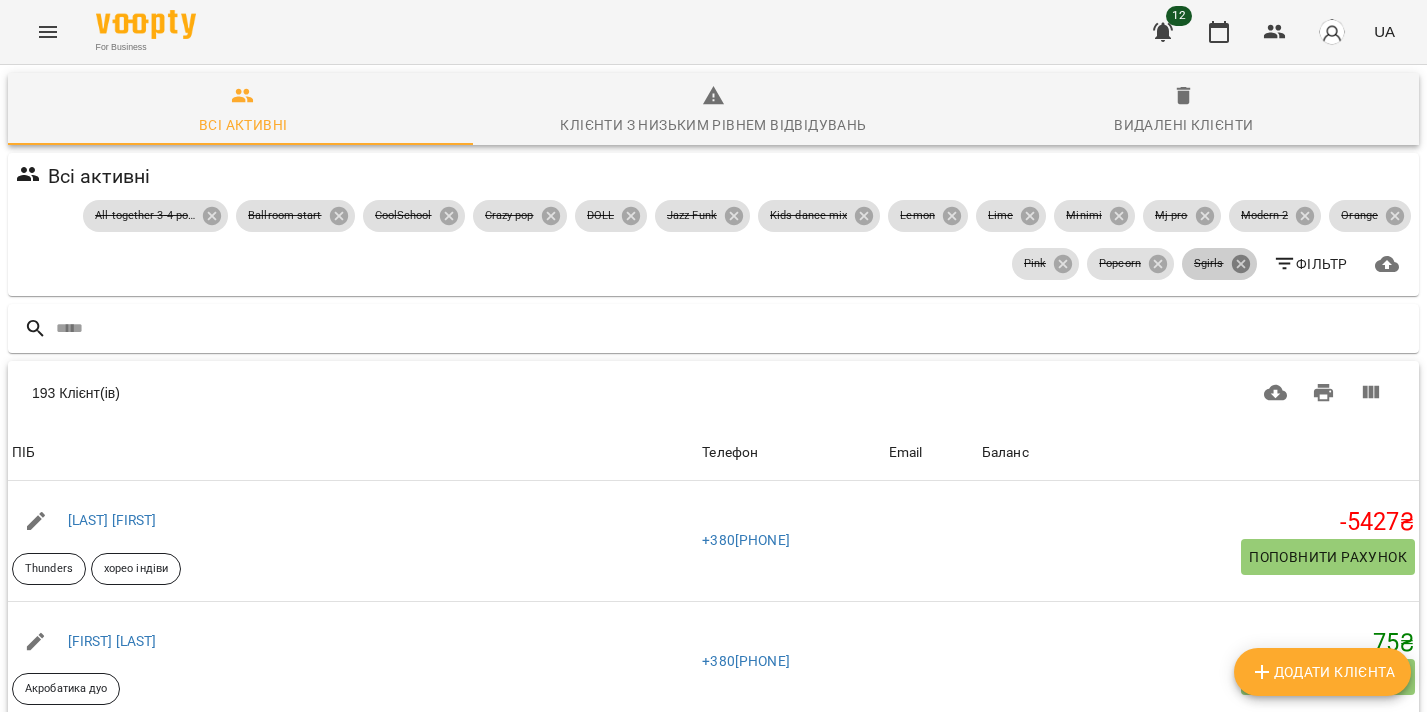 click 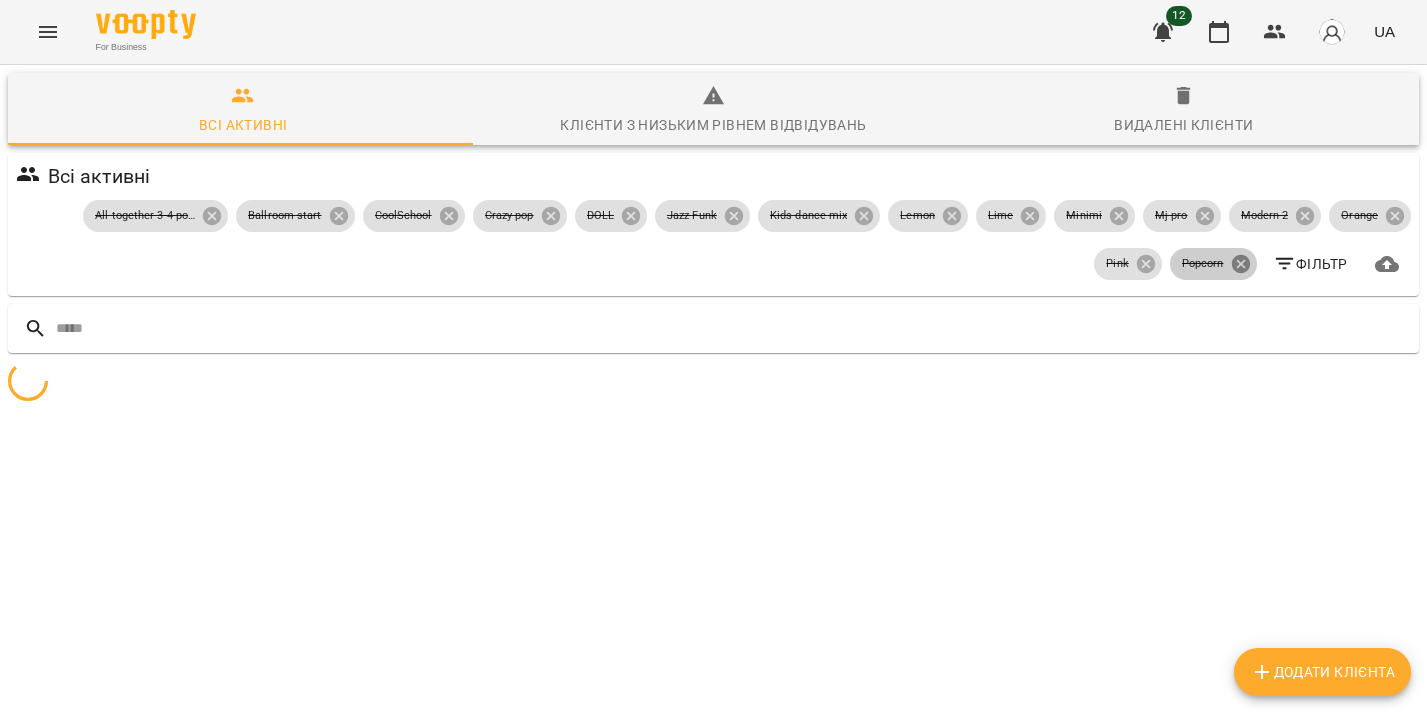 click 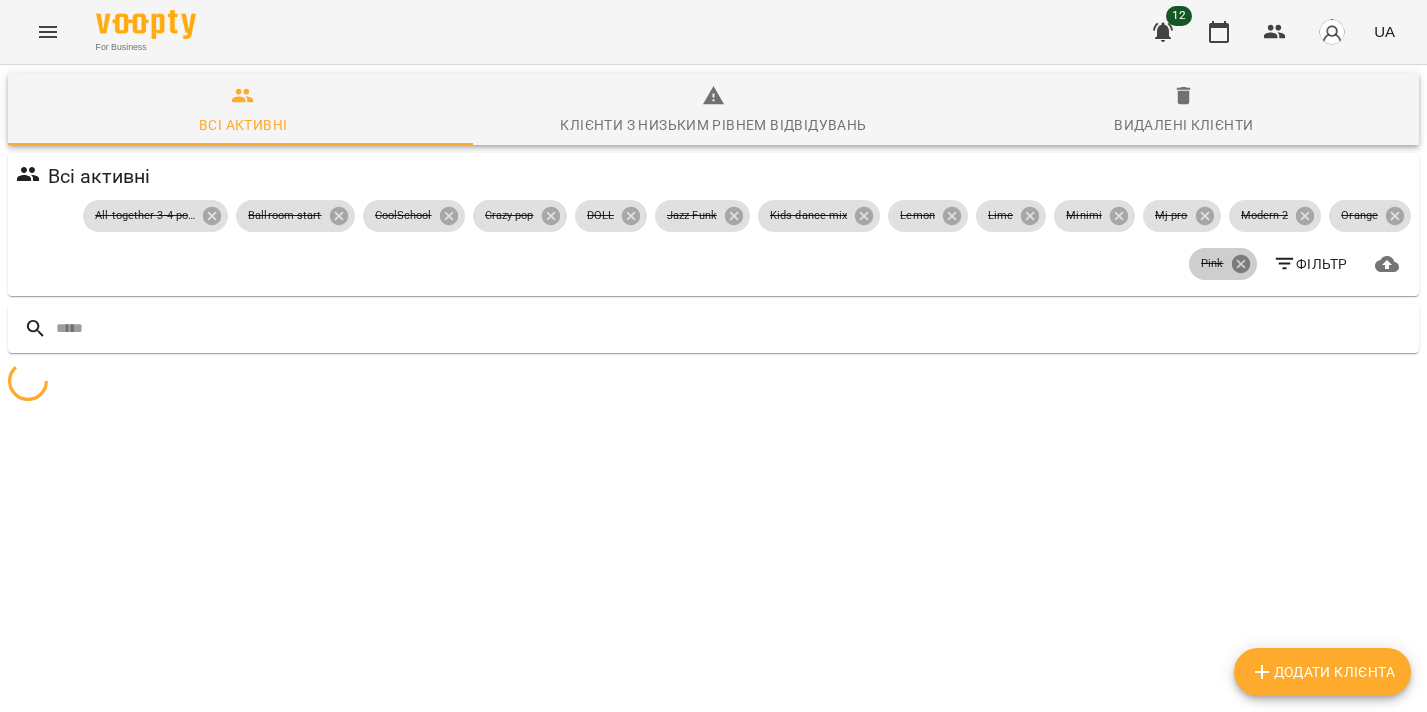 click 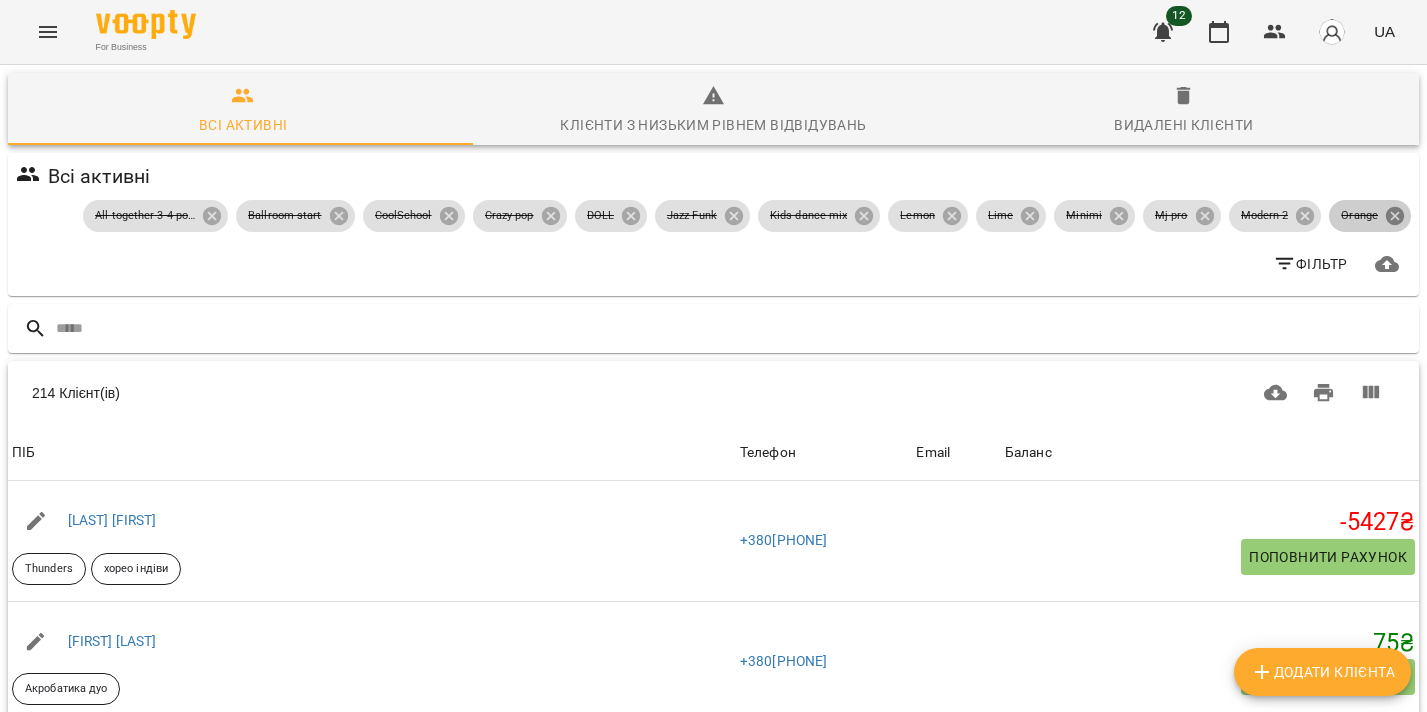 click 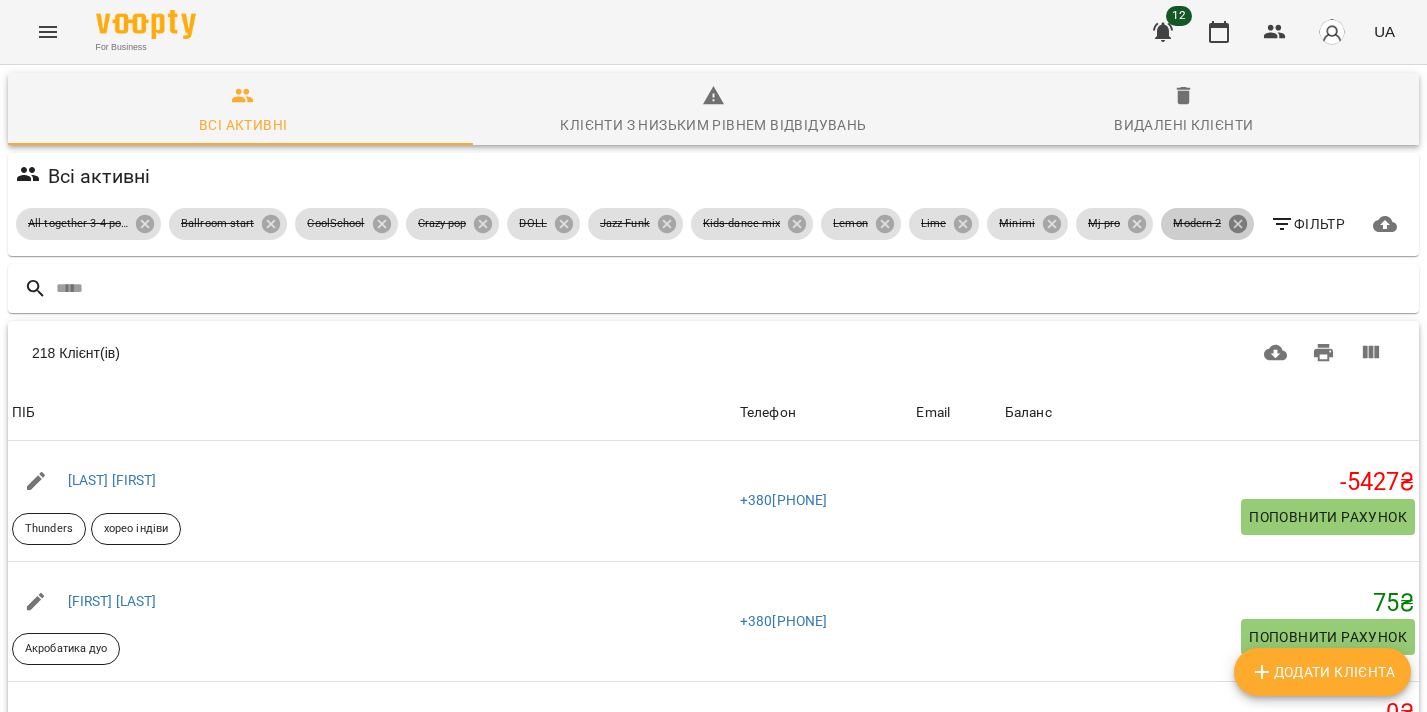click 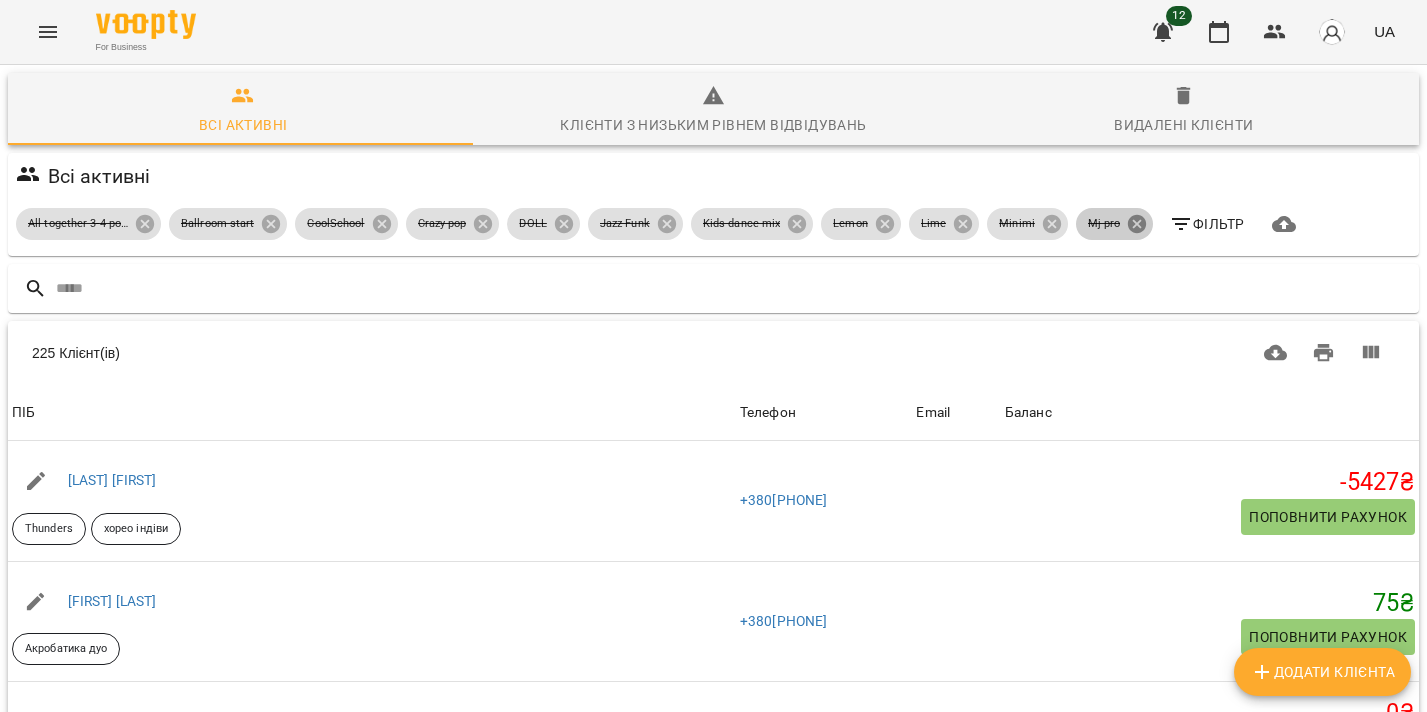 click 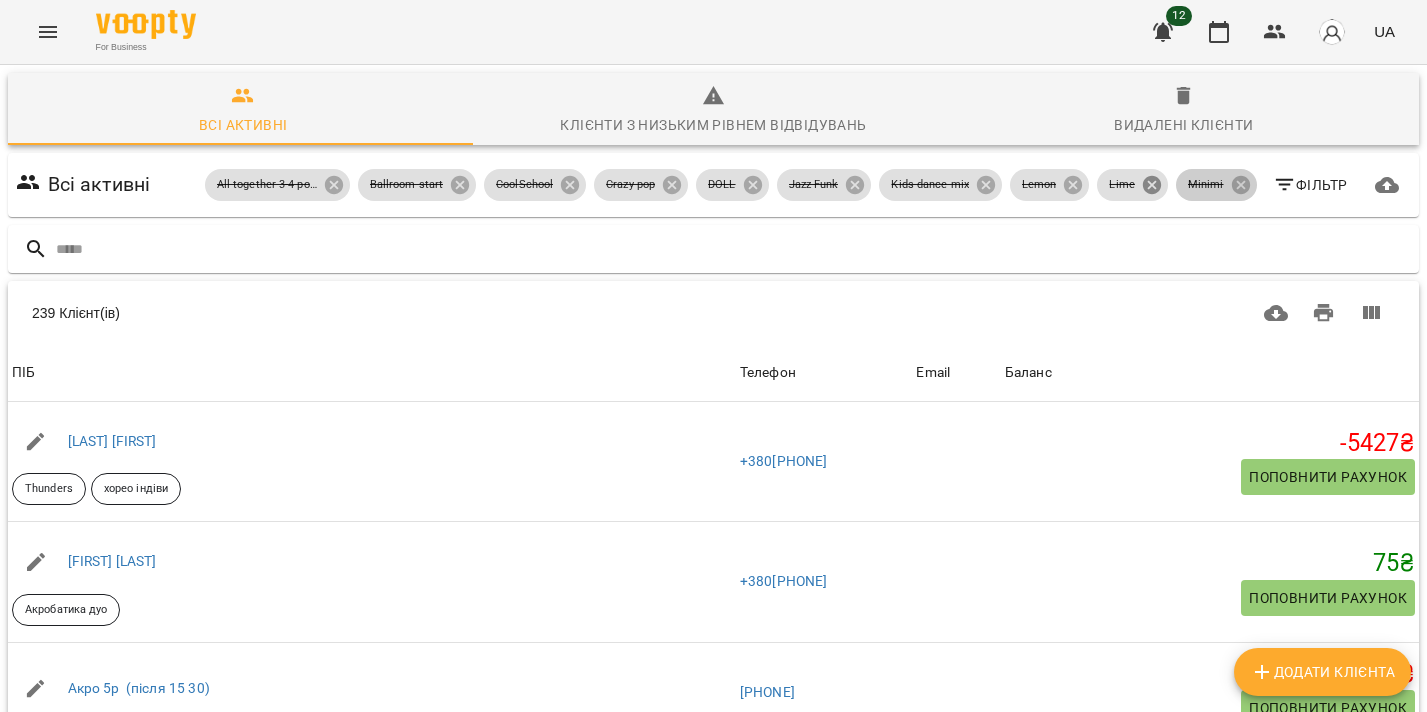 click 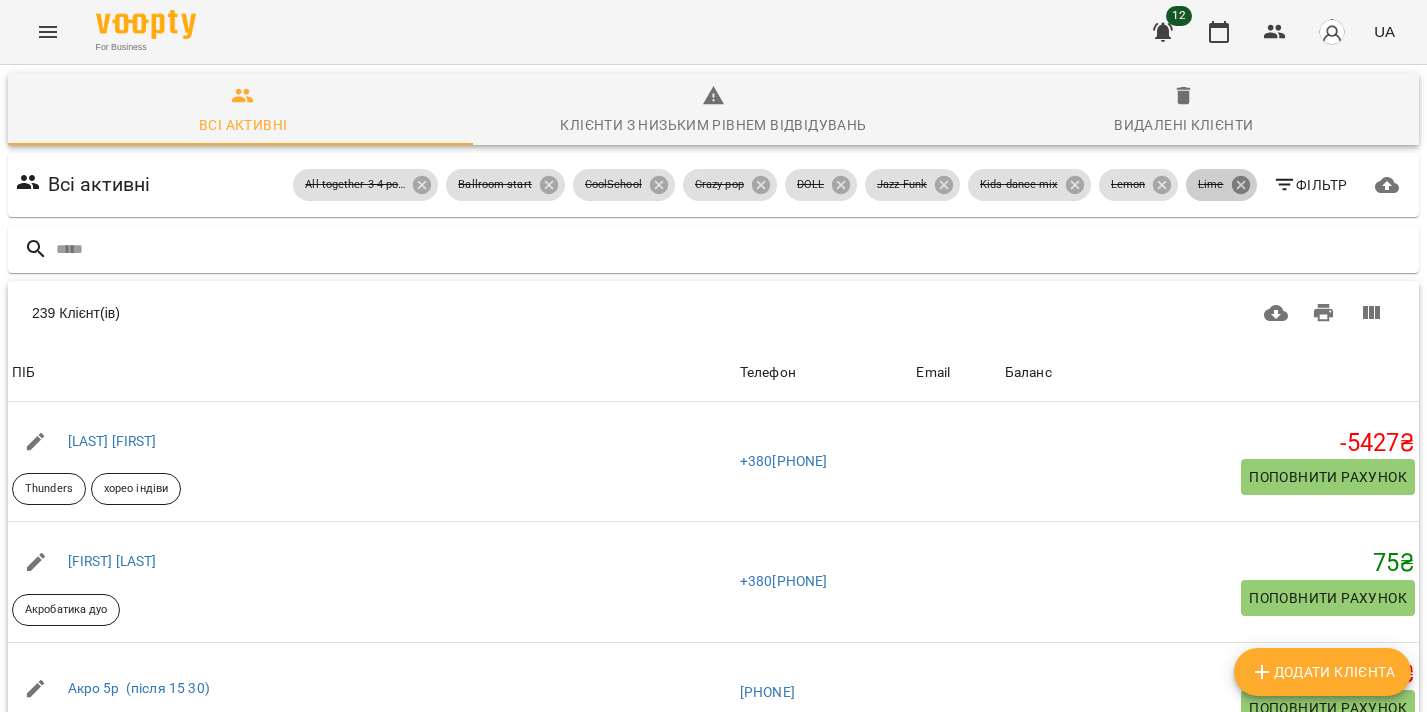 click 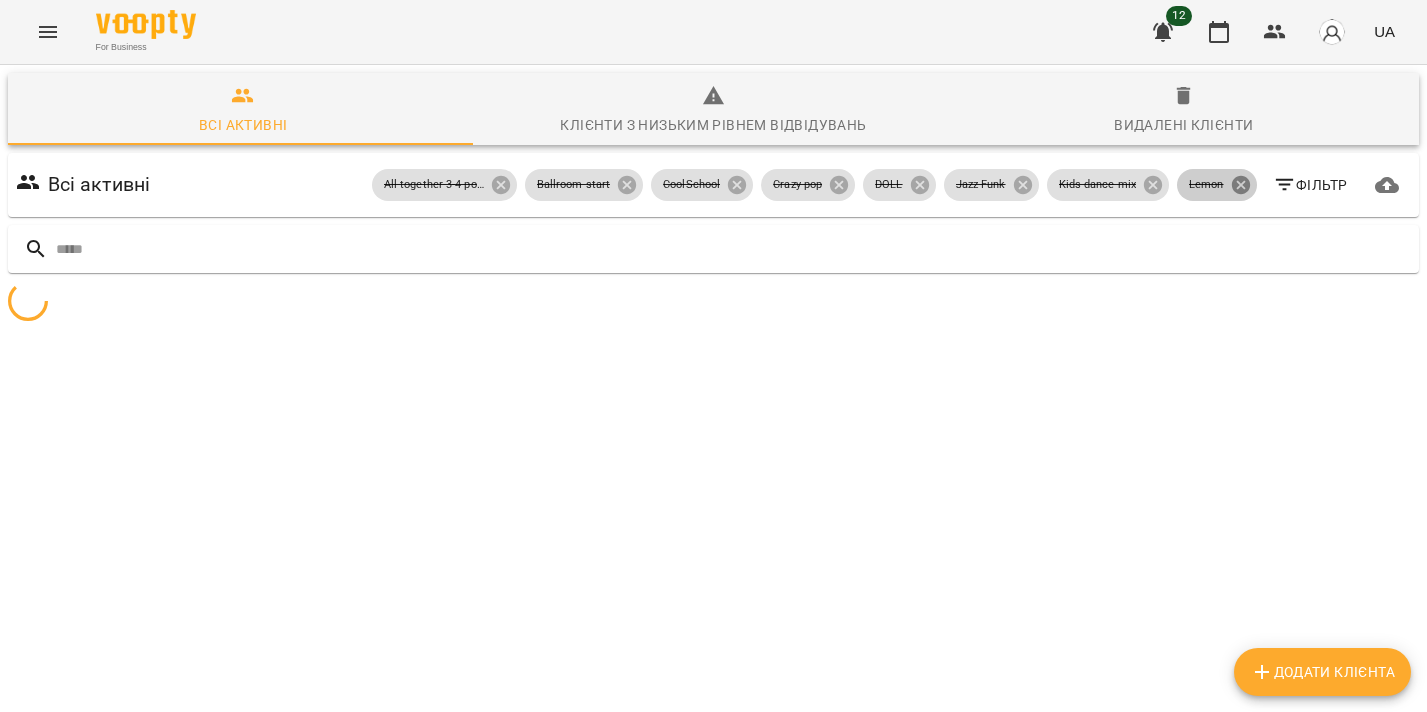 click 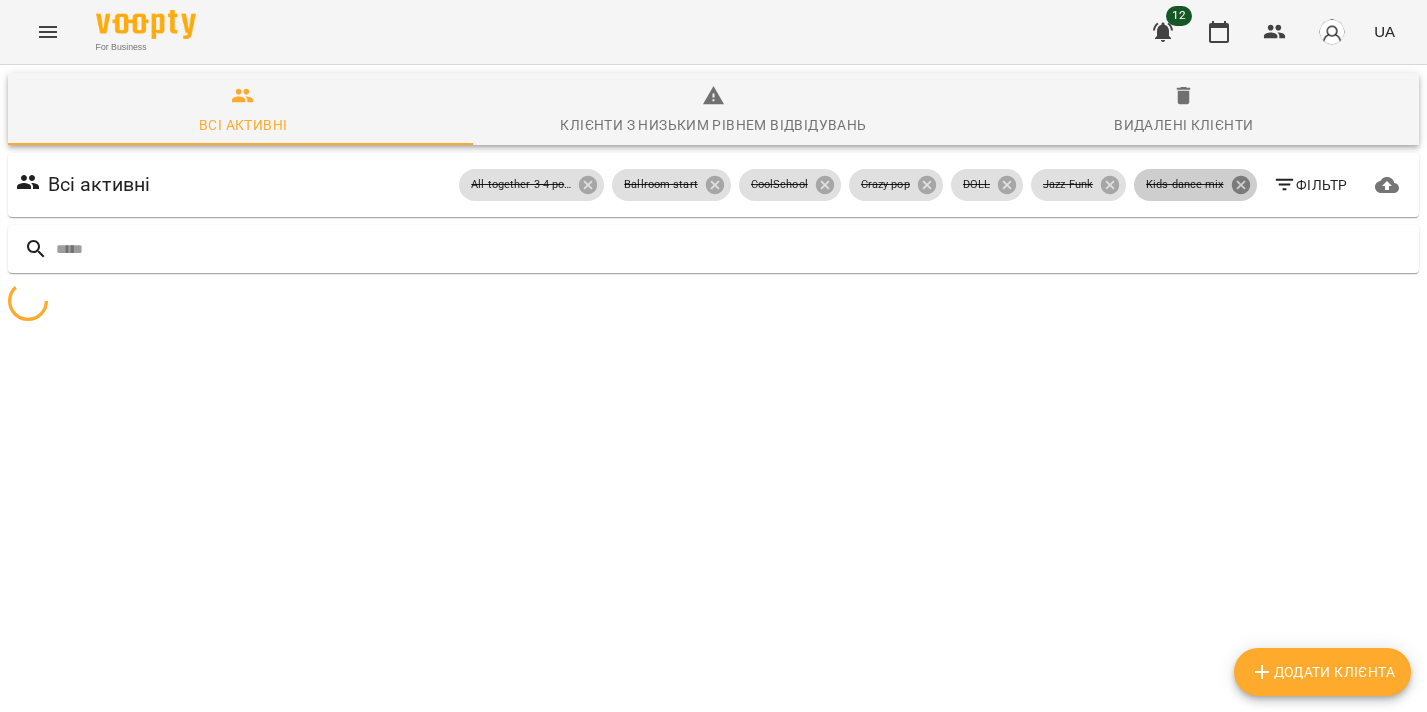 click 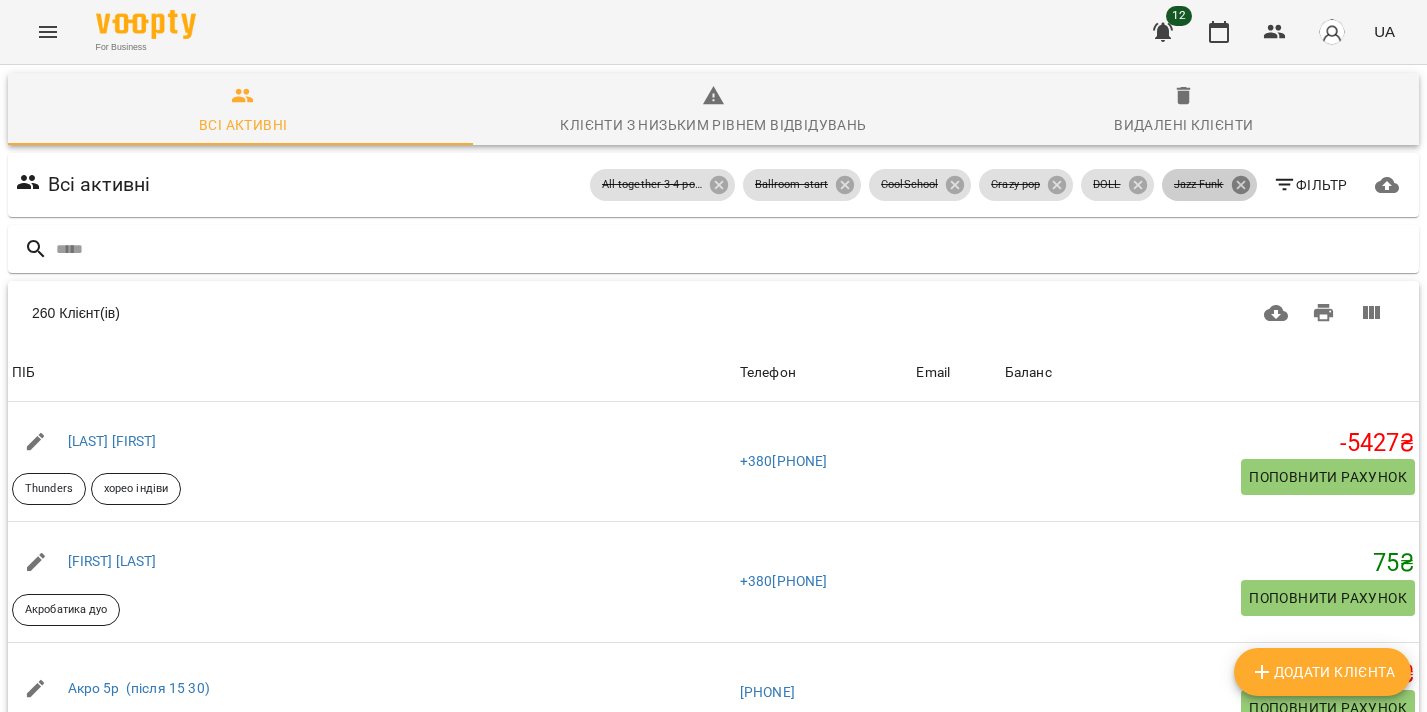 click 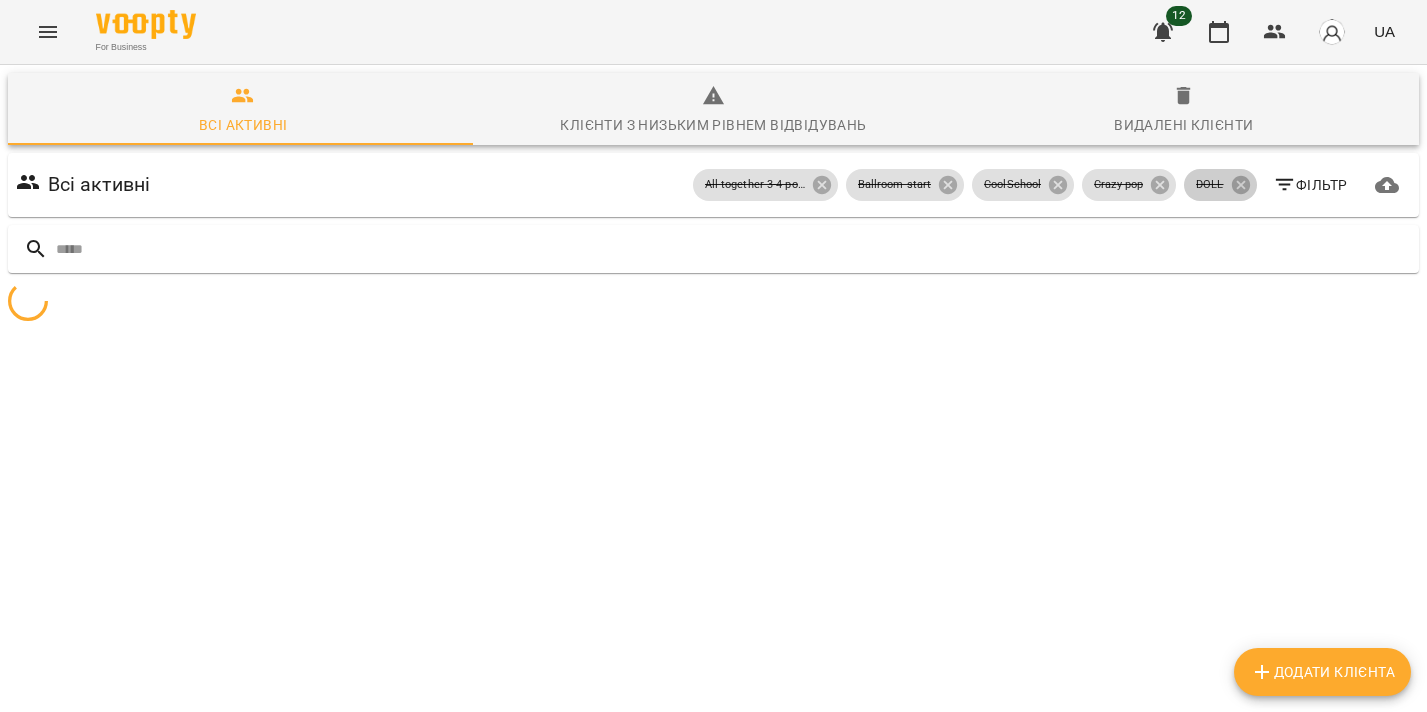 click 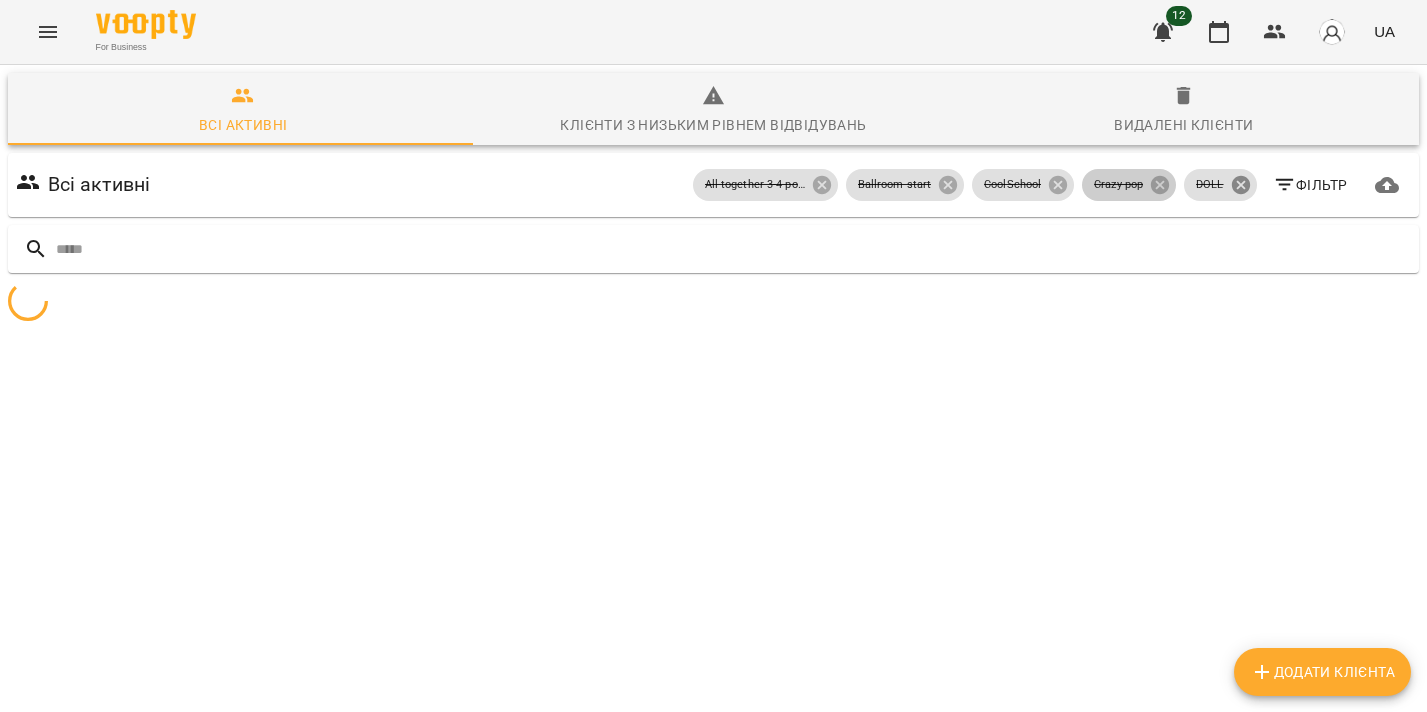 click 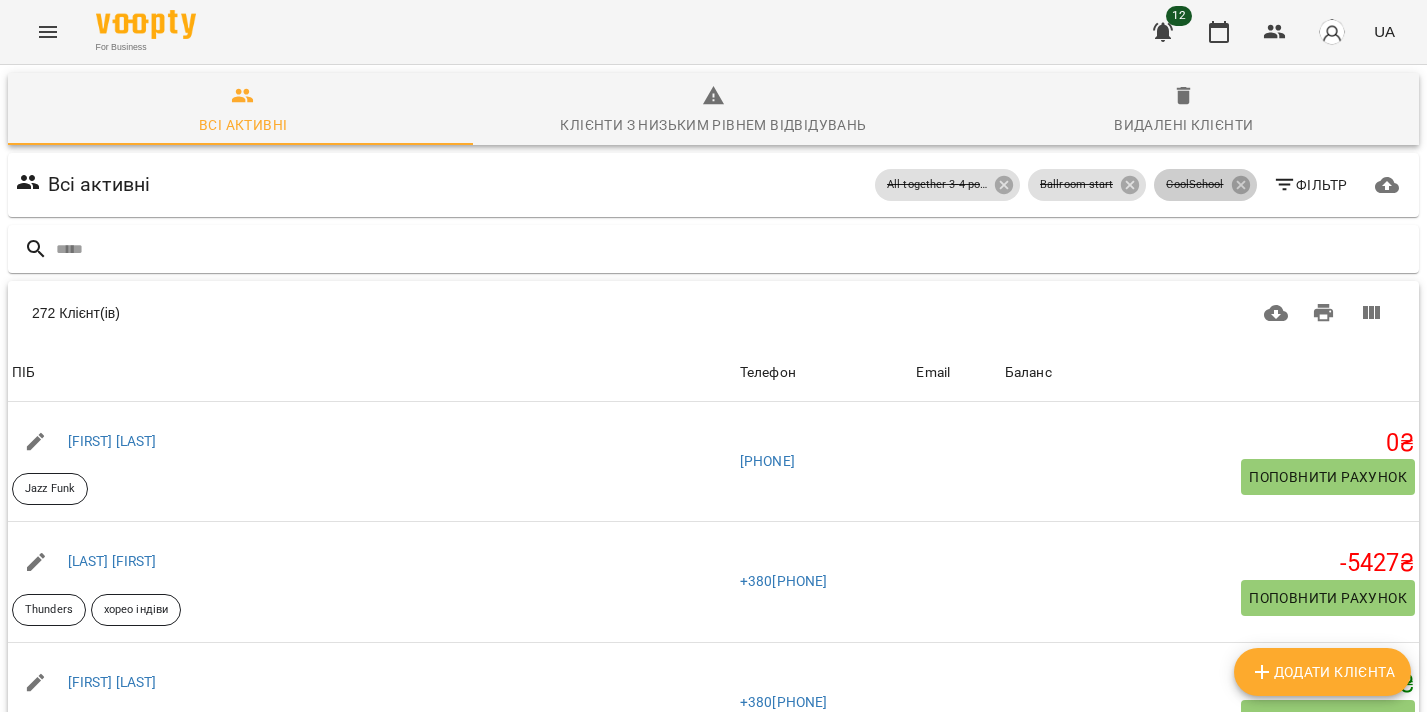 click 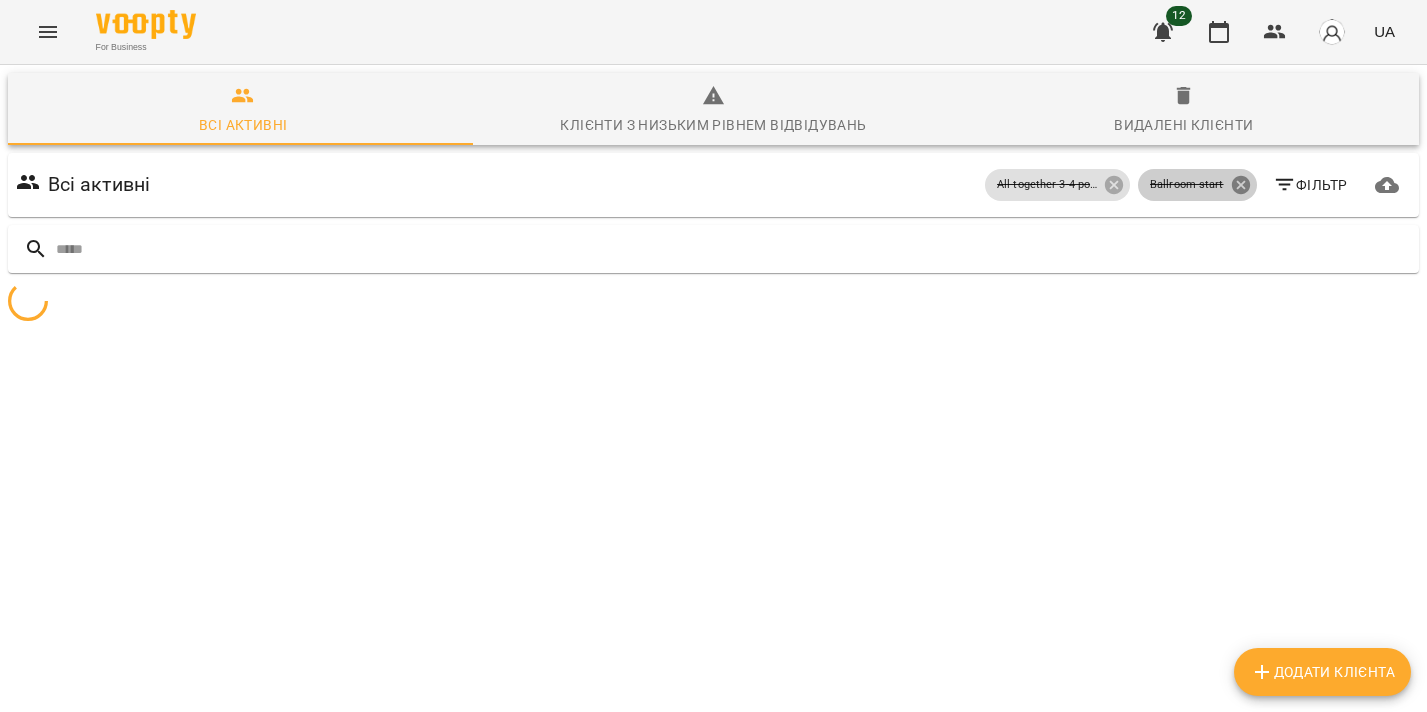 click 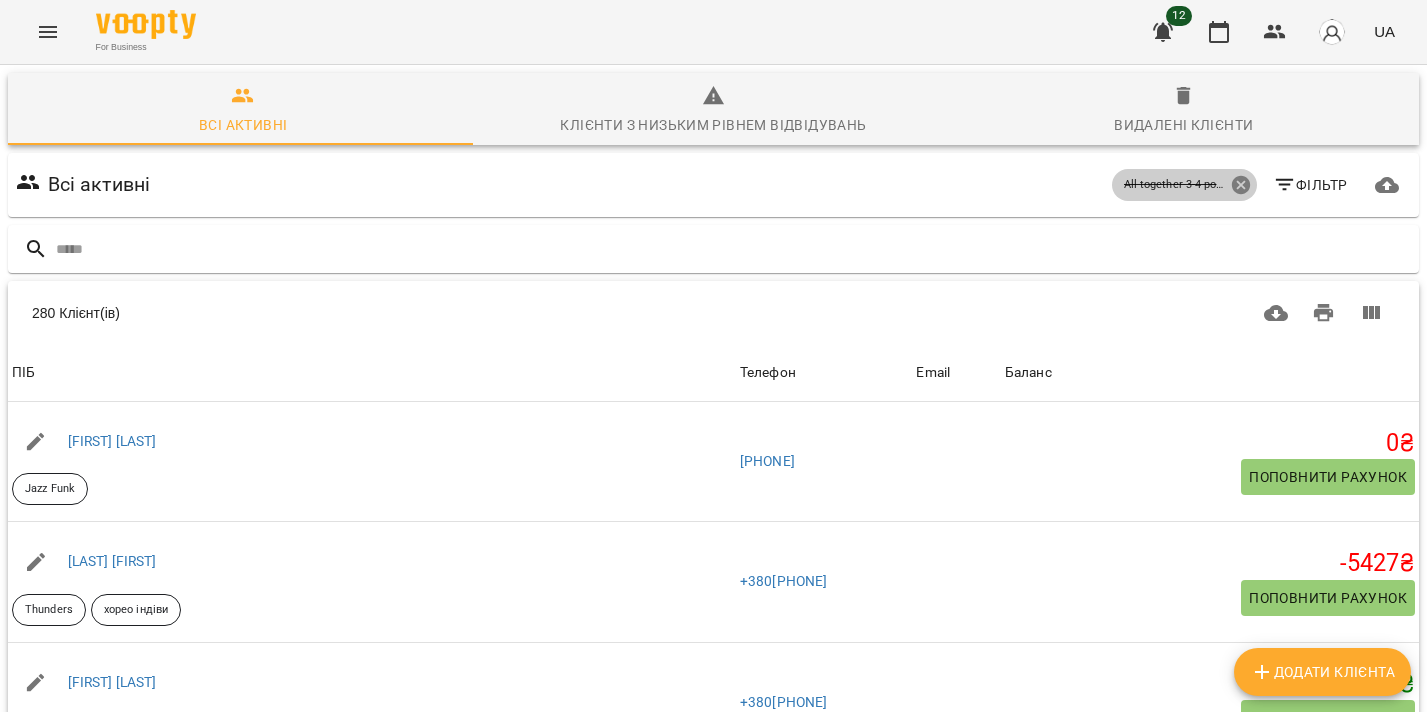 click 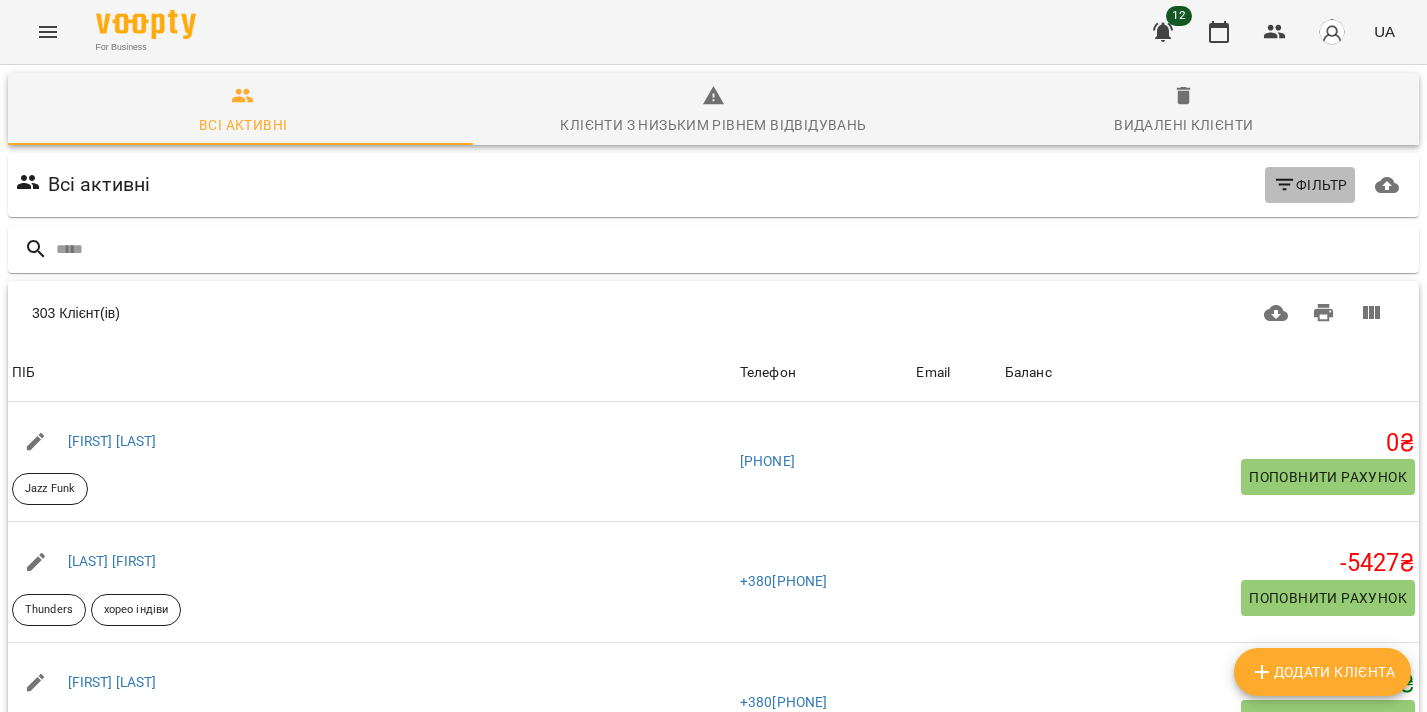 click 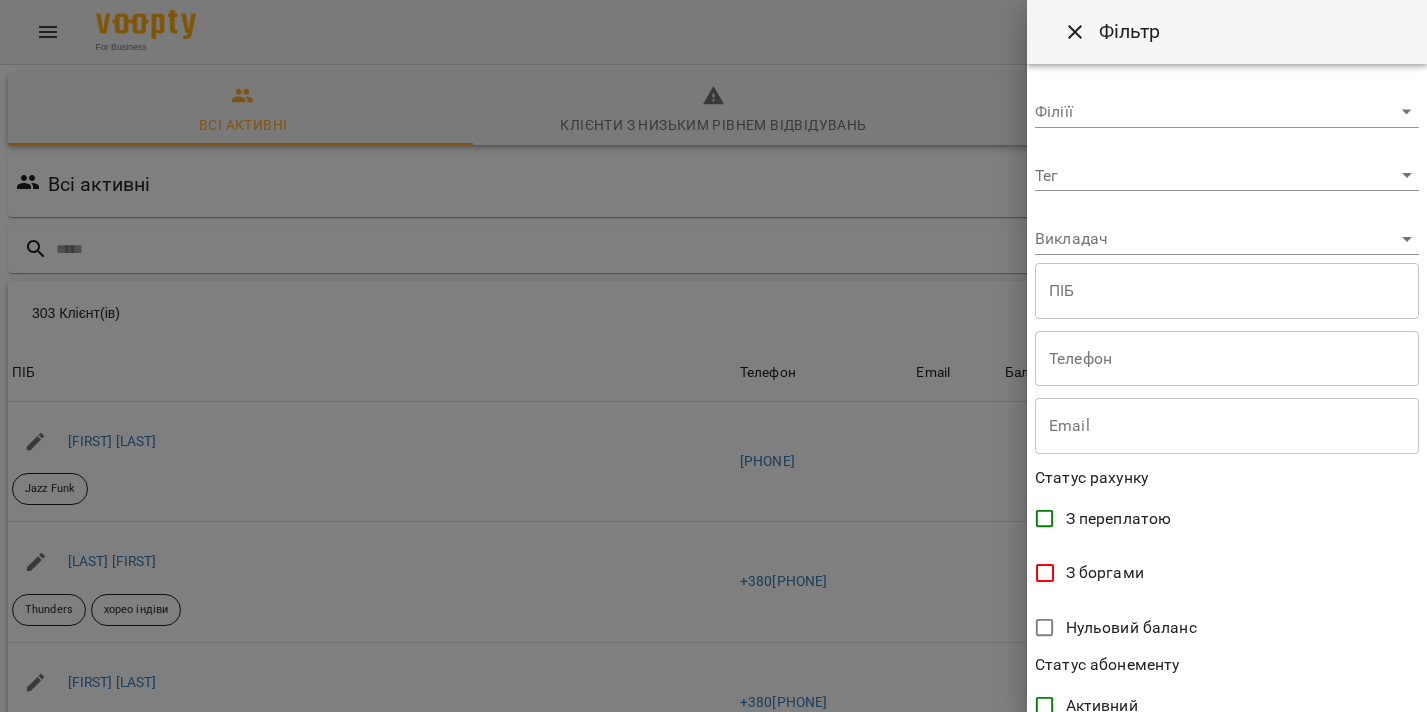click on "For Business 12 UA Всі активні Клієнти з низьким рівнем відвідувань Видалені клієнти   Всі активні Фільтр 303   Клієнт(ів) 303   Клієнт(ів) ПІБ Телефон Email Баланс ПІБ Євангеліна Масляк Jazz Funk Телефон +380670040767 Email Баланс 0 ₴ Поповнити рахунок ПІБ Іванейко Вероніка Thunders хорео індіви Телефон +380974100272 Email Баланс -5427 ₴ Поповнити рахунок ПІБ Іванов Матвій Акробатика дуо Телефон +380982927597 Email Баланс 75 ₴ Поповнити рахунок ПІБ Іванова Серафима All together 3-4 роки Vocal mini Телефон +380982927597 Email Баланс -1650 ₴ Поповнити рахунок ПІБ Акро 5р  (після 15 30) Телефон Email 0 0" at bounding box center (713, 522) 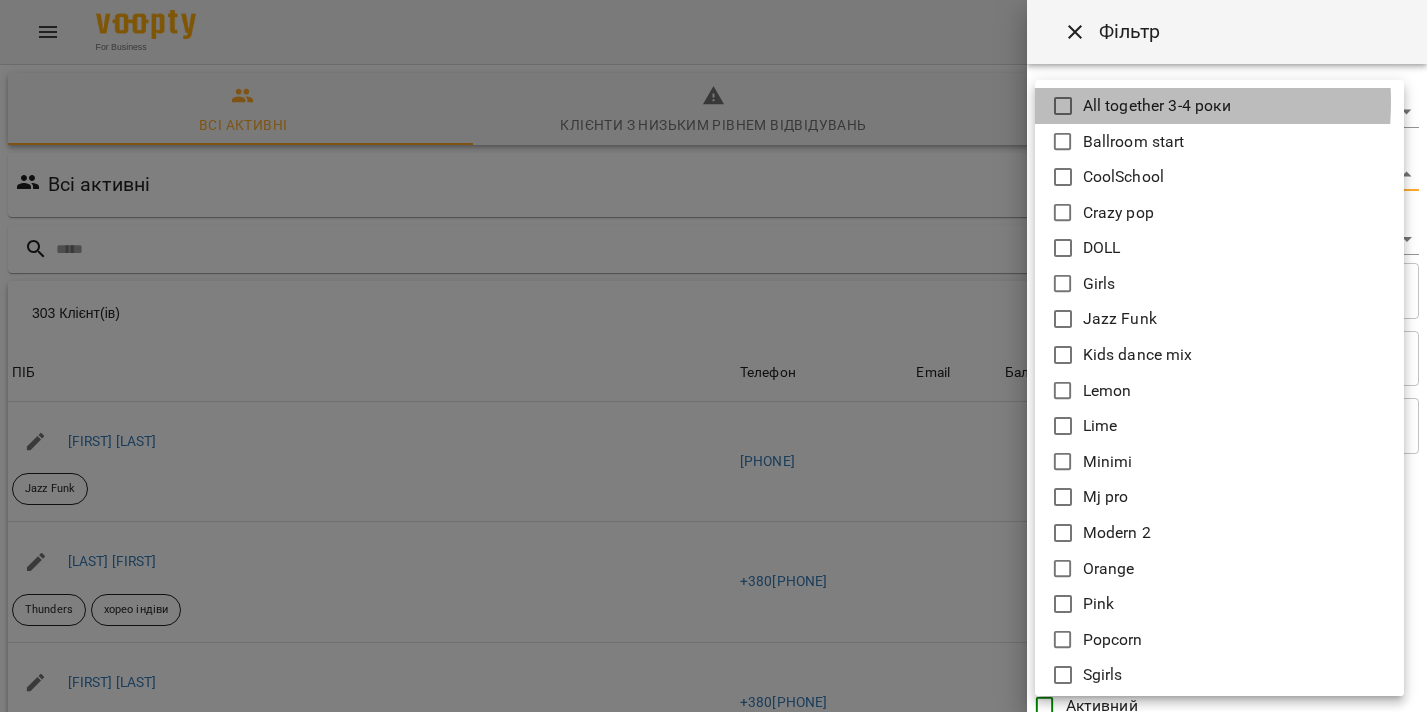 click on "All together 3-4 роки" at bounding box center (1157, 106) 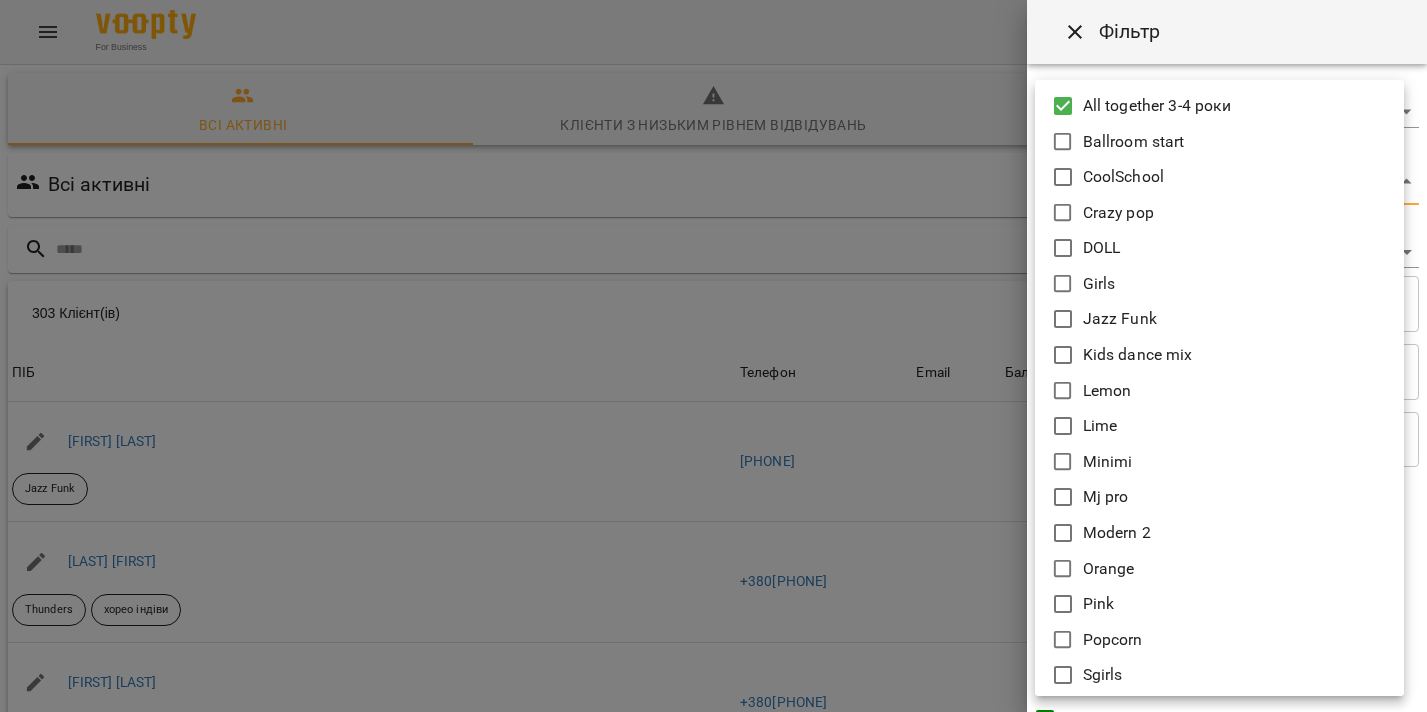 click at bounding box center [713, 356] 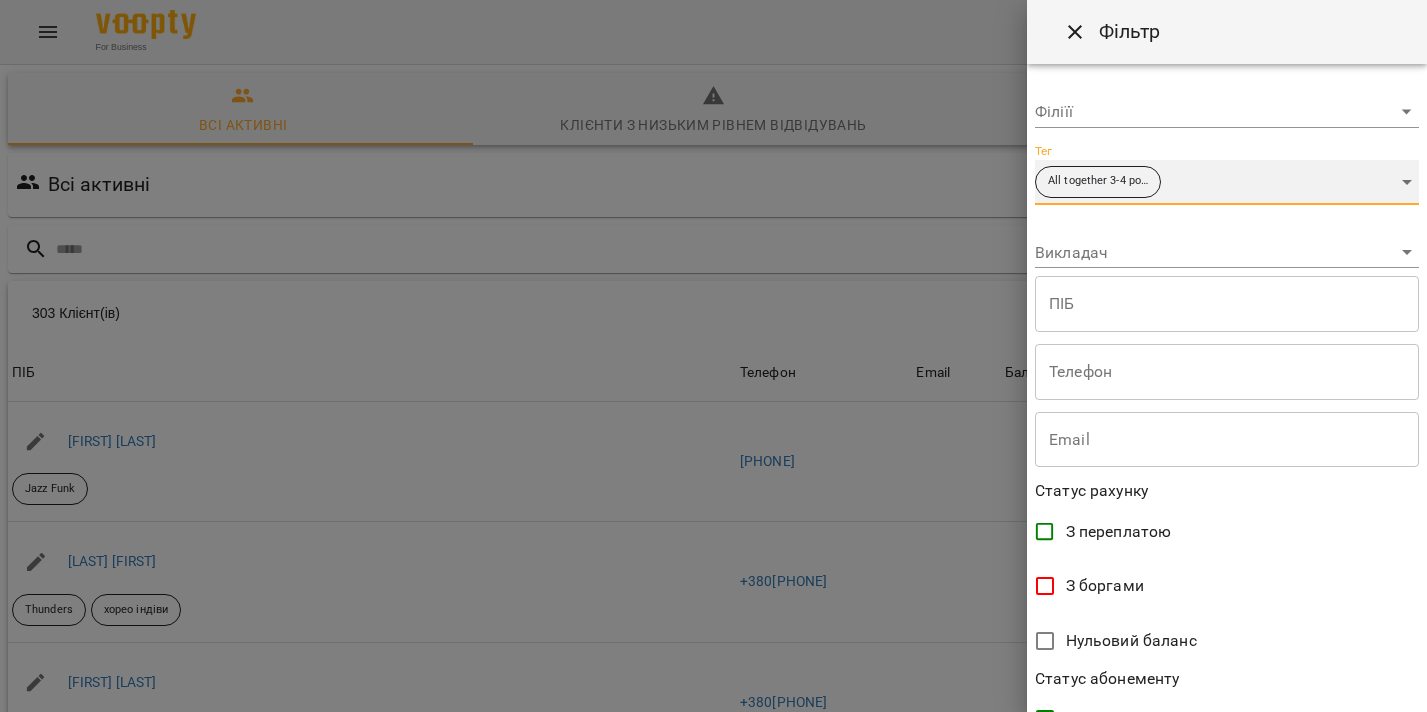 scroll, scrollTop: 413, scrollLeft: 0, axis: vertical 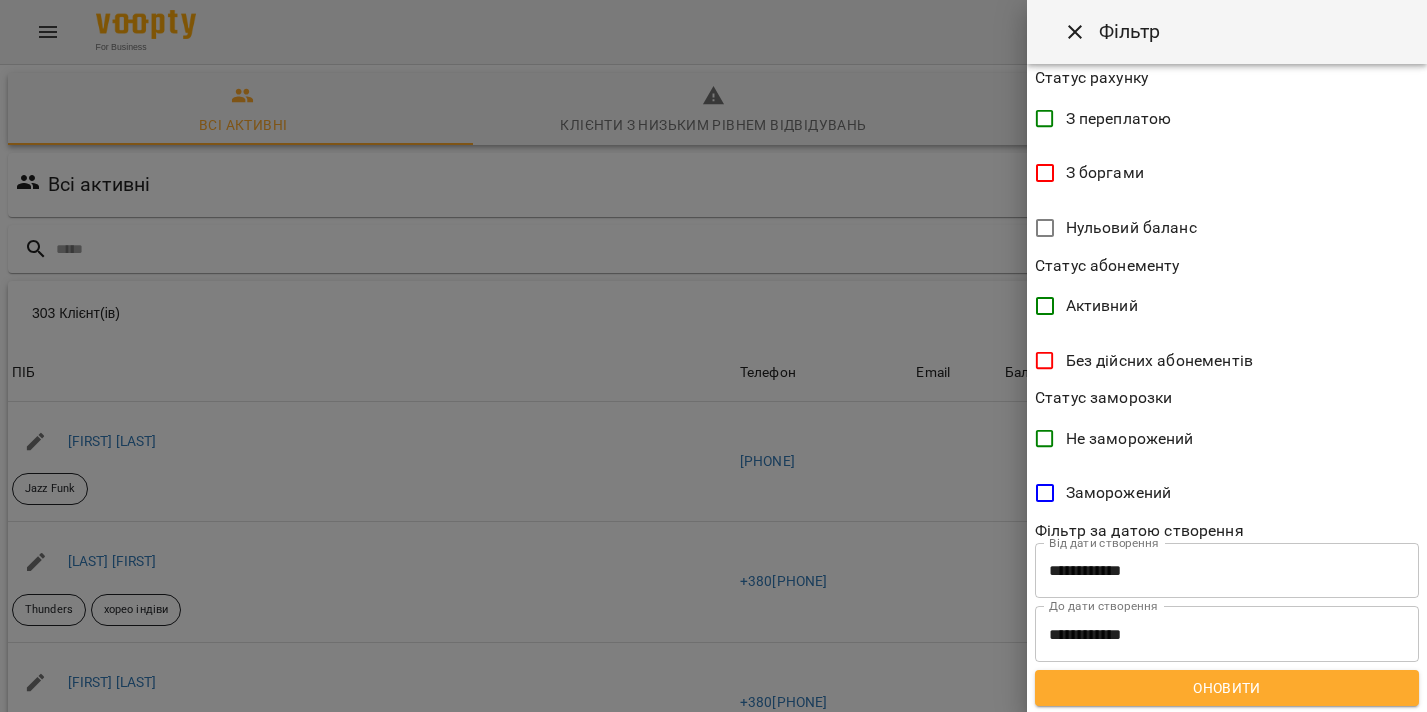 click on "Оновити" at bounding box center (1227, 688) 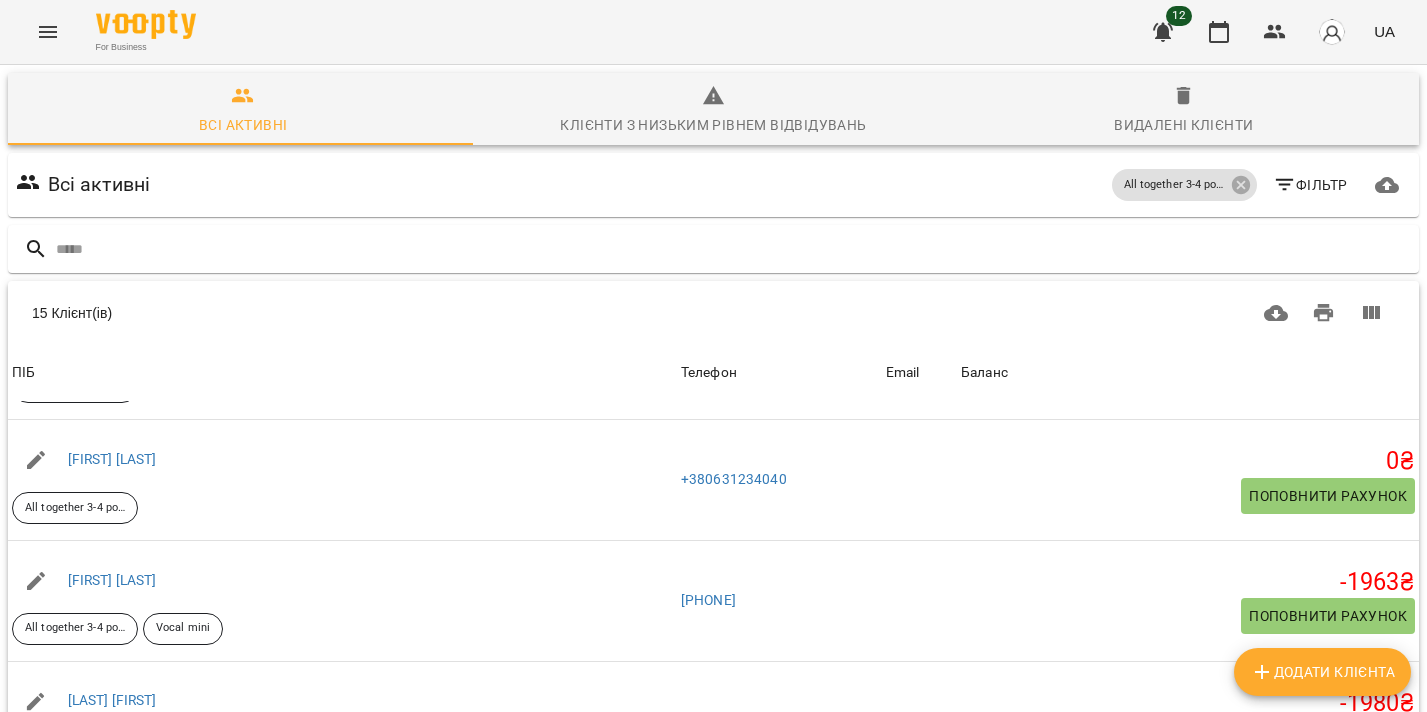 scroll, scrollTop: 1365, scrollLeft: 0, axis: vertical 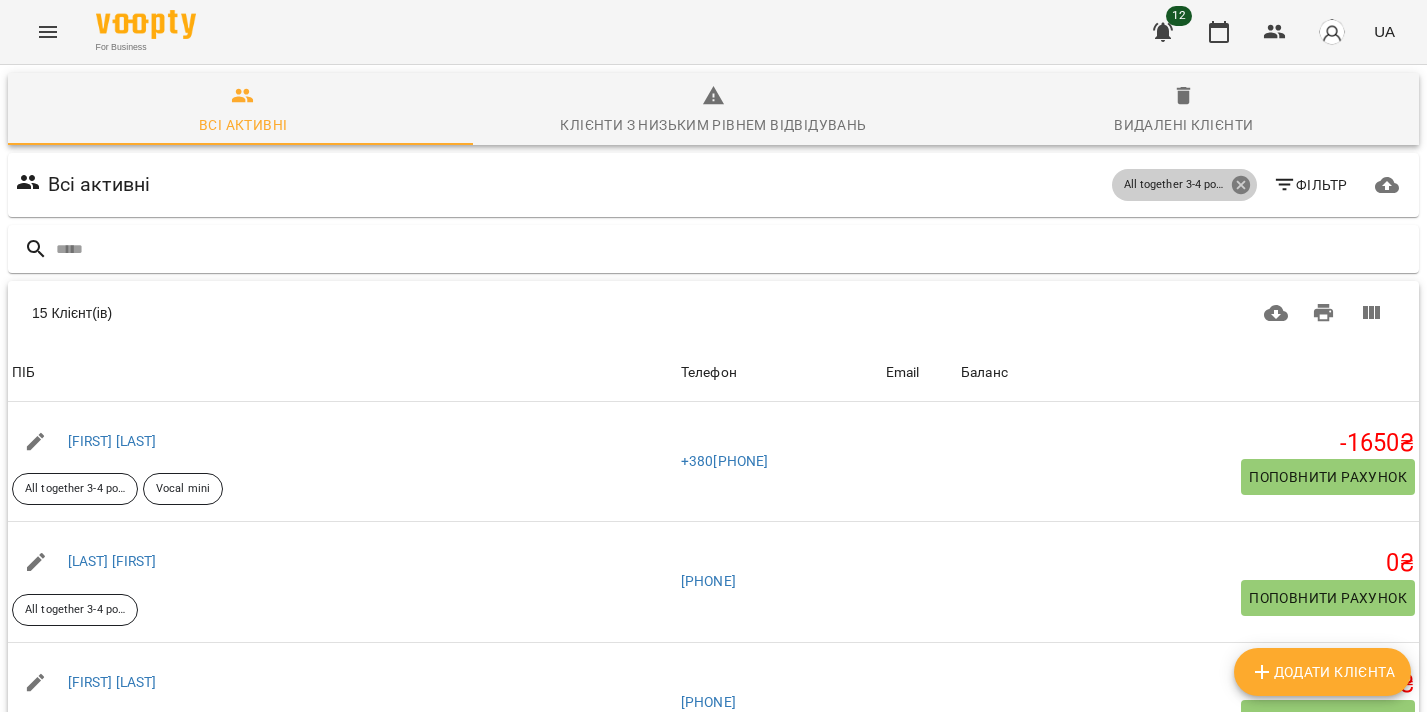 click 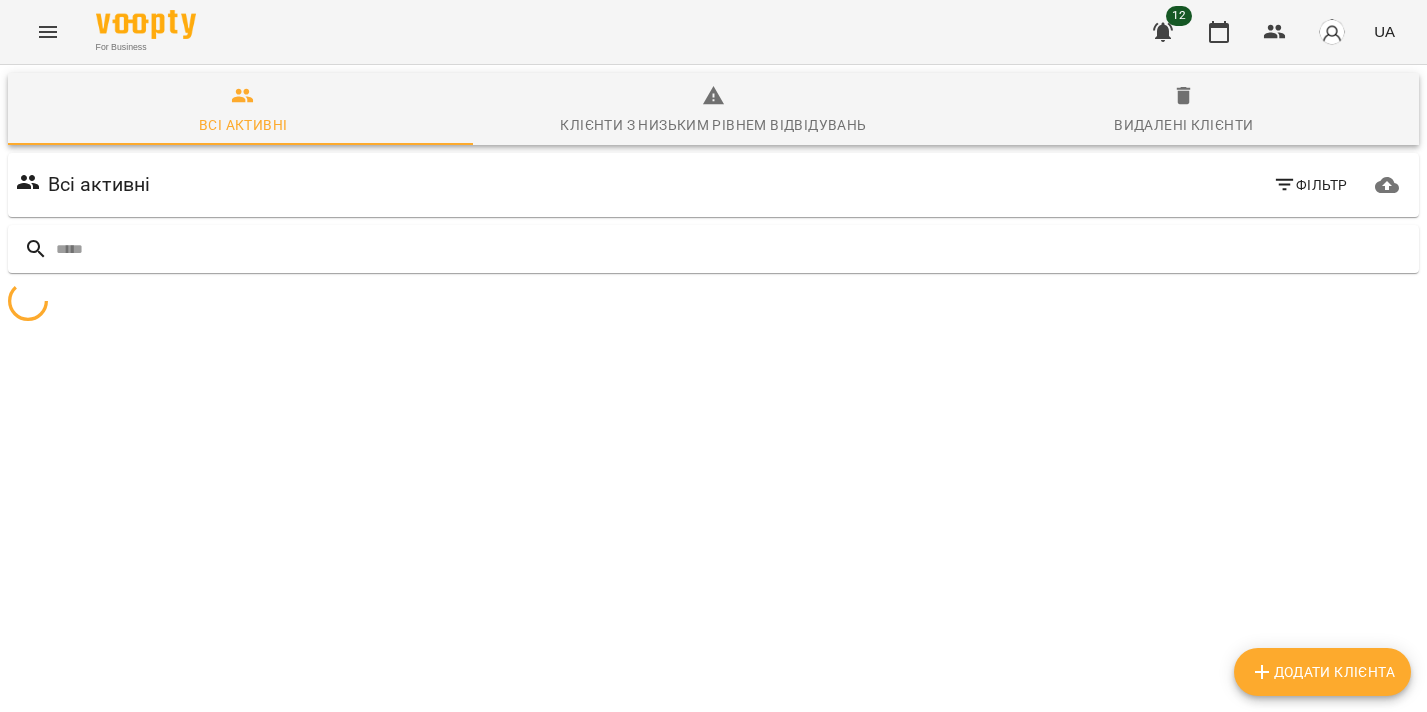 click 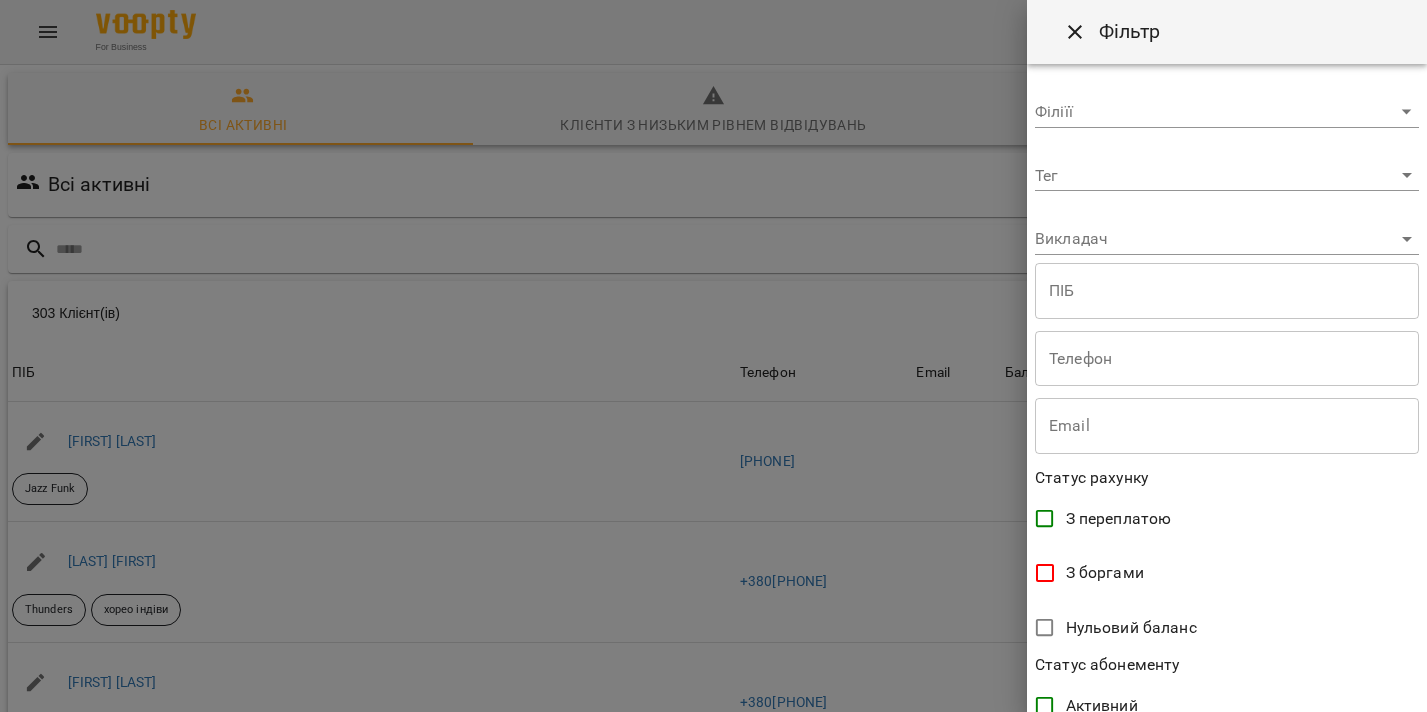 click on "For Business 12 UA Всі активні Клієнти з низьким рівнем відвідувань Видалені клієнти   Всі активні Фільтр 303   Клієнт(ів) 303   Клієнт(ів) ПІБ Телефон Email Баланс ПІБ Євангеліна Масляк Jazz Funk Телефон +380670040767 Email Баланс 0 ₴ Поповнити рахунок ПІБ Іванейко Вероніка Thunders хорео індіви Телефон +380974100272 Email Баланс -5427 ₴ Поповнити рахунок ПІБ Іванов Матвій Акробатика дуо Телефон +380982927597 Email Баланс 75 ₴ Поповнити рахунок ПІБ Іванова Серафима All together 3-4 роки Vocal mini Телефон +380982927597 Email Баланс -1650 ₴ Поповнити рахунок ПІБ Акро 5р  (після 15 30) Телефон Email 0 0" at bounding box center [713, 522] 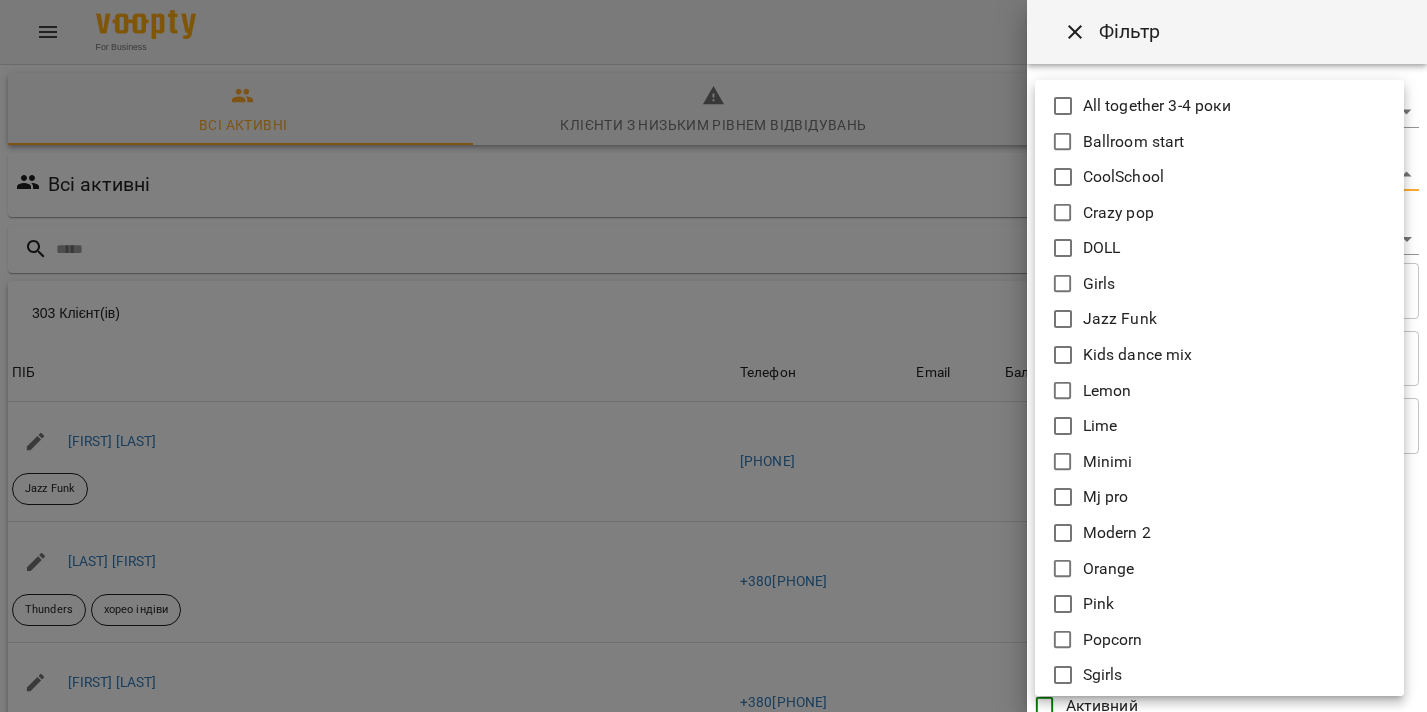 click on "Ballroom start" at bounding box center [1134, 142] 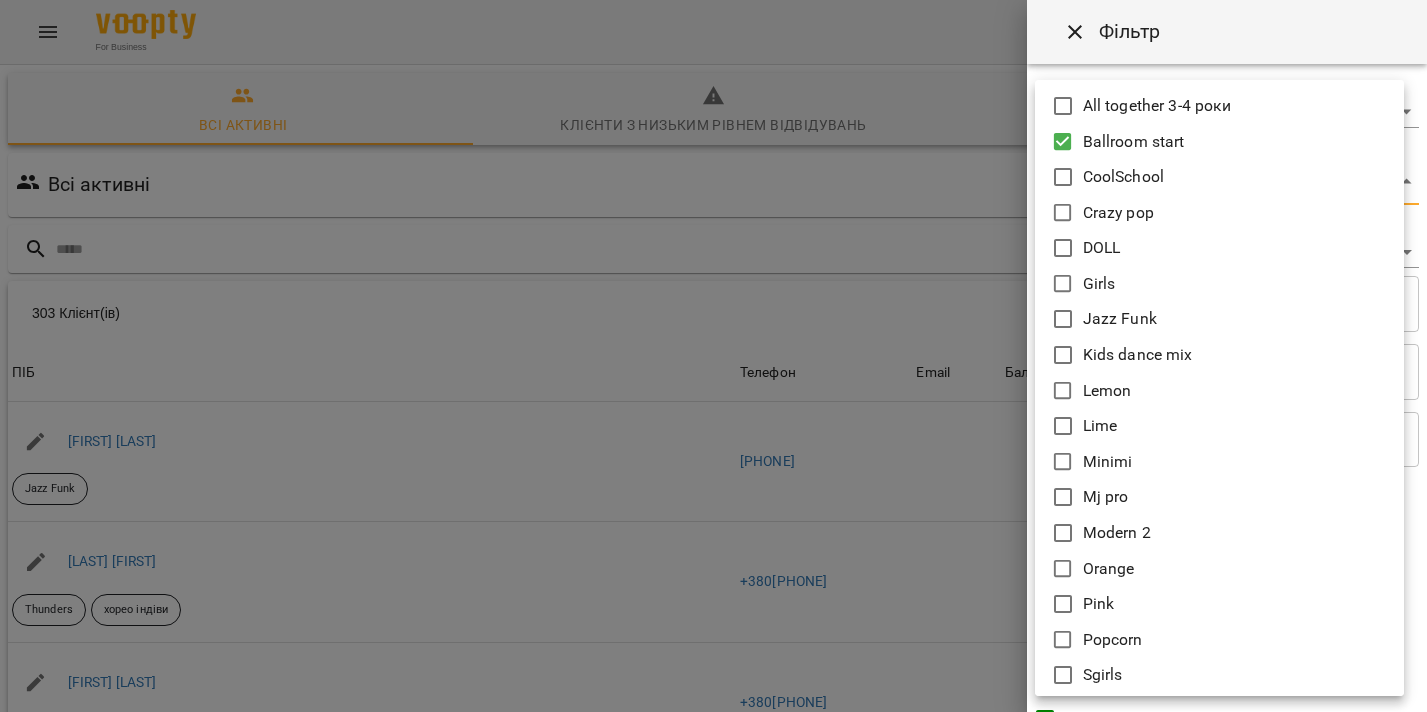 click at bounding box center (713, 356) 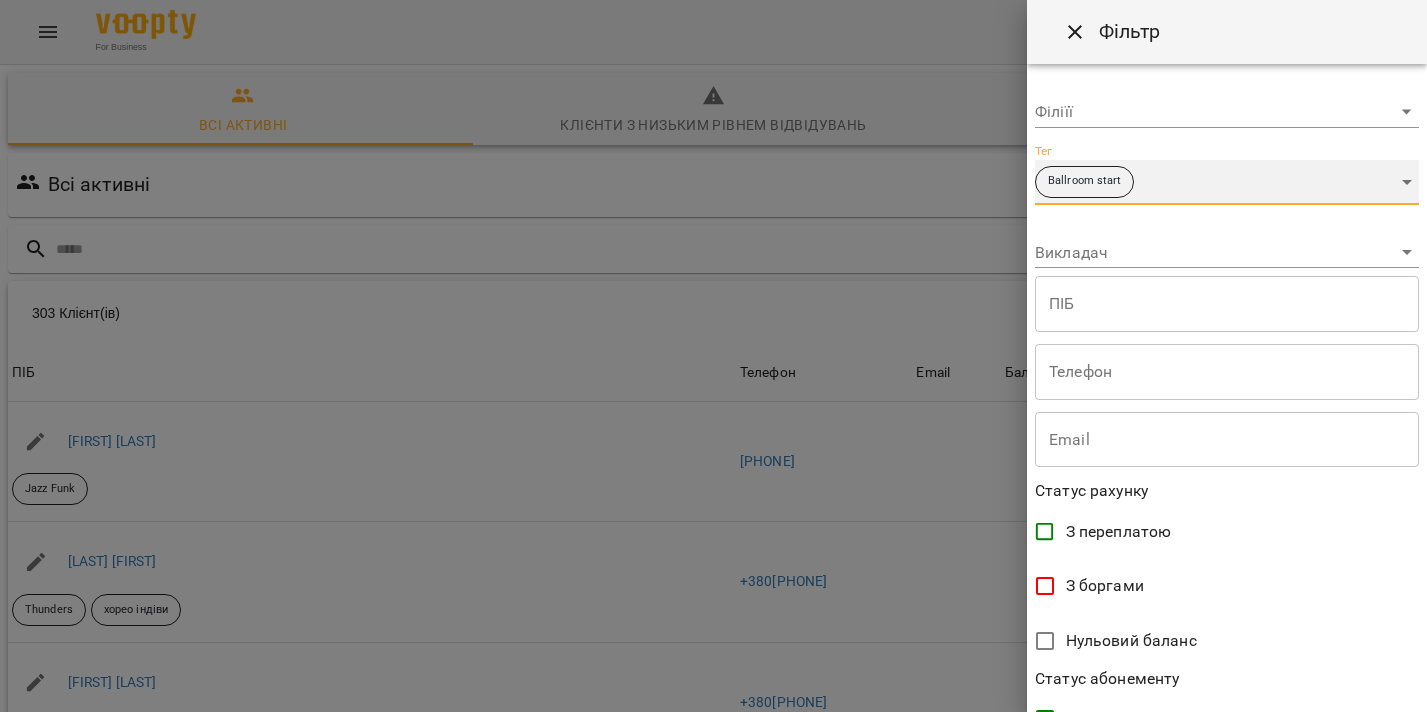 scroll, scrollTop: 413, scrollLeft: 0, axis: vertical 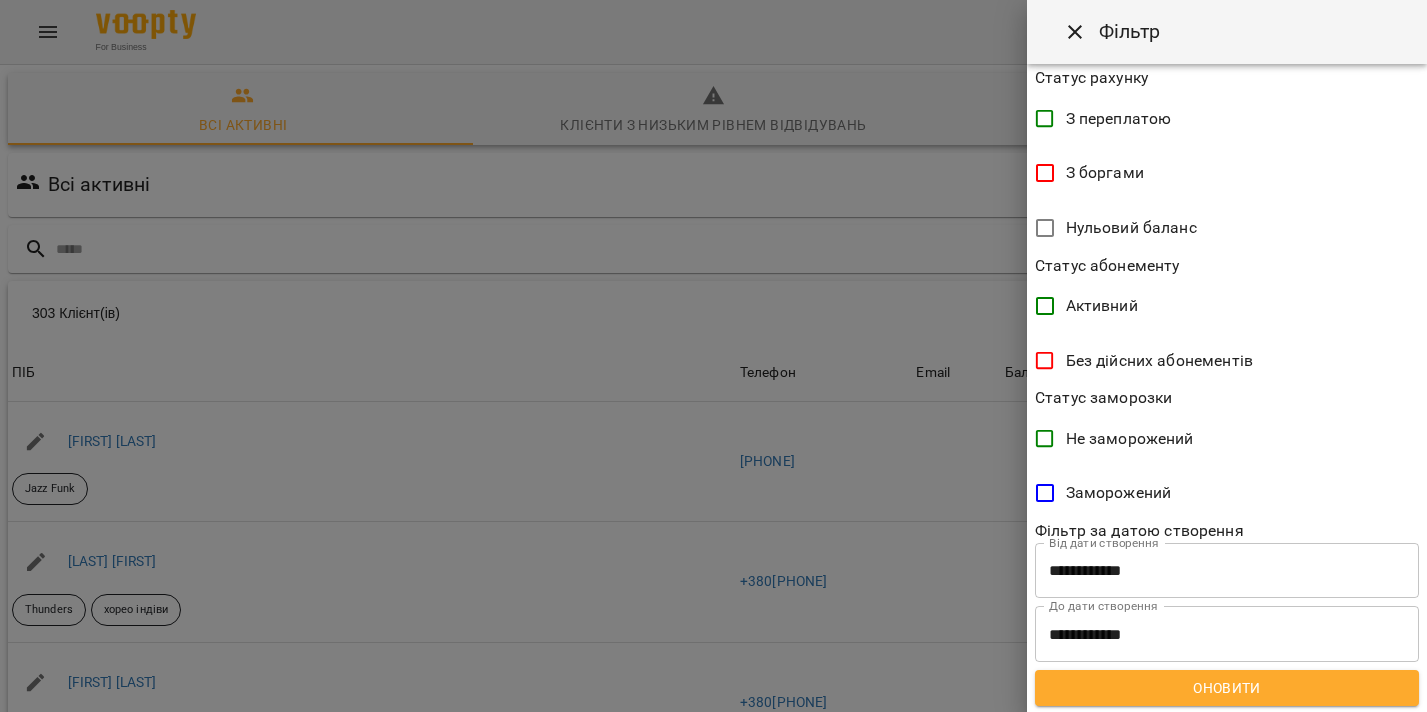 click on "Оновити" at bounding box center [1227, 688] 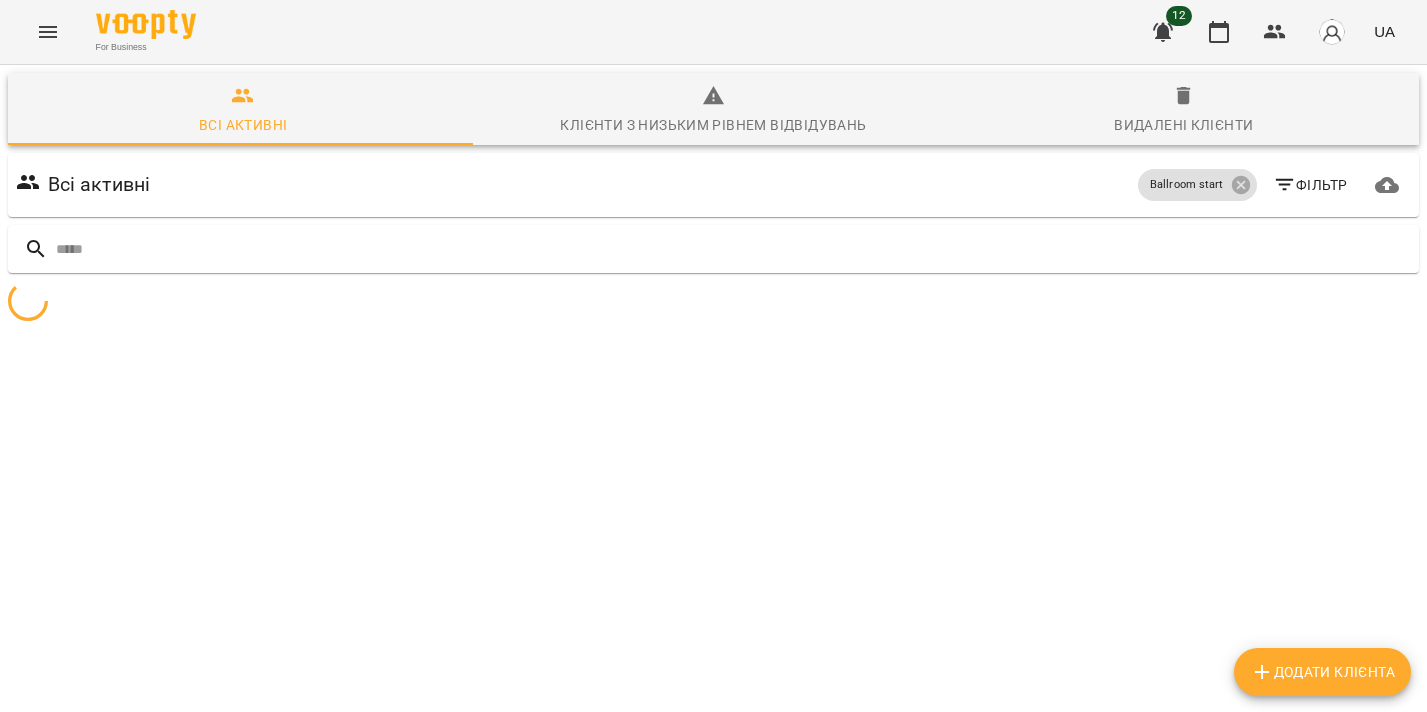 click on "Всі активні Ballroom start Фільтр Додати клієнта" at bounding box center [713, 274] 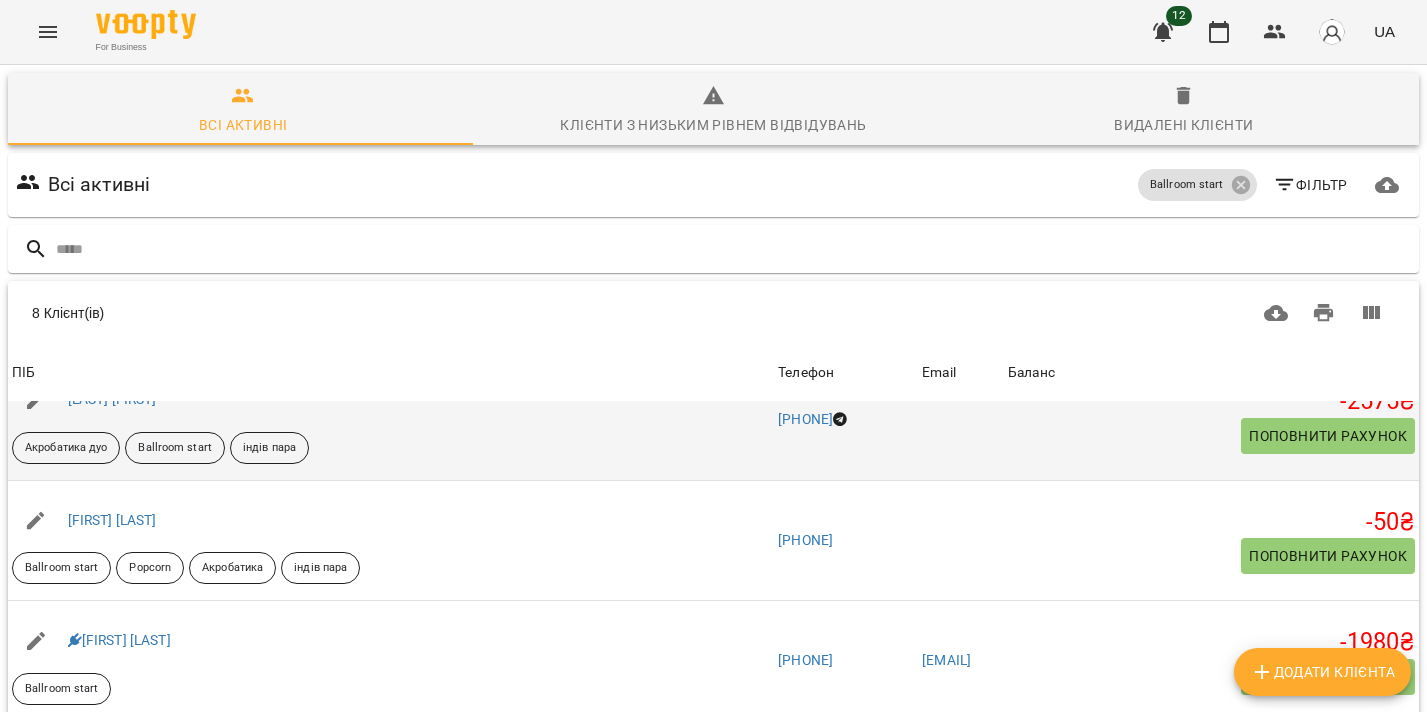 scroll, scrollTop: 522, scrollLeft: 0, axis: vertical 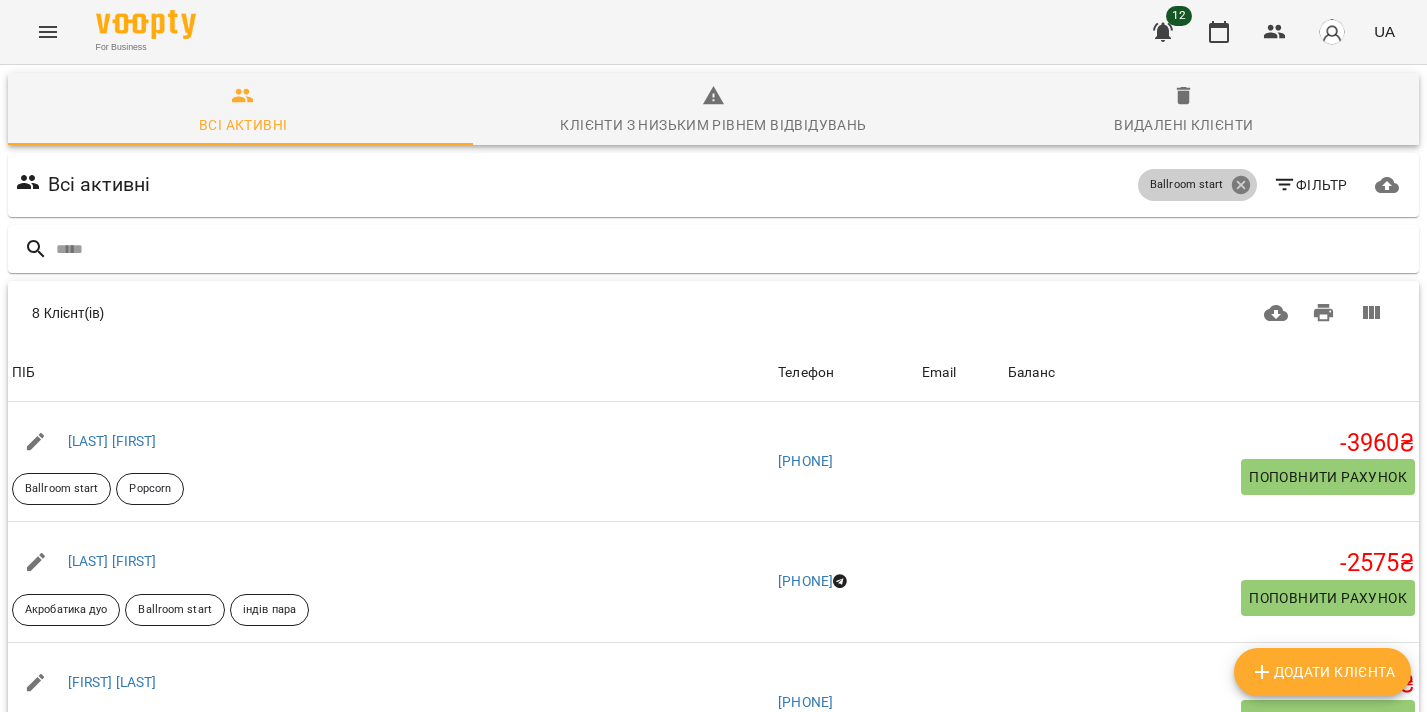 click 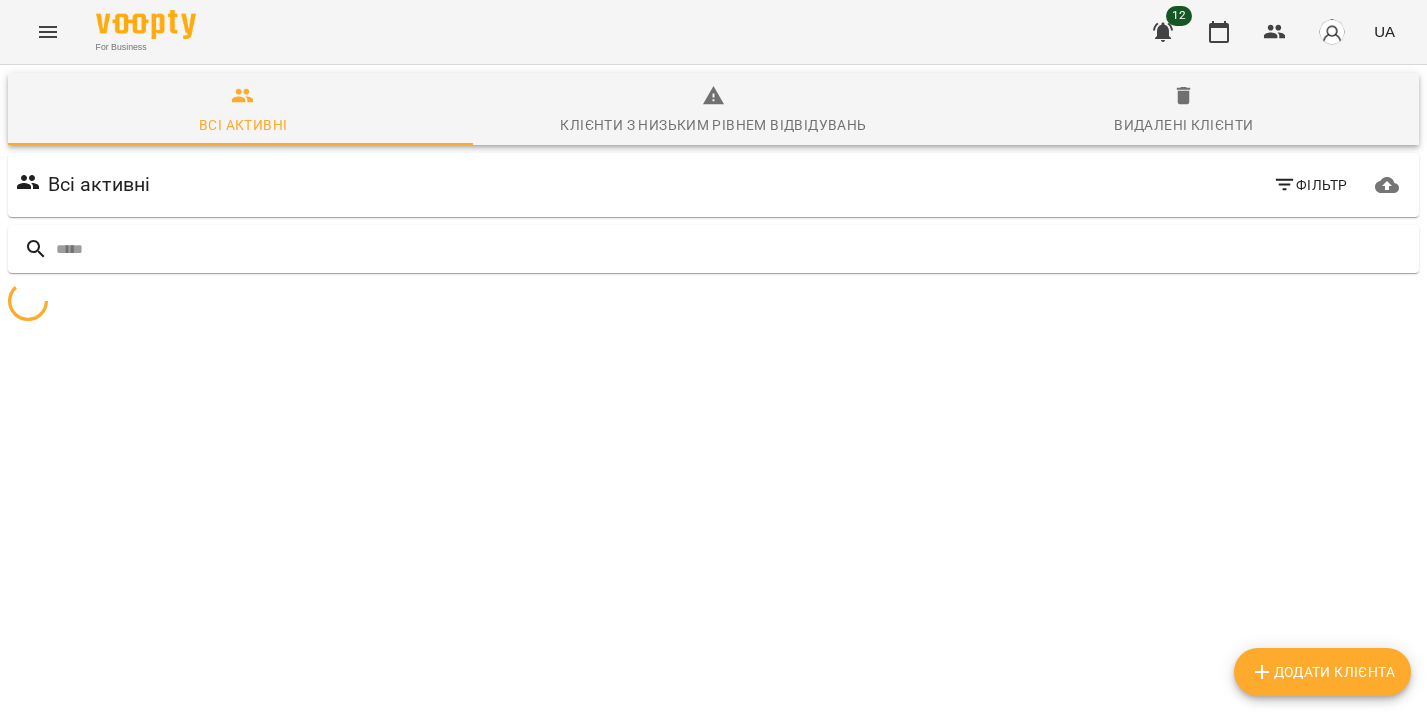 click 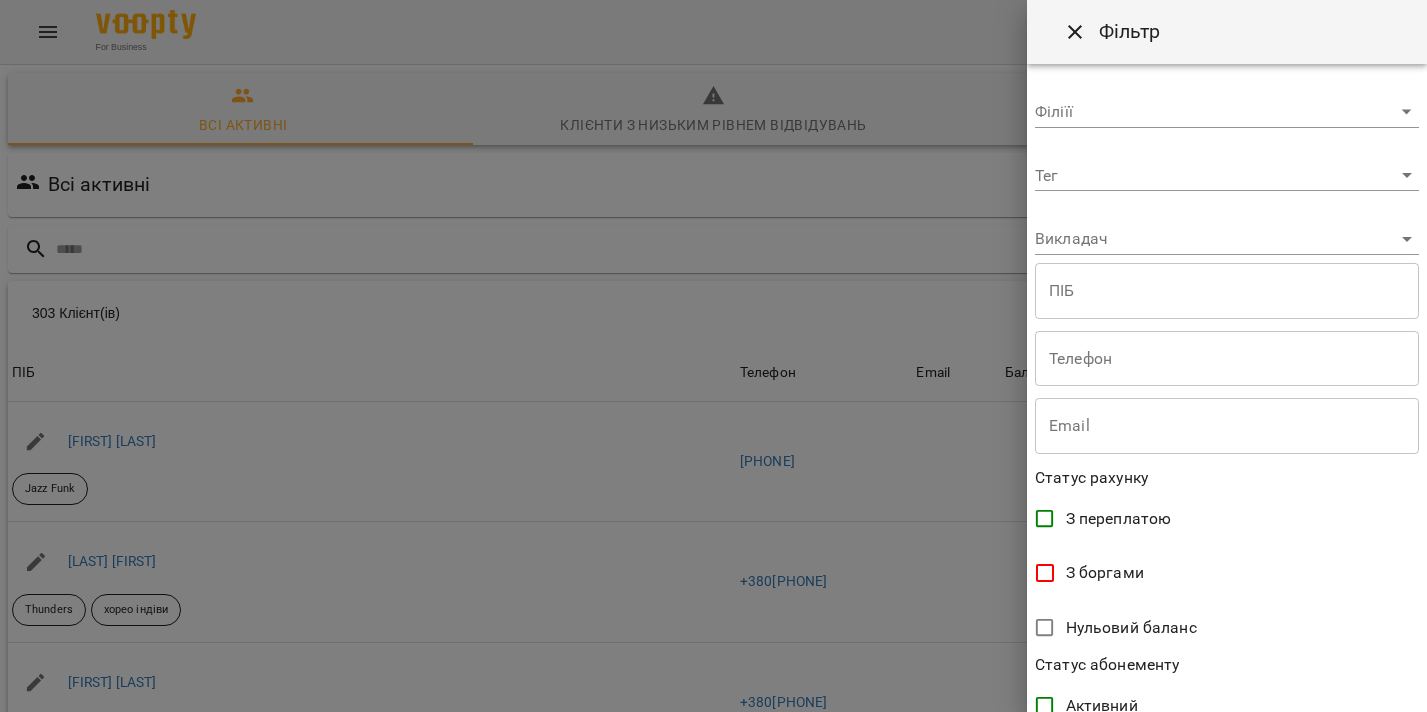 click on "For Business 12 UA Всі активні Клієнти з низьким рівнем відвідувань Видалені клієнти   Всі активні Фільтр 303   Клієнт(ів) 303   Клієнт(ів) ПІБ Телефон Email Баланс ПІБ Євангеліна Масляк Jazz Funk Телефон +380670040767 Email Баланс 0 ₴ Поповнити рахунок ПІБ Іванейко Вероніка Thunders хорео індіви Телефон +380974100272 Email Баланс -5427 ₴ Поповнити рахунок ПІБ Іванов Матвій Акробатика дуо Телефон +380982927597 Email Баланс 75 ₴ Поповнити рахунок ПІБ Іванова Серафима All together 3-4 роки Vocal mini Телефон +380982927597 Email Баланс -1650 ₴ Поповнити рахунок ПІБ Акро 5р  (після 15 30) Телефон Email 0 0" at bounding box center (713, 522) 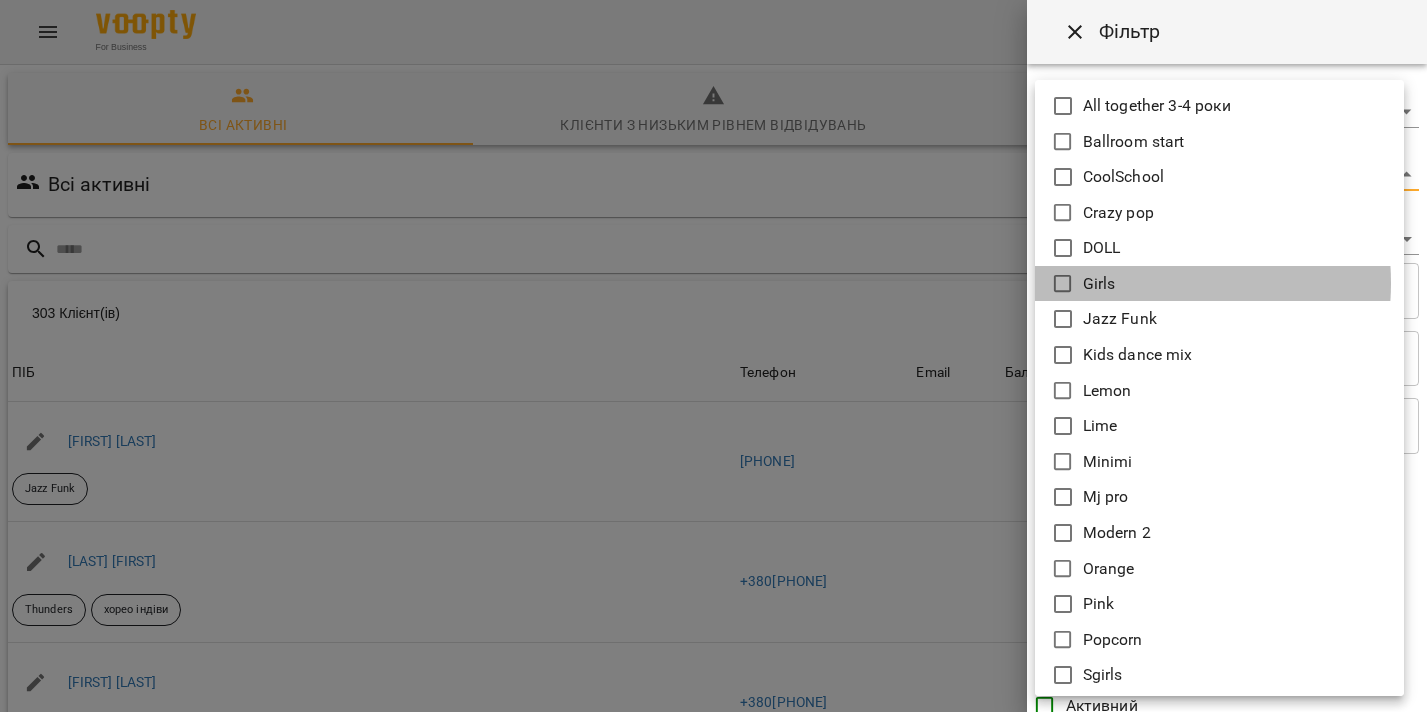 click on "Girls" at bounding box center [1219, 284] 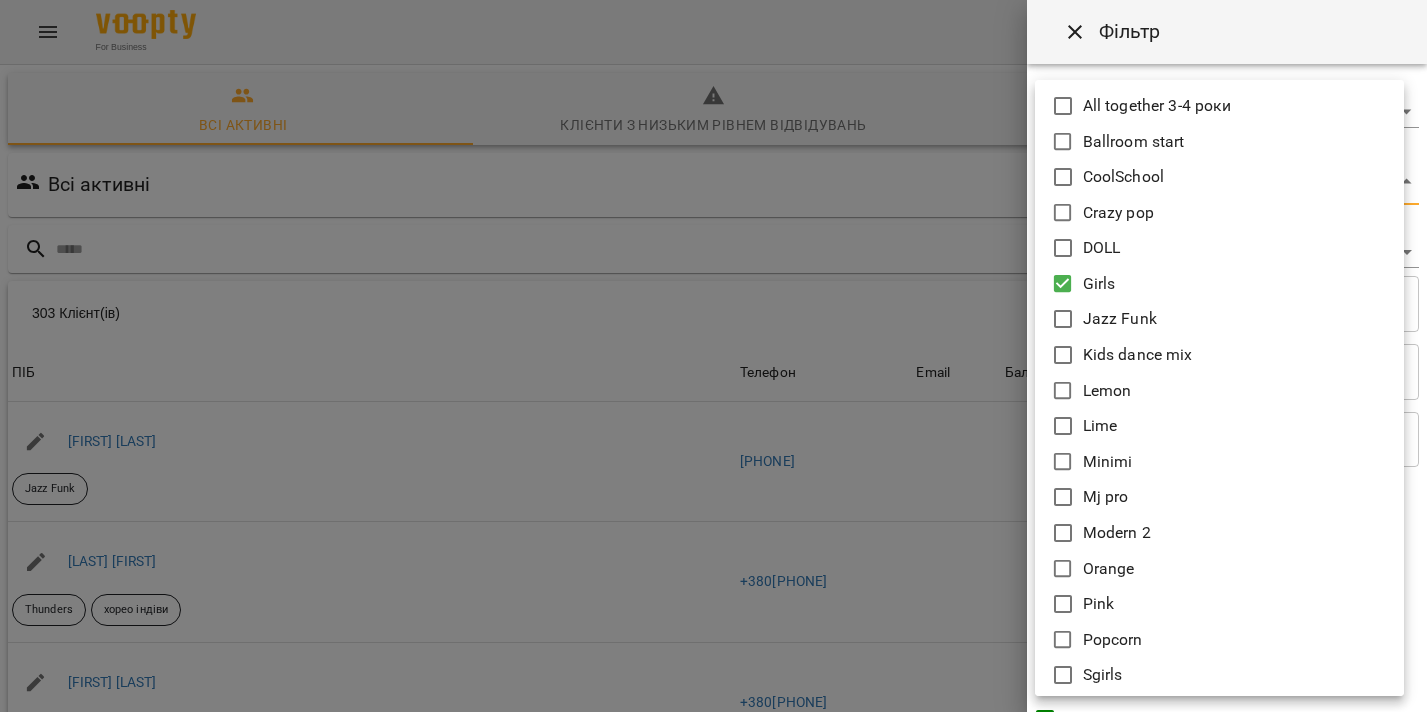 click at bounding box center [713, 356] 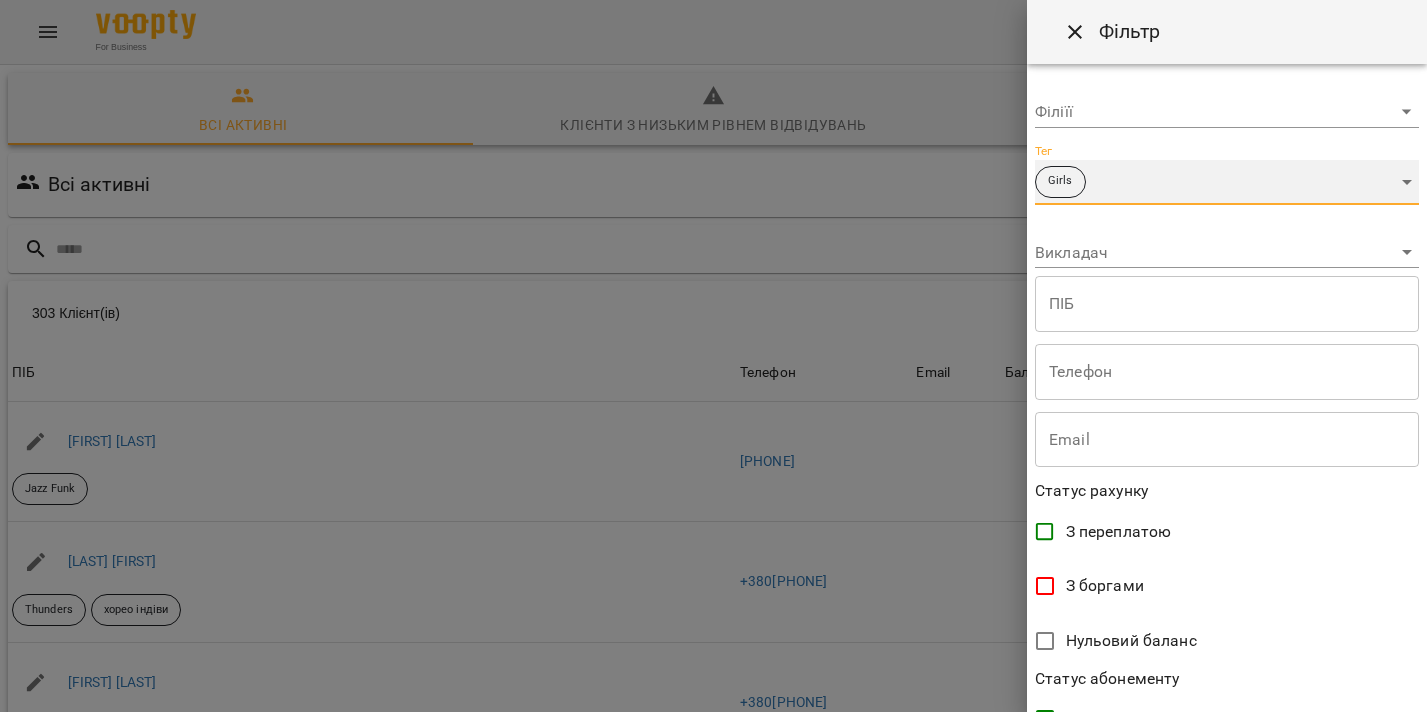 scroll, scrollTop: 413, scrollLeft: 0, axis: vertical 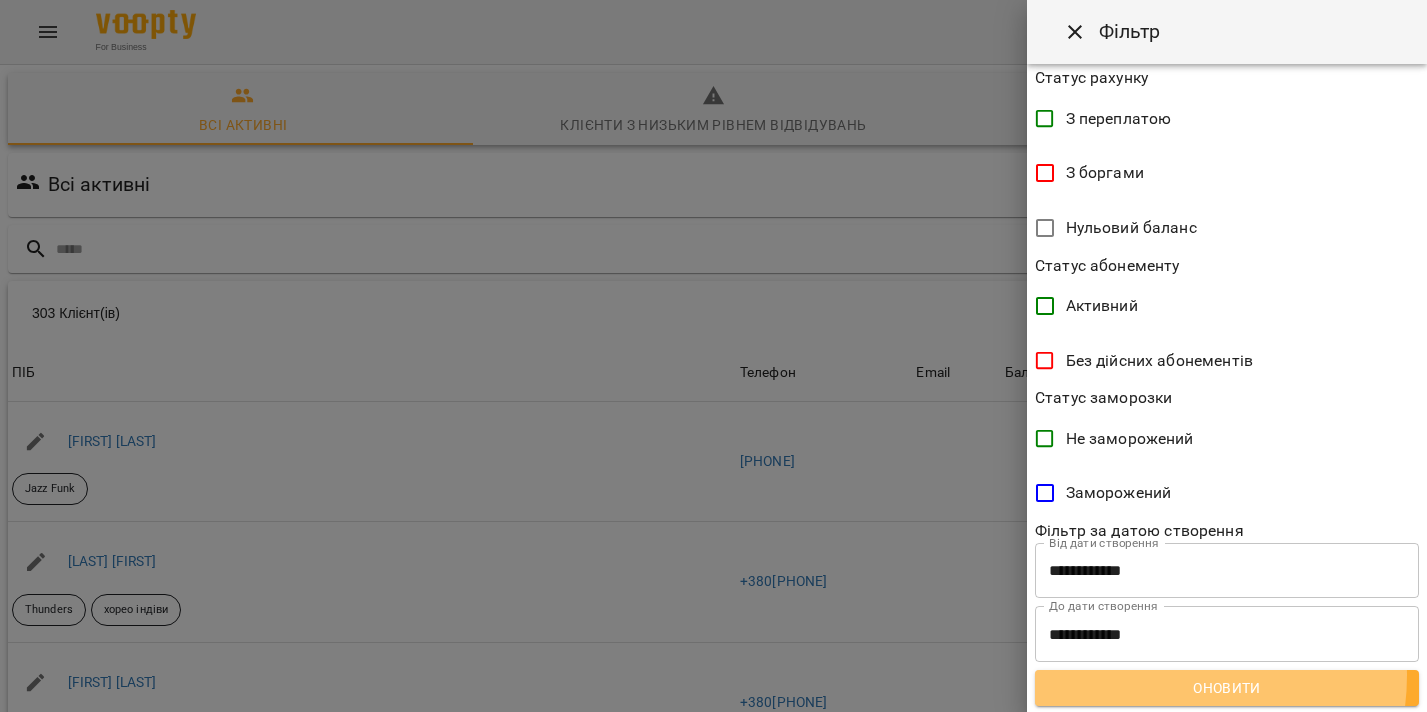 click on "Оновити" at bounding box center (1227, 688) 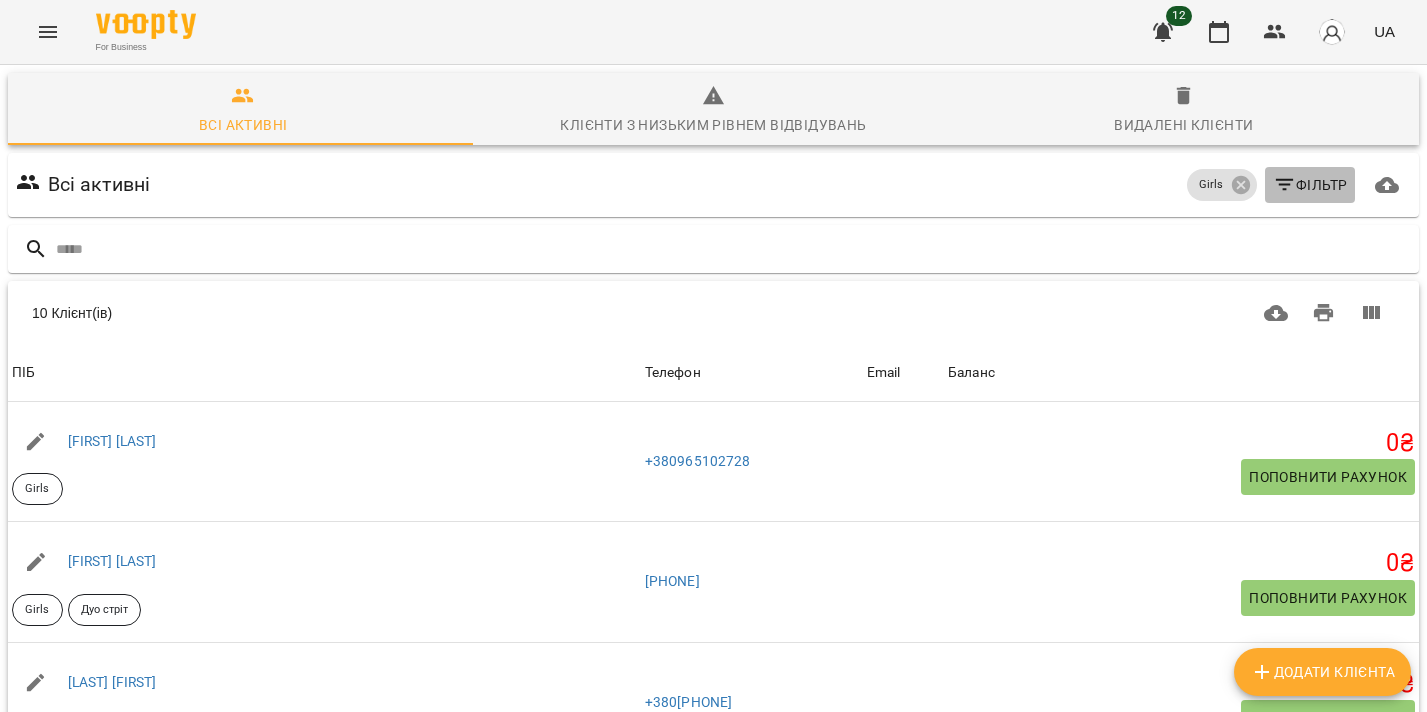 click on "Фільтр" at bounding box center [1310, 185] 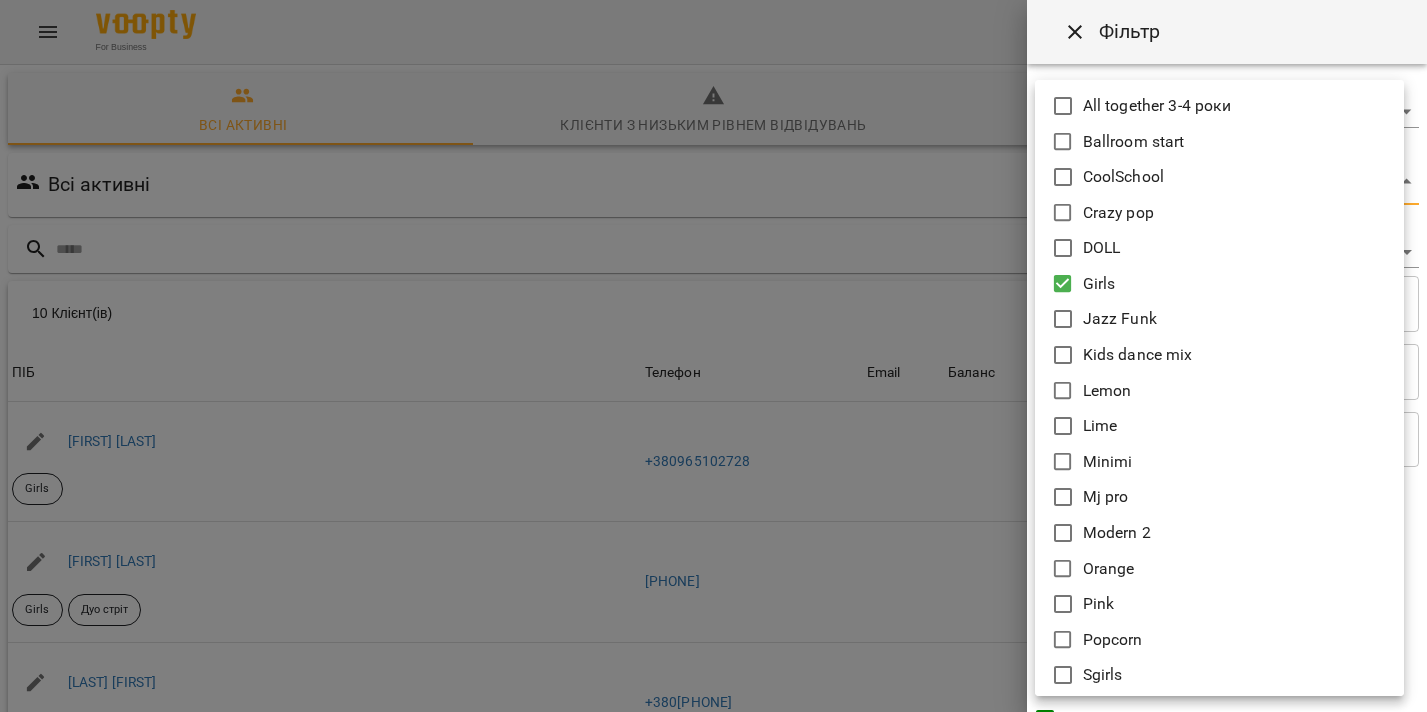 click on "For Business 12 UA Всі активні Клієнти з низьким рівнем відвідувань Видалені клієнти   Всі активні Girls Фільтр 10   Клієнт(ів) 10   Клієнт(ів) ПІБ Телефон Email Баланс ПІБ Бісков'ян Соломія Girls Телефон +380965102728 Email Баланс 0 ₴ Поповнити рахунок ПІБ Григорців Соломія Girls Дуо стріт Телефон +380969587287 Email Баланс 0 ₴ Поповнити рахунок ПІБ Жеребух Христина  Girls Телефон +380965631729 Email Баланс 0 ₴ Поповнити рахунок ПІБ Олійник Юліанна  Акробатика дуо Girls Телефон +380504467345 Email Баланс 0 ₴ Поповнити рахунок ПІБ Пахолок Каріна Girls Телефон +380976728656 Email Баланс 0 ₴ ПІБ" at bounding box center (713, 522) 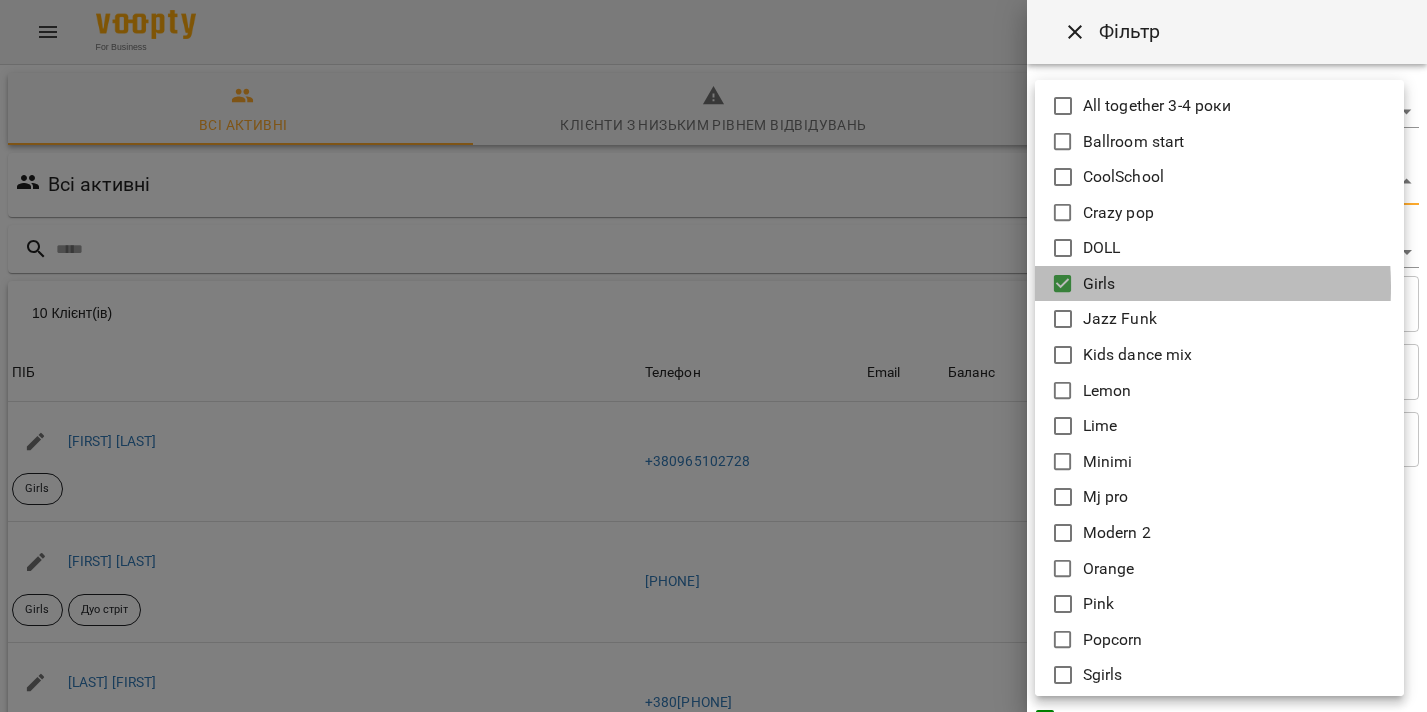 click 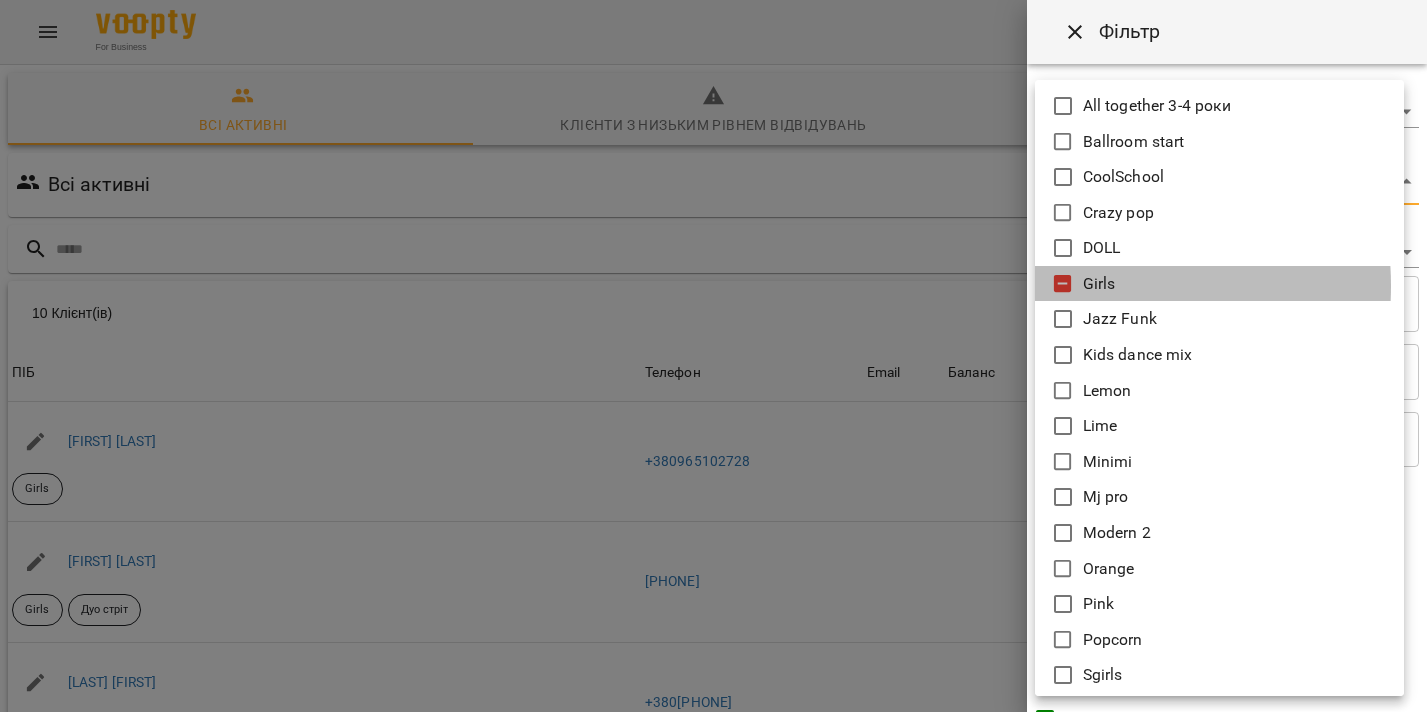 click 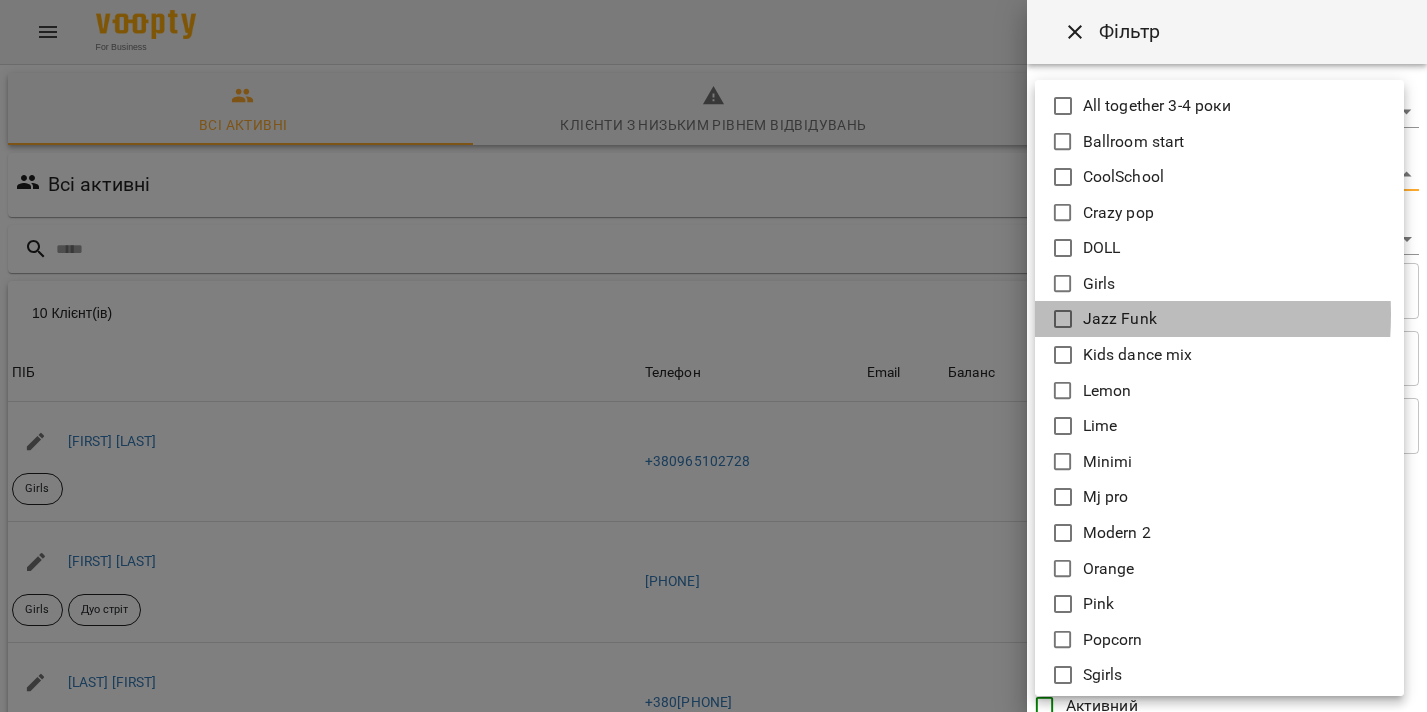drag, startPoint x: 1059, startPoint y: 314, endPoint x: 1032, endPoint y: 291, distance: 35.468296 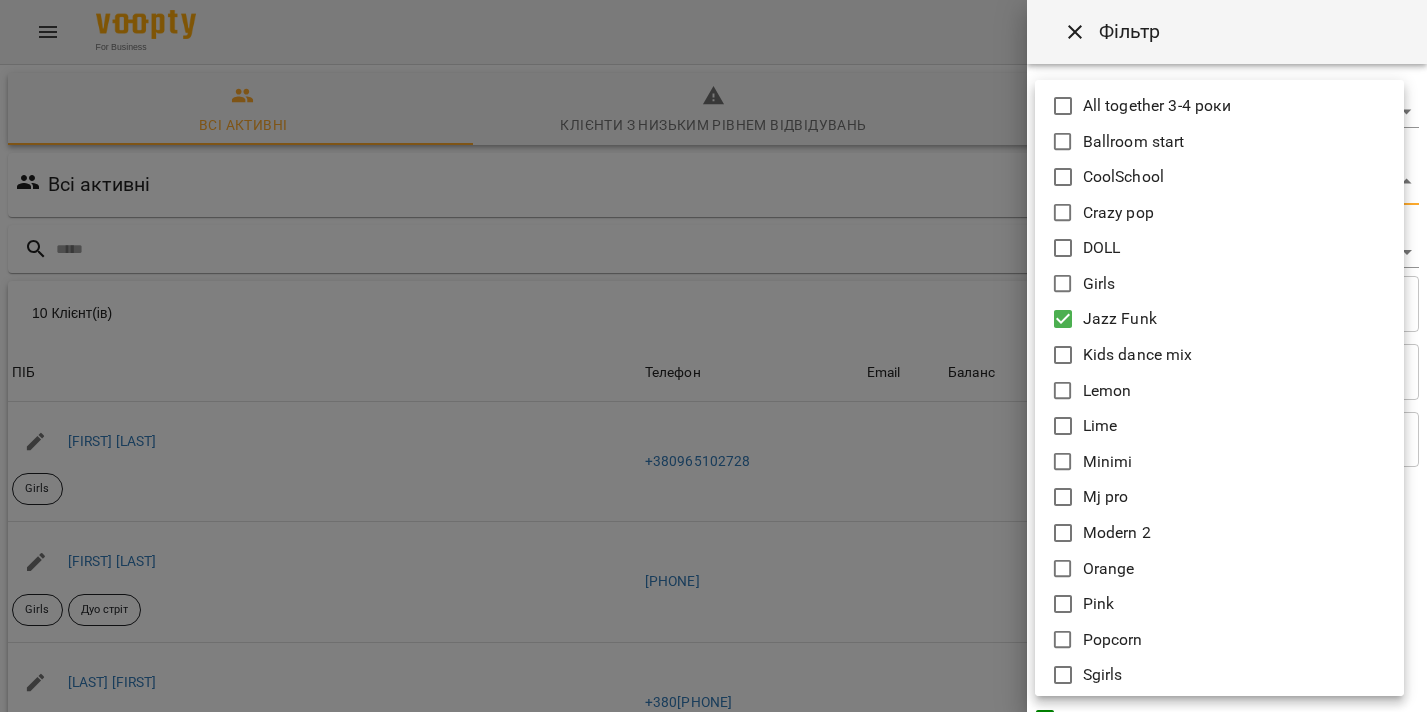 drag, startPoint x: 970, startPoint y: 243, endPoint x: 980, endPoint y: 249, distance: 11.661903 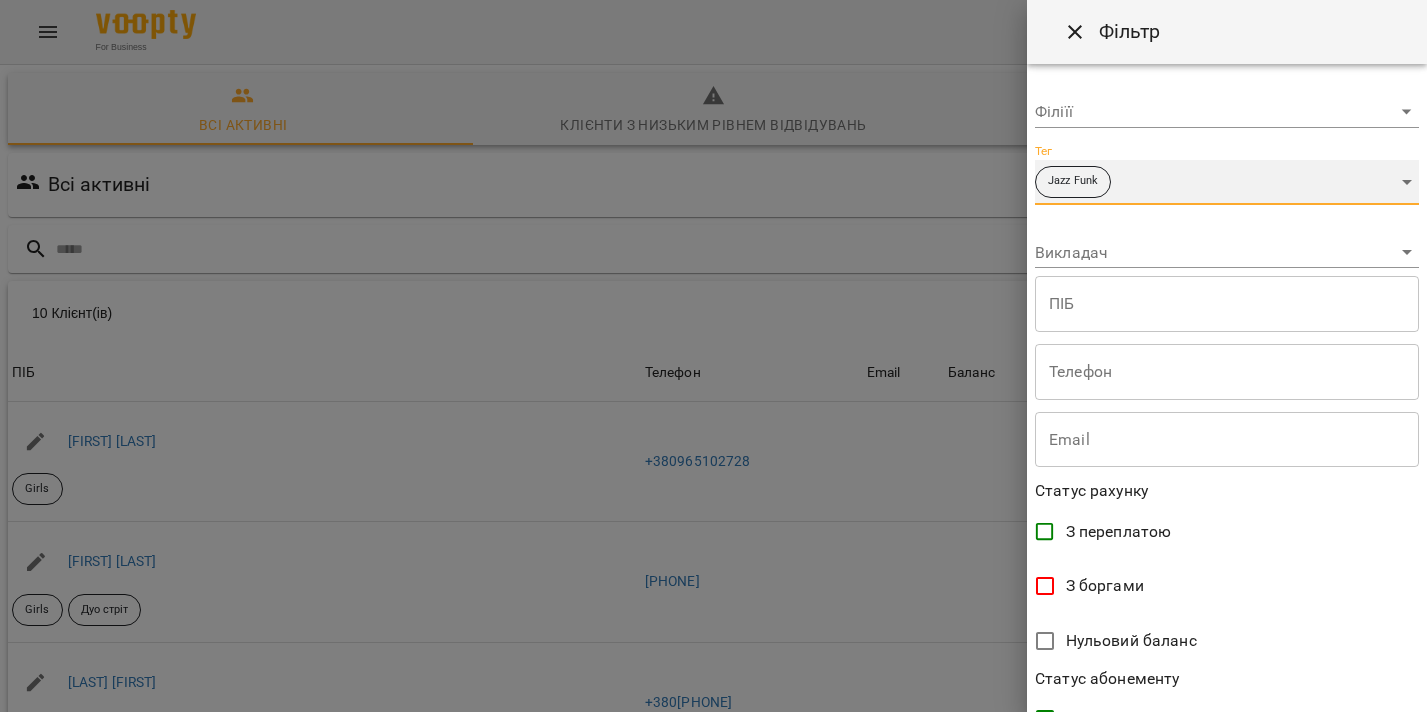 scroll, scrollTop: 0, scrollLeft: 0, axis: both 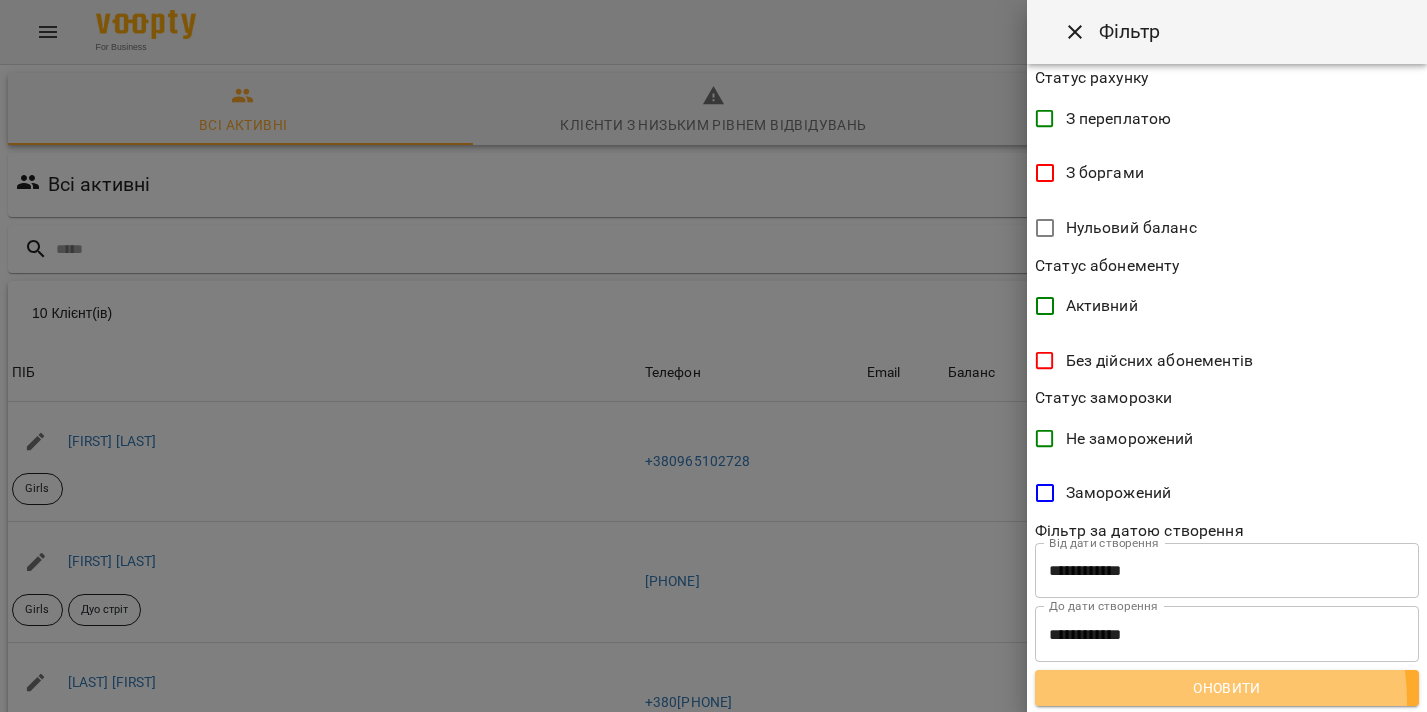 click on "Оновити" at bounding box center (1227, 688) 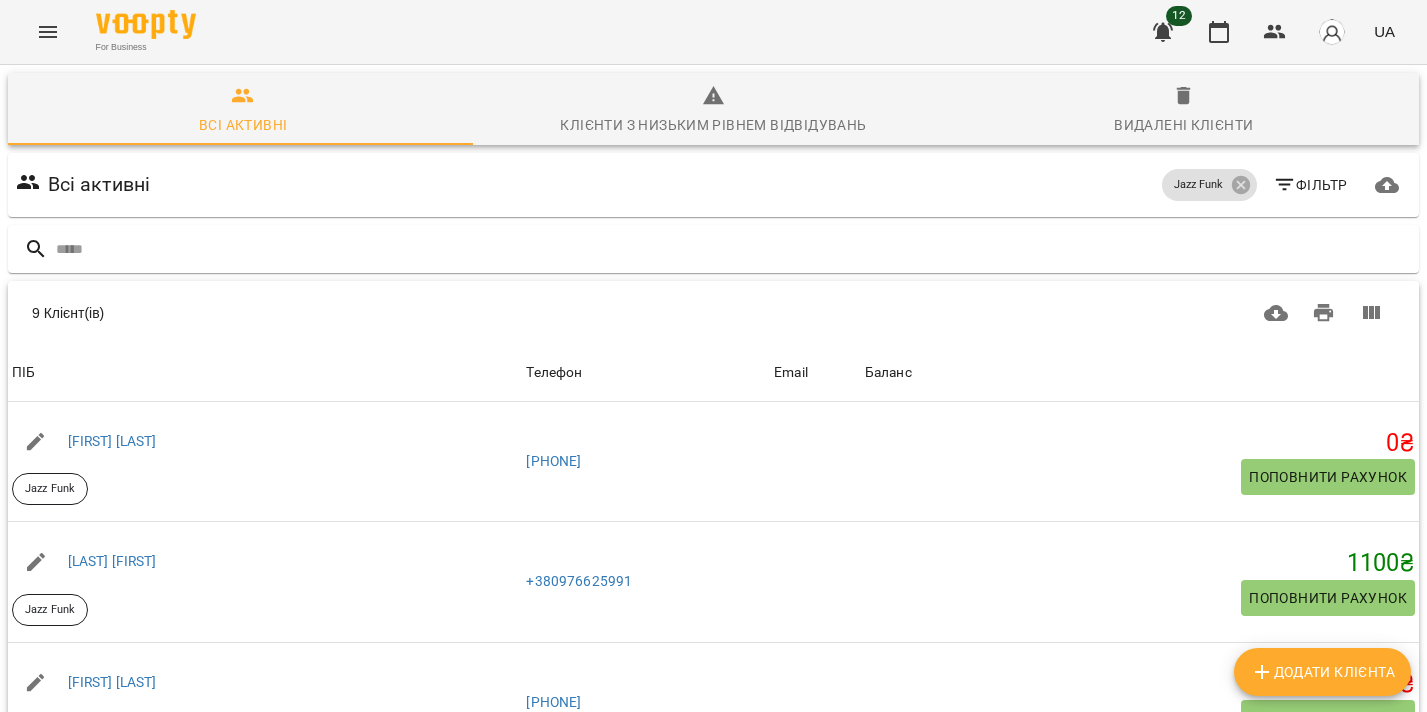 click 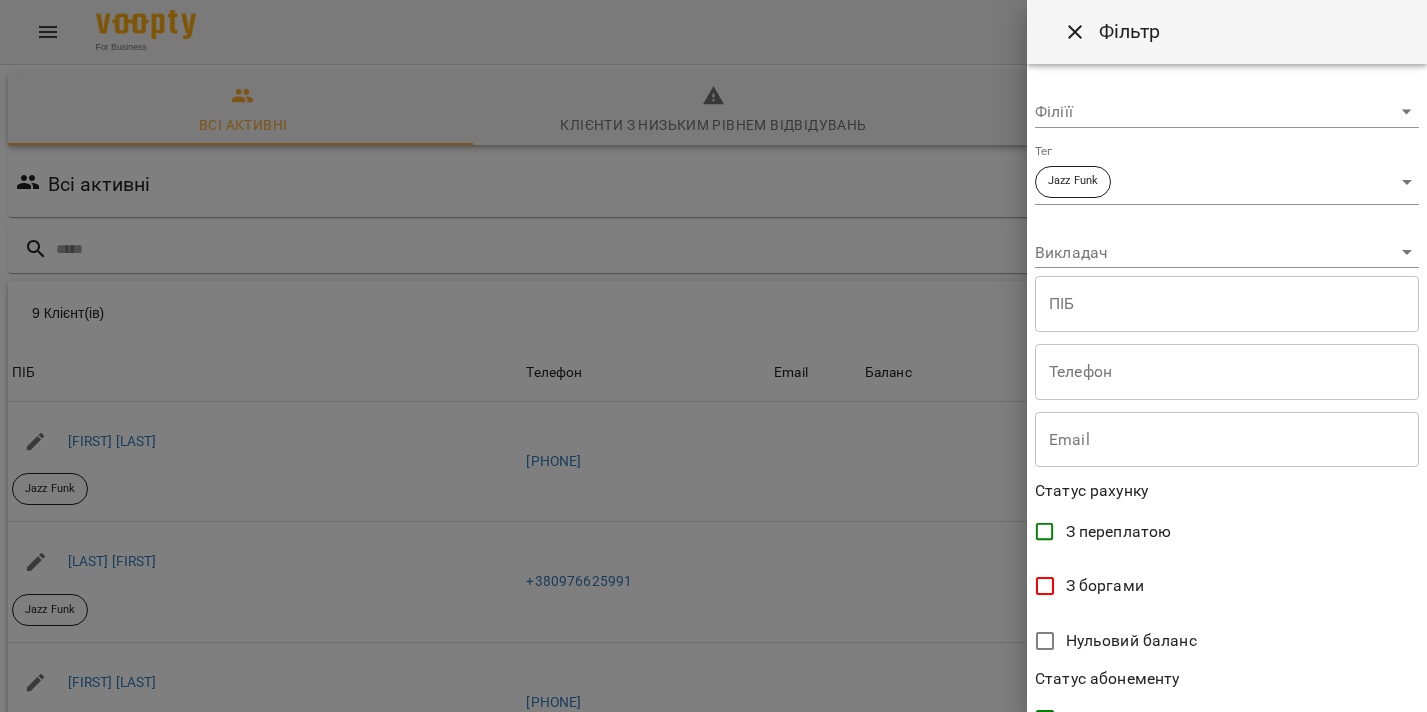 click on "For Business 12 UA Всі активні Клієнти з низьким рівнем відвідувань Видалені клієнти   Всі активні Jazz Funk Фільтр 9   Клієнт(ів) 9   Клієнт(ів) ПІБ Телефон Email Баланс ПІБ Євангеліна Масляк Jazz Funk Телефон +380670040767 Email Баланс 0 ₴ Поповнити рахунок ПІБ Алєксєєнко Аліса Jazz Funk Телефон +380976625991 Email Баланс 1100 ₴ Поповнити рахунок ПІБ Гудзюк Єлизавета Jazz Funk Телефон +380974776100 Email Баланс 0 ₴ Поповнити рахунок ПІБ Жара Аріна Jazz Funk Телефон +380979147307 Email Баланс -2190 ₴ Поповнити рахунок ПІБ Коваль Олена Jazz Funk Телефон +380677518639 Email Баланс 0 ₴ Поповнити рахунок ПІБ" at bounding box center (713, 522) 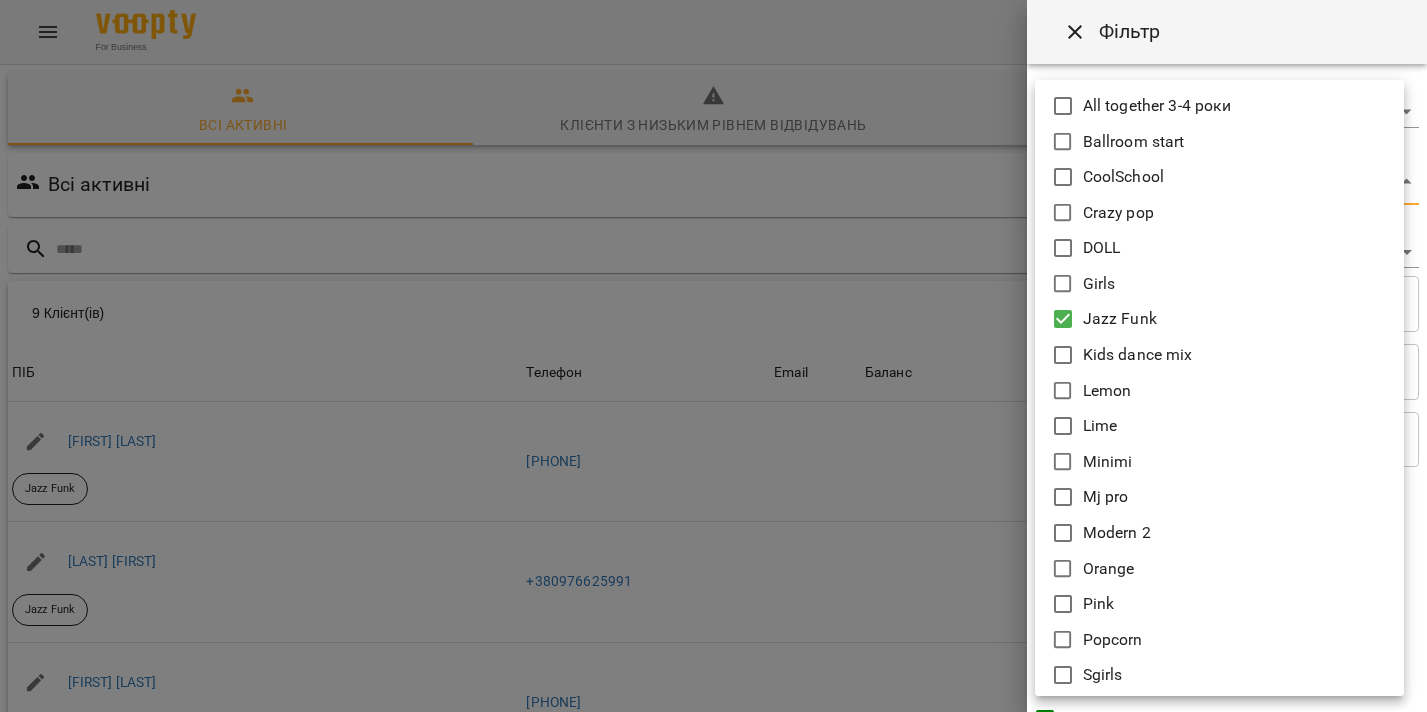 click 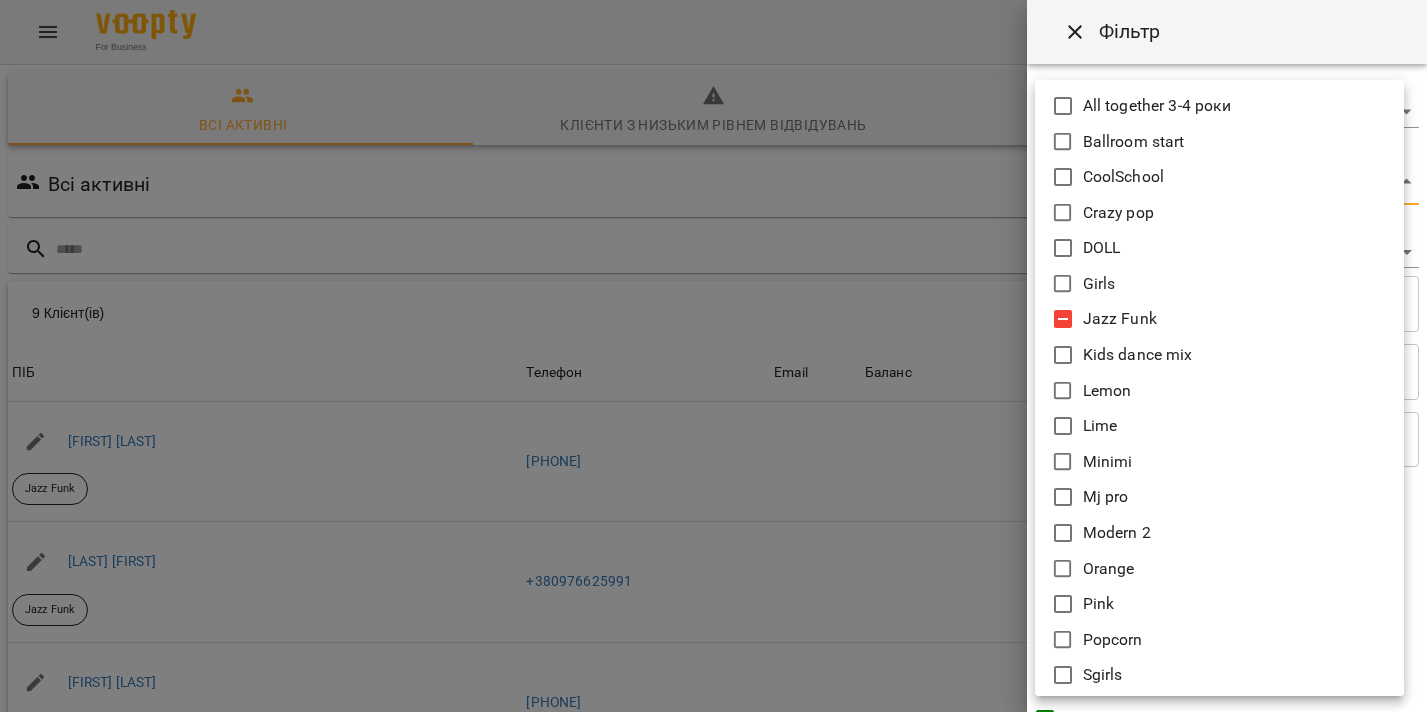 click 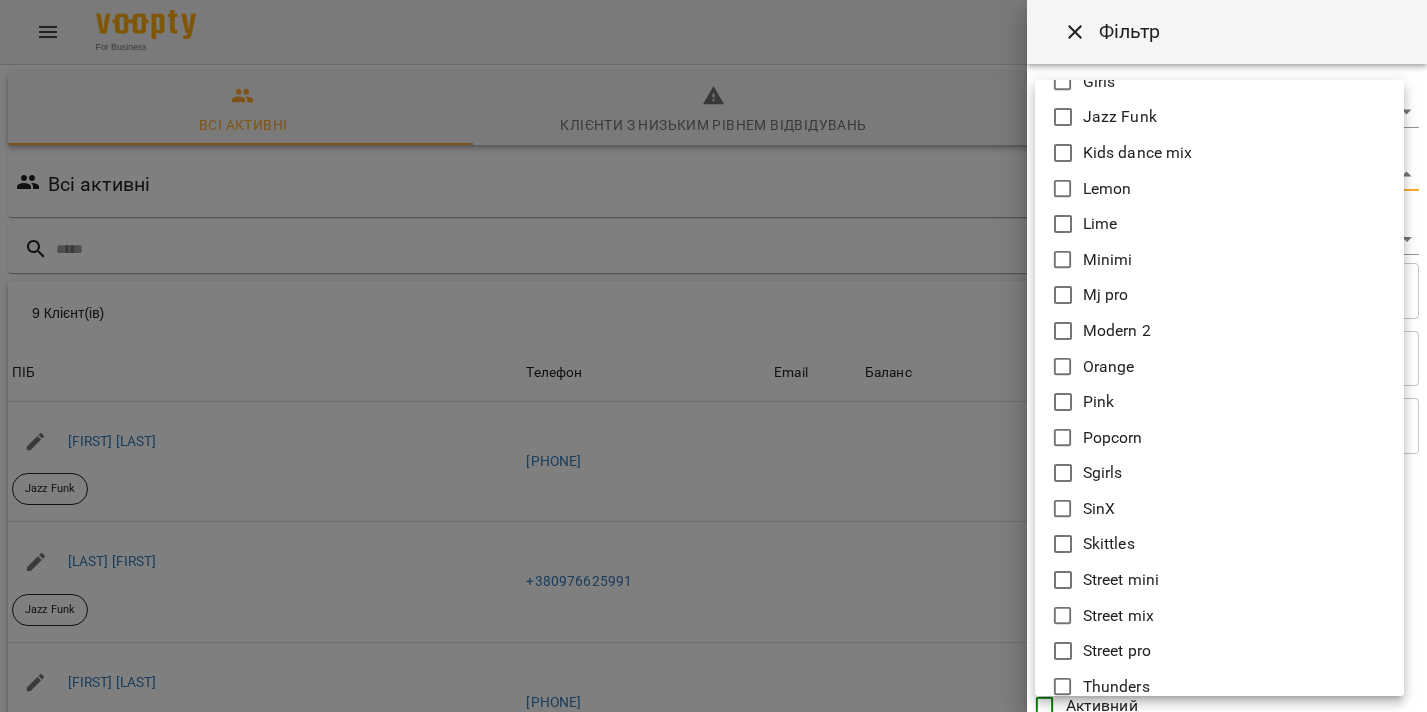 scroll, scrollTop: 206, scrollLeft: 0, axis: vertical 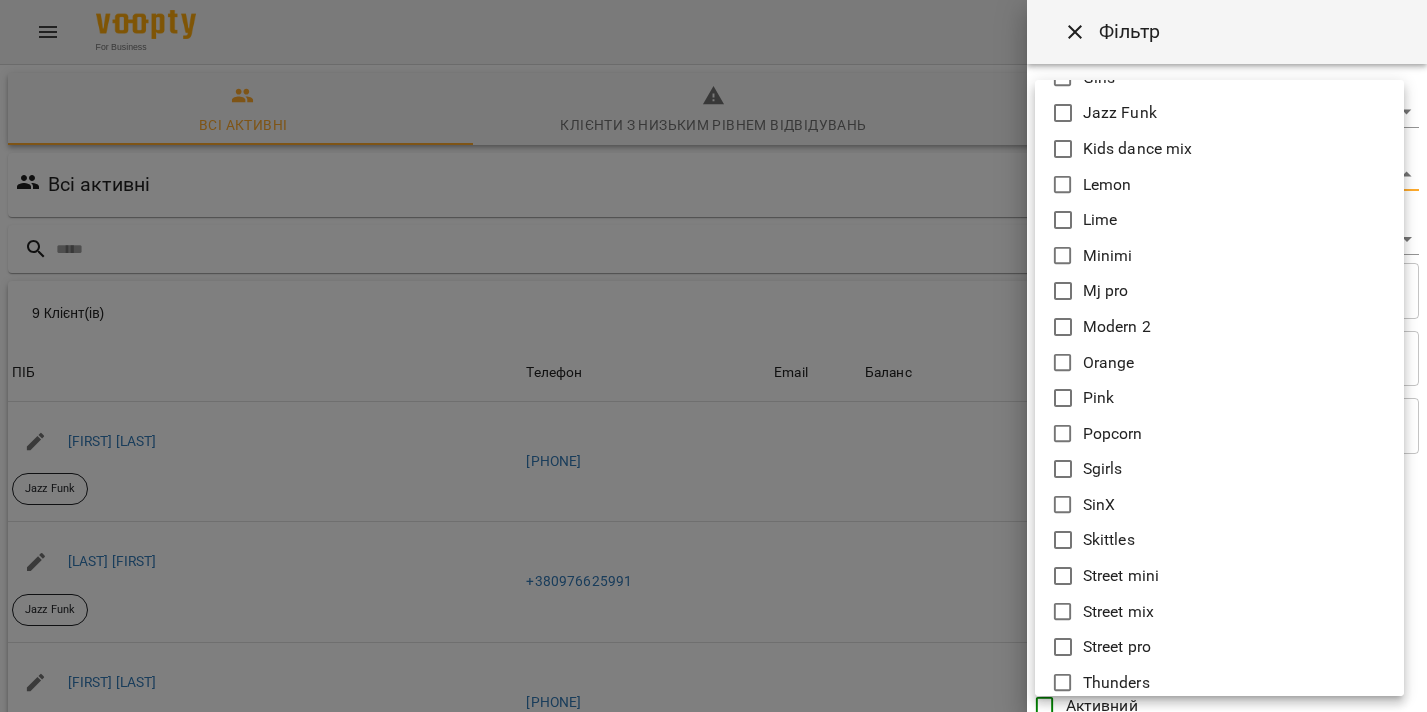 click 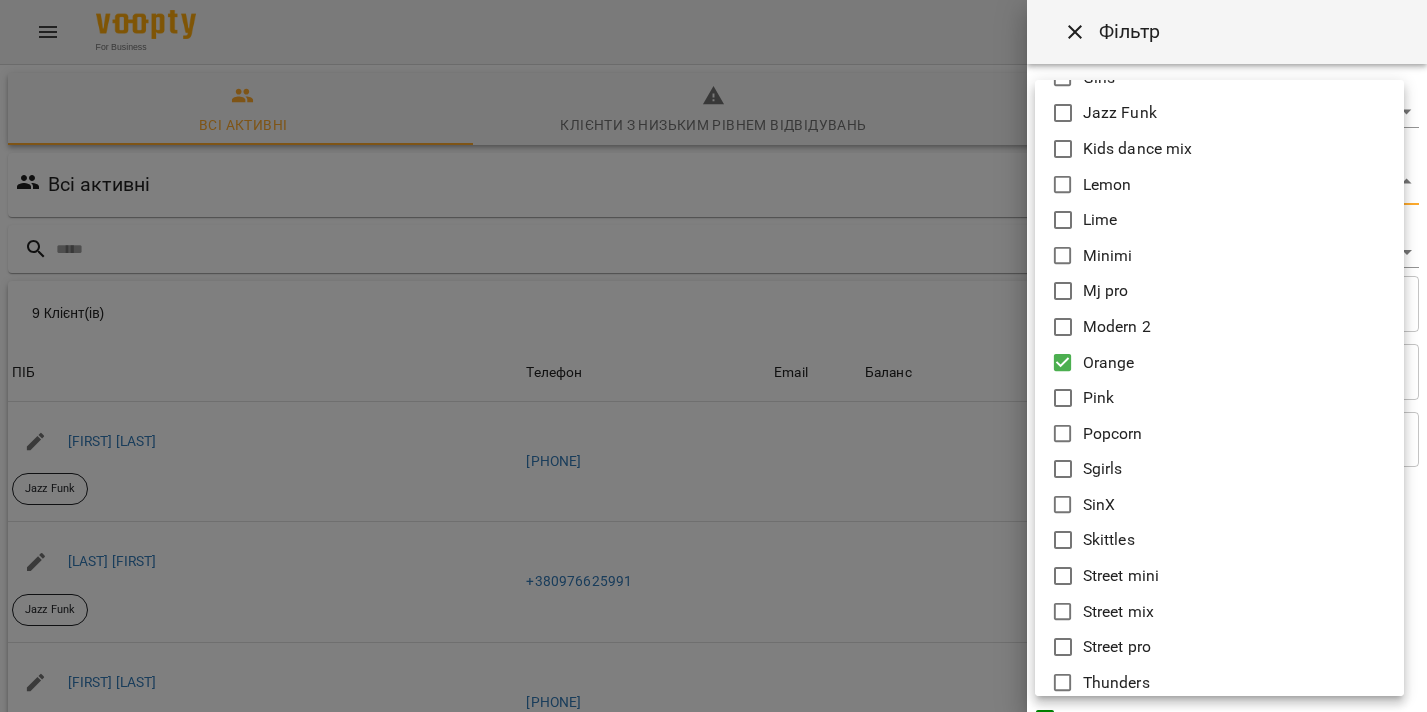 type on "******" 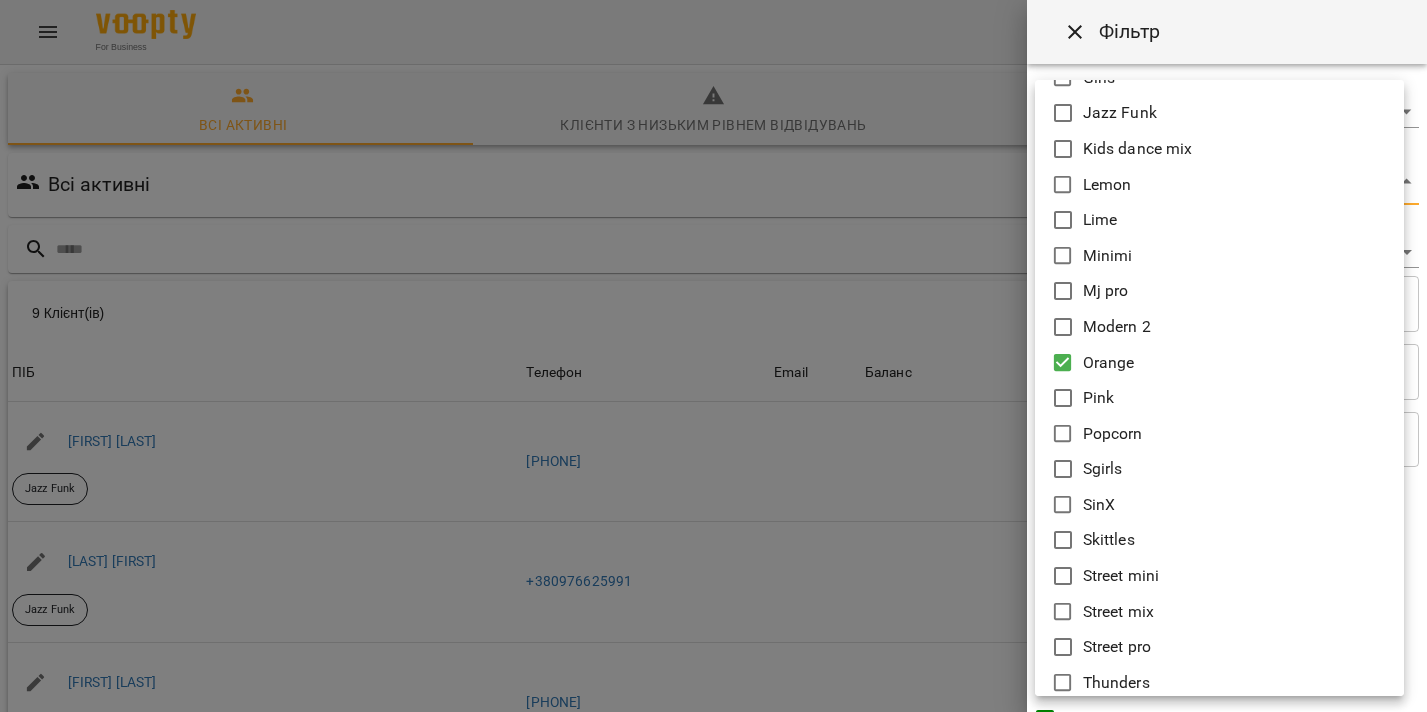 click at bounding box center (713, 356) 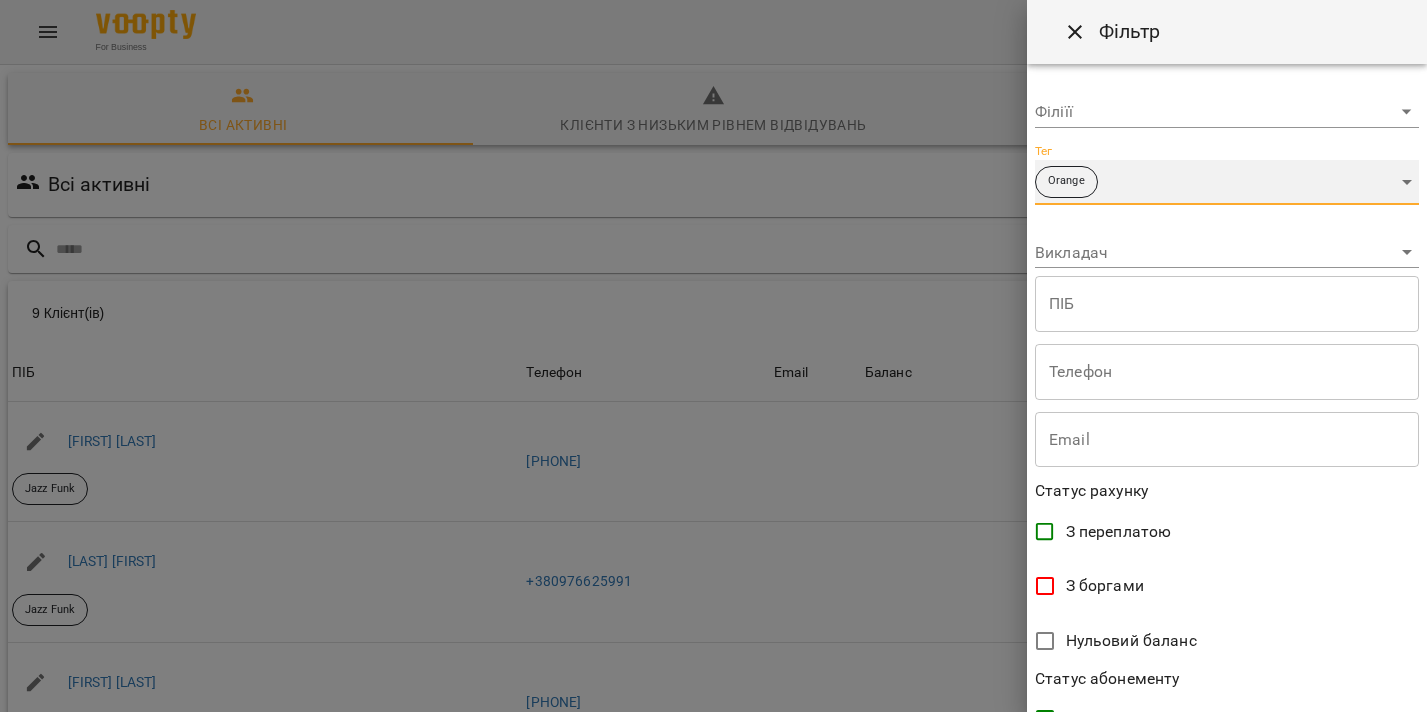 scroll, scrollTop: 0, scrollLeft: 0, axis: both 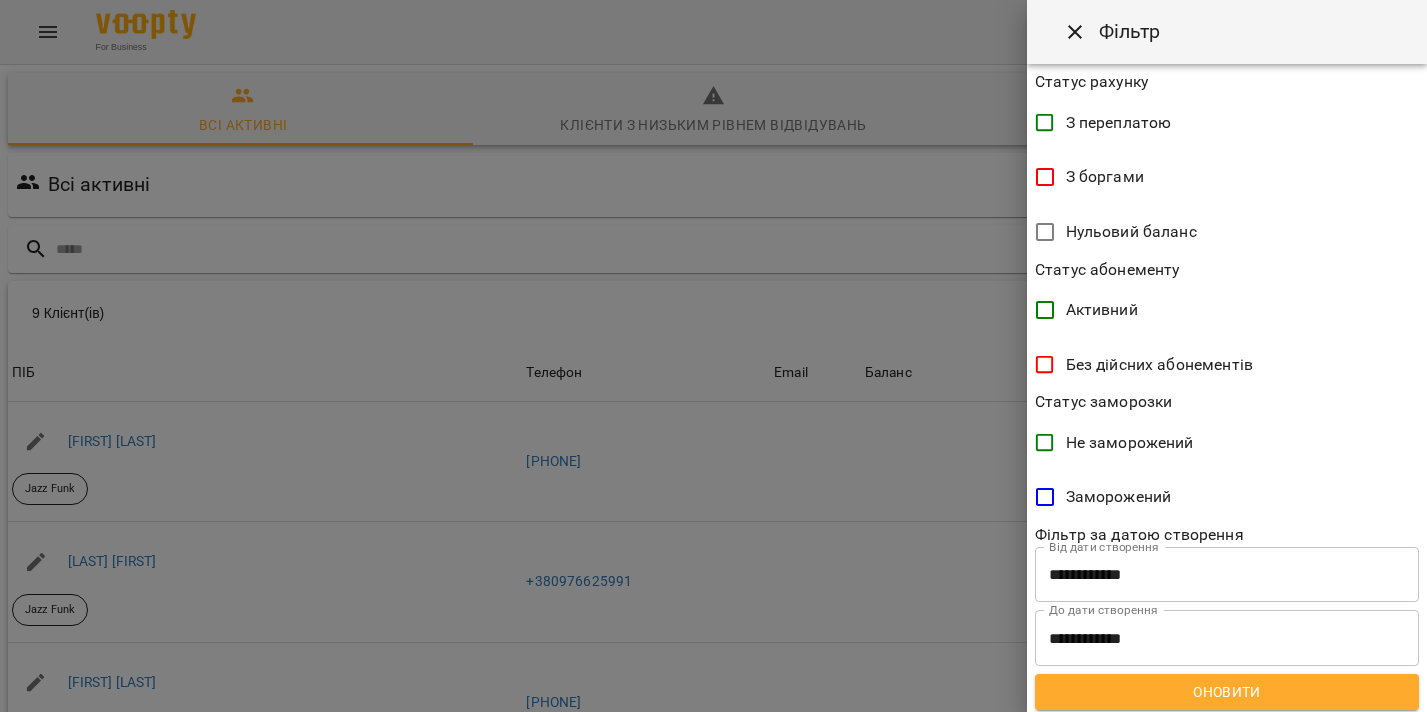 click on "Оновити" at bounding box center [1227, 692] 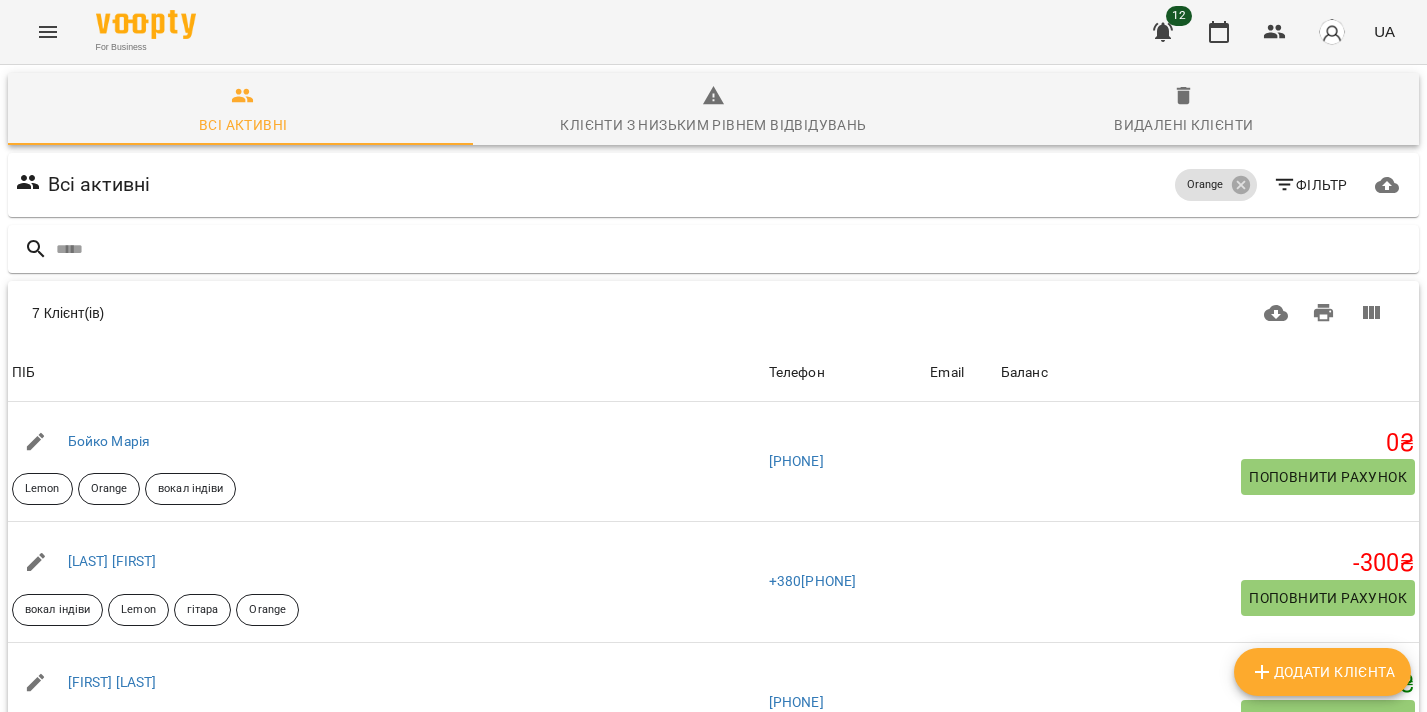 click on "Фільтр" at bounding box center (1310, 185) 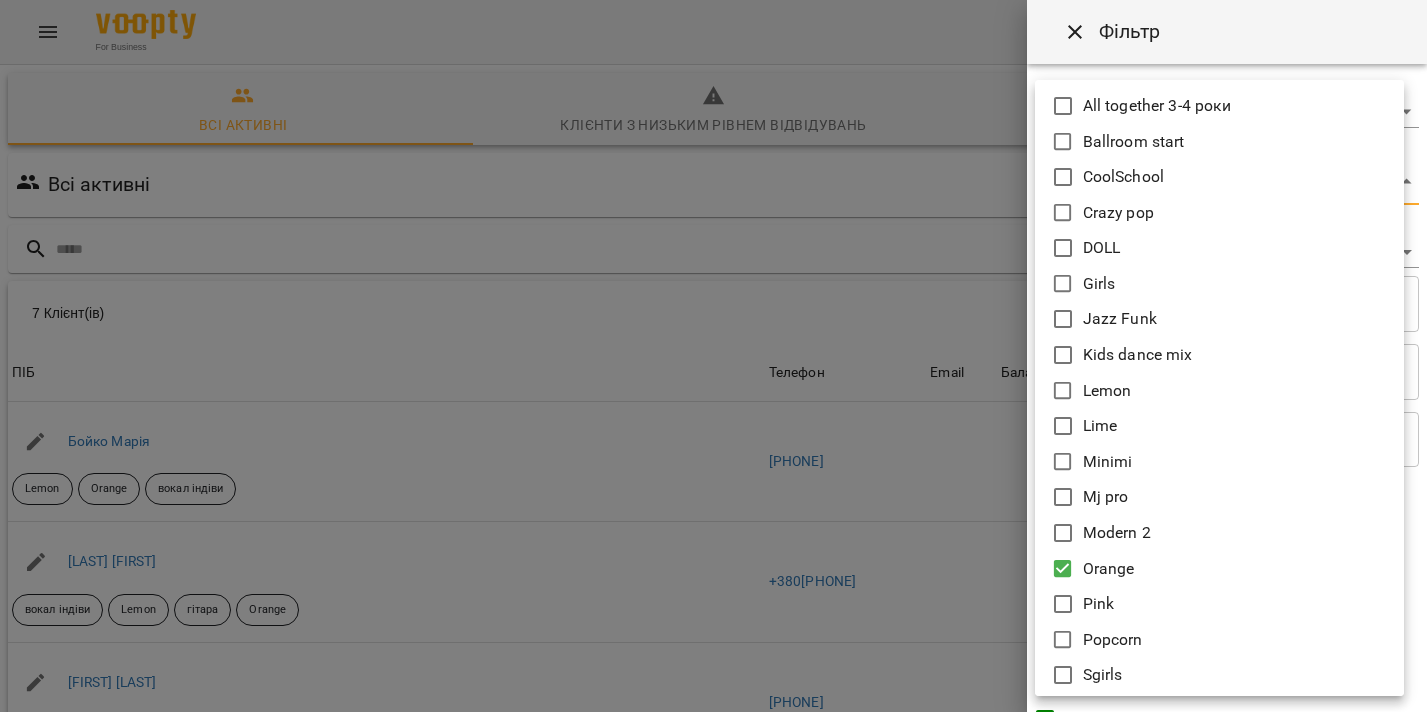 click on "For Business 12 UA Всі активні Клієнти з низьким рівнем відвідувань Видалені клієнти   Всі активні Orange Фільтр 7   Клієнт(ів) 7   Клієнт(ів) ПІБ Телефон Email Баланс ПІБ Бойко Марія  Lemon Orange вокал індіви Телефон +380976759896 Email Баланс 0 ₴ Поповнити рахунок ПІБ Білецька Любов вокал індіви Lemon гітара Orange Телефон +380689041939 Email Баланс -300 ₴ Поповнити рахунок ПІБ Зінько Христина вокал індіви Orange Телефон +380671918083 Email Баланс 1050 ₴ Поповнити рахунок ПІБ Лушаніна Анна Orange Телефон +380502767286 Email Баланс 0 ₴ Поповнити рахунок ПІБ Свінціцька Соломія Orange Телефон 0" at bounding box center (713, 522) 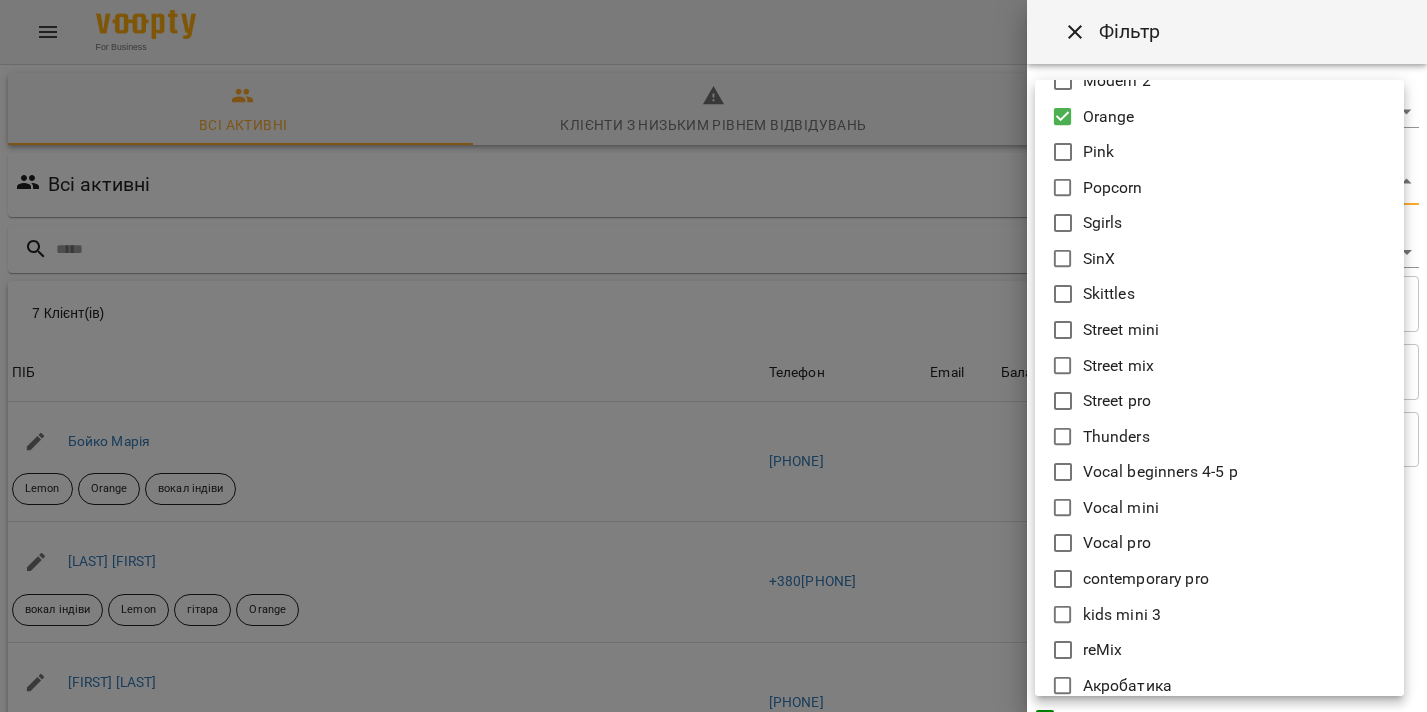 scroll, scrollTop: 422, scrollLeft: 0, axis: vertical 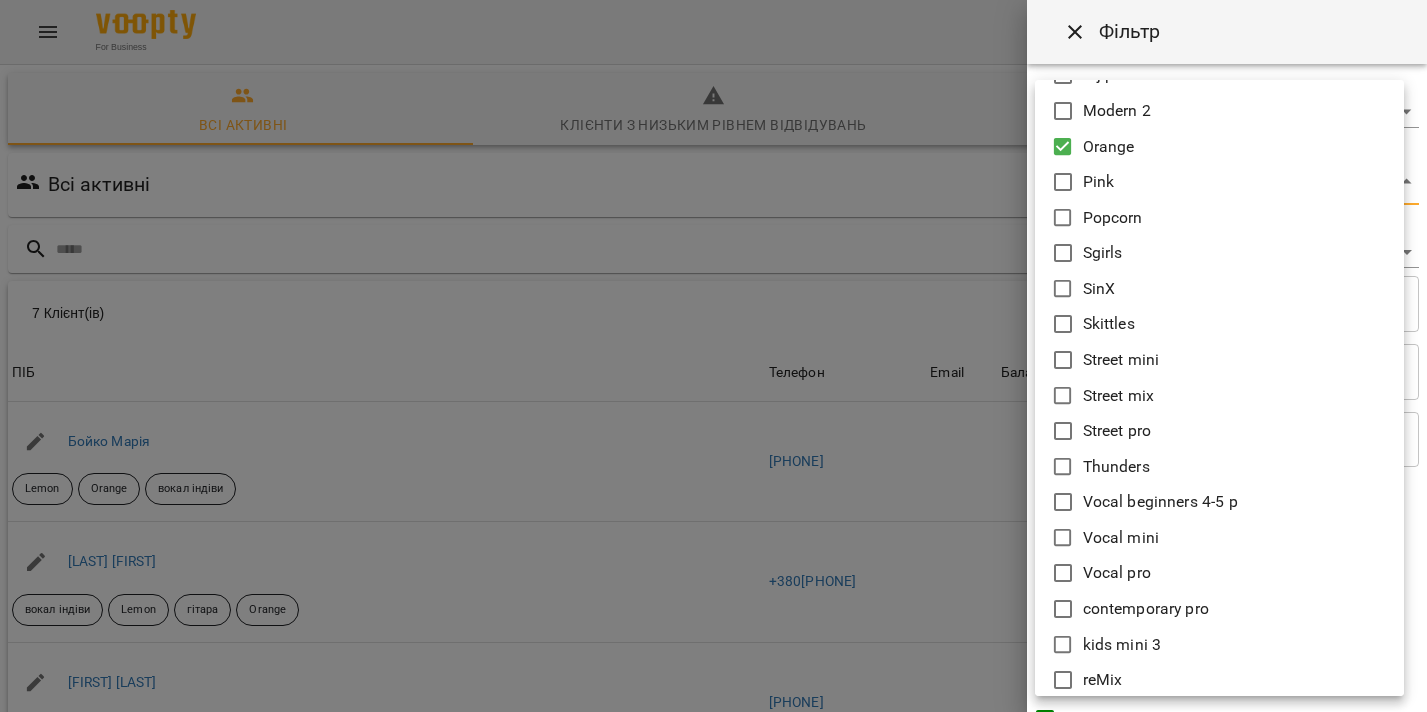 click 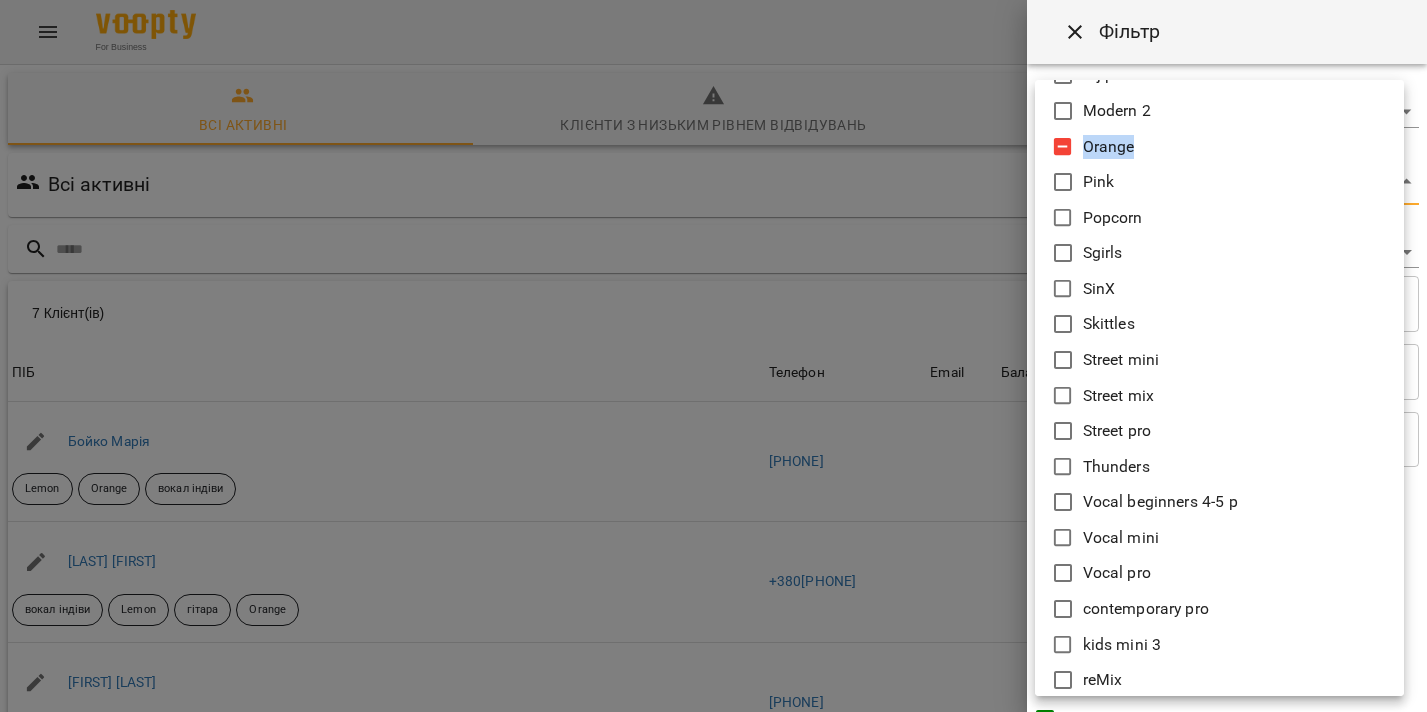 click 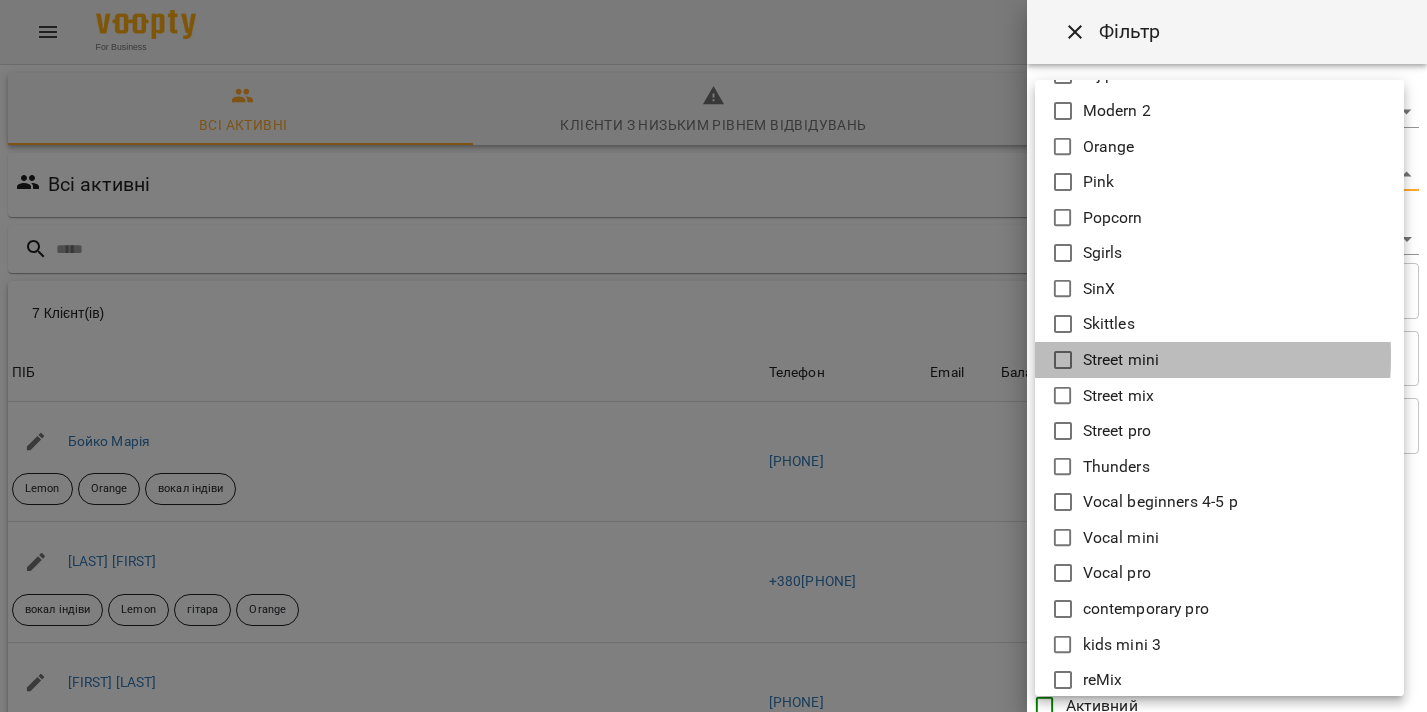 click 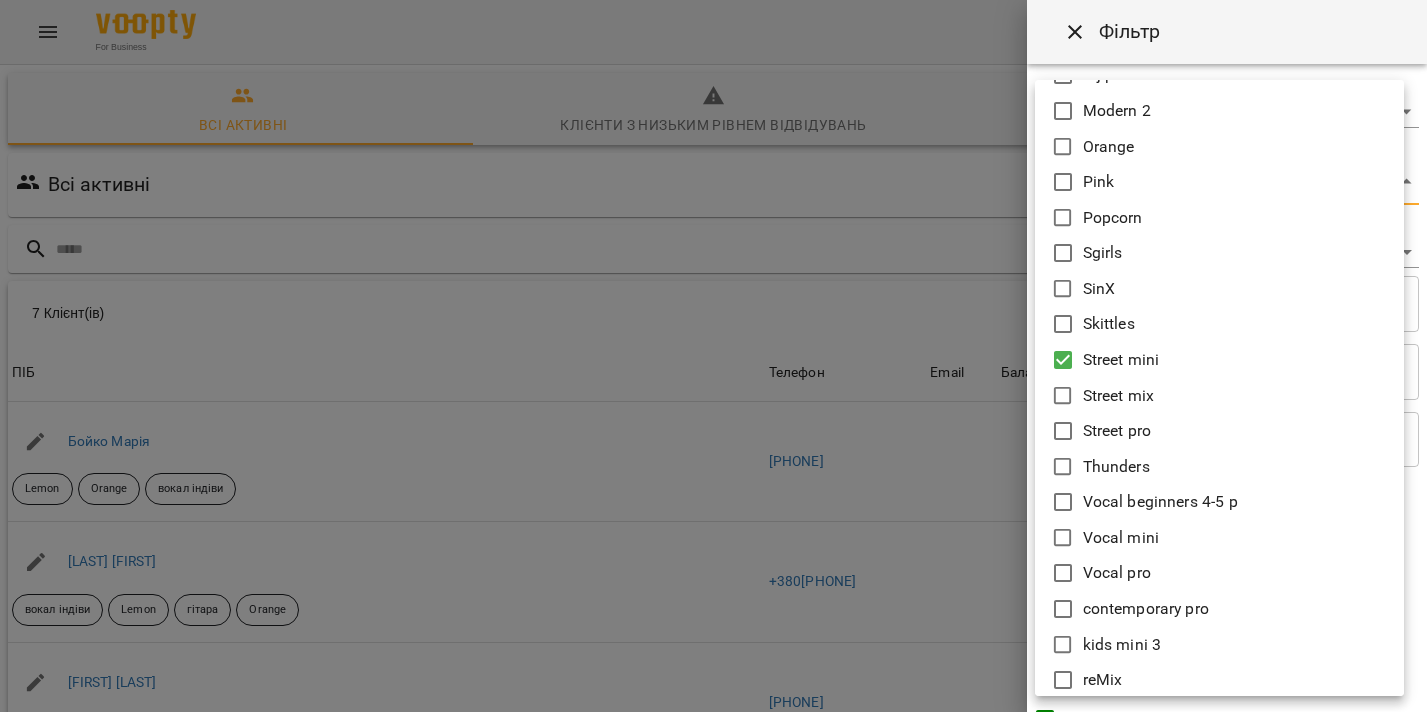 click at bounding box center (713, 356) 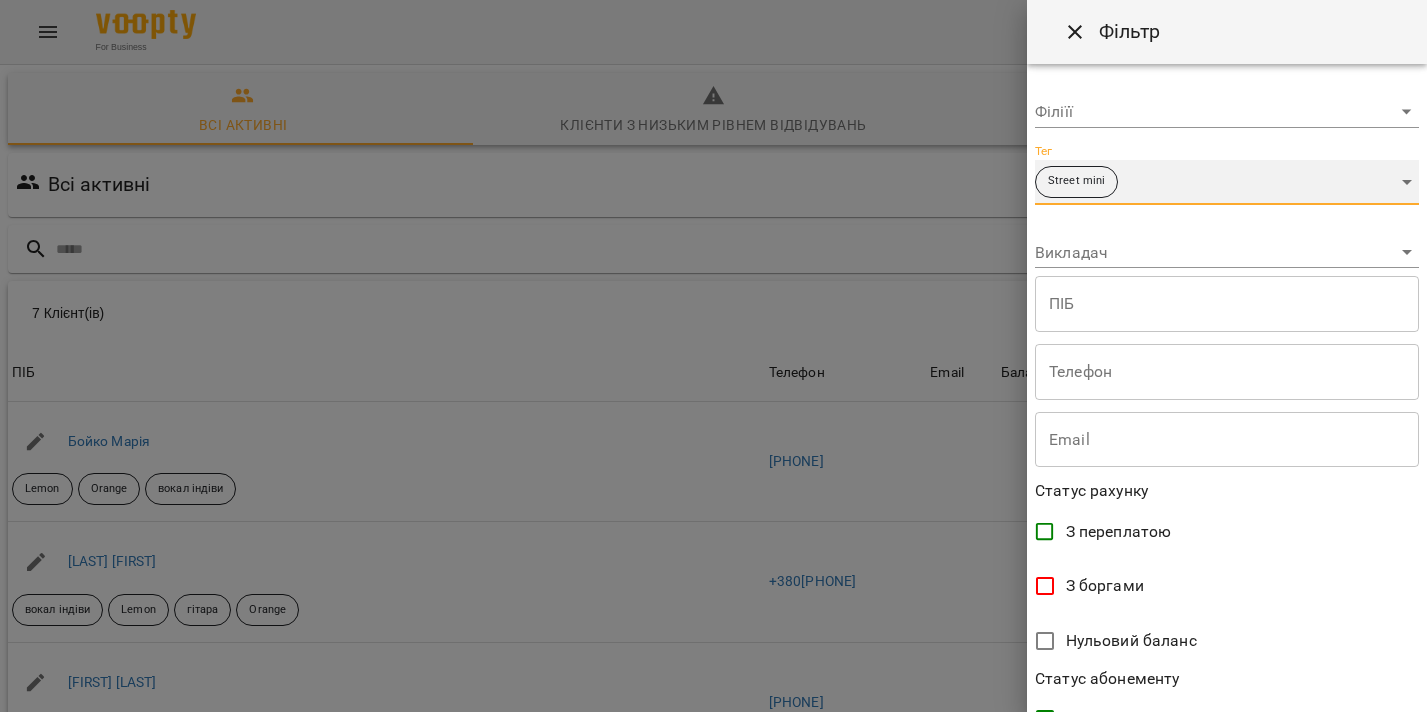 scroll, scrollTop: 0, scrollLeft: 0, axis: both 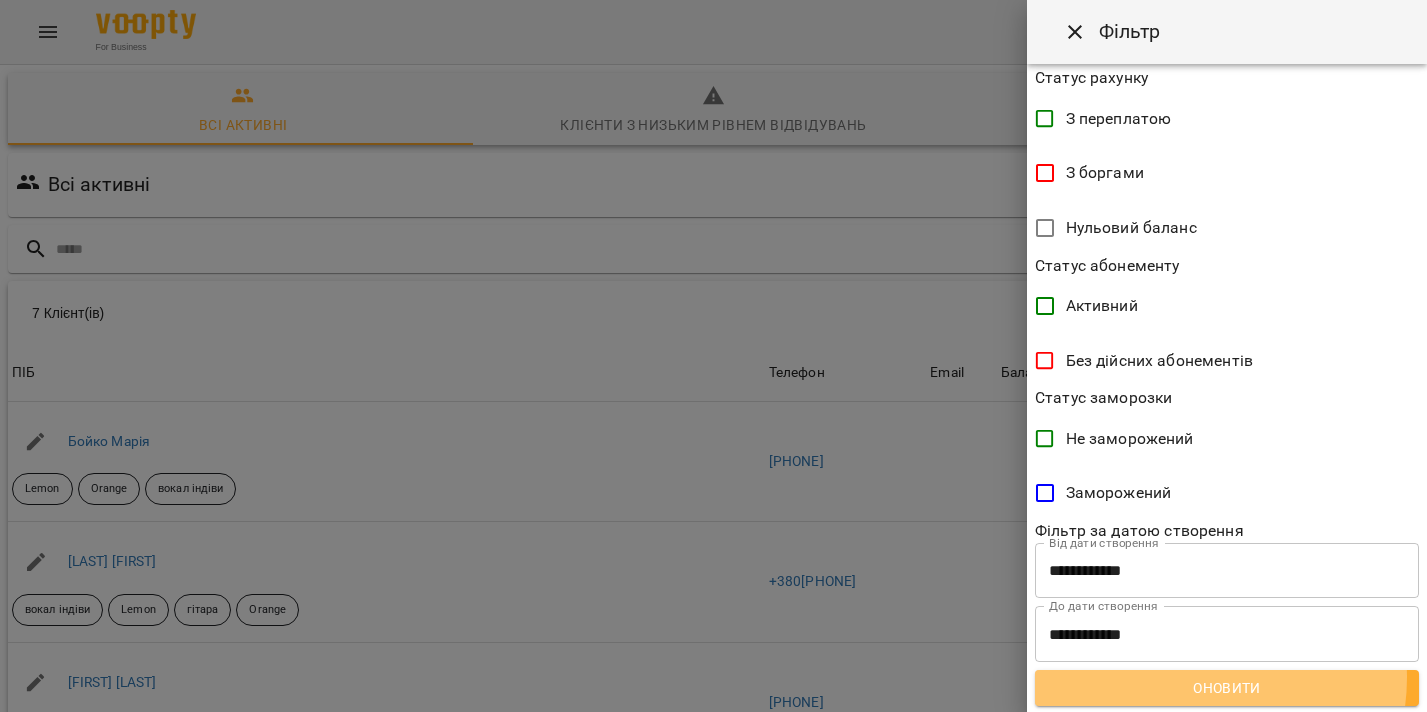 click on "Оновити" at bounding box center [1227, 688] 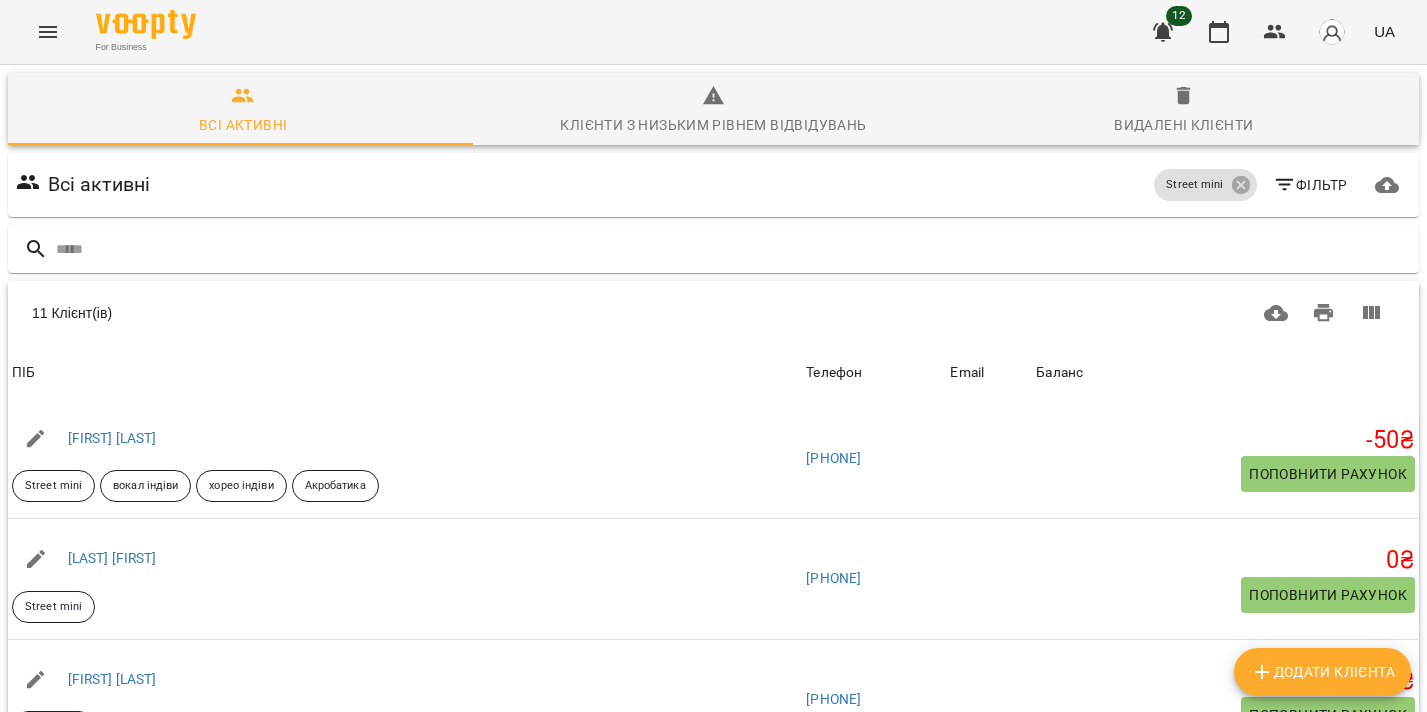 scroll, scrollTop: 883, scrollLeft: 0, axis: vertical 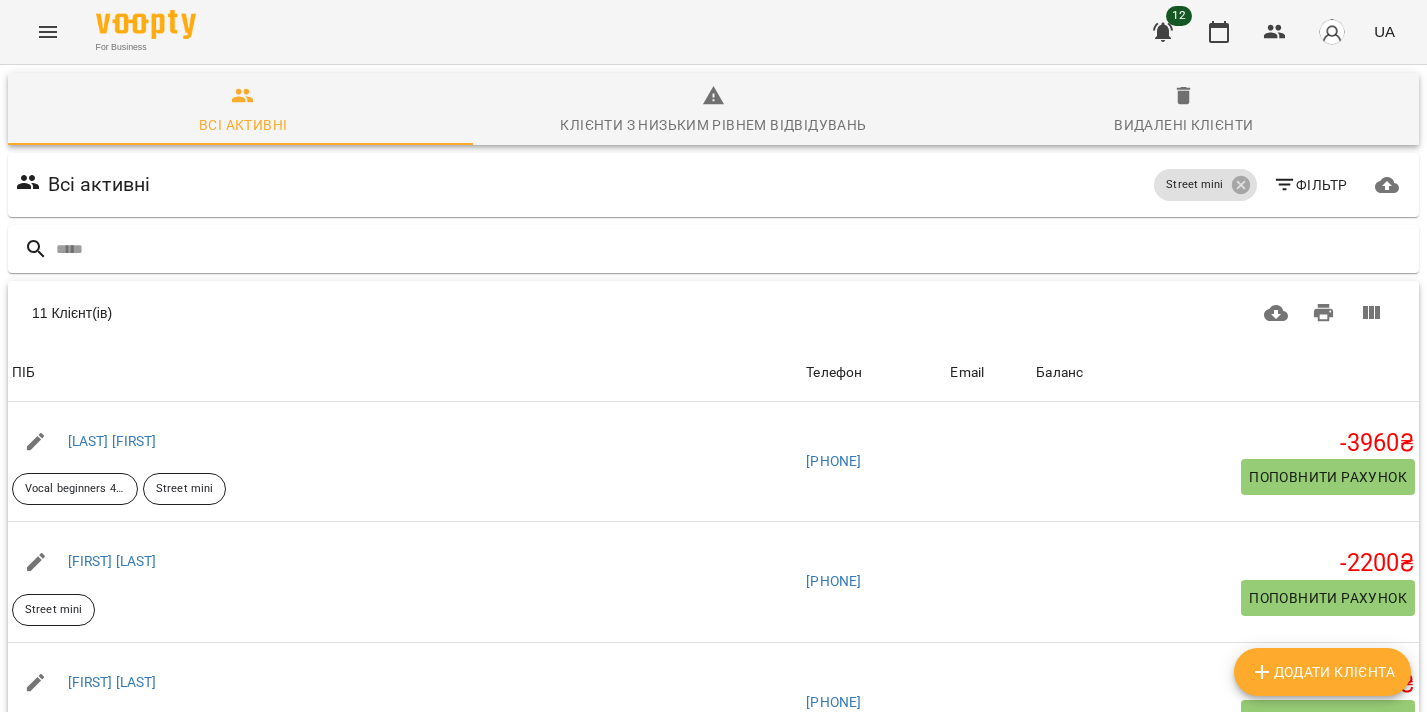 click 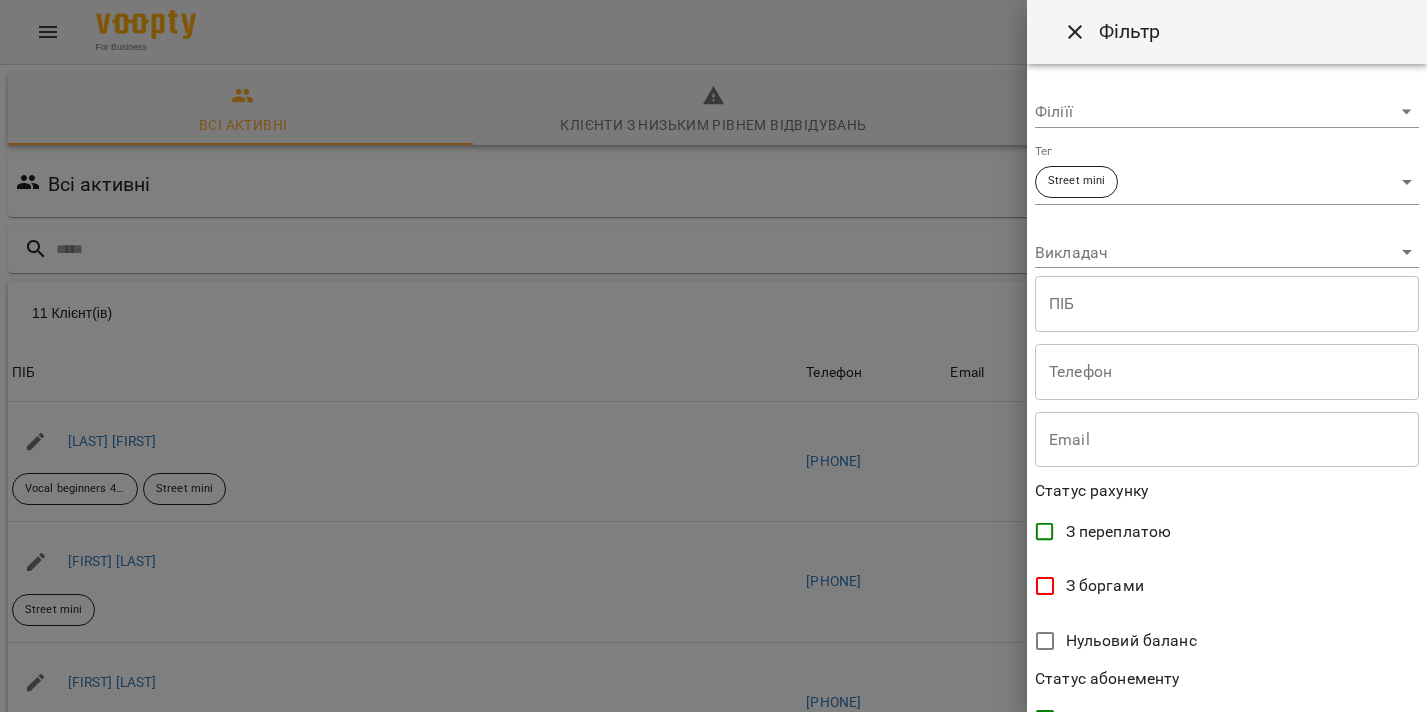 scroll, scrollTop: 4, scrollLeft: 0, axis: vertical 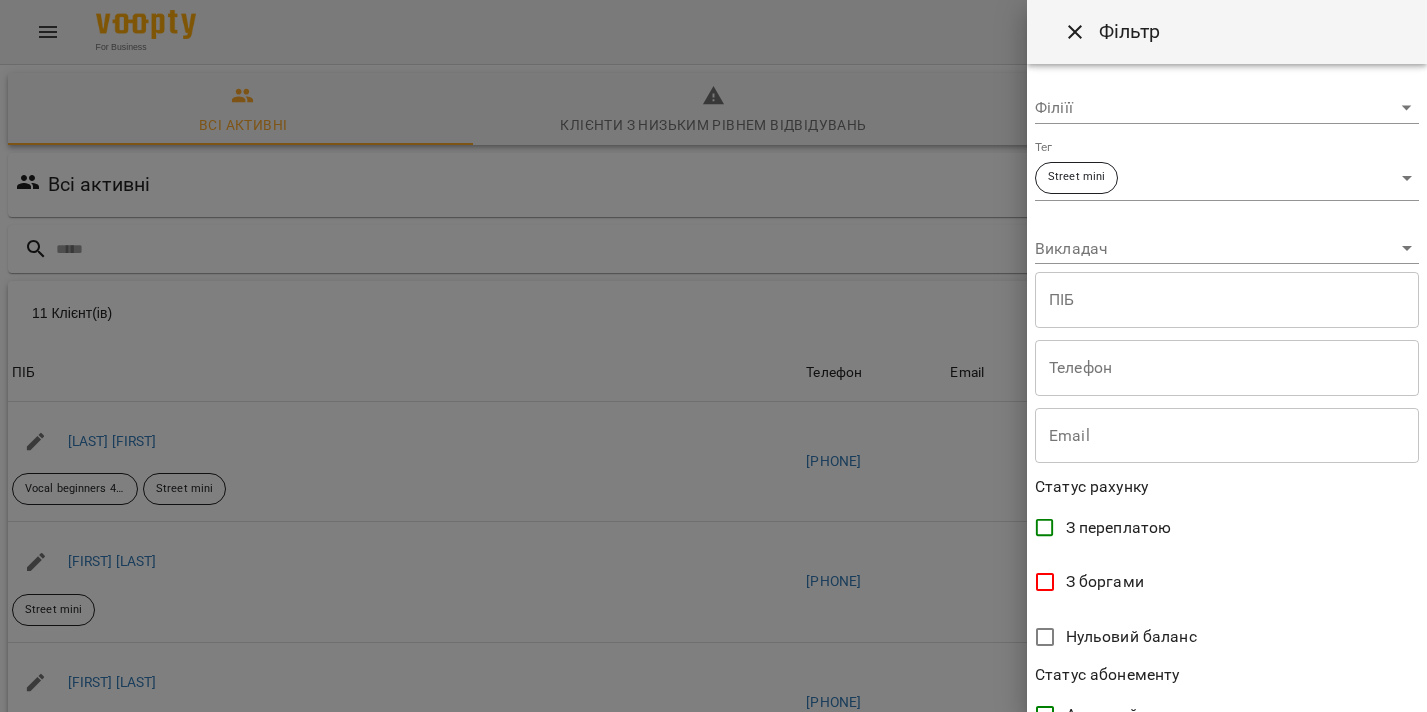 click on "For Business 12 UA Всі активні Клієнти з низьким рівнем відвідувань Видалені клієнти   Всі активні Street mini Фільтр 11   Клієнт(ів) 11   Клієнт(ів) ПІБ Телефон Email Баланс ПІБ Боднар Анастасія Vocal beginners 4-5 р Street mini Телефон +380967587248 Email Баланс -3960 ₴ Поповнити рахунок ПІБ Борщ Вероніка Street mini Телефон +380972567147 Email Баланс -2200 ₴ Поповнити рахунок ПІБ Буц Максим Street mini Телефон +380972131292 Email Баланс -2200 ₴ Поповнити рахунок ПІБ Білаш Вікторія Vocal beginners 4-5 р Street mini Телефон +380966686409 Email 66df16420fe68b6f47ef4d59@voopty.mail.com Баланс -2200 ₴ Поповнити рахунок ПІБ Васьків Ірина Email 0" at bounding box center (713, 522) 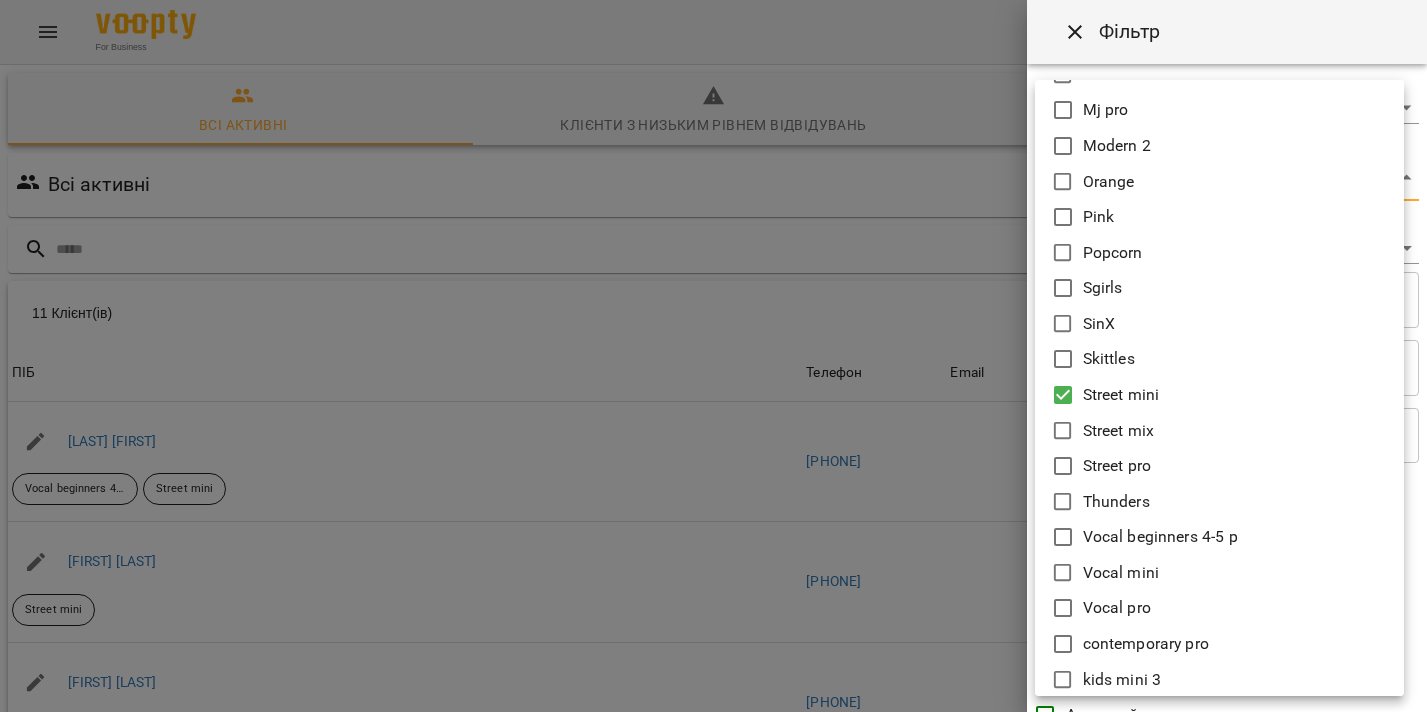 scroll, scrollTop: 415, scrollLeft: 0, axis: vertical 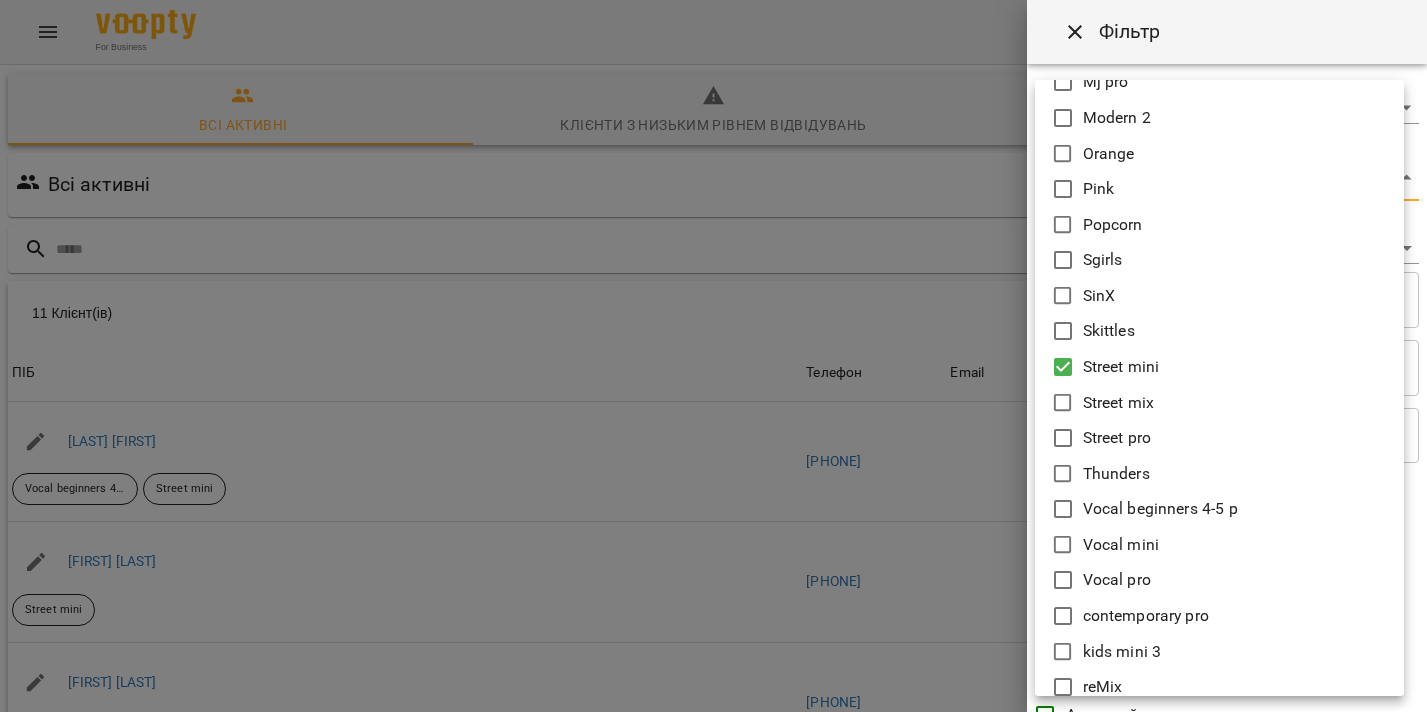 drag, startPoint x: 1065, startPoint y: 399, endPoint x: 1065, endPoint y: 384, distance: 15 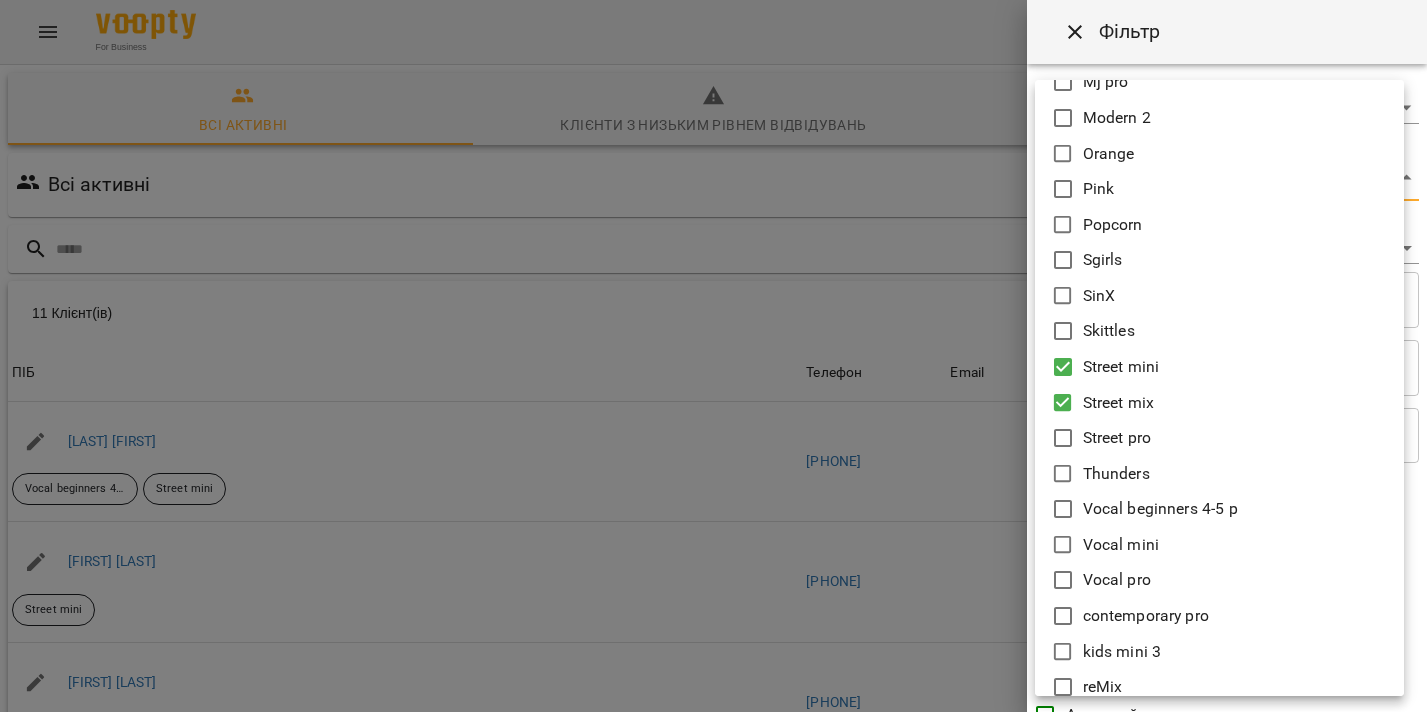 click 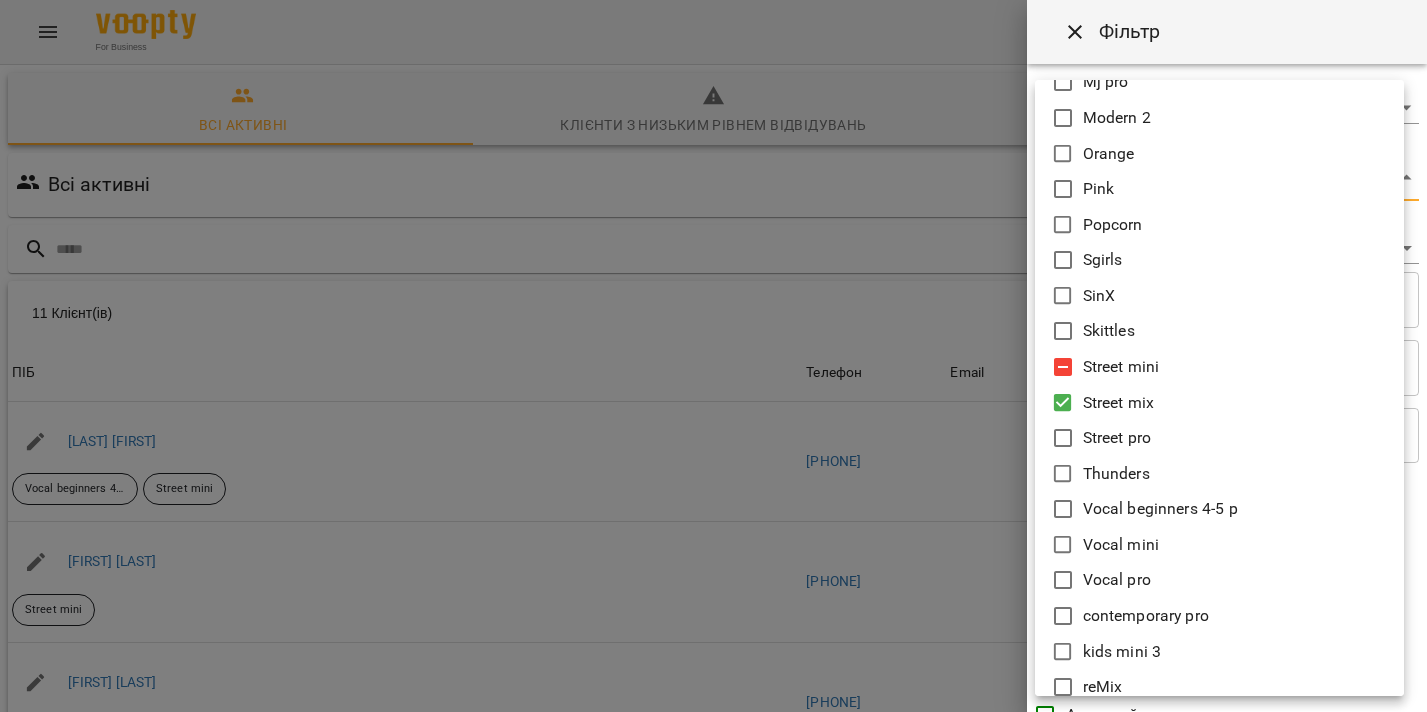 click 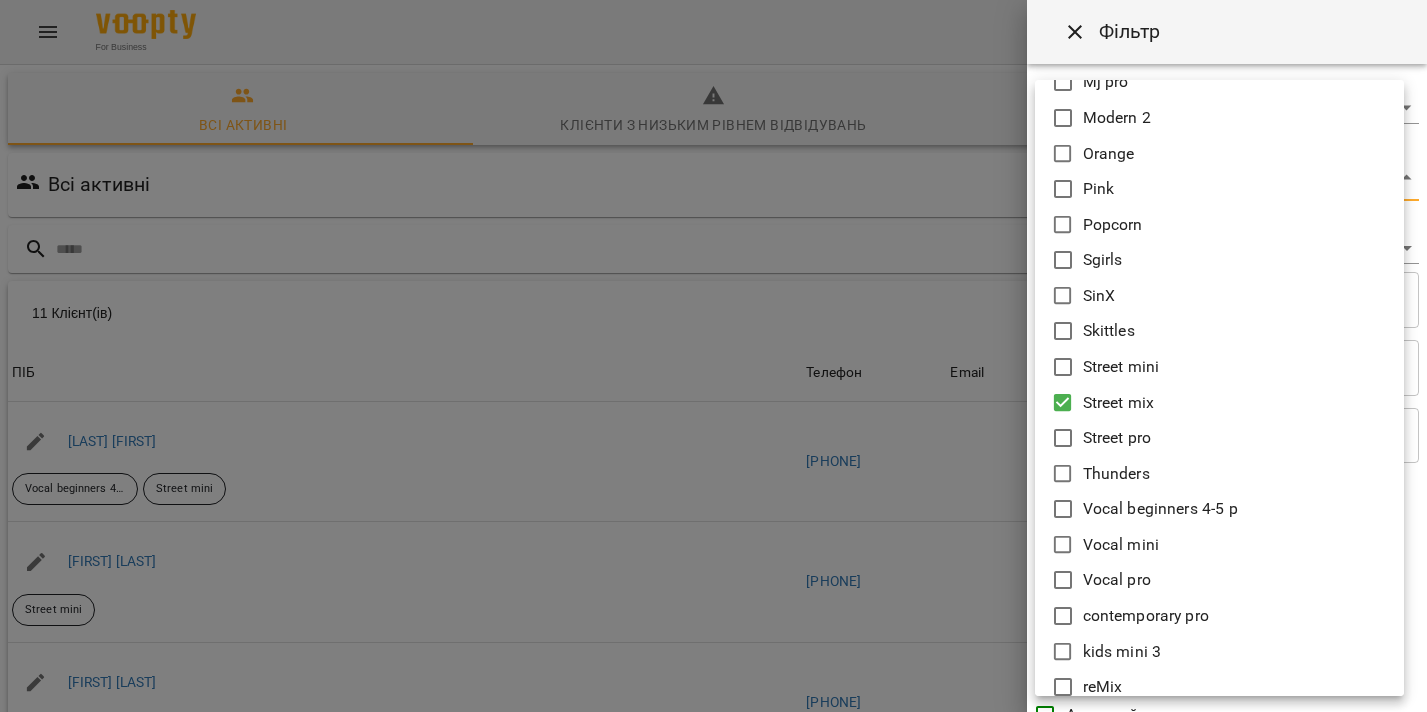 click at bounding box center [713, 356] 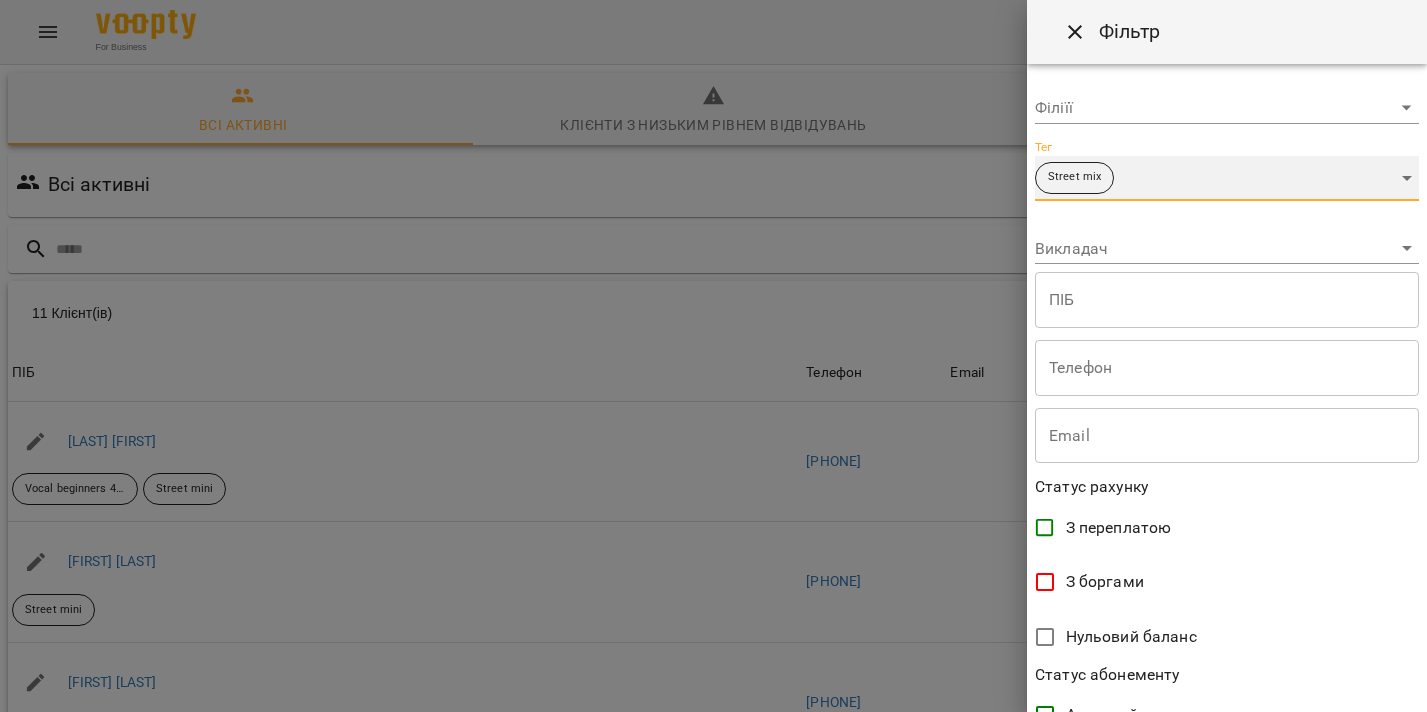 scroll, scrollTop: 0, scrollLeft: 0, axis: both 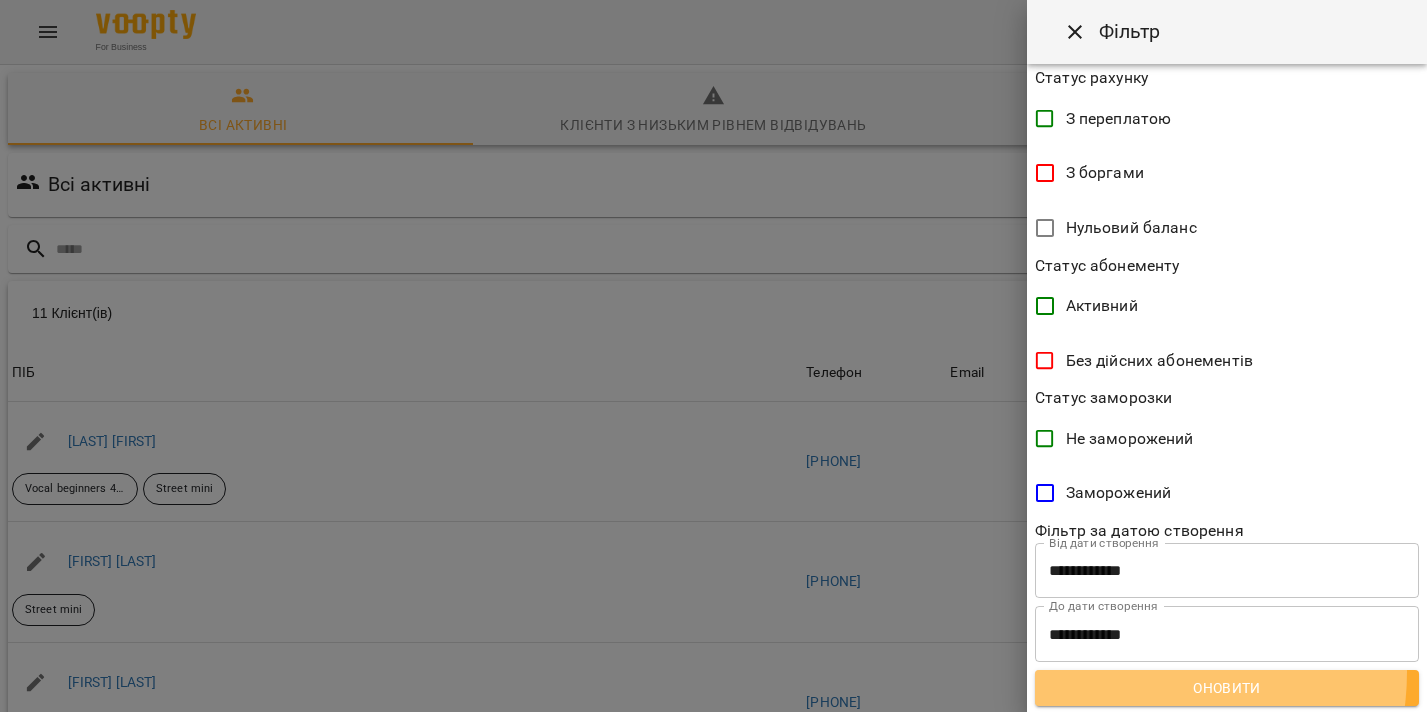 click on "Оновити" at bounding box center [1227, 688] 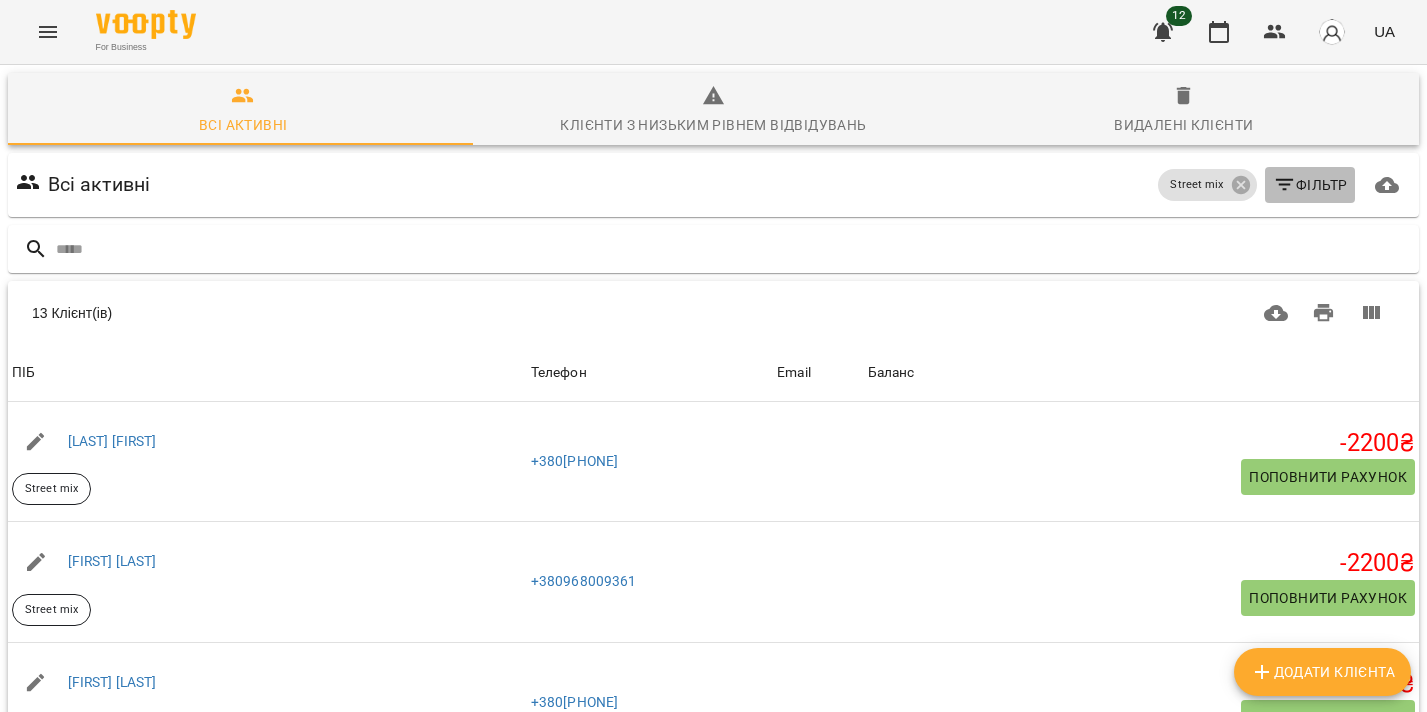 click on "Фільтр" at bounding box center (1310, 185) 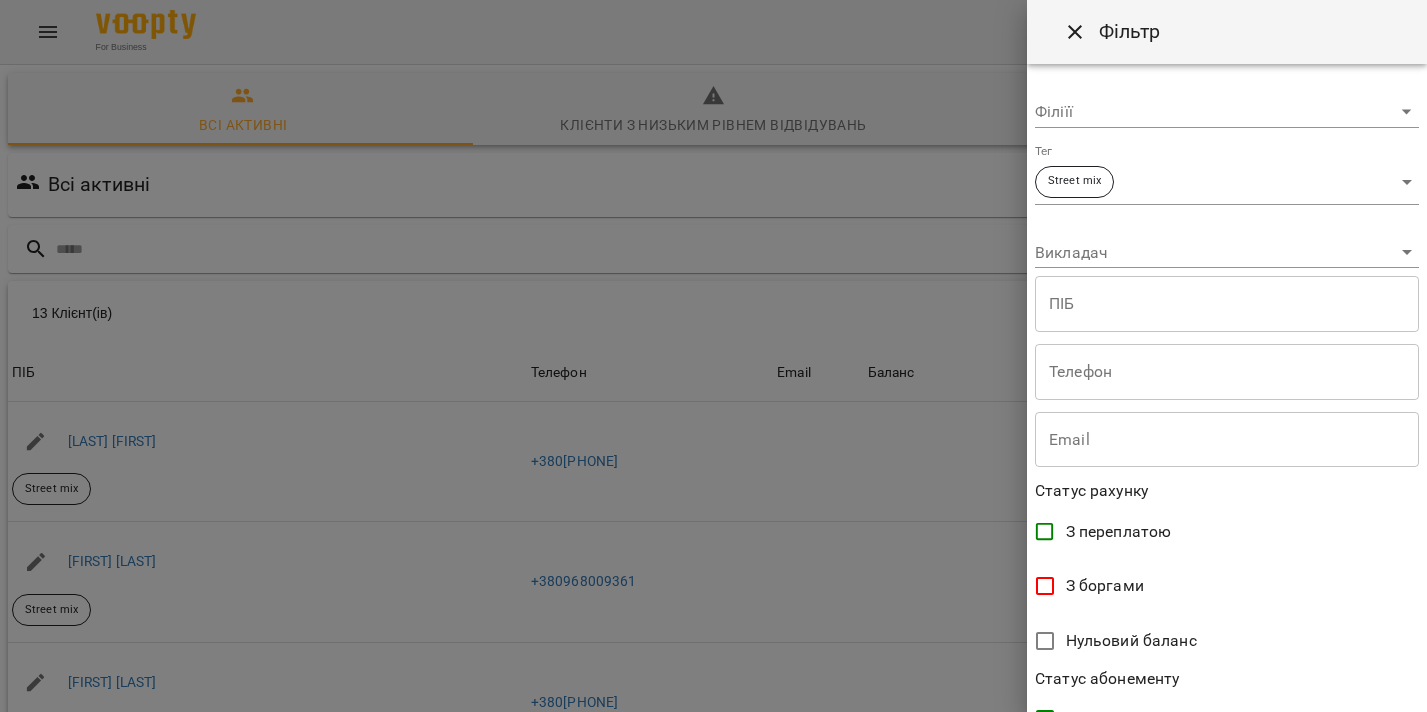 click at bounding box center [713, 356] 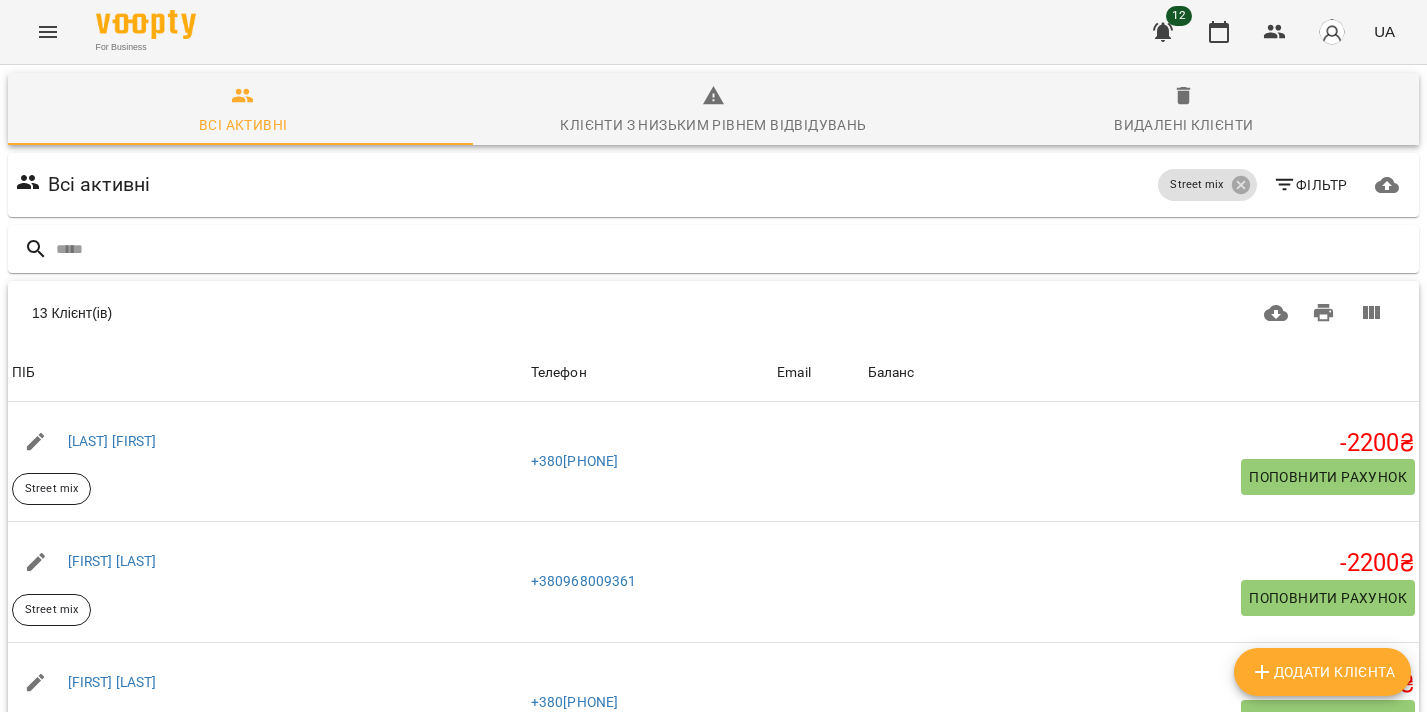 scroll, scrollTop: 42, scrollLeft: 0, axis: vertical 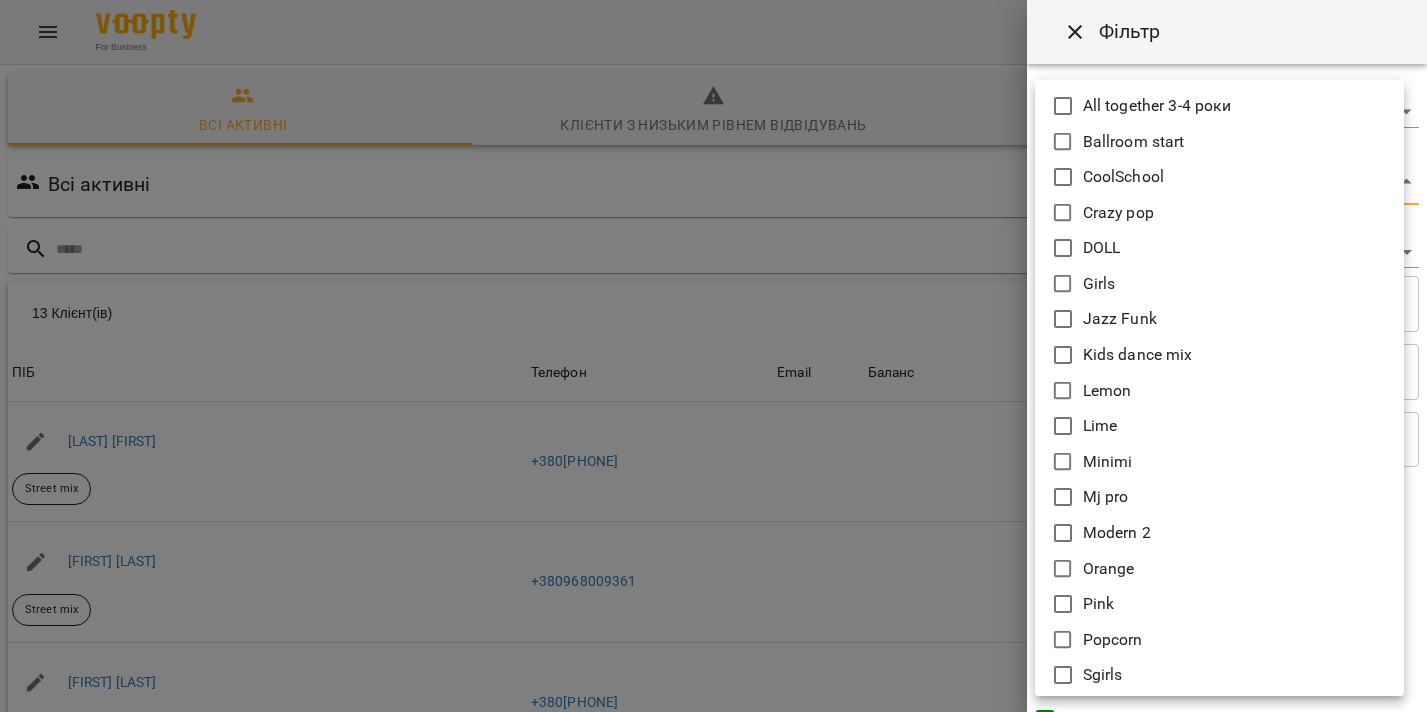 drag, startPoint x: 1252, startPoint y: 193, endPoint x: 1190, endPoint y: 232, distance: 73.24616 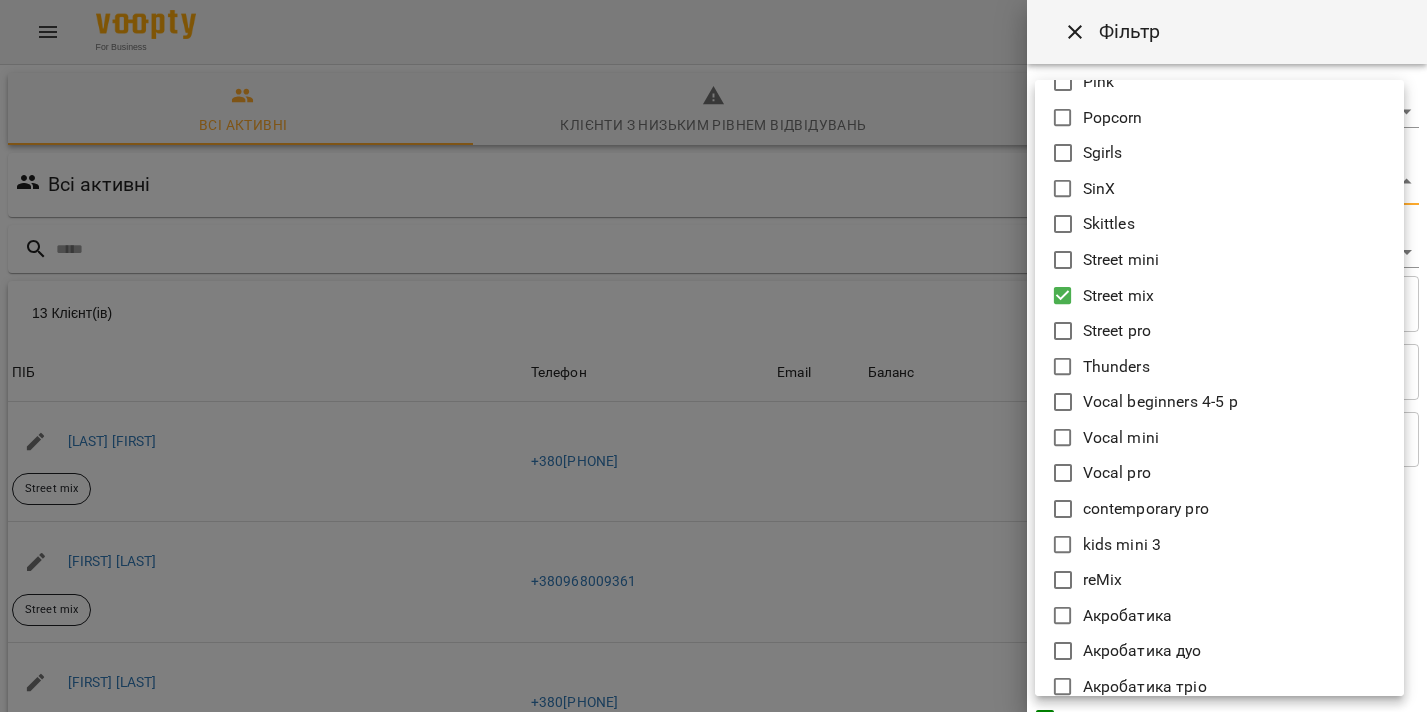 scroll, scrollTop: 610, scrollLeft: 0, axis: vertical 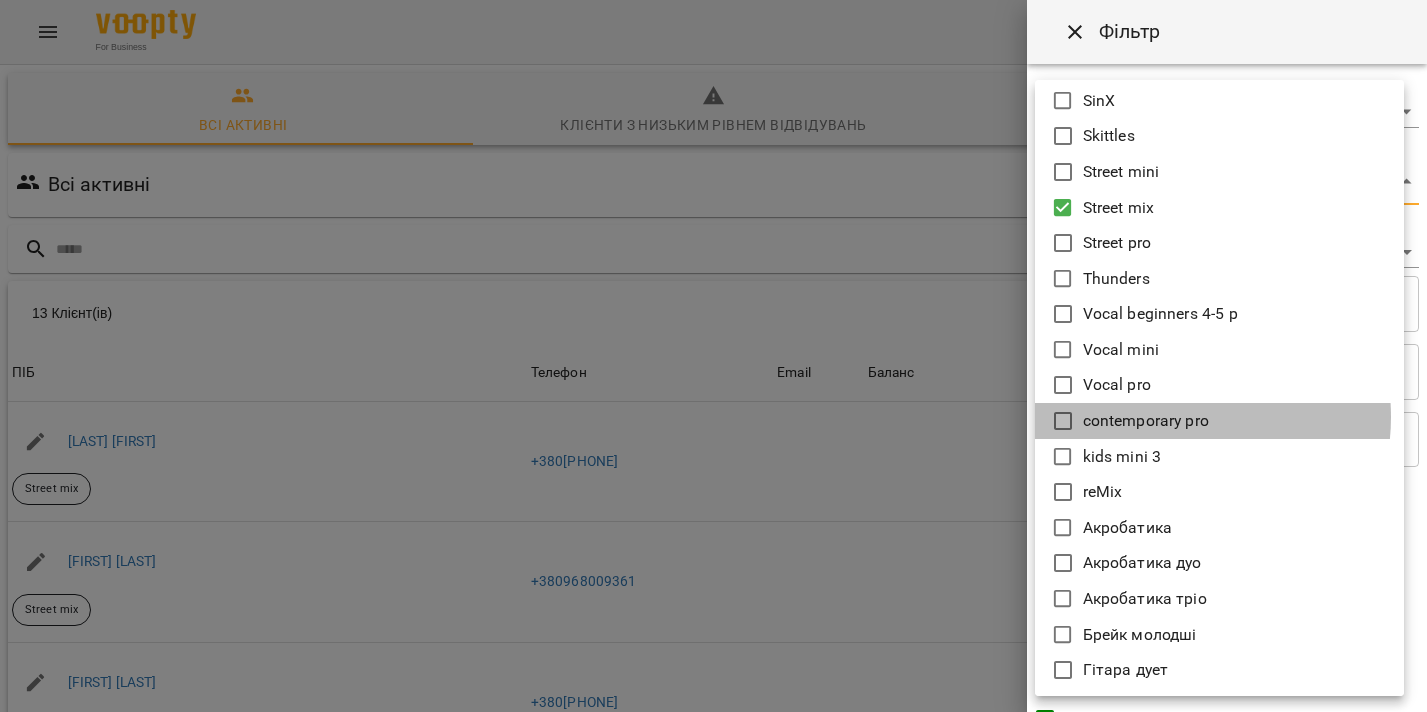 click on "contemporary pro" at bounding box center (1146, 421) 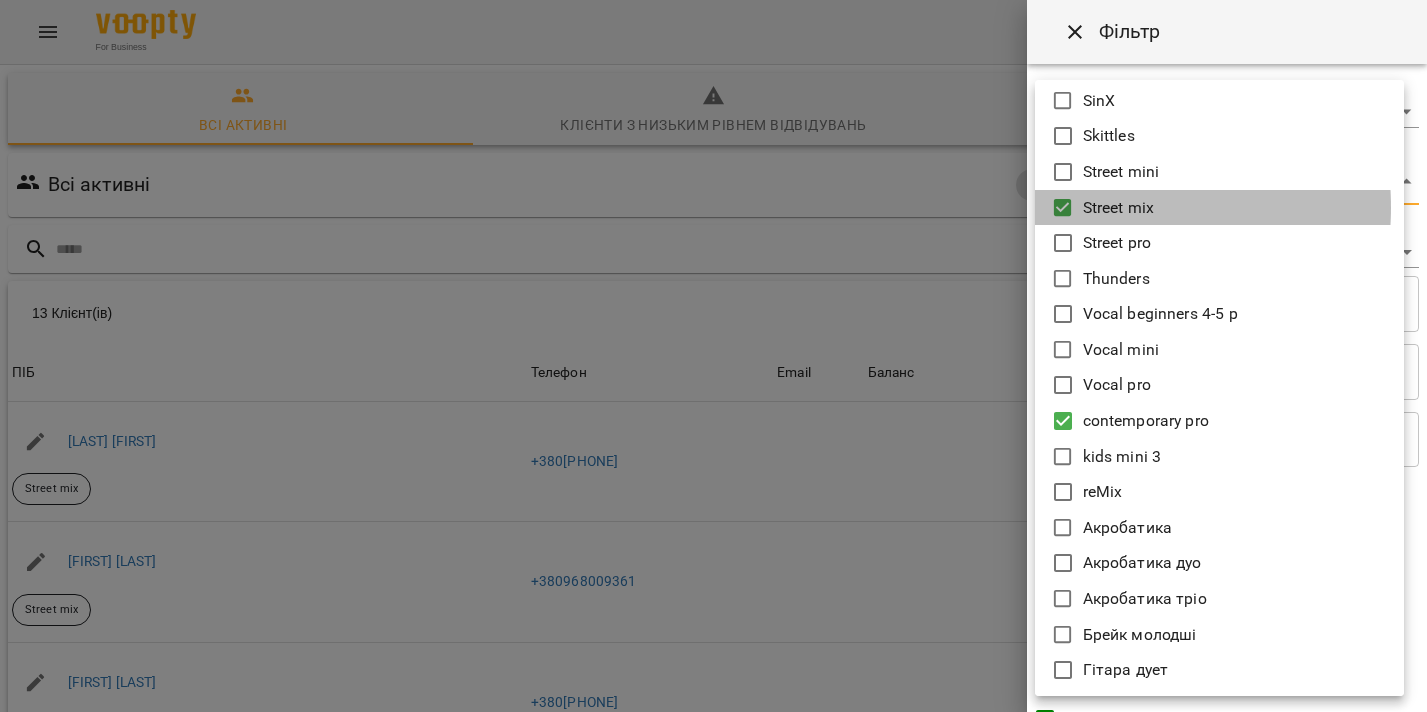 click 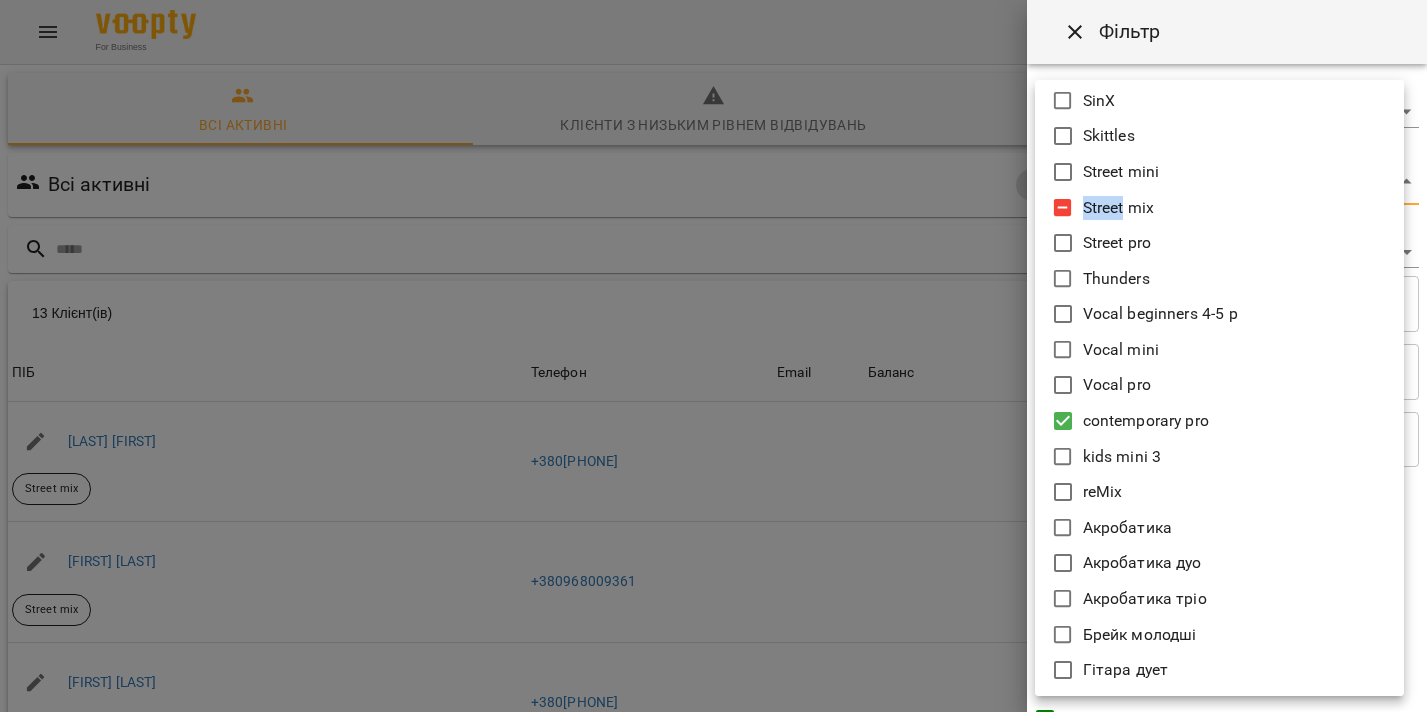 click 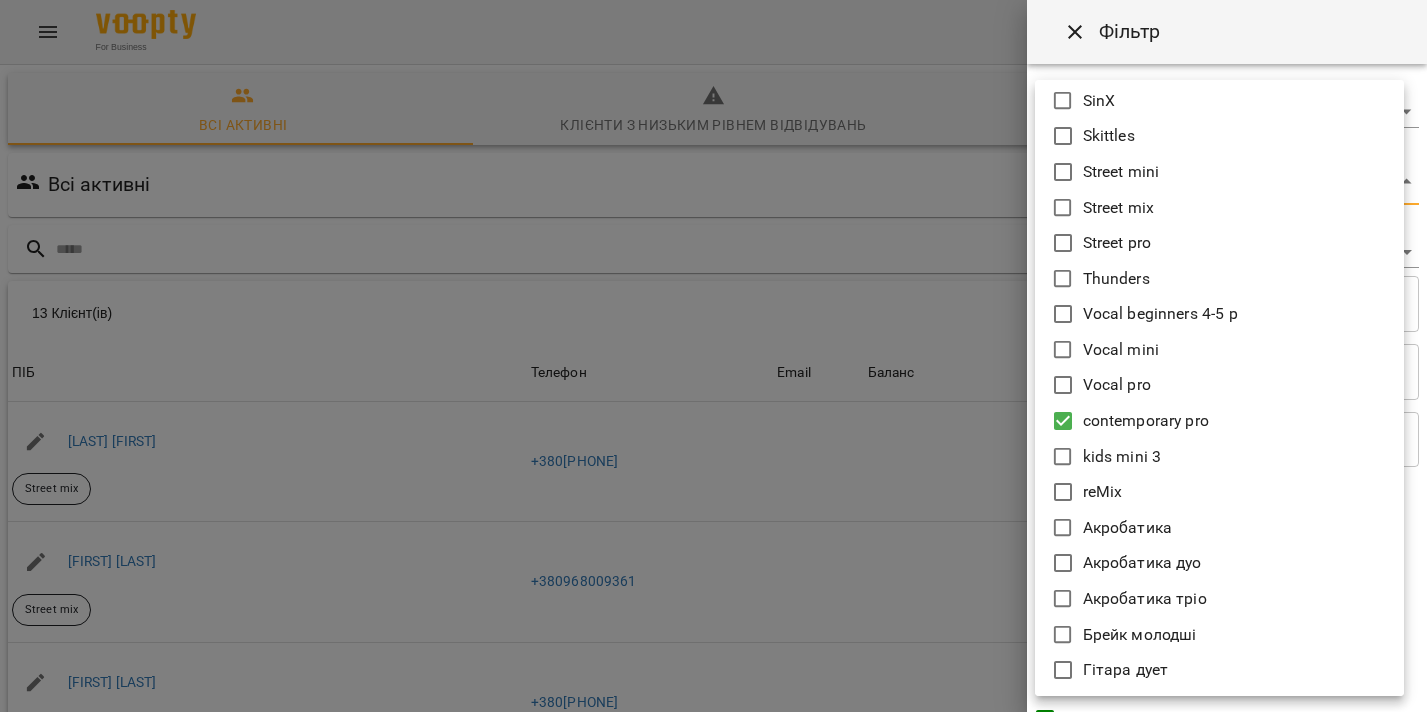 click at bounding box center [713, 356] 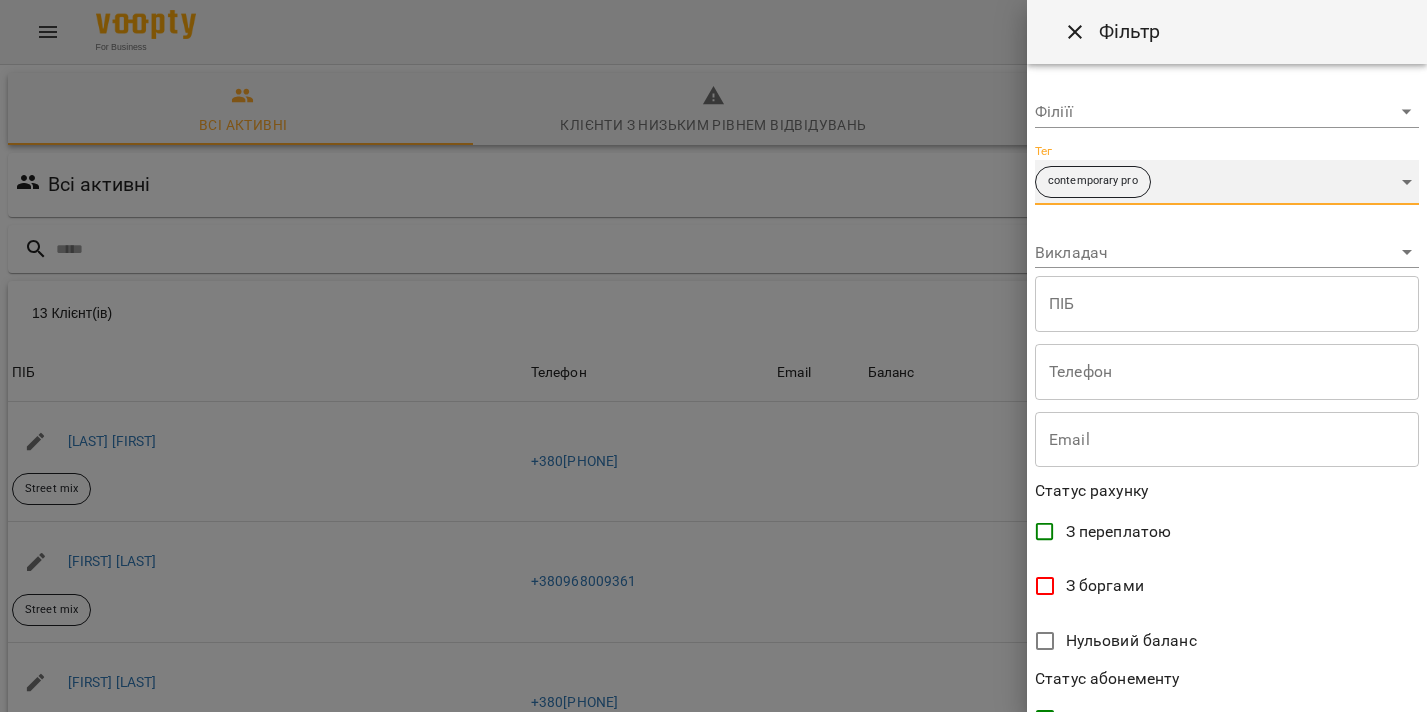 scroll, scrollTop: 0, scrollLeft: 0, axis: both 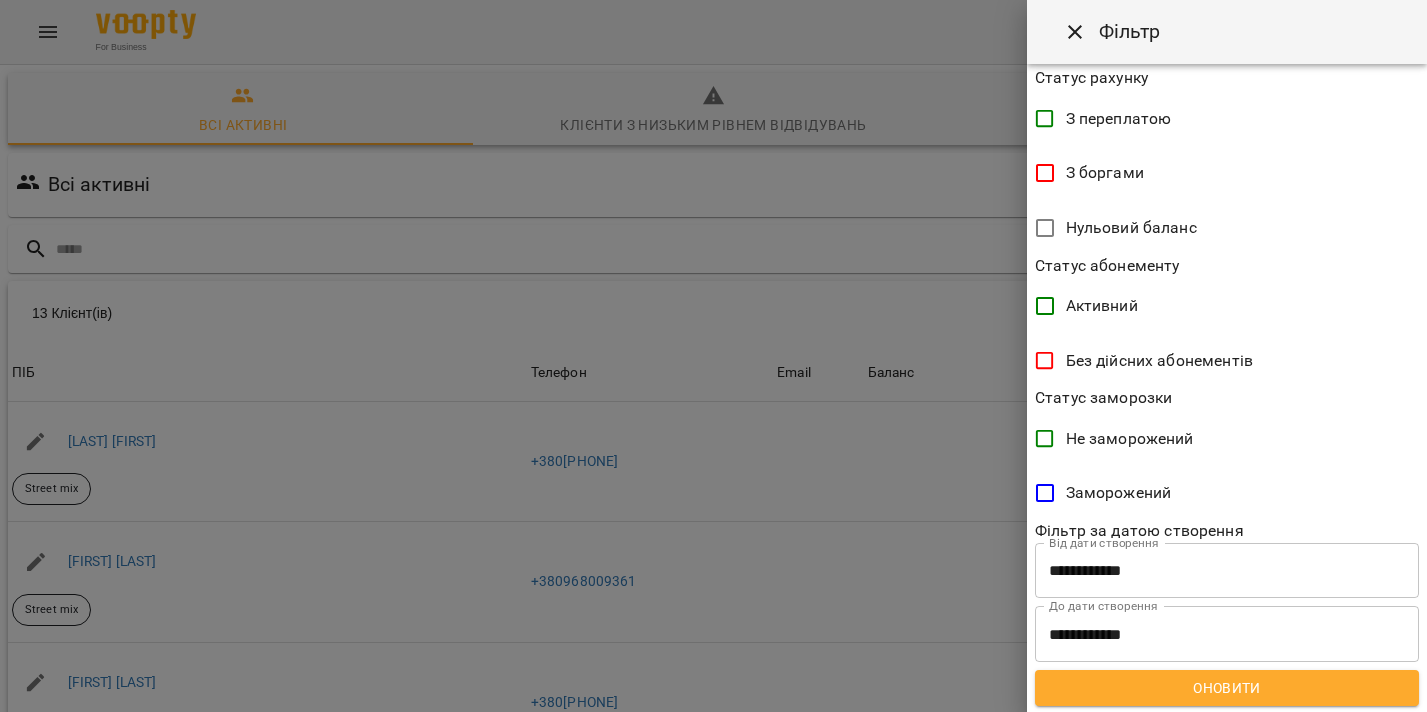 click on "Оновити" at bounding box center (1227, 688) 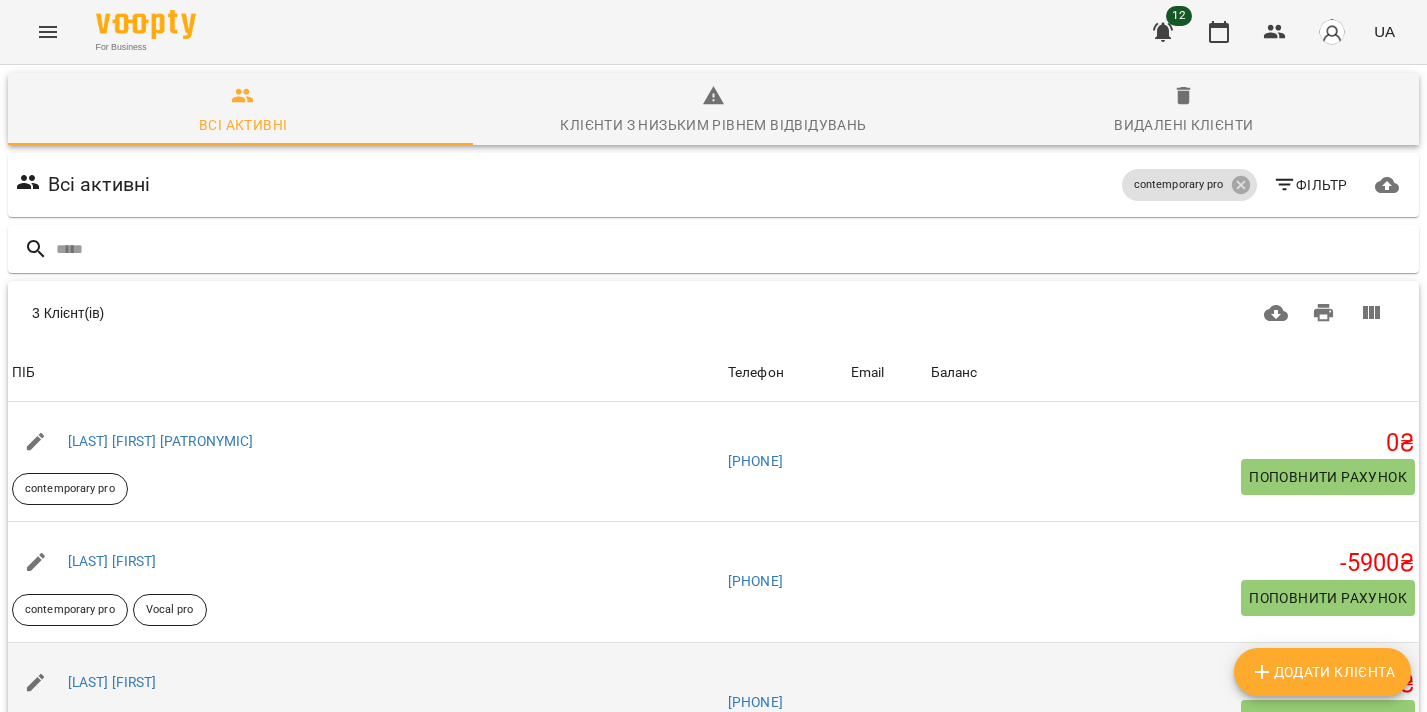 scroll, scrollTop: 160, scrollLeft: 0, axis: vertical 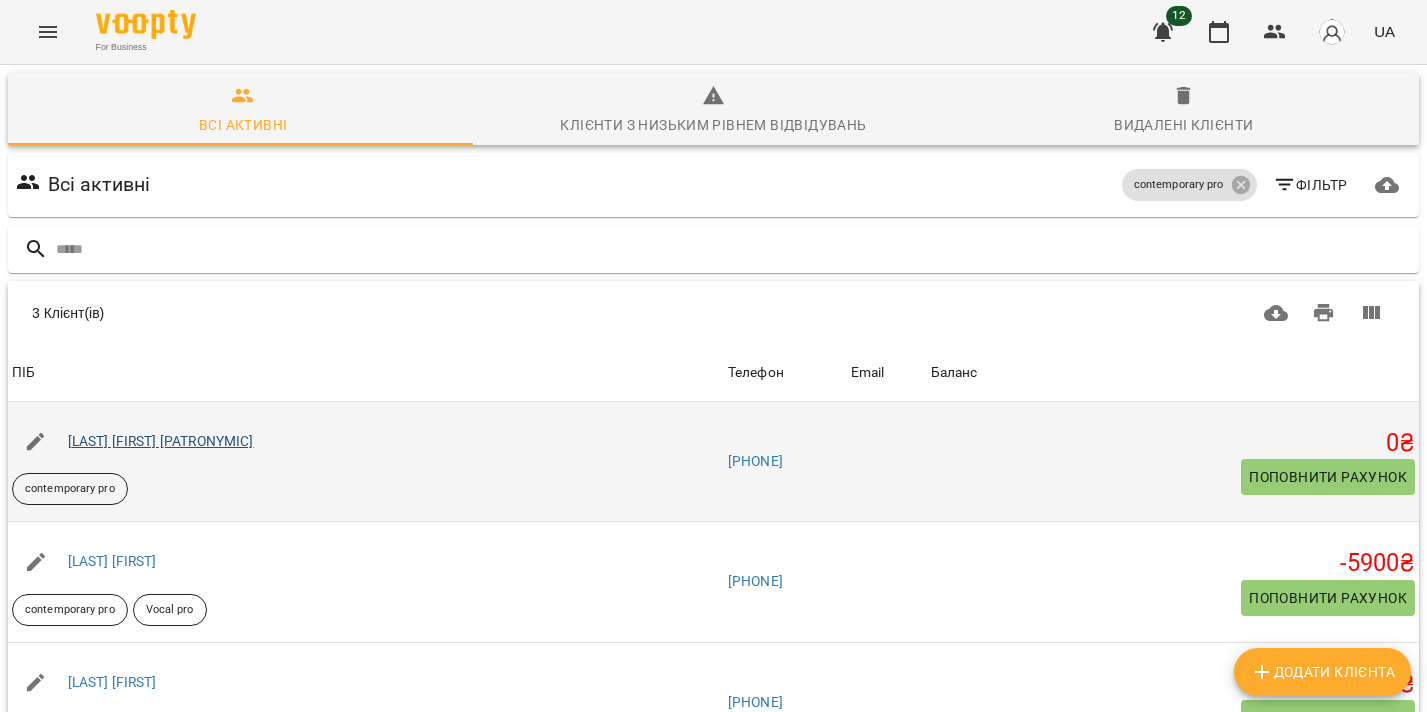 click on "Стасюк Аделіна Муратівна" at bounding box center [161, 441] 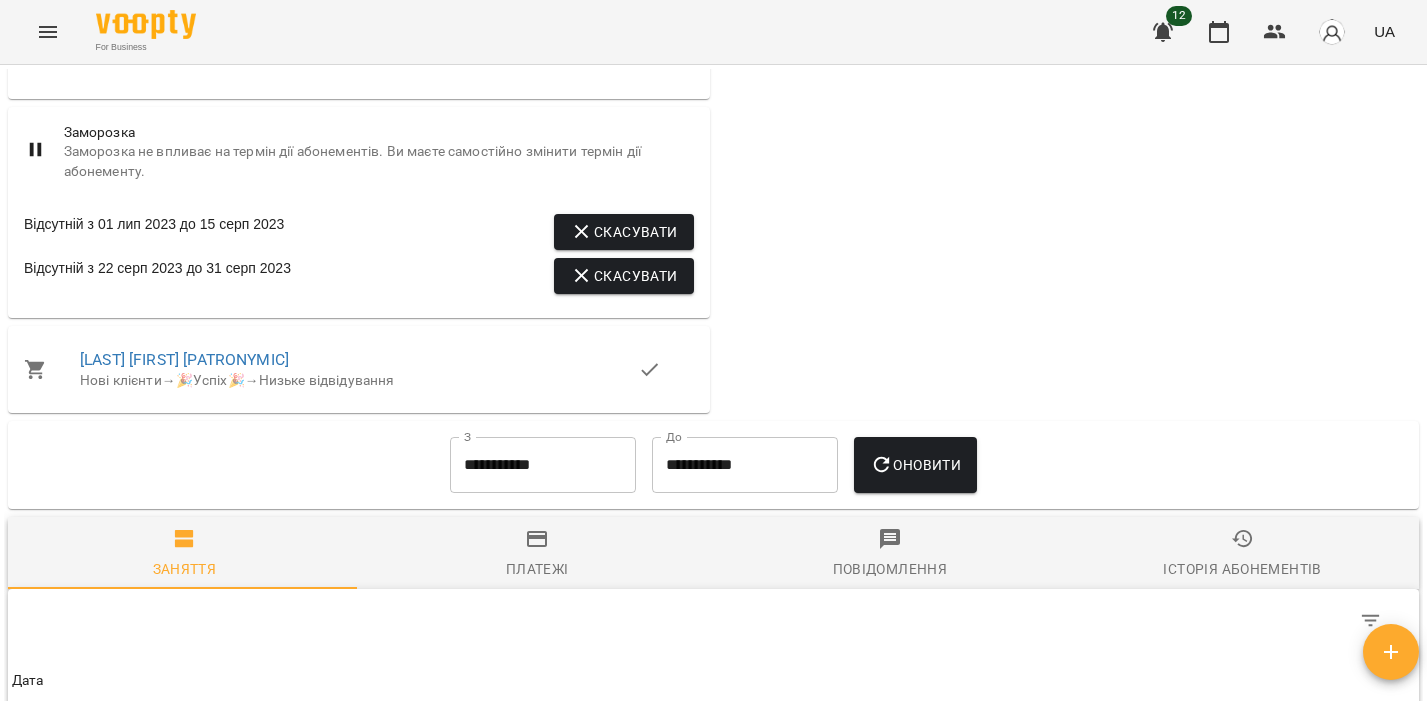 scroll, scrollTop: 1633, scrollLeft: 0, axis: vertical 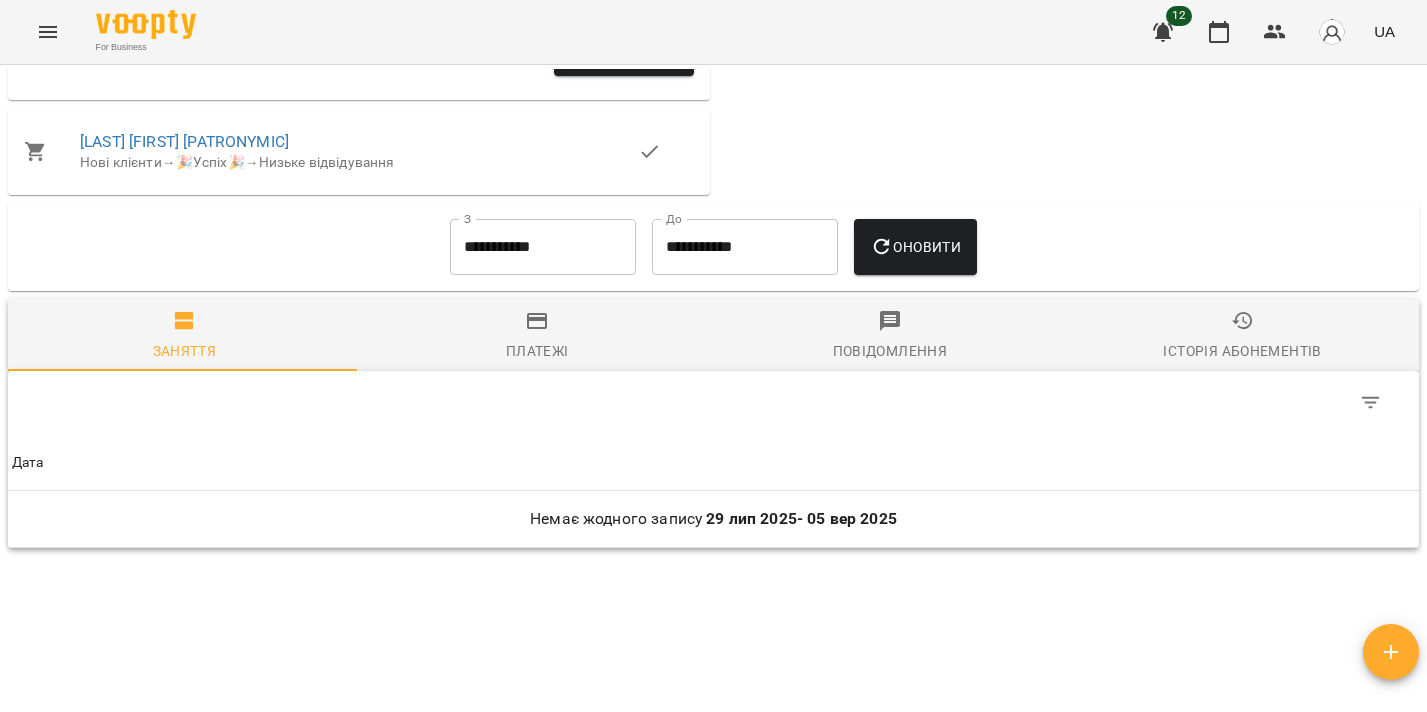click on "**********" at bounding box center [543, 247] 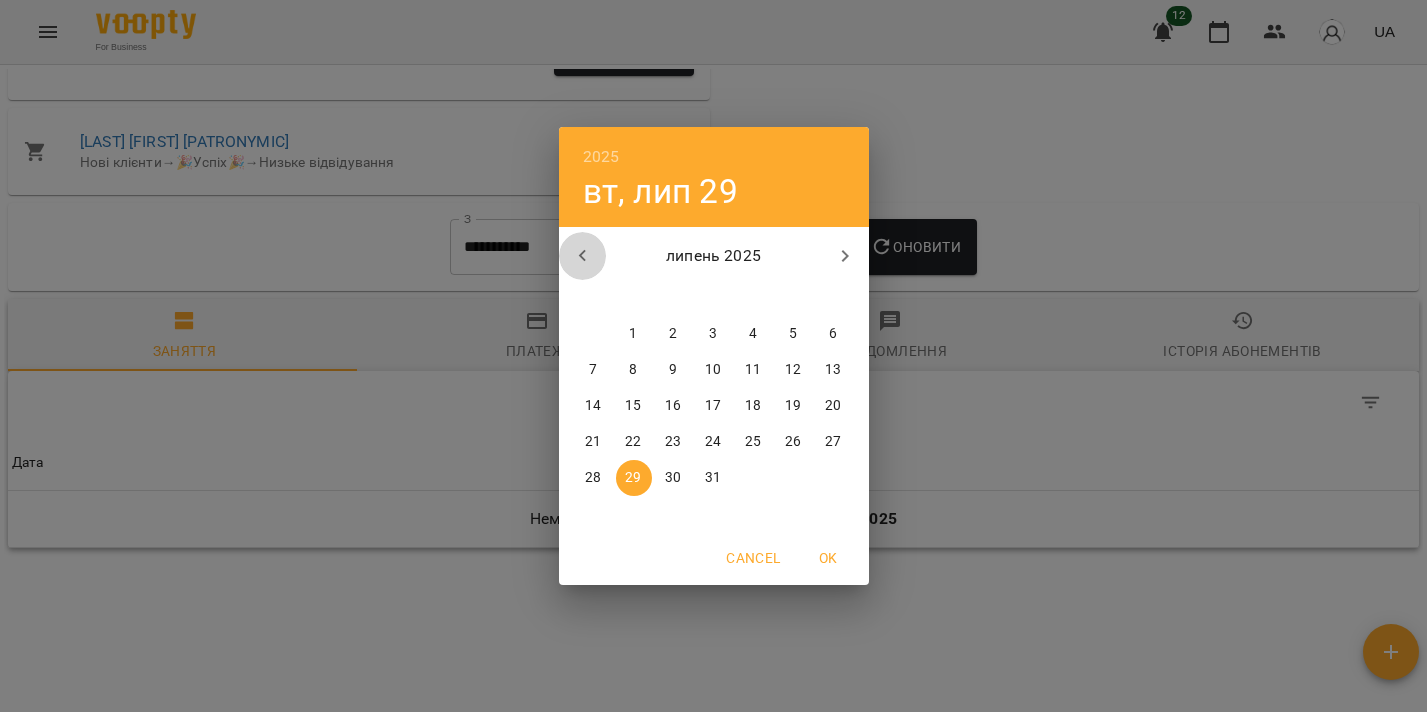 click 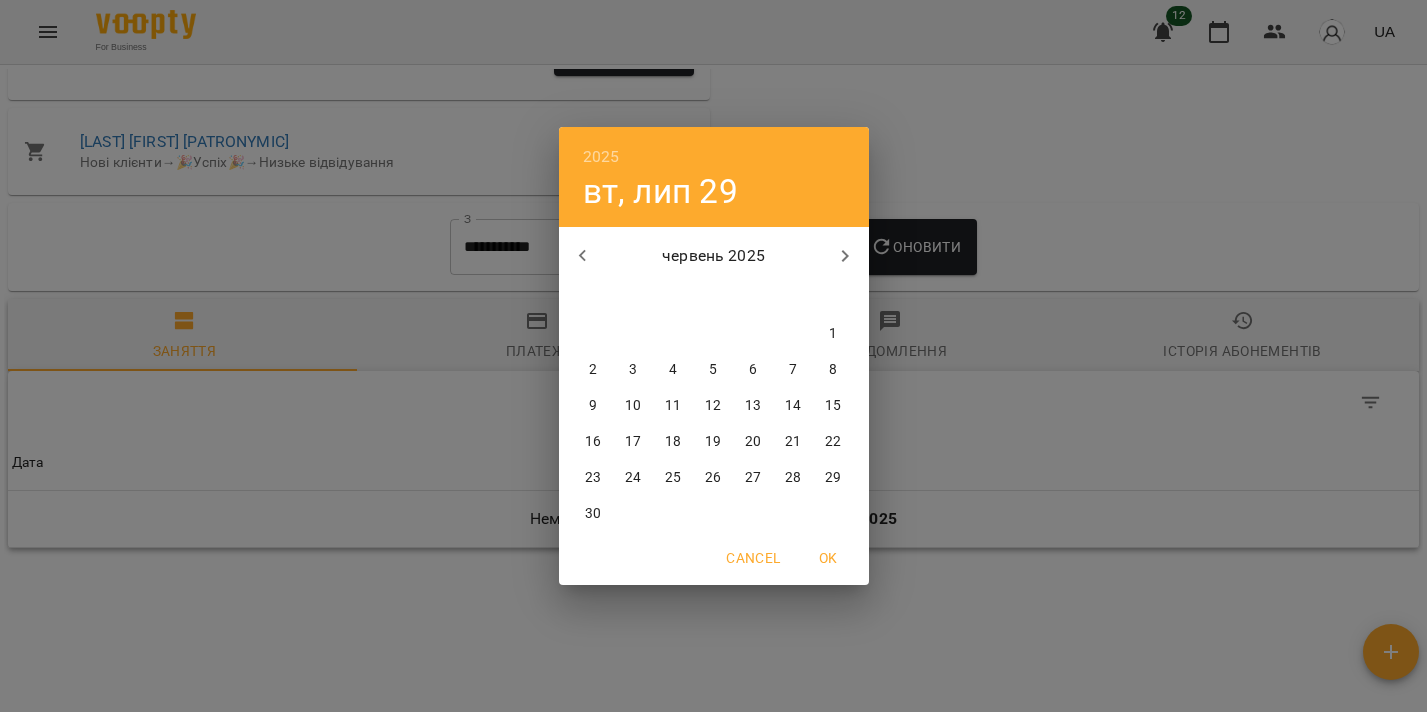 drag, startPoint x: 824, startPoint y: 331, endPoint x: 839, endPoint y: 312, distance: 24.207438 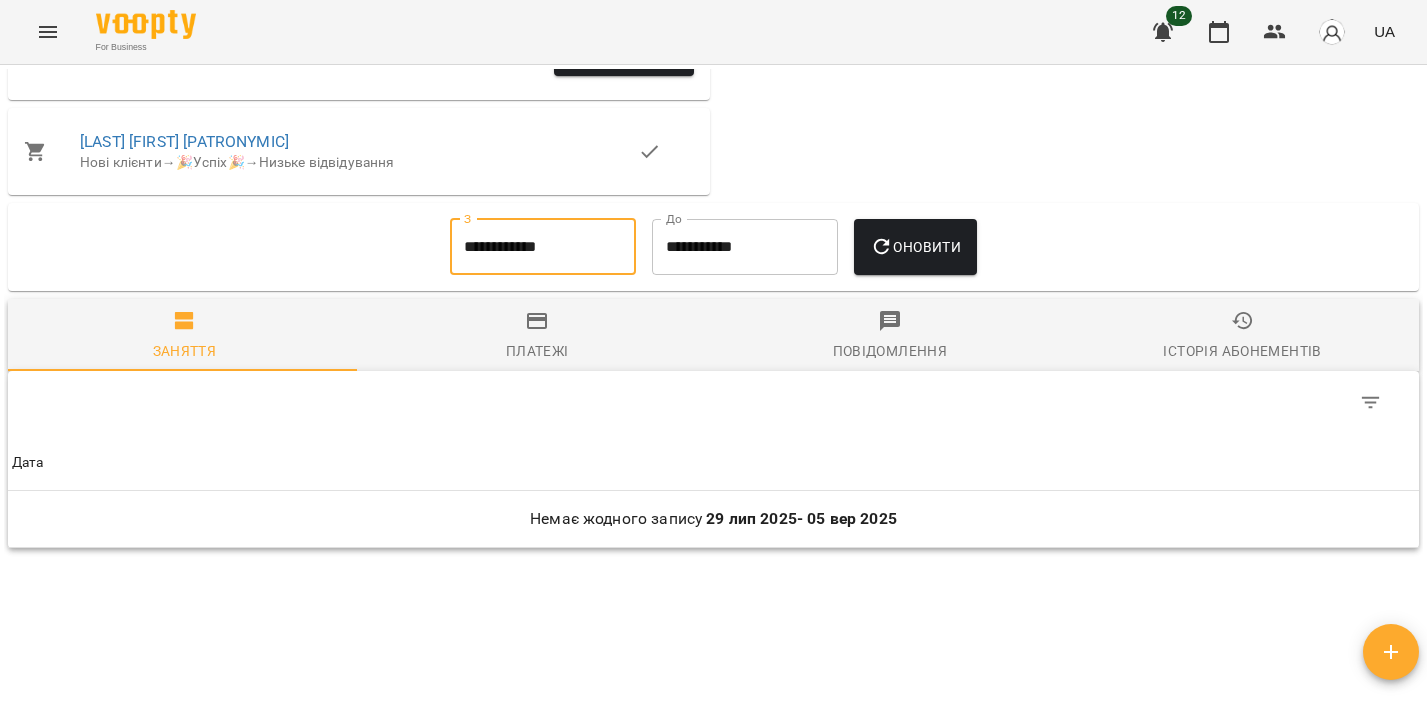 click on "Оновити" at bounding box center [915, 247] 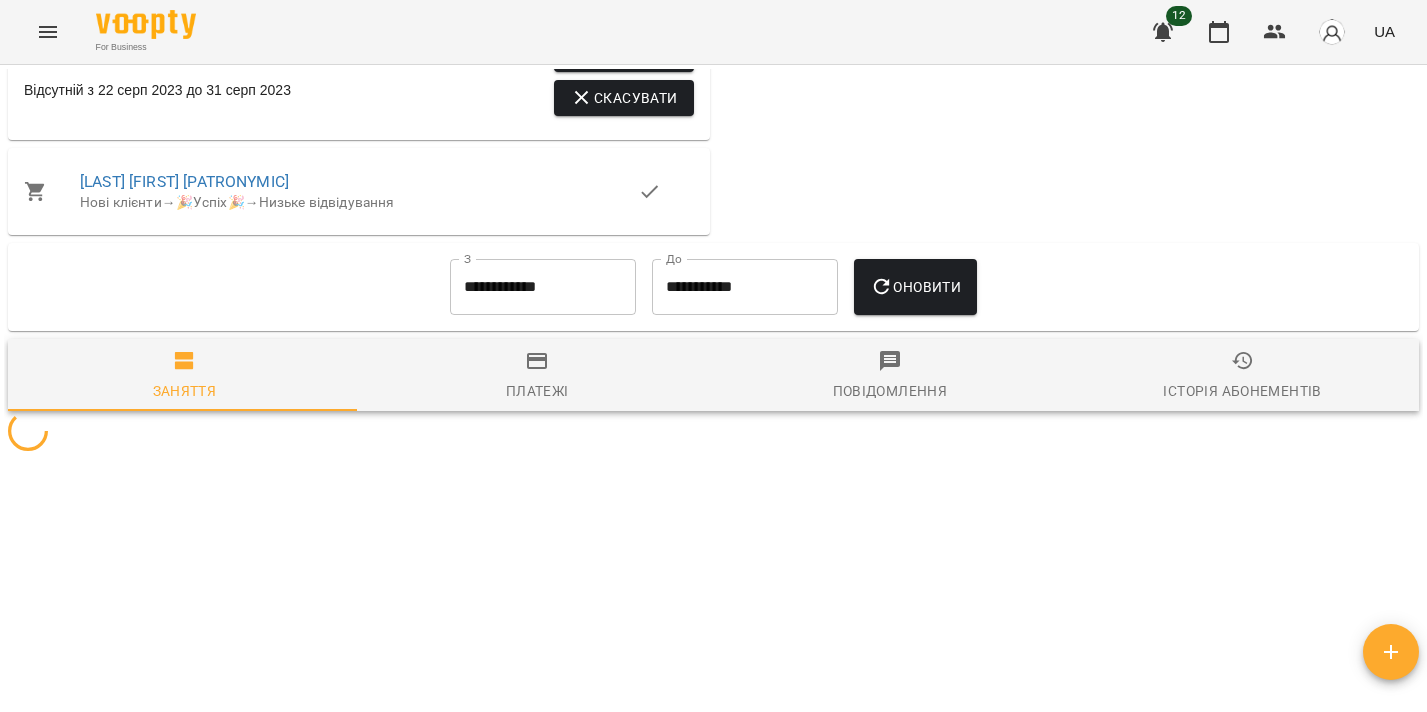 scroll, scrollTop: 1585, scrollLeft: 0, axis: vertical 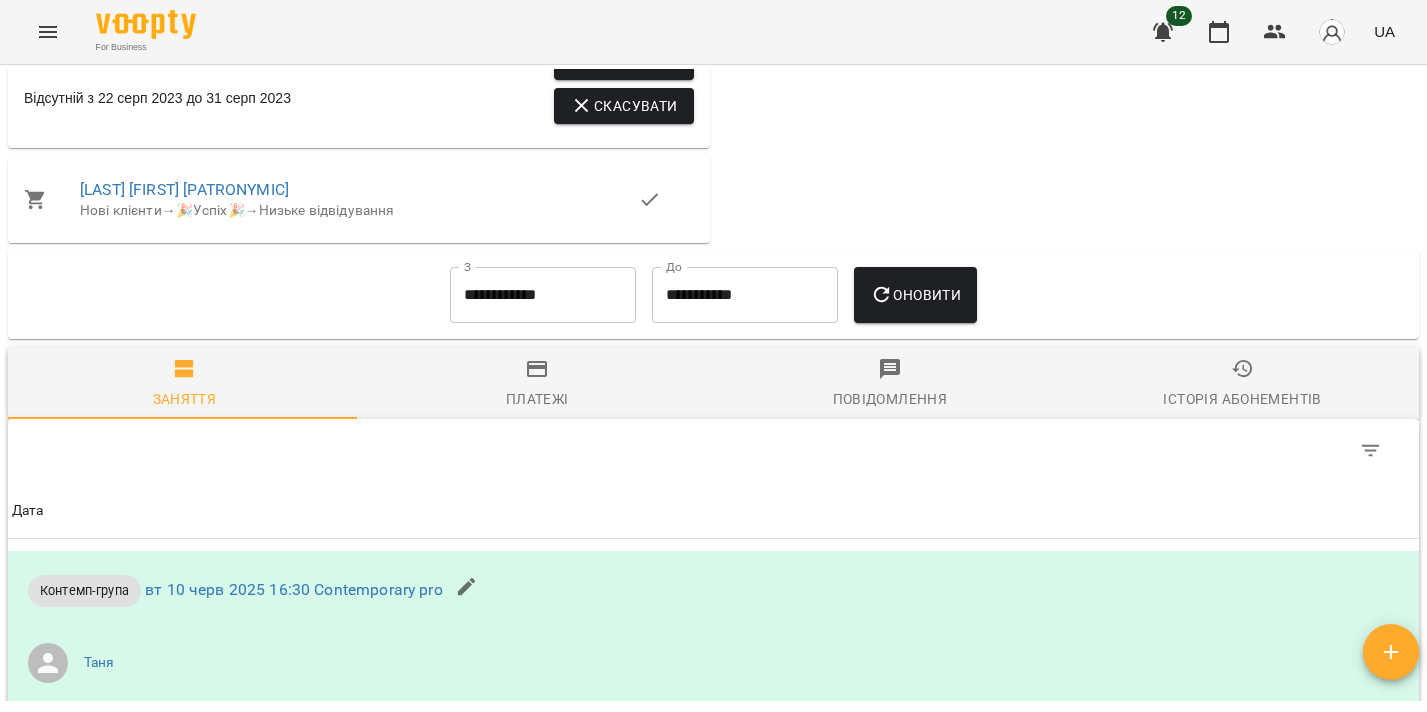 click 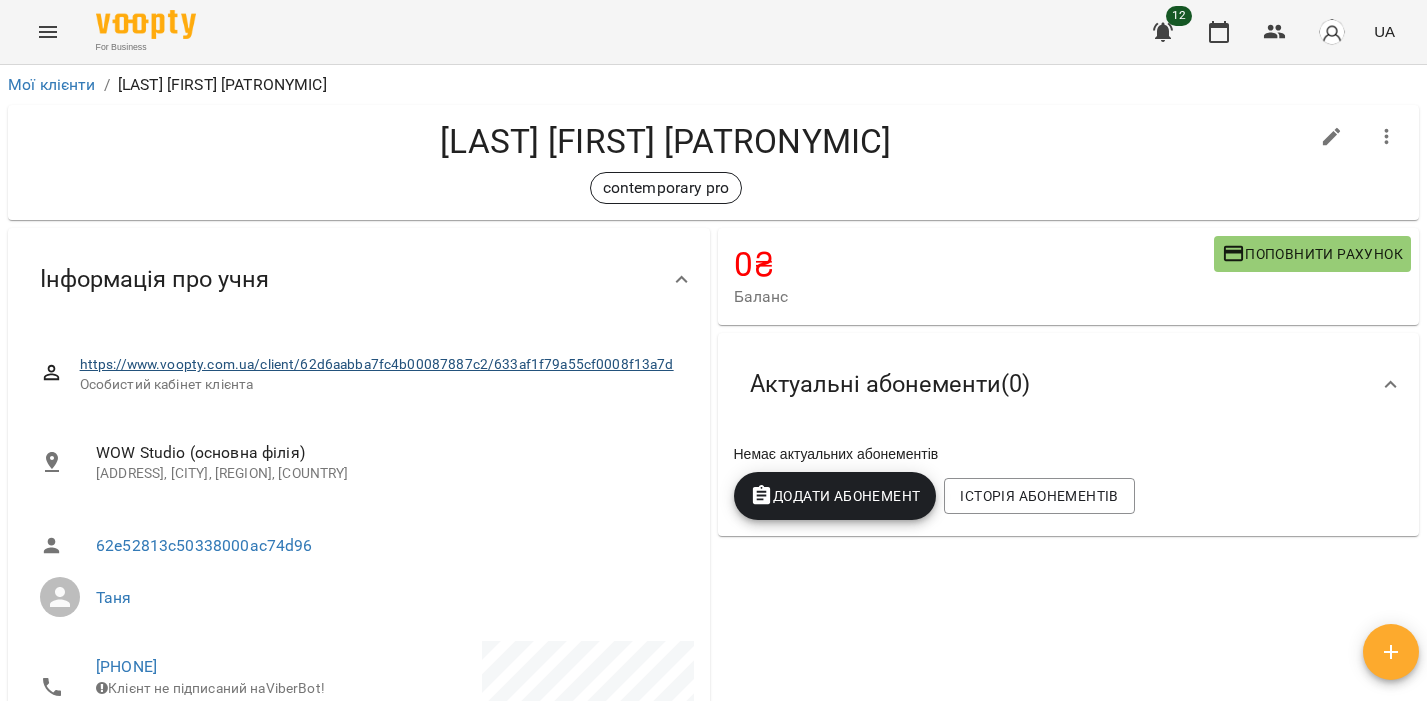 scroll, scrollTop: 0, scrollLeft: 0, axis: both 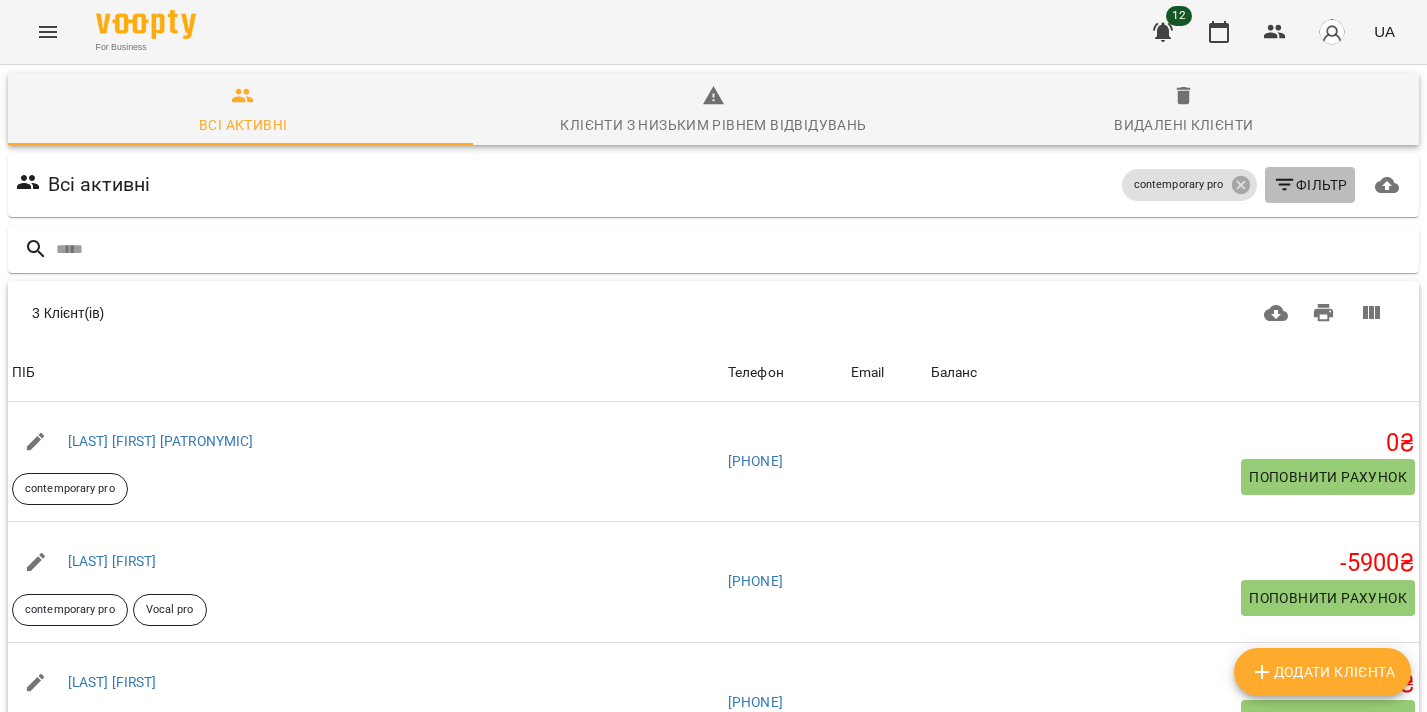 click on "Фільтр" at bounding box center (1310, 185) 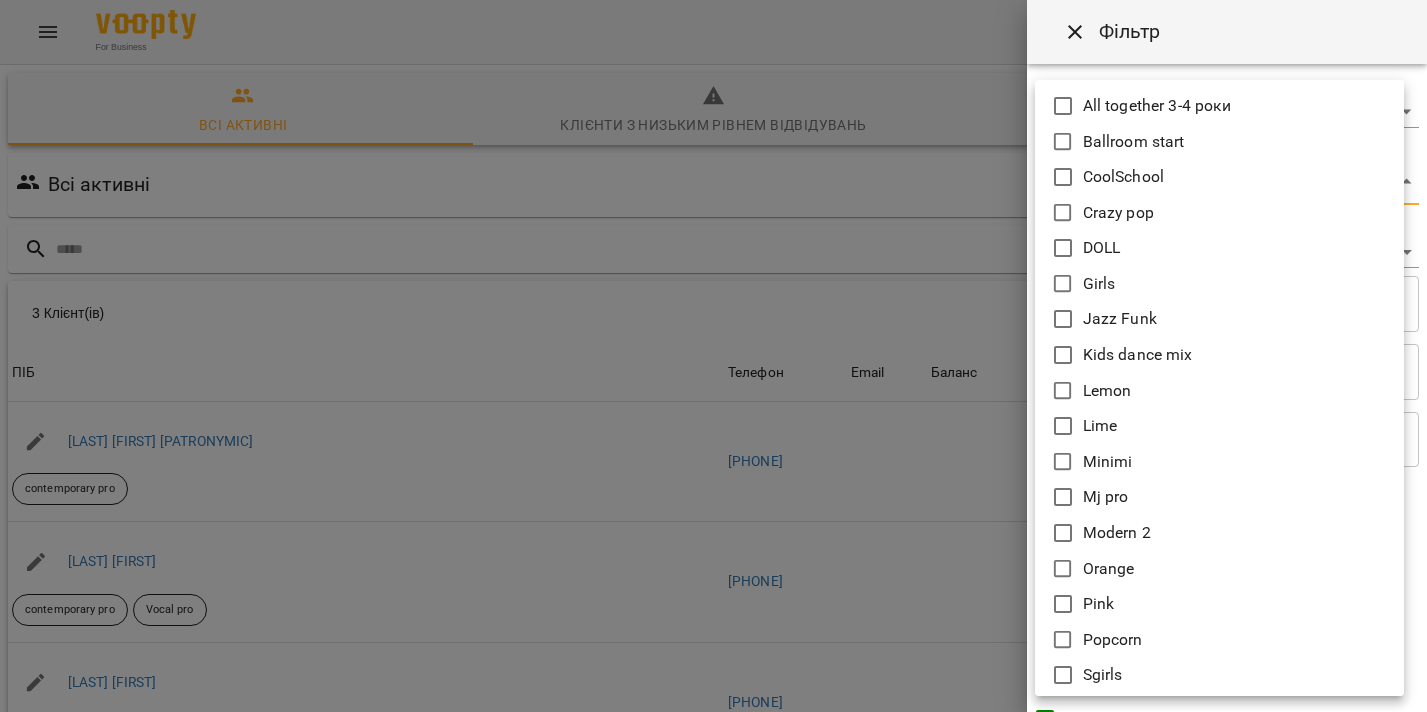 click on "**********" at bounding box center [713, 482] 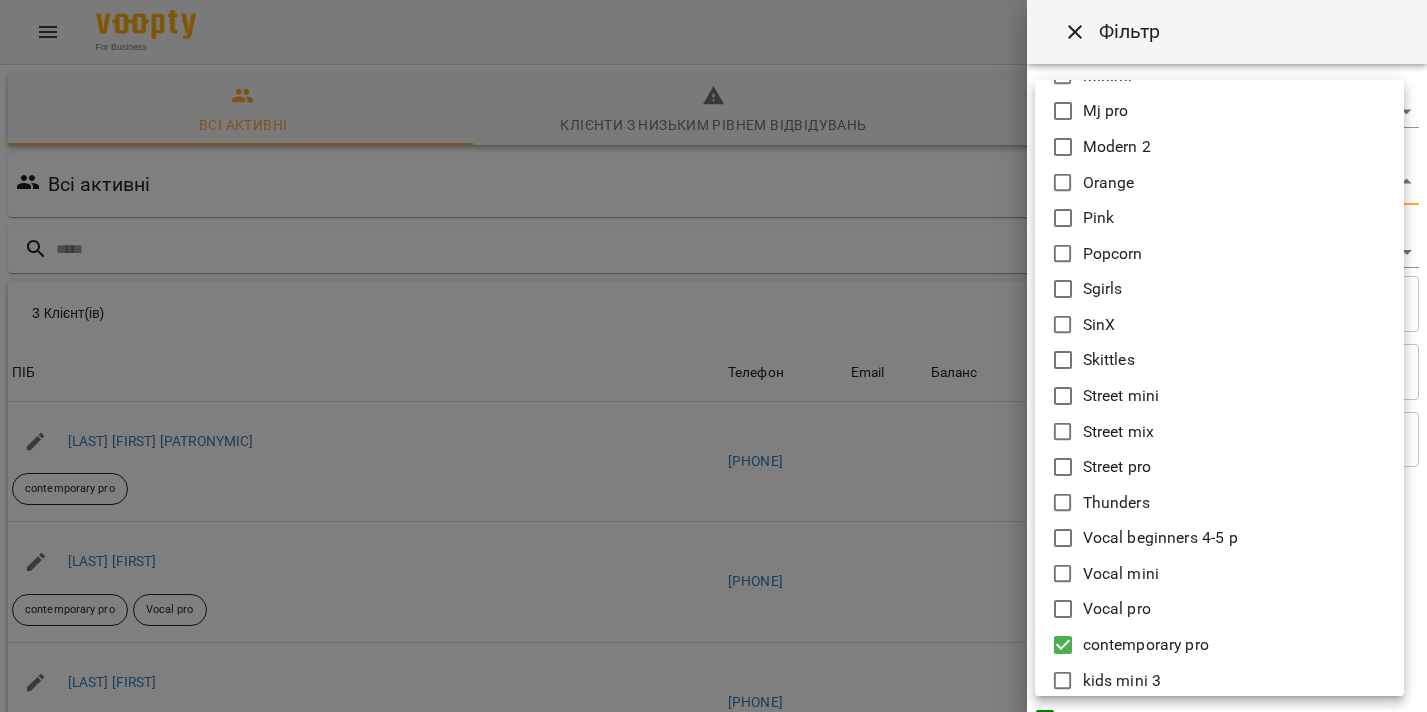scroll, scrollTop: 621, scrollLeft: 0, axis: vertical 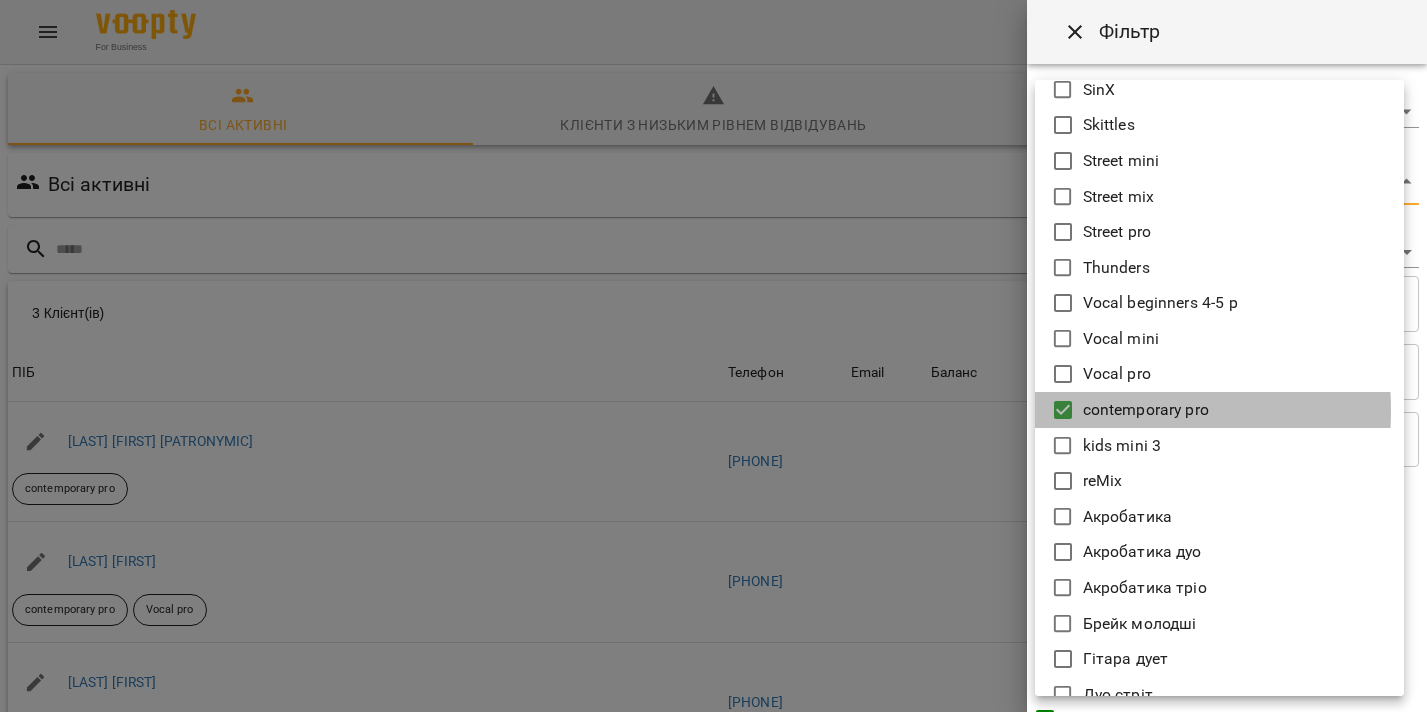 click 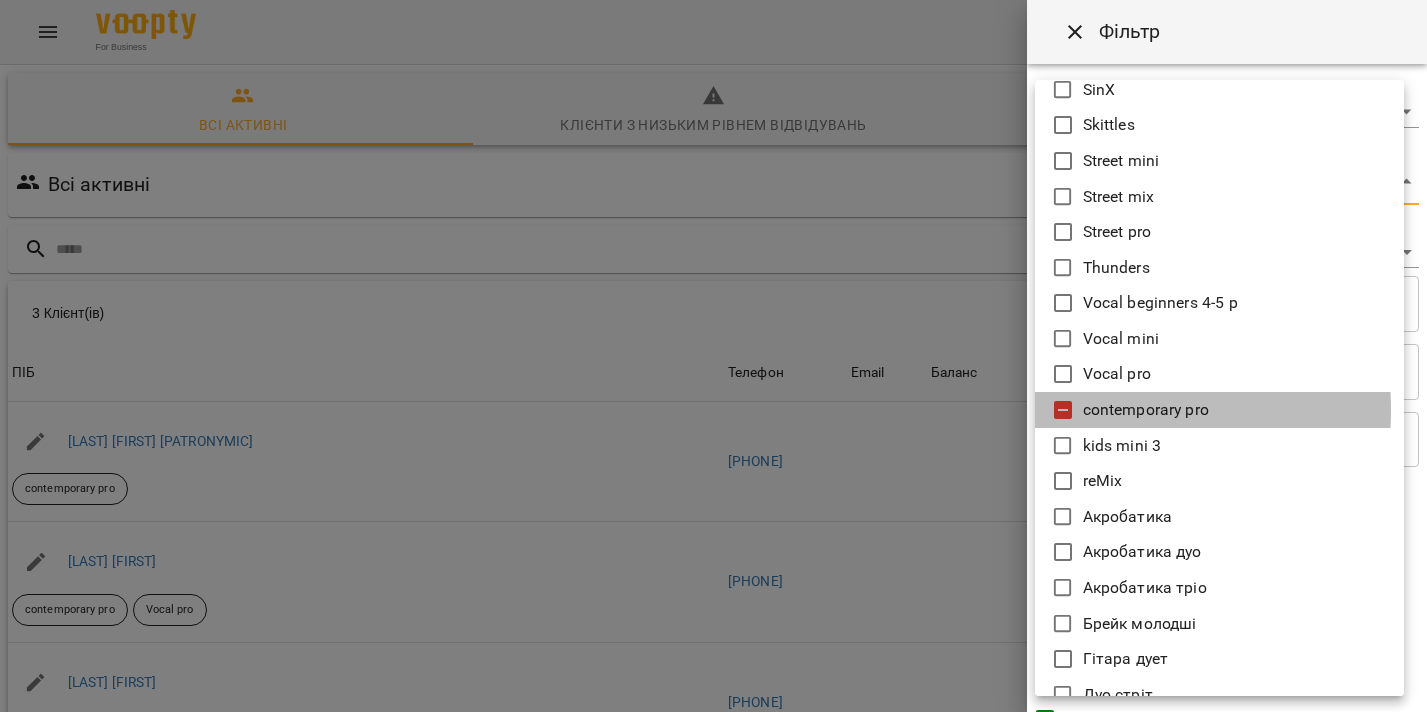 click 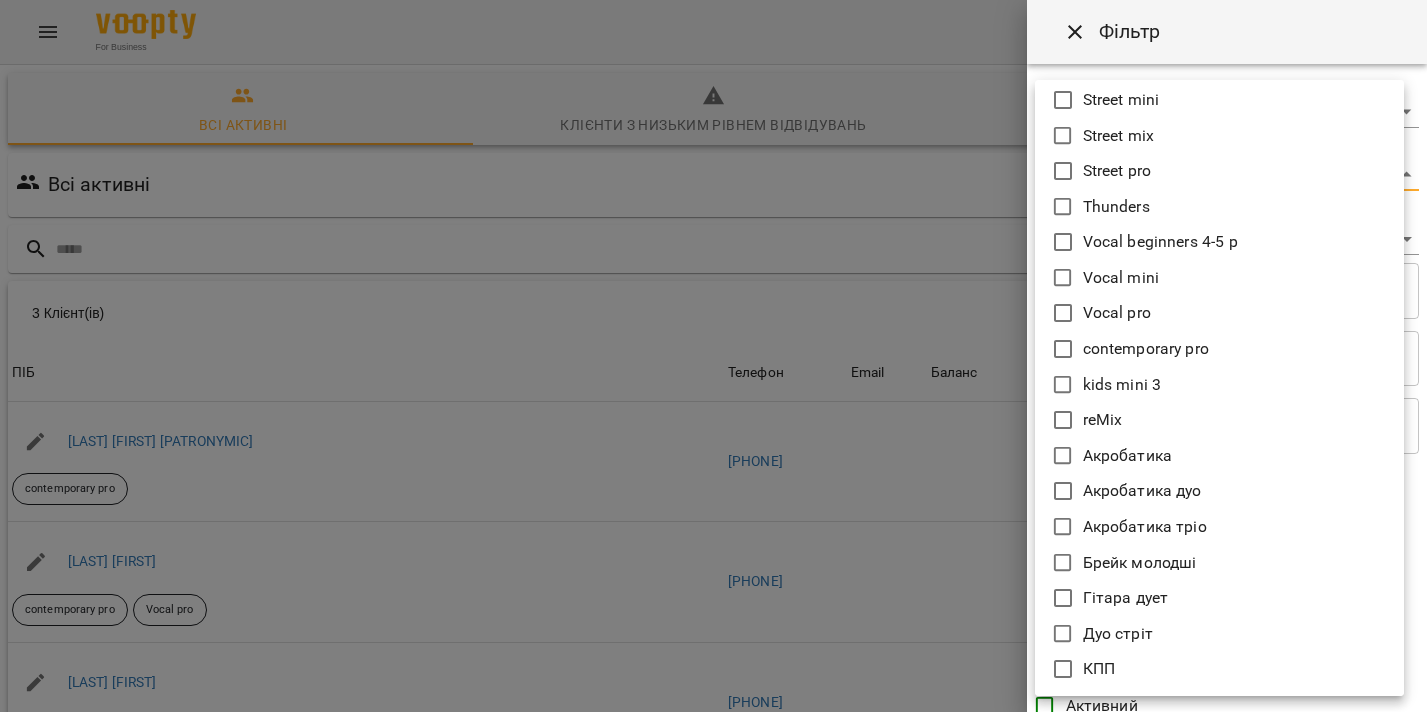 scroll, scrollTop: 696, scrollLeft: 0, axis: vertical 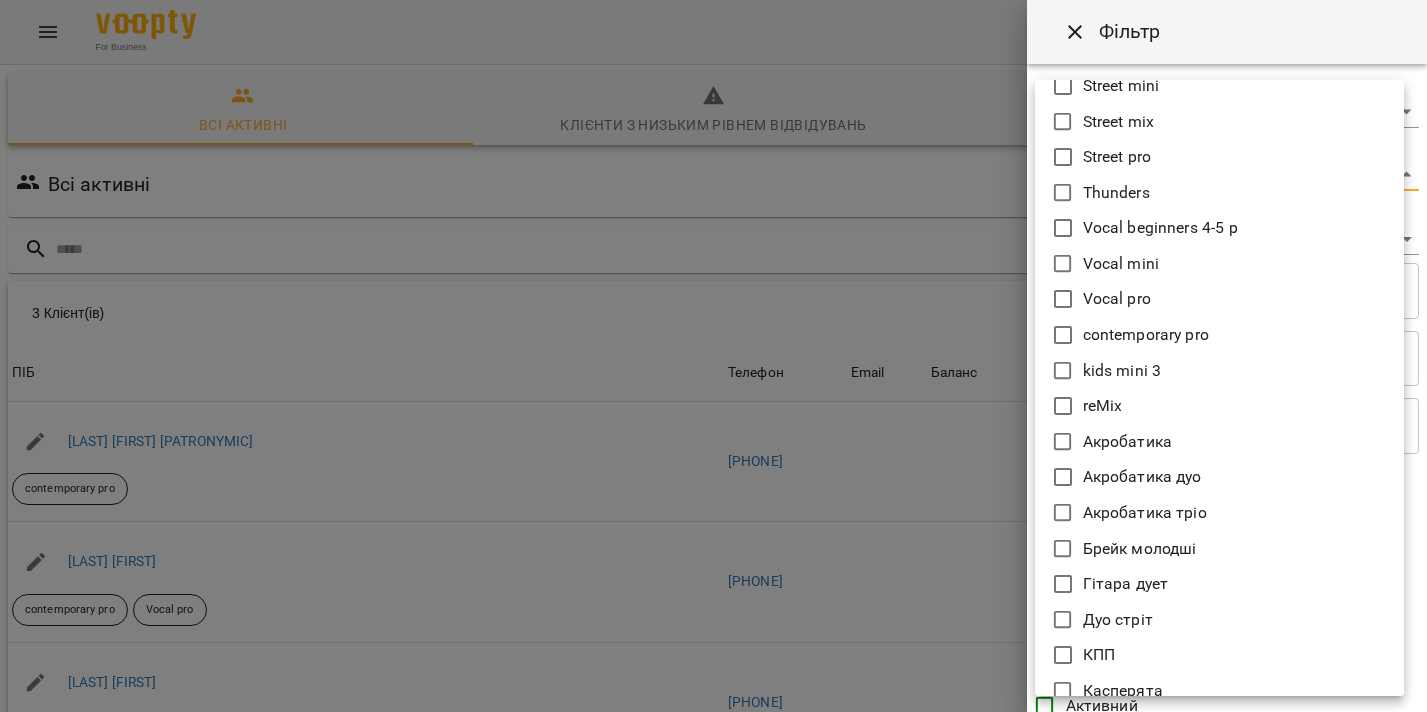click 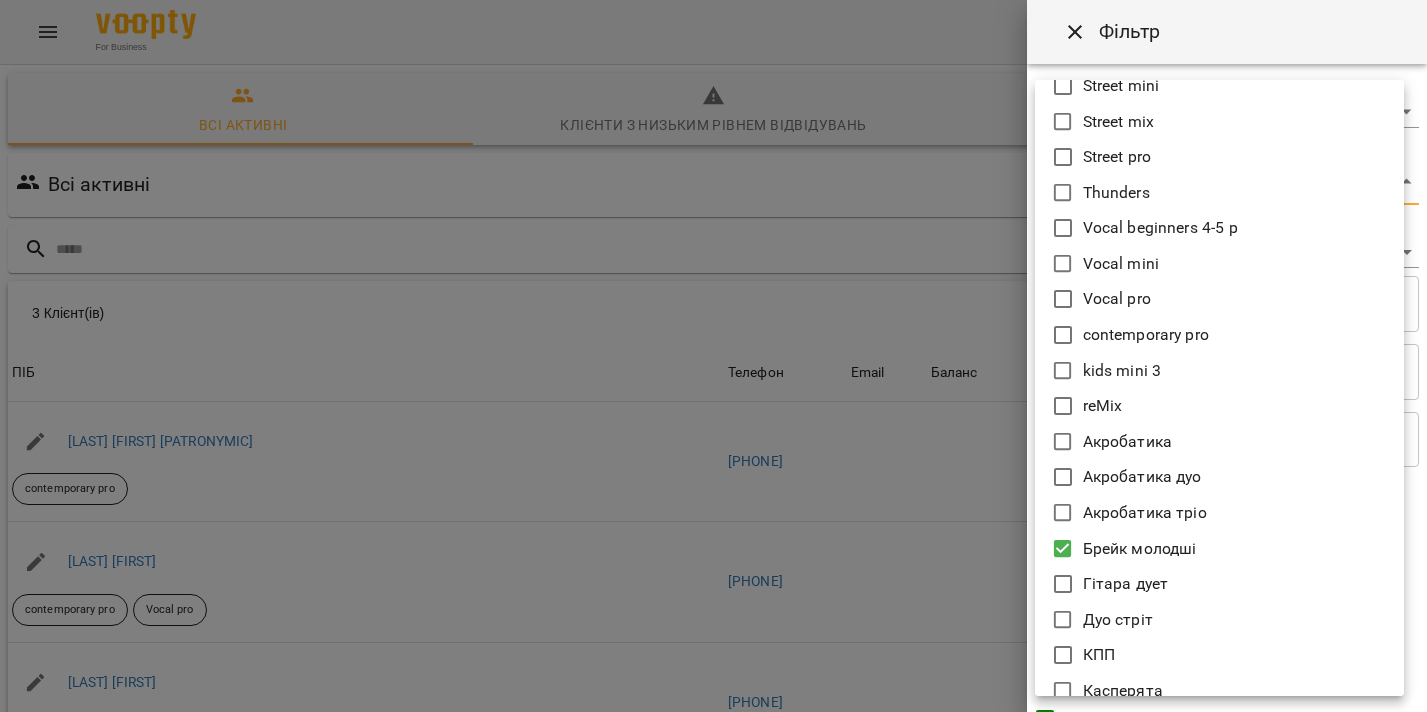 click at bounding box center (713, 356) 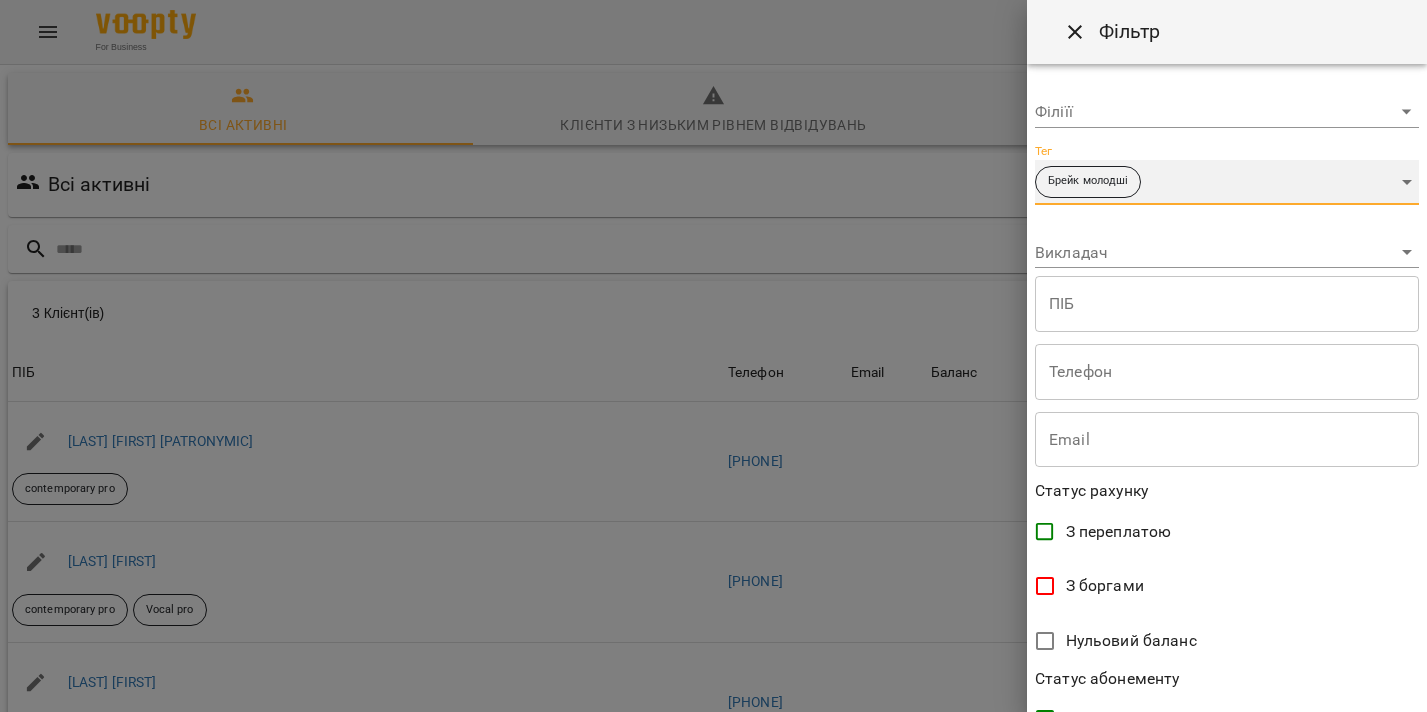 scroll, scrollTop: 0, scrollLeft: 0, axis: both 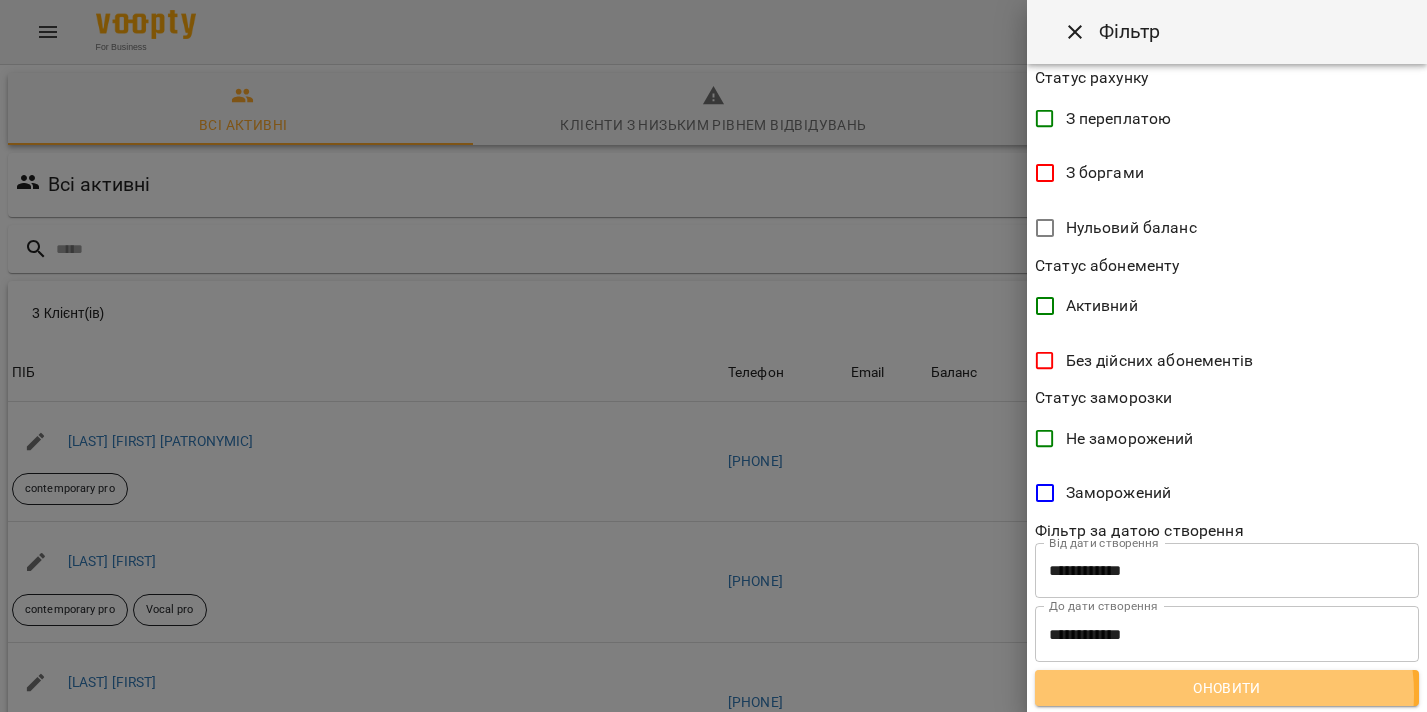 click on "Оновити" at bounding box center (1227, 688) 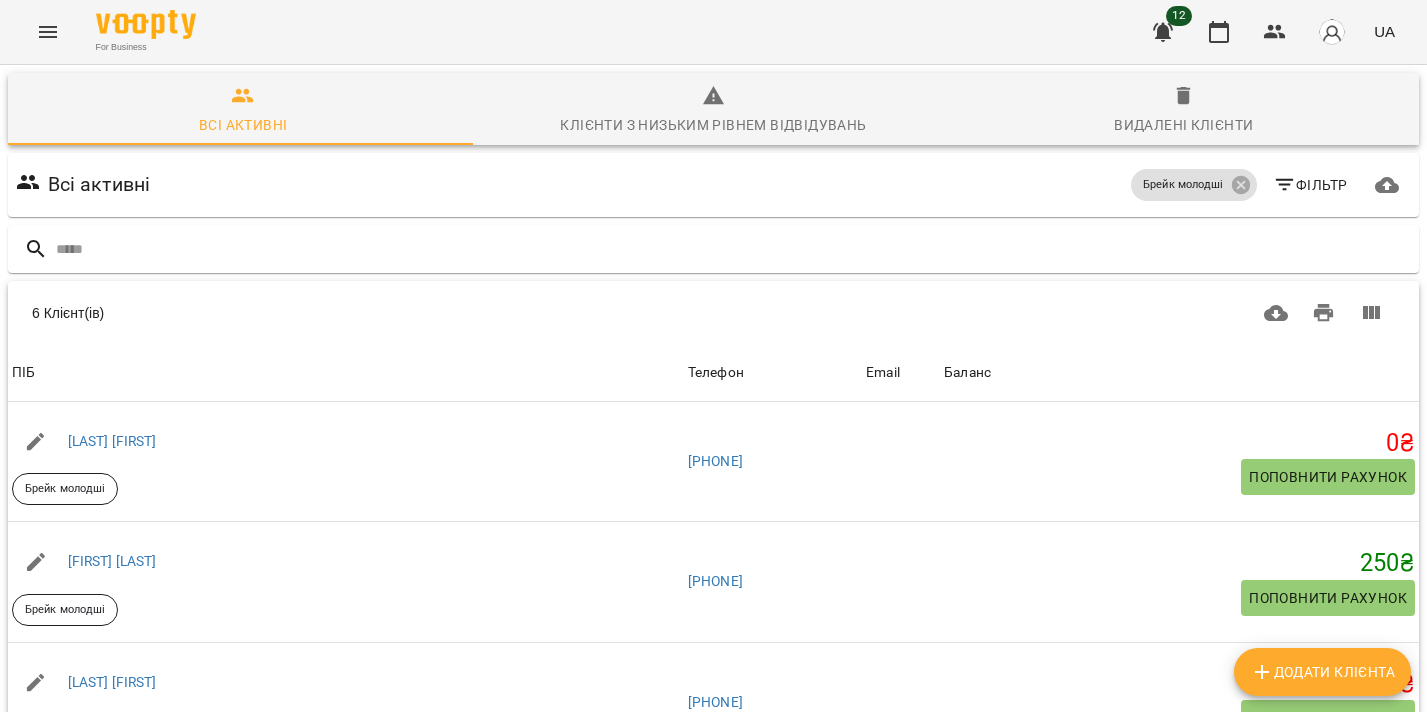 click on "Фільтр" at bounding box center (1310, 185) 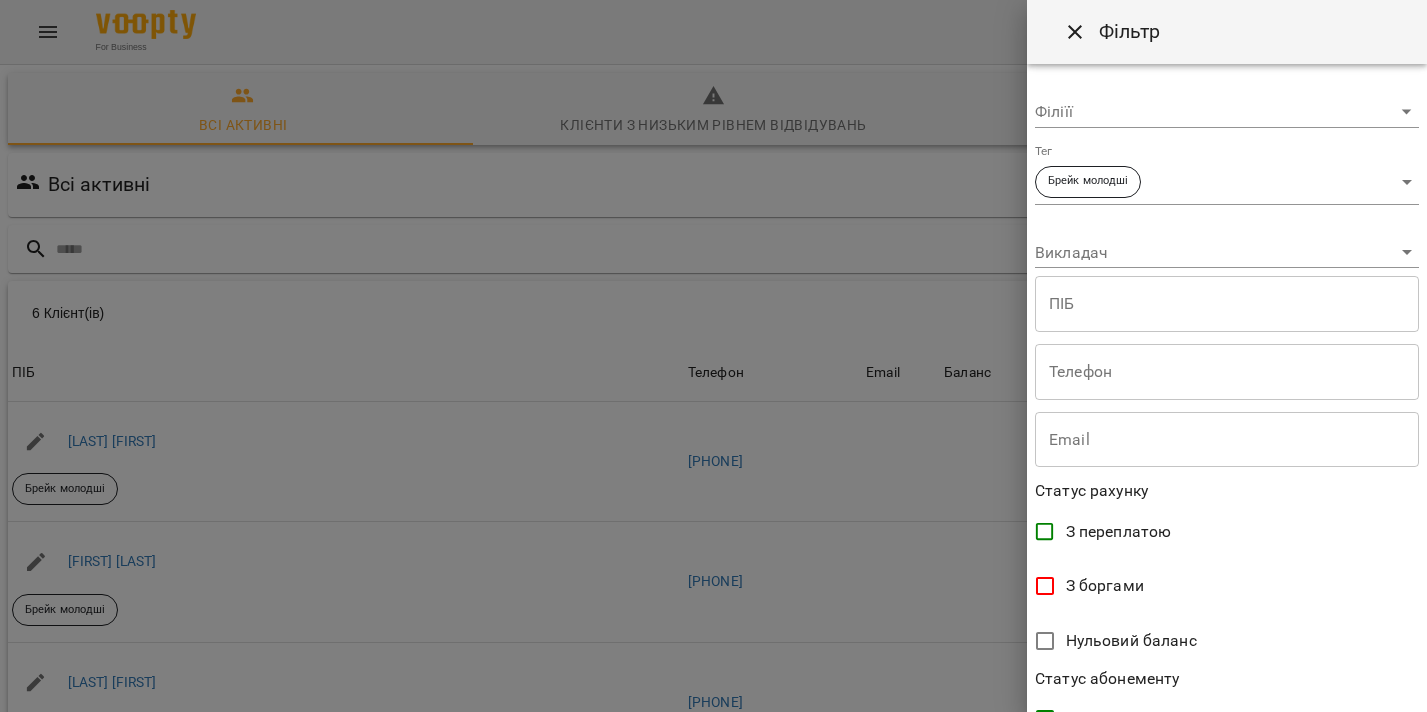 click on "For Business 12 UA Всі активні Клієнти з низьким рівнем відвідувань Видалені клієнти   Всі активні Брейк молодші Фільтр 6   Клієнт(ів) 6   Клієнт(ів) ПІБ Телефон Email Баланс ПІБ Кулянда Іван Брейк молодші Телефон +380676721474 Email Баланс 0 ₴ Поповнити рахунок ПІБ Лущинський Тимофій Брейк молодші Телефон +380961501573 Email Баланс 250 ₴ Поповнити рахунок ПІБ Сантар Назар Брейк молодші Телефон +380984501438 Email Баланс 0 ₴ Поповнити рахунок ПІБ Сердечний Лук'ян Брейк молодші Телефон +380968287748 Email Баланс 0 ₴ Поповнити рахунок ПІБ Шевченко Назар Брейк молодші 0" at bounding box center (713, 522) 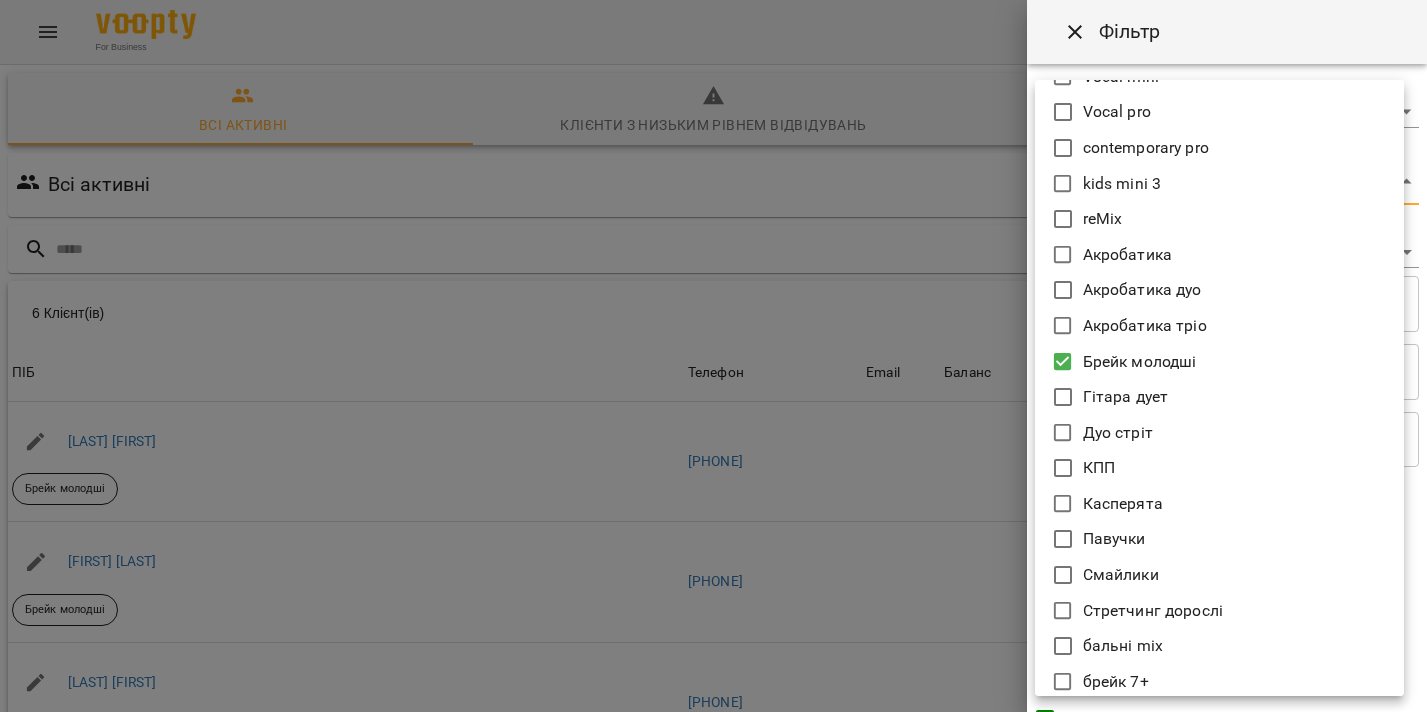 scroll, scrollTop: 887, scrollLeft: 0, axis: vertical 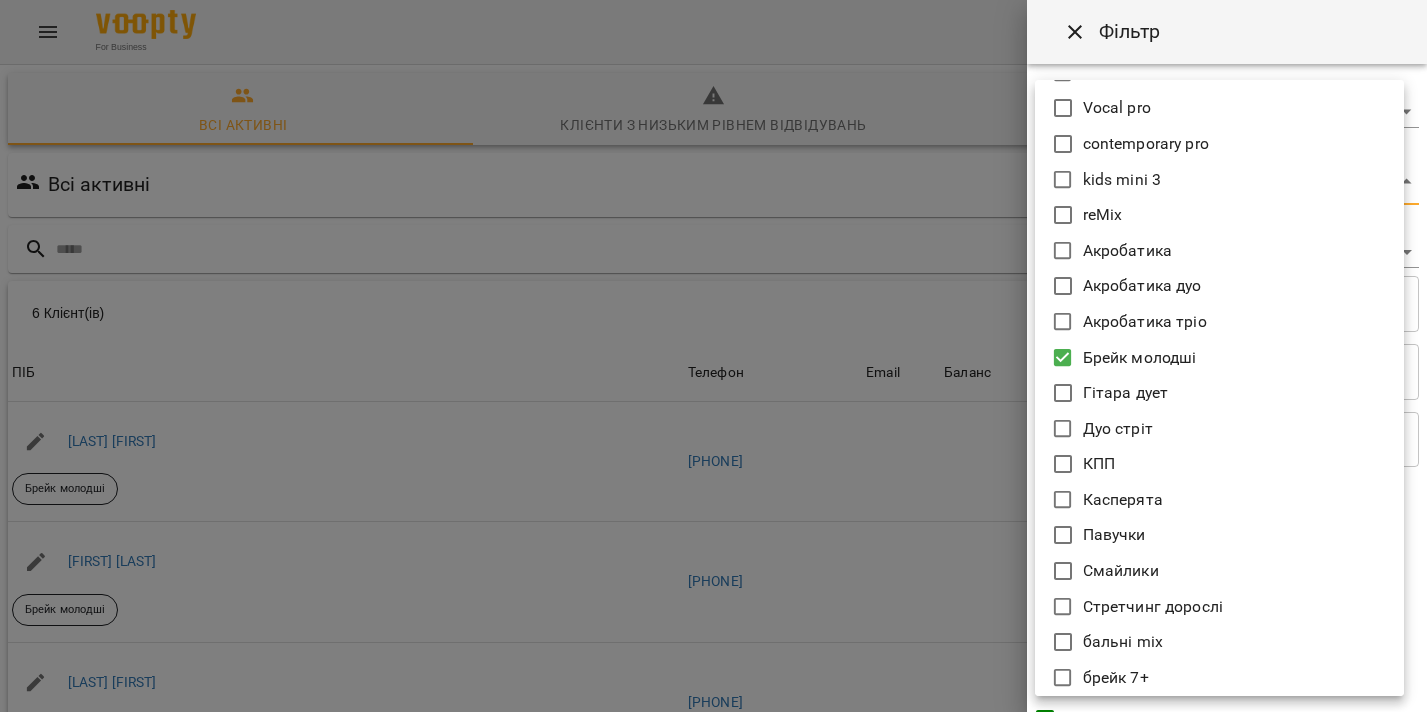click 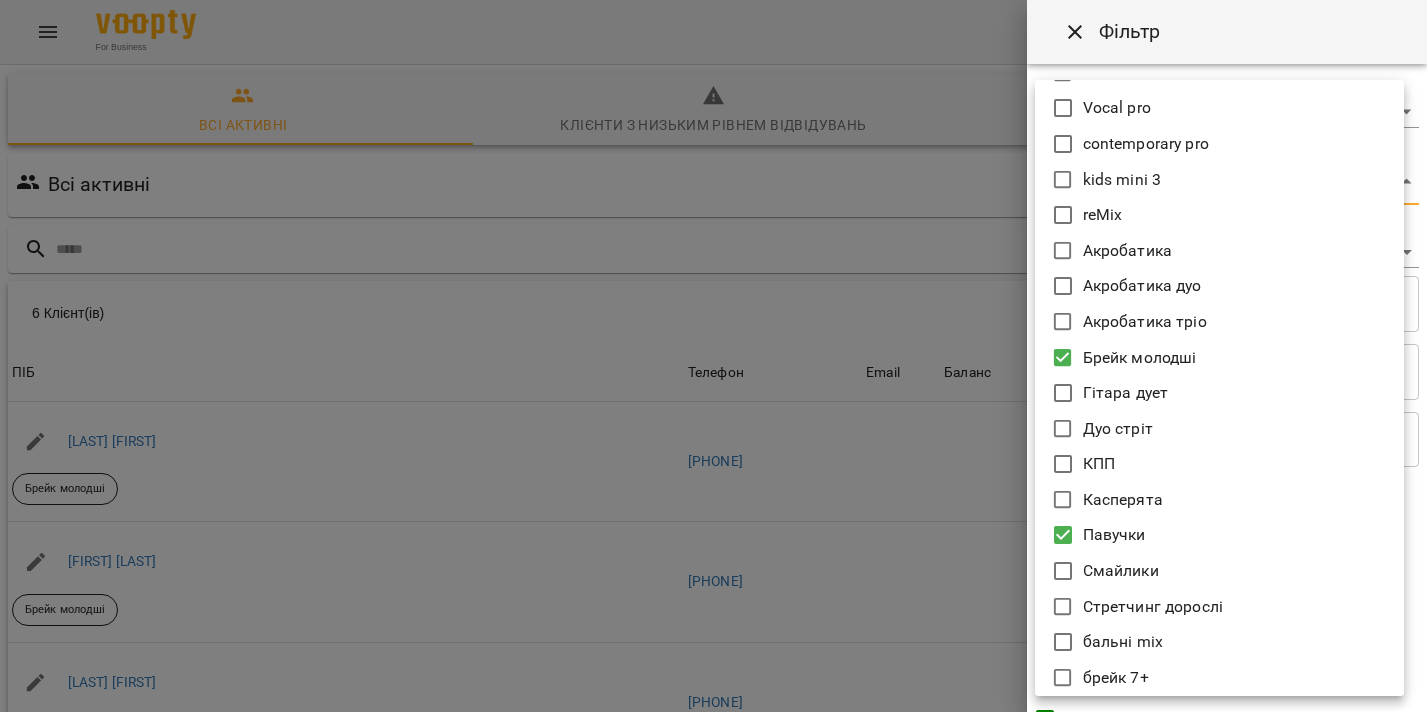 click 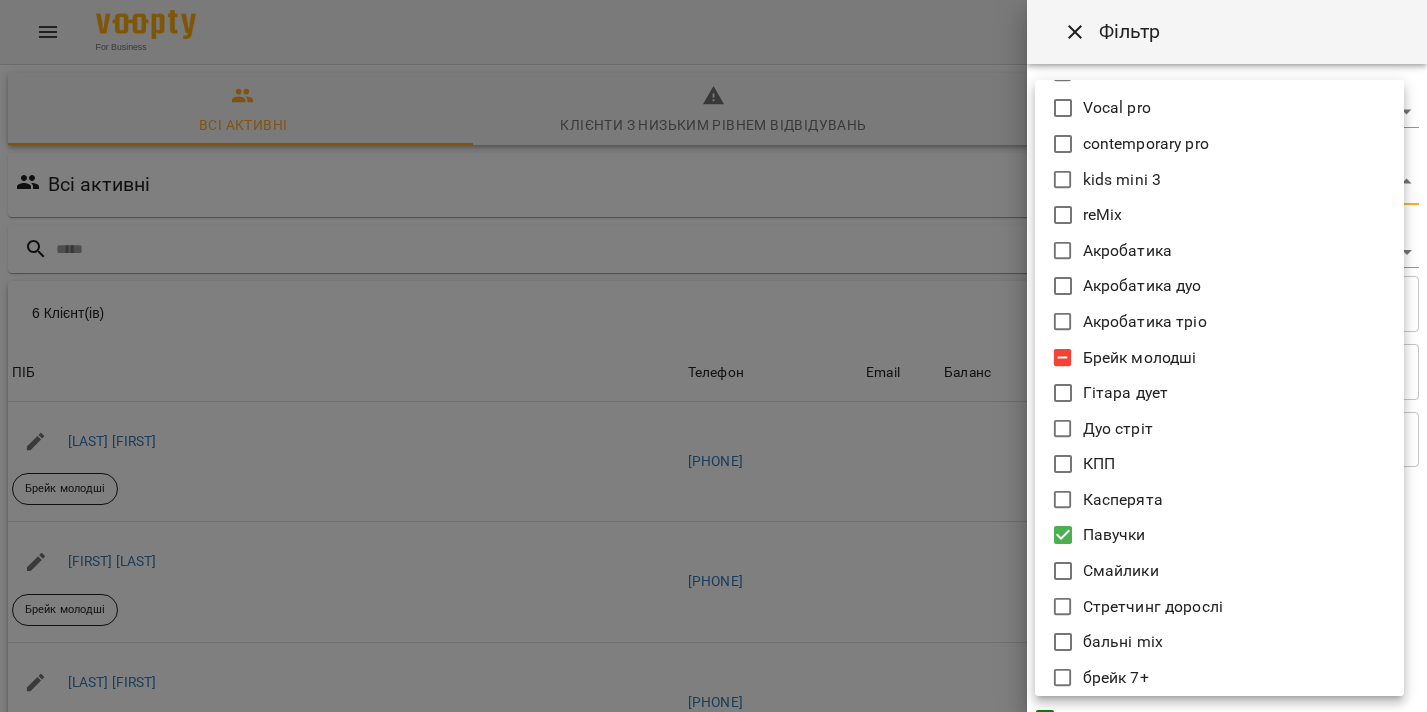 click 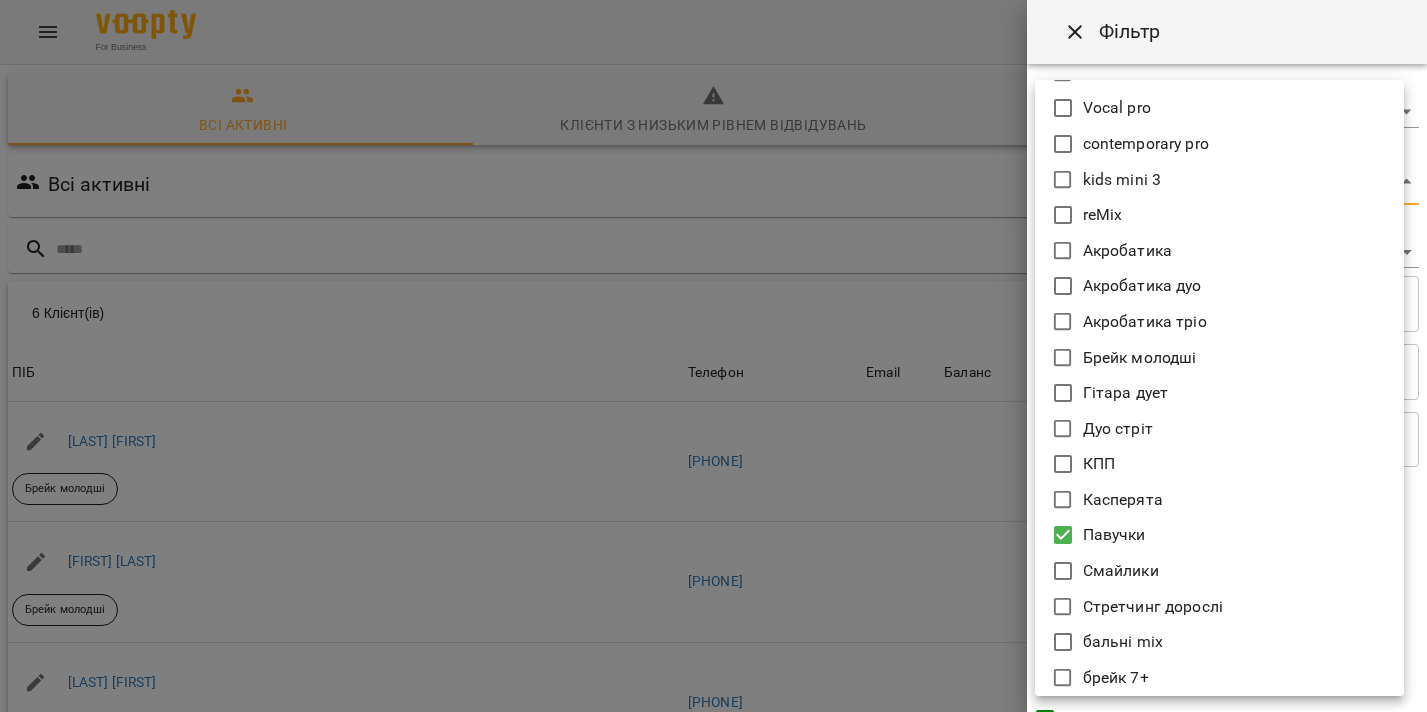 click at bounding box center (713, 356) 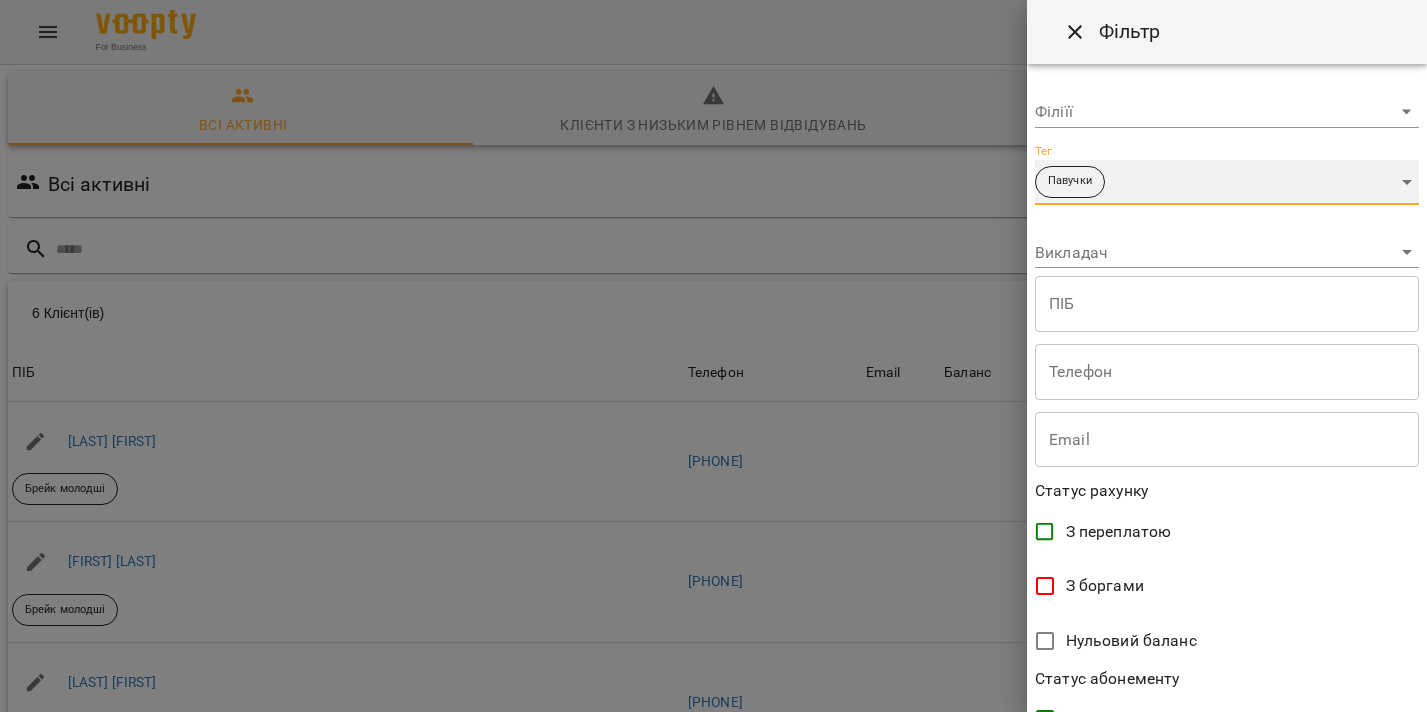 scroll, scrollTop: 0, scrollLeft: 0, axis: both 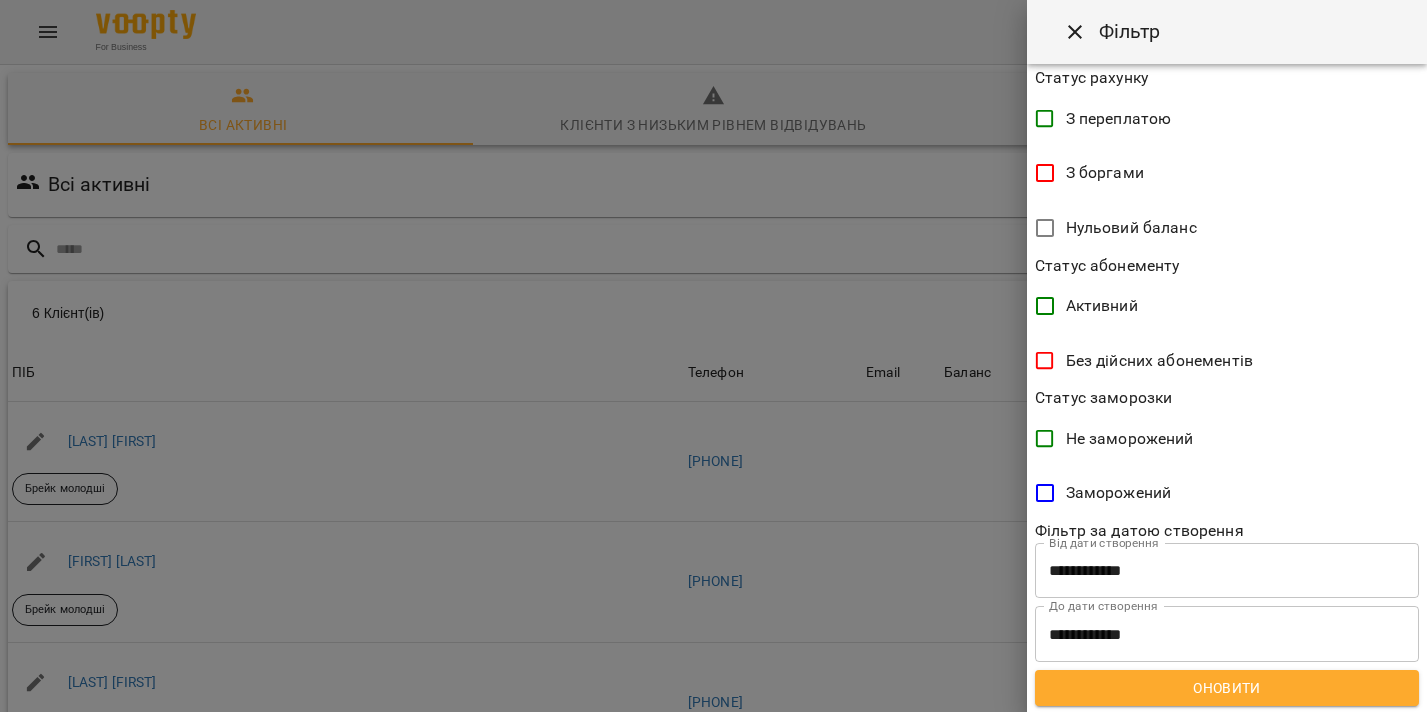 click on "Оновити" at bounding box center (1227, 688) 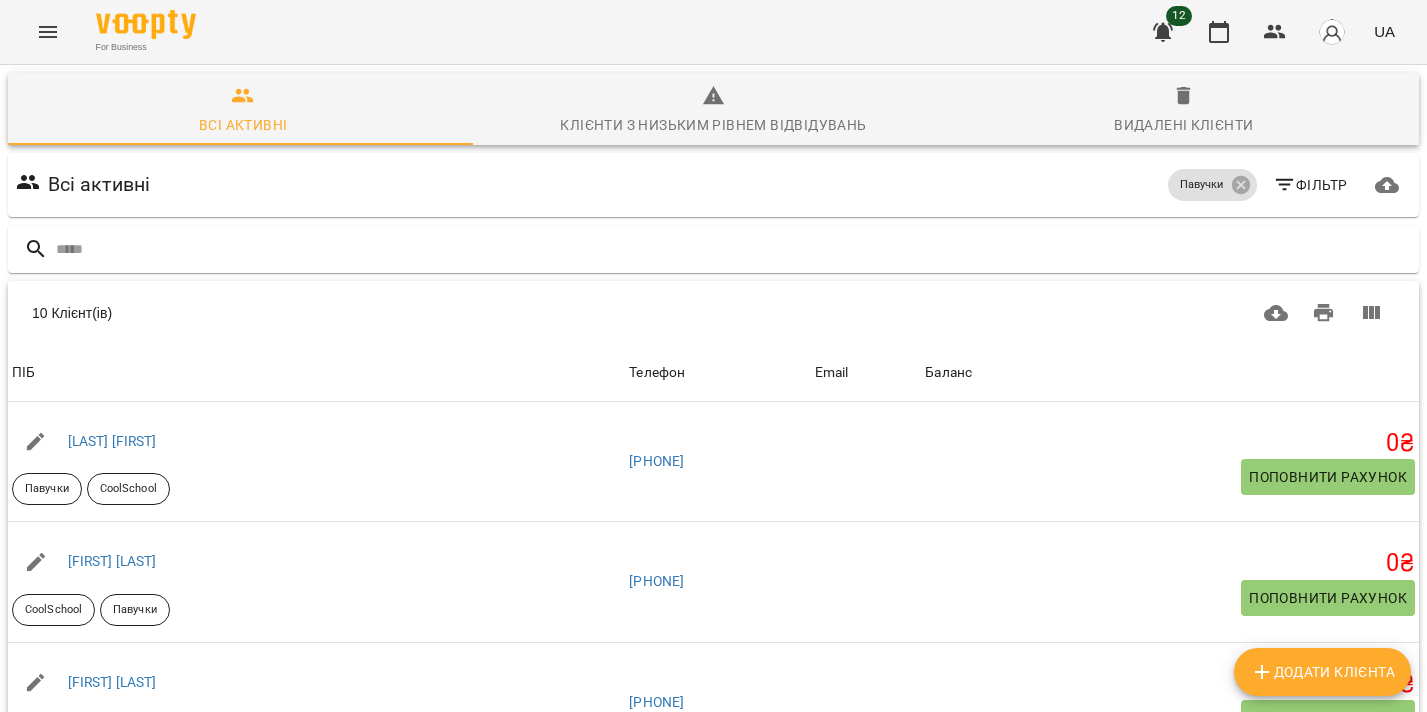 click 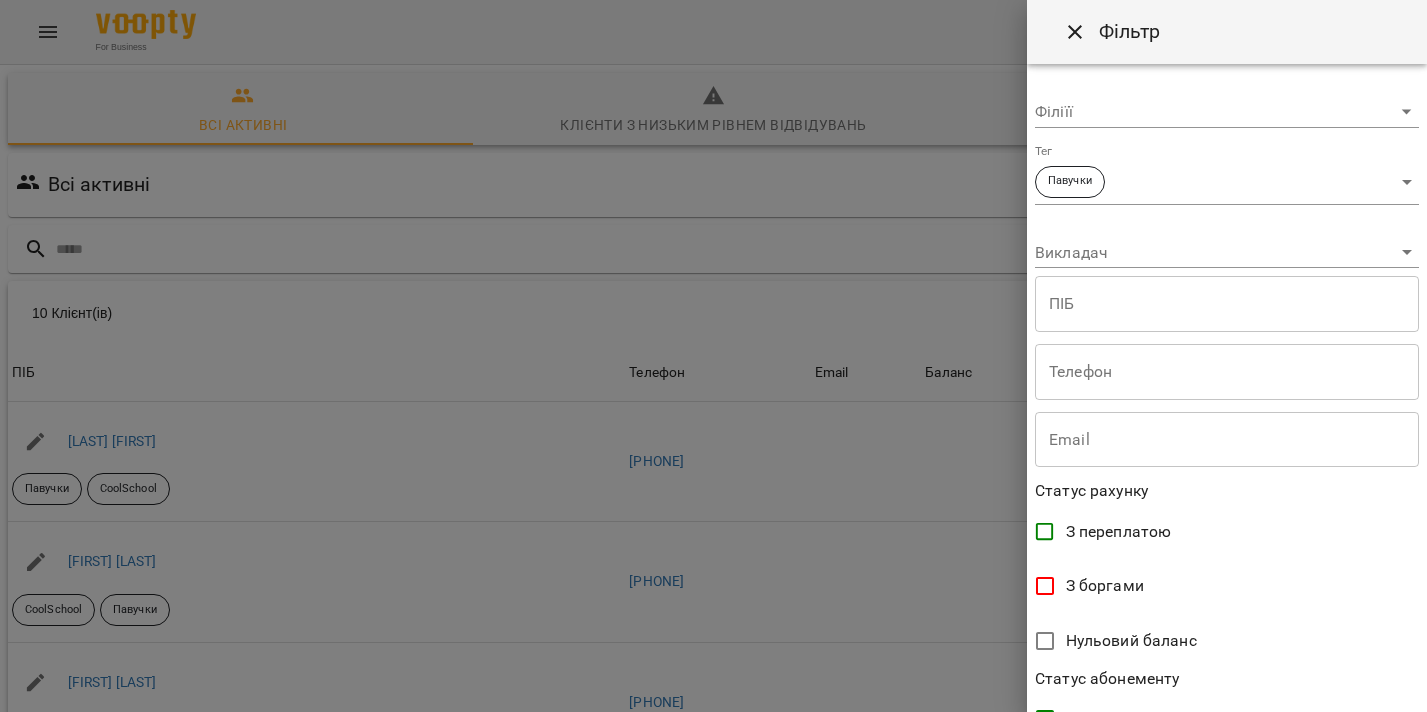 click on "For Business 12 UA Всі активні Клієнти з низьким рівнем відвідувань Видалені клієнти   Всі активні Павучки Фільтр 10   Клієнт(ів) 10   Клієнт(ів) ПІБ Телефон Email Баланс ПІБ Аргінська Катерина Павучки CoolSchool Телефон +380675112215 Email Баланс 0 ₴ Поповнити рахунок ПІБ Асташкіна Єва CoolSchool Павучки Телефон +380974469842 Email Баланс 0 ₴ Поповнити рахунок ПІБ Барило Яна Павучки Телефон +380961398599 Email Баланс 0 ₴ Поповнити рахунок ПІБ Бойко Соломія CoolSchool Павучки Телефон +380679265707 Email Баланс 0 ₴ Поповнити рахунок ПІБ Дутко  Злата Павучки CoolSchool Телефон +380683006003 Email 0" at bounding box center [713, 522] 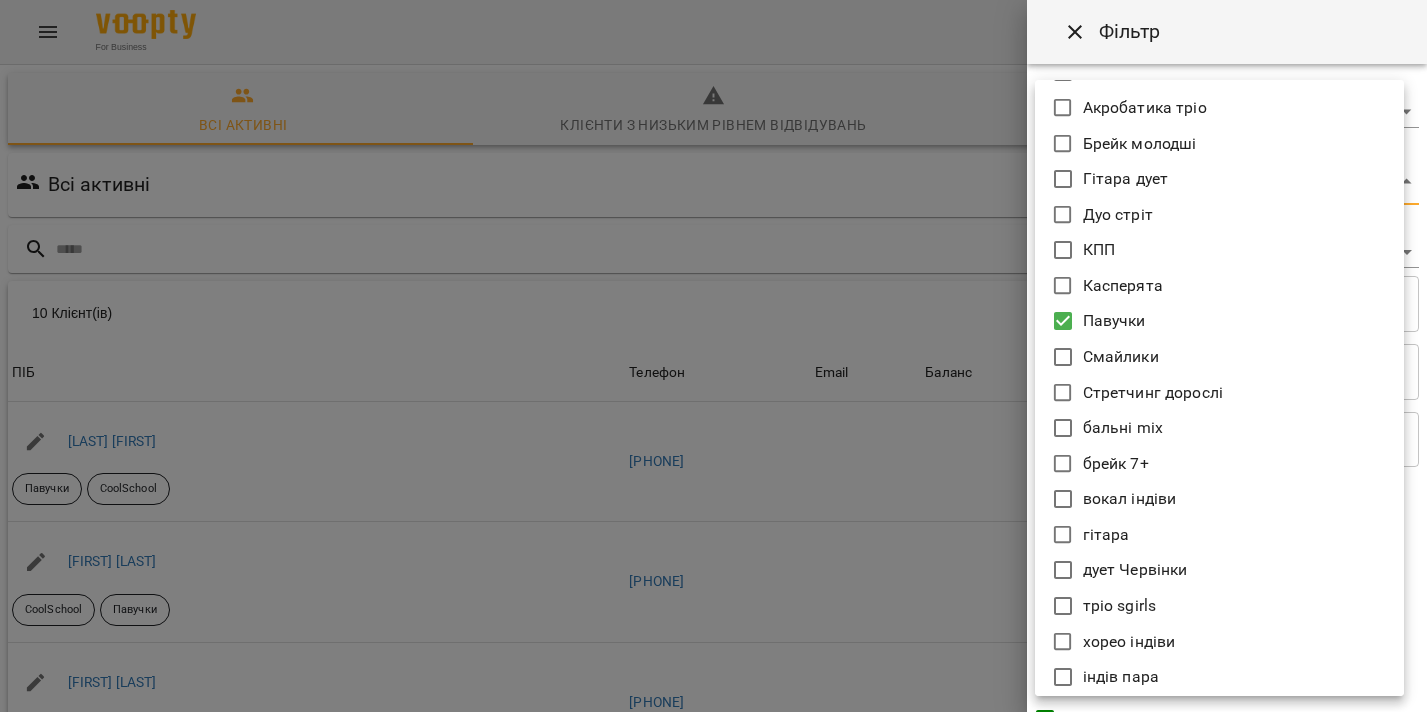 scroll, scrollTop: 1107, scrollLeft: 0, axis: vertical 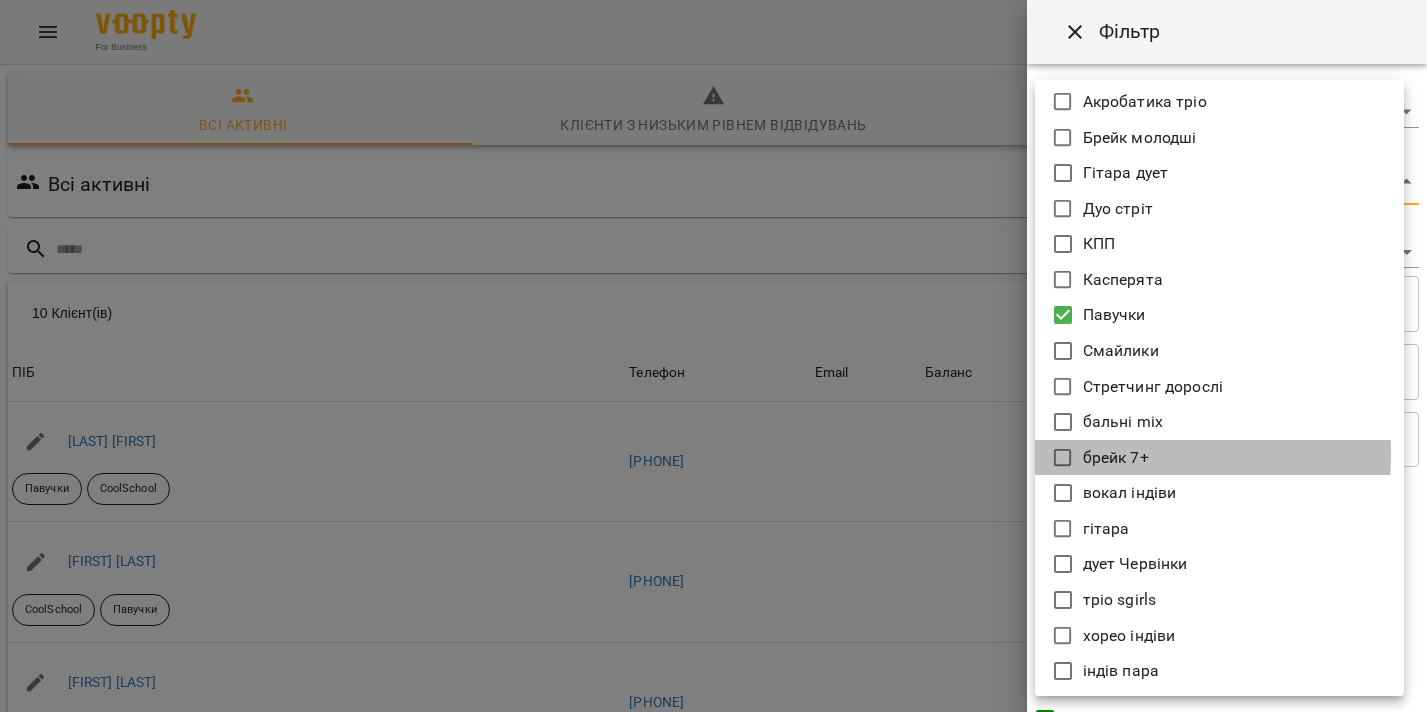 click 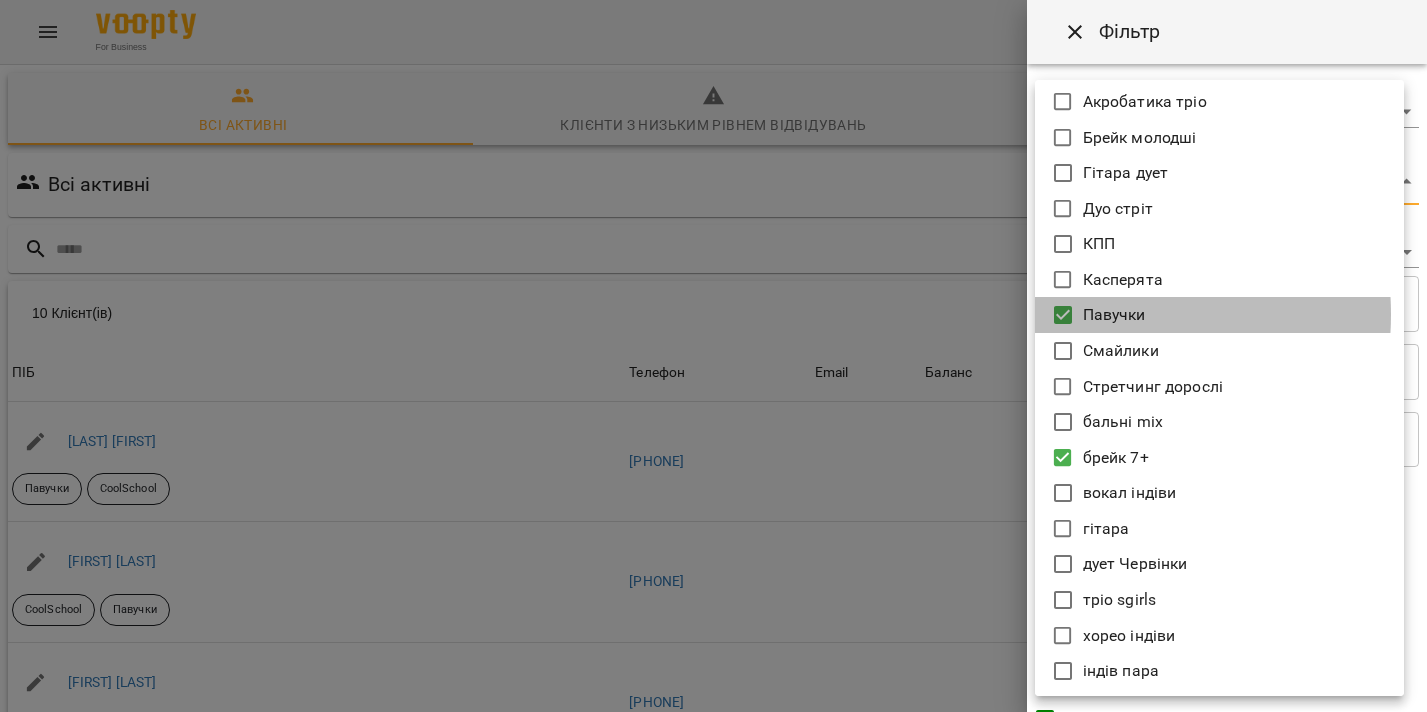 click 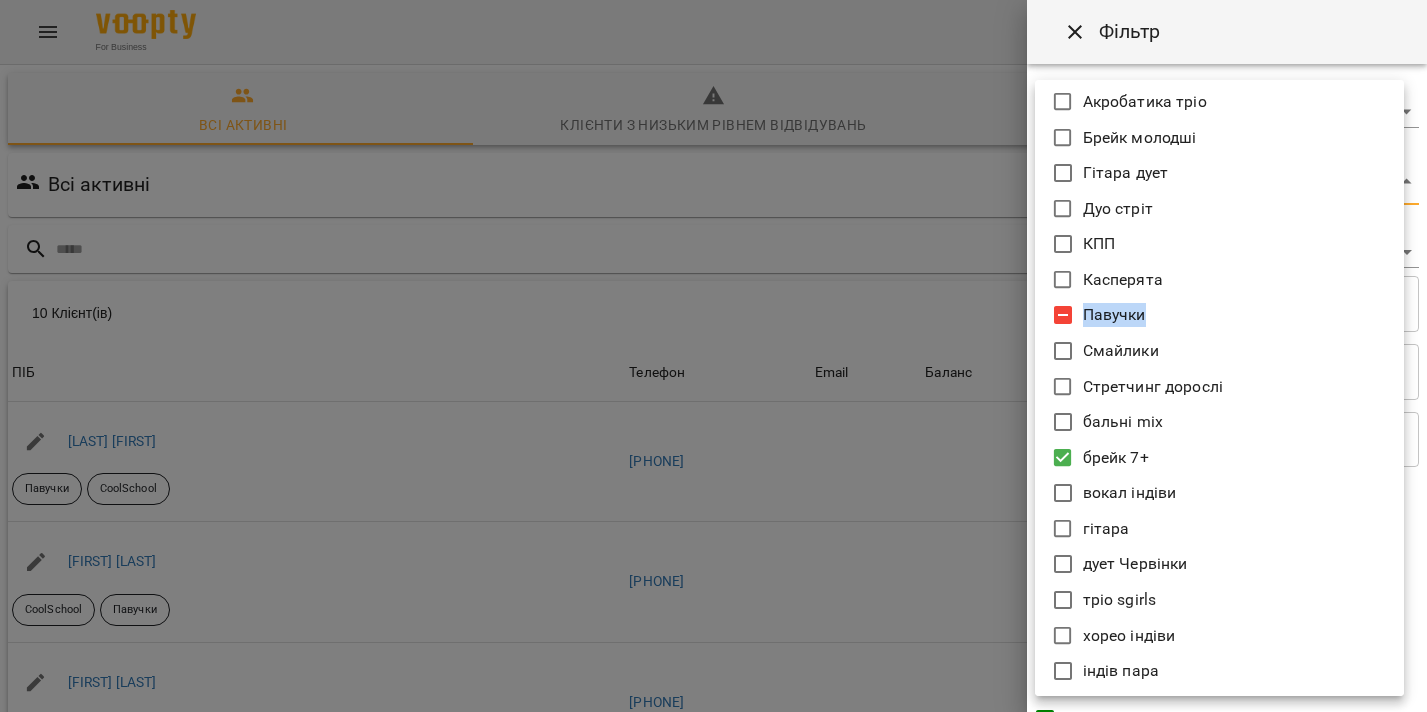 click 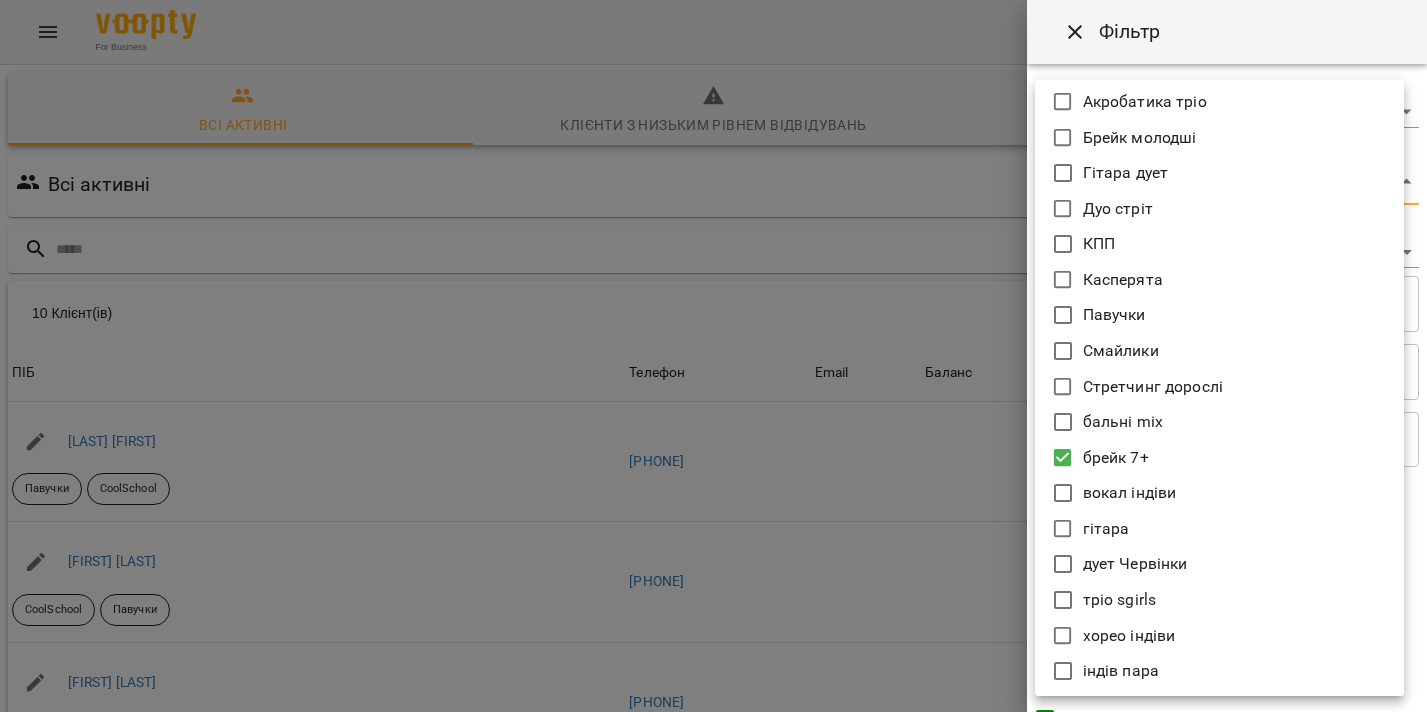 click at bounding box center (713, 356) 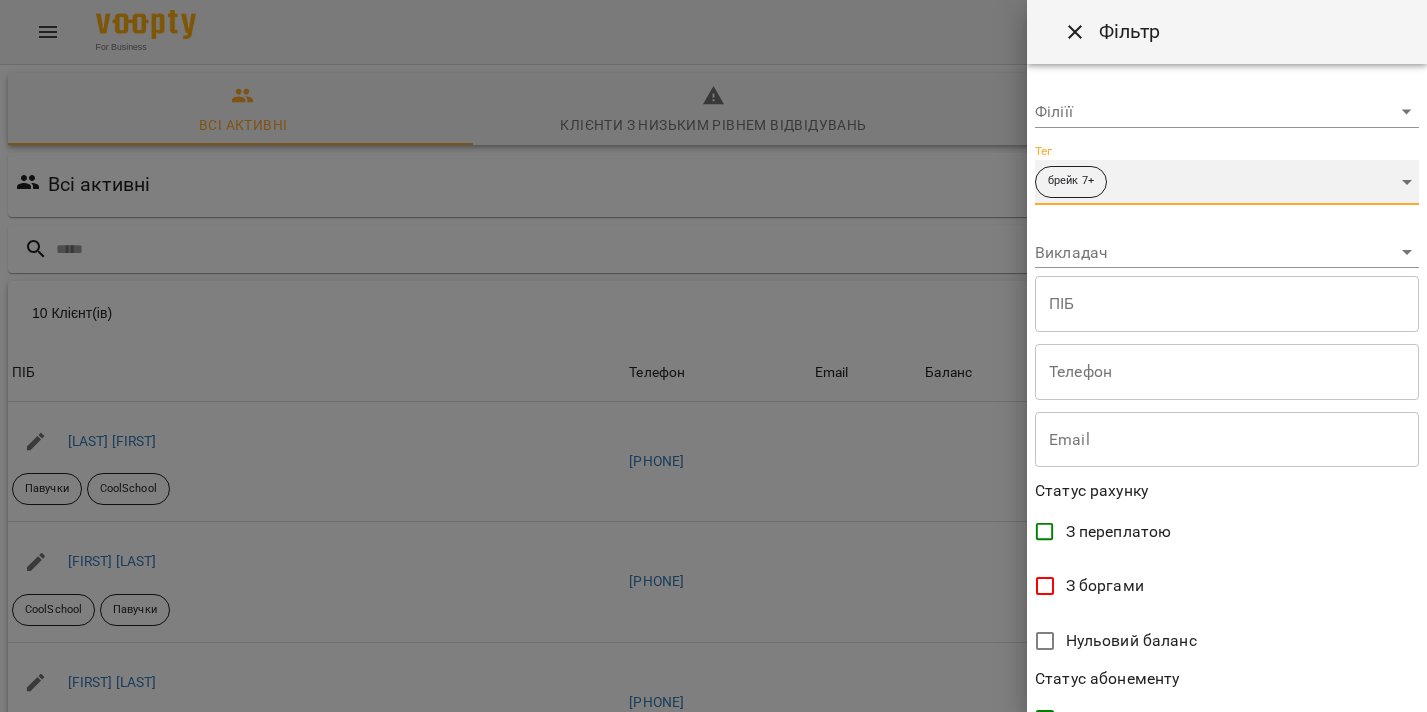 scroll, scrollTop: 413, scrollLeft: 0, axis: vertical 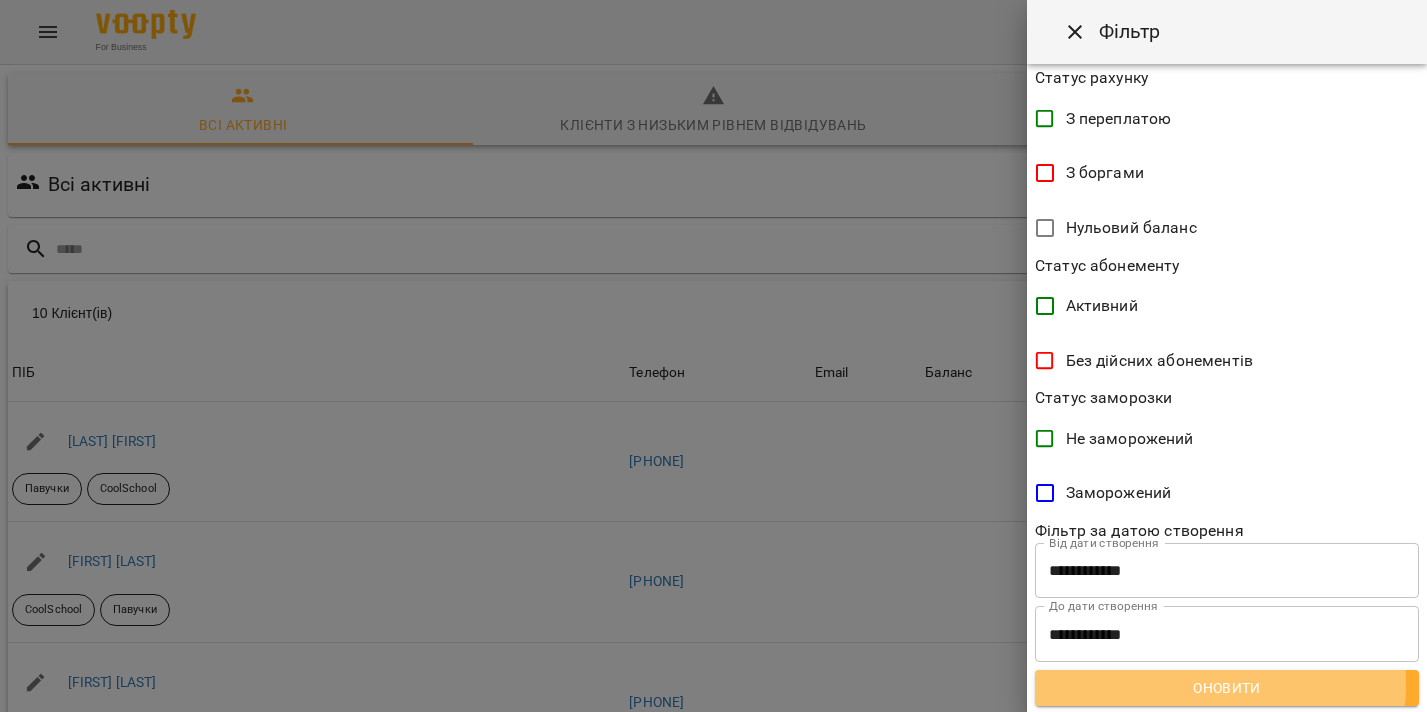 click on "Оновити" at bounding box center [1227, 688] 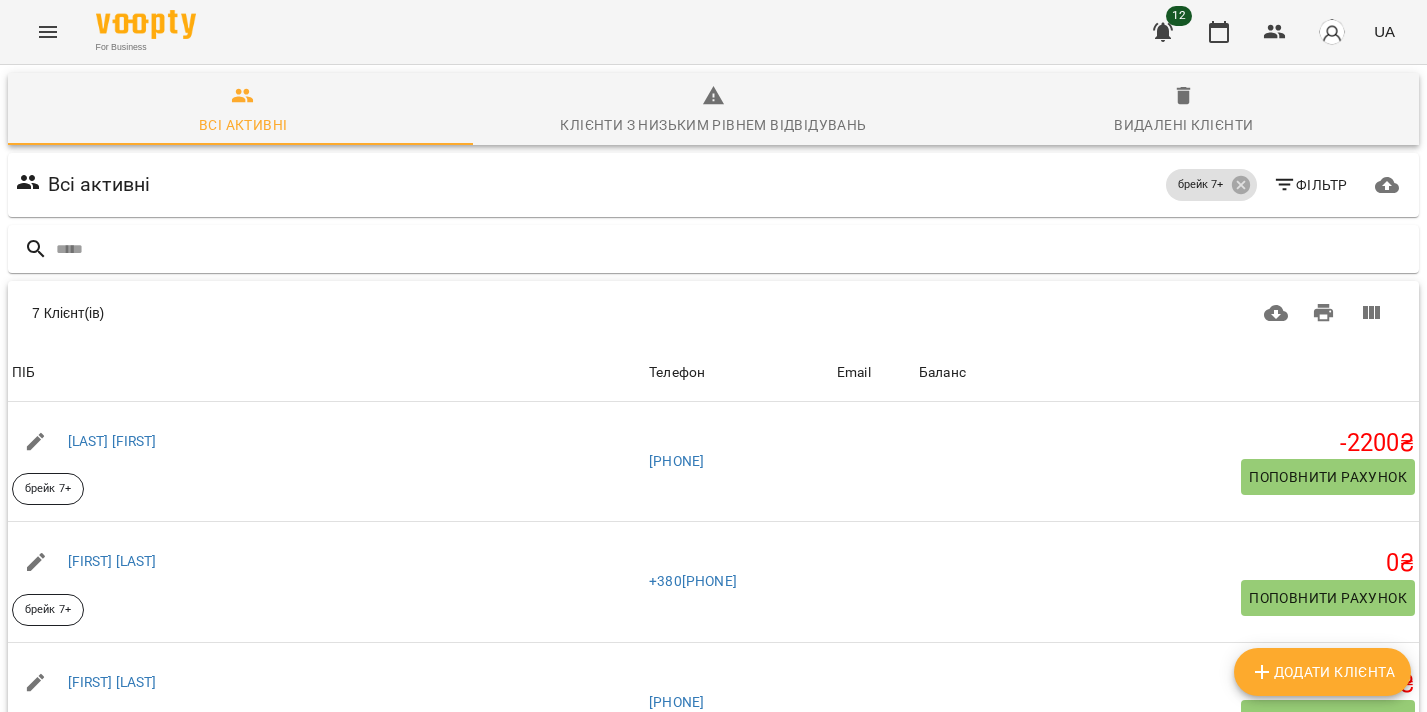 scroll, scrollTop: 21, scrollLeft: 0, axis: vertical 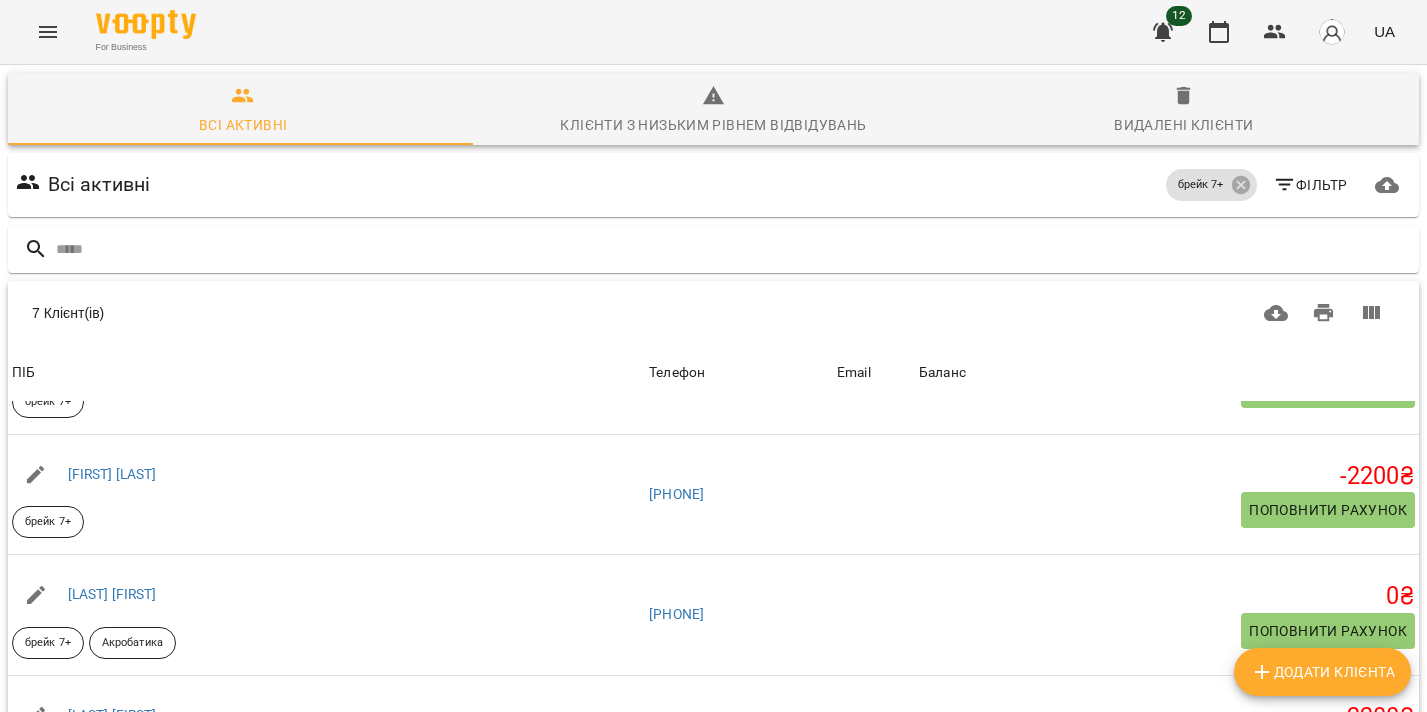click 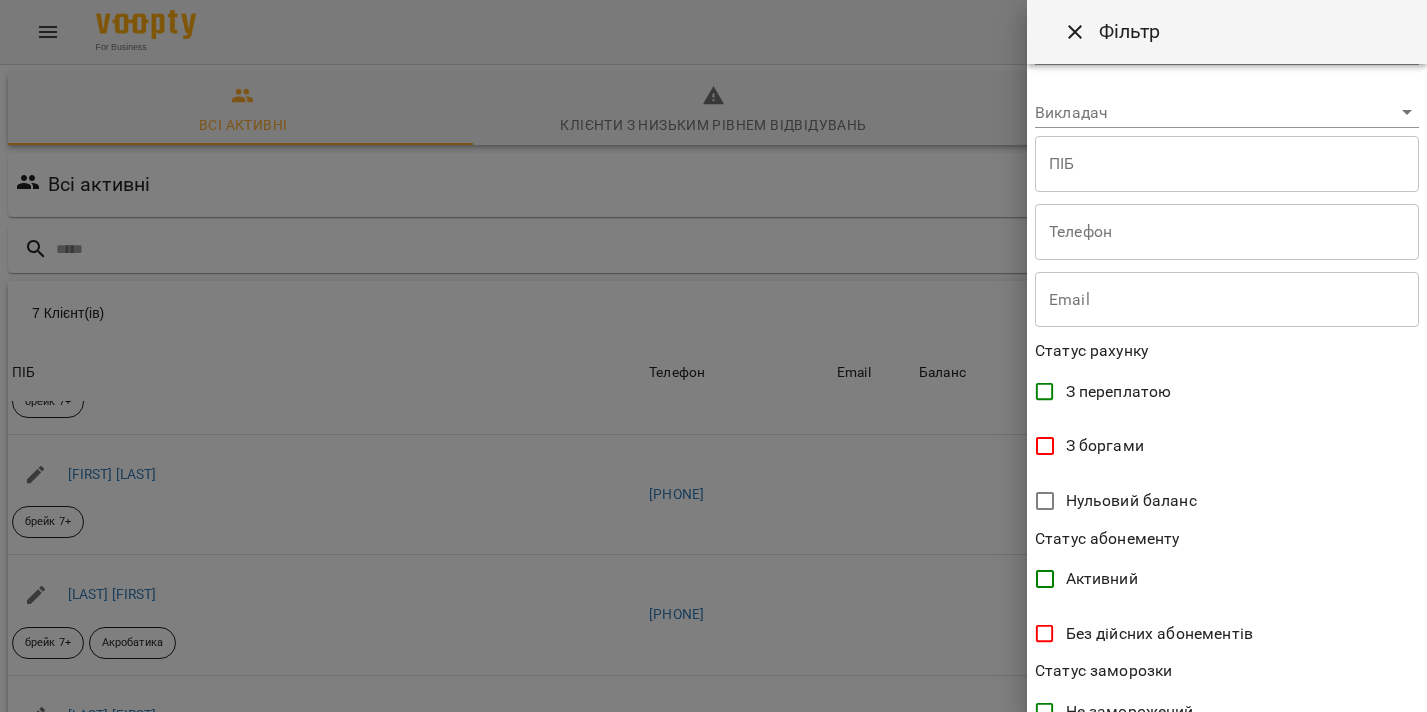 scroll, scrollTop: 0, scrollLeft: 0, axis: both 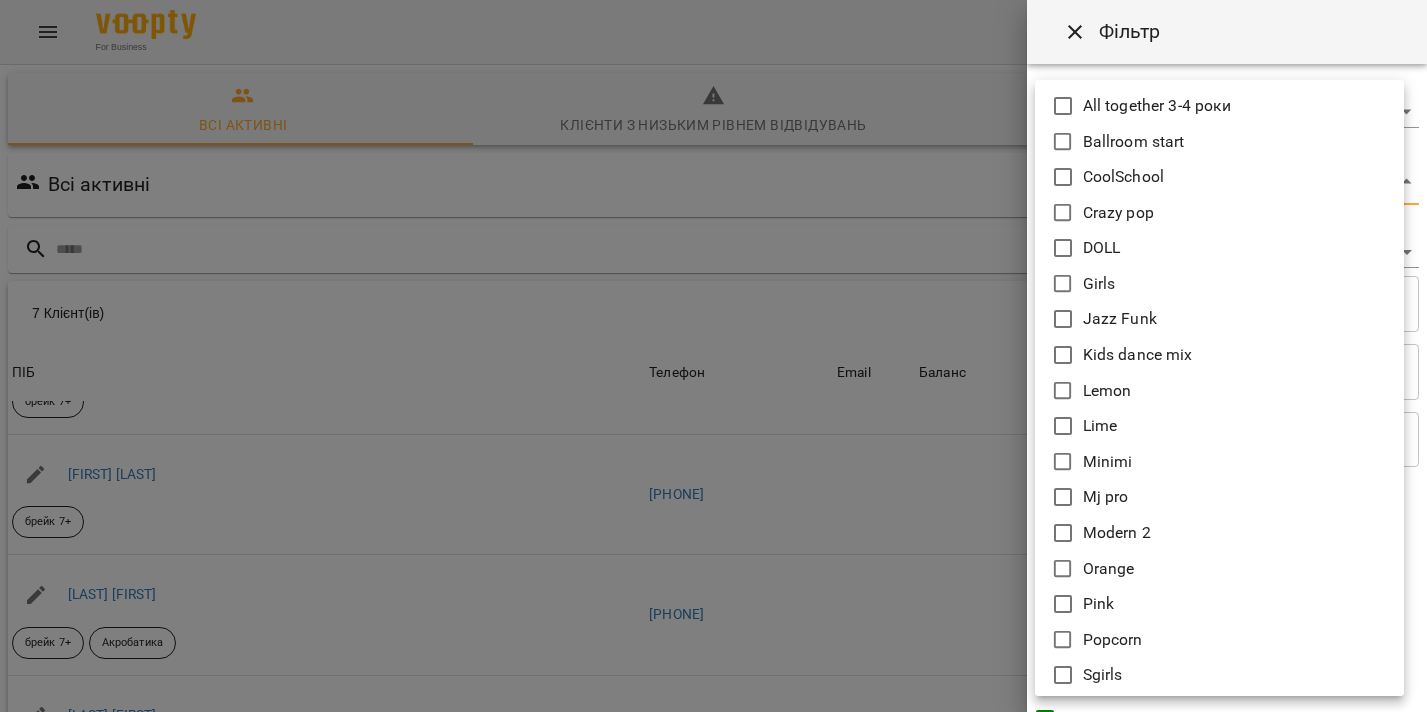 drag, startPoint x: 1180, startPoint y: 191, endPoint x: 1178, endPoint y: 205, distance: 14.142136 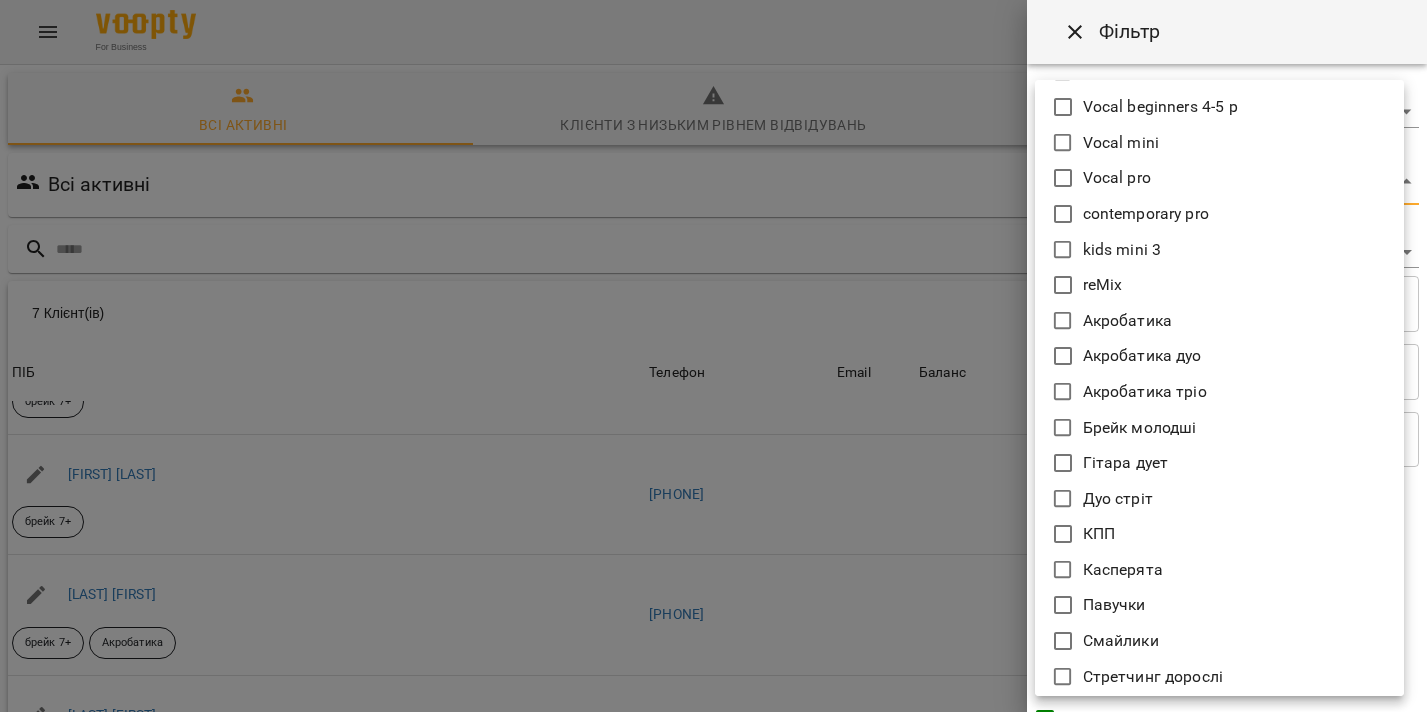 scroll, scrollTop: 1107, scrollLeft: 0, axis: vertical 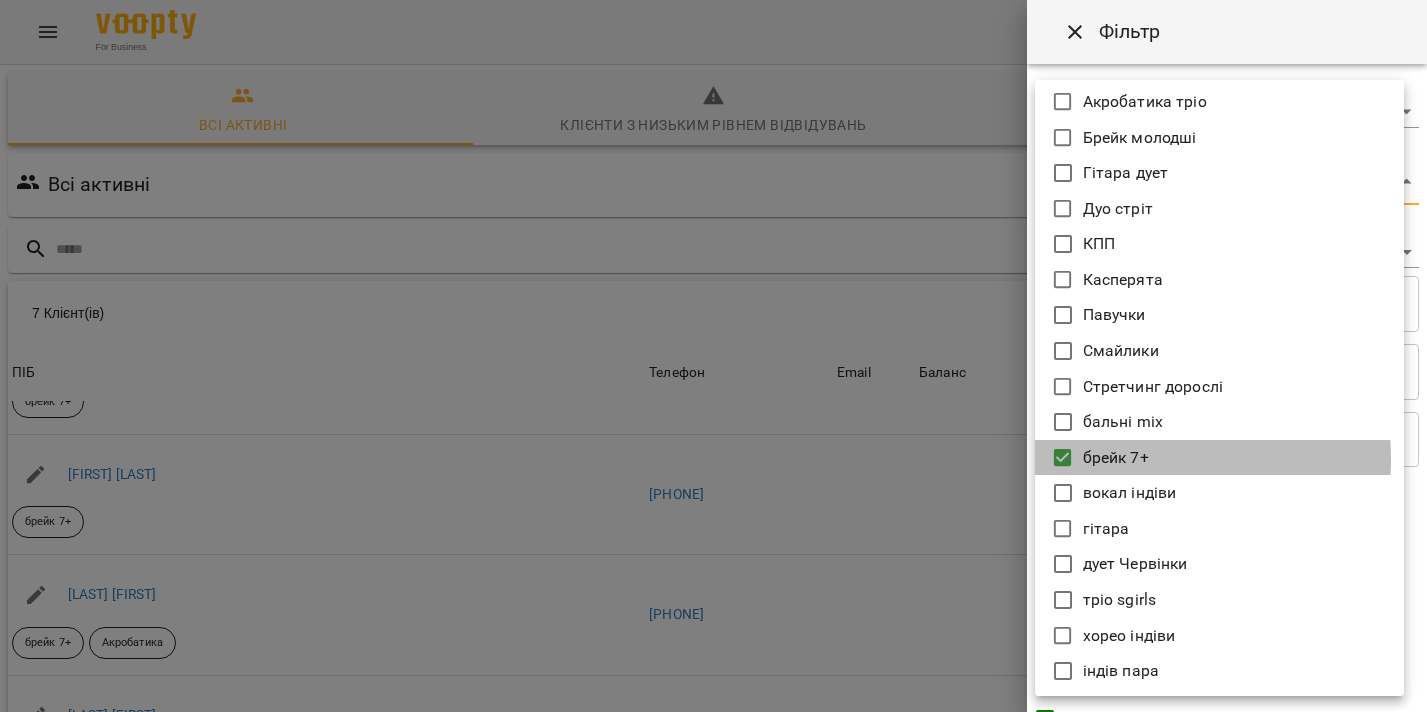 click 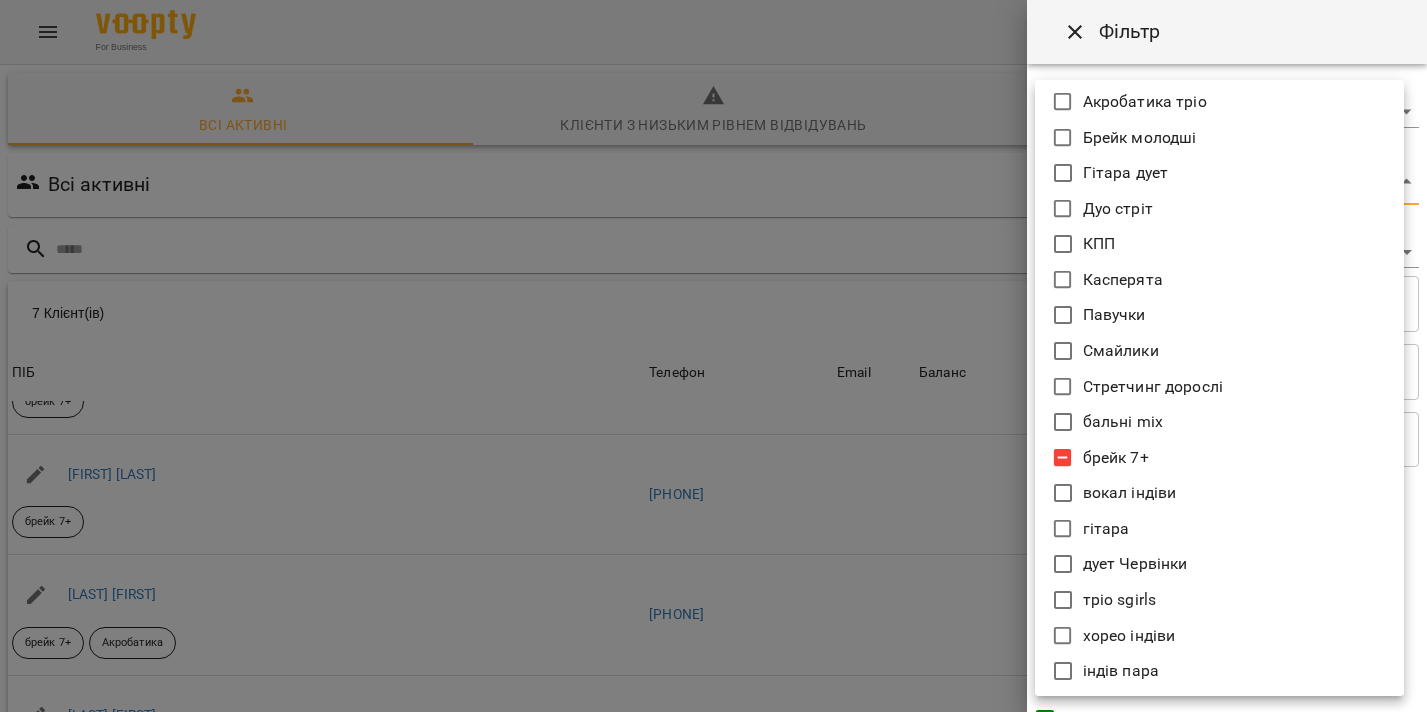 drag, startPoint x: 1069, startPoint y: 457, endPoint x: 1056, endPoint y: 438, distance: 23.021729 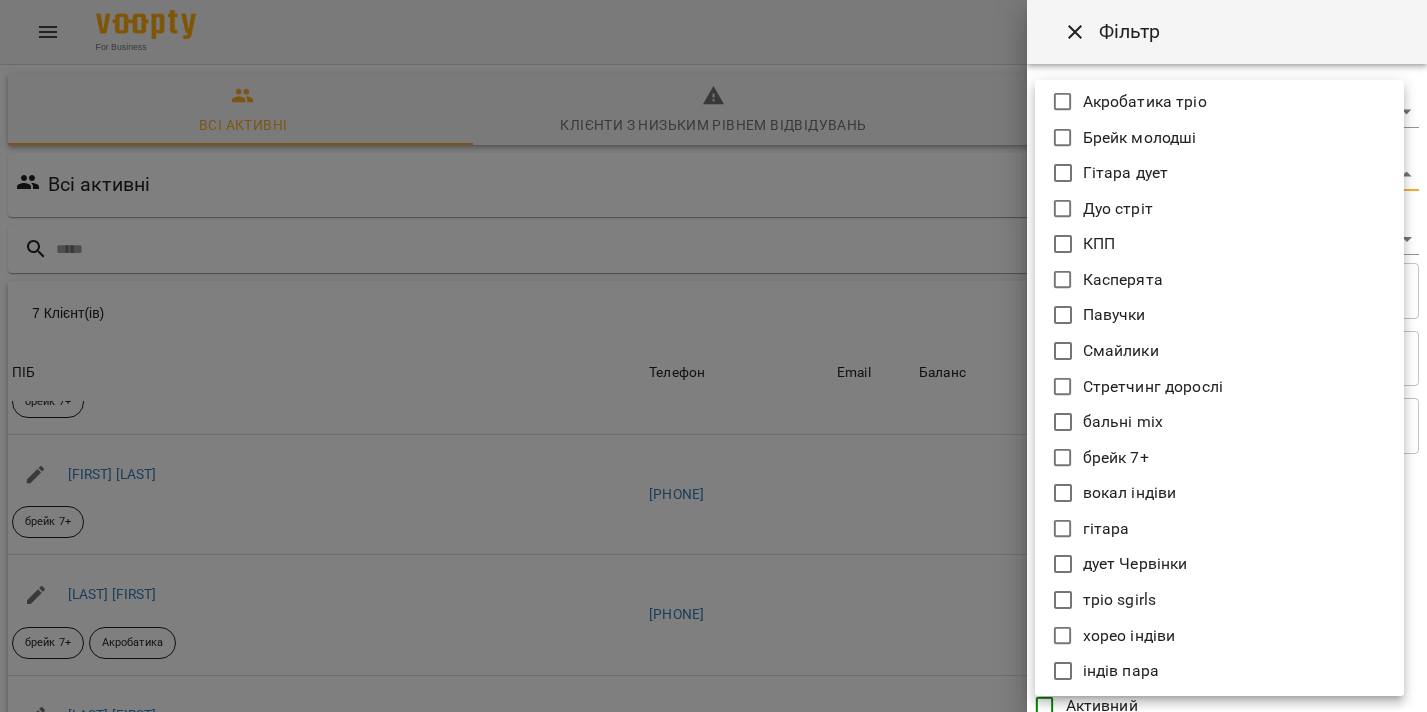 click at bounding box center (713, 356) 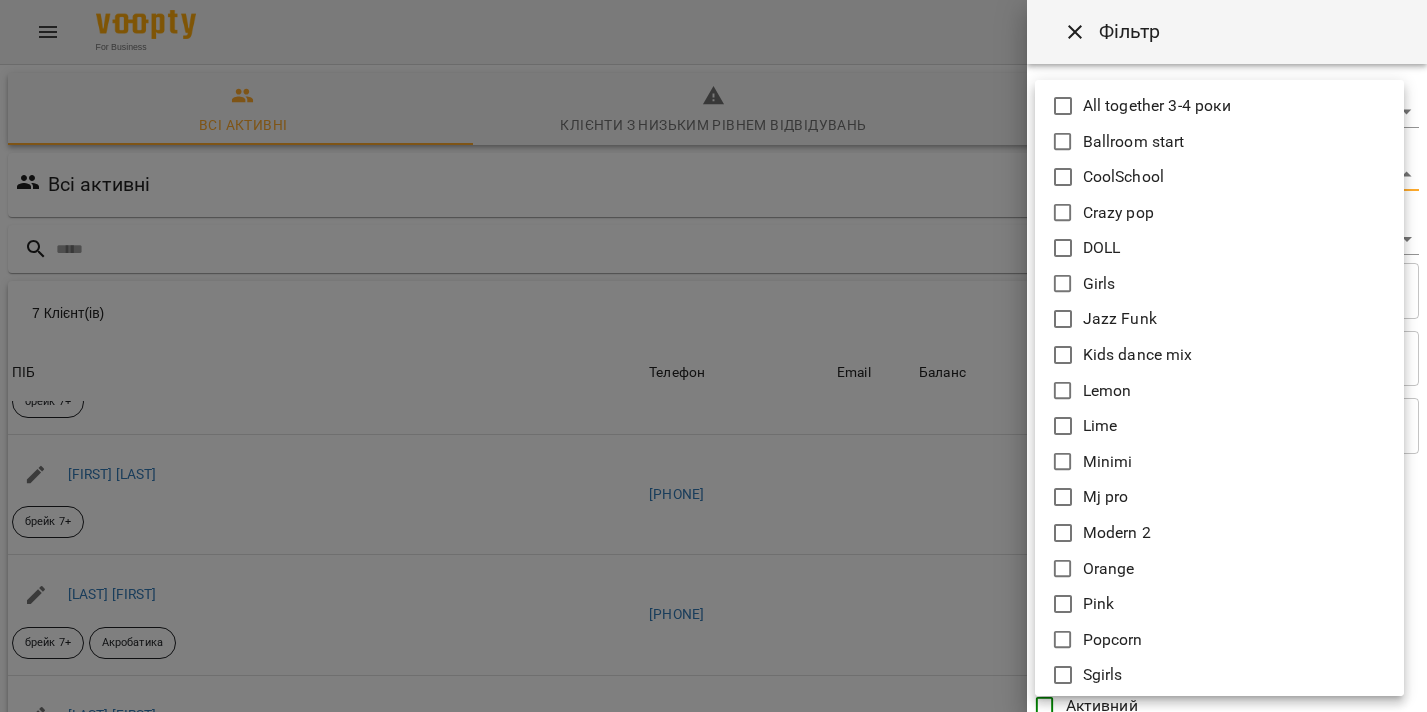 click on "For Business 12 UA Всі активні Клієнти з низьким рівнем відвідувань Видалені клієнти   Всі активні Фільтр 7   Клієнт(ів) 7   Клієнт(ів) ПІБ Телефон Email Баланс ПІБ Бавдик Захар брейк 7+ Телефон +380677405562 Email Баланс -2200 ₴ Поповнити рахунок ПІБ Дмитерко Олексій брейк 7+ Телефон +380979797905 Email Баланс 0 ₴ Поповнити рахунок ПІБ Ентін Святослав брейк 7+ Телефон +380506409841 Email Баланс -2200 ₴ Поповнити рахунок ПІБ Лущинський Матвій брейк 7+ Акробатика Телефон +380961501573 Email Баланс 0 ₴ Поповнити рахунок ПІБ Нікітенко Артем брейк 7+ Телефон +380971732213 Email Баланс -2200" at bounding box center [713, 522] 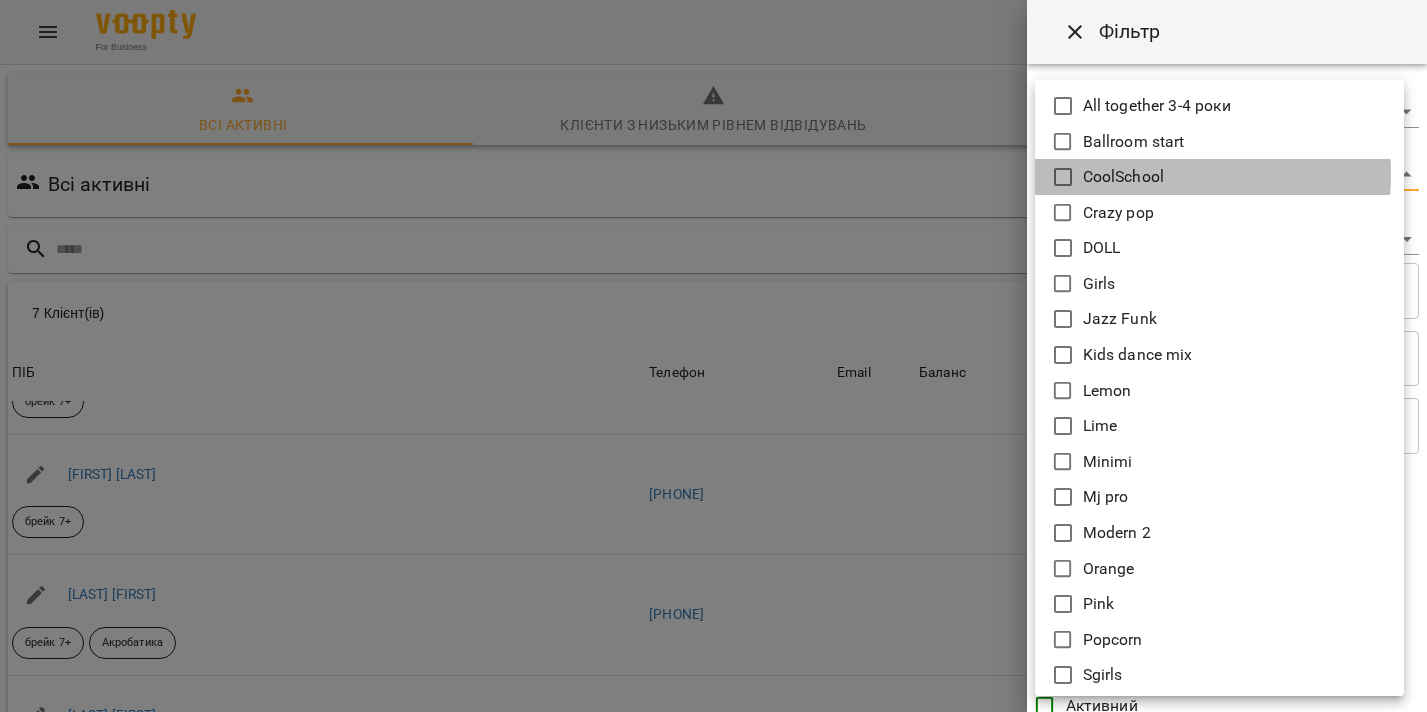 click on "CoolSchool" at bounding box center [1123, 177] 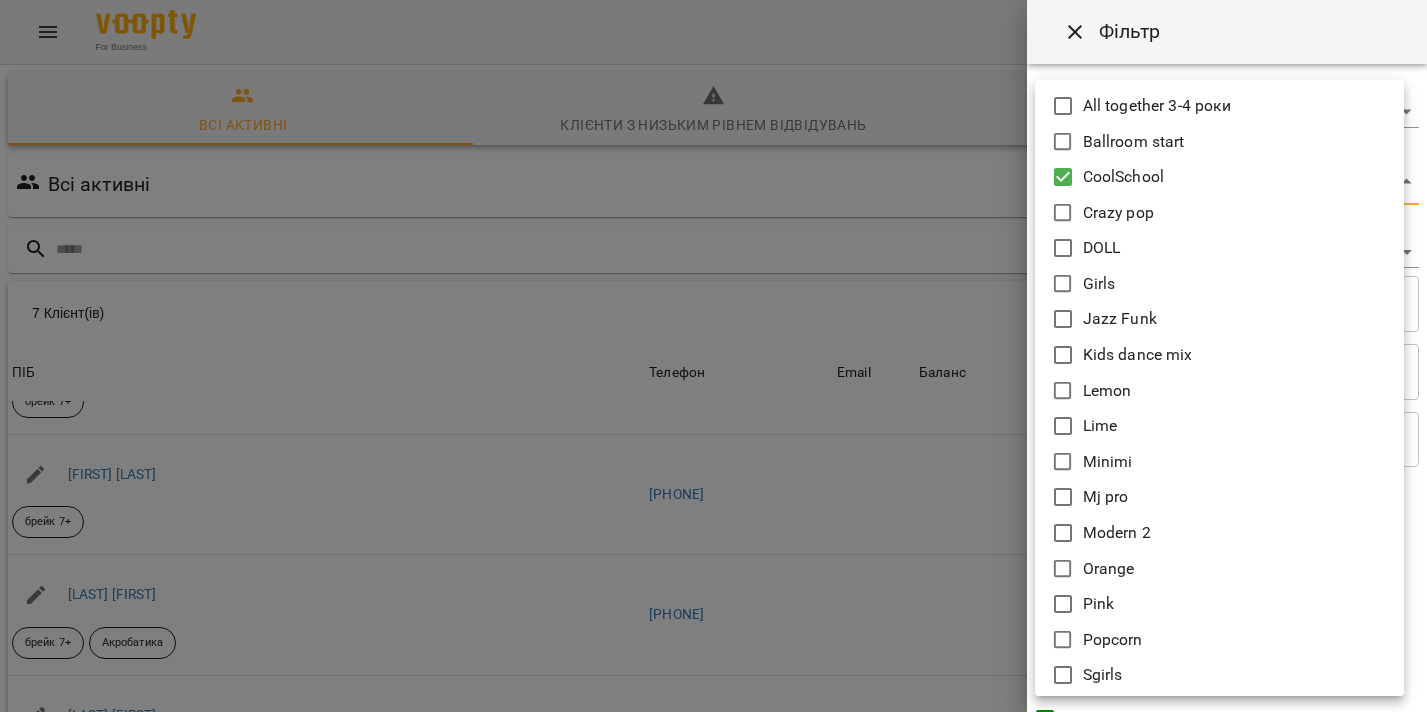 click at bounding box center [713, 356] 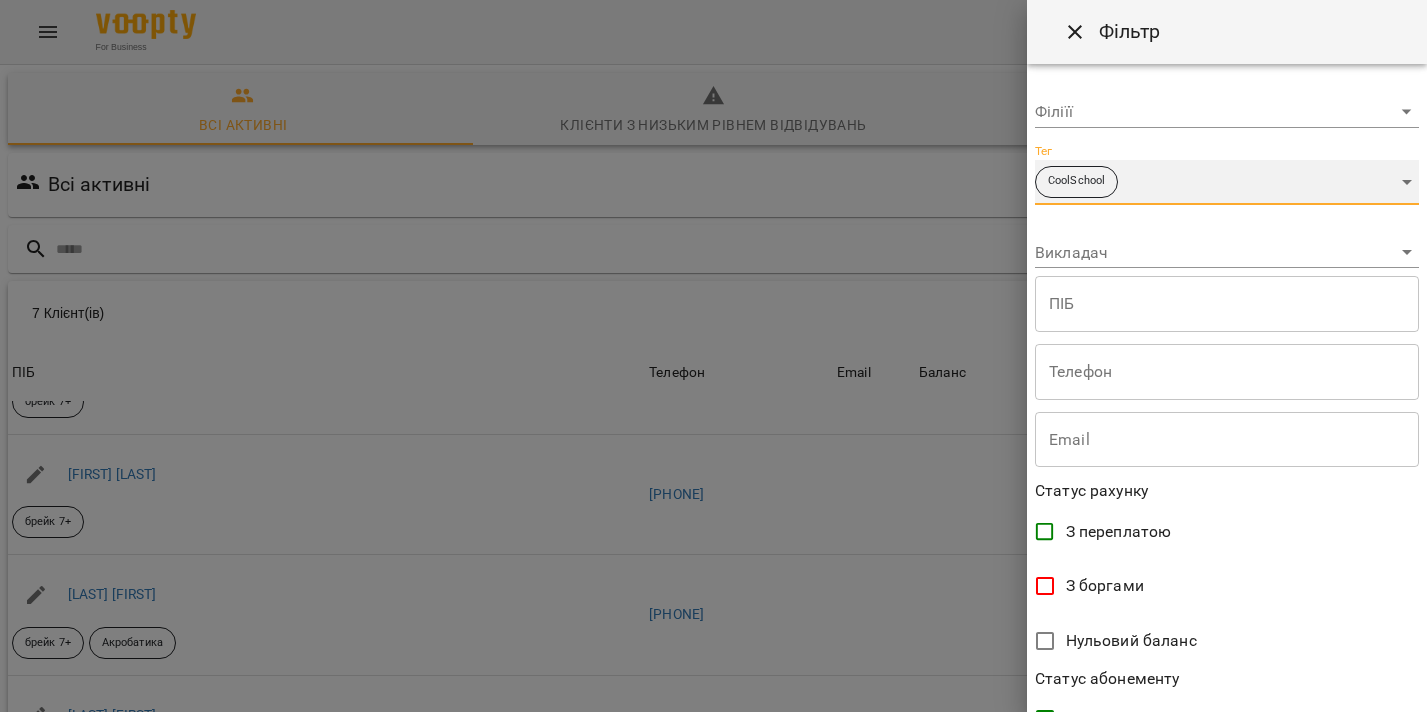 scroll, scrollTop: 413, scrollLeft: 0, axis: vertical 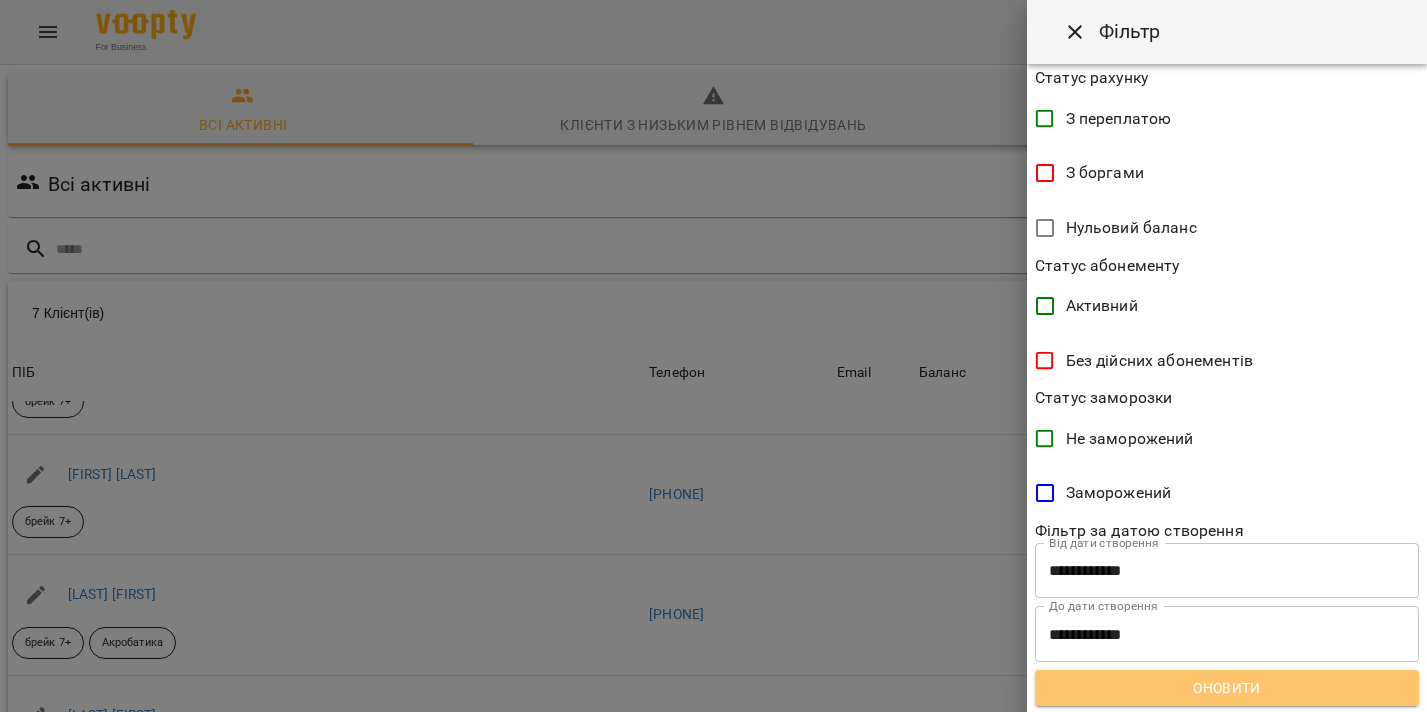click on "Оновити" at bounding box center (1227, 688) 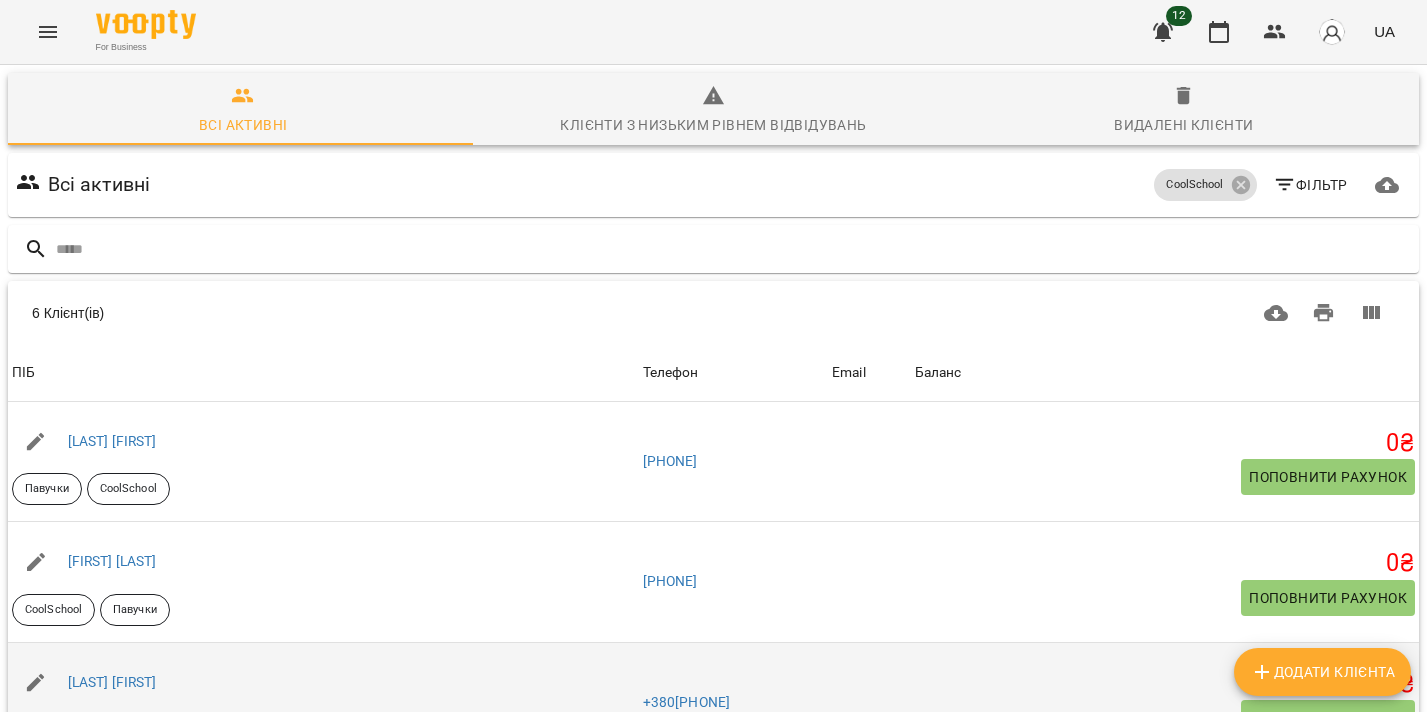 scroll, scrollTop: 280, scrollLeft: 0, axis: vertical 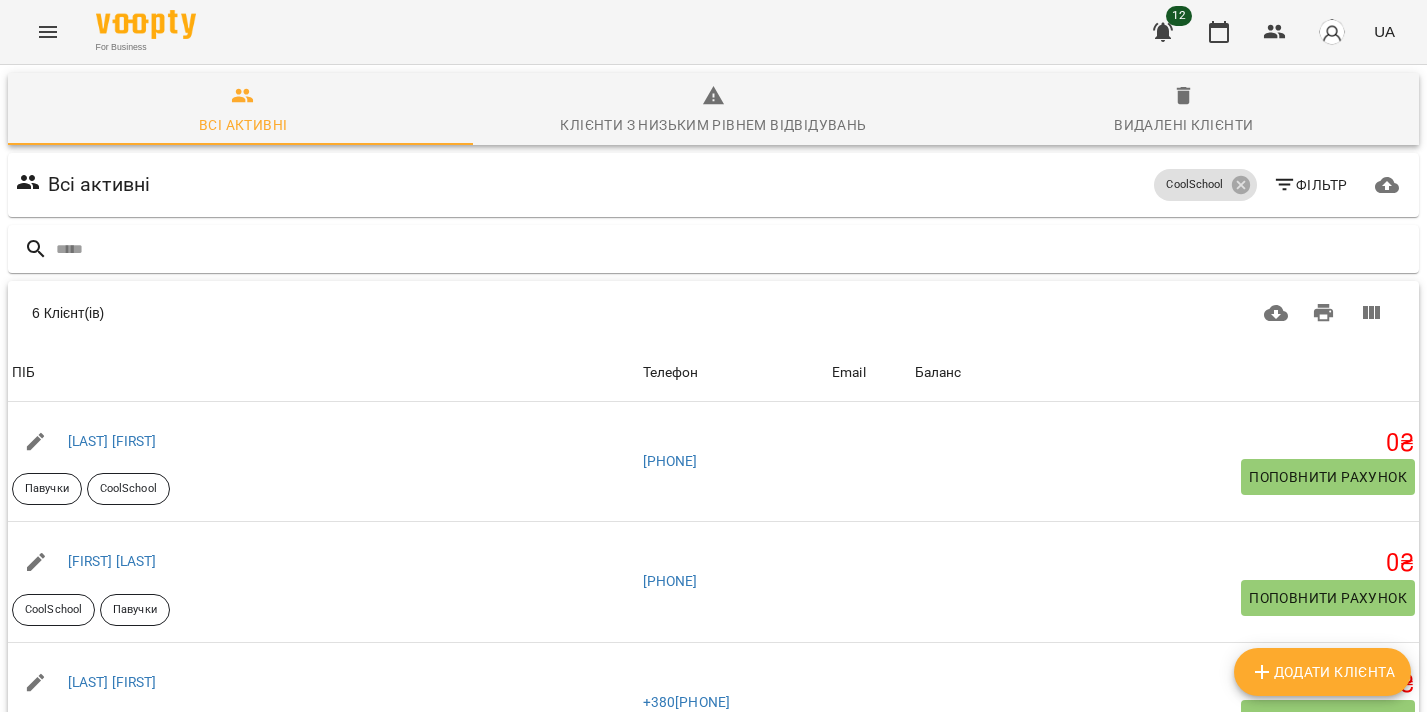 click 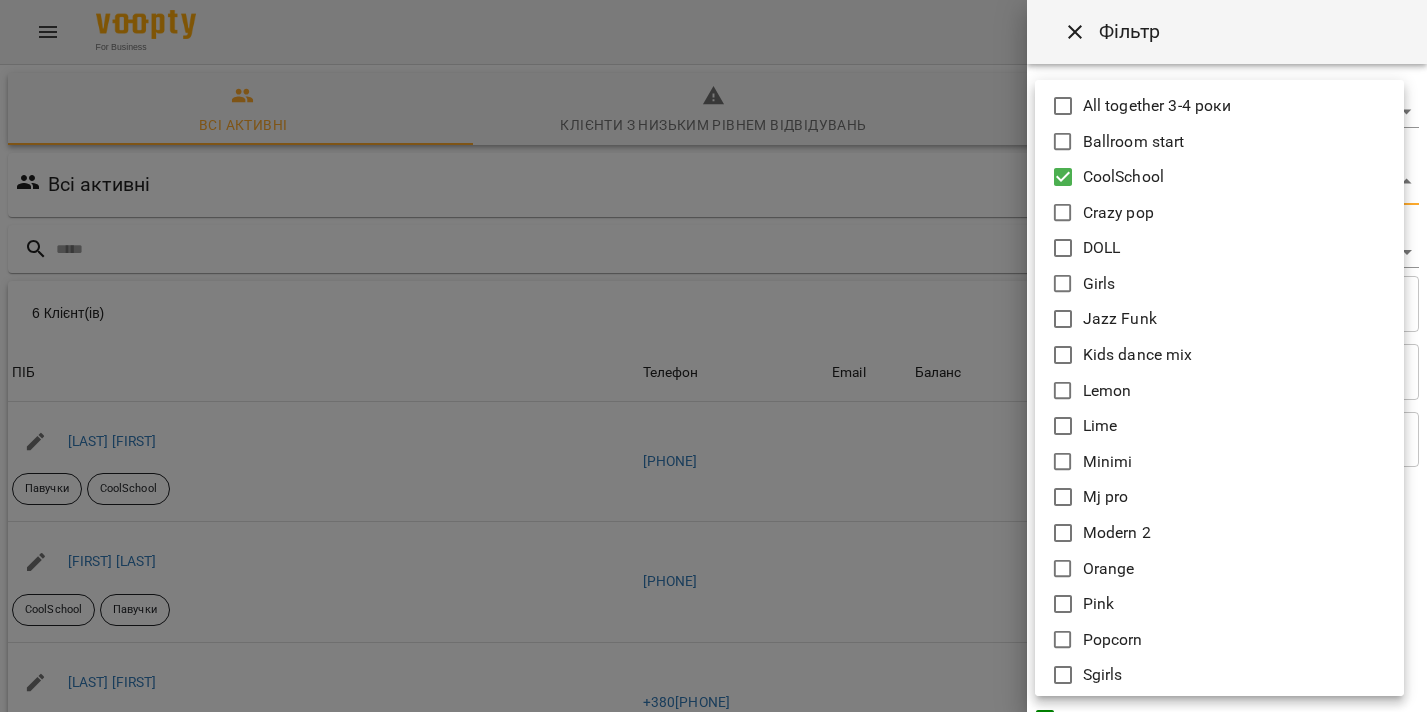 click on "For Business 12 UA Всі активні Клієнти з низьким рівнем відвідувань Видалені клієнти   Всі активні CoolSchool Фільтр 6   Клієнт(ів) 6   Клієнт(ів) ПІБ Телефон Email Баланс ПІБ Аргінська Катерина Павучки CoolSchool Телефон +380675112215 Email Баланс 0 ₴ Поповнити рахунок ПІБ Асташкіна Єва CoolSchool Павучки Телефон +380974469842 Email Баланс 0 ₴ Поповнити рахунок ПІБ Бойко Соломія CoolSchool Павучки Телефон +380679265707 Email Баланс 0 ₴ Поповнити рахунок ПІБ Дубиняк Єва CoolSchool Телефон +380988081714 Email Баланс -3000 ₴ Поповнити рахунок ПІБ Дутко  Злата Павучки CoolSchool Телефон +380683006003 Email -1740" at bounding box center (713, 522) 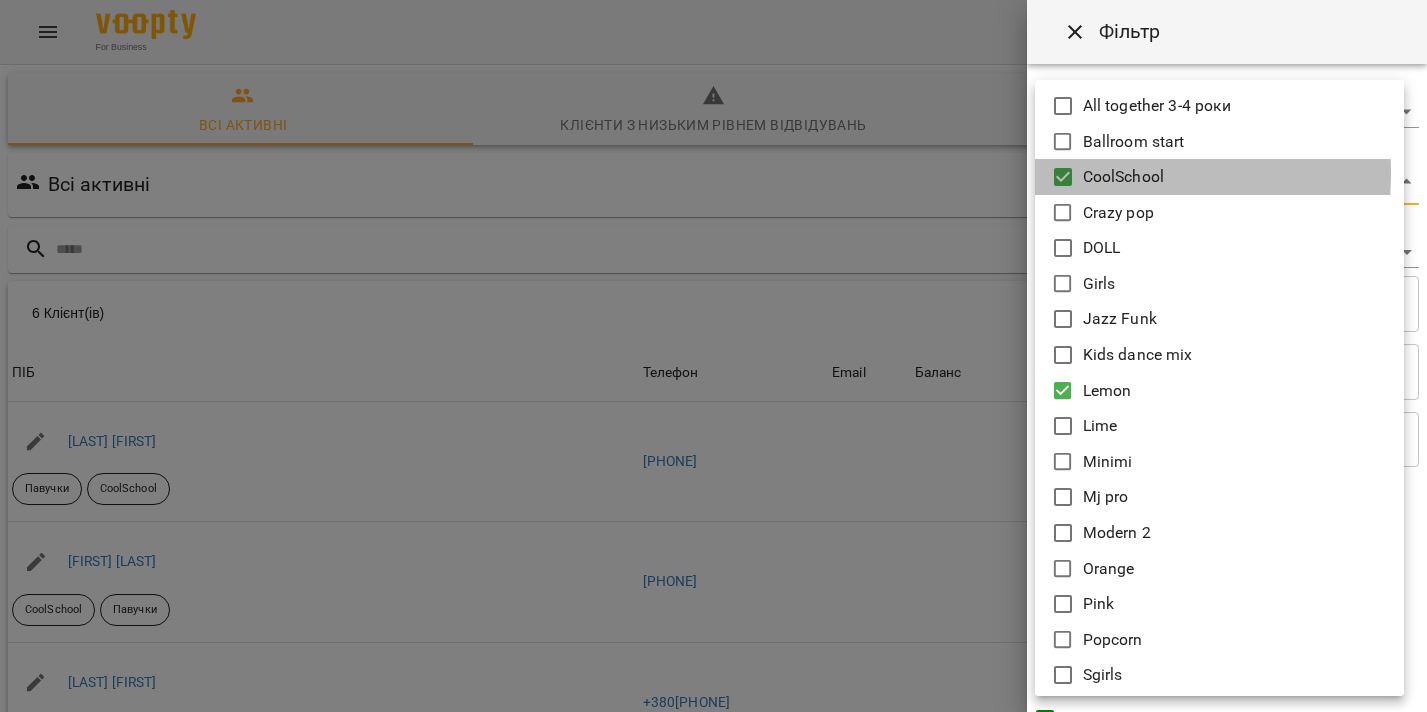 click 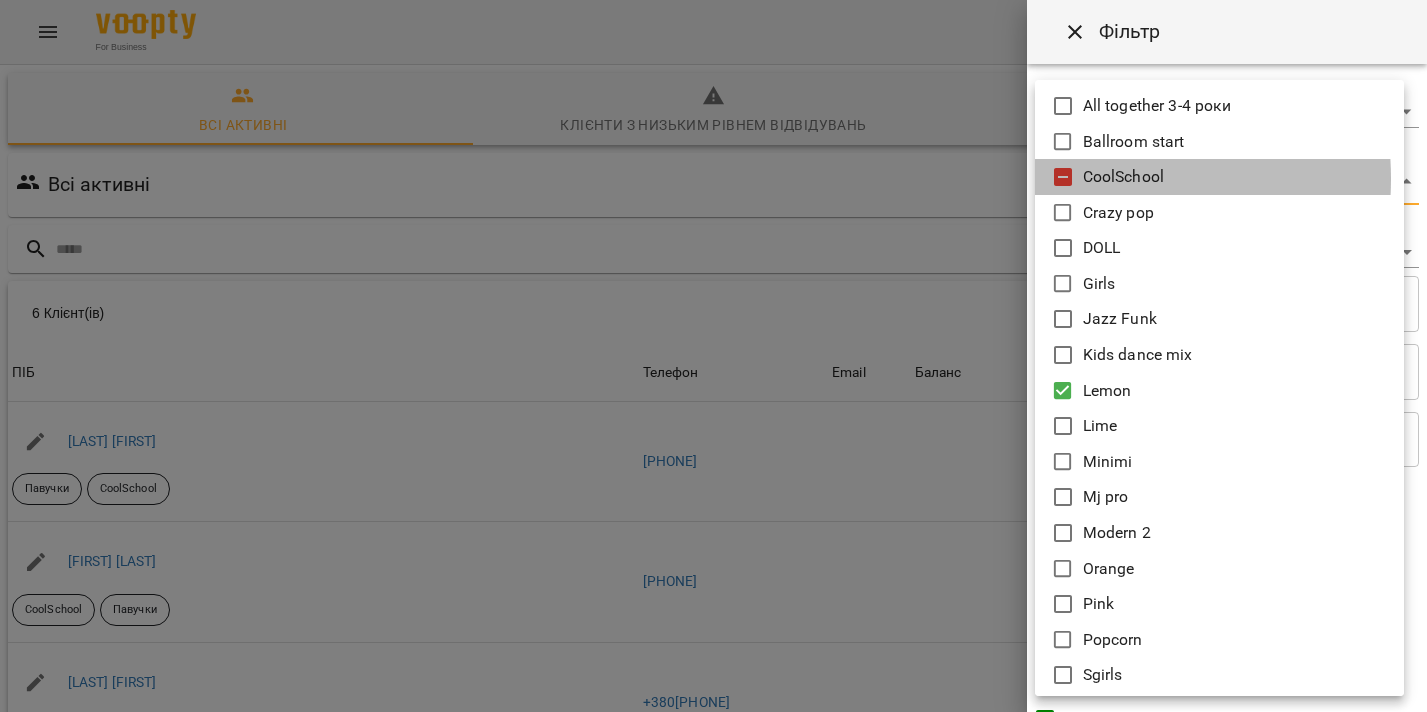 click 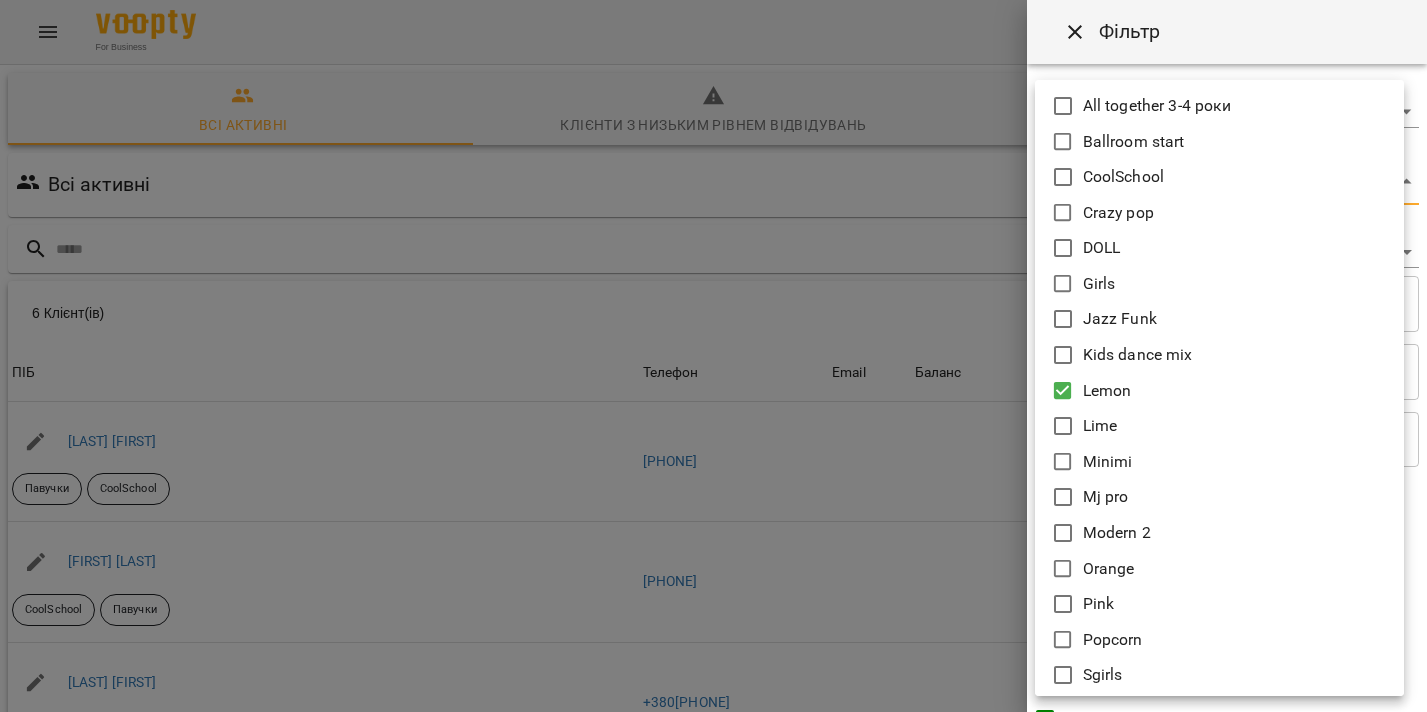 click at bounding box center [713, 356] 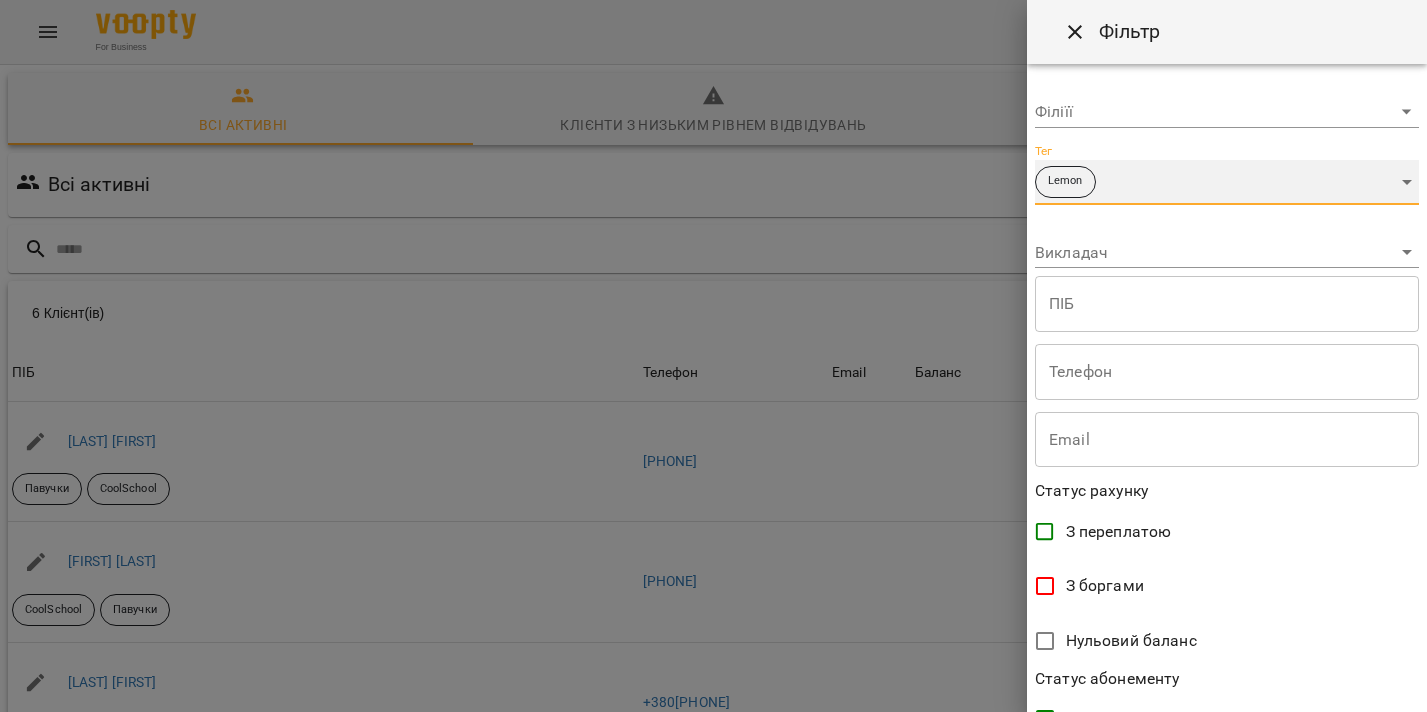 scroll, scrollTop: 649, scrollLeft: 0, axis: vertical 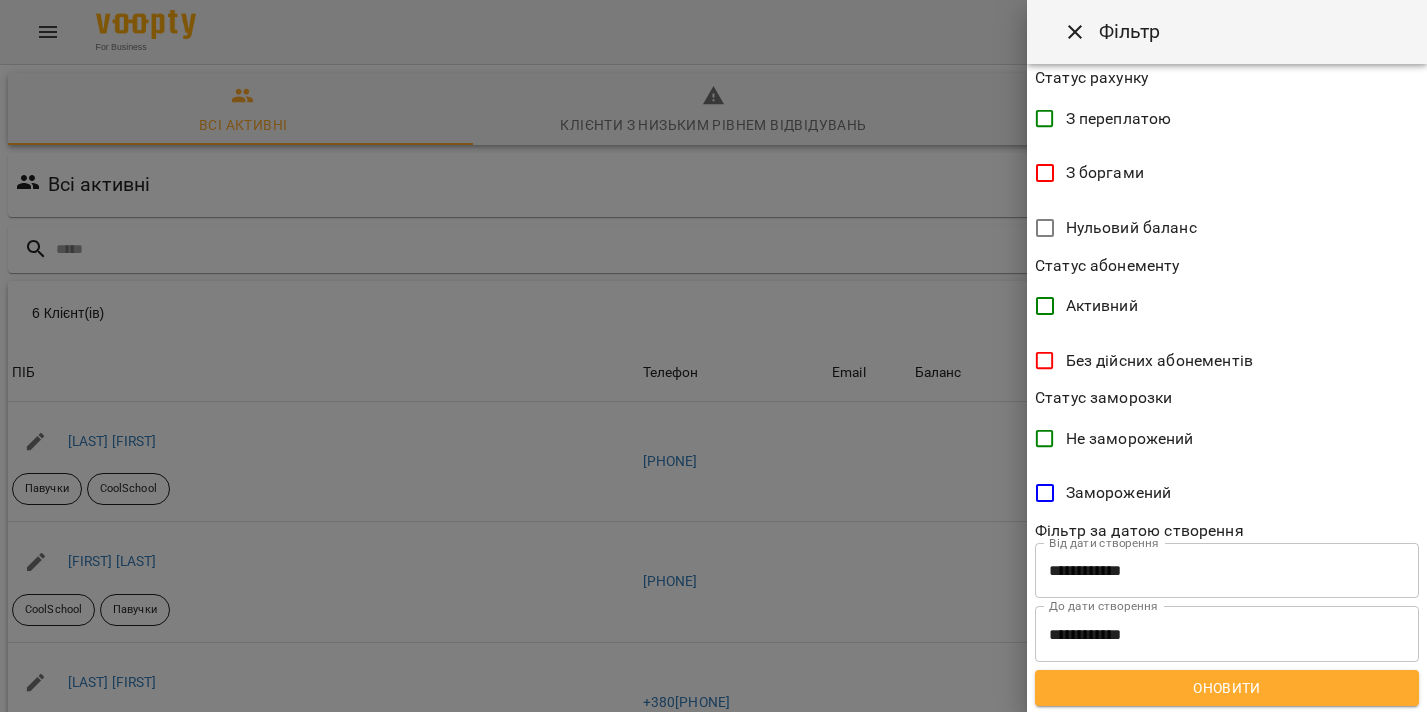 click on "Оновити" at bounding box center (1227, 688) 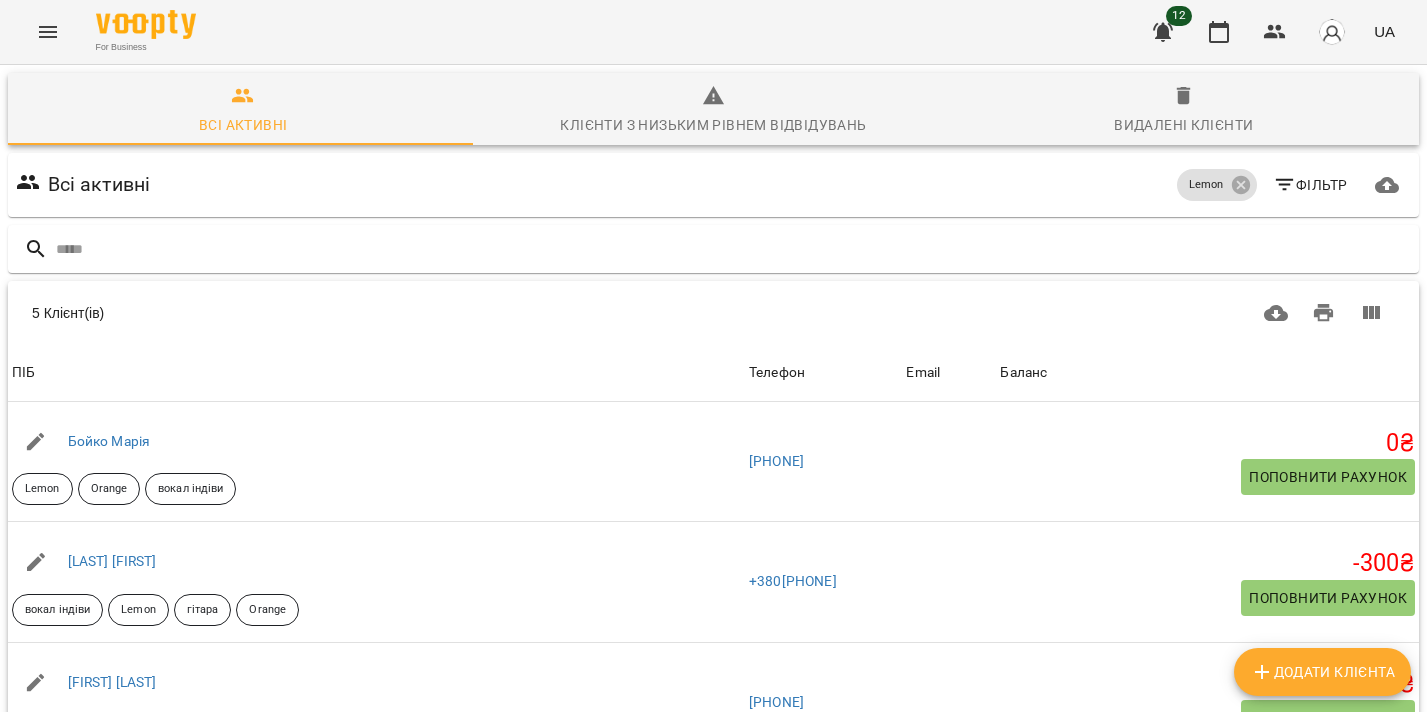 click 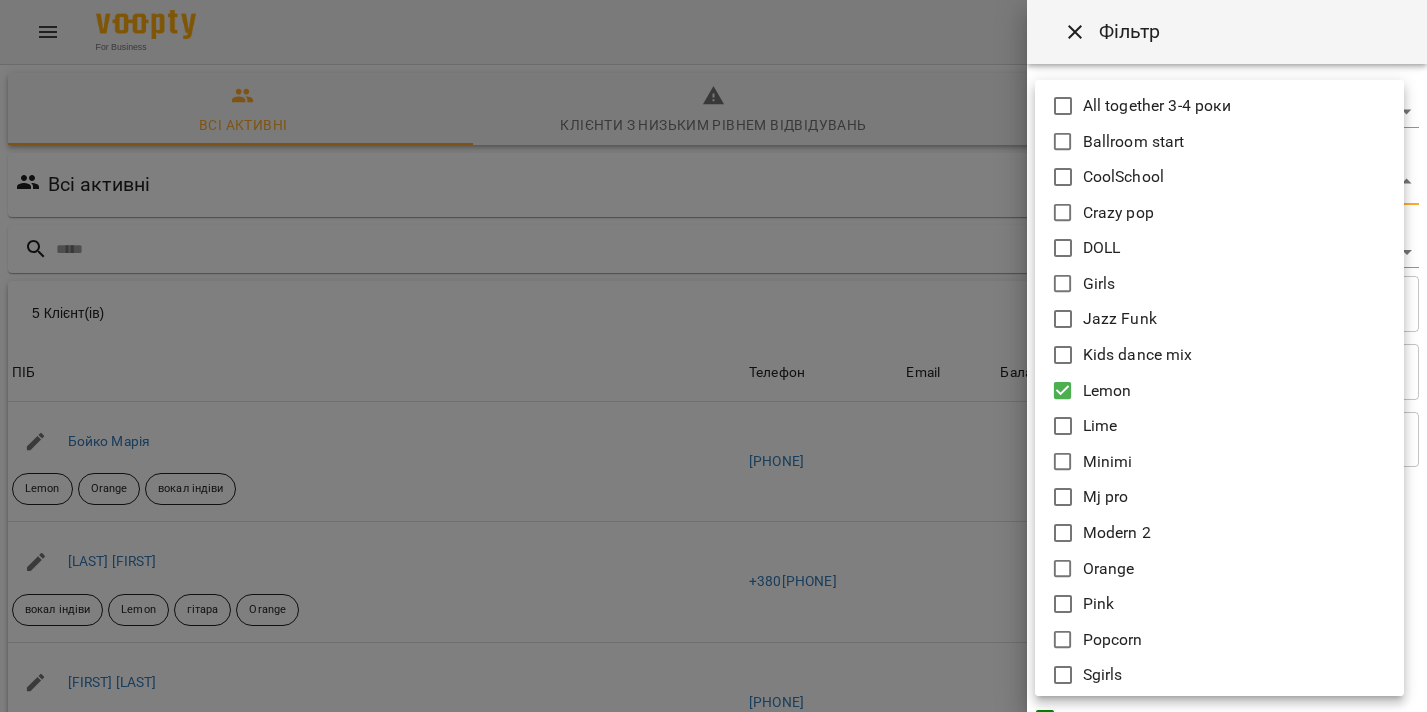 click on "For Business 12 UA Всі активні Клієнти з низьким рівнем відвідувань Видалені клієнти   Всі активні Lemon Фільтр 5   Клієнт(ів) 5   Клієнт(ів) ПІБ Телефон Email Баланс ПІБ Бойко Марія  Lemon Orange вокал індіви Телефон +380976759896 Email Баланс 0 ₴ Поповнити рахунок ПІБ Білецька Любов вокал індіви Lemon гітара Orange Телефон +380689041939 Email Баланс -300 ₴ Поповнити рахунок ПІБ Білик Владислав Lemon Телефон +380637239877 Email Баланс -2200 ₴ Поповнити рахунок ПІБ Копійчук Яна Lemon Павучки Телефон +380934415651 Email 66e144794e500e13af302ef8@voopty.mail.com Баланс 0 ₴ Поповнити рахунок ПІБ Шенгера Яна Orange 0" at bounding box center (713, 522) 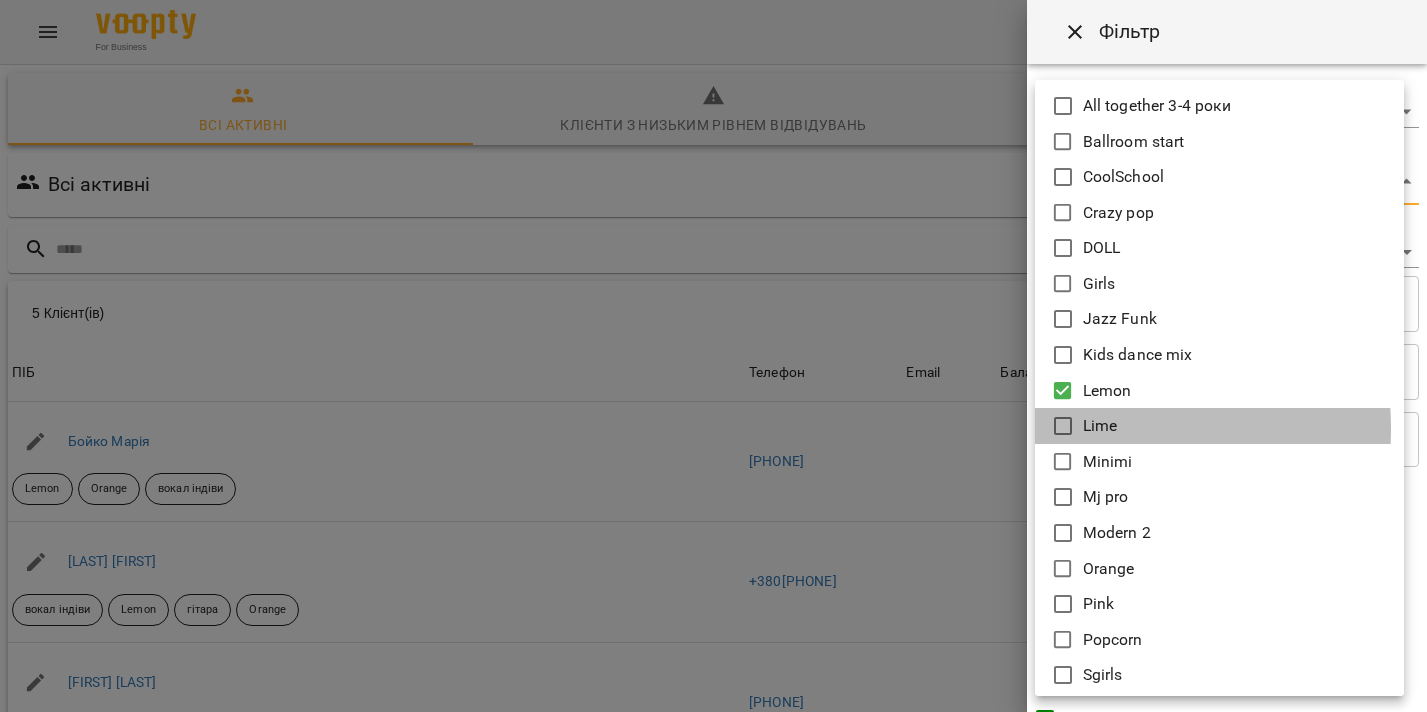 click 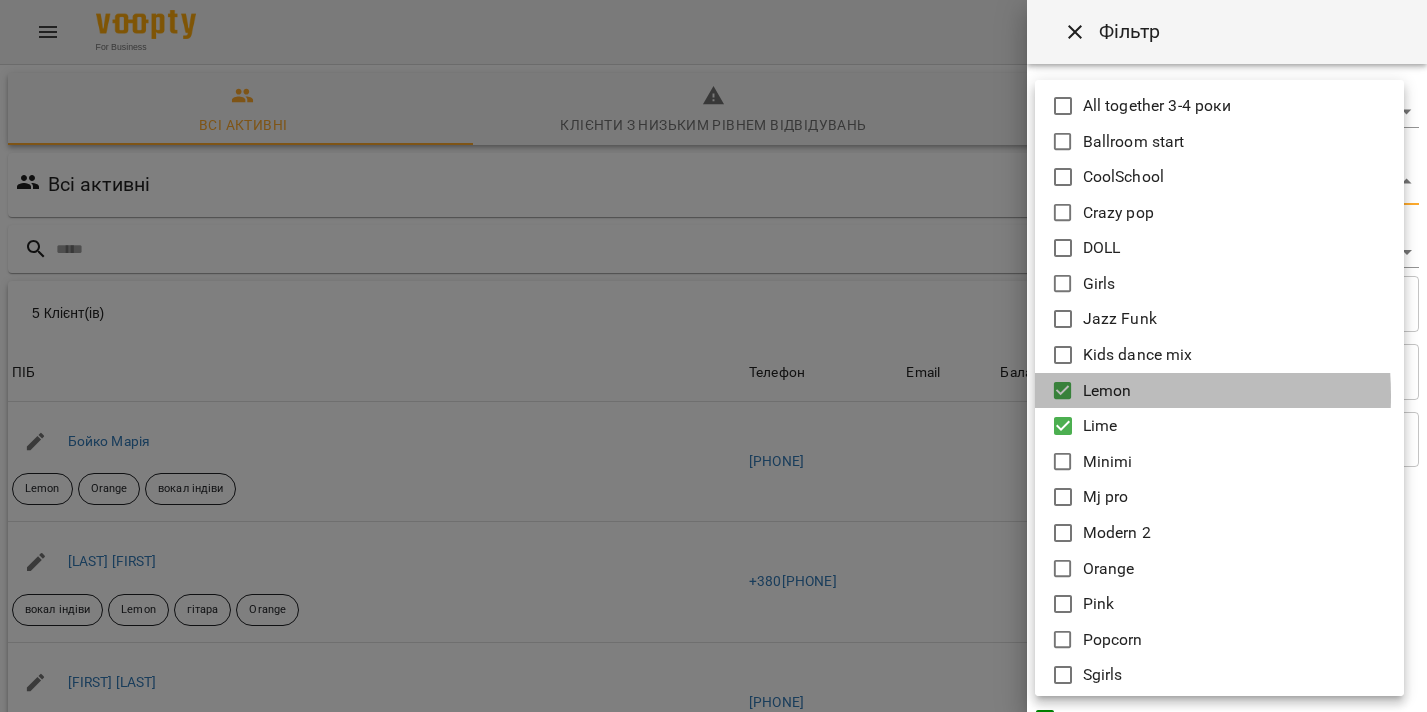drag, startPoint x: 1058, startPoint y: 395, endPoint x: 999, endPoint y: 363, distance: 67.11929 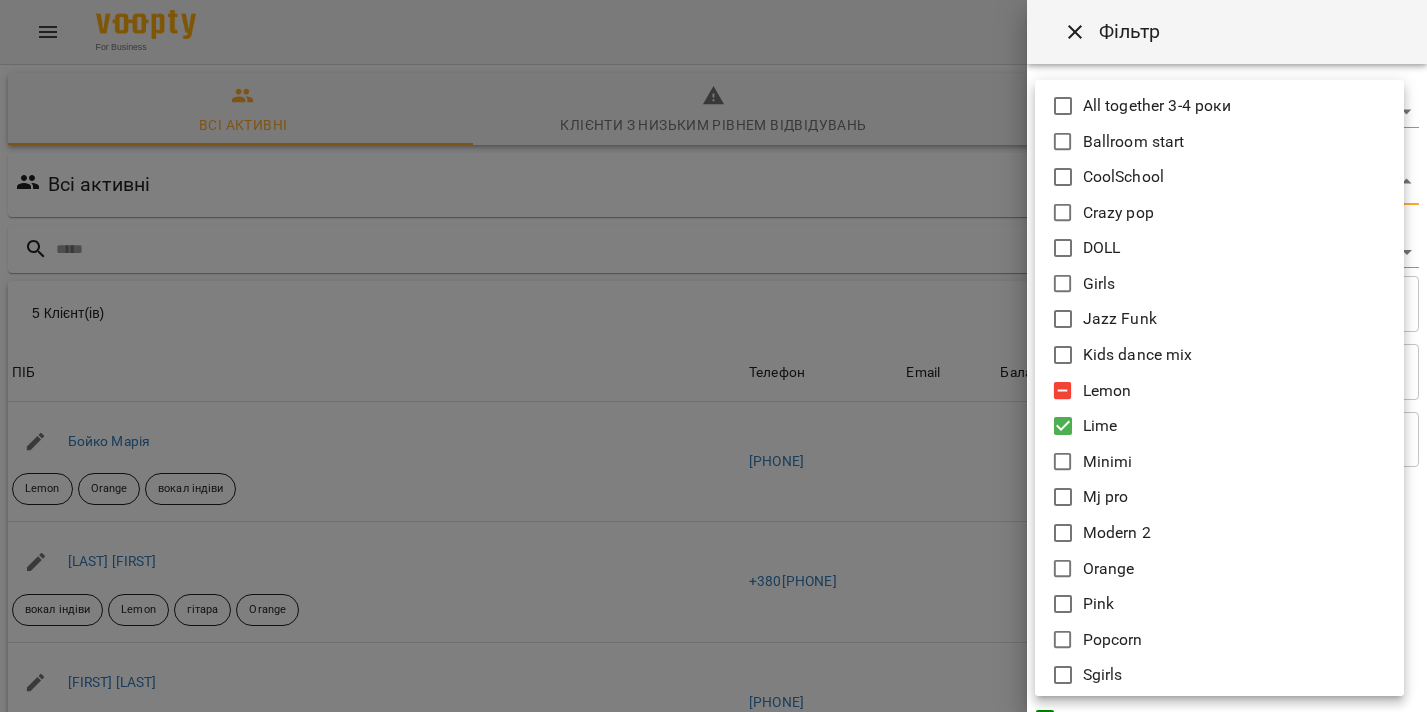 click 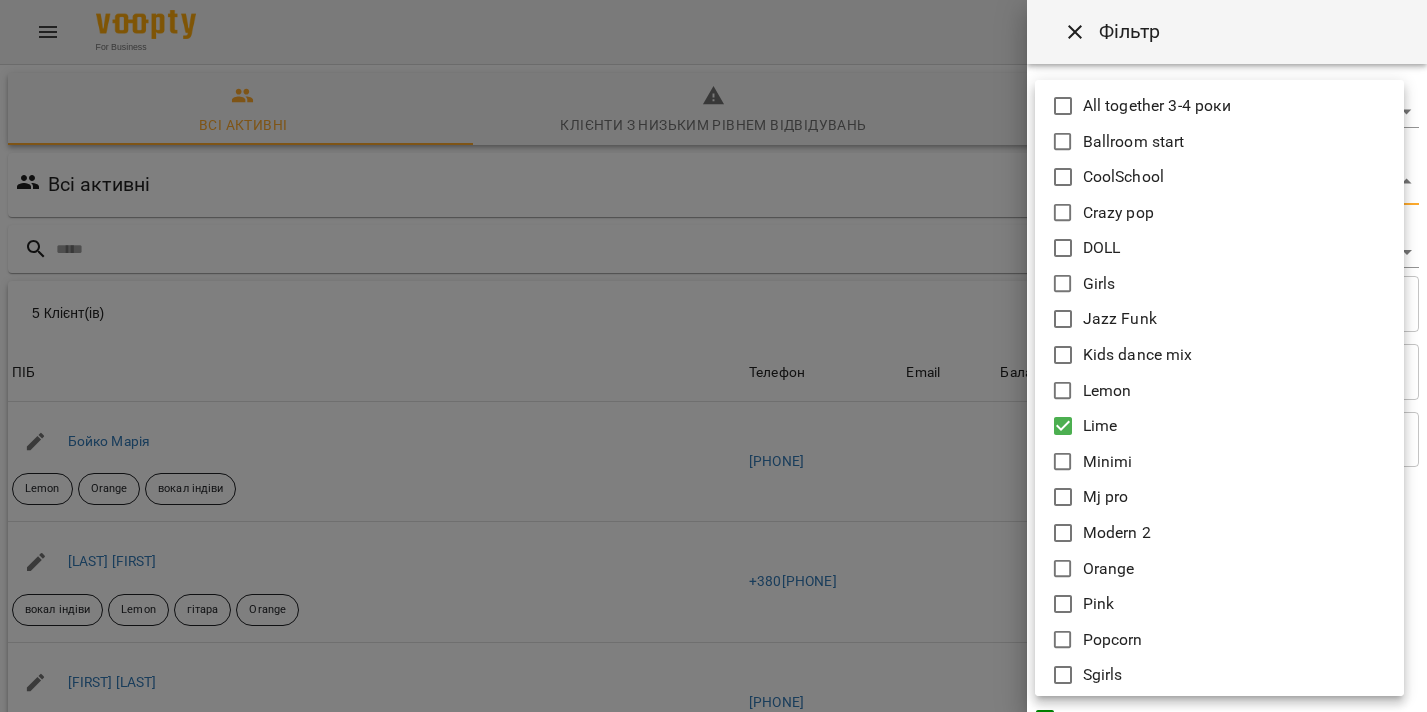 click at bounding box center [713, 356] 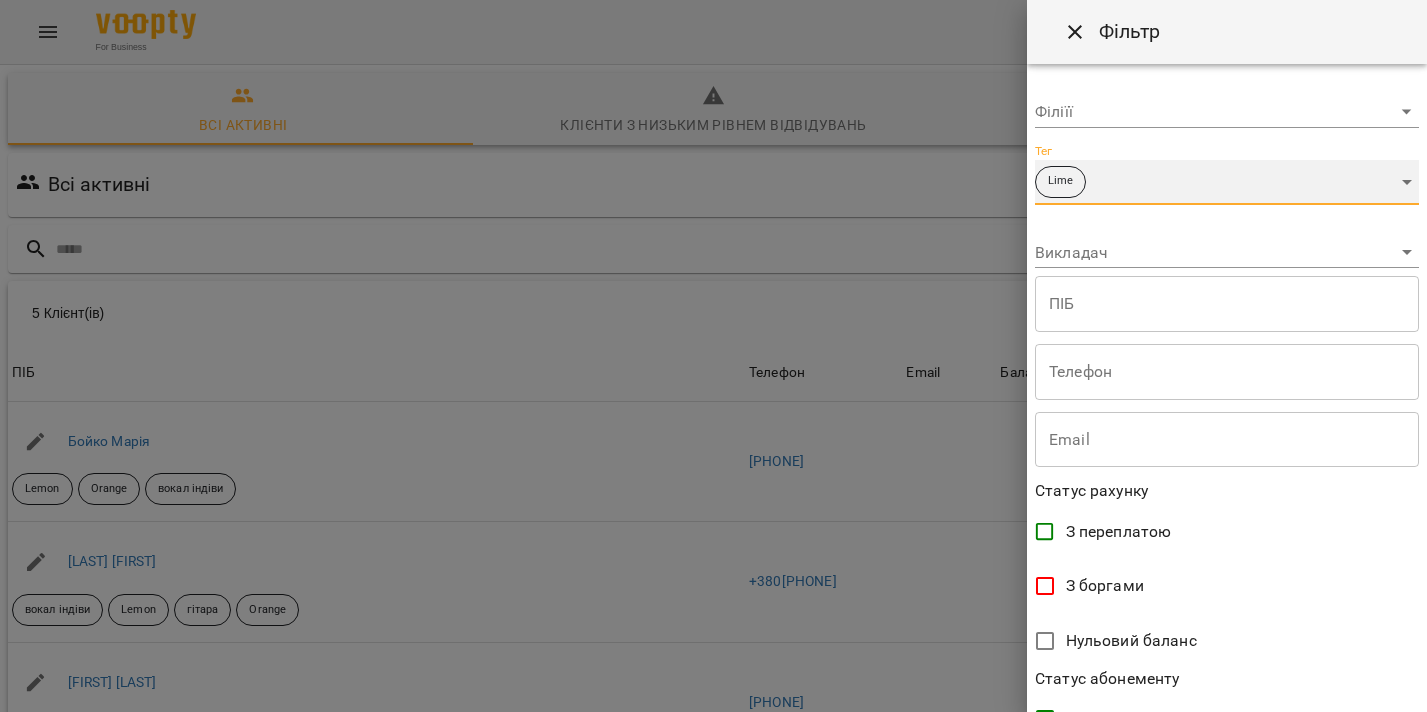 scroll, scrollTop: 0, scrollLeft: 0, axis: both 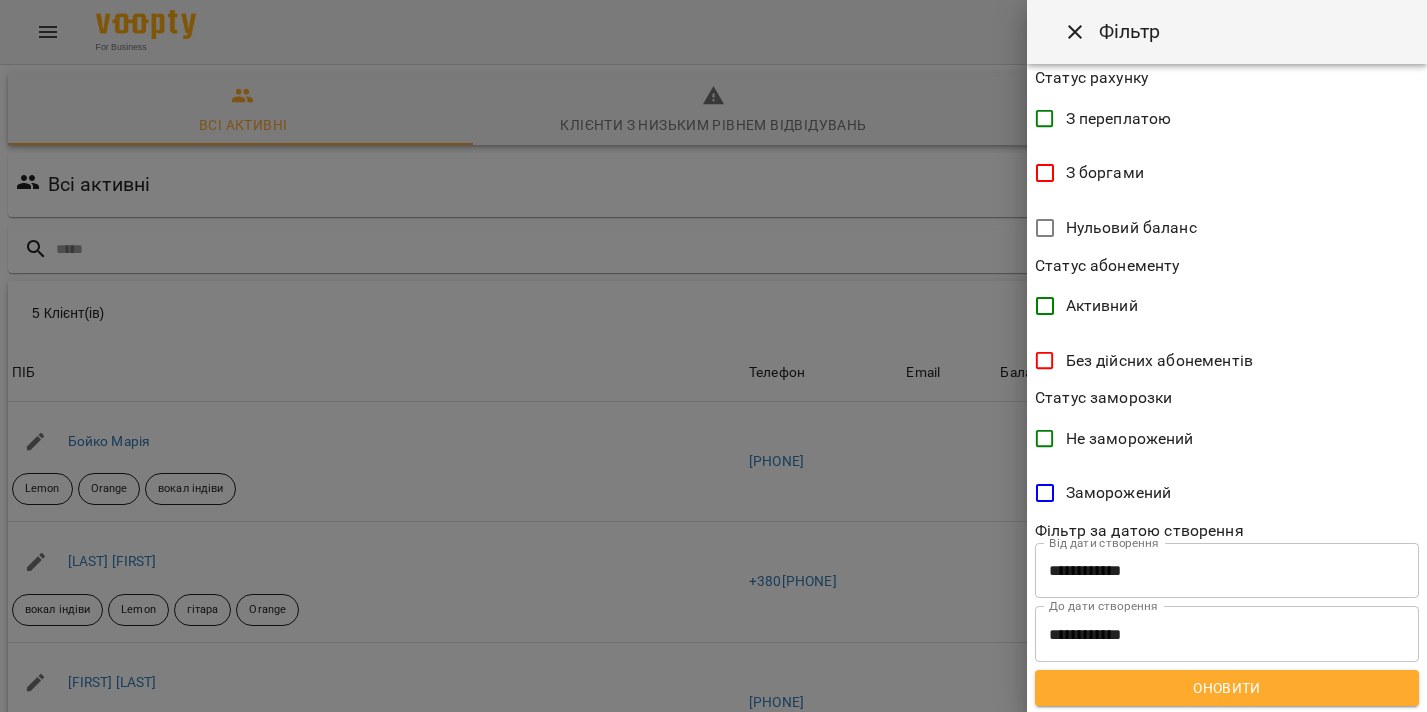 click on "Оновити" at bounding box center [1227, 688] 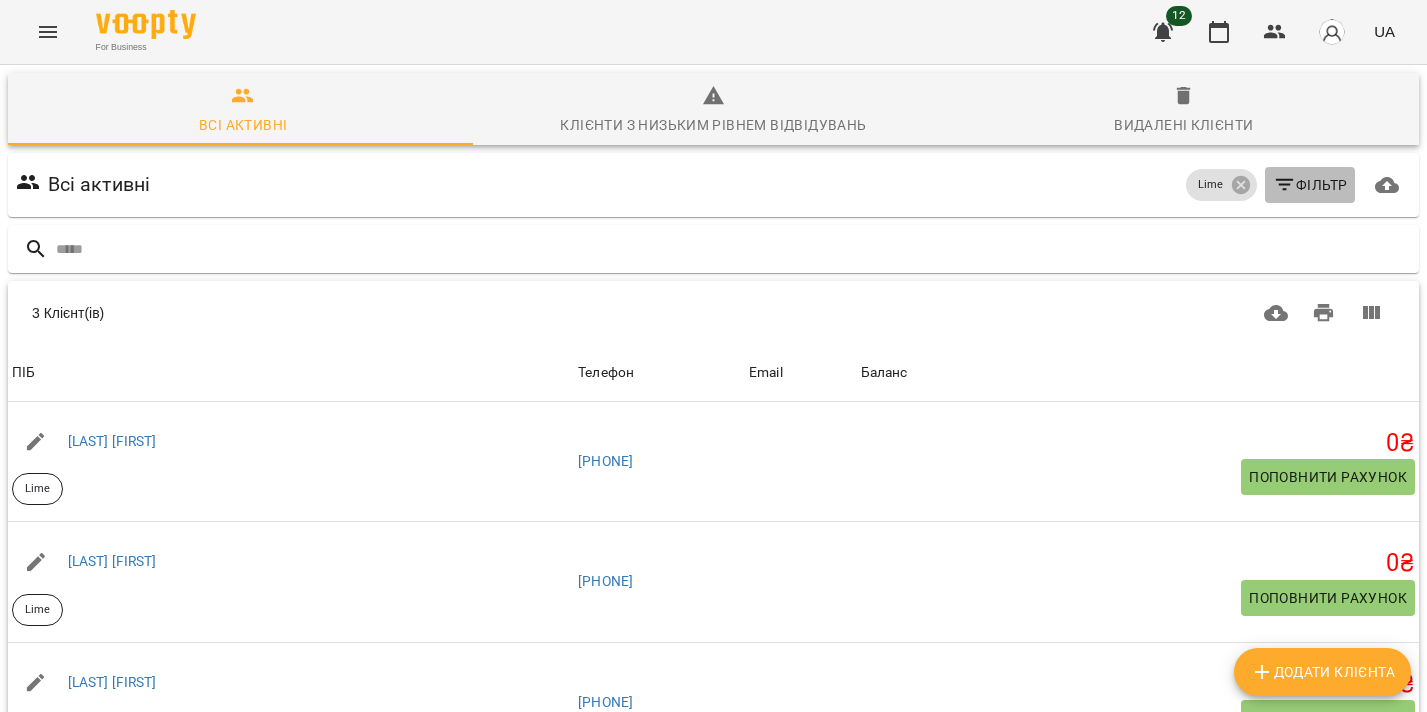click on "Фільтр" at bounding box center (1310, 185) 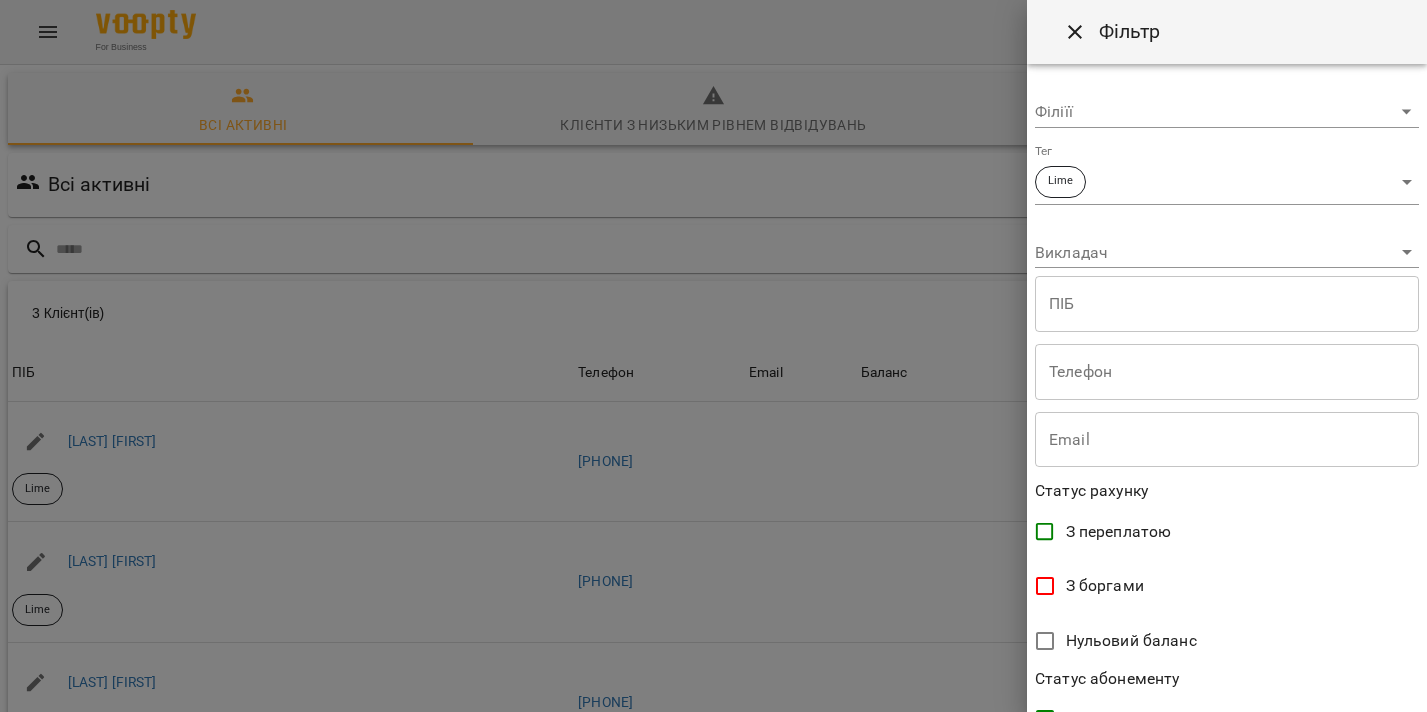 click on "For Business 12 UA Всі активні Клієнти з низьким рівнем відвідувань Видалені клієнти   Всі активні Lime Фільтр 3   Клієнт(ів) 3   Клієнт(ів) ПІБ Телефон Email Баланс ПІБ Антощак Вікторія Lime Телефон +380931541973 Email Баланс 0 ₴ Поповнити рахунок ПІБ Кицай Ірина Lime Телефон +380988030679 Email Баланс 0 ₴ Поповнити рахунок ПІБ Мищишин Злата Lime Телефон +380973817495 Email Баланс 0 ₴ Поповнити рахунок Rows per page: 50 ** 1-3 of 3 Додати клієнта
Фільтр Філіїї ​ Тег Lime **** Викладач ​ ПІБ ПІБ Телефон Телефон Email Email Статус рахунку З боргами" at bounding box center (713, 482) 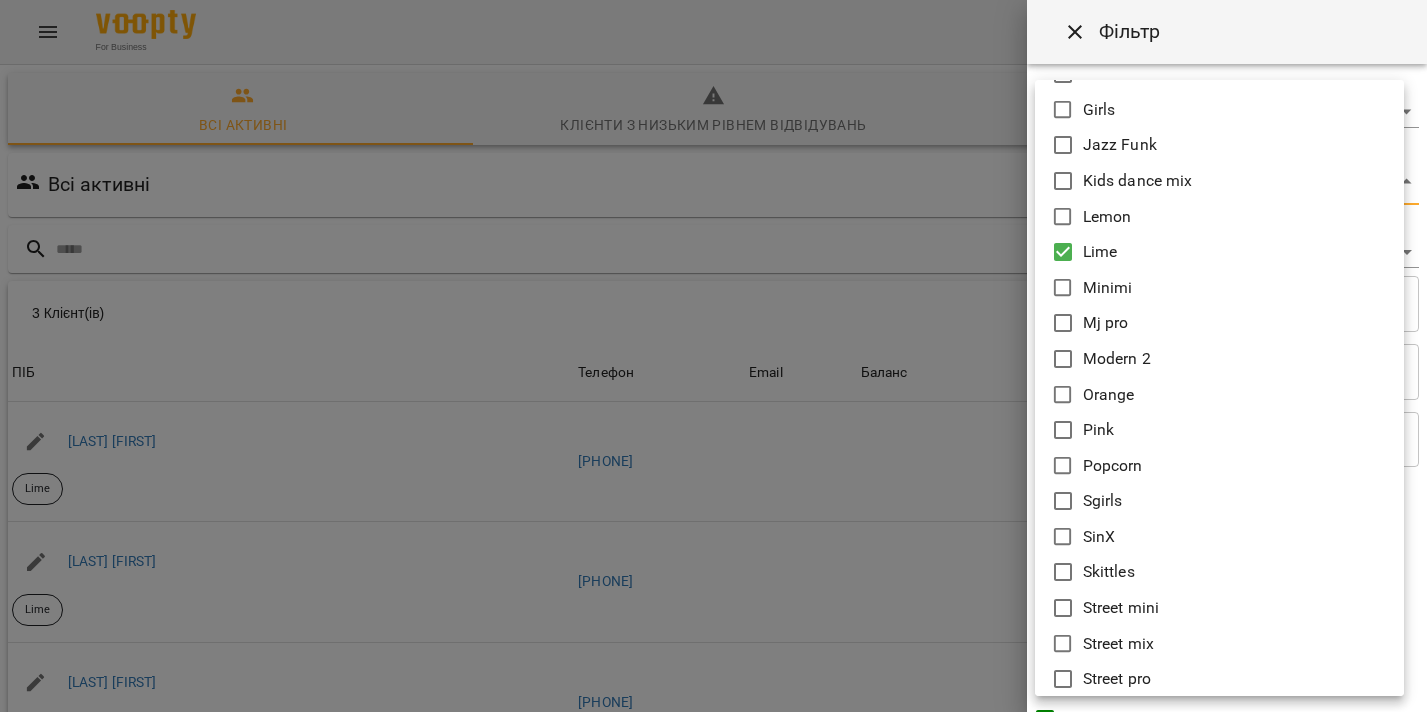 scroll, scrollTop: 202, scrollLeft: 0, axis: vertical 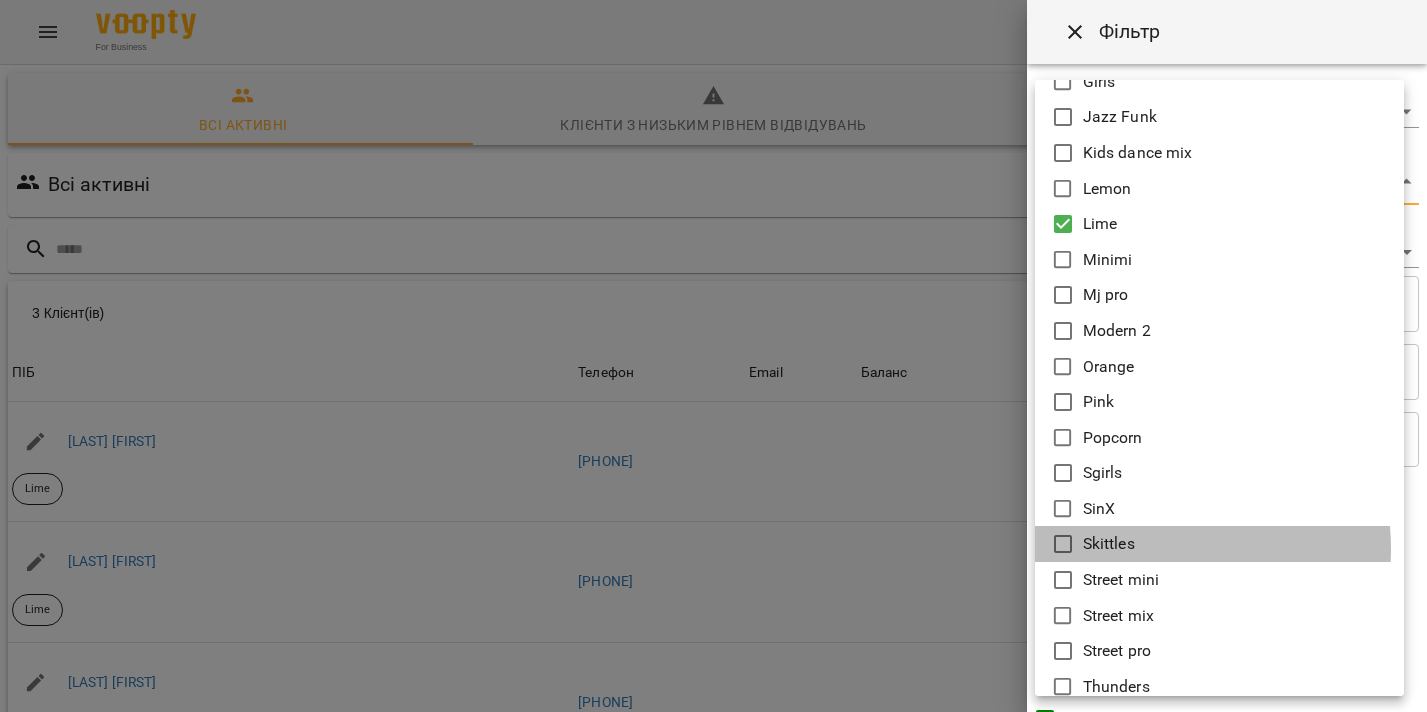 click on "Skittles" at bounding box center (1109, 544) 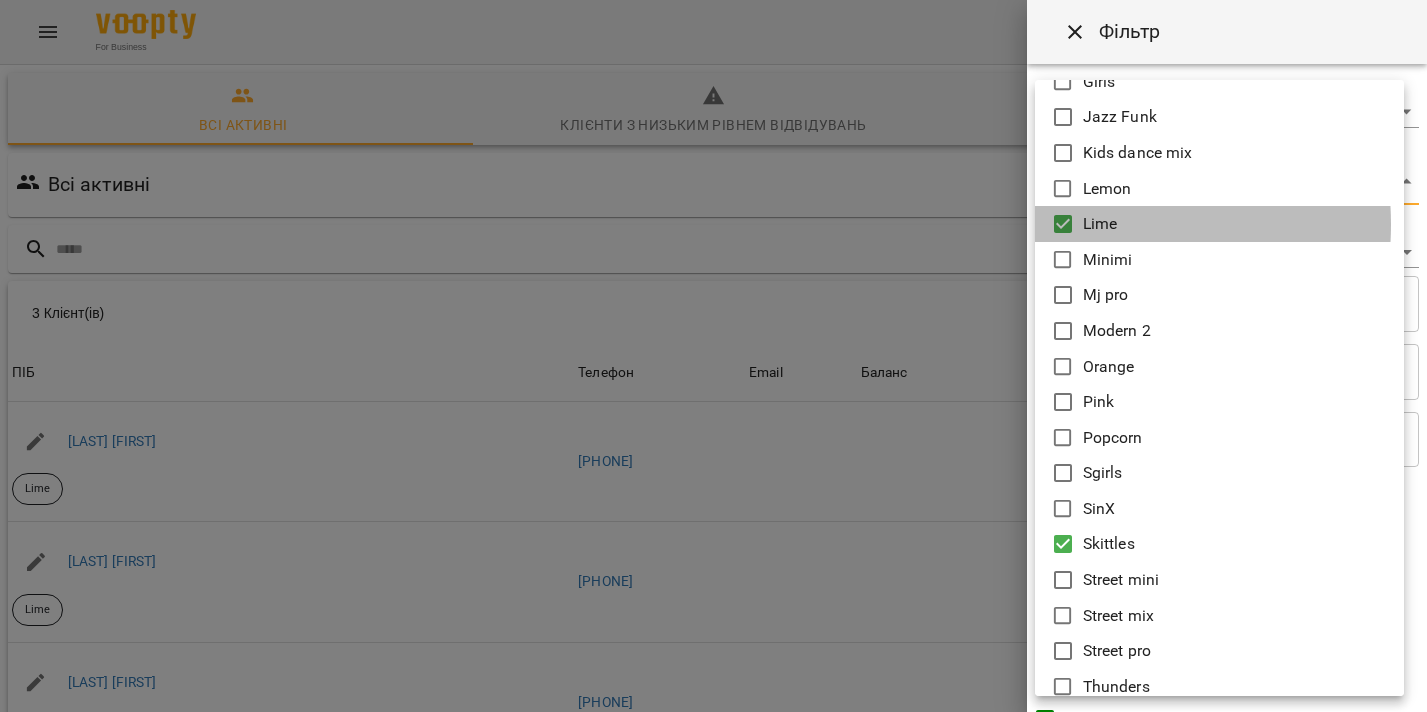 click 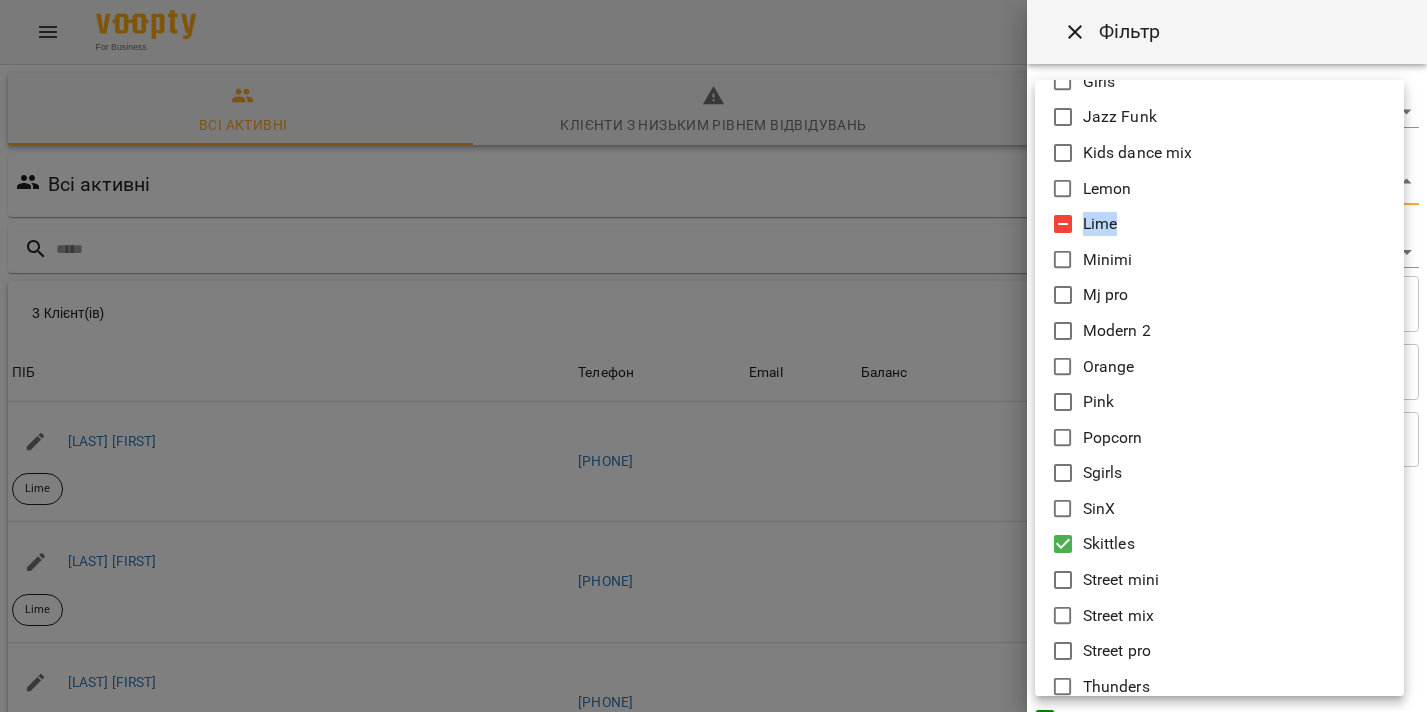 click 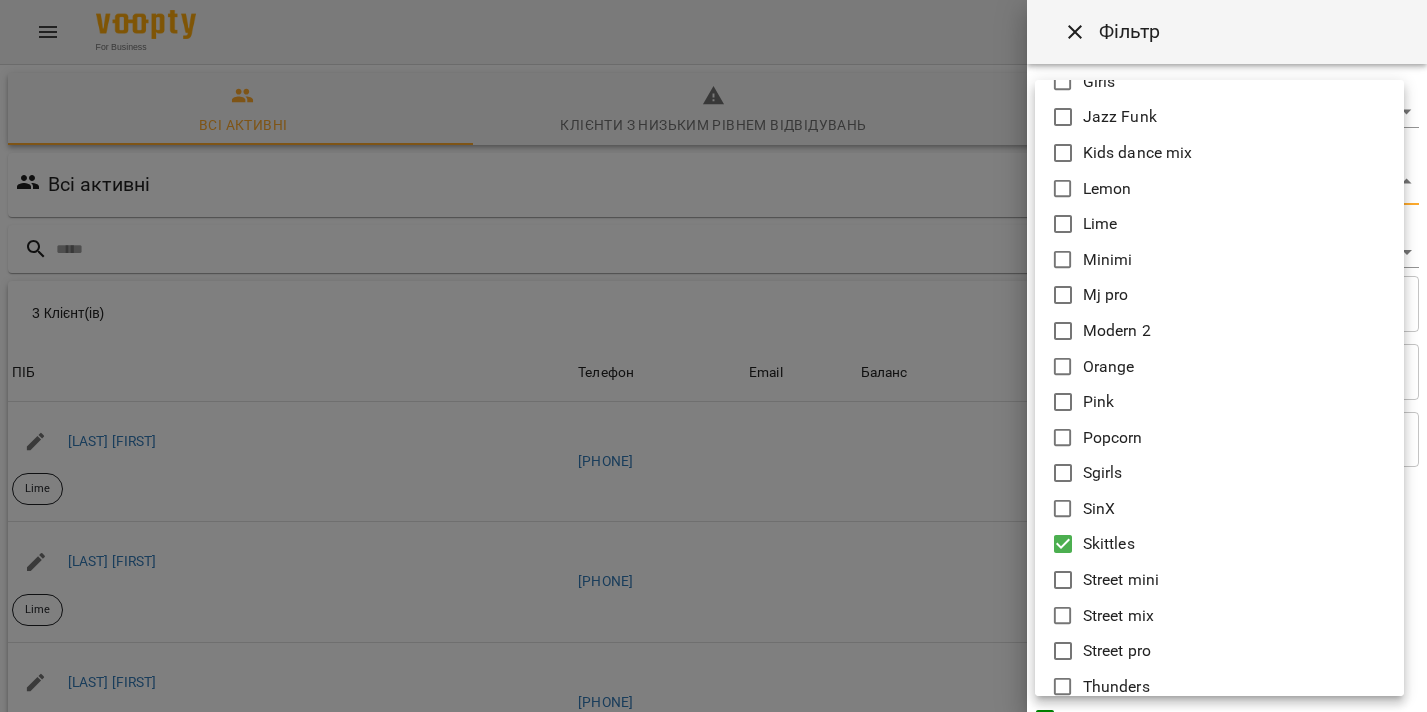 click at bounding box center [713, 356] 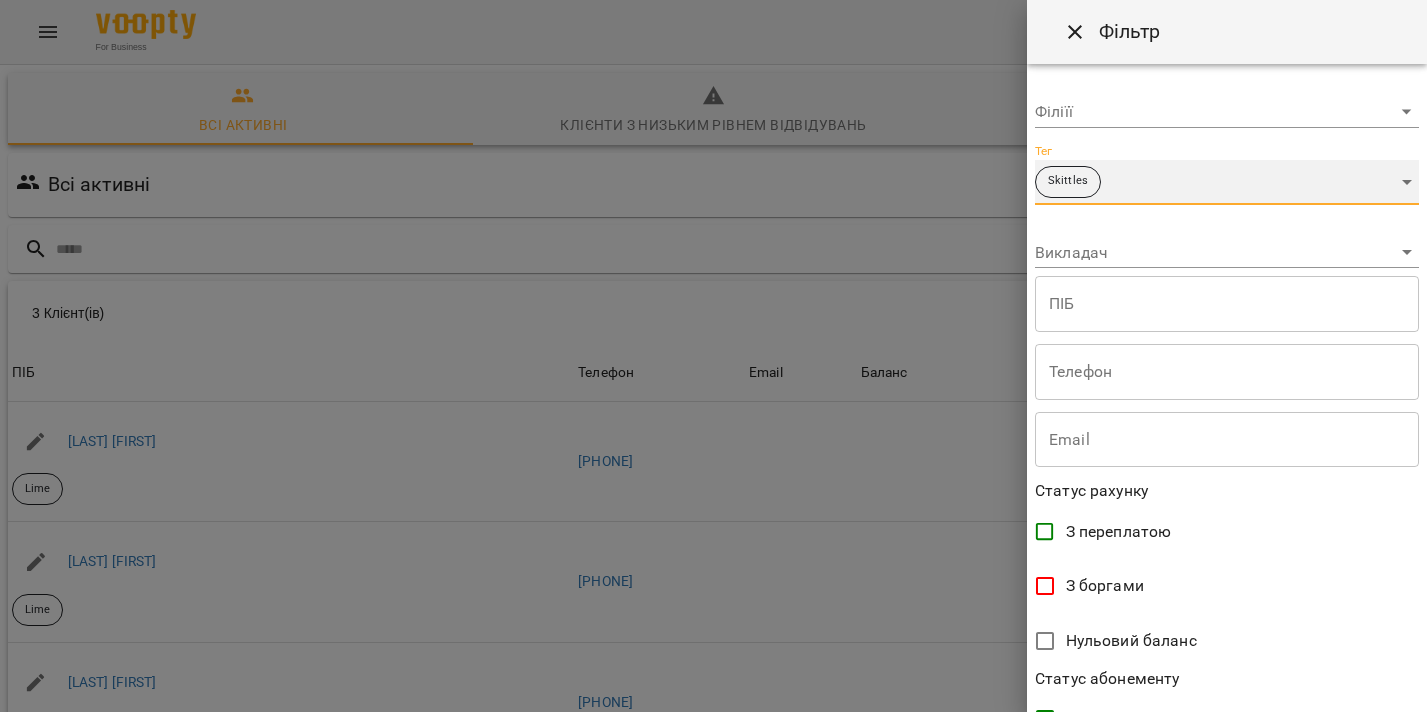 scroll, scrollTop: 413, scrollLeft: 0, axis: vertical 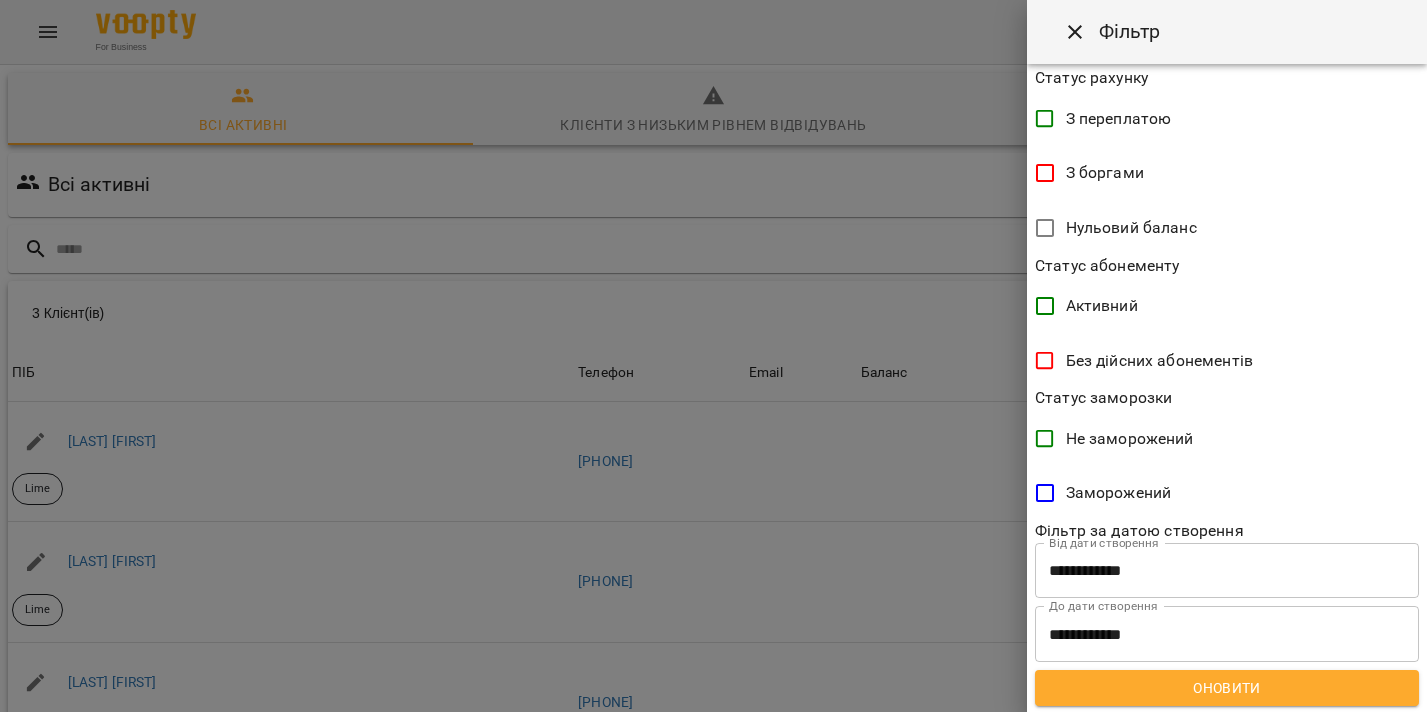 click on "**********" at bounding box center [1227, 388] 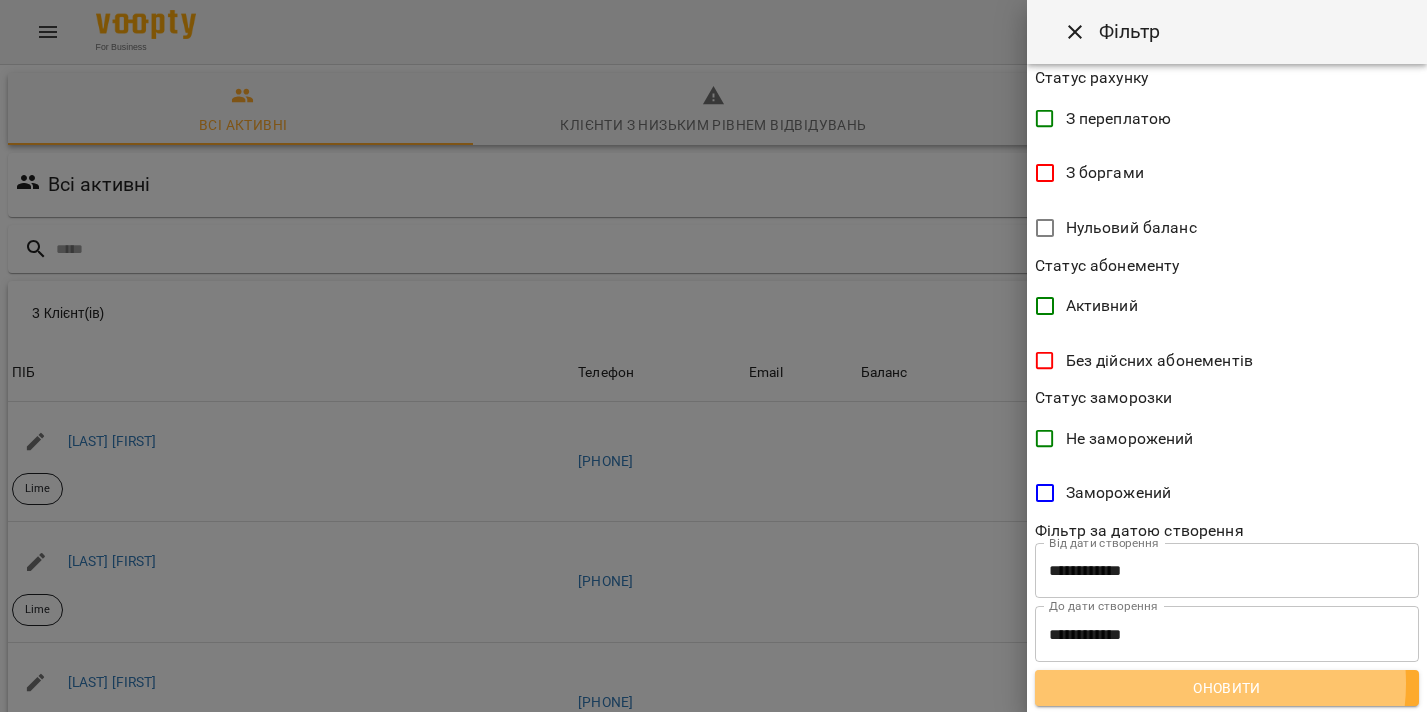 click on "Оновити" at bounding box center (1227, 688) 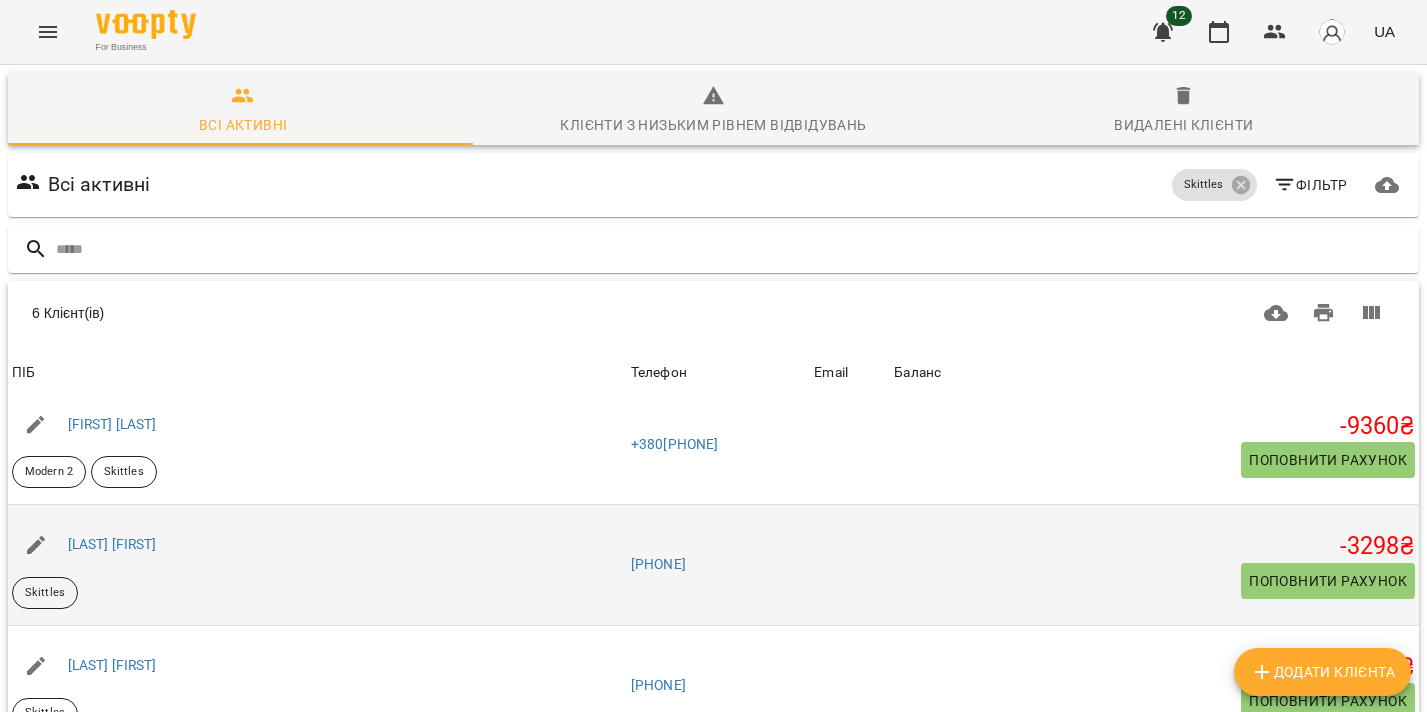 scroll, scrollTop: 280, scrollLeft: 0, axis: vertical 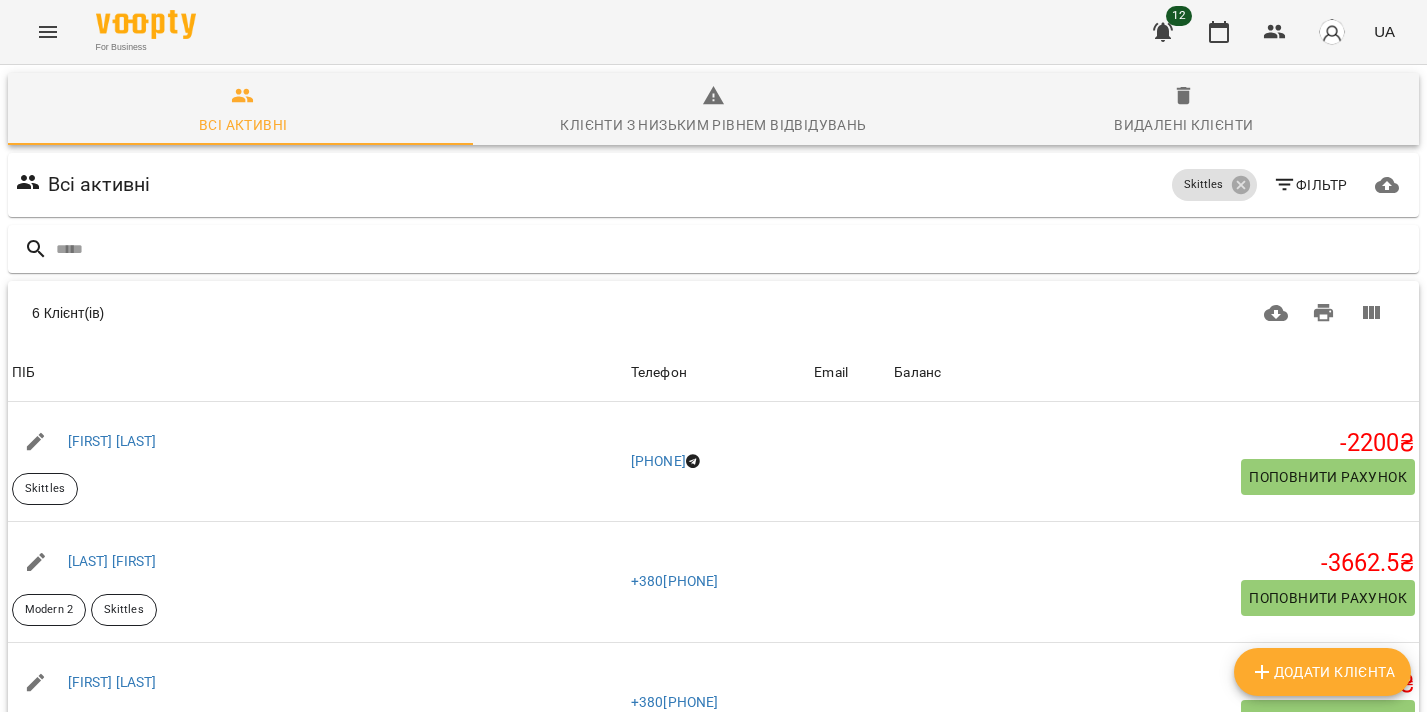 click 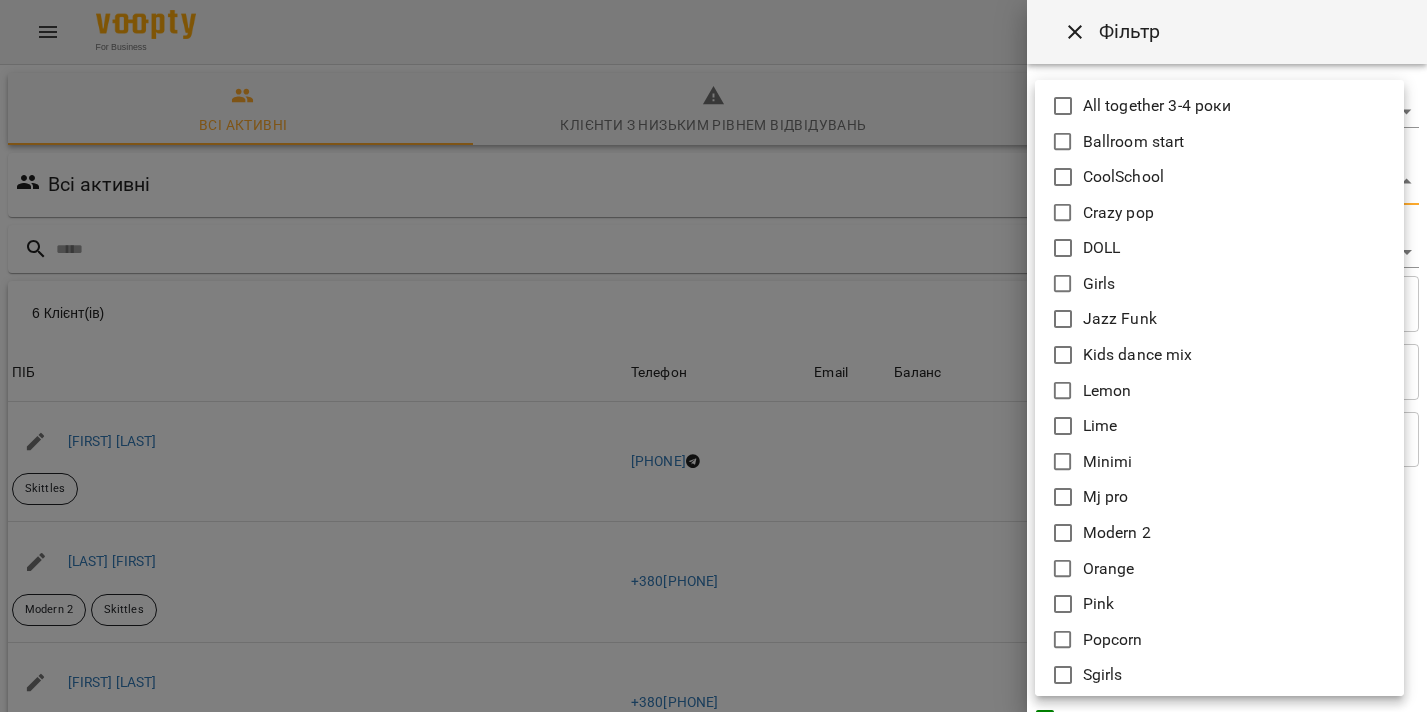 click on "For Business 12 UA Всі активні Клієнти з низьким рівнем відвідувань Видалені клієнти   Всі активні Skittles Фільтр 6   Клієнт(ів) 6   Клієнт(ів) ПІБ Телефон Email Баланс ПІБ Дацишин Марта Skittles Телефон +380679064600 Email Баланс -2200 ₴ Поповнити рахунок ПІБ Темчишин Вероніка Modern 2 Skittles Телефон +380967147350 Email Баланс -3662.5 ₴ Поповнити рахунок ПІБ Червінка Вікторія Modern 2 Skittles Телефон +380677405520 Email Баланс -9360 ₴ Поповнити рахунок ПІБ Шабаранська Ірина Skittles Телефон +380986397858 Email Баланс -3298 ₴ Поповнити рахунок ПІБ Шершнєва Аліна Skittles Телефон +380975406024 Email Баланс -1850 ₴" at bounding box center (713, 522) 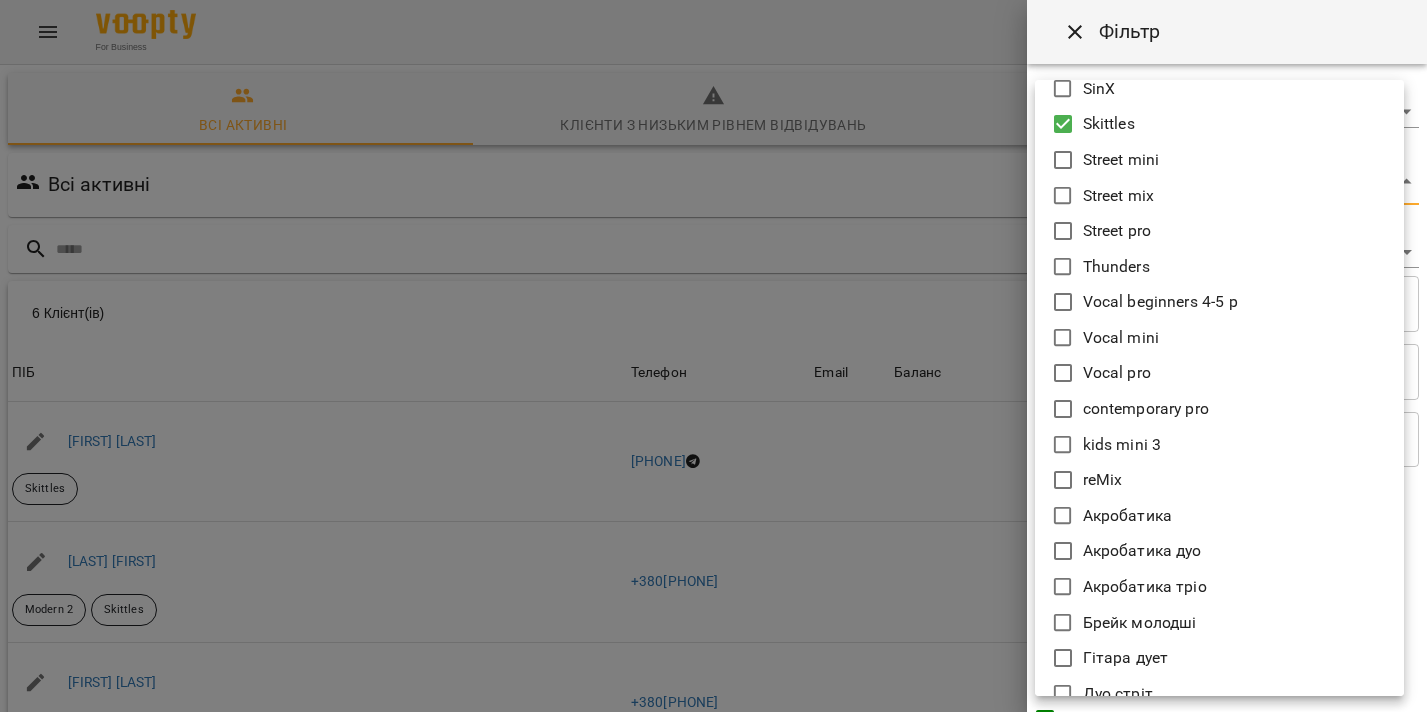 scroll, scrollTop: 618, scrollLeft: 0, axis: vertical 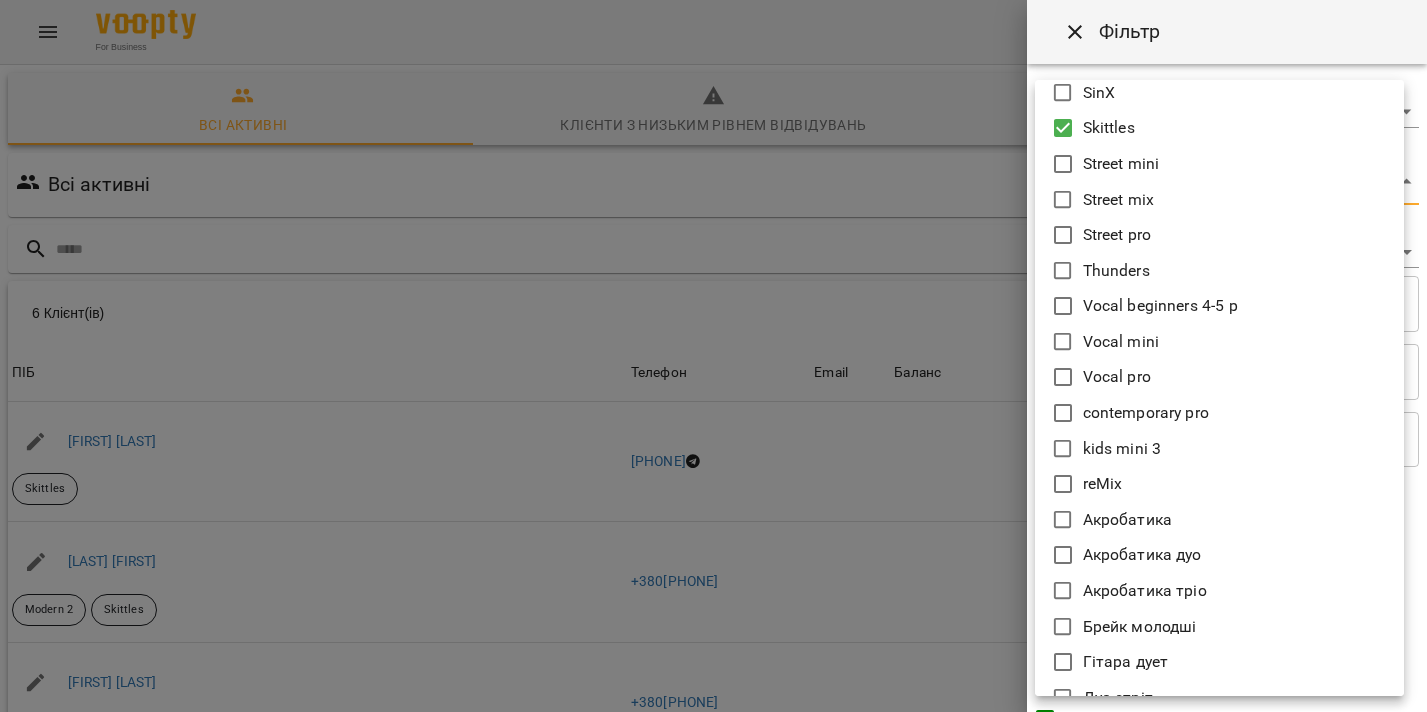 click 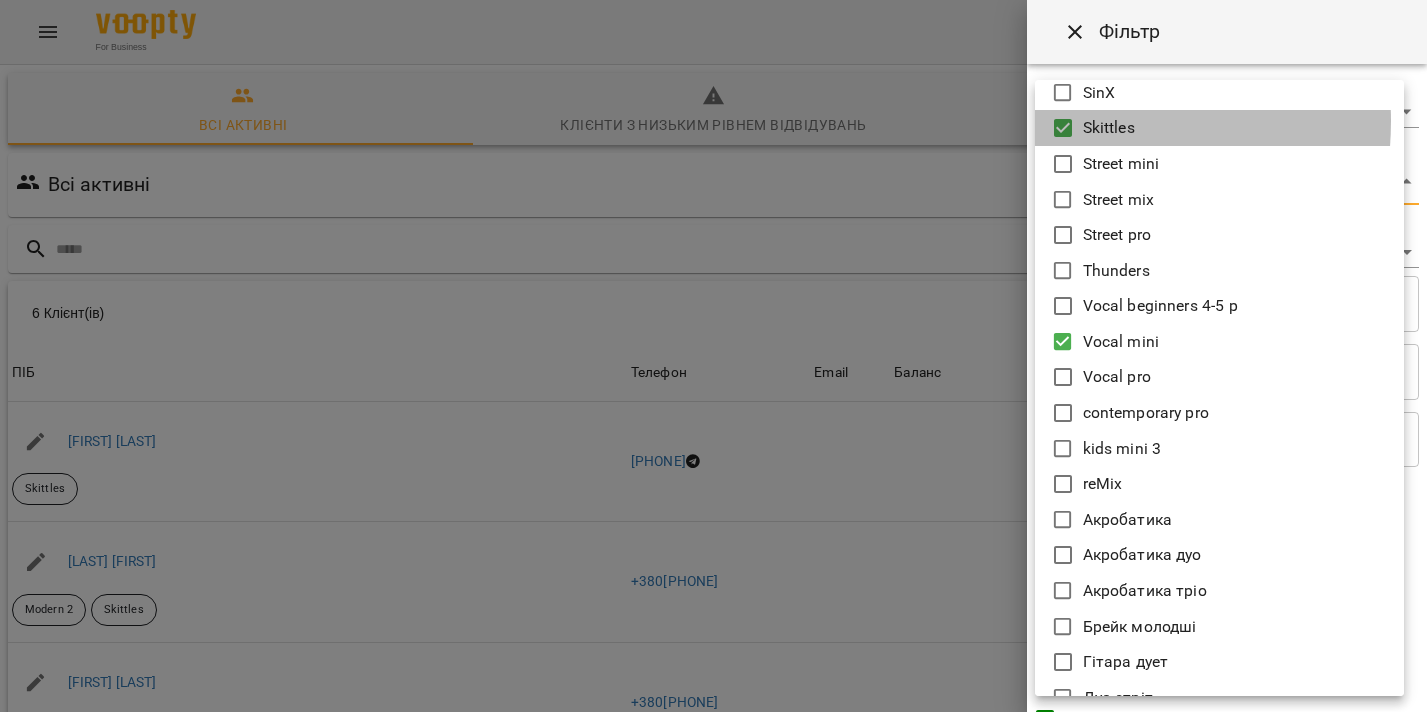 click 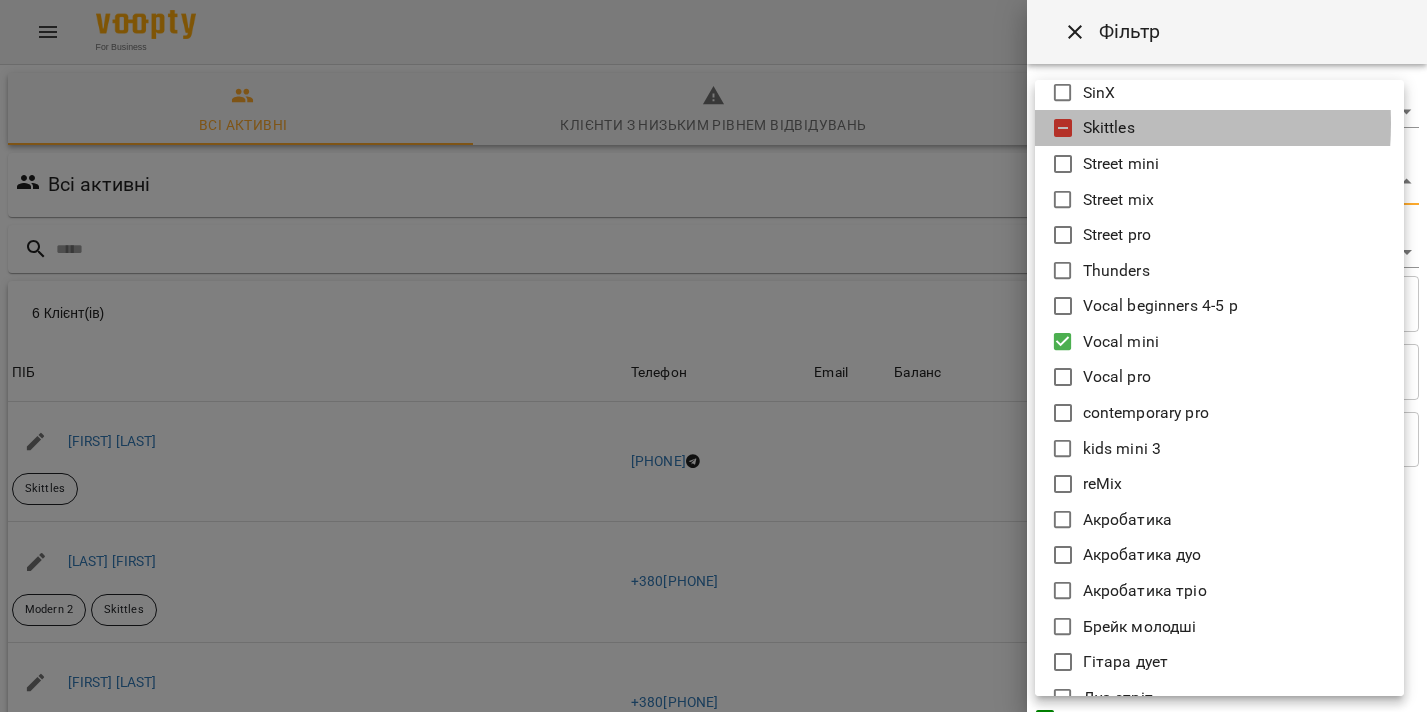 click 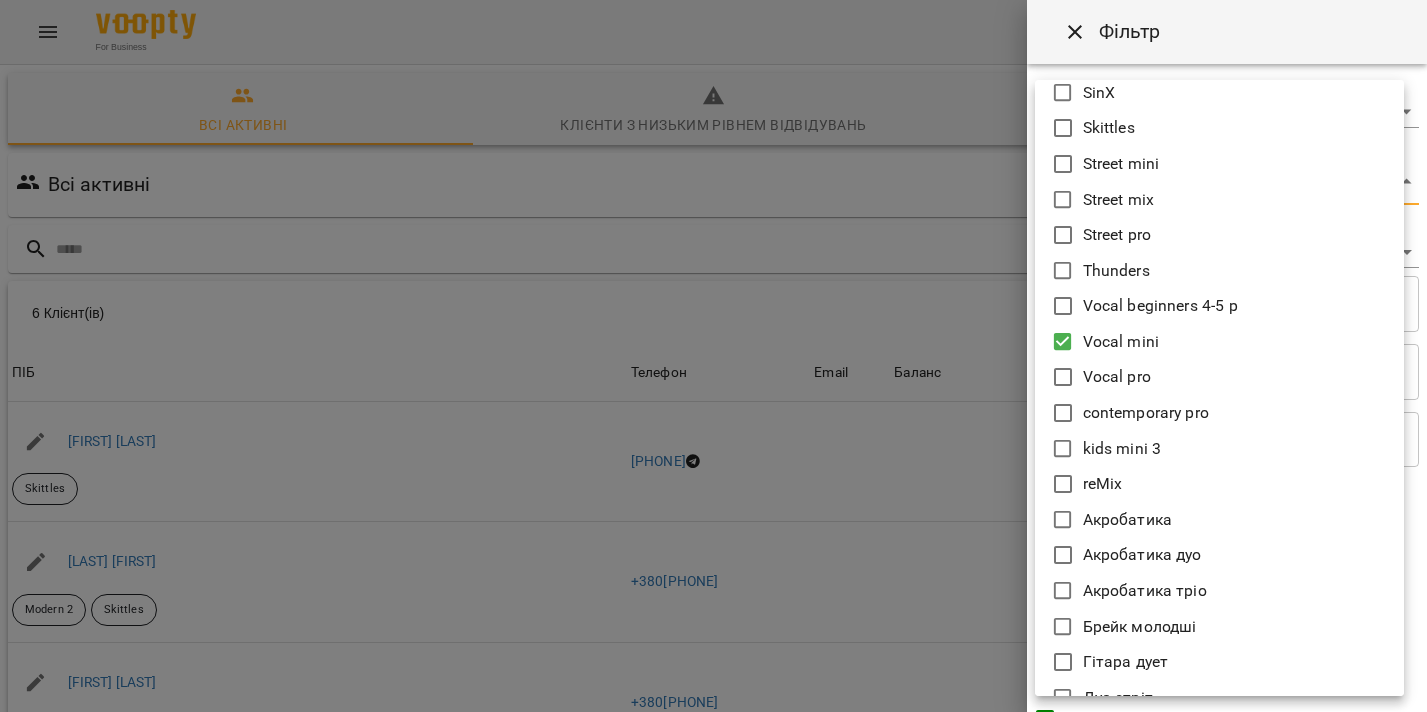 click at bounding box center [713, 356] 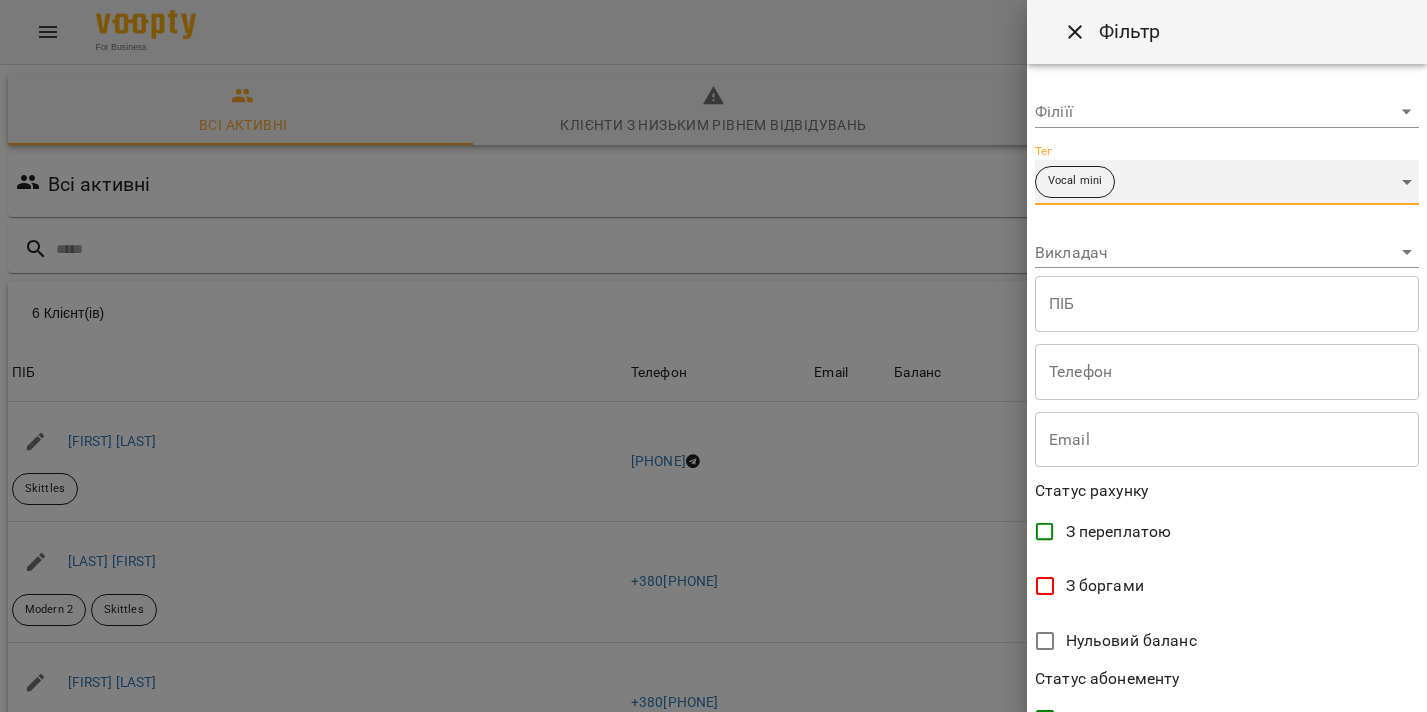 scroll, scrollTop: 413, scrollLeft: 0, axis: vertical 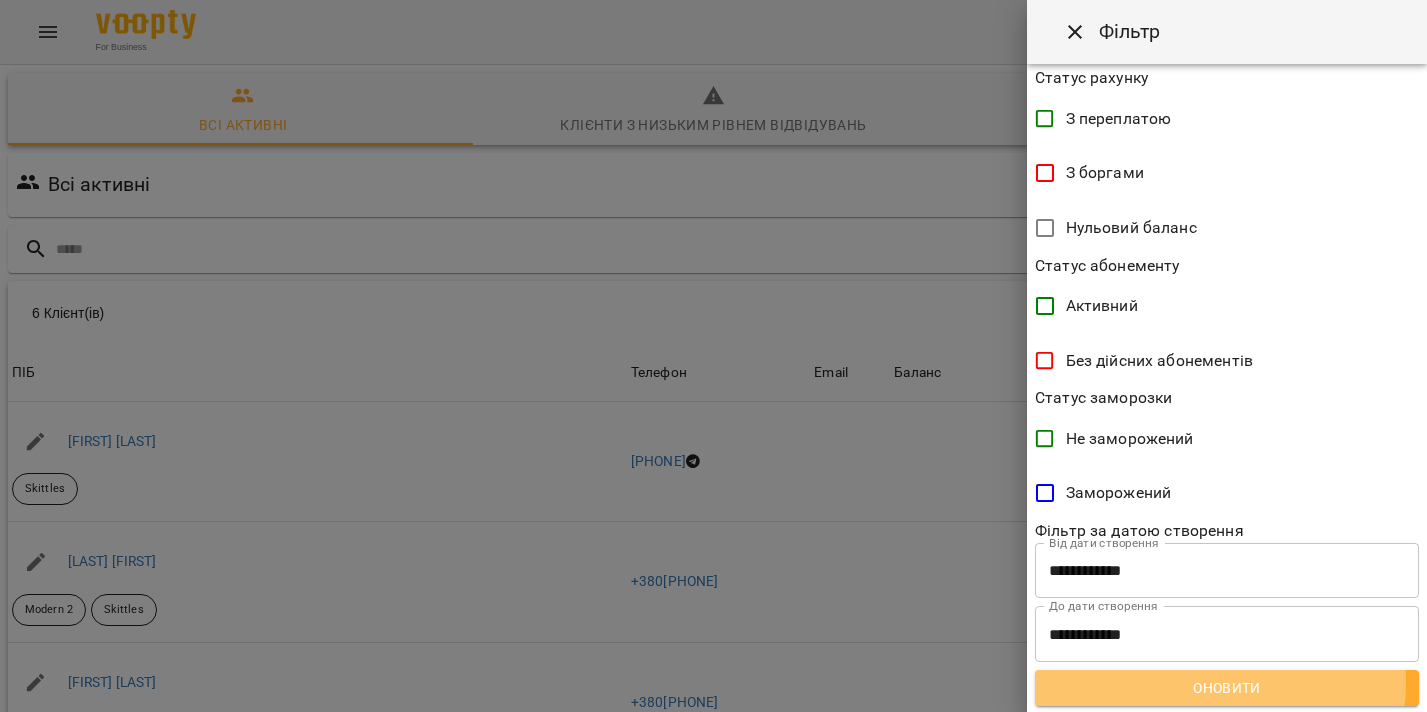 click on "Оновити" at bounding box center [1227, 688] 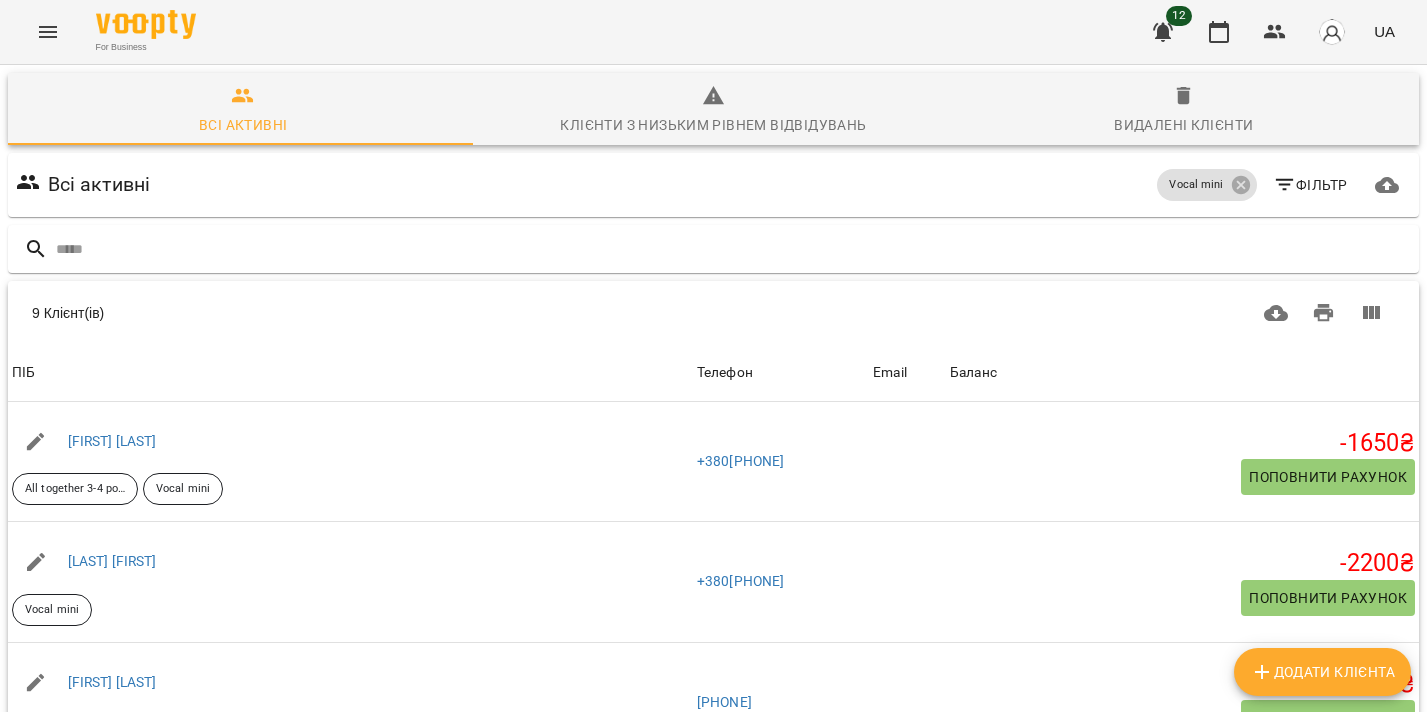 click 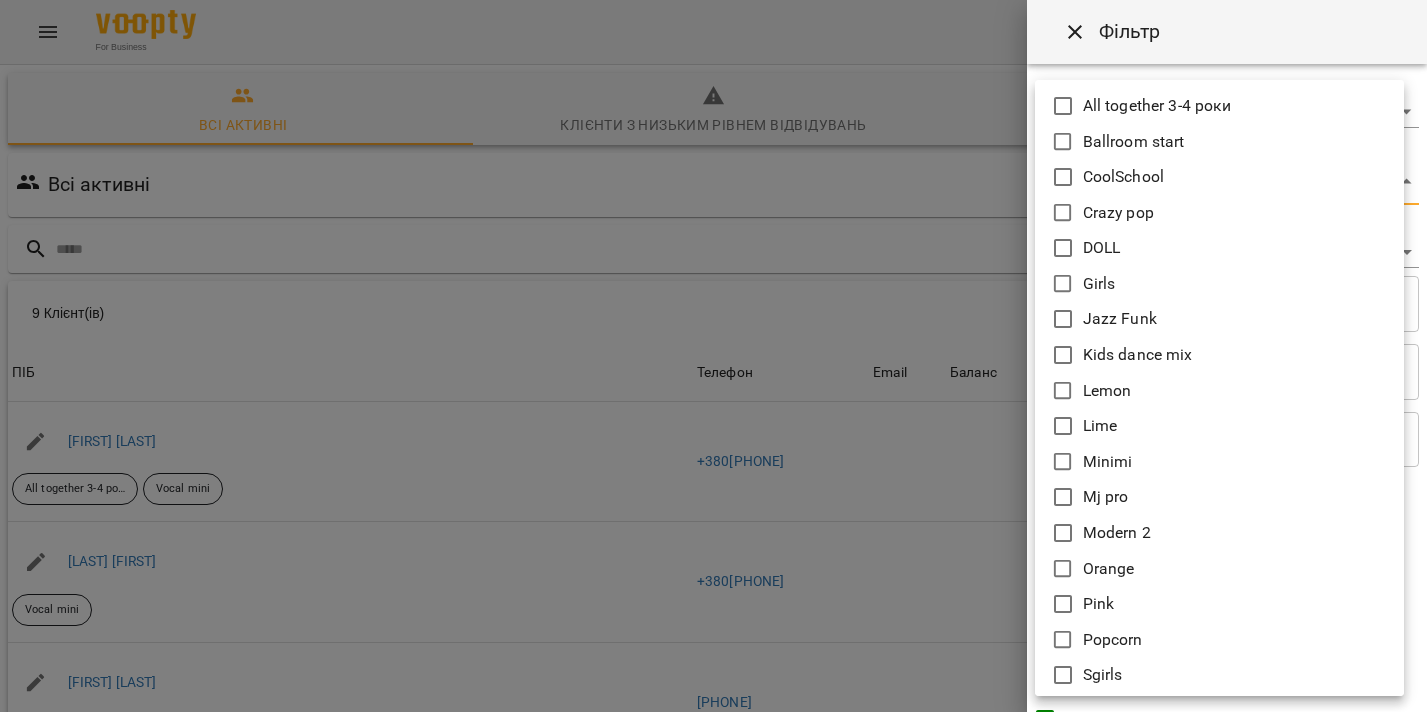 click on "For Business 12 UA Всі активні Клієнти з низьким рівнем відвідувань Видалені клієнти   Всі активні Vocal mini Фільтр 9   Клієнт(ів) 9   Клієнт(ів) ПІБ Телефон Email Баланс ПІБ Іванова Серафима All together 3-4 роки Vocal mini Телефон +380982927597 Email Баланс -1650 ₴ Поповнити рахунок ПІБ Гнатишак Христина Vocal mini Телефон +380975978339 Email Баланс -2200 ₴ Поповнити рахунок ПІБ Дмитрів Софія All together 3-4 роки Vocal mini Телефон +380974363854 Email Баланс -1100 ₴ Поповнити рахунок ПІБ Маліновська Вероніка Vocal mini Телефон +380938282344 Email Баланс -1100 ₴ Поповнити рахунок ПІБ Марцинкевич Даніела Vocal mini" at bounding box center [713, 522] 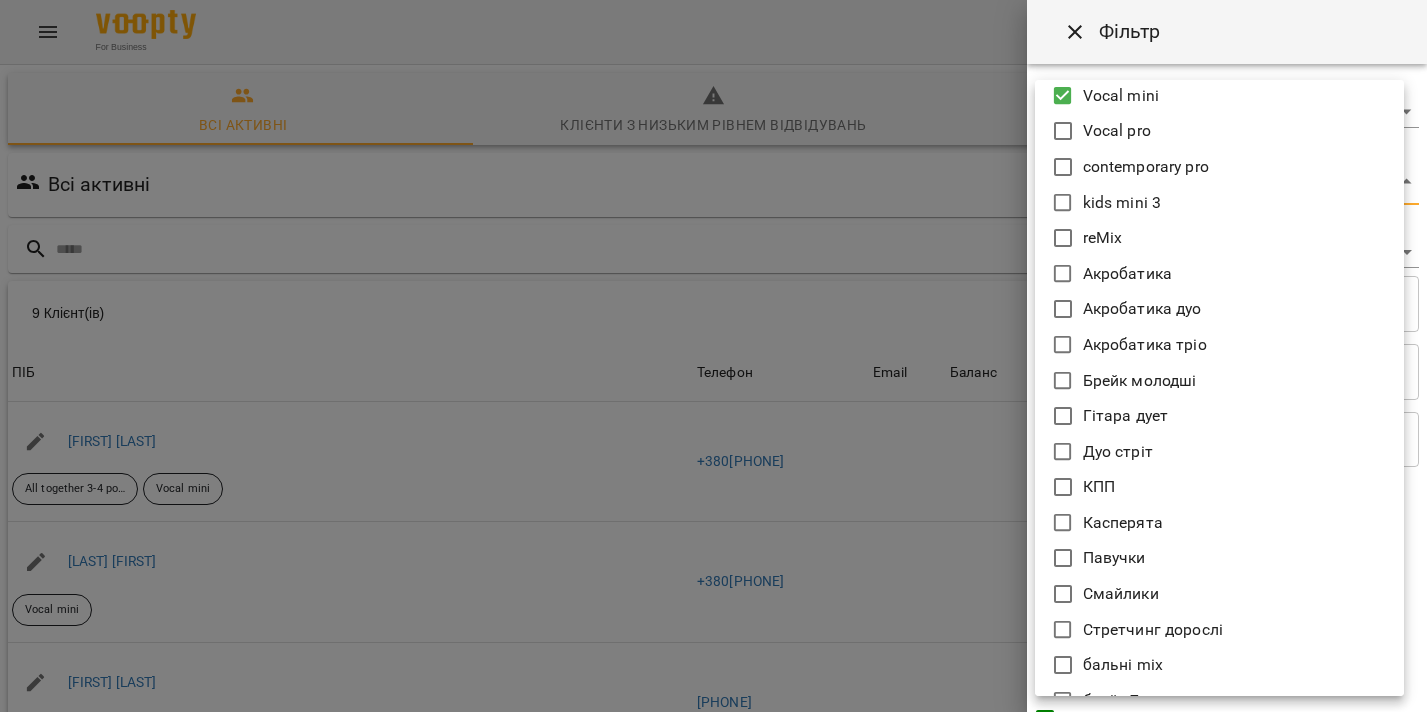 scroll, scrollTop: 831, scrollLeft: 0, axis: vertical 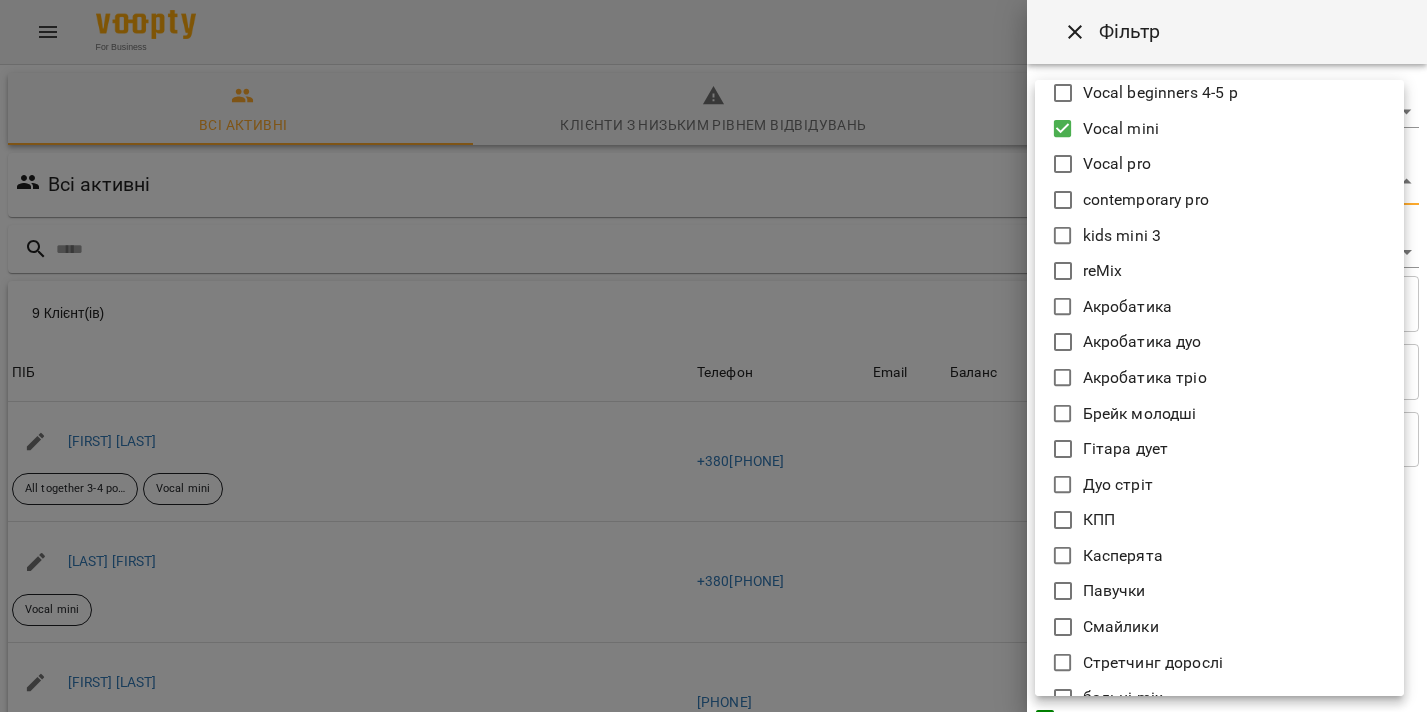 click 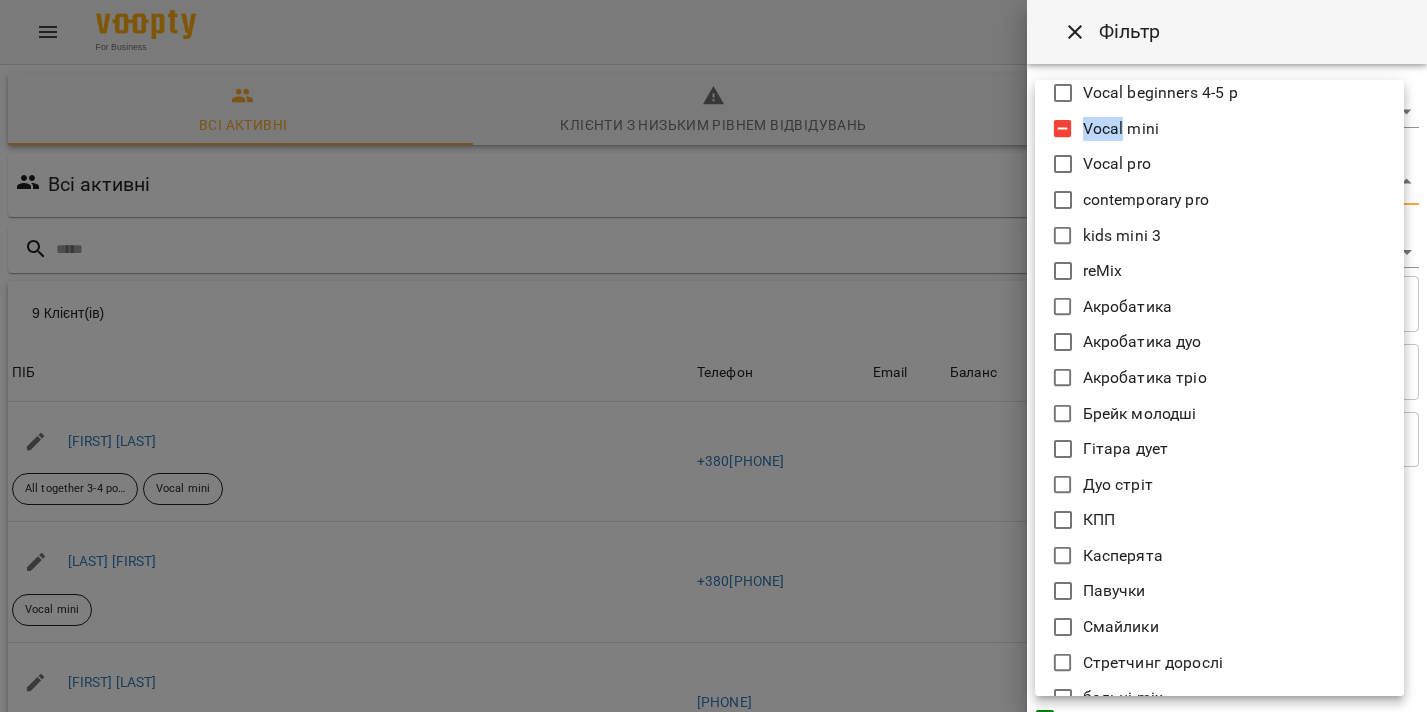 click 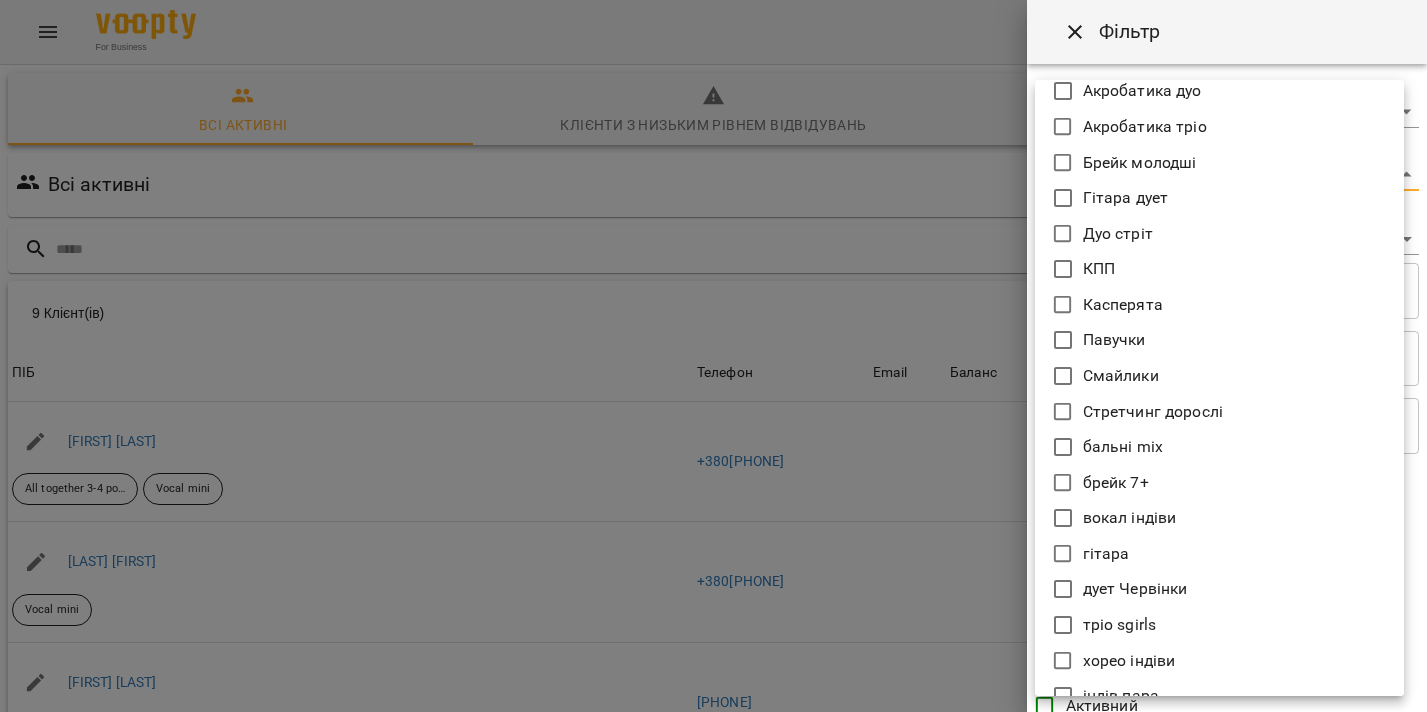 scroll, scrollTop: 1107, scrollLeft: 0, axis: vertical 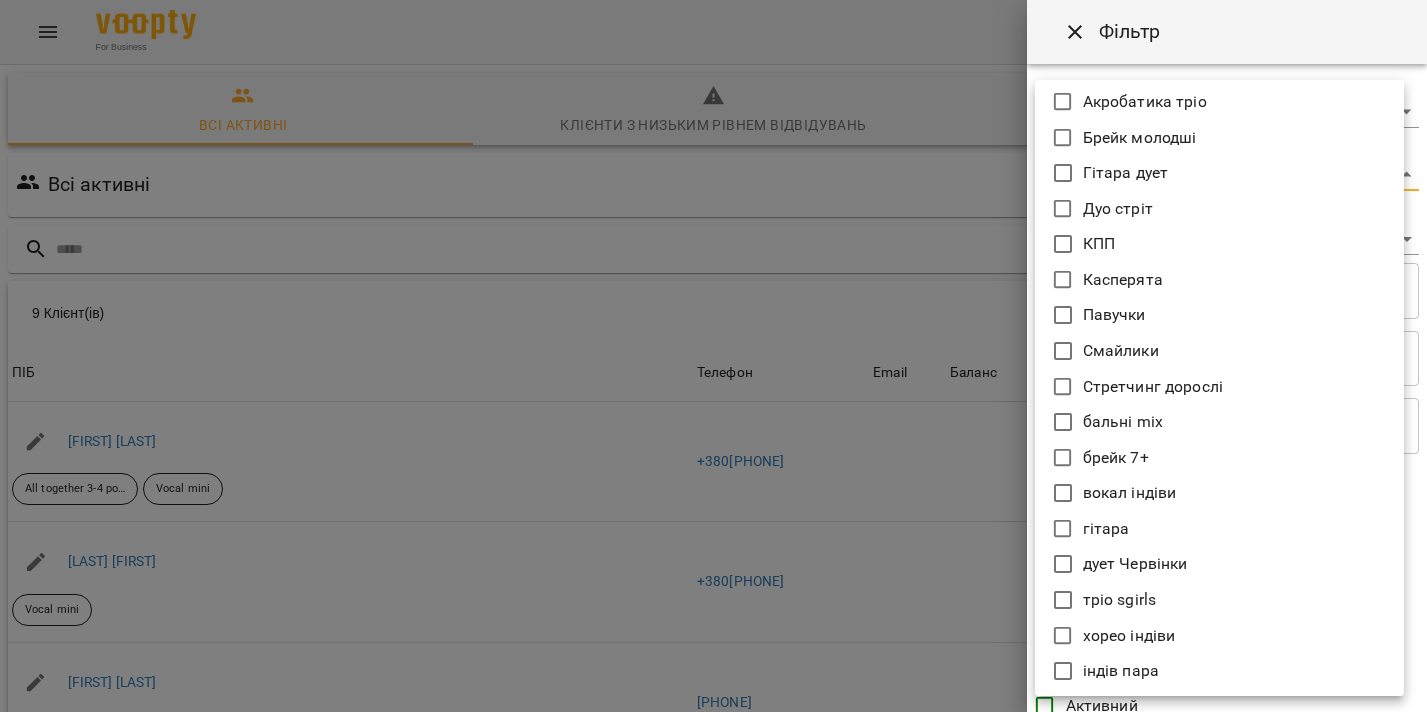 click at bounding box center (713, 356) 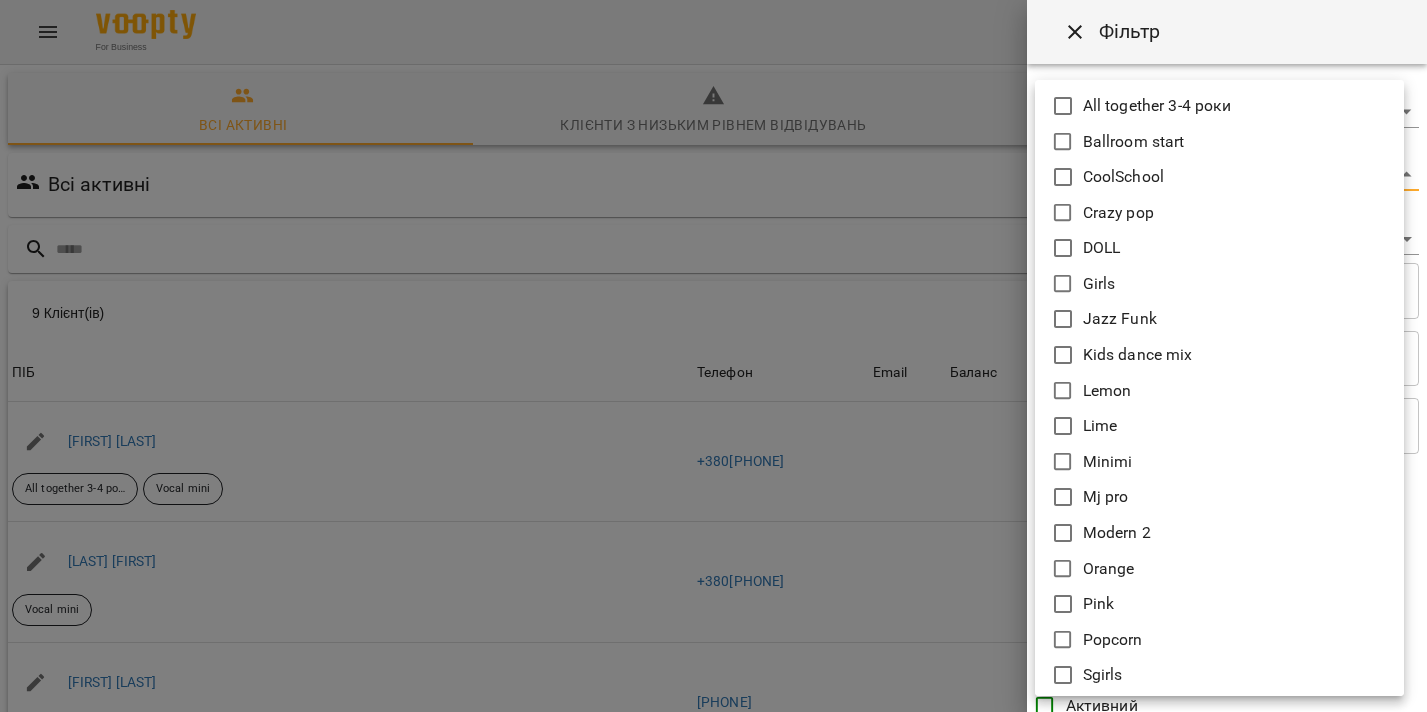 click on "For Business 12 UA Всі активні Клієнти з низьким рівнем відвідувань Видалені клієнти   Всі активні Фільтр 9   Клієнт(ів) 9   Клієнт(ів) ПІБ Телефон Email Баланс ПІБ Іванова Серафима All together 3-4 роки Vocal mini Телефон +380982927597 Email Баланс -1650 ₴ Поповнити рахунок ПІБ Гнатишак Христина Vocal mini Телефон +380975978339 Email Баланс -2200 ₴ Поповнити рахунок ПІБ Дмитрів Софія All together 3-4 роки Vocal mini Телефон +380974363854 Email Баланс -1100 ₴ Поповнити рахунок ПІБ Маліновська Вероніка Vocal mini Телефон +380938282344 Email Баланс -1100 ₴ Поповнити рахунок ПІБ Марцинкевич Даніела Vocal mini Email -1963" at bounding box center [713, 522] 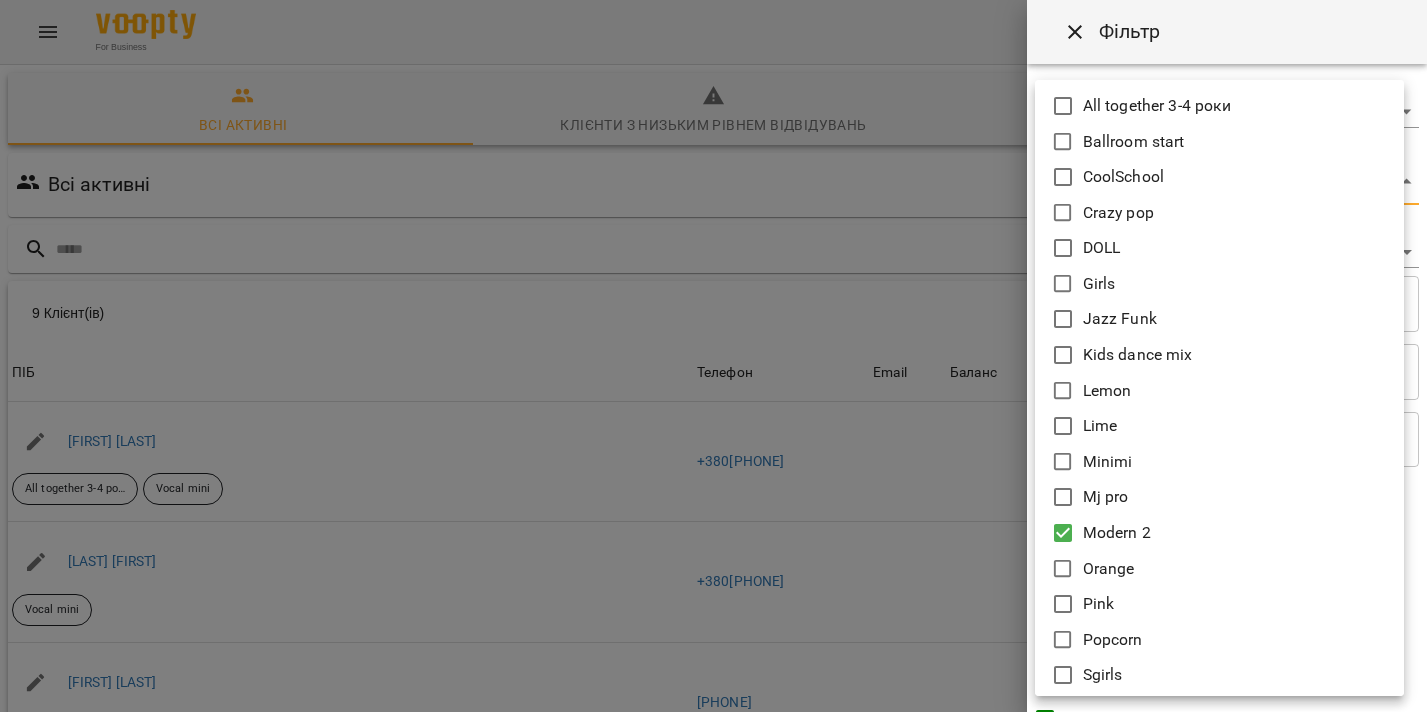click at bounding box center [713, 356] 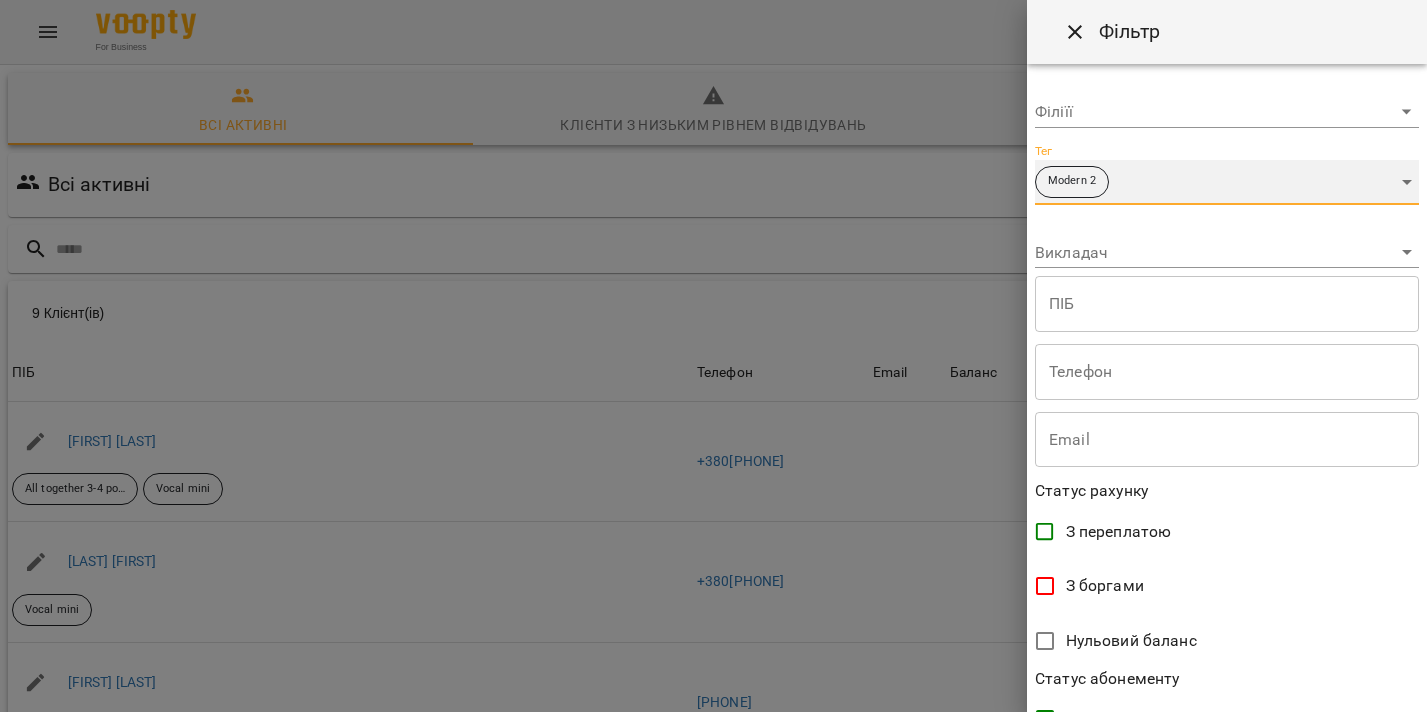 scroll, scrollTop: 413, scrollLeft: 0, axis: vertical 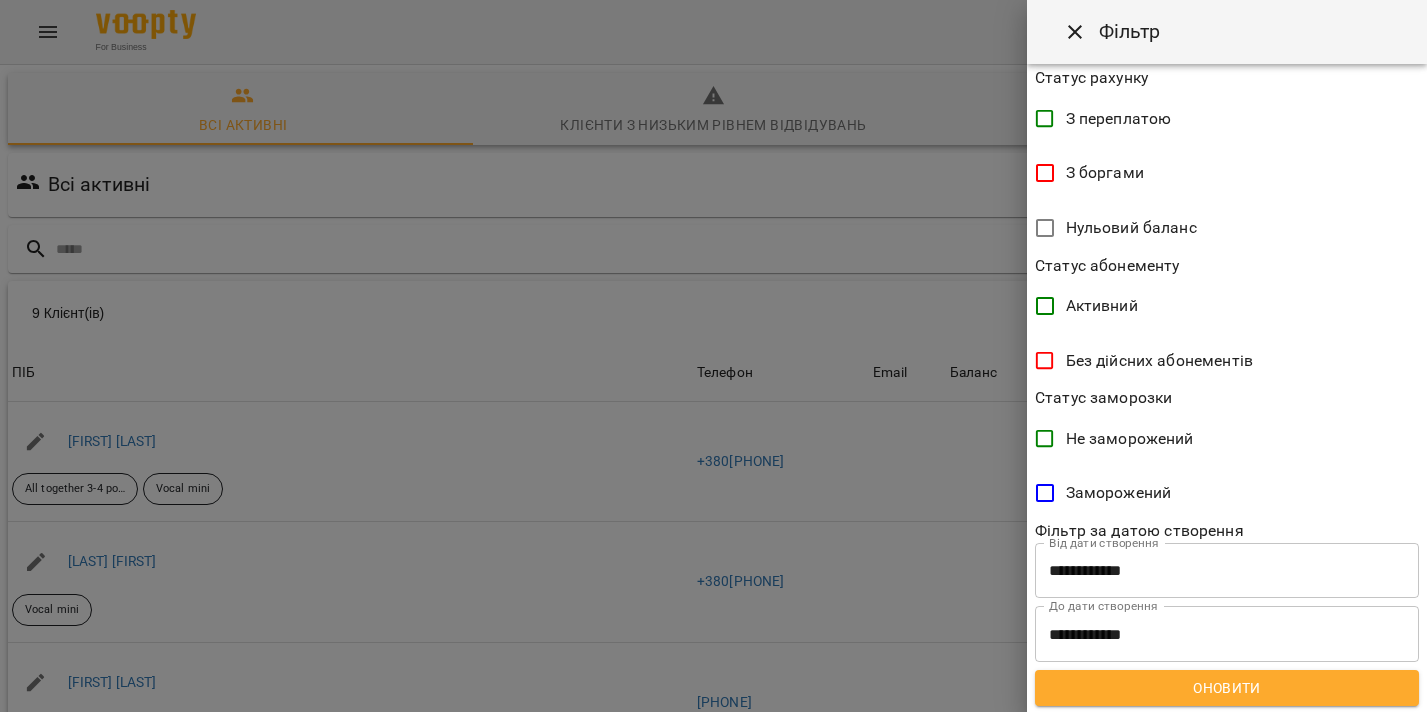 click on "Оновити" at bounding box center (1227, 688) 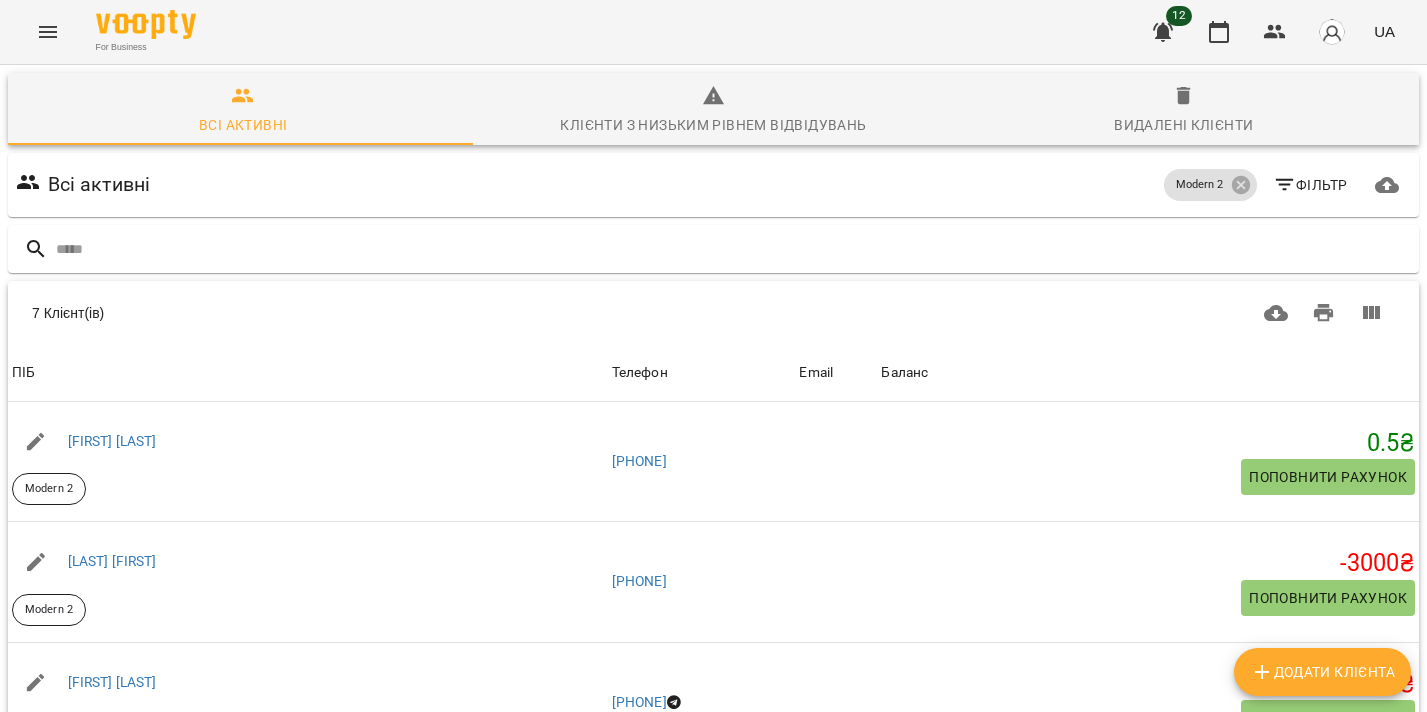 scroll, scrollTop: 401, scrollLeft: 0, axis: vertical 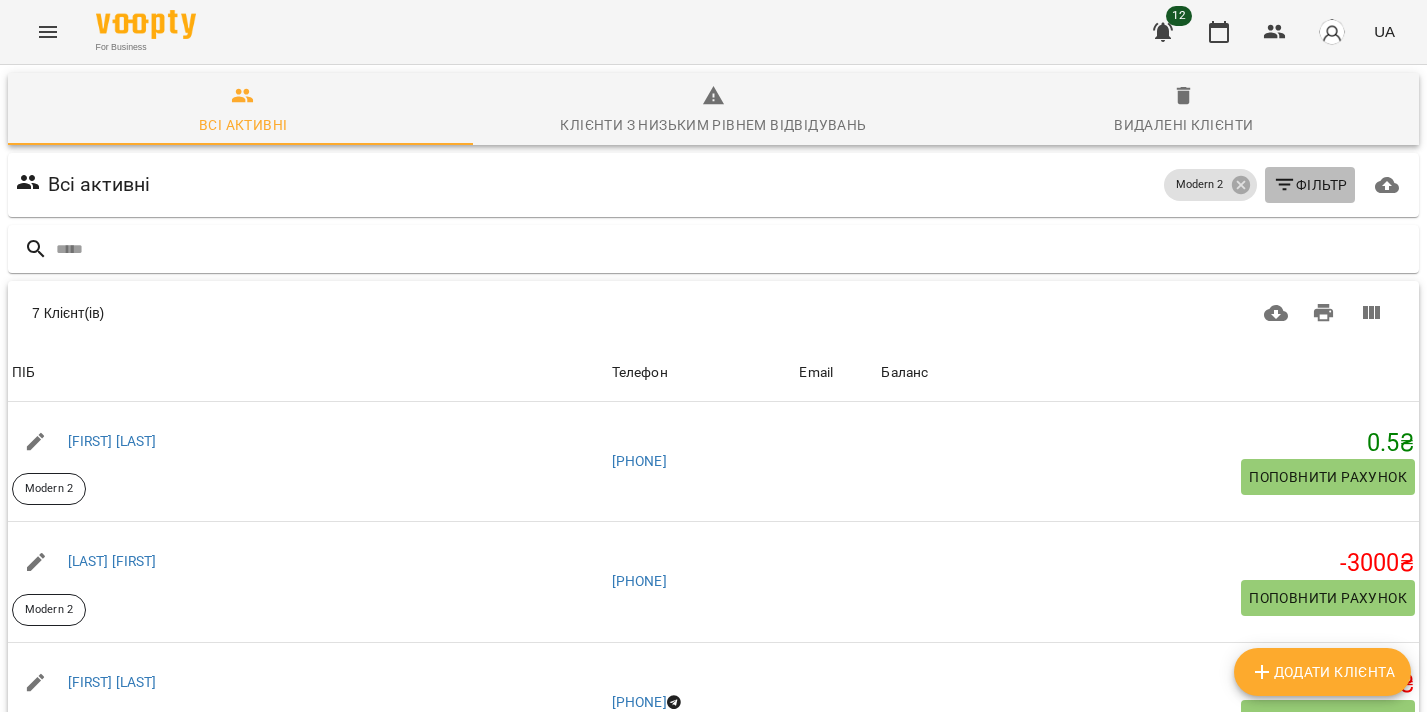 click on "Фільтр" at bounding box center (1310, 185) 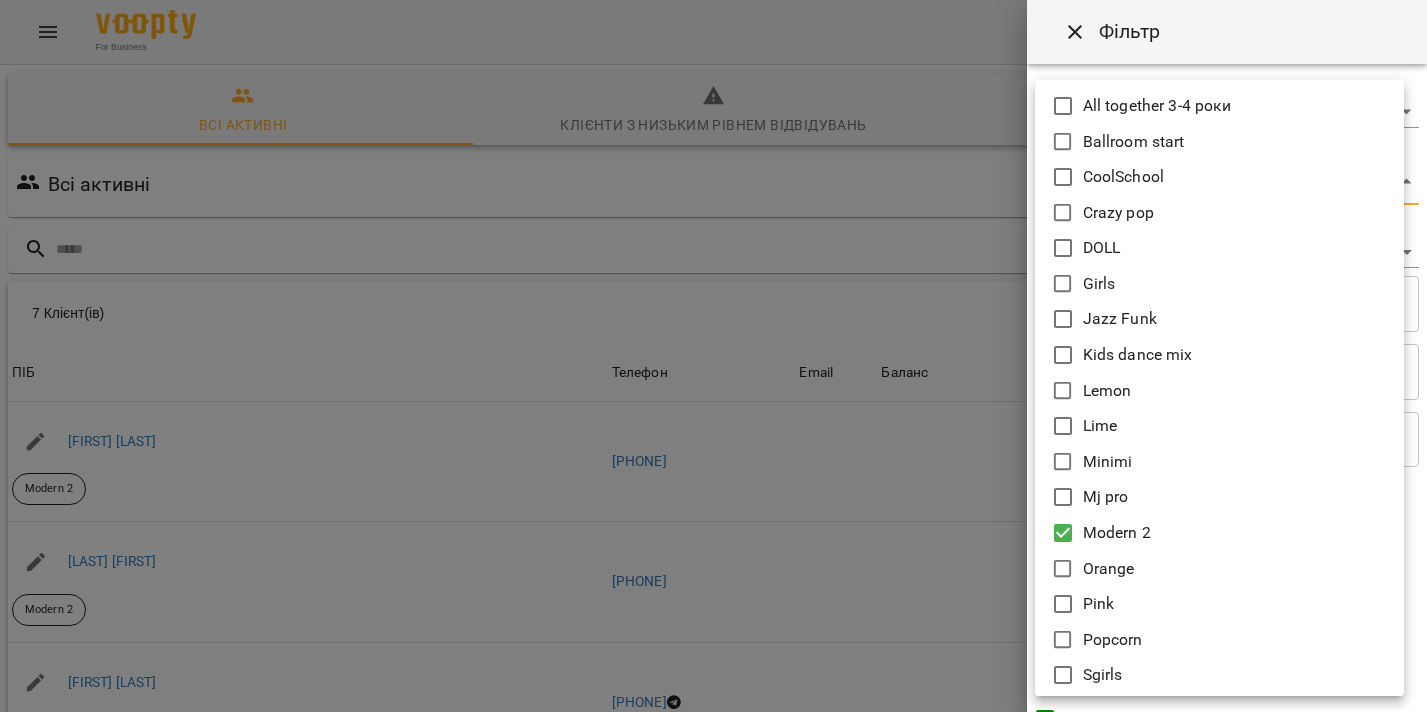 click on "For Business 12 UA Всі активні Клієнти з низьким рівнем відвідувань Видалені клієнти   Всі активні Modern 2 Фільтр 7   Клієнт(ів) 7   Клієнт(ів) ПІБ Телефон Email Баланс ПІБ Вовчак Дарина Modern 2 Телефон +380967462223 Email Баланс 0.5 ₴ Поповнити рахунок ПІБ Гончар Тереза Modern 2 Телефон +380952818019 Email Баланс -3000 ₴ Поповнити рахунок ПІБ Дністрянська Олександра Modern 2 Телефон +380665154224 Email Баланс -3000 ₴ Поповнити рахунок ПІБ Пархуць Христина Modern 2 Телефон +380634551745 Email Баланс -3000 ₴ Поповнити рахунок ПІБ Темчишин Вероніка Modern 2 Skittles Телефон +380967147350 Email Баланс -3662.5 ₴ 0" at bounding box center [713, 522] 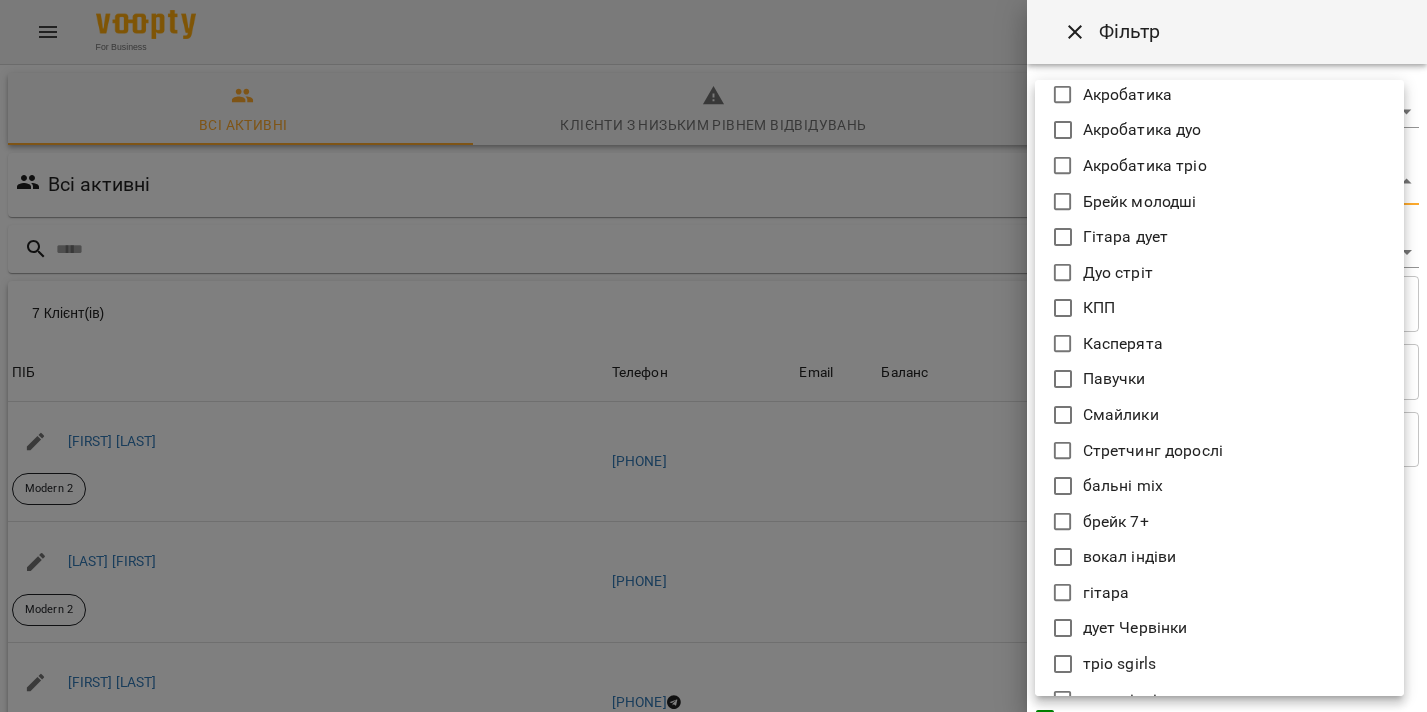 scroll, scrollTop: 1107, scrollLeft: 0, axis: vertical 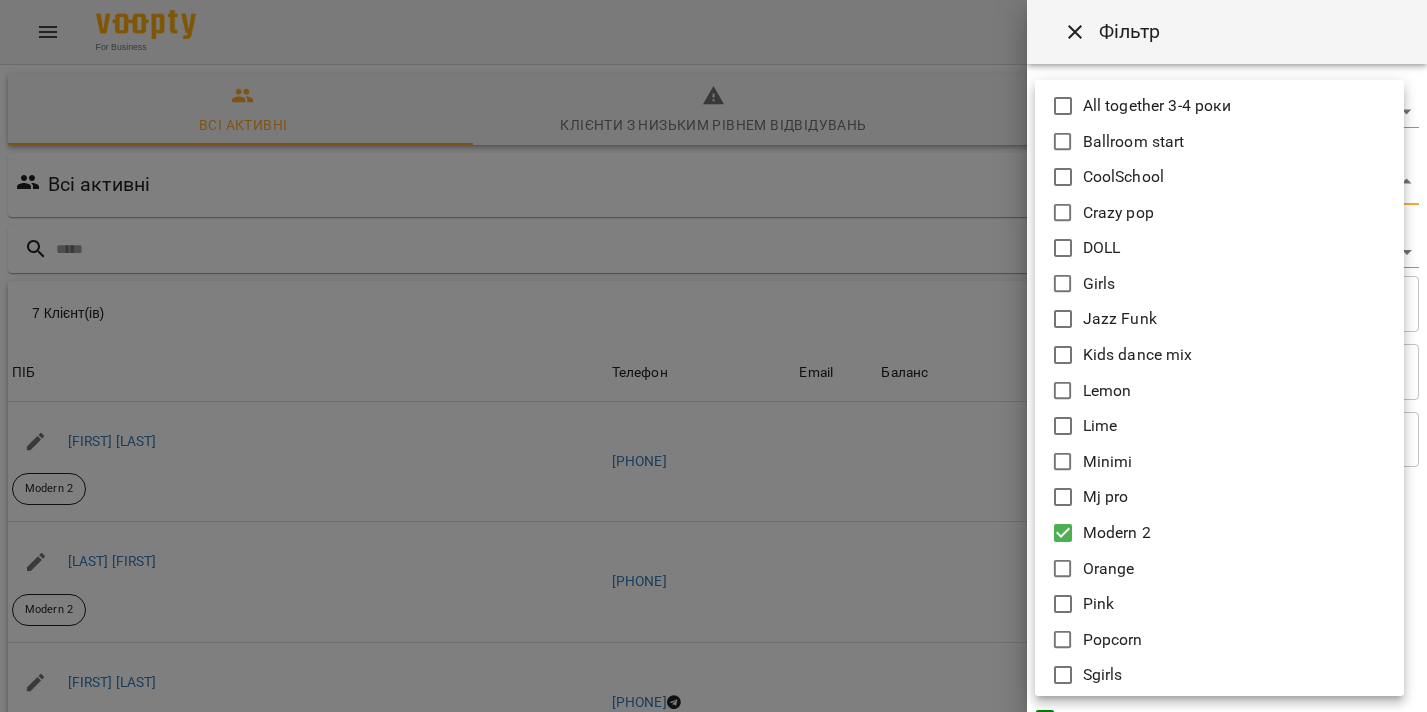 click at bounding box center (713, 356) 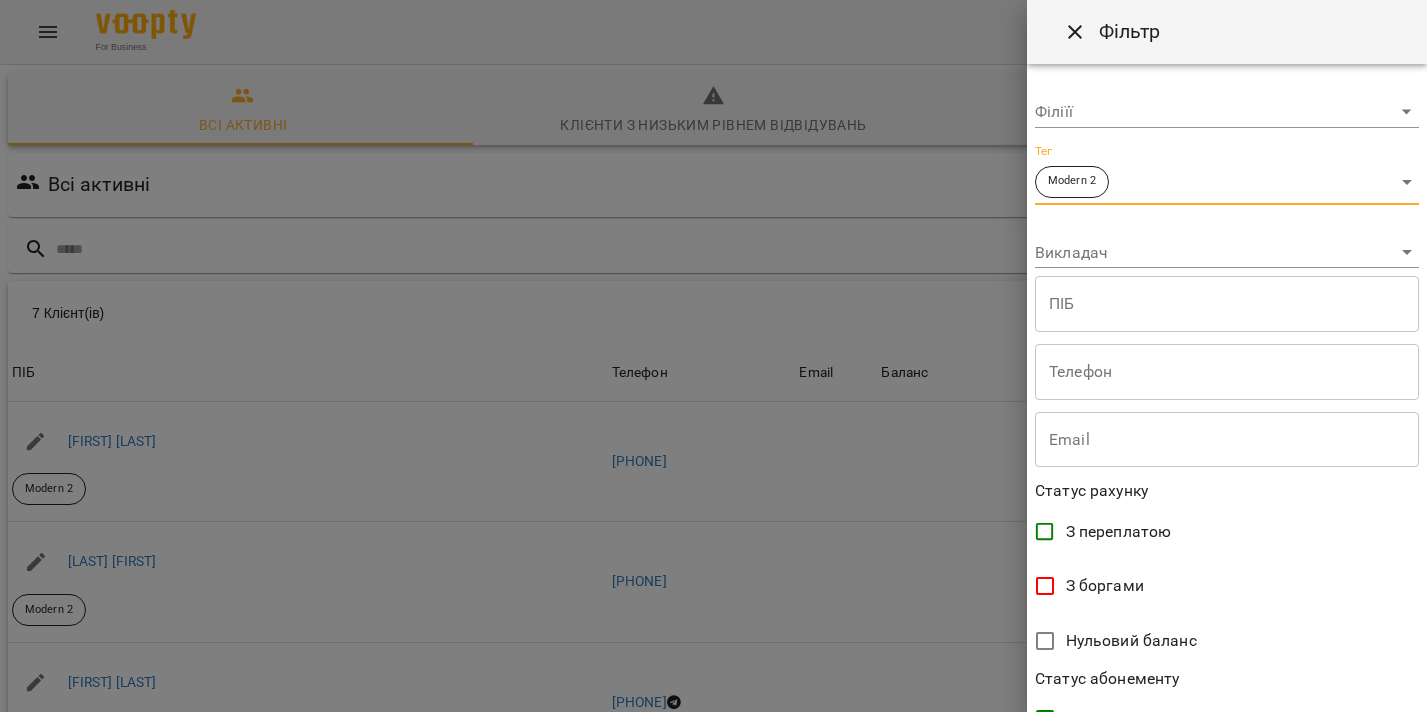 click at bounding box center [713, 356] 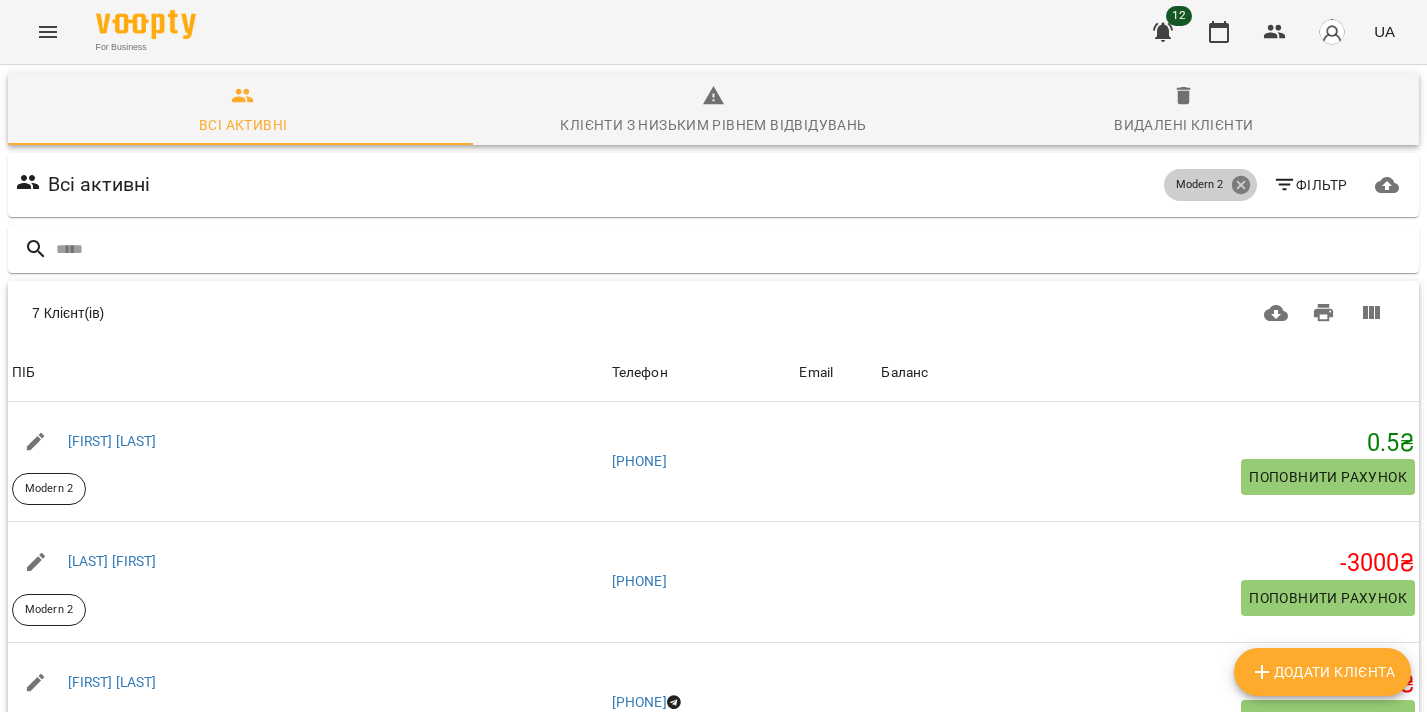 click 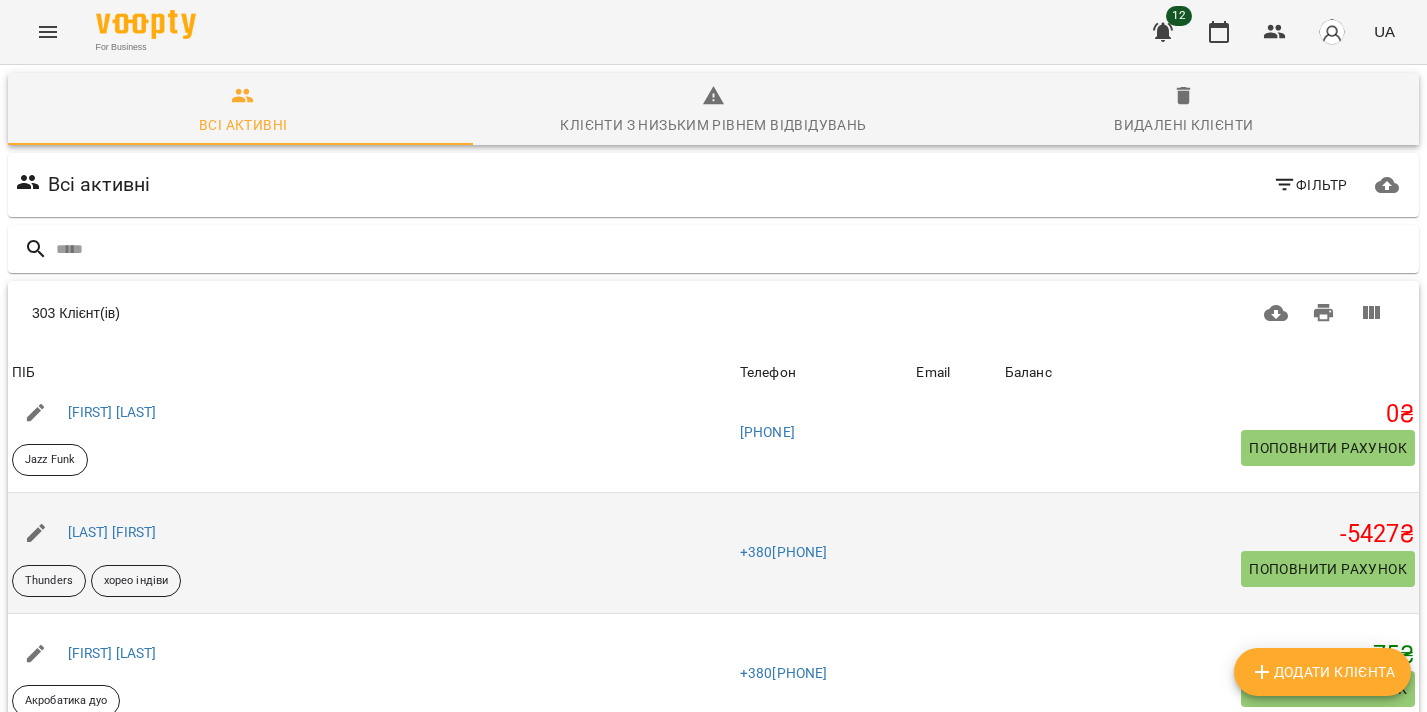 scroll, scrollTop: 68, scrollLeft: 0, axis: vertical 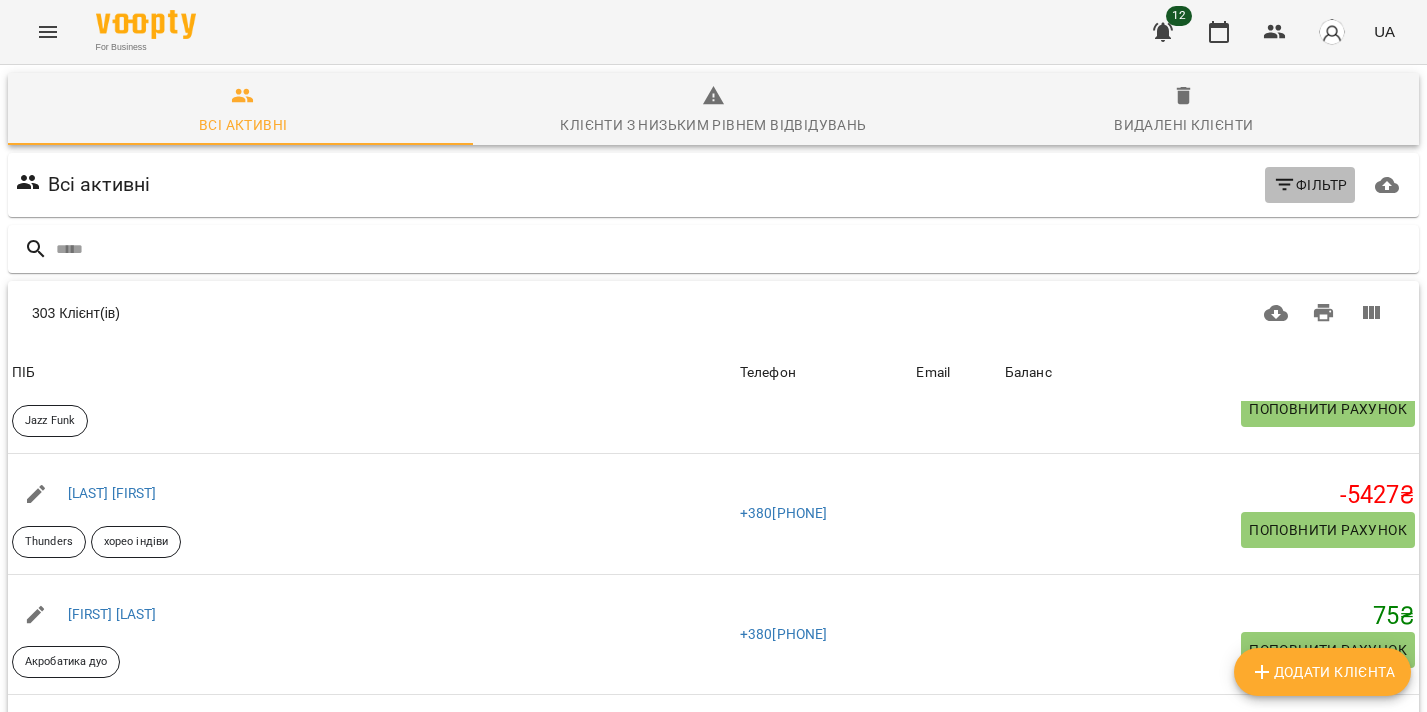 click on "Фільтр" at bounding box center [1310, 185] 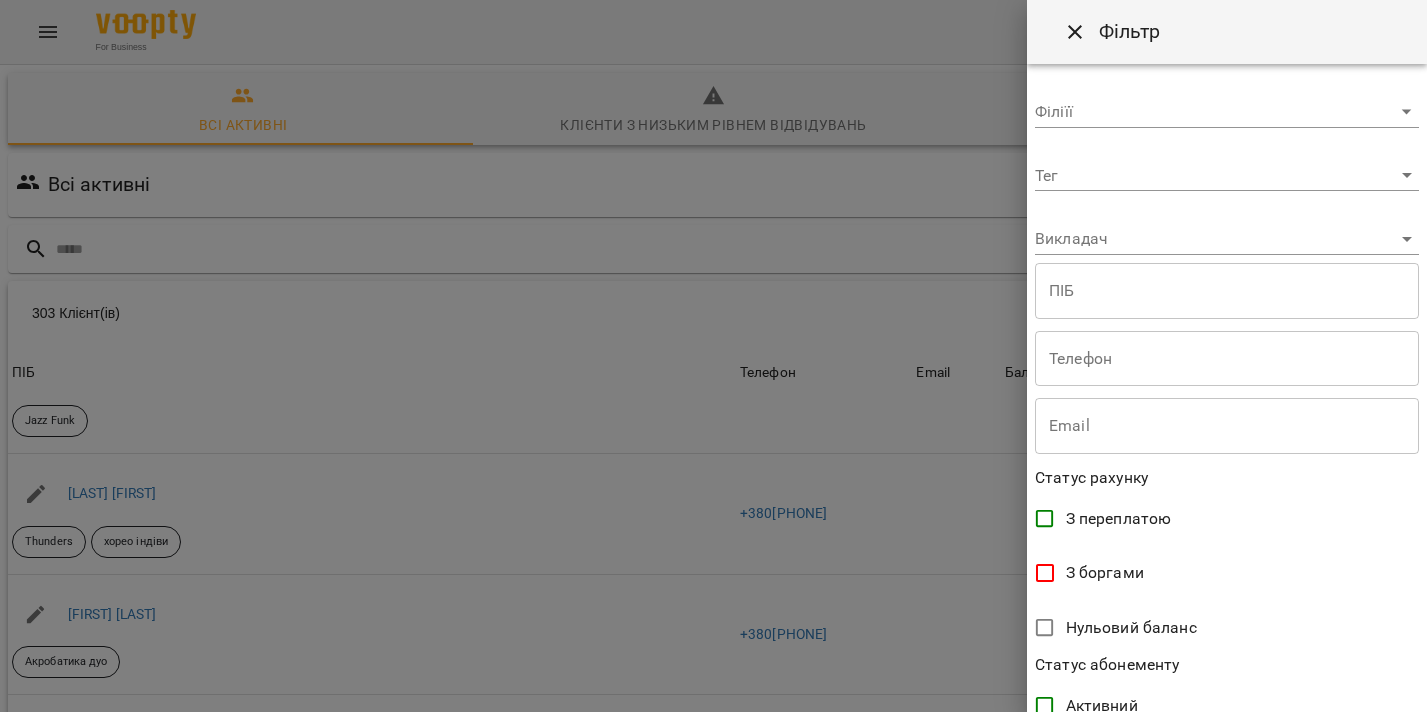 click on "For Business 12 UA Всі активні Клієнти з низьким рівнем відвідувань Видалені клієнти   Всі активні Фільтр 303   Клієнт(ів) 303   Клієнт(ів) ПІБ Телефон Email Баланс ПІБ Євангеліна Масляк Jazz Funk Телефон +380670040767 Email Баланс 0 ₴ Поповнити рахунок ПІБ Іванейко Вероніка Thunders хорео індіви Телефон +380974100272 Email Баланс -5427 ₴ Поповнити рахунок ПІБ Іванов Матвій Акробатика дуо Телефон +380982927597 Email Баланс 75 ₴ Поповнити рахунок ПІБ Іванова Серафима All together 3-4 роки Vocal mini Телефон +380982927597 Email Баланс -1650 ₴ Поповнити рахунок ПІБ Акро 5р  (після 15 30) Телефон Email 0 0" at bounding box center [713, 522] 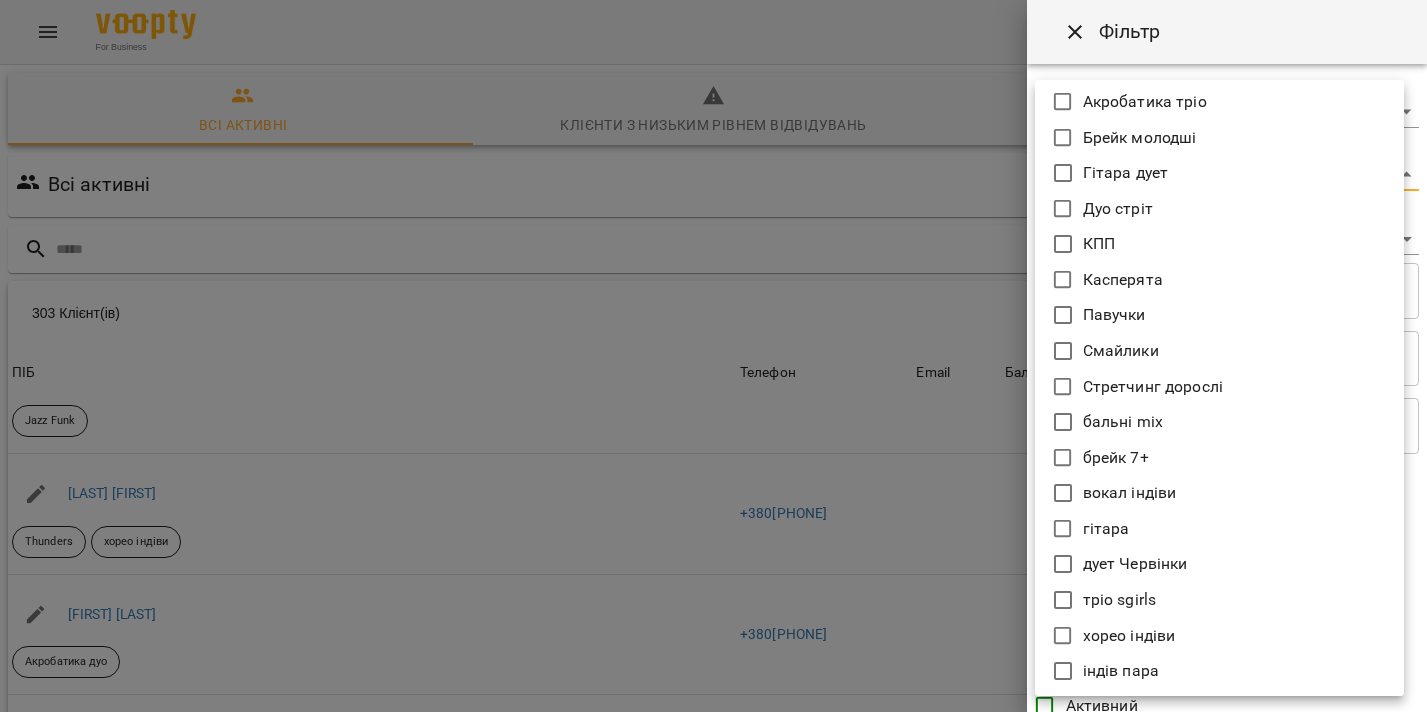 scroll, scrollTop: 1063, scrollLeft: 0, axis: vertical 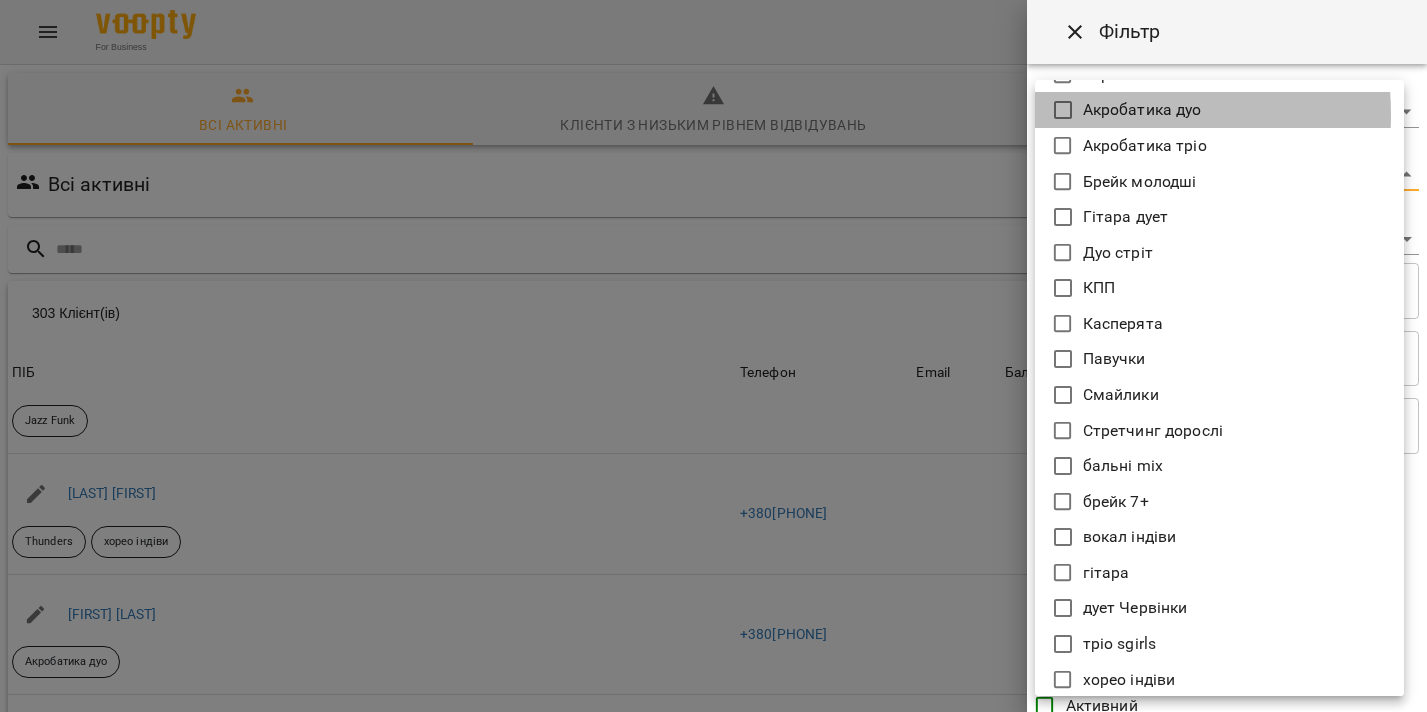 click 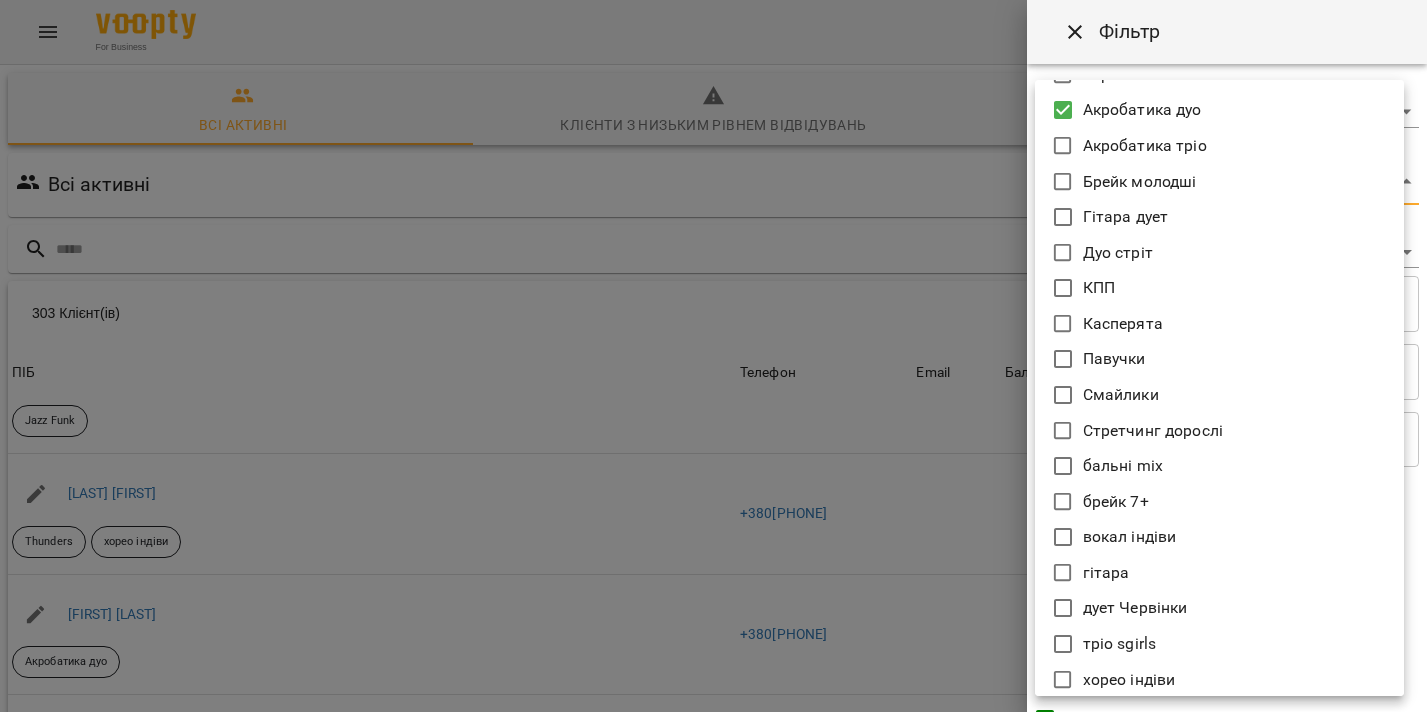 click 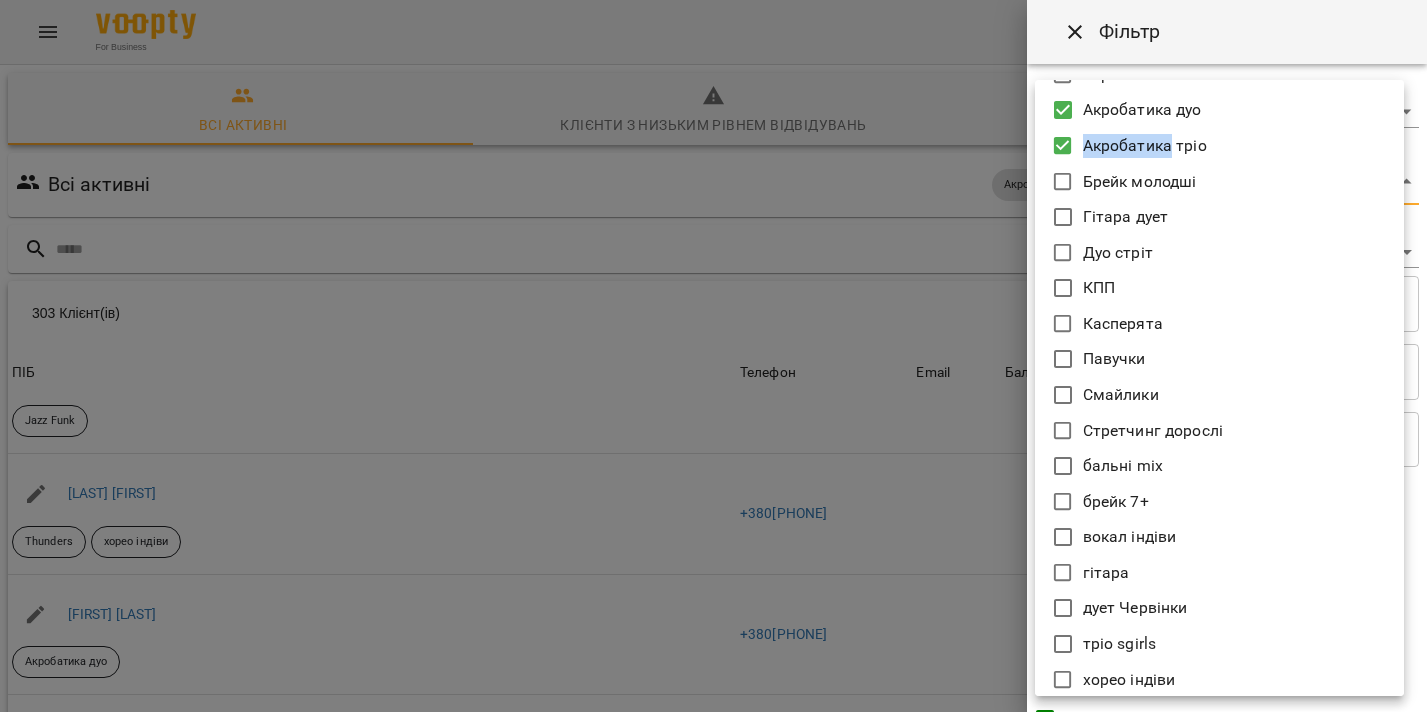 click 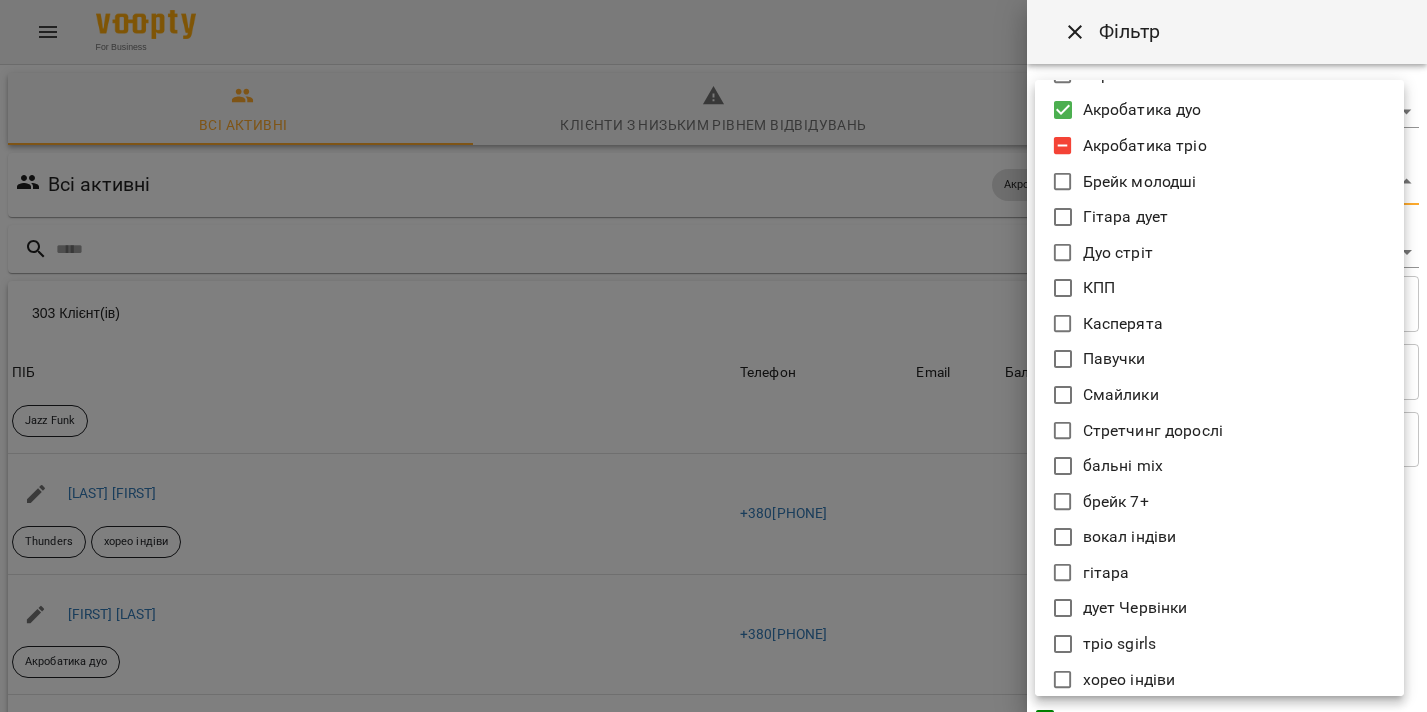 click 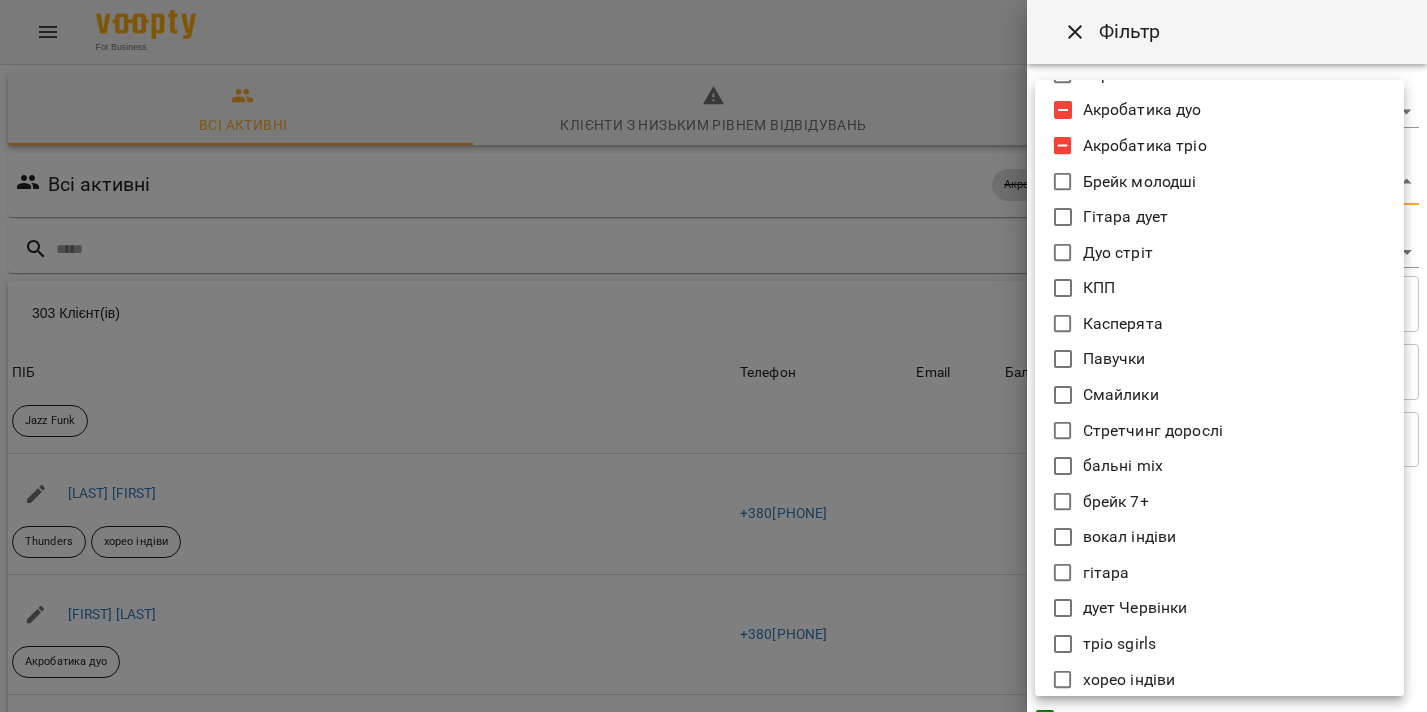 scroll, scrollTop: 1034, scrollLeft: 0, axis: vertical 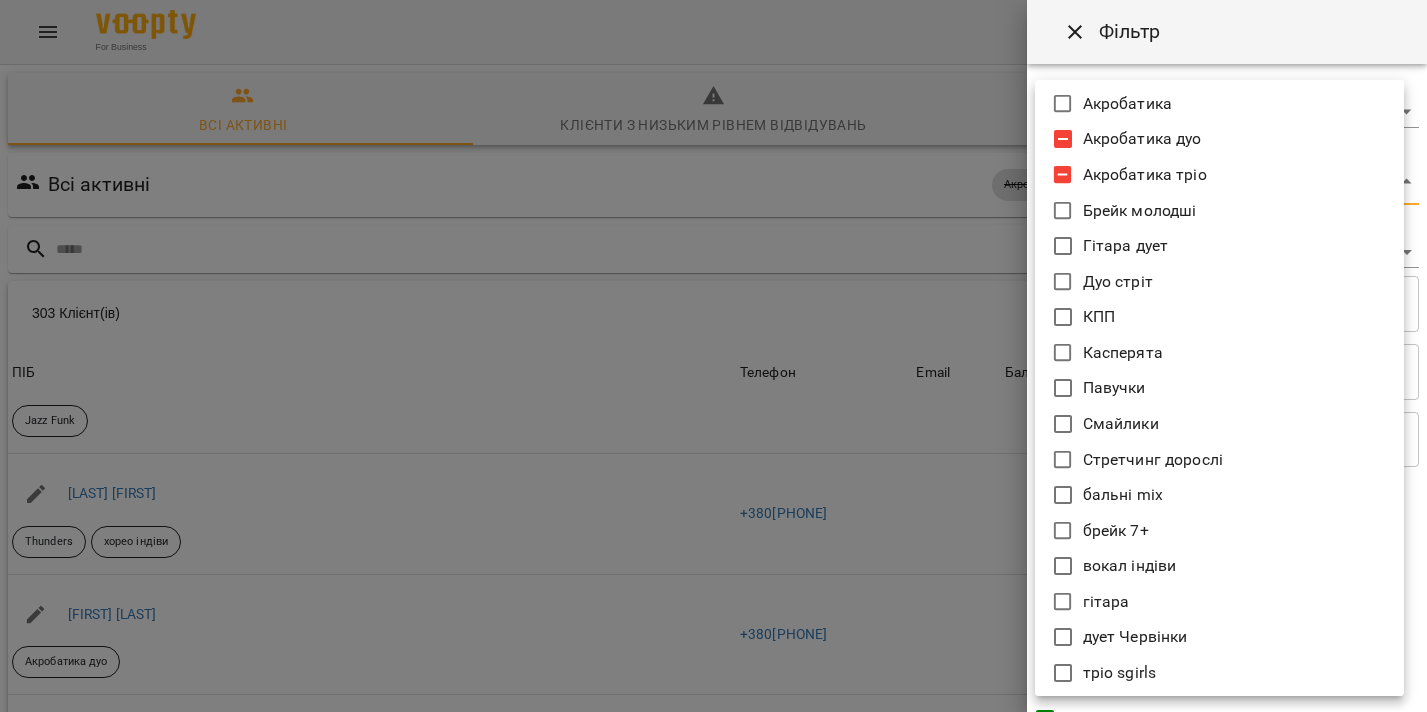 click 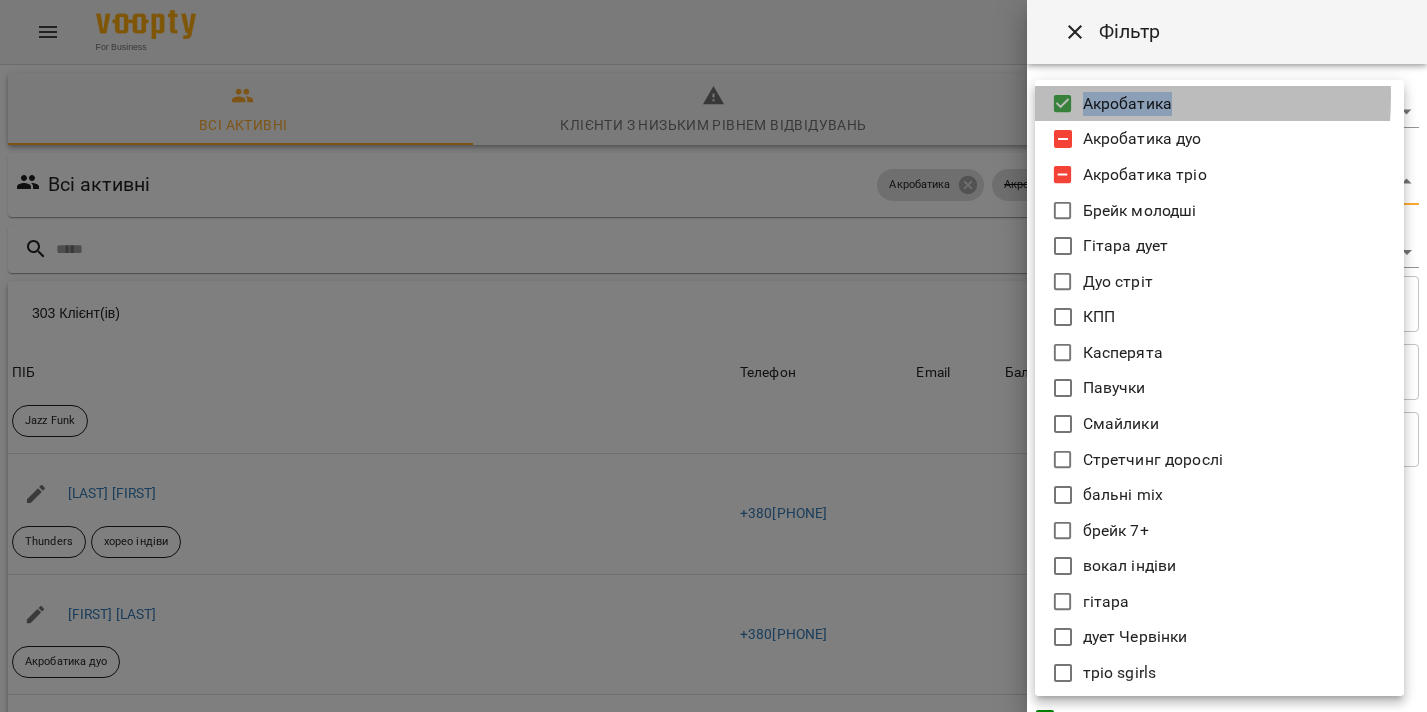 click 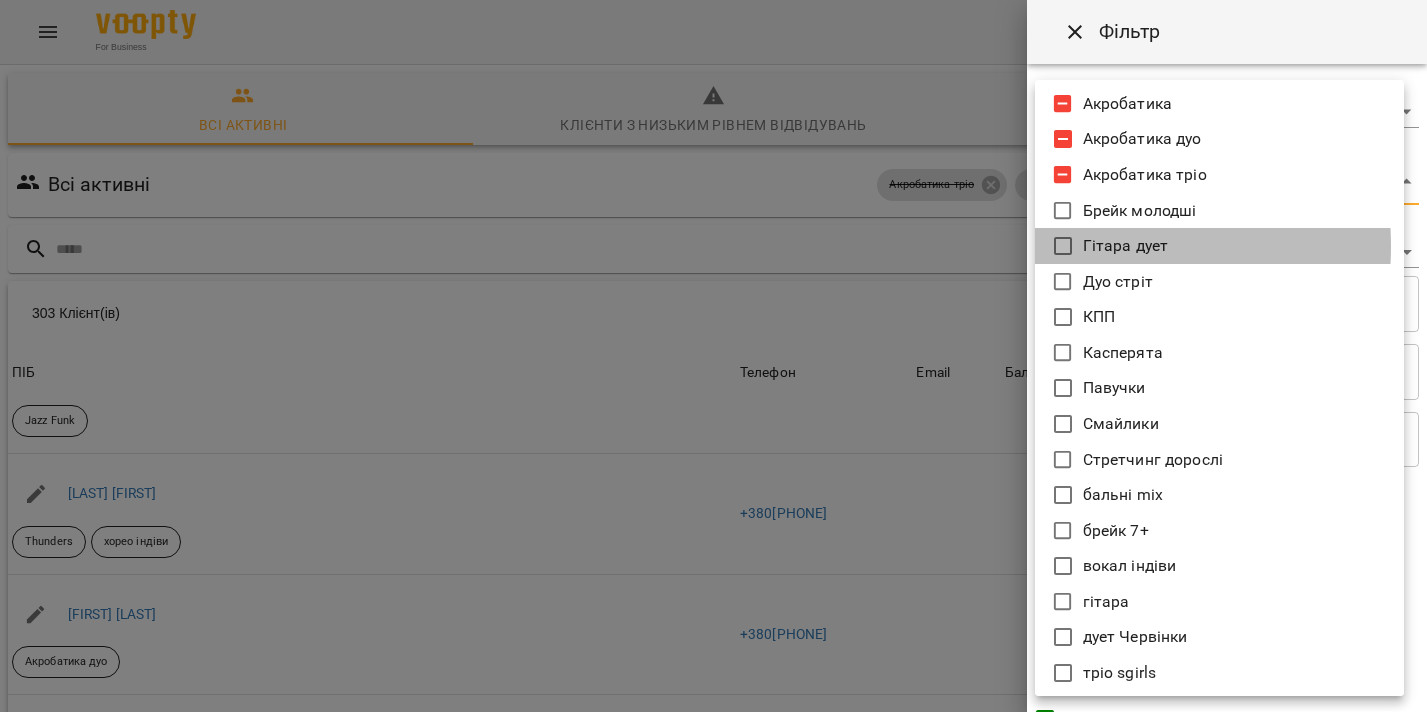 click 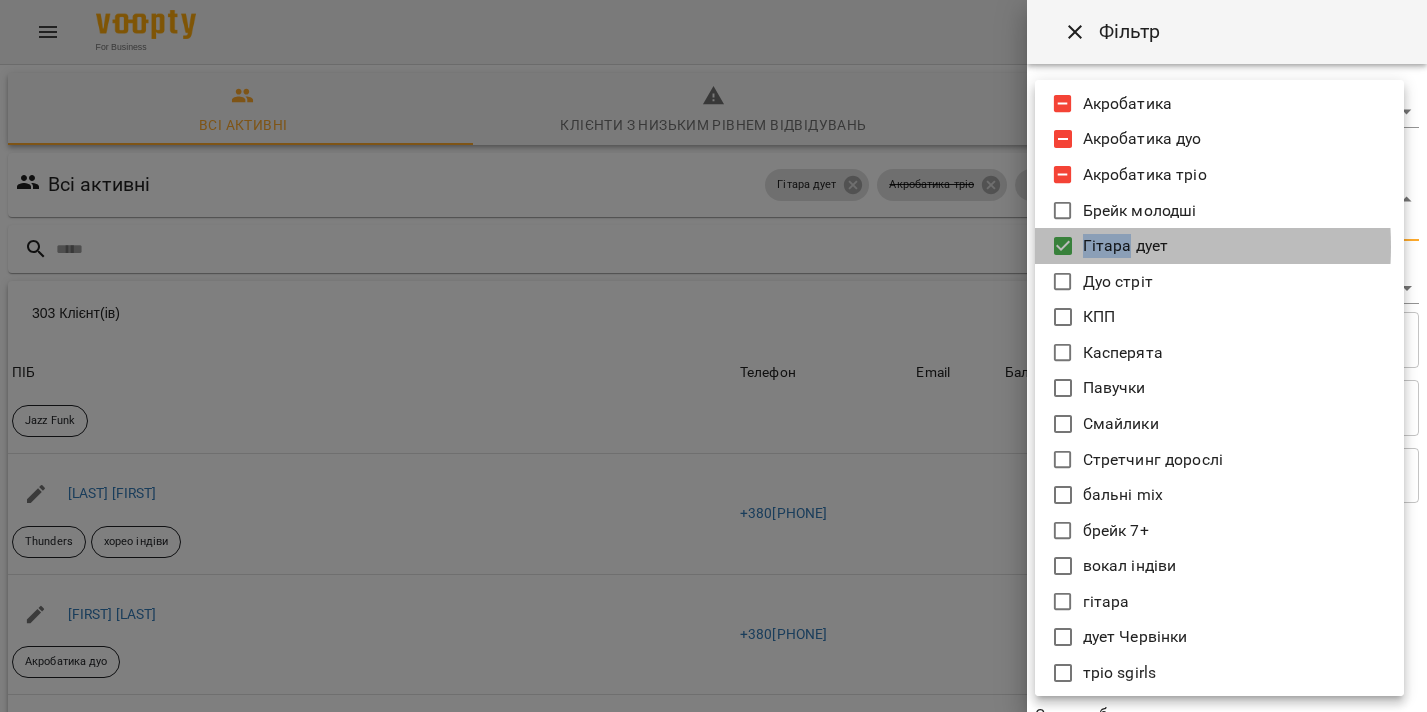 click 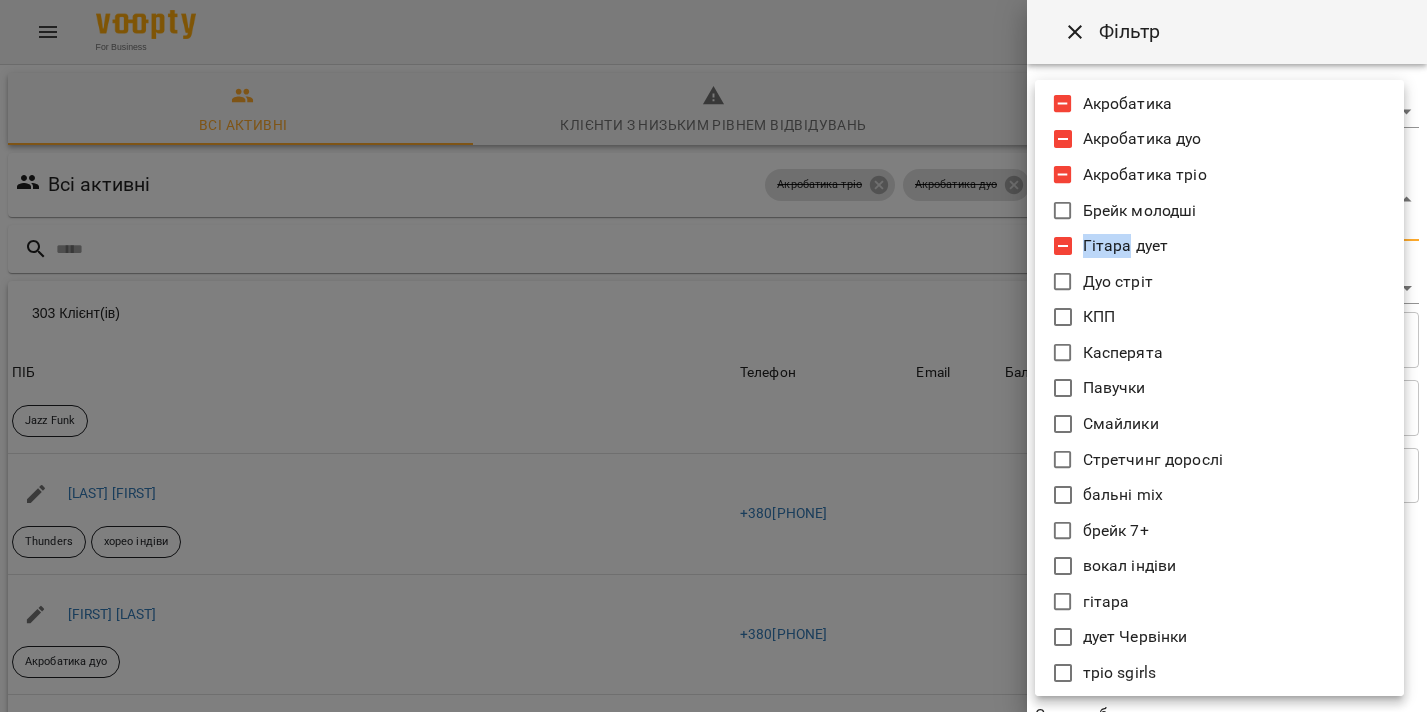 scroll, scrollTop: 1107, scrollLeft: 0, axis: vertical 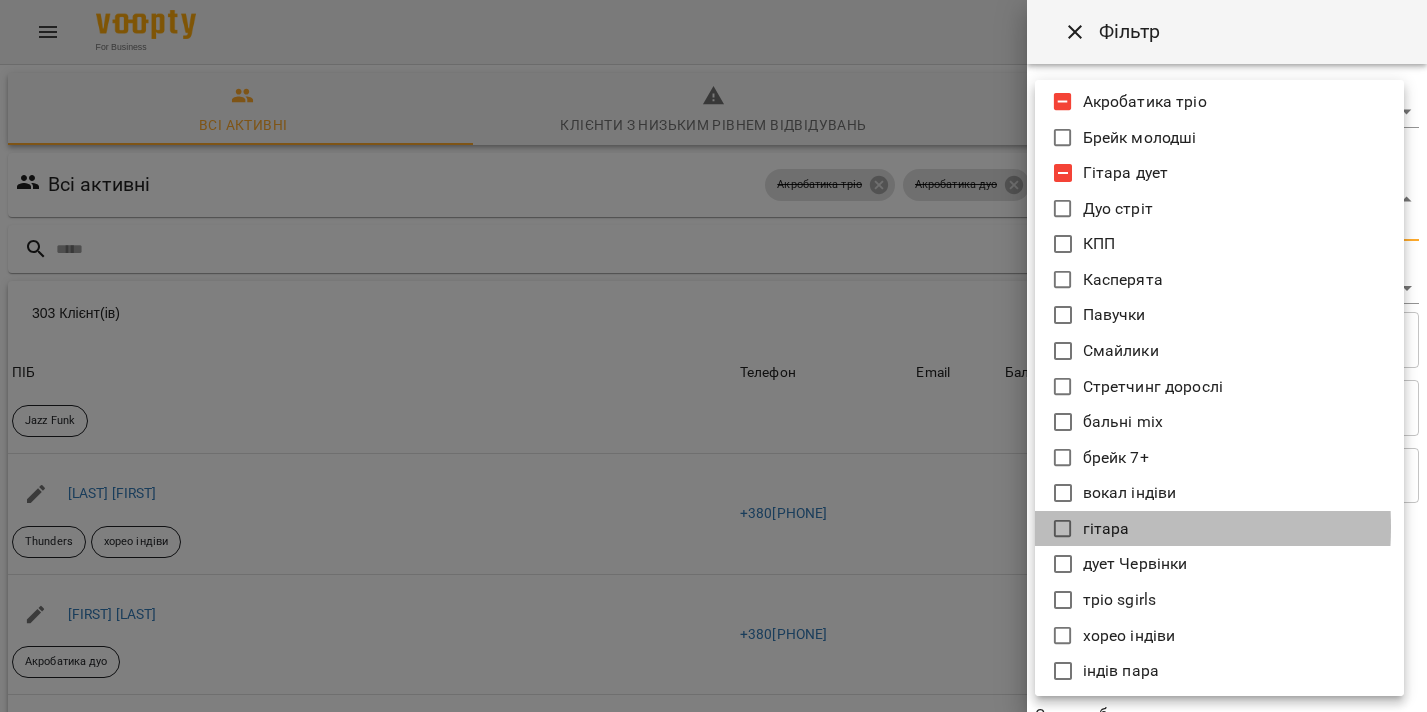 click 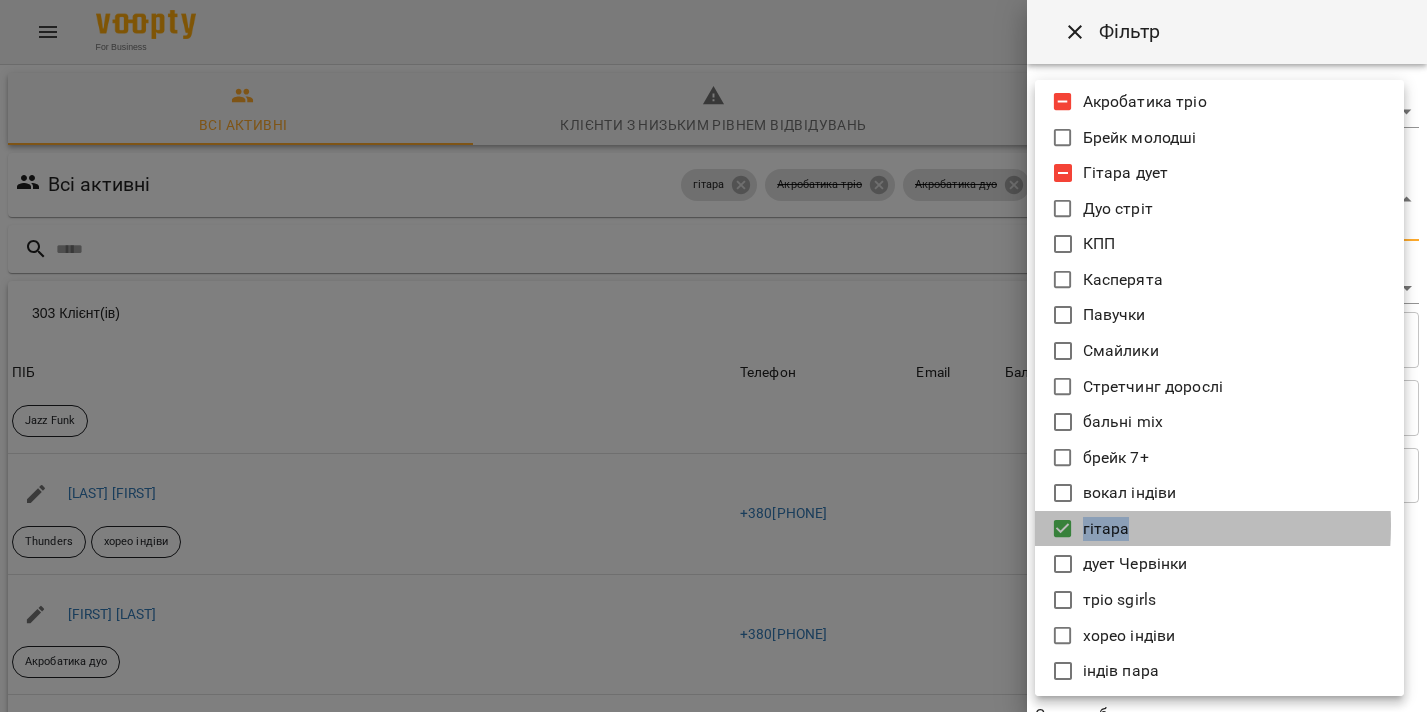click 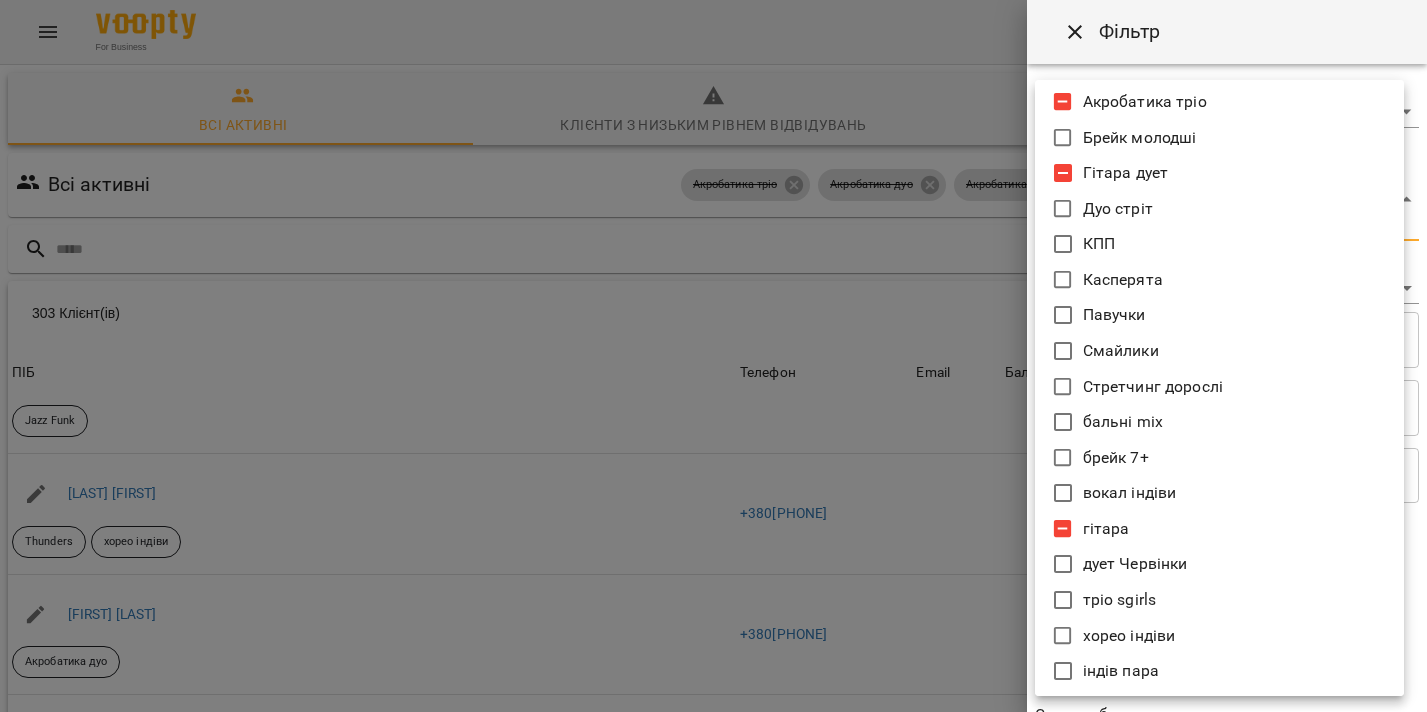 click at bounding box center [713, 356] 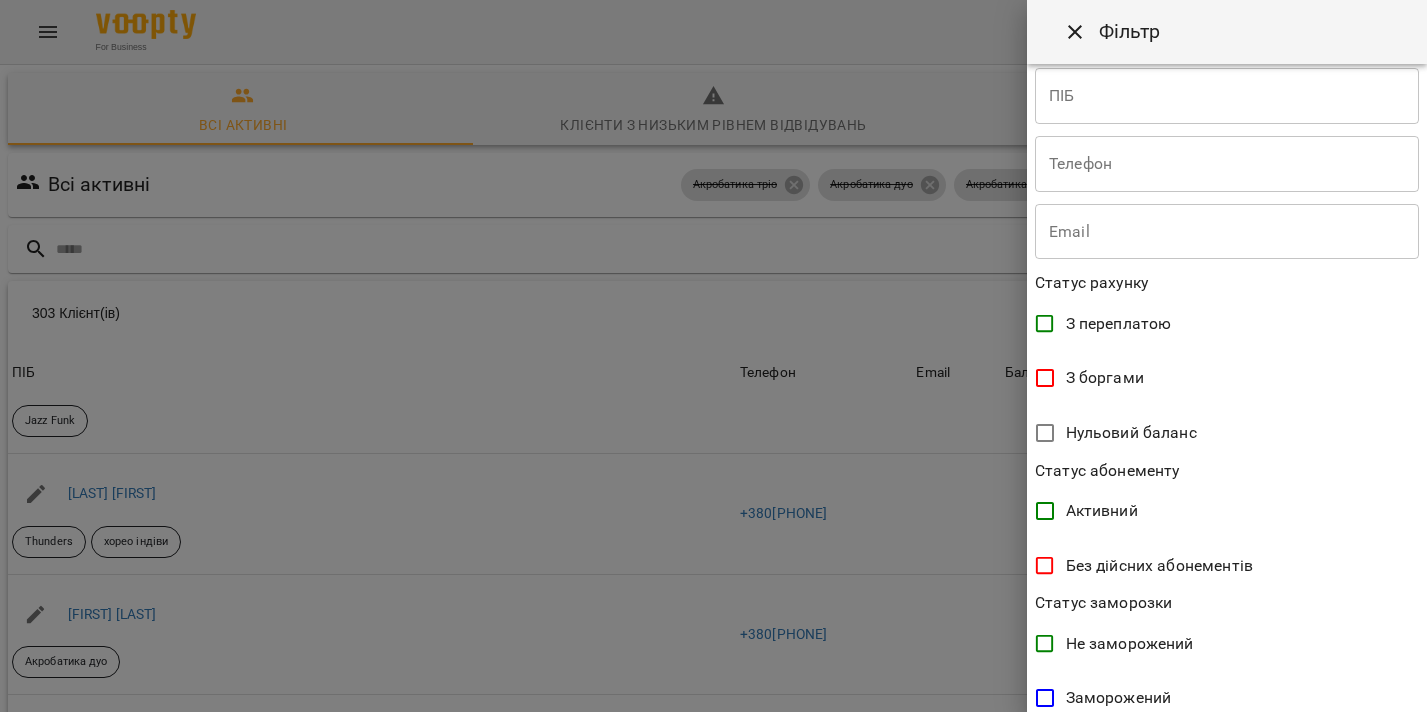 scroll, scrollTop: 449, scrollLeft: 0, axis: vertical 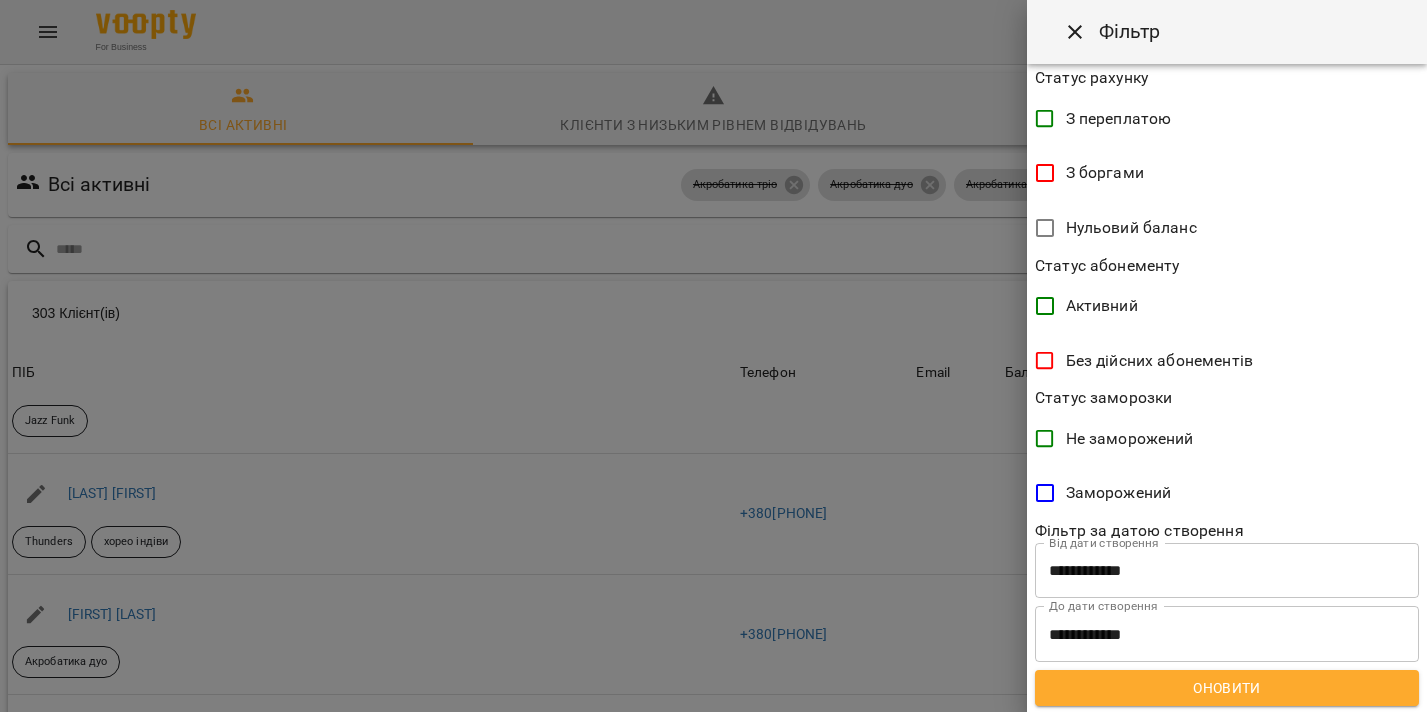click on "Оновити" at bounding box center (1227, 688) 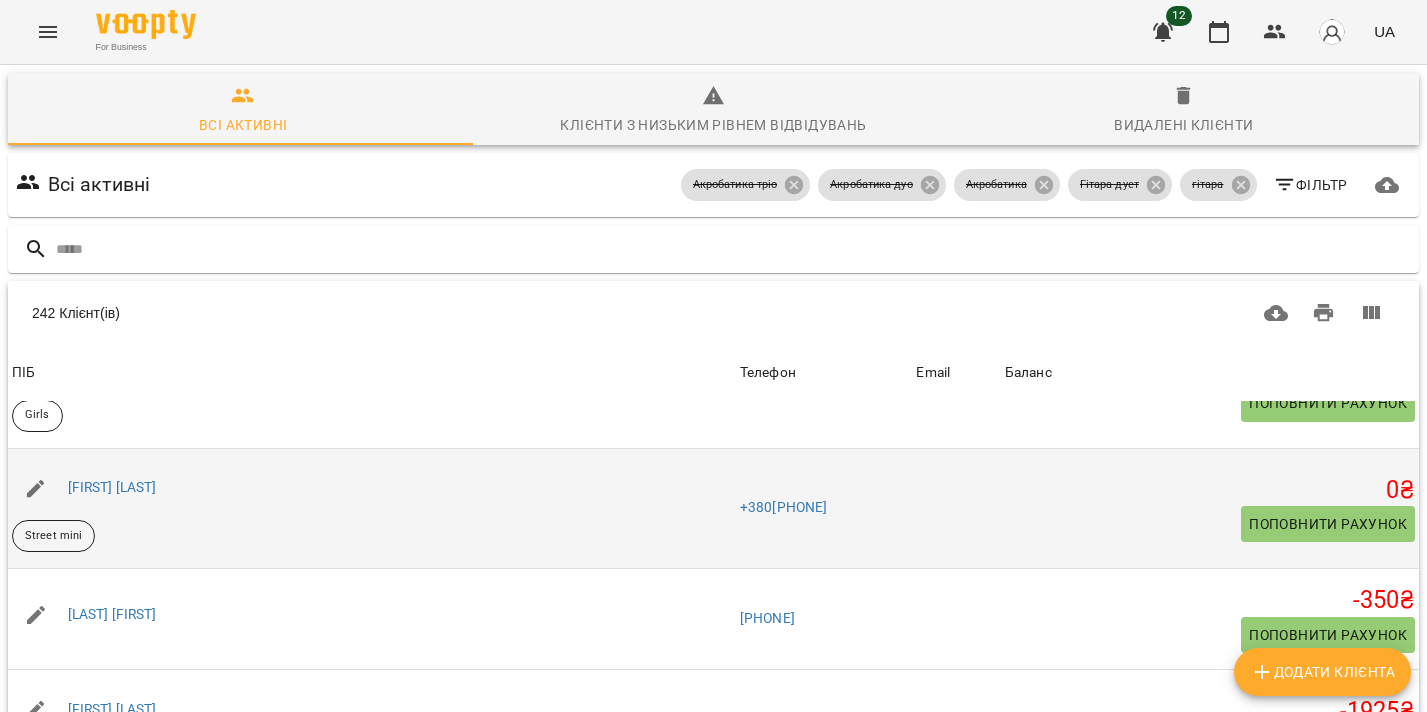 scroll, scrollTop: 4437, scrollLeft: 0, axis: vertical 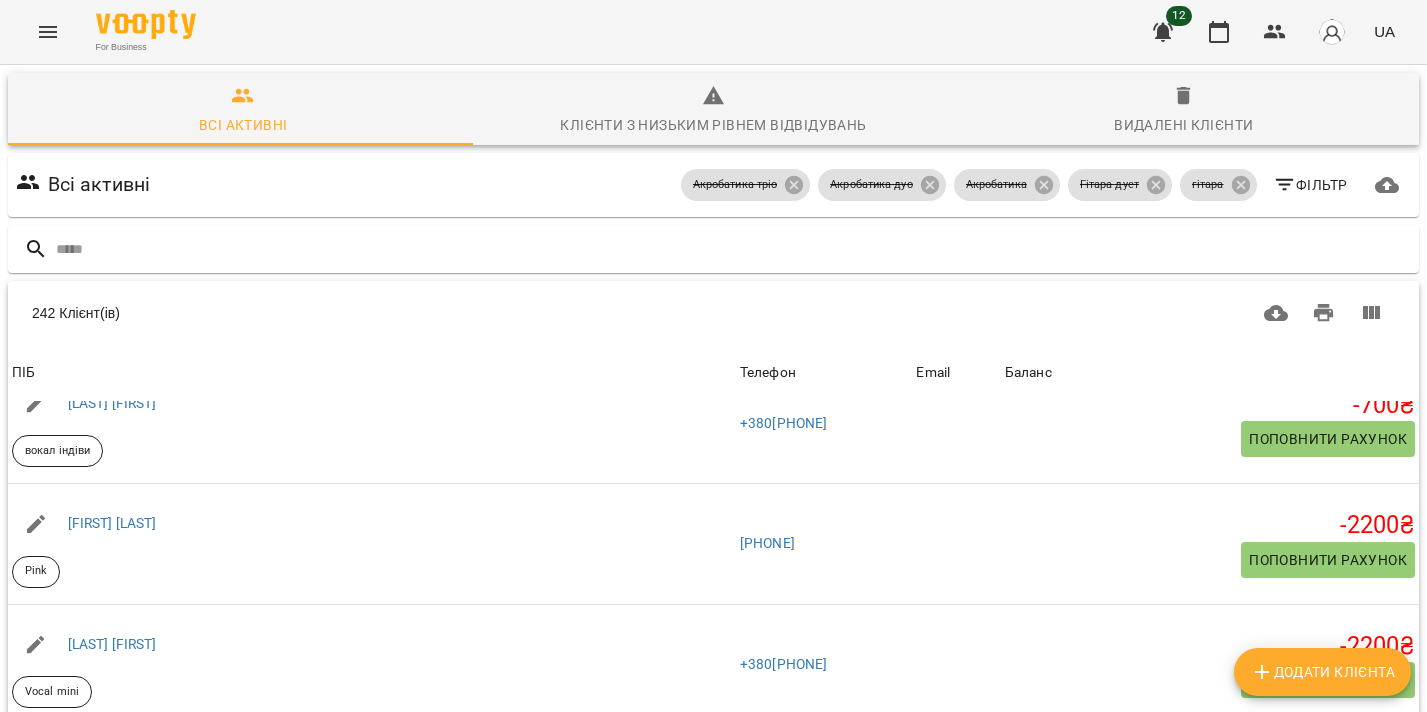 click 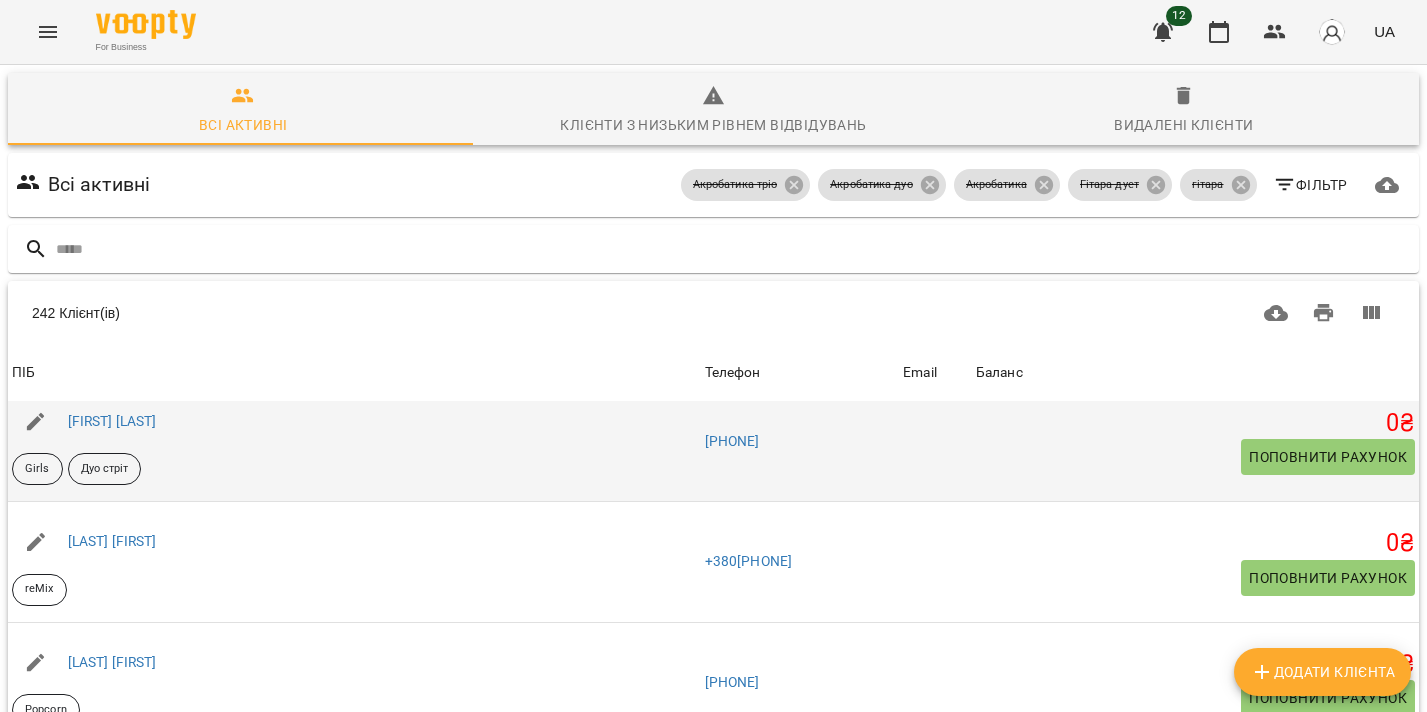 scroll, scrollTop: 467, scrollLeft: 0, axis: vertical 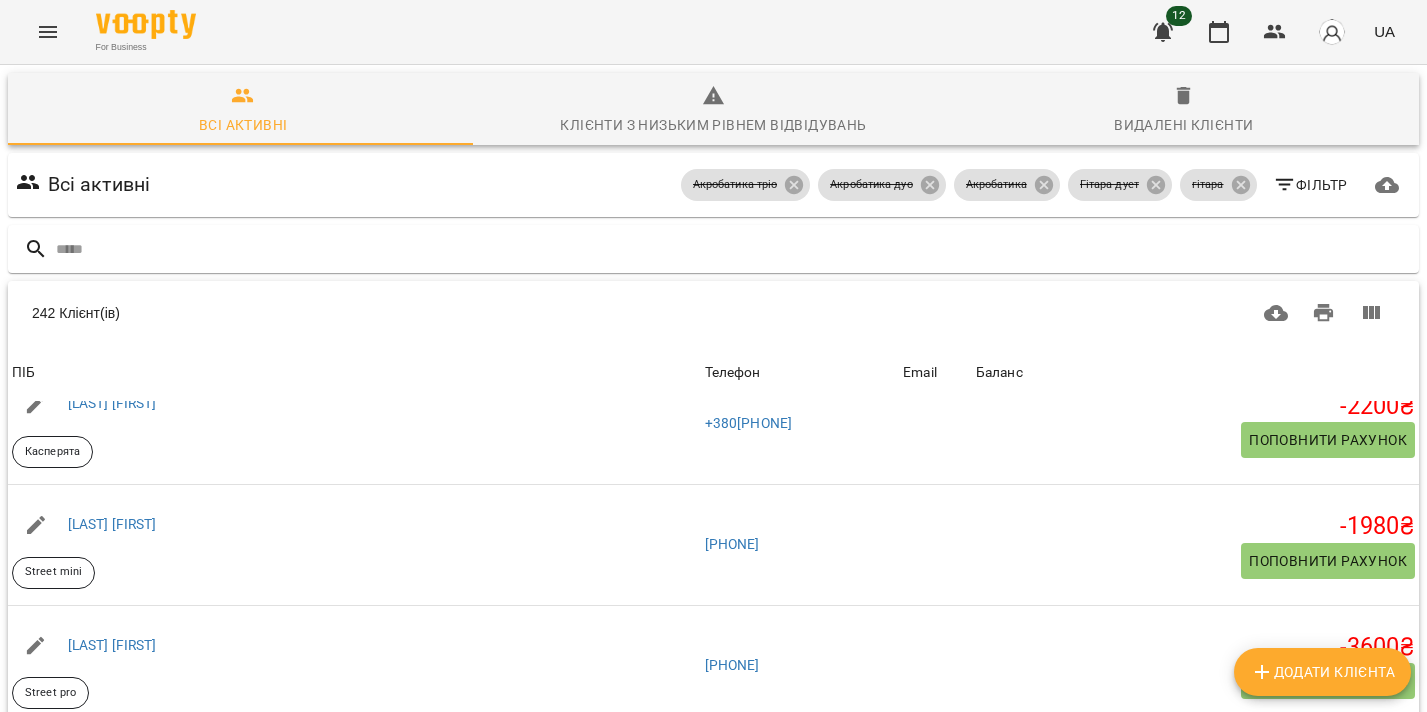 click 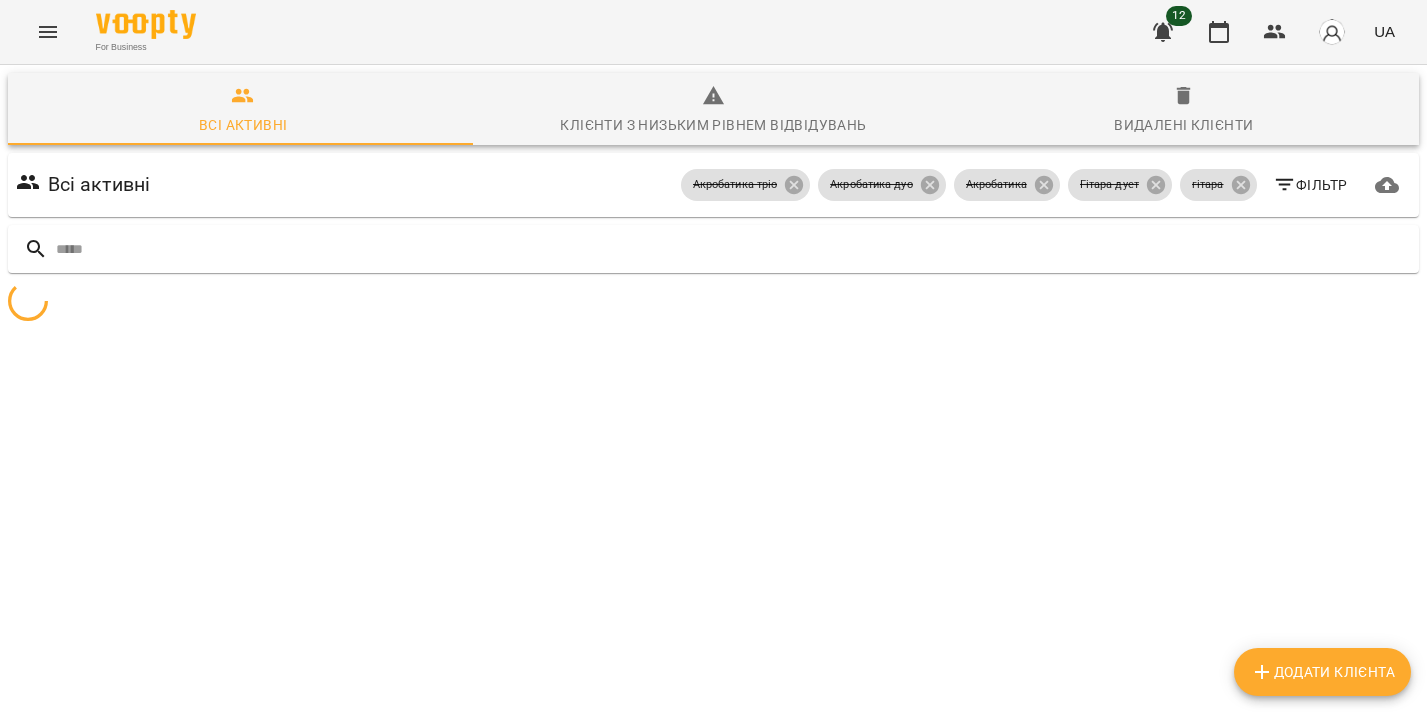 scroll, scrollTop: 88, scrollLeft: 0, axis: vertical 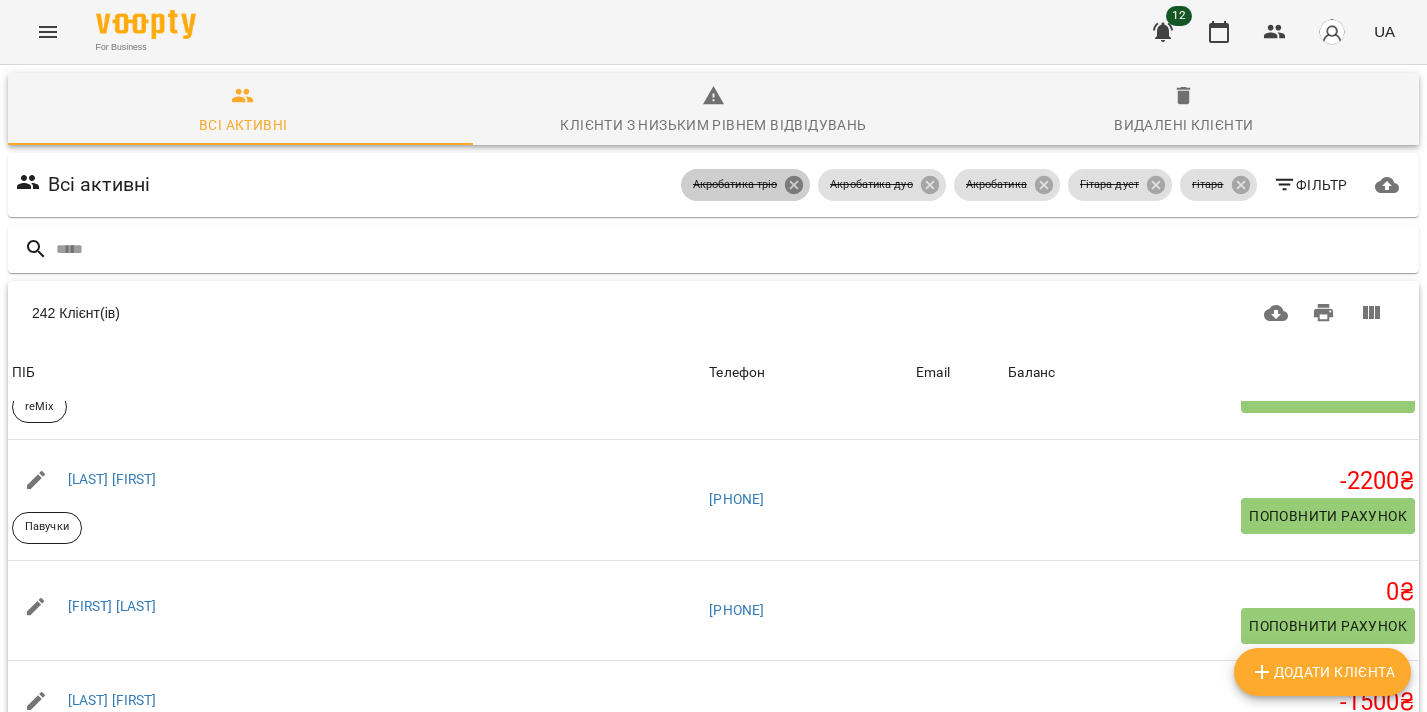 click 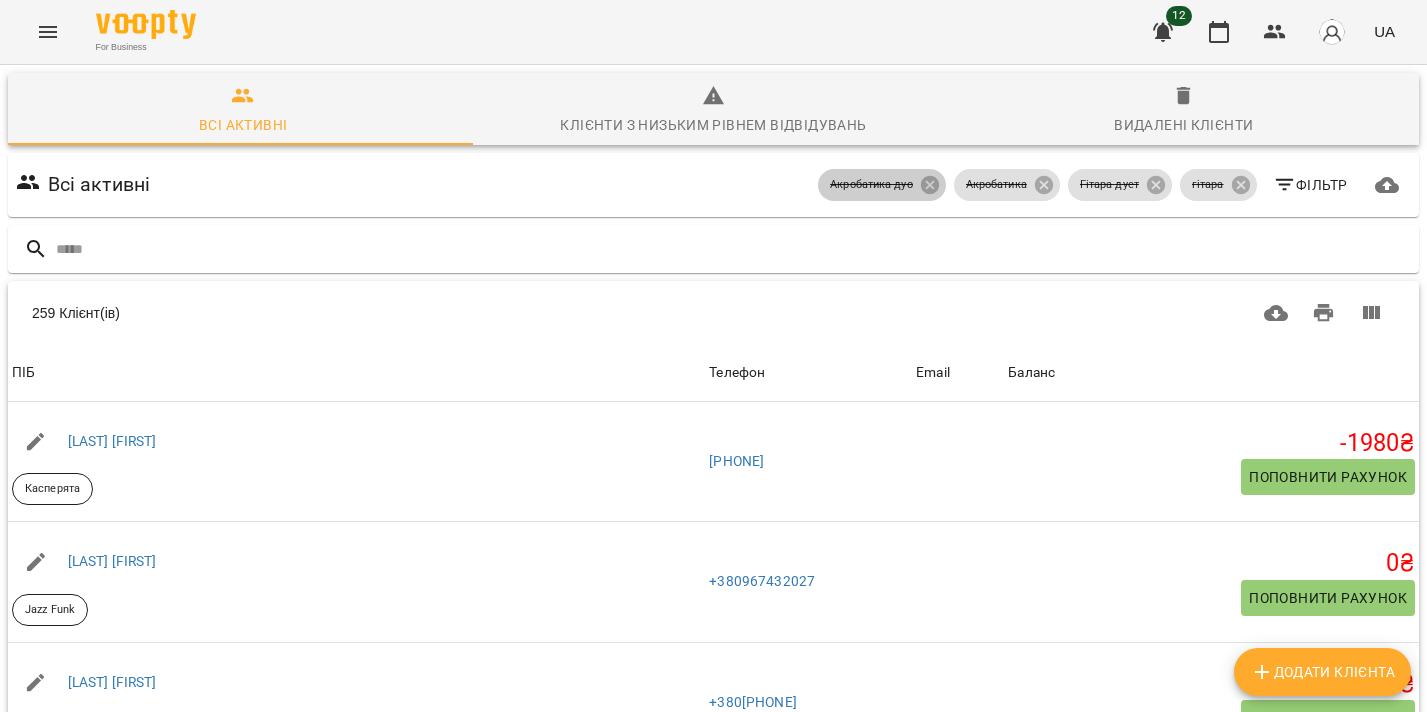 click 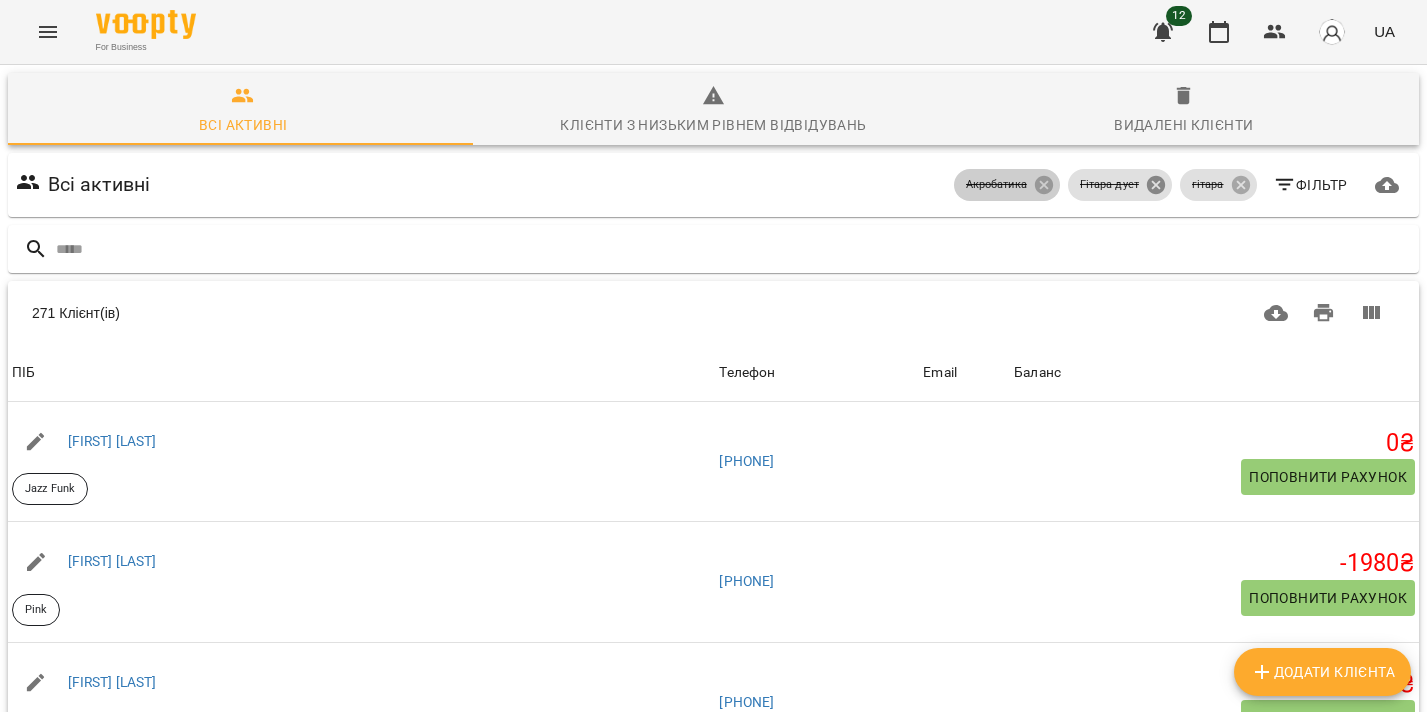 click 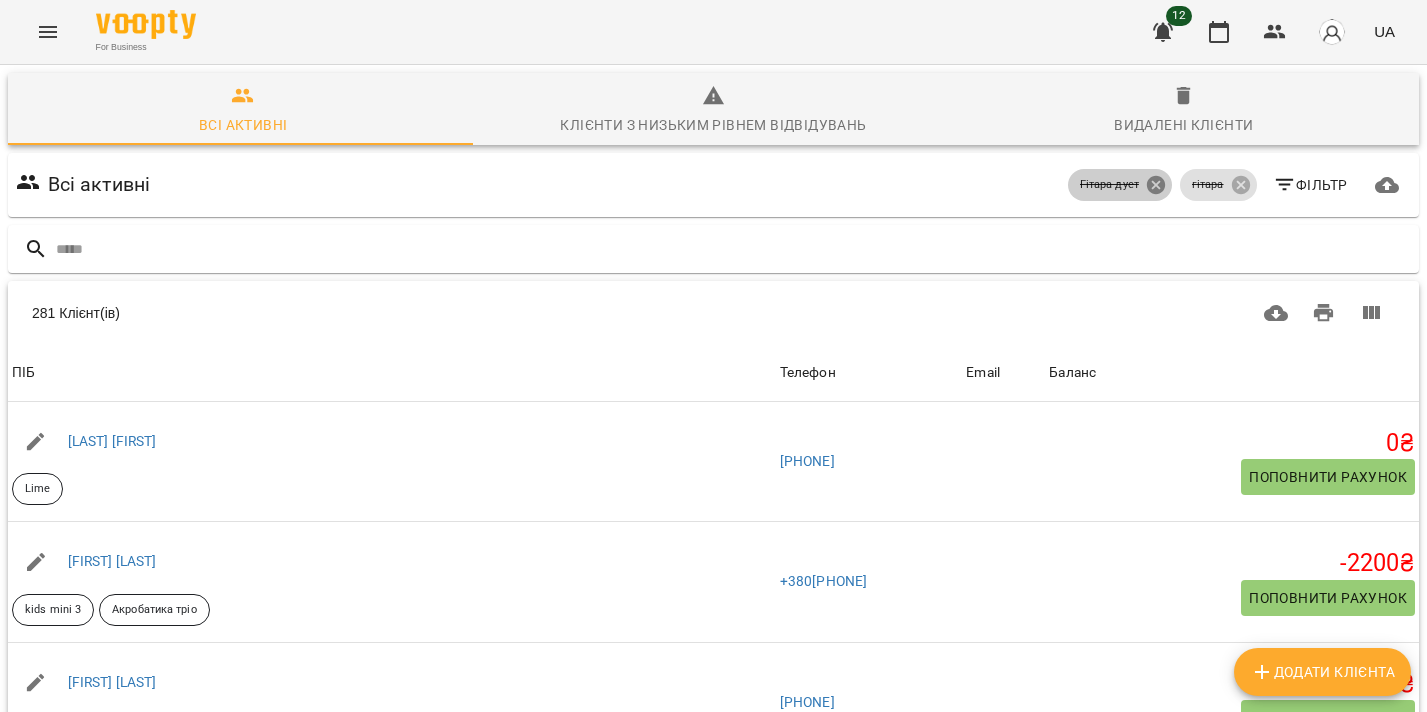 click 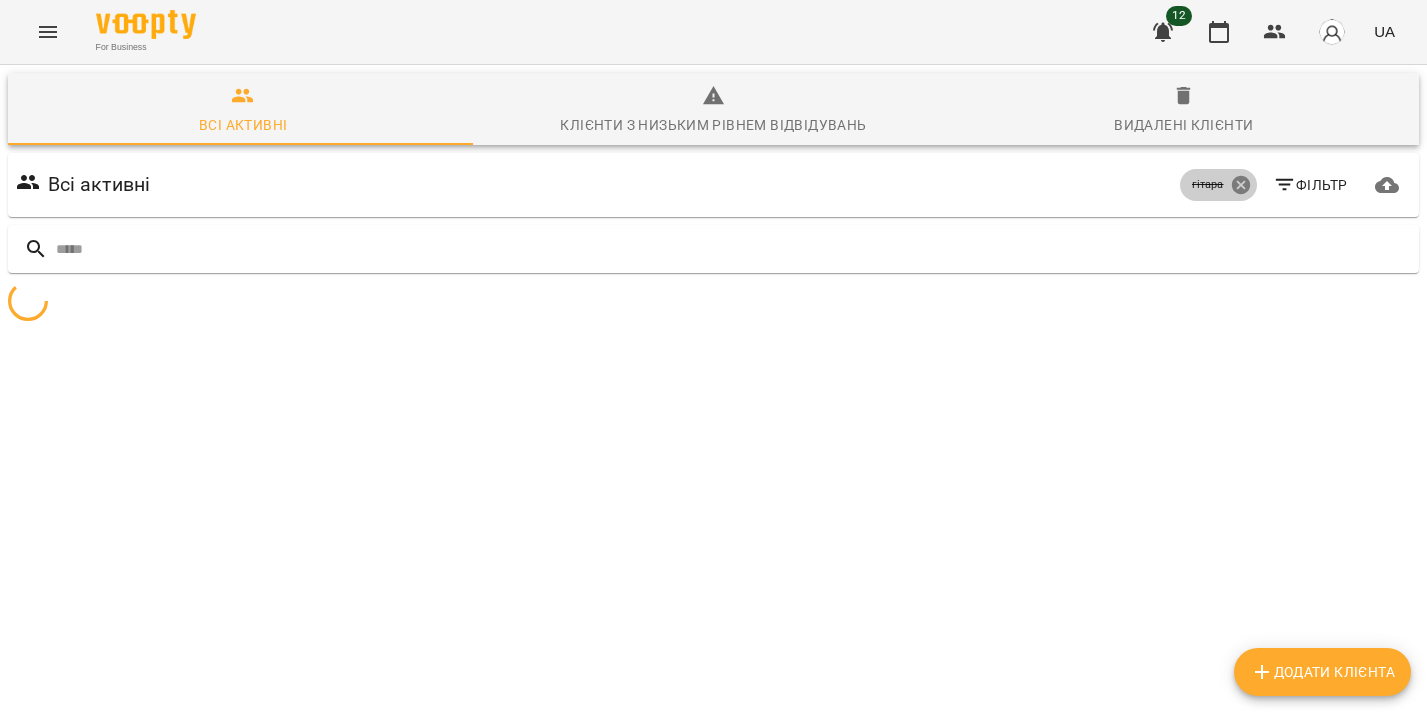 click 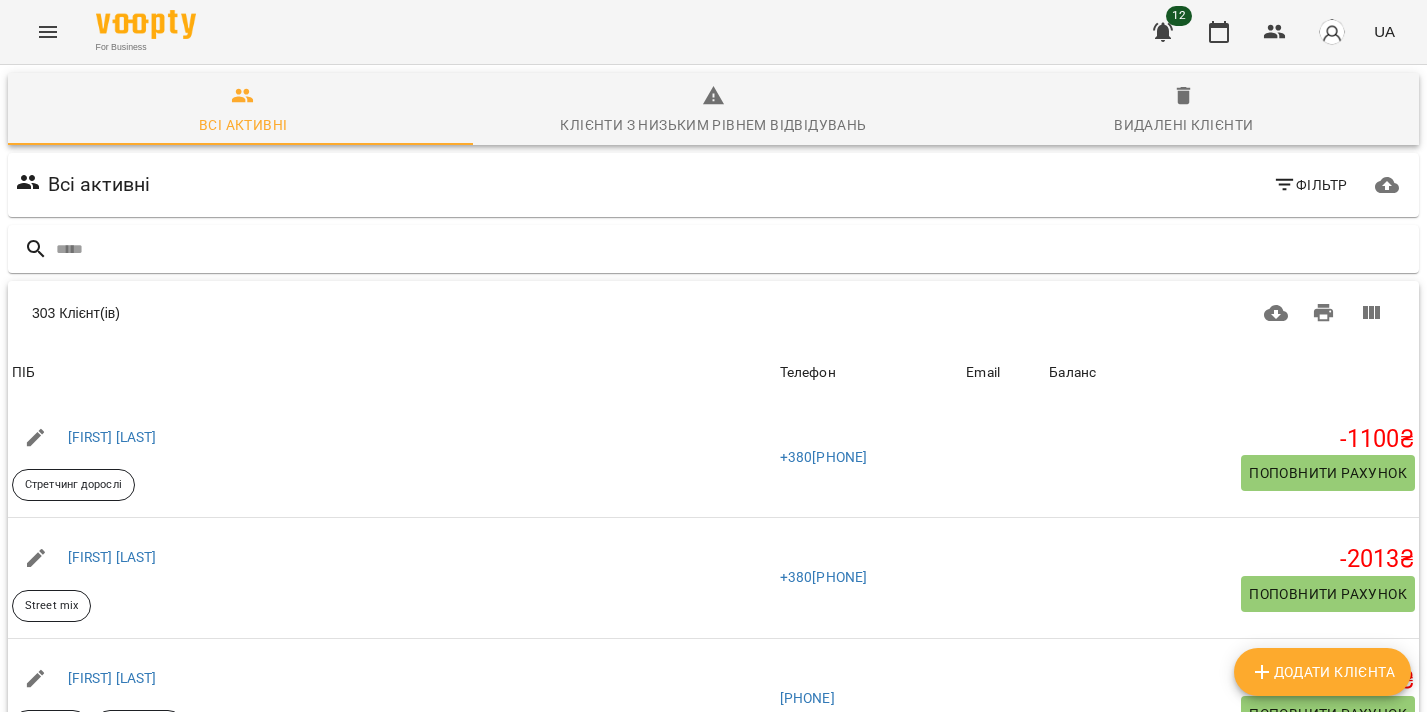 scroll, scrollTop: 0, scrollLeft: 0, axis: both 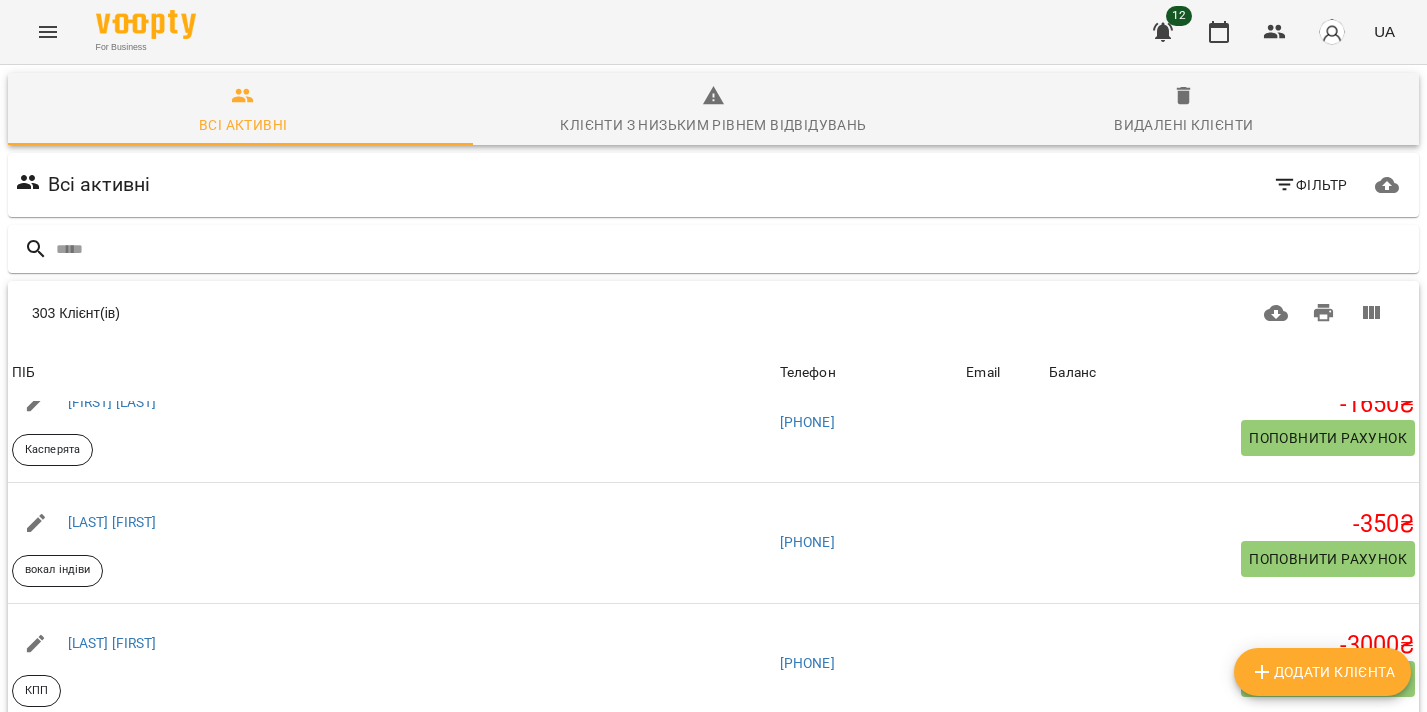 click 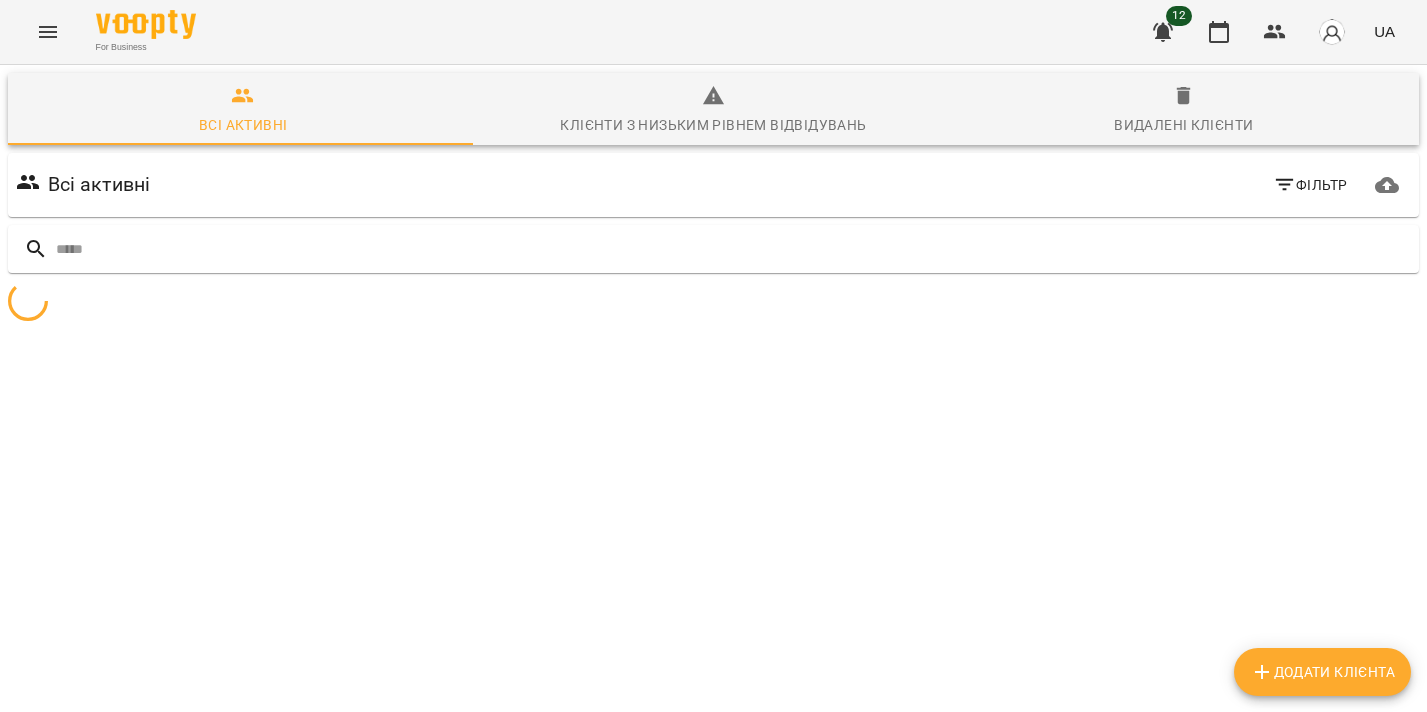 scroll, scrollTop: 88, scrollLeft: 0, axis: vertical 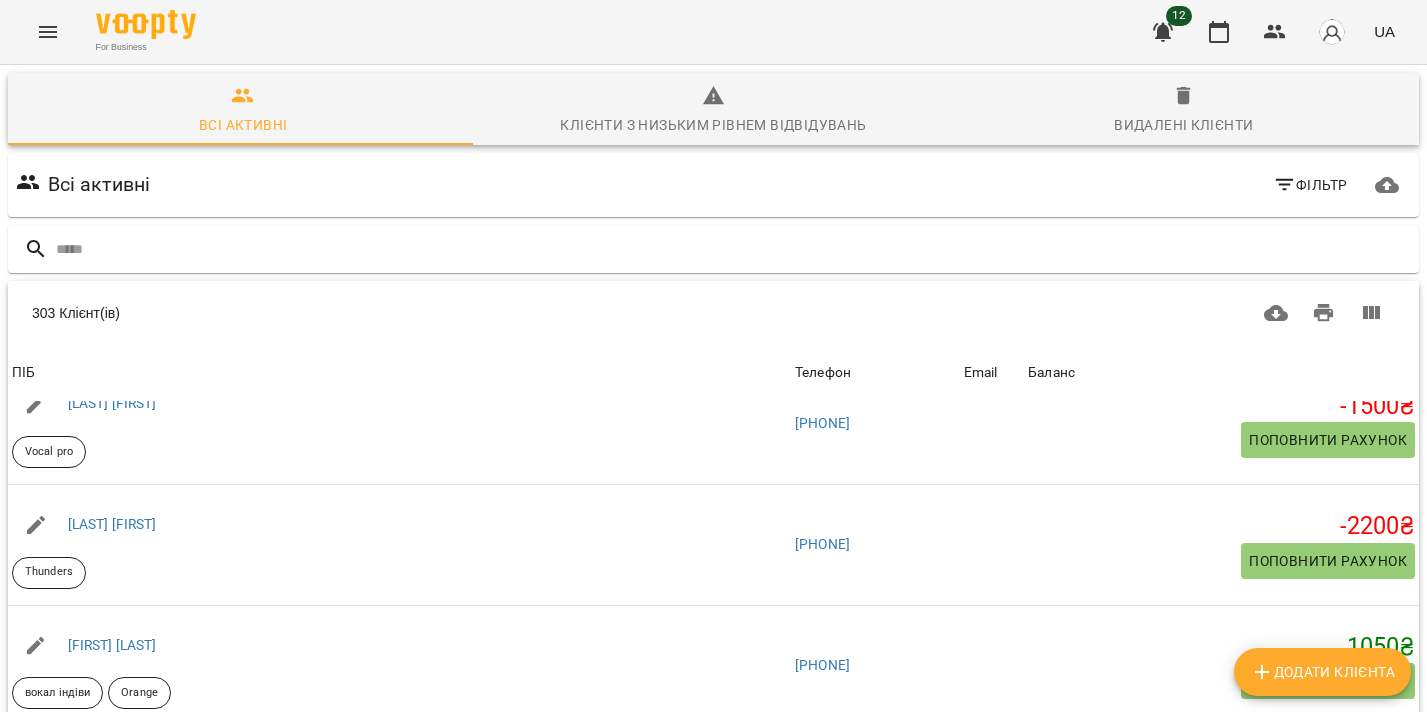 click 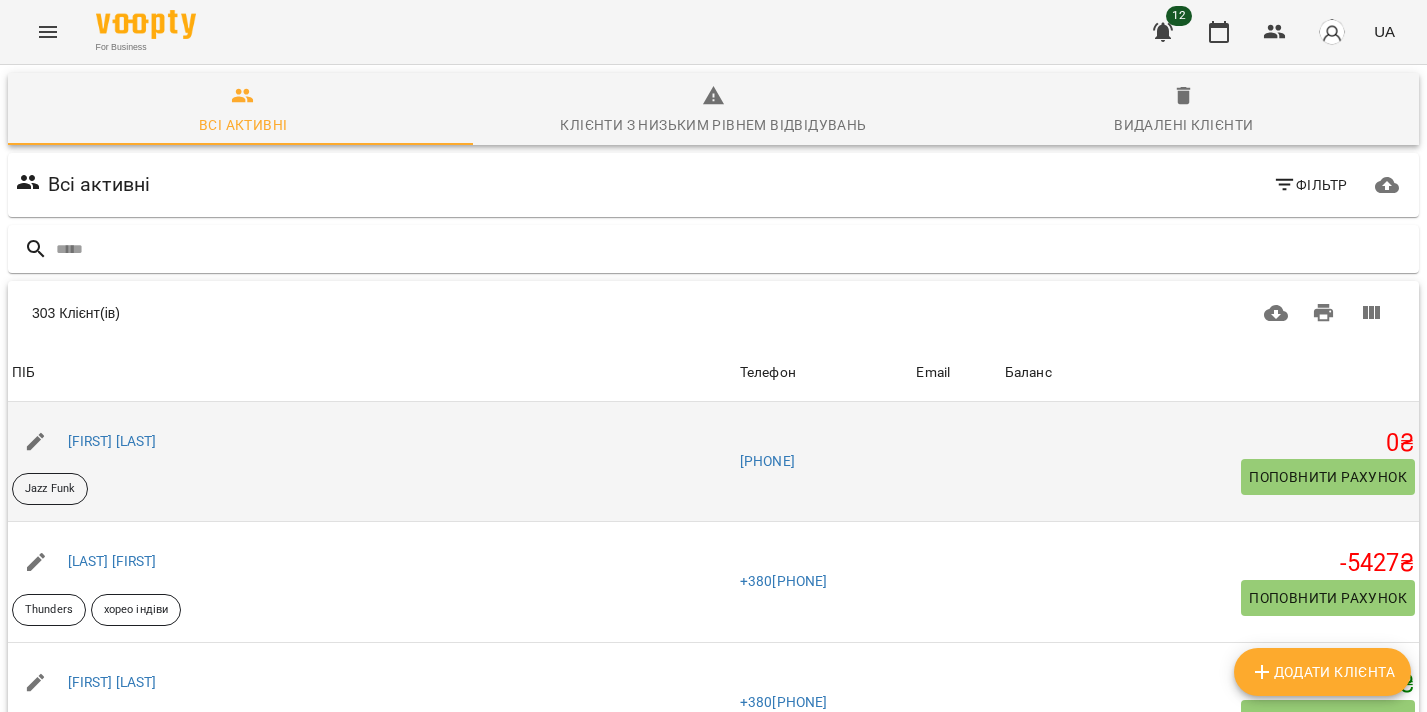 scroll, scrollTop: 0, scrollLeft: 0, axis: both 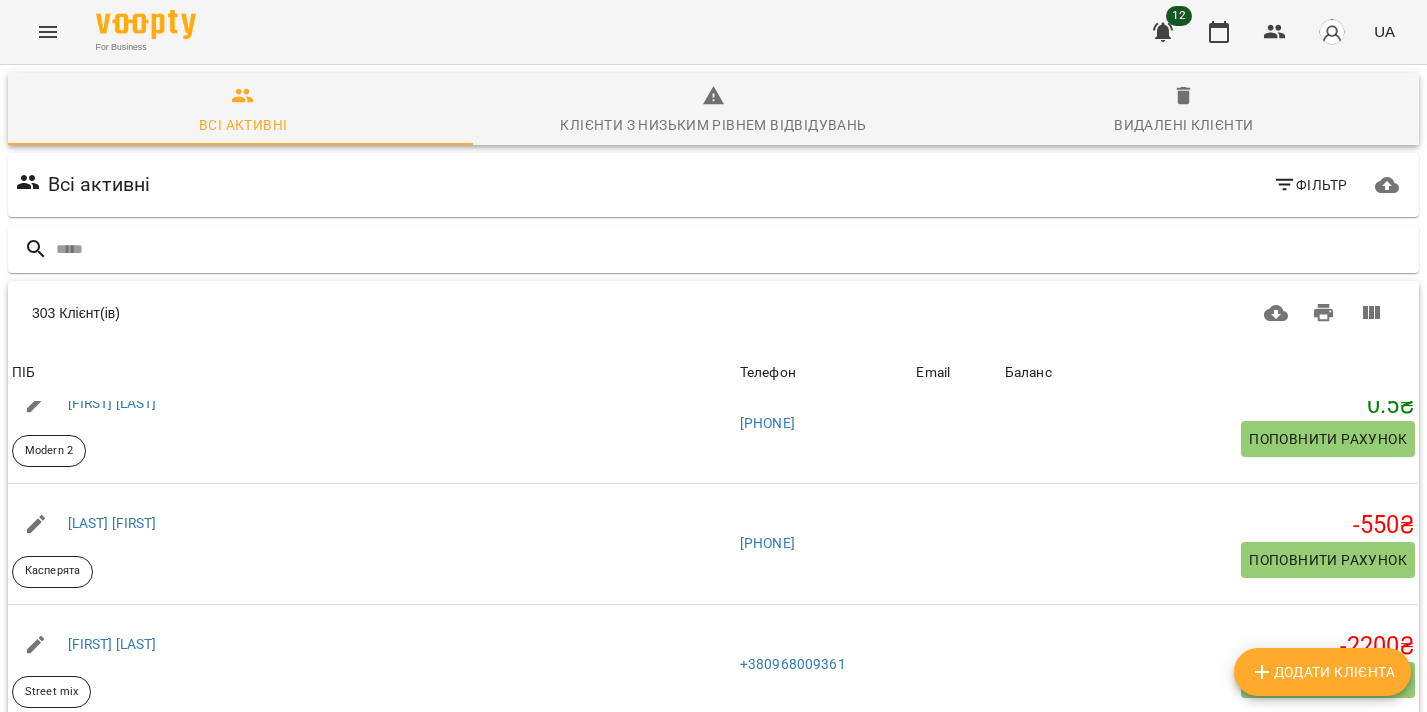 click at bounding box center [1369, 870] 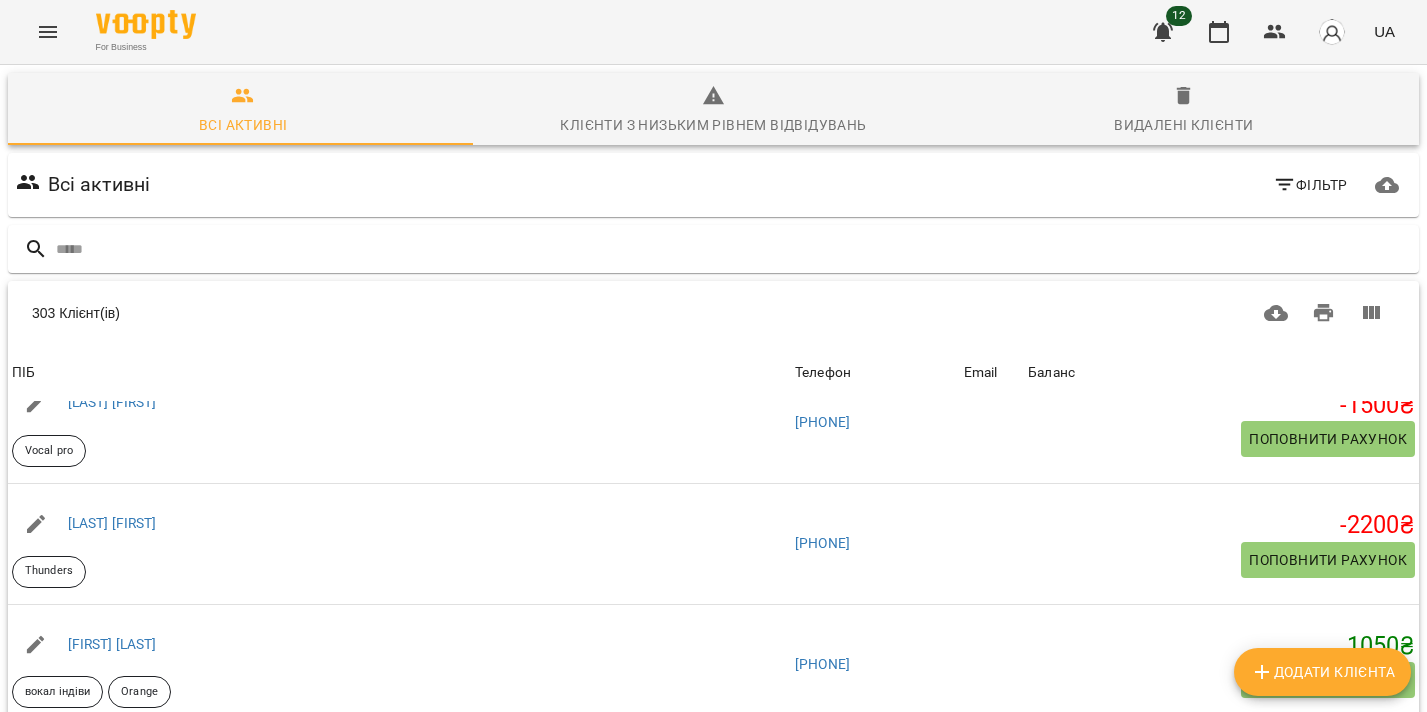 scroll, scrollTop: 5523, scrollLeft: 0, axis: vertical 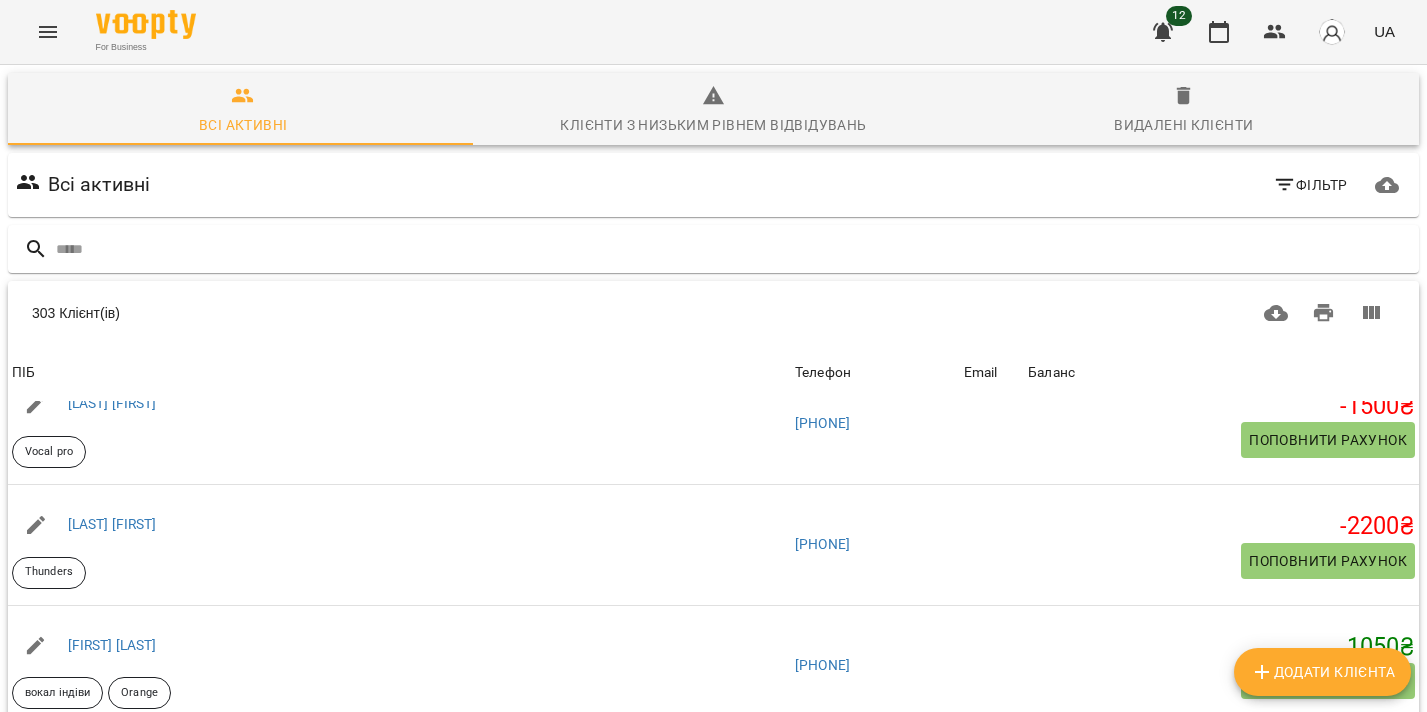 click 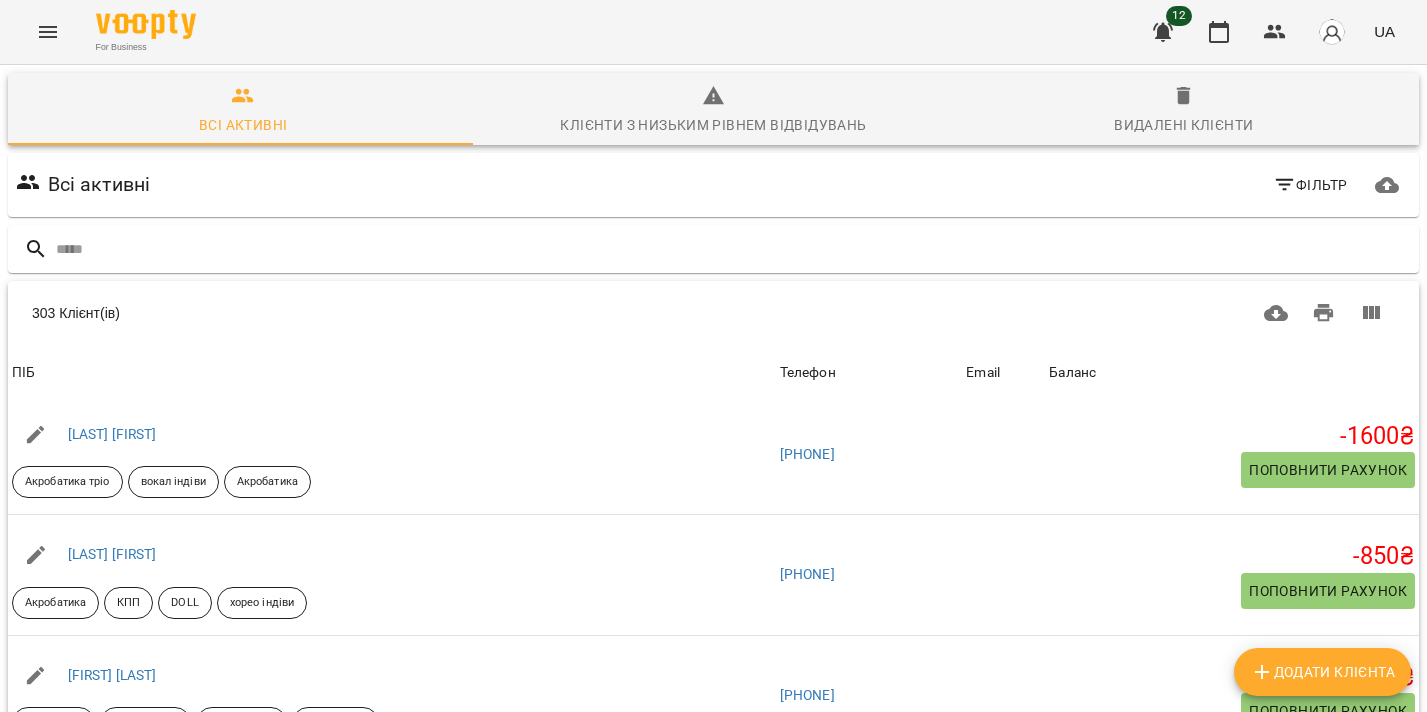 scroll, scrollTop: 4945, scrollLeft: 0, axis: vertical 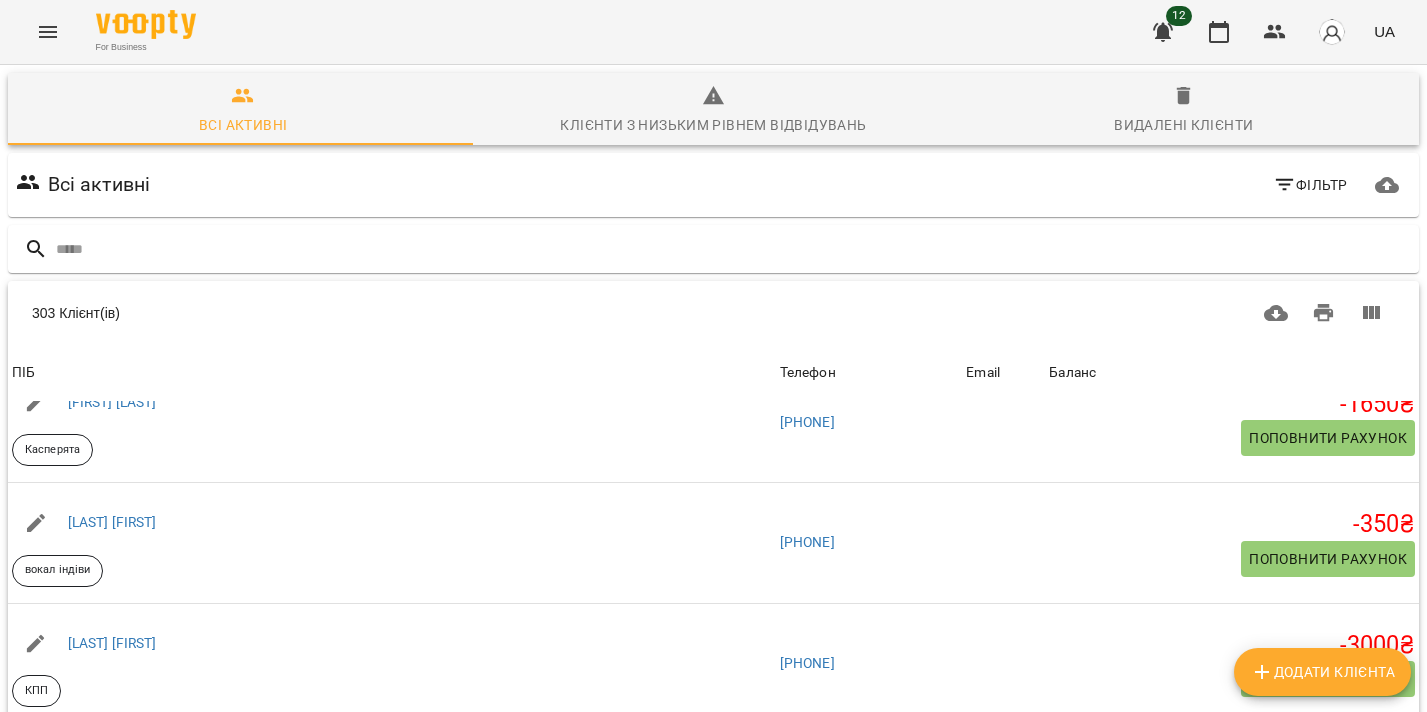 click at bounding box center (1369, 870) 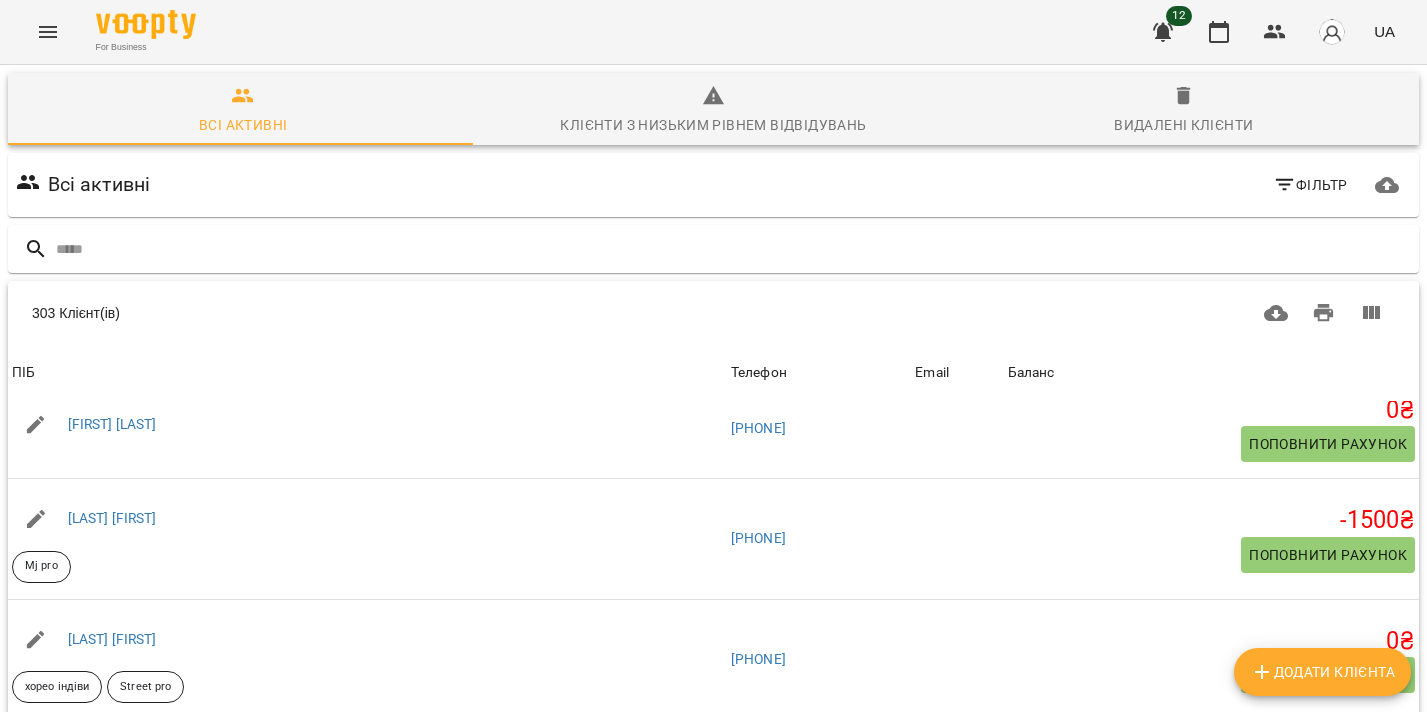 scroll, scrollTop: 2556, scrollLeft: 0, axis: vertical 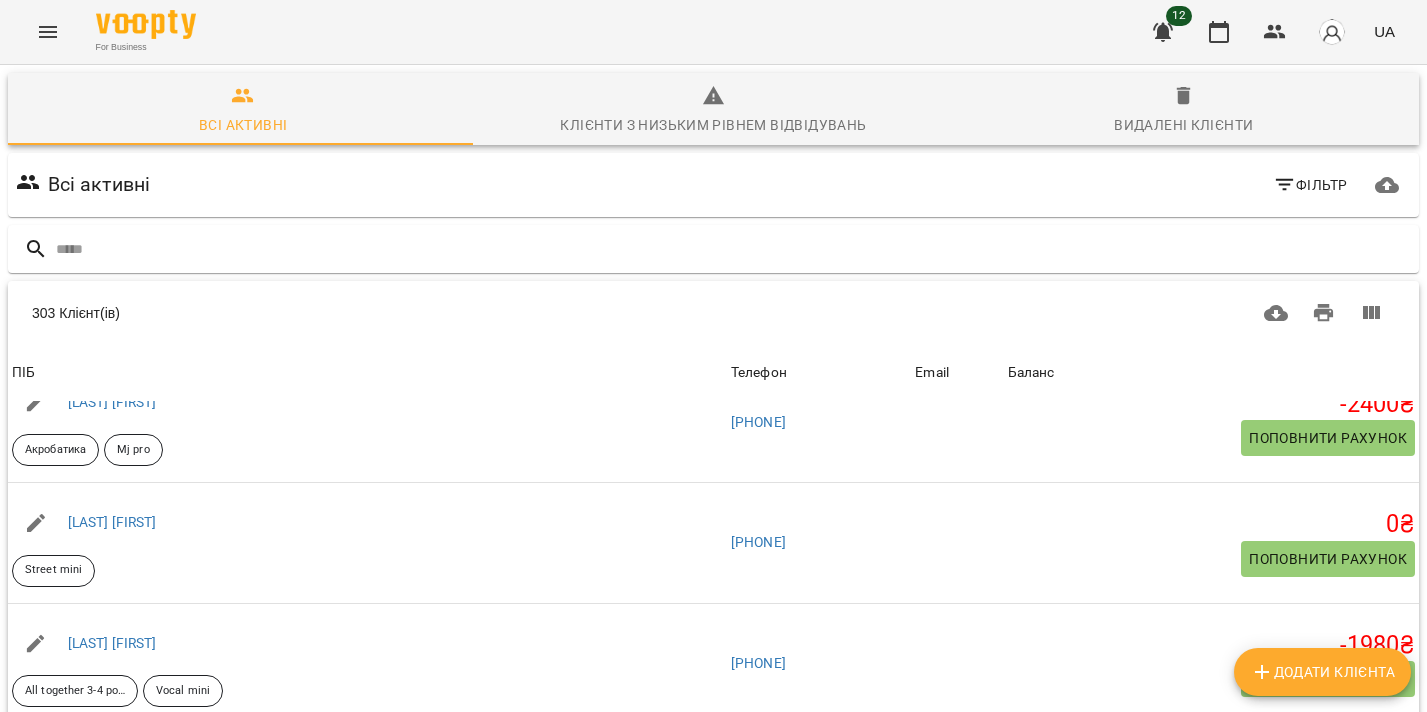 click 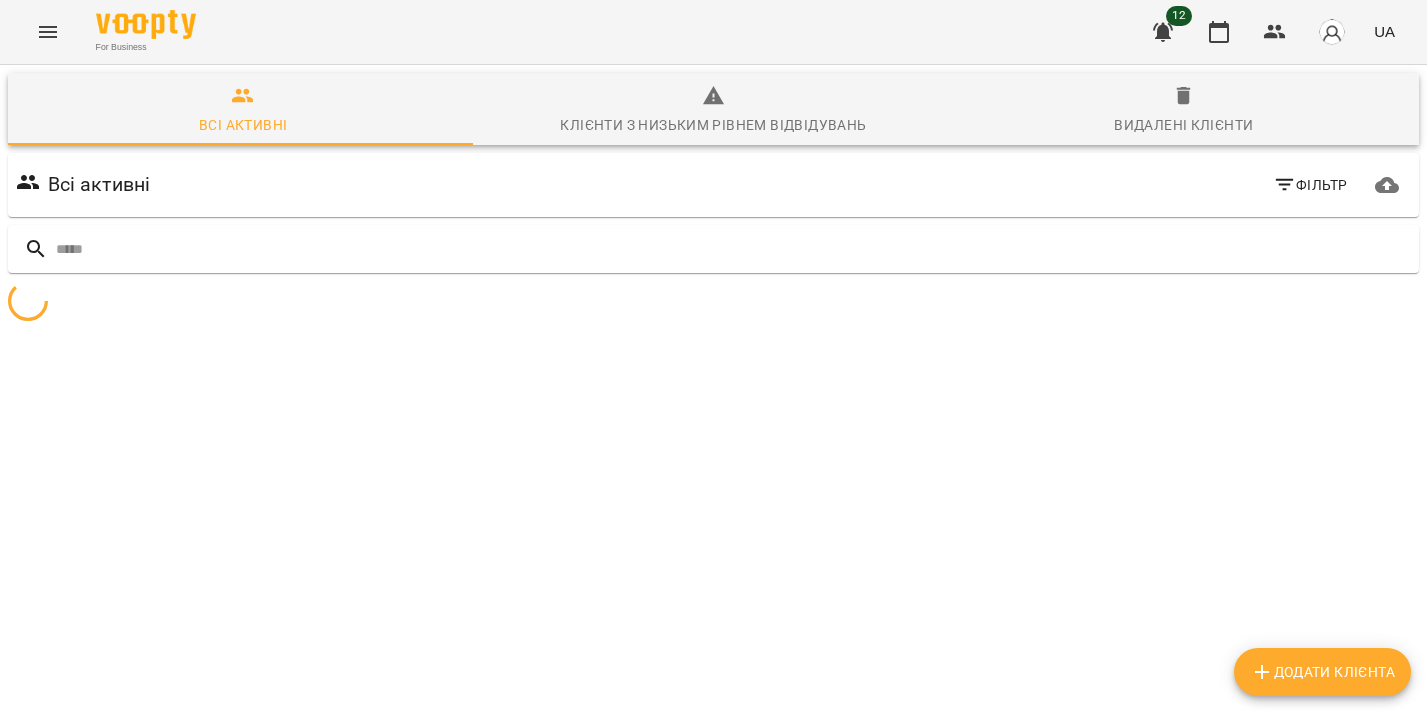 scroll, scrollTop: 88, scrollLeft: 0, axis: vertical 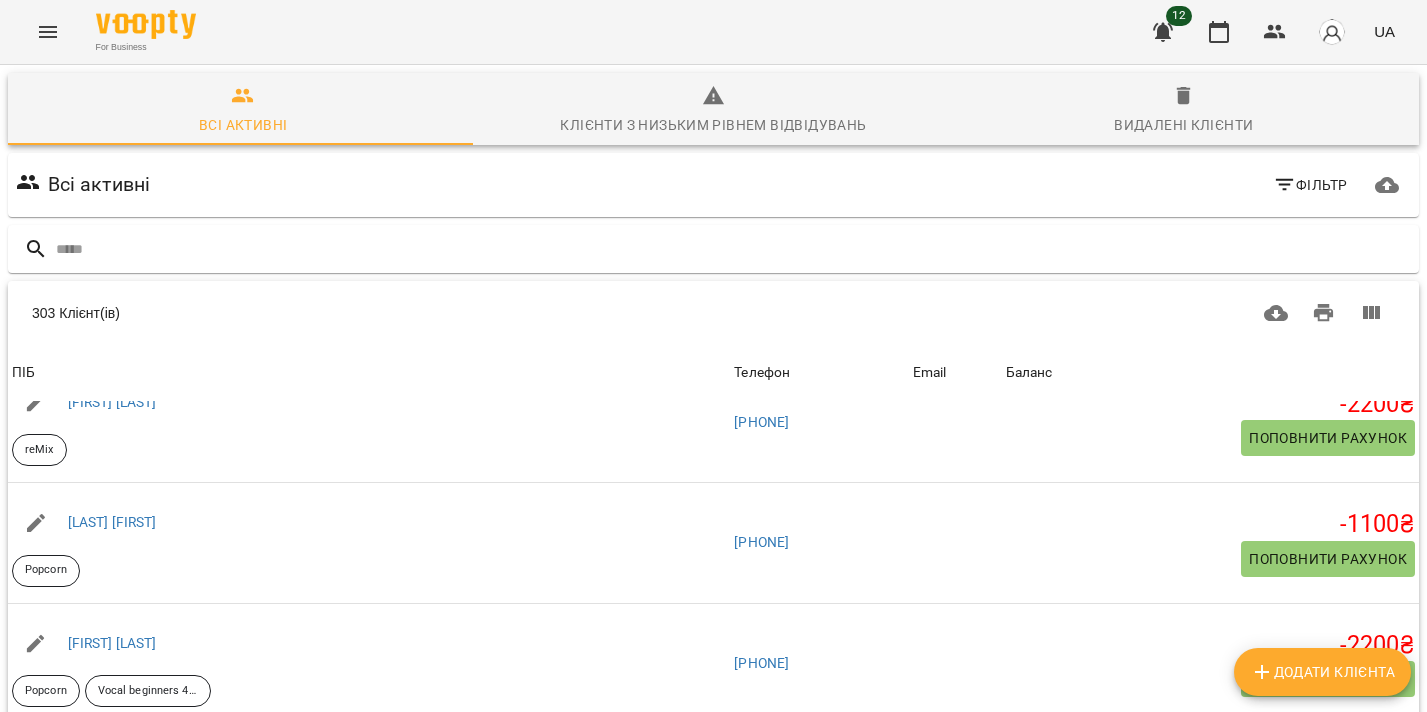 click 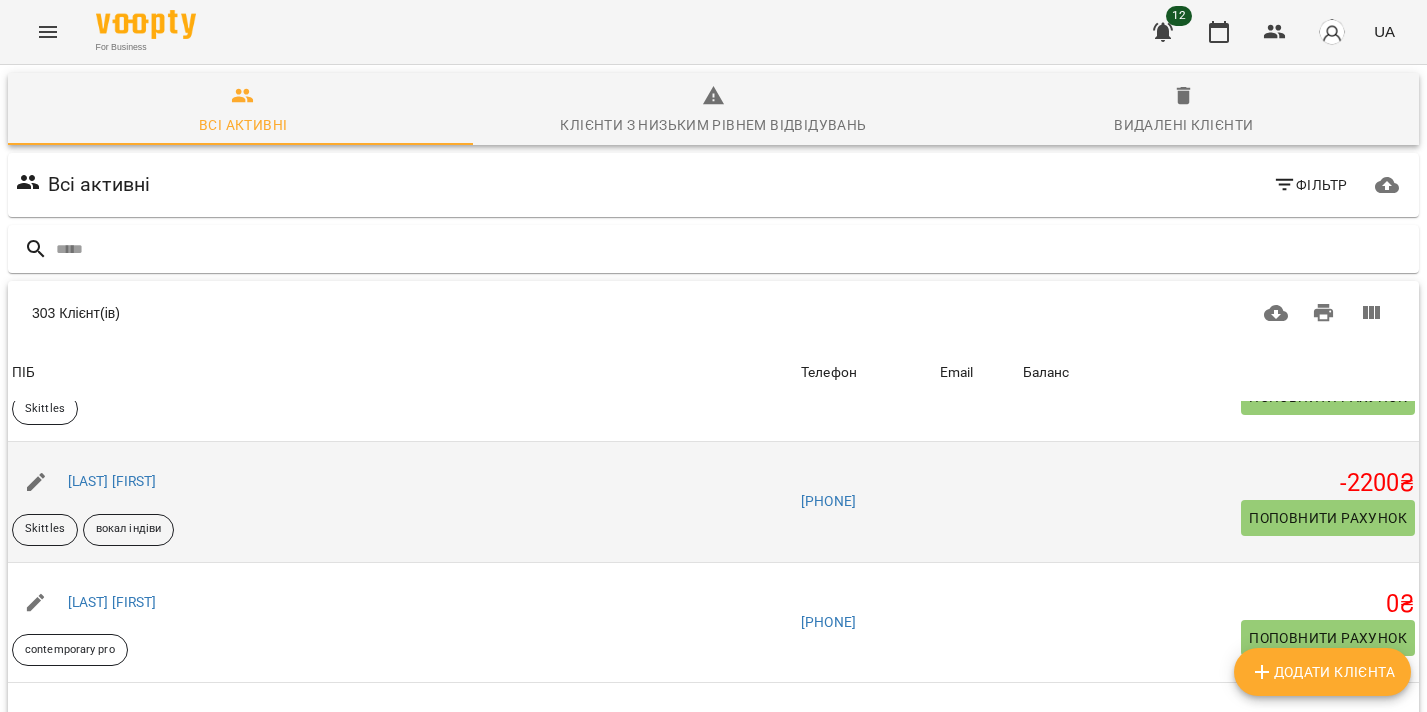 scroll, scrollTop: 4529, scrollLeft: 0, axis: vertical 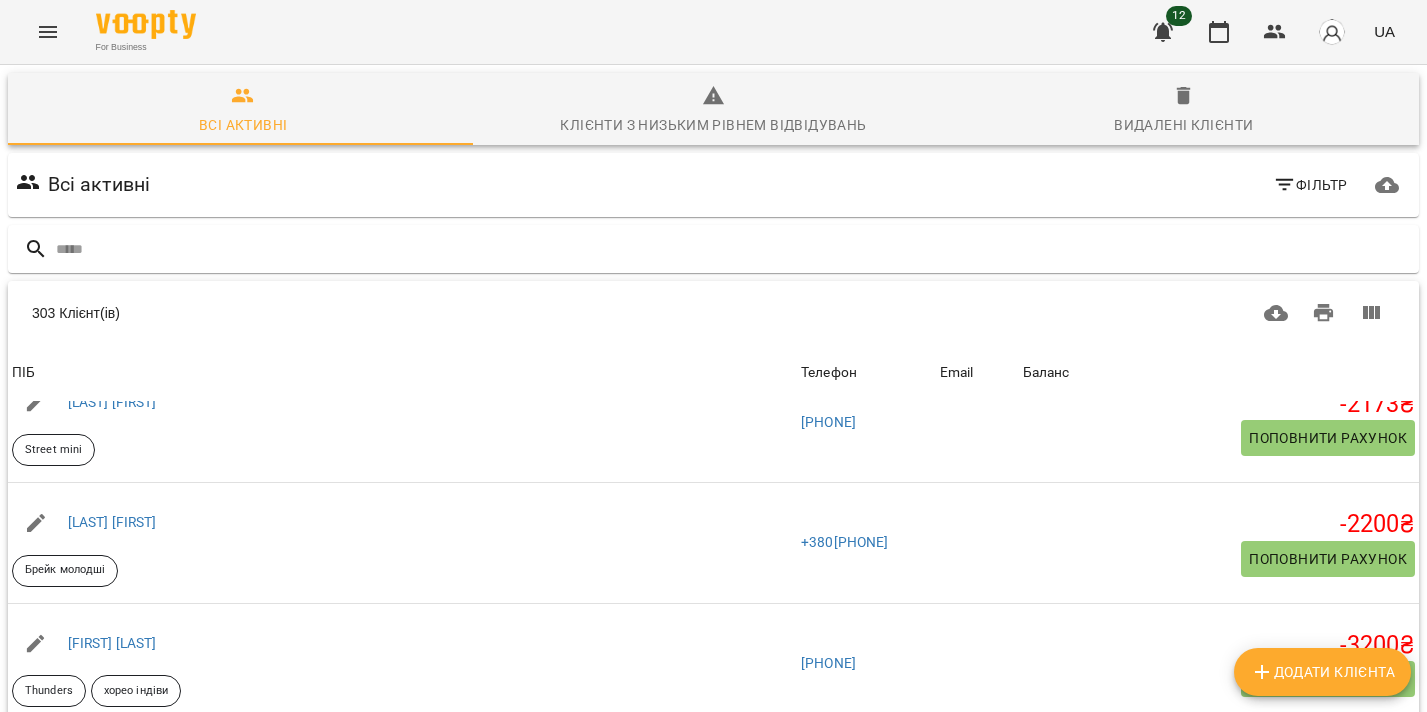 click 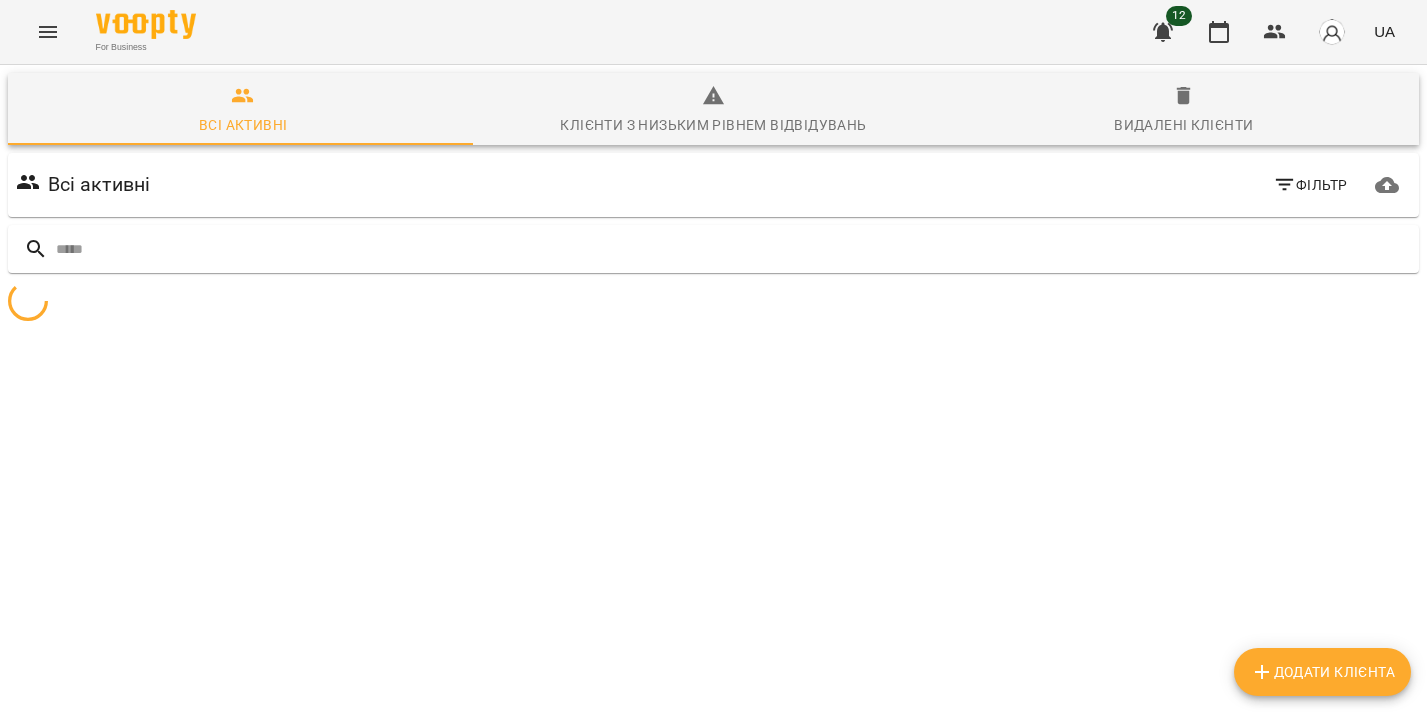 scroll, scrollTop: 88, scrollLeft: 0, axis: vertical 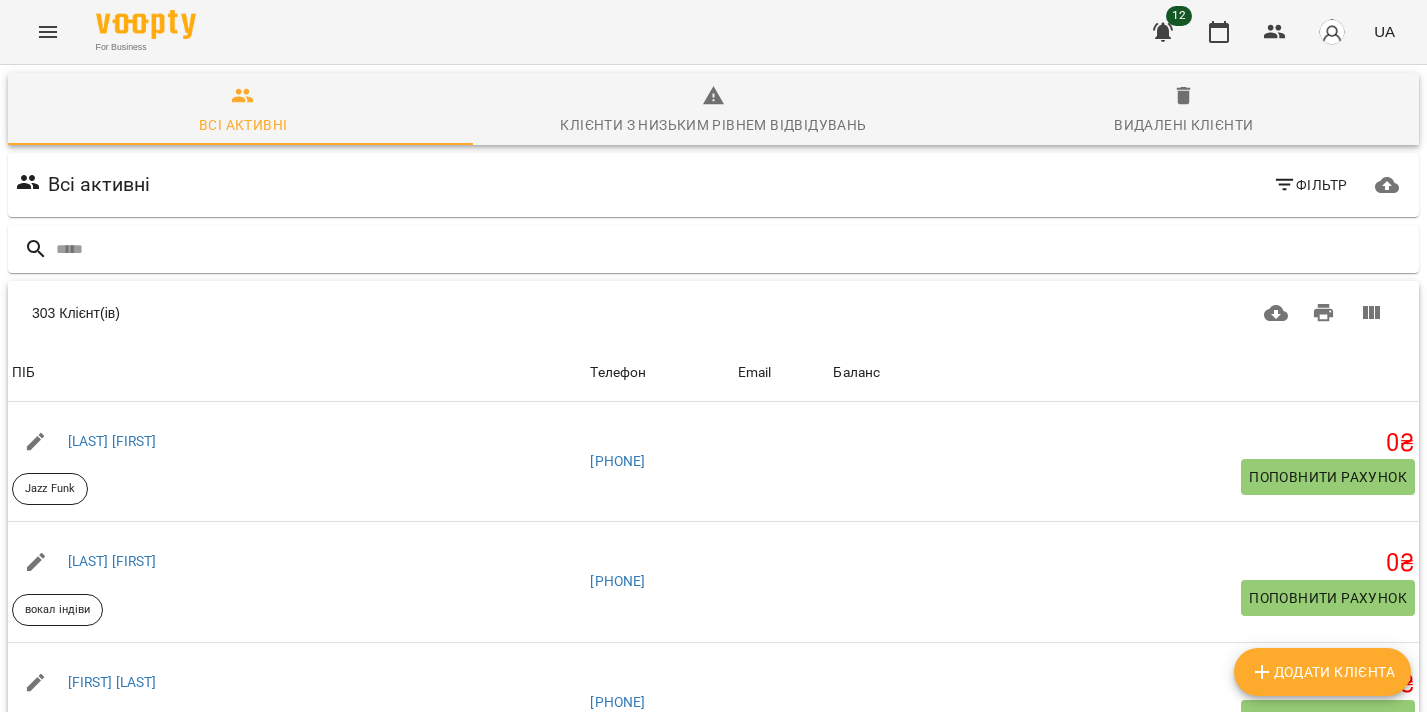 click on "Фільтр" at bounding box center [1310, 185] 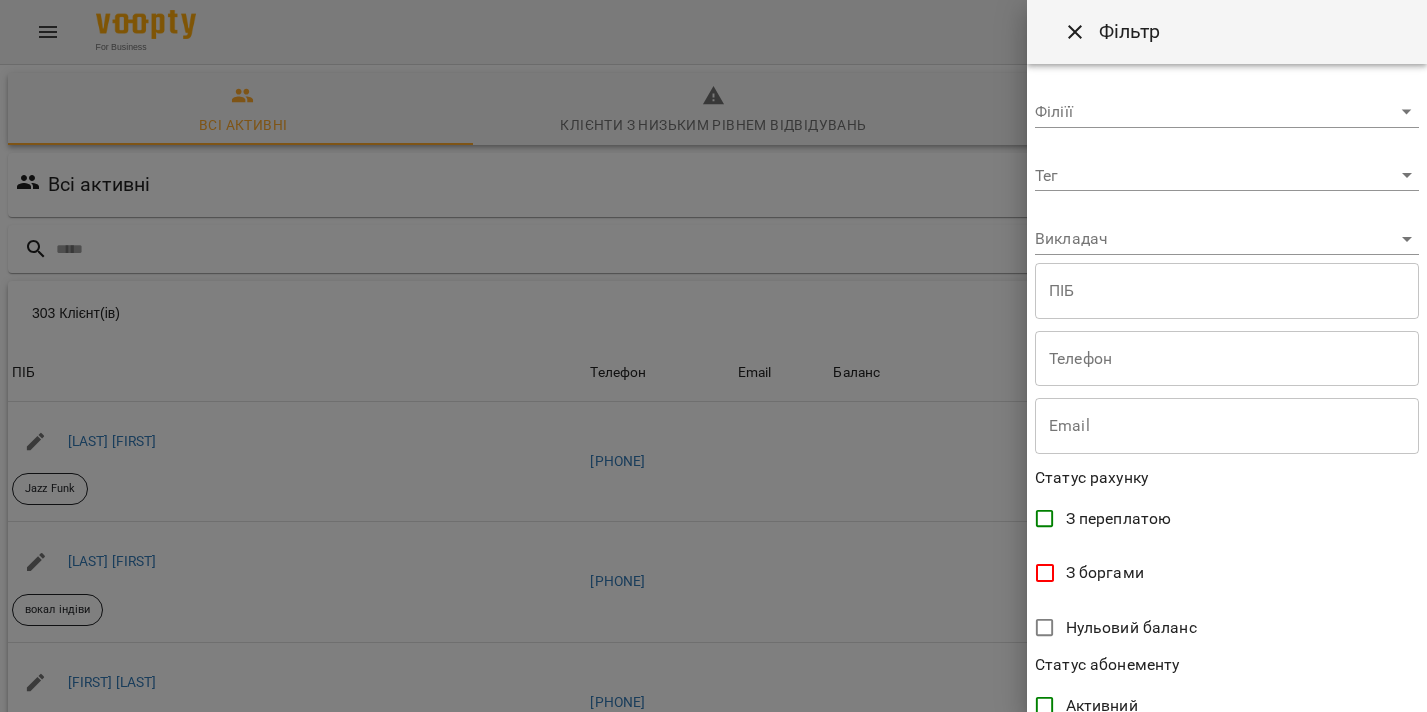 click on "**********" at bounding box center (713, 482) 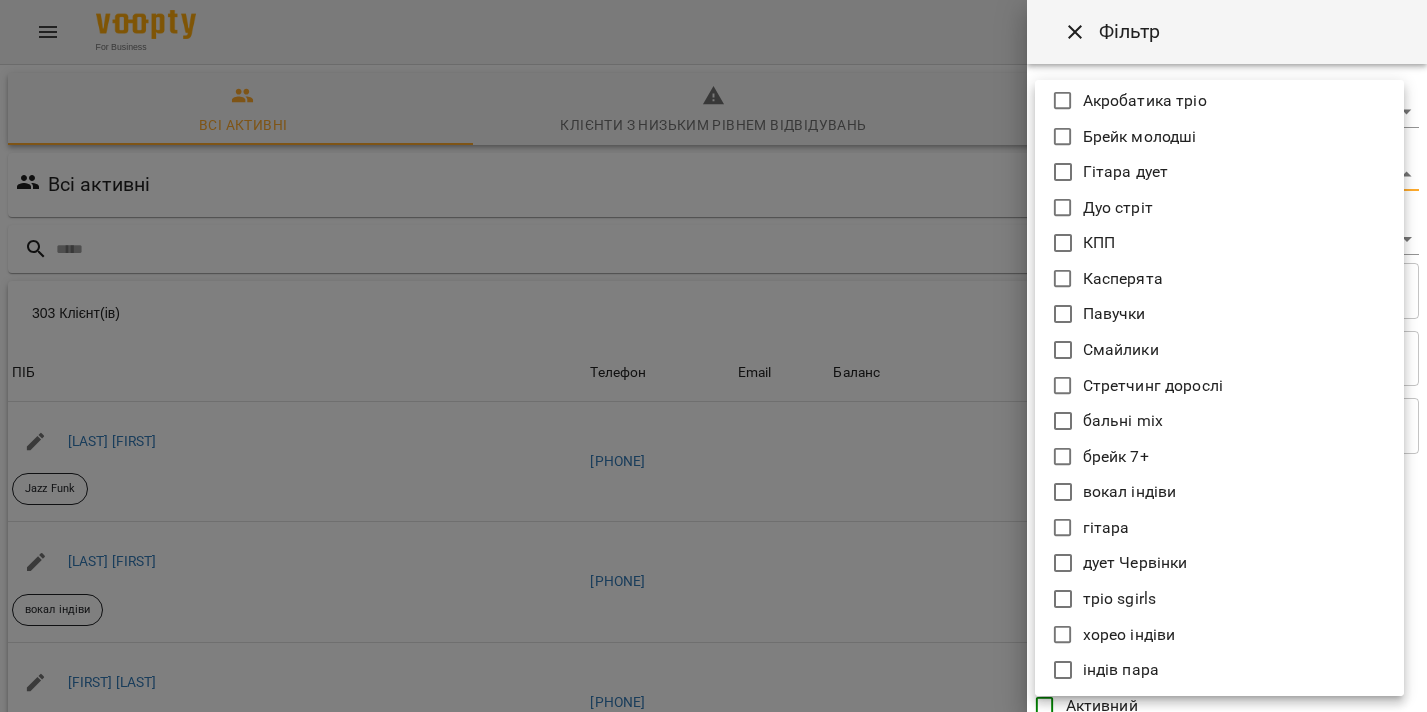 scroll, scrollTop: 1107, scrollLeft: 0, axis: vertical 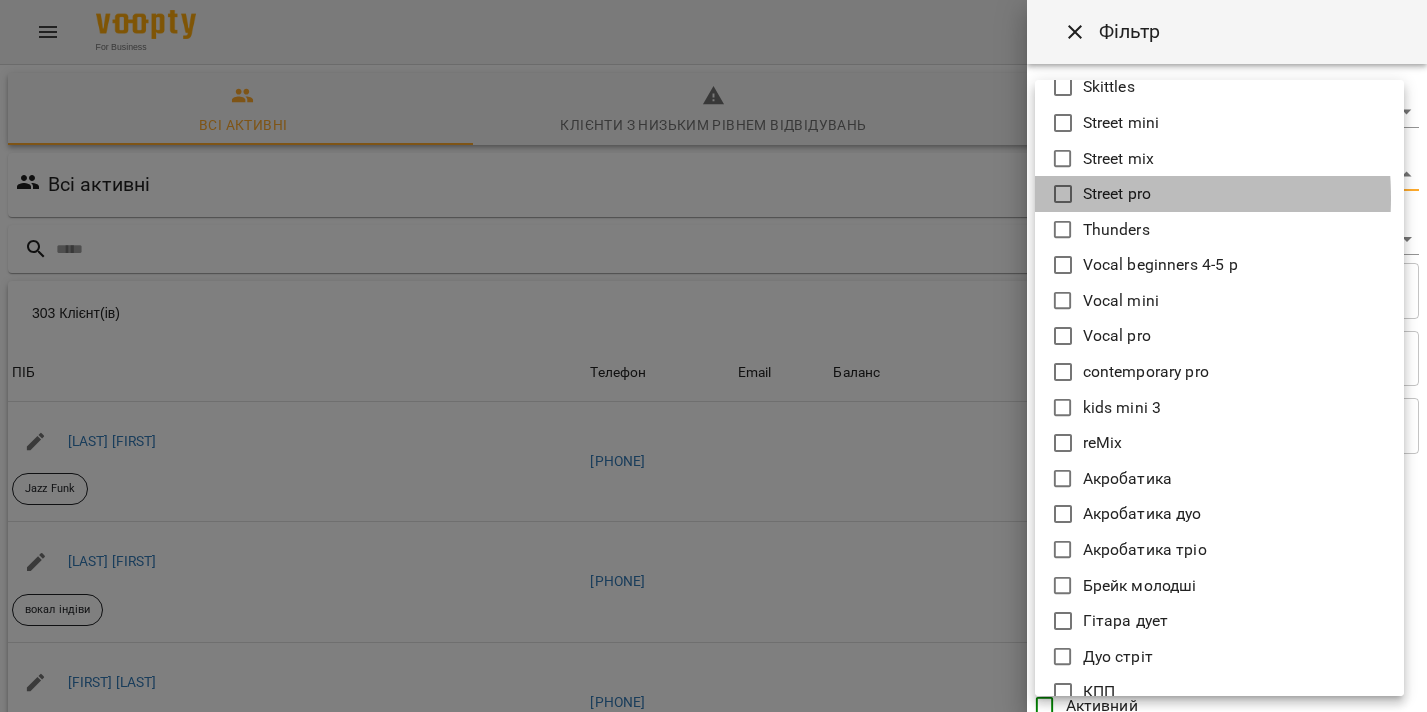 click 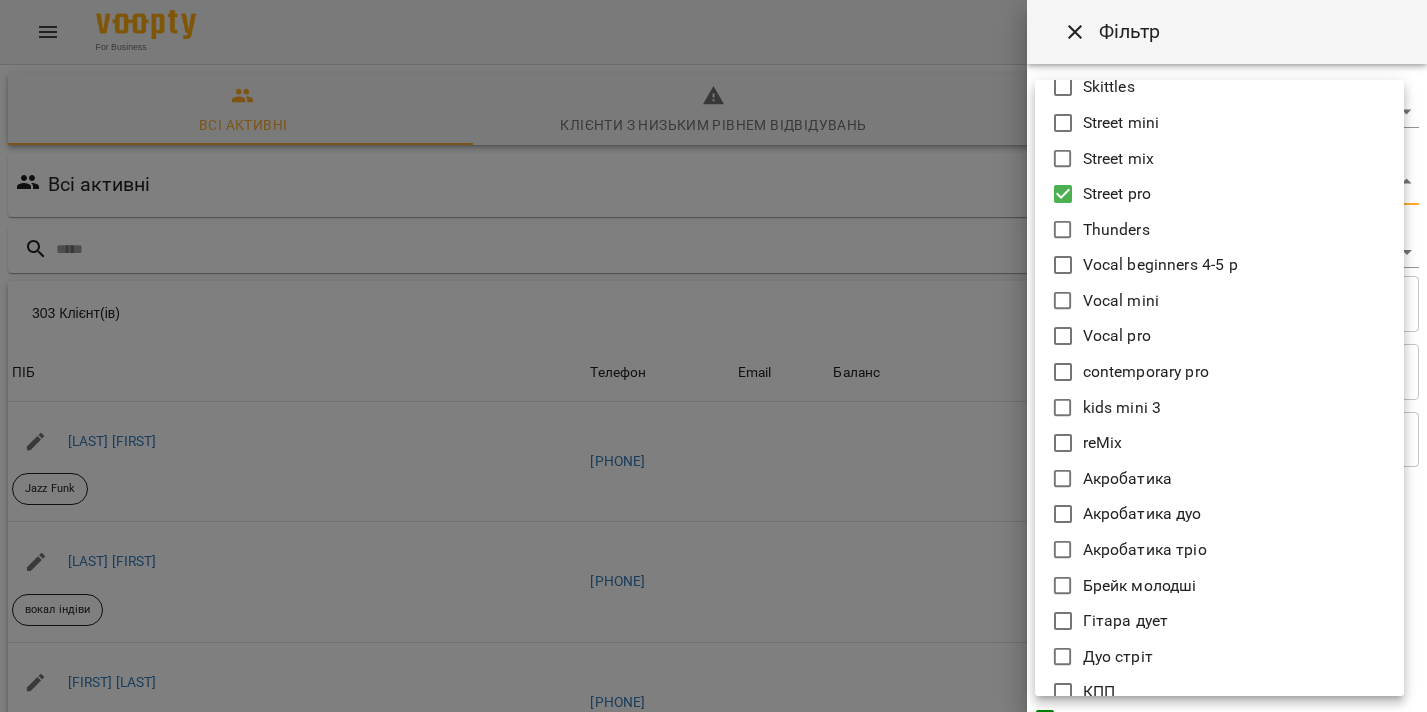 type on "**********" 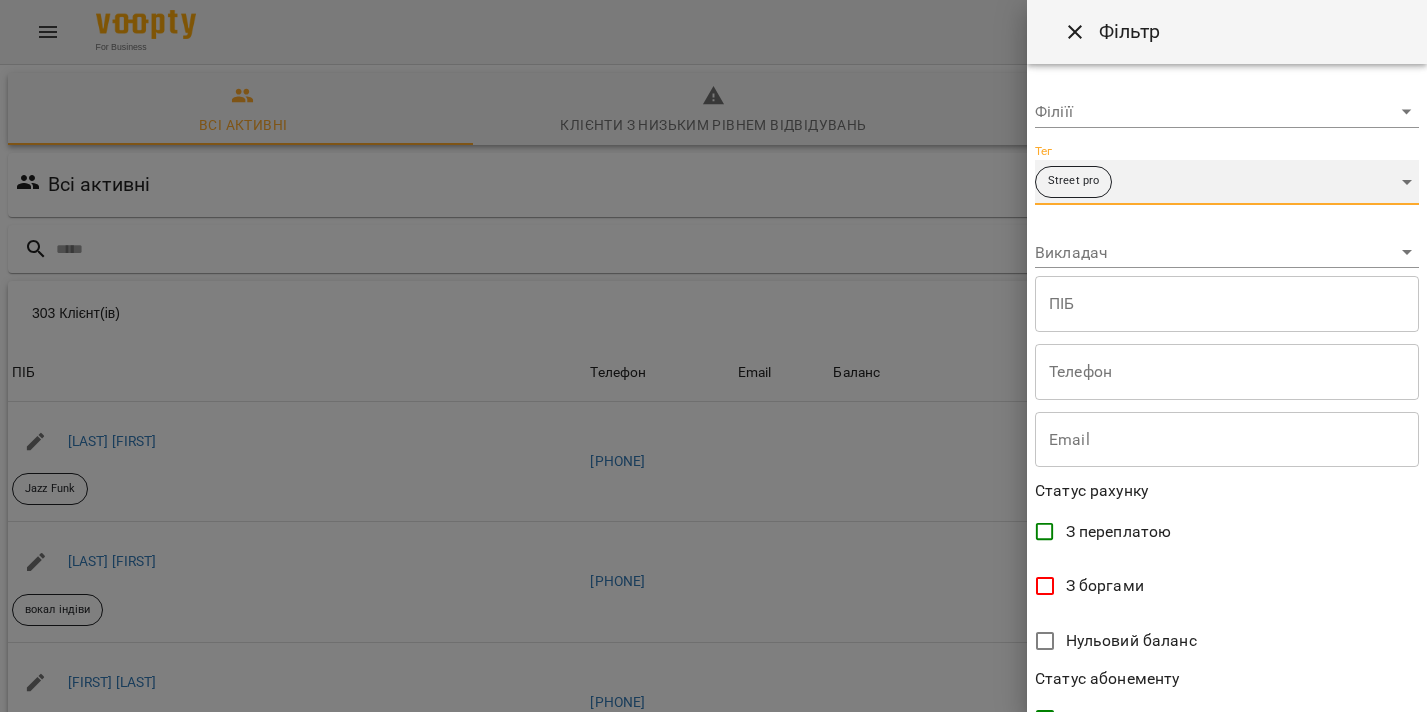 scroll, scrollTop: 413, scrollLeft: 0, axis: vertical 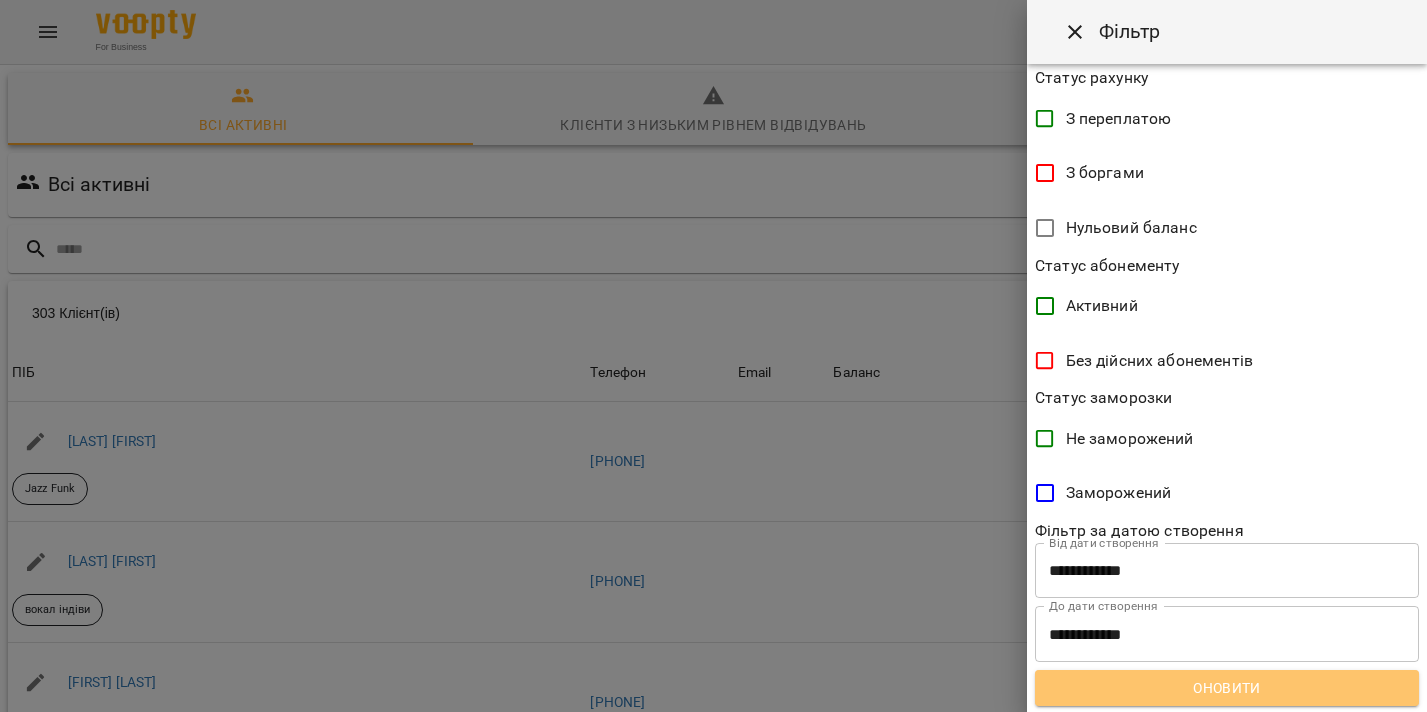 click on "Оновити" at bounding box center (1227, 688) 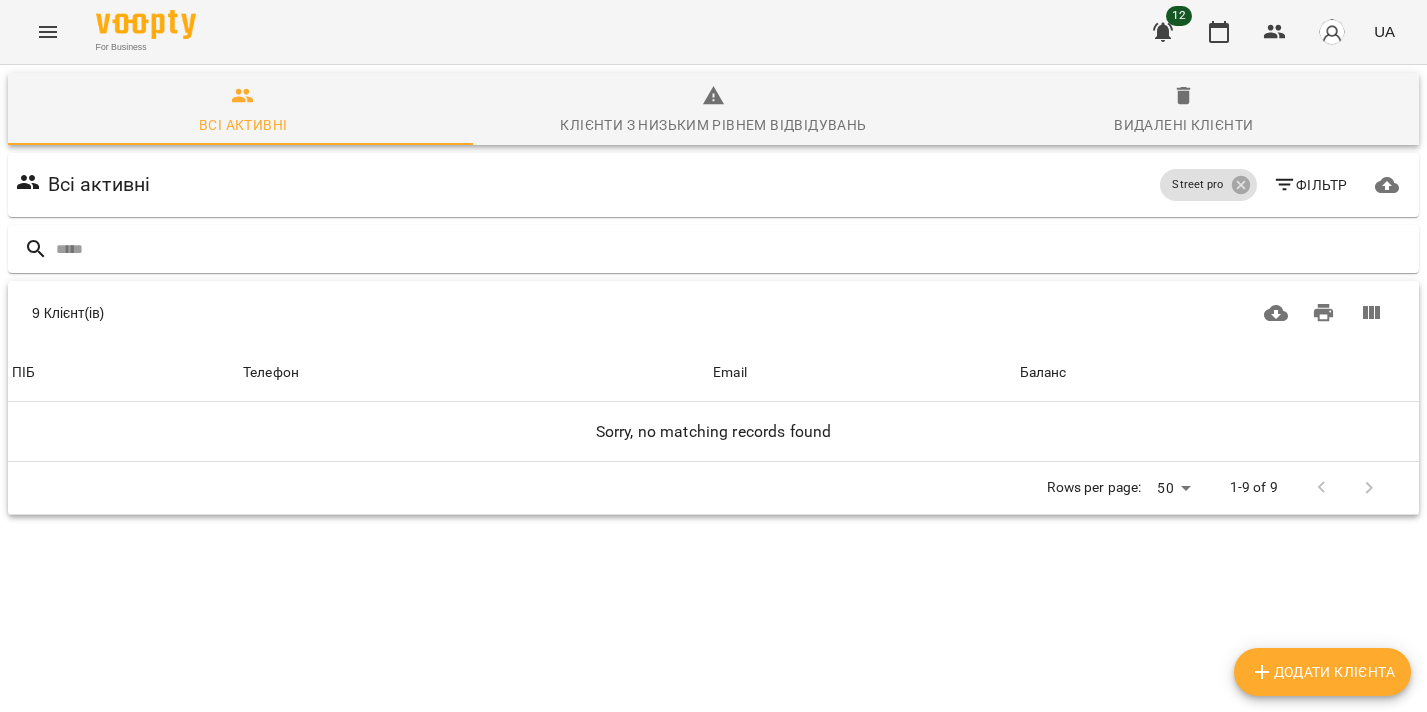 scroll, scrollTop: 0, scrollLeft: 0, axis: both 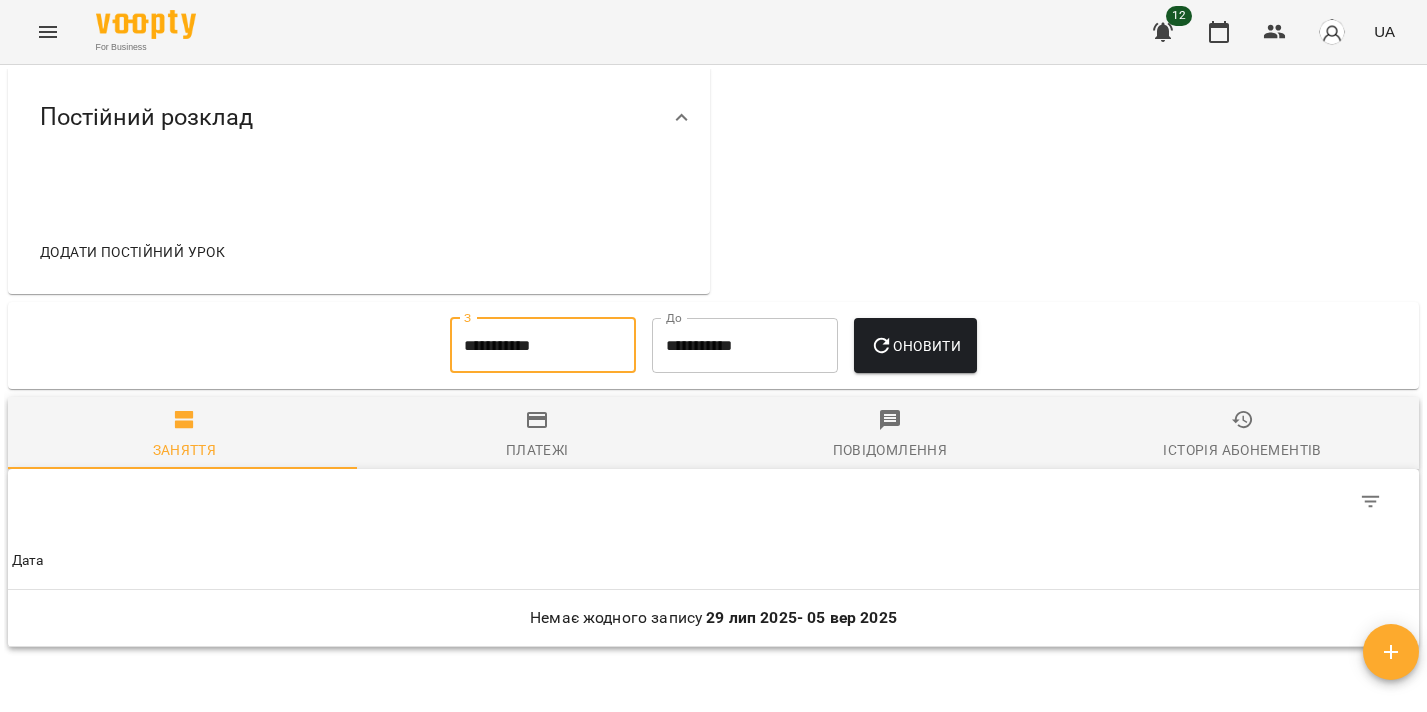 click on "**********" at bounding box center [543, 346] 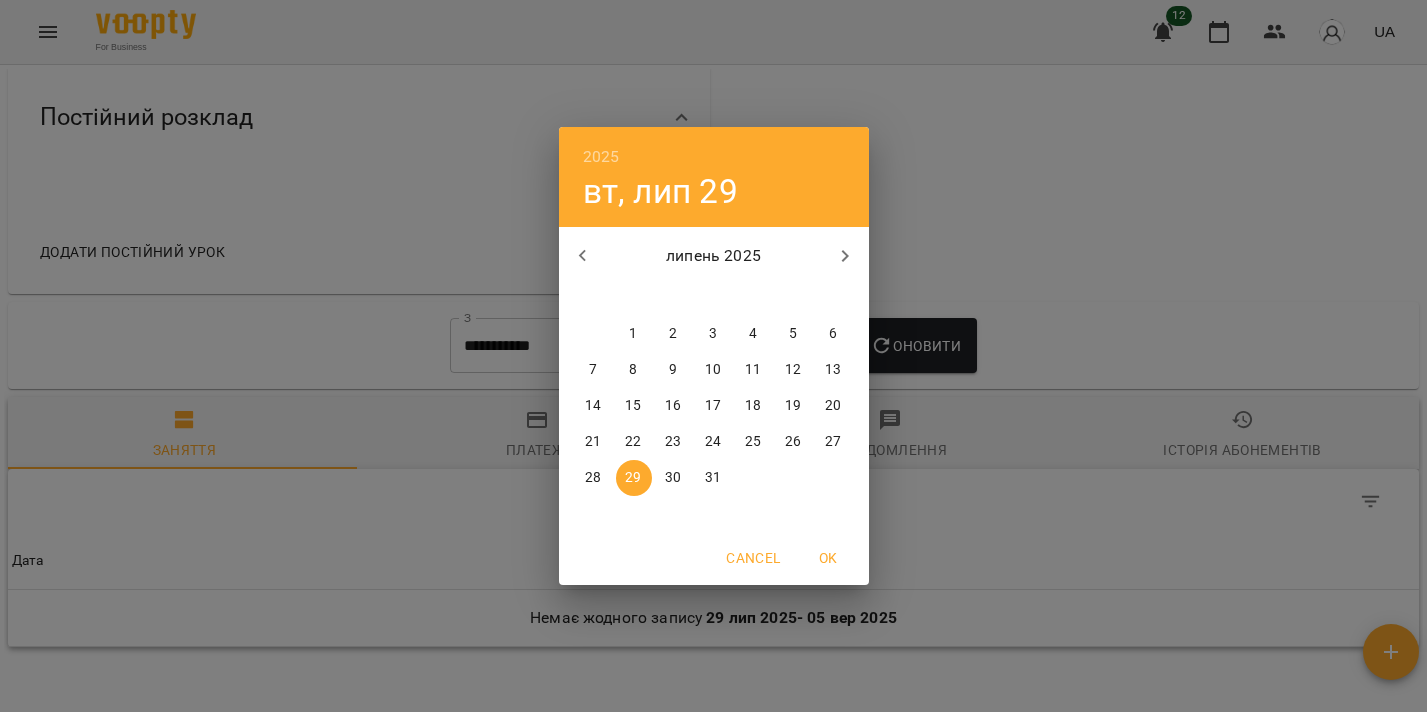 click 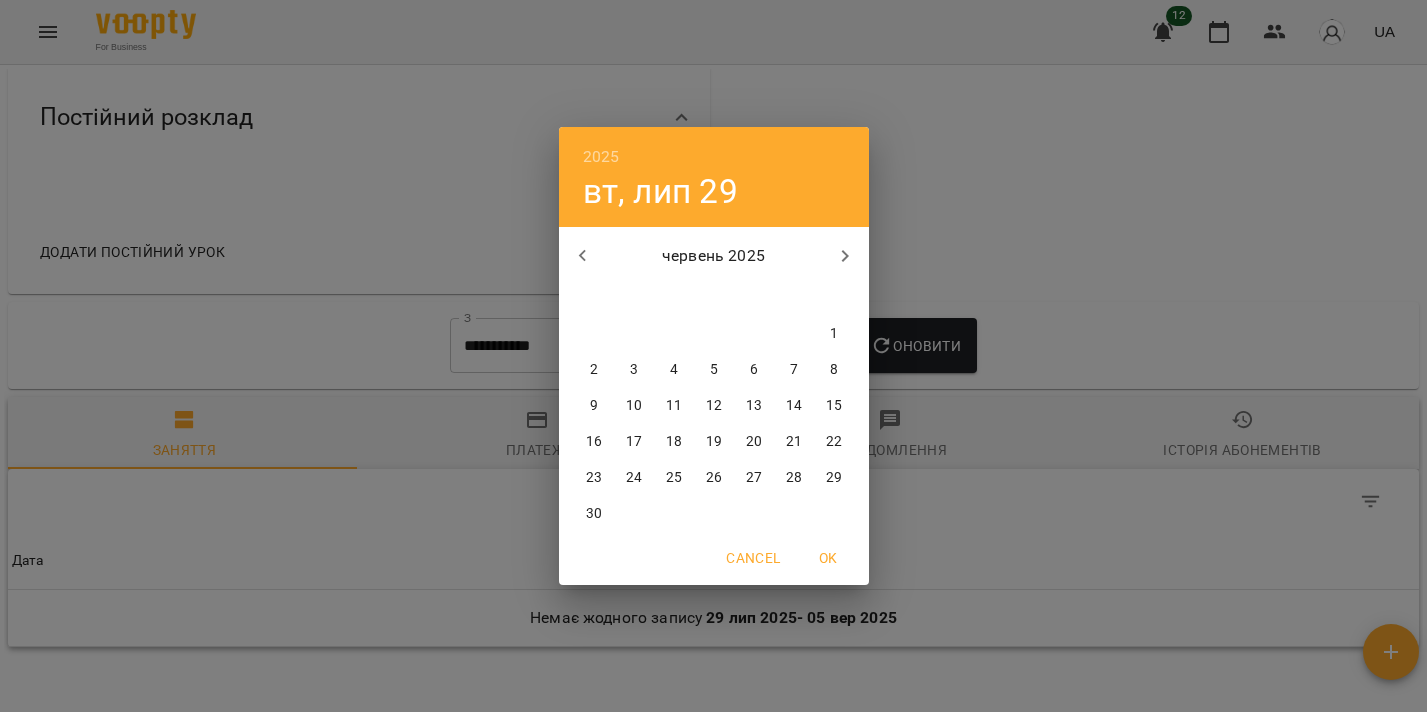 click 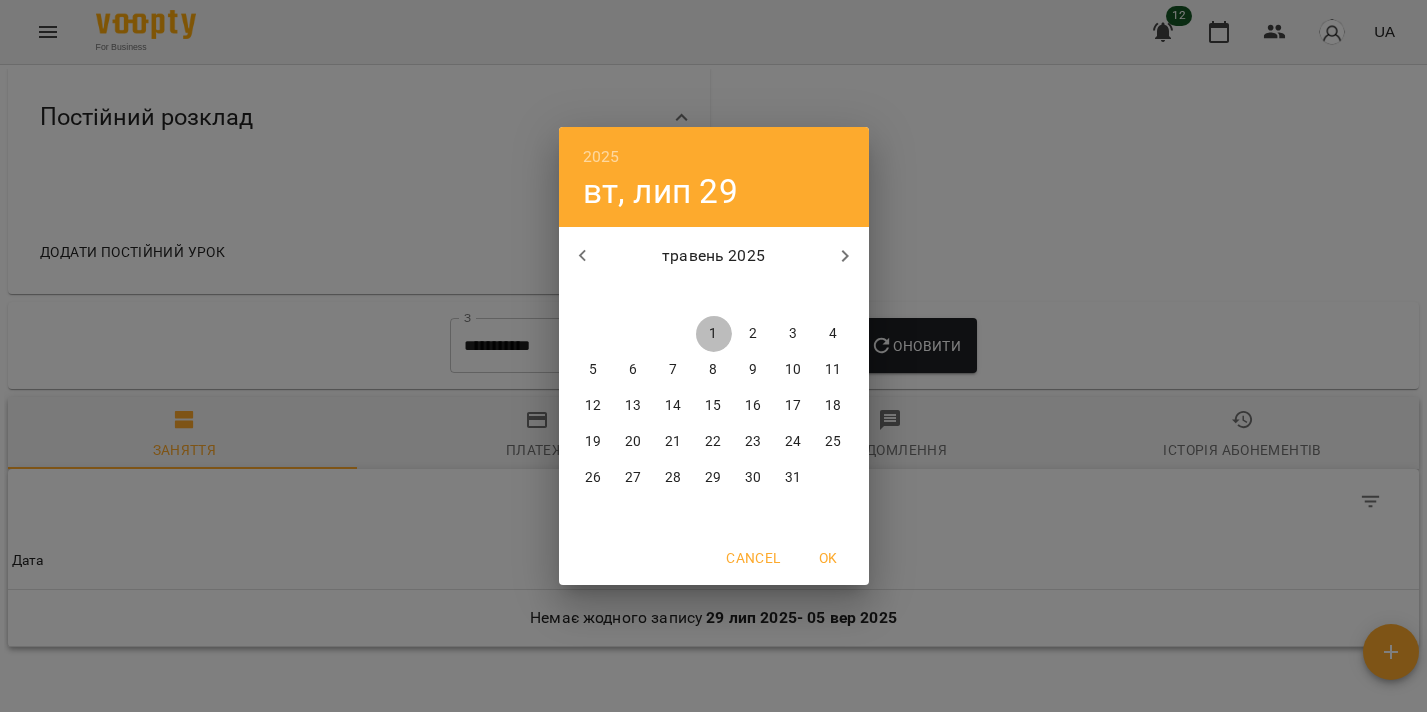 click on "1" at bounding box center (714, 334) 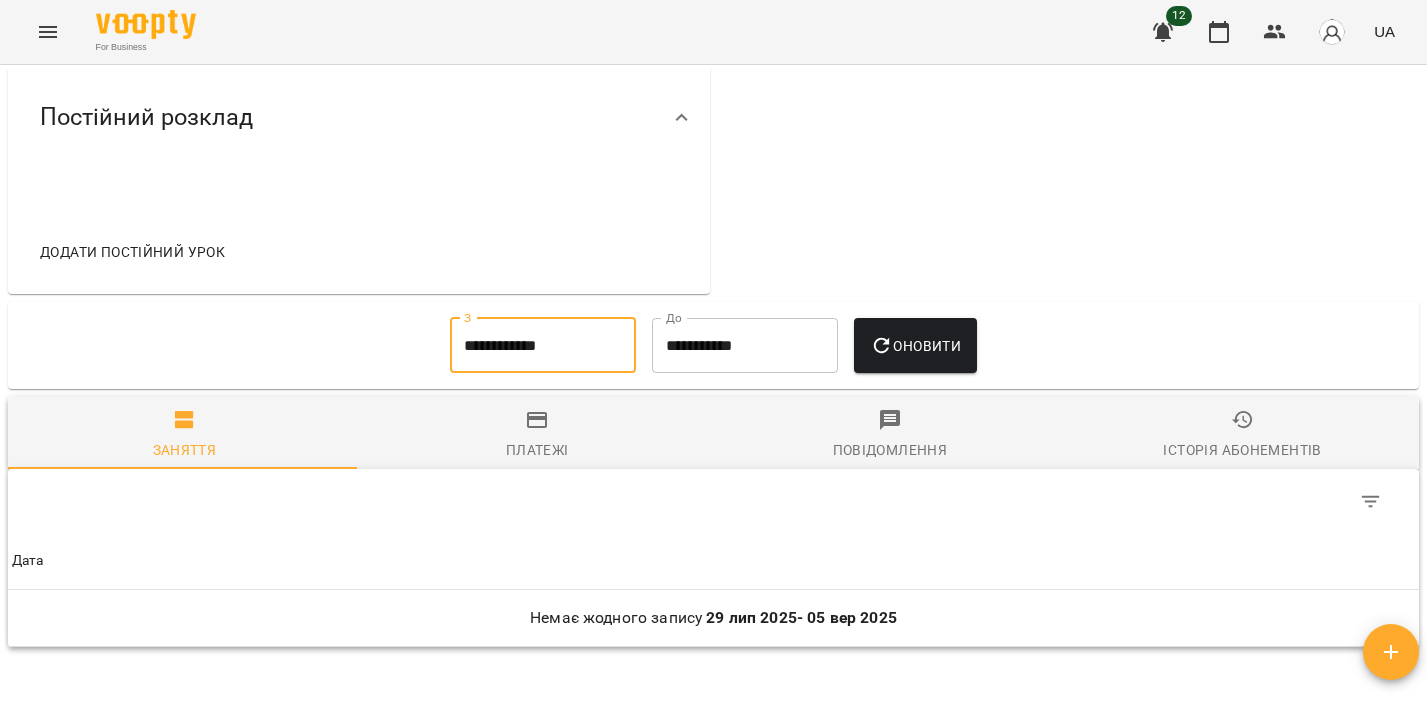 click 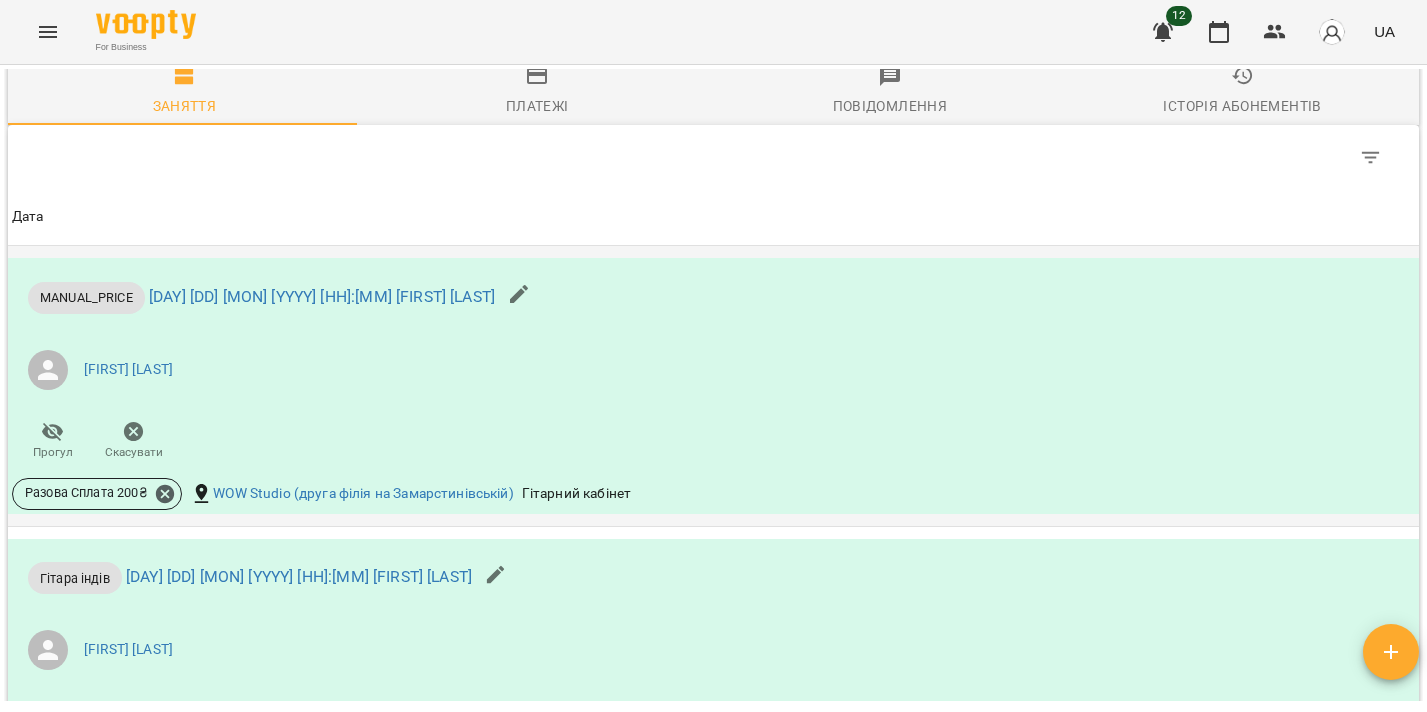scroll, scrollTop: 1319, scrollLeft: 0, axis: vertical 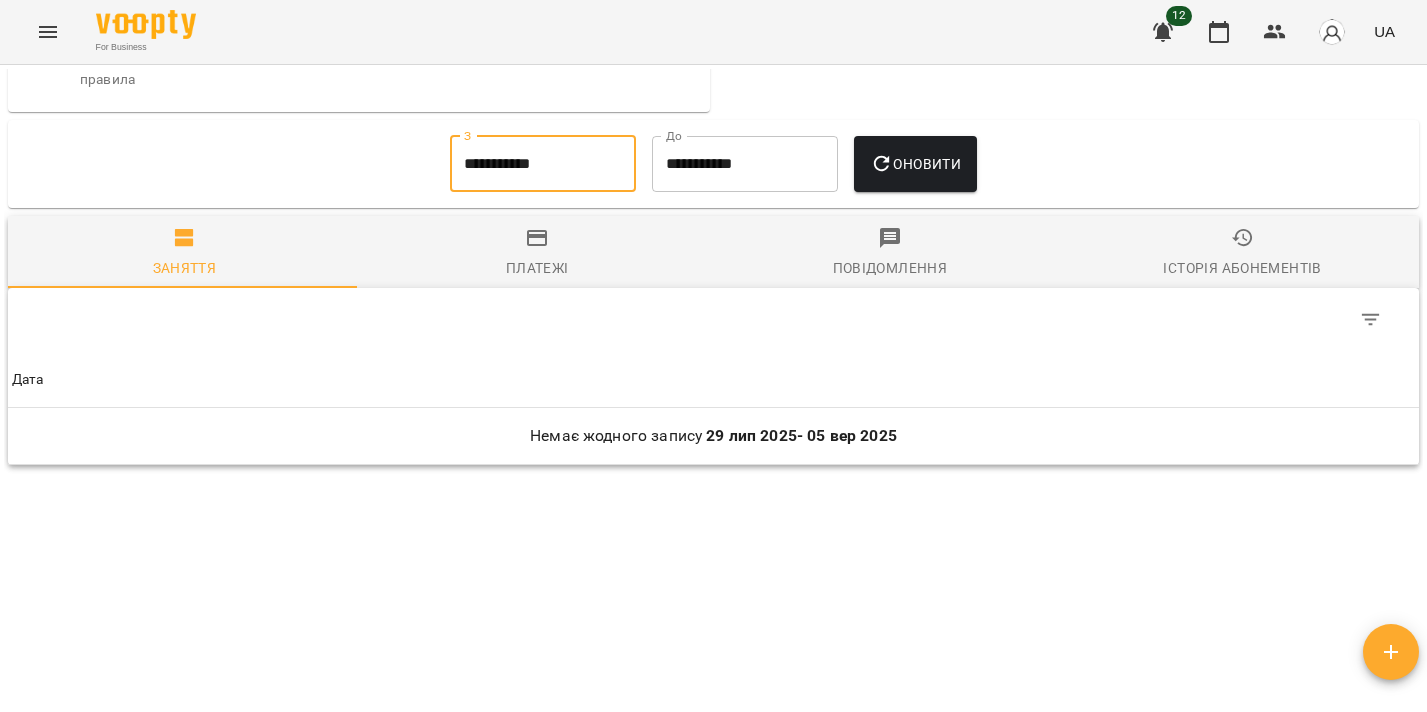 click on "**********" at bounding box center (543, 164) 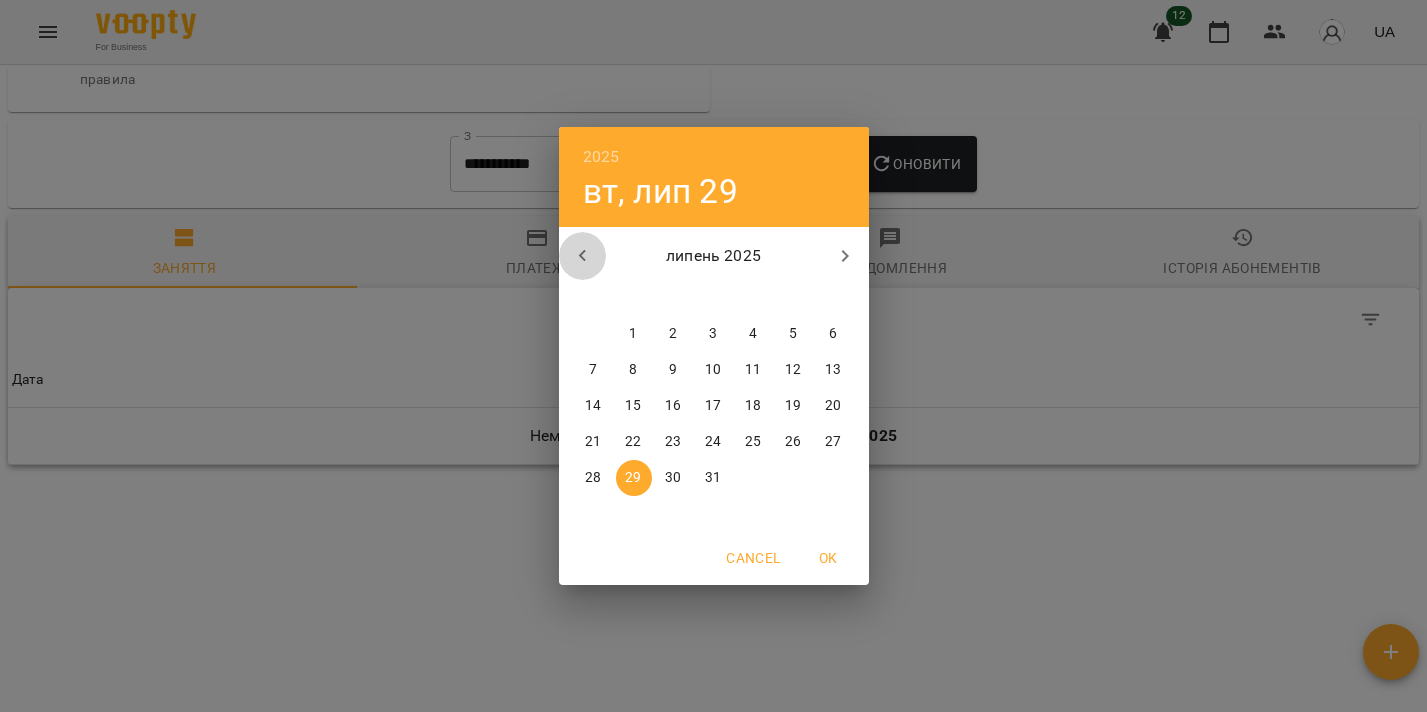 click at bounding box center (583, 256) 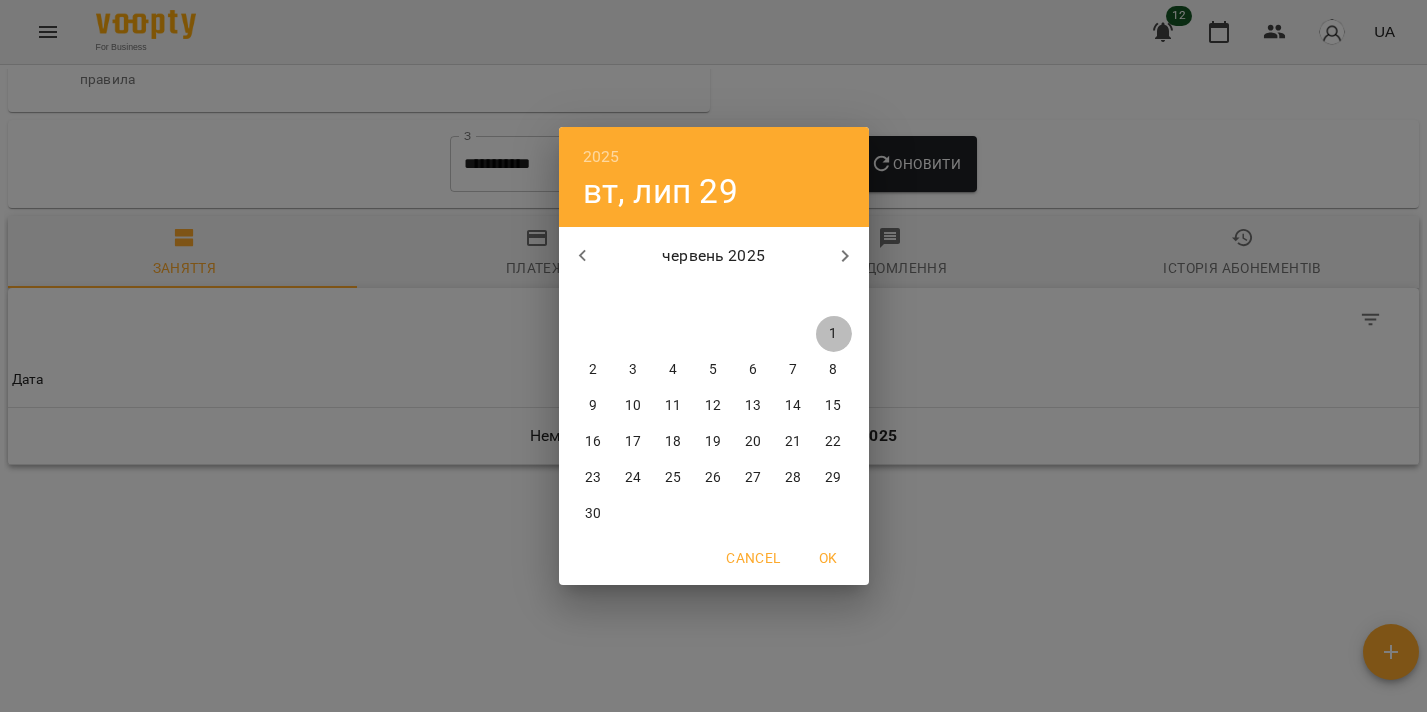 click on "1" at bounding box center (834, 334) 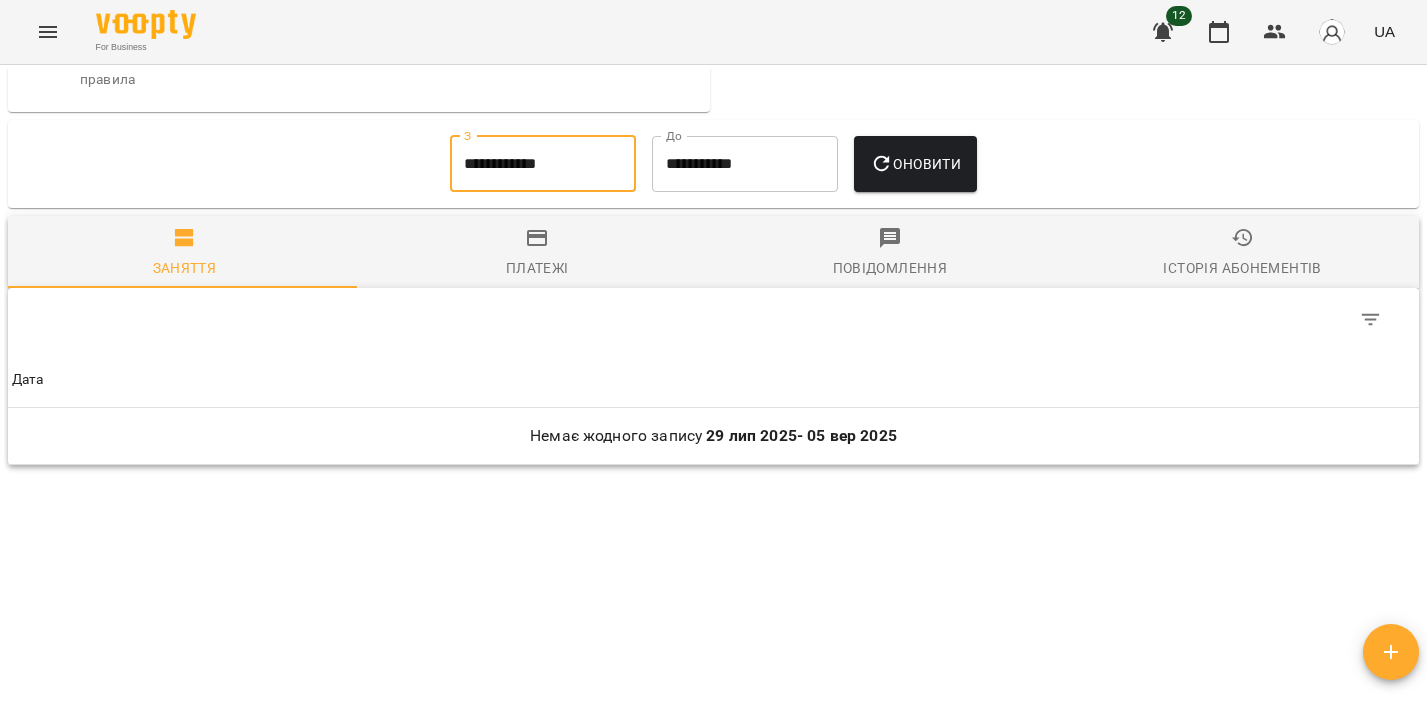 click on "Оновити" at bounding box center [915, 164] 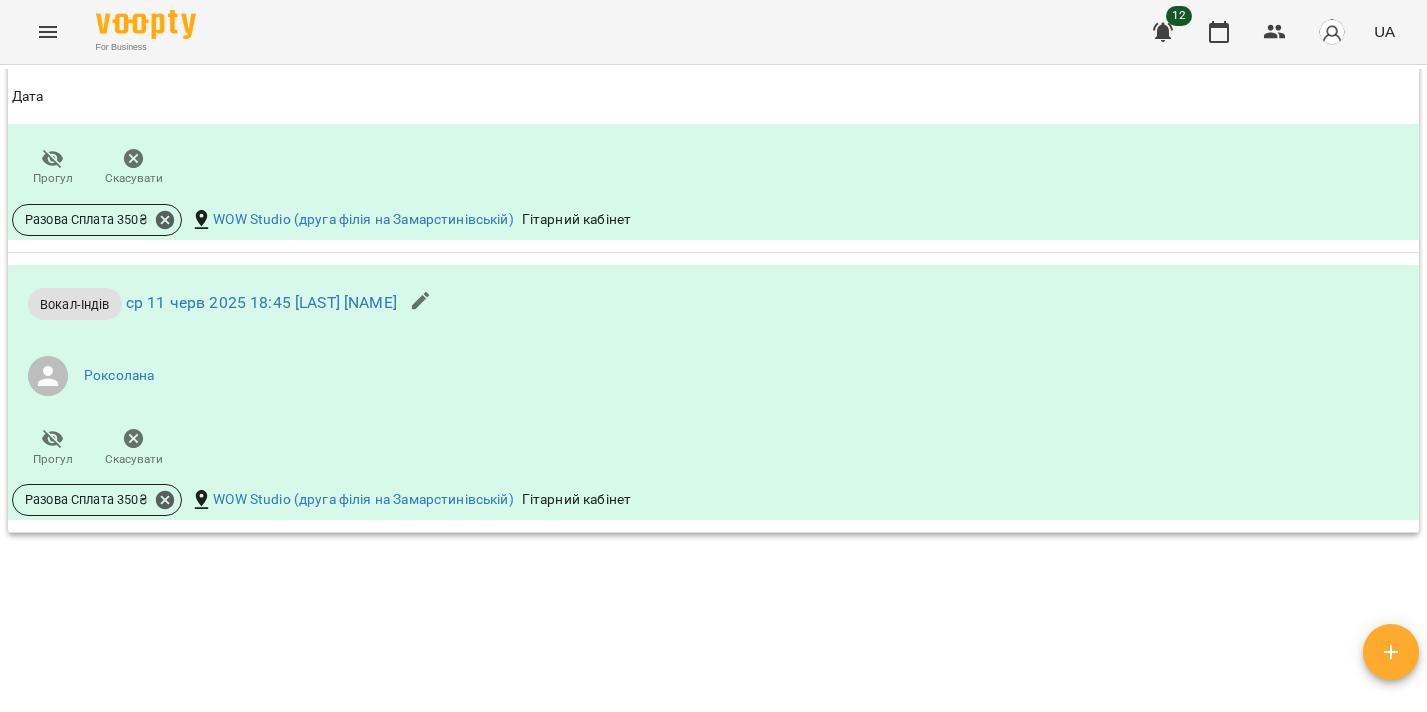 scroll, scrollTop: 1809, scrollLeft: 0, axis: vertical 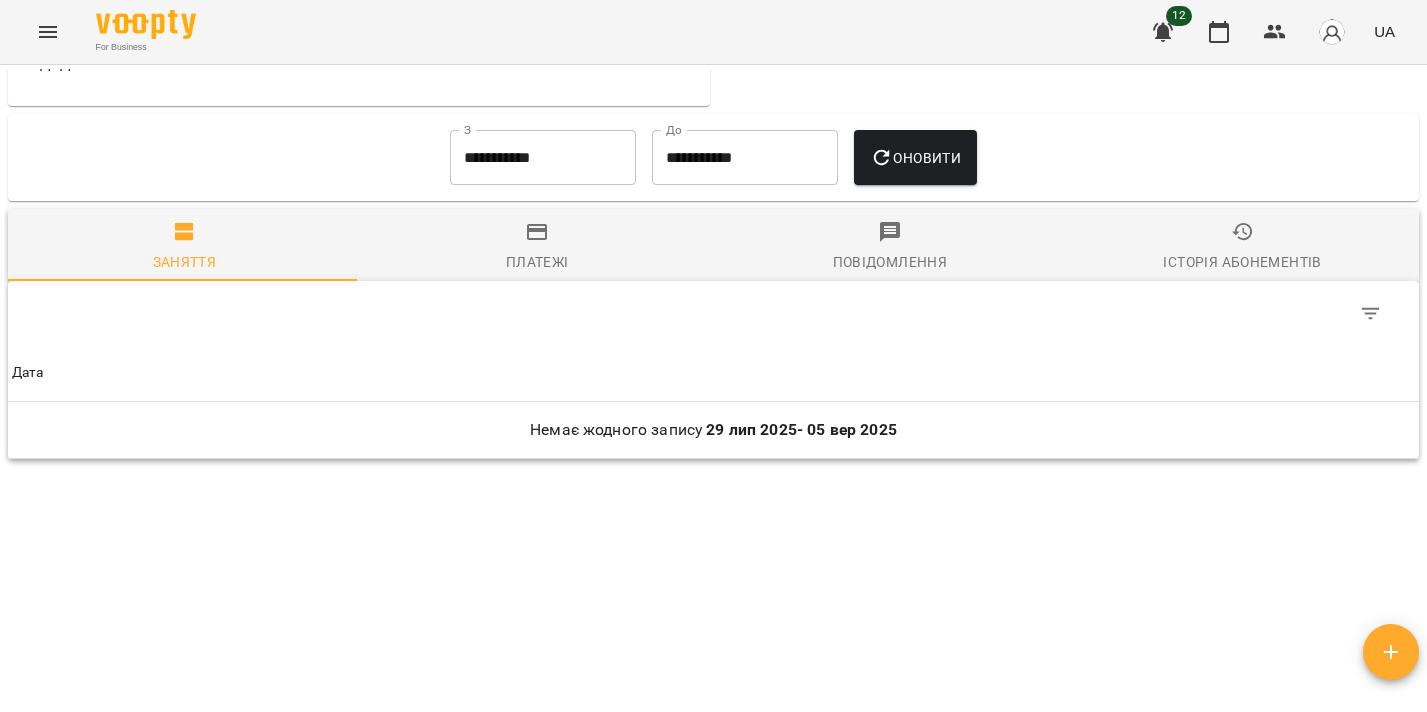 click on "**********" at bounding box center (543, 158) 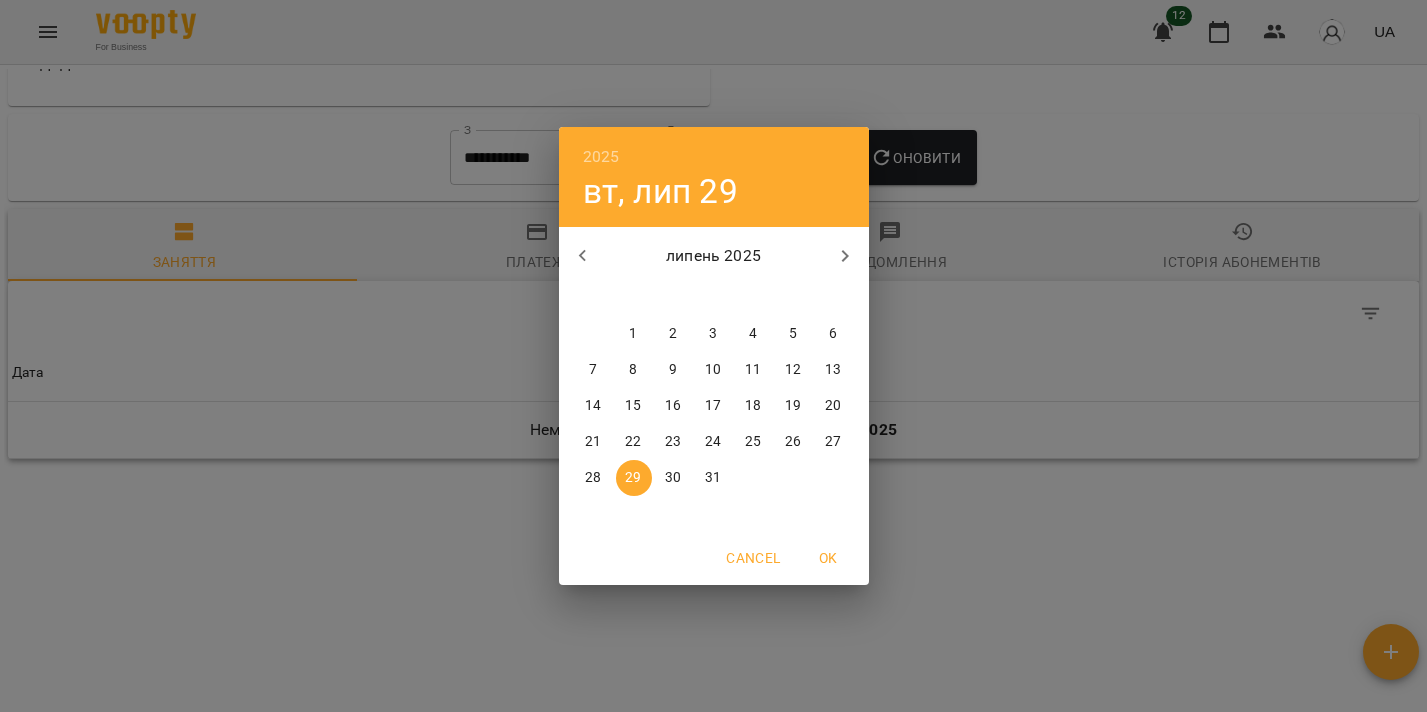 click on "2025 вт, лип 29 липень 2025 пн вт ср чт пт сб нд 30 1 2 3 4 5 6 7 8 9 10 11 12 13 14 15 16 17 18 19 20 21 22 23 24 25 26 27 28 29 30 31 1 2 3 Cancel OK" at bounding box center (713, 356) 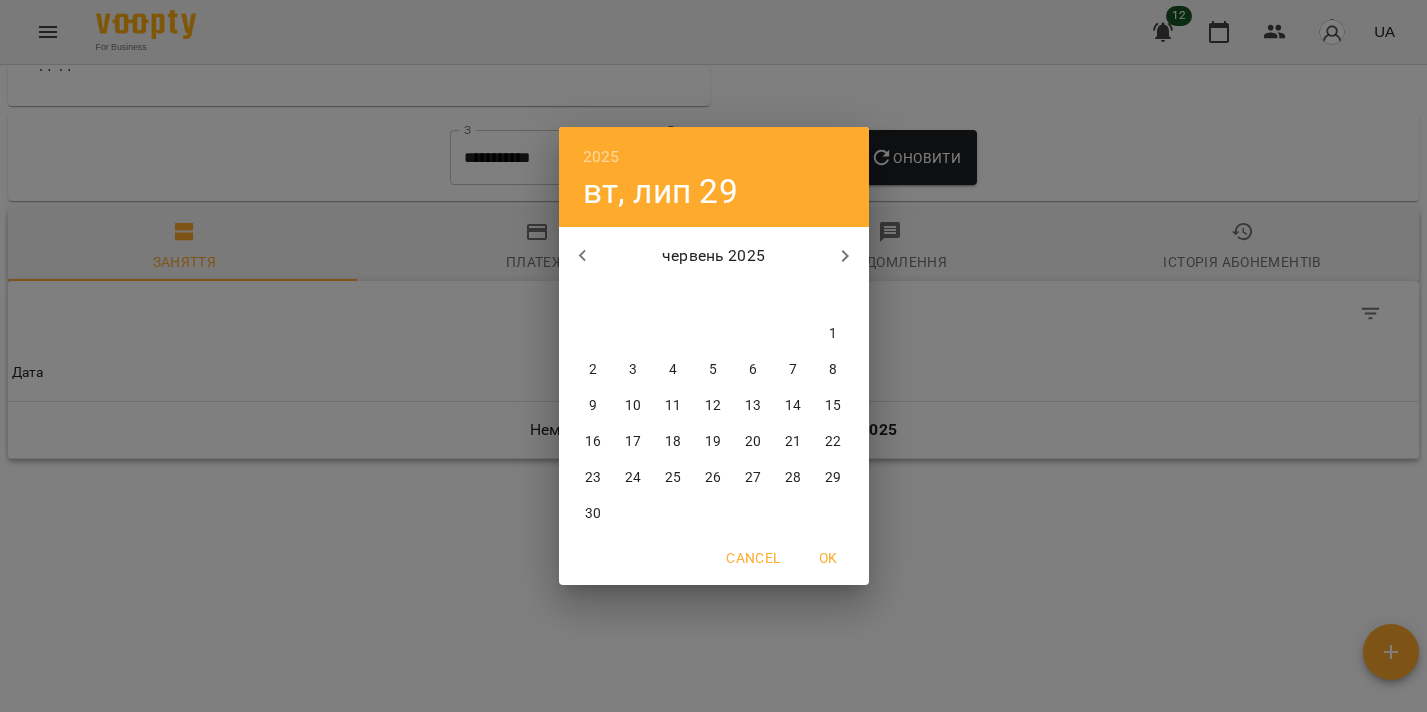 click on "1" at bounding box center [834, 334] 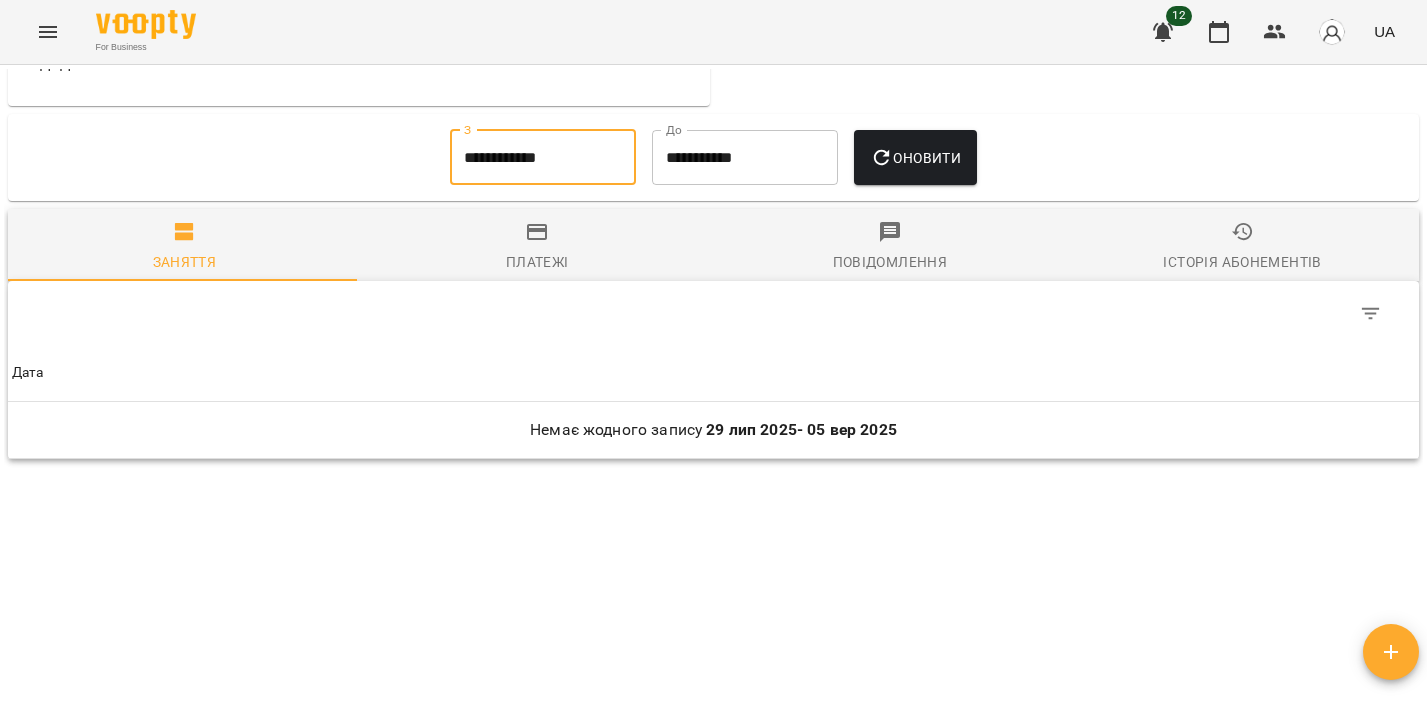 type on "**********" 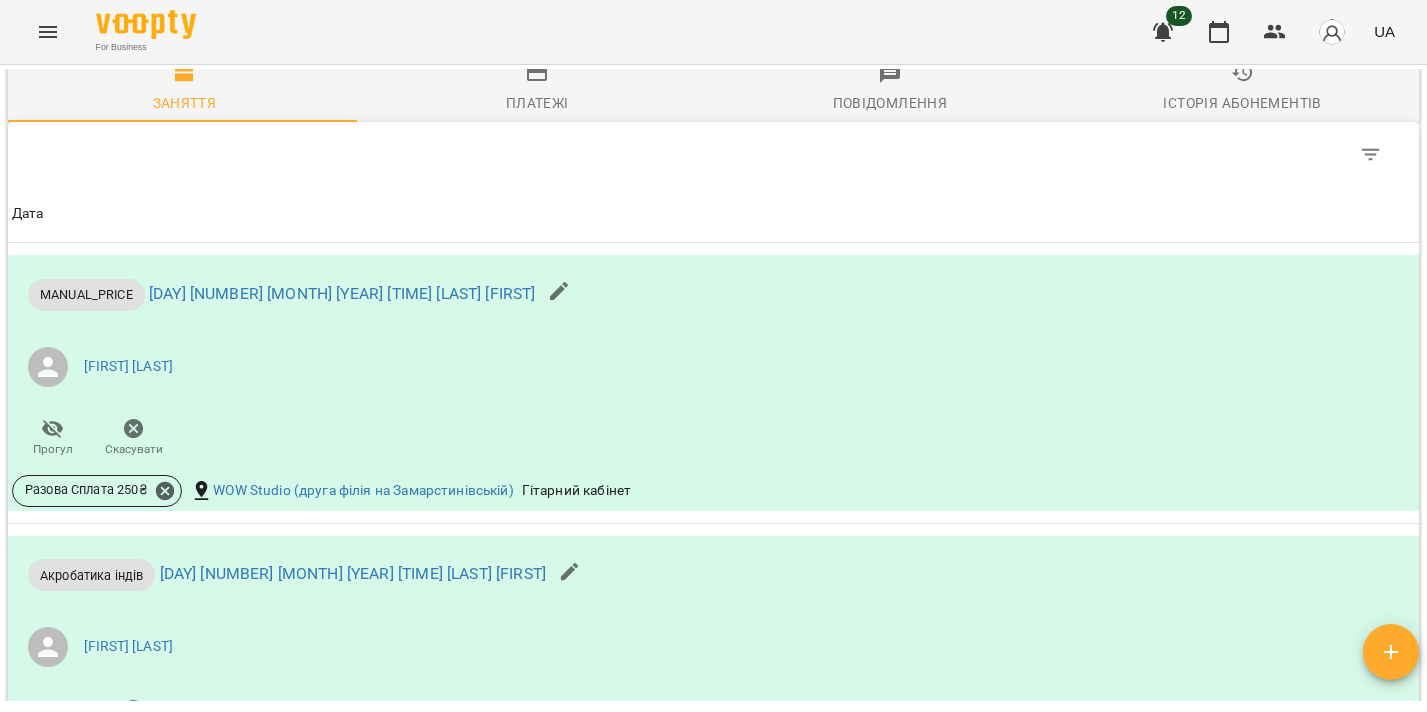 scroll, scrollTop: 968, scrollLeft: 0, axis: vertical 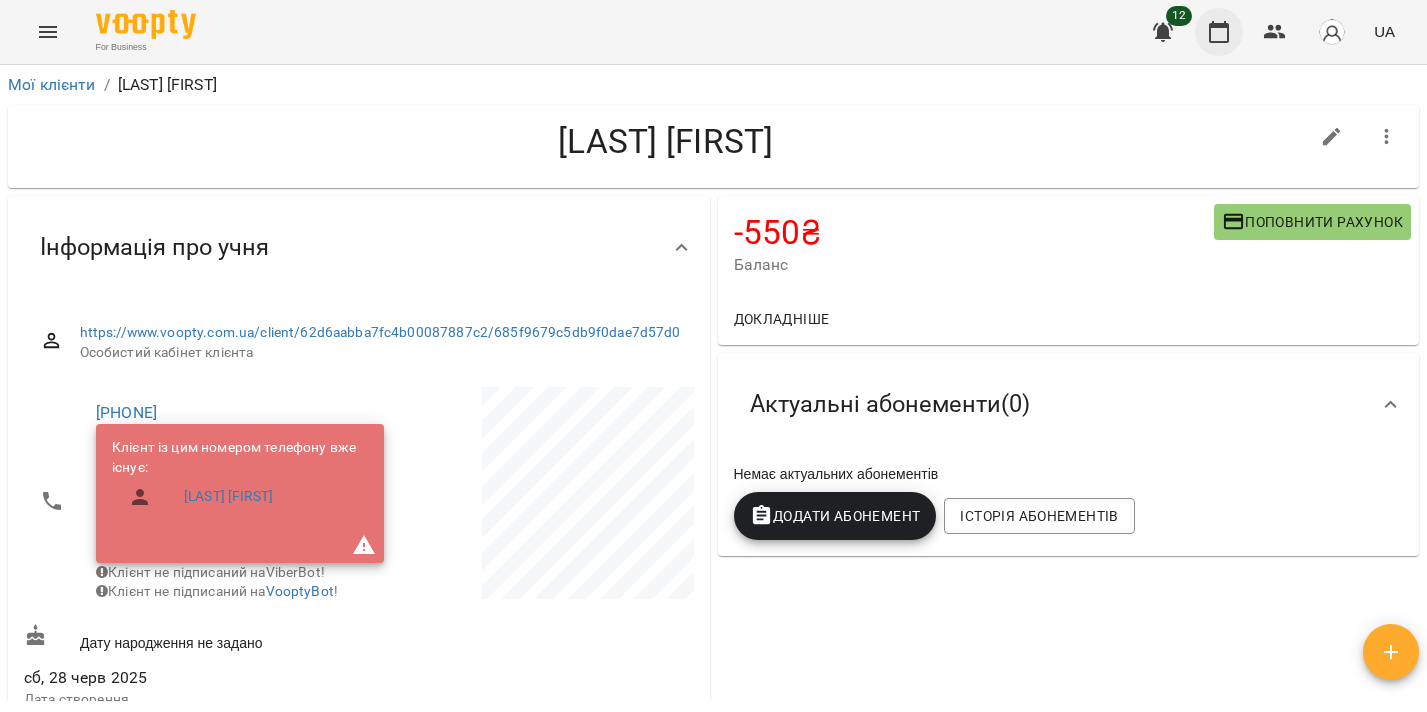 click 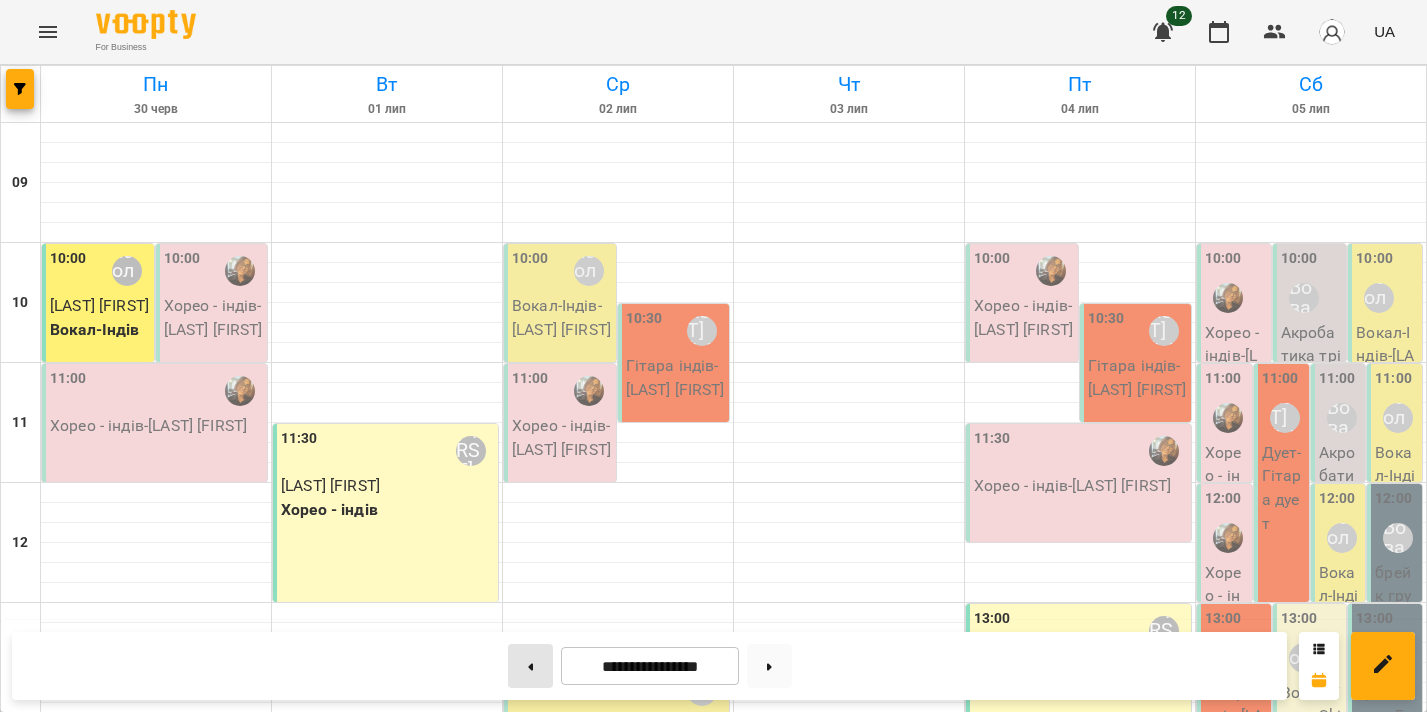 click at bounding box center (530, 666) 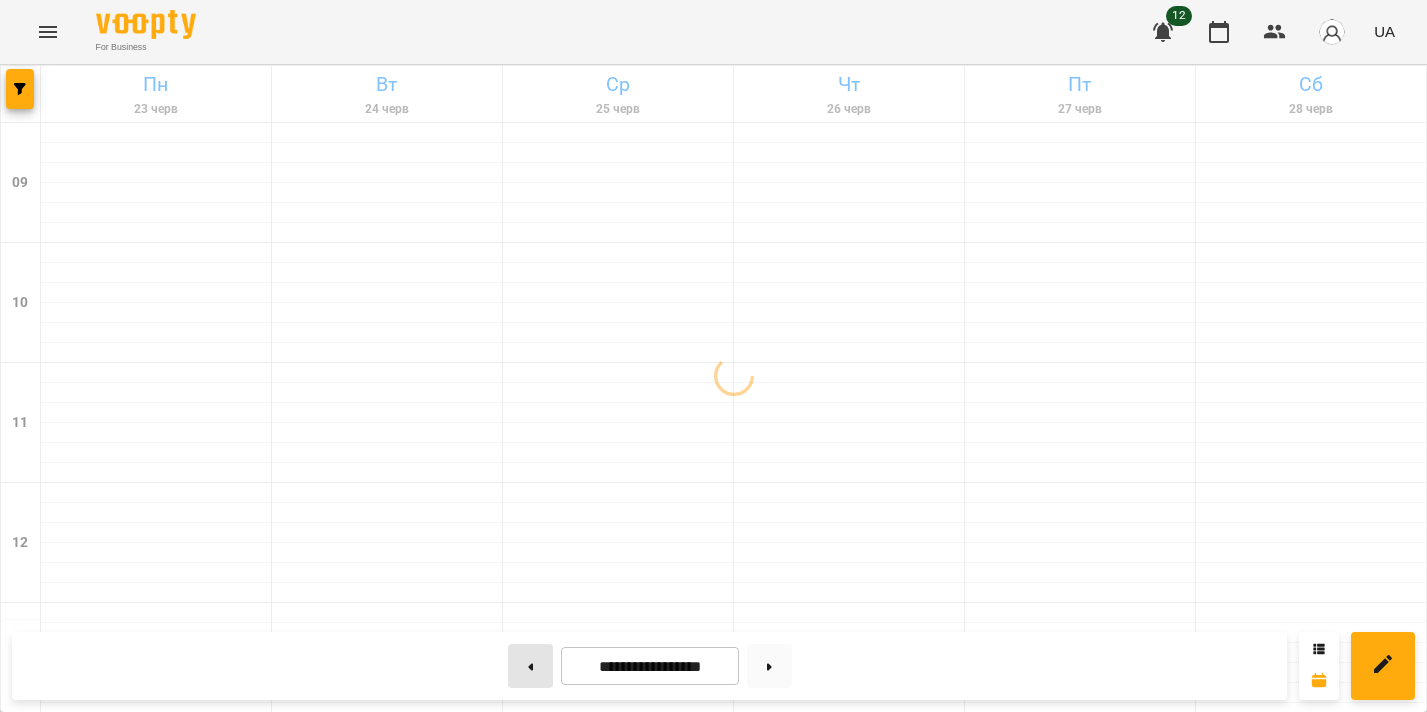 click at bounding box center [530, 666] 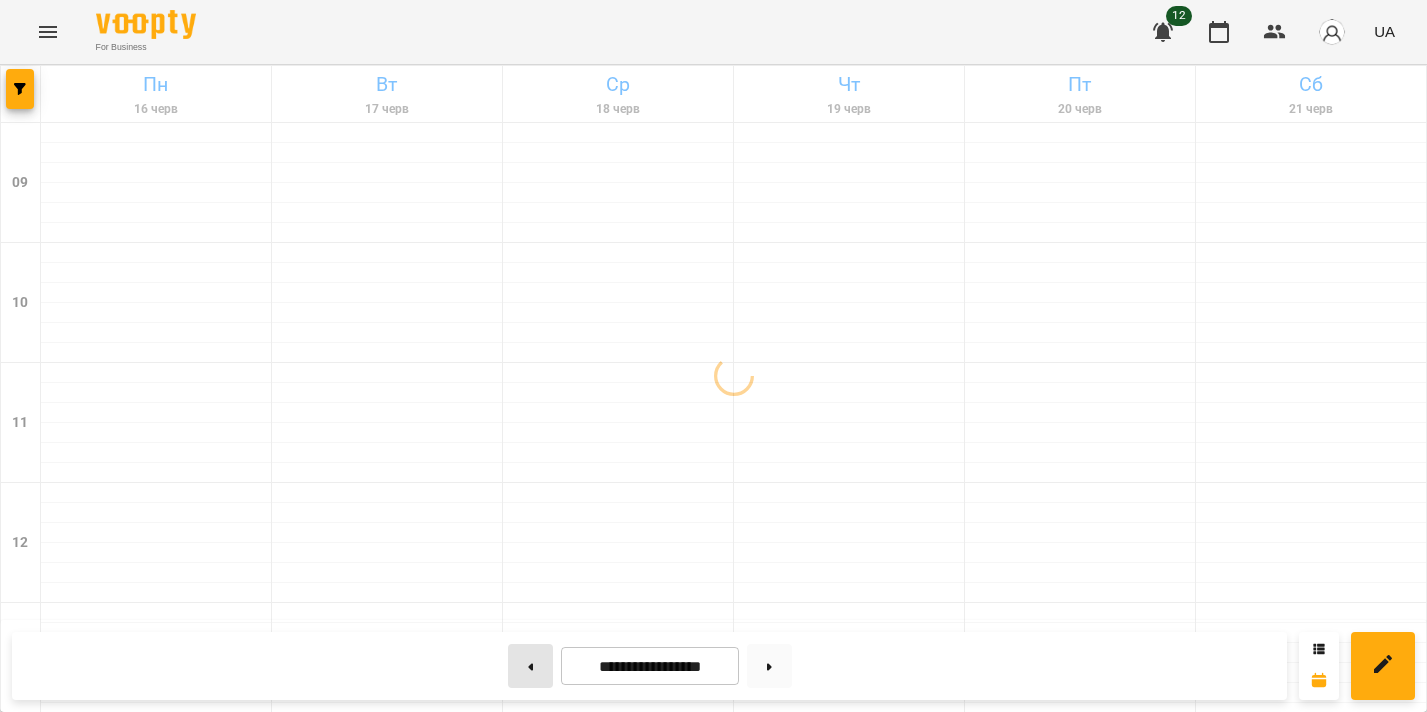 click at bounding box center (530, 666) 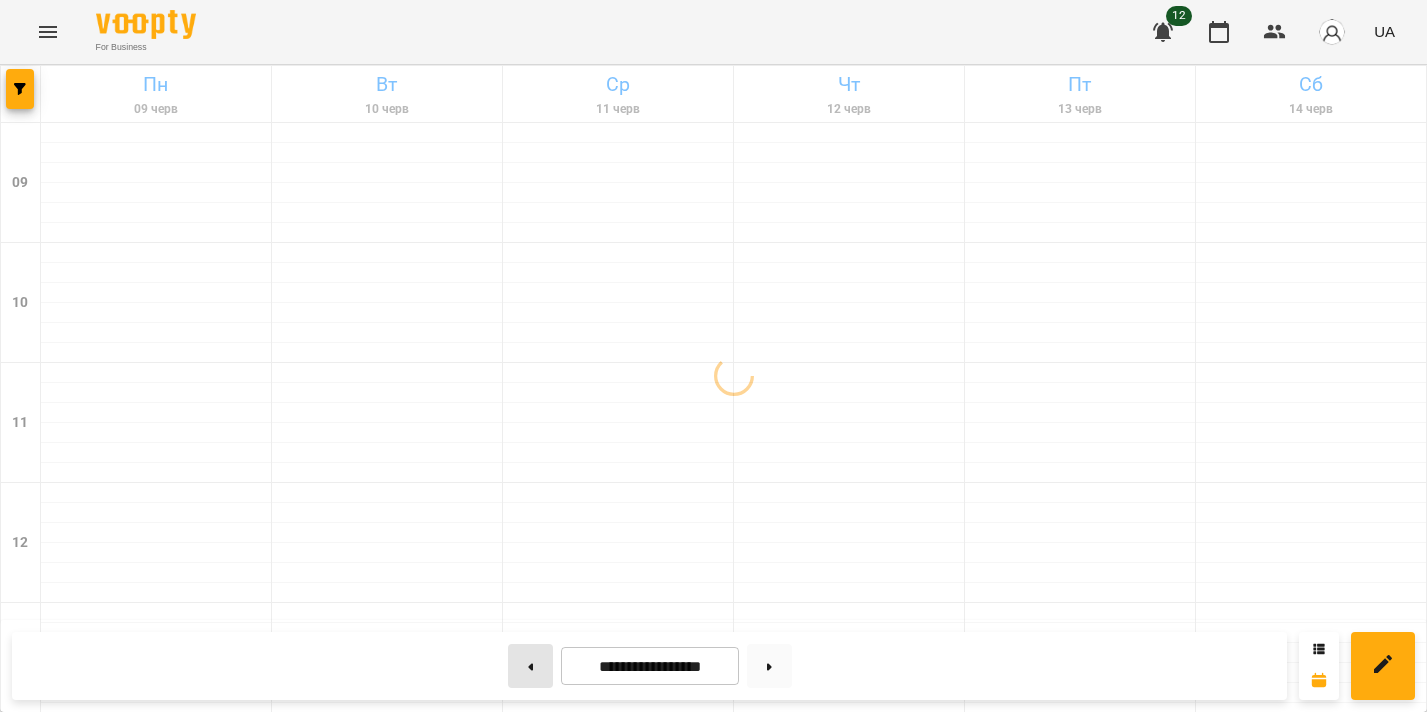 click at bounding box center [530, 666] 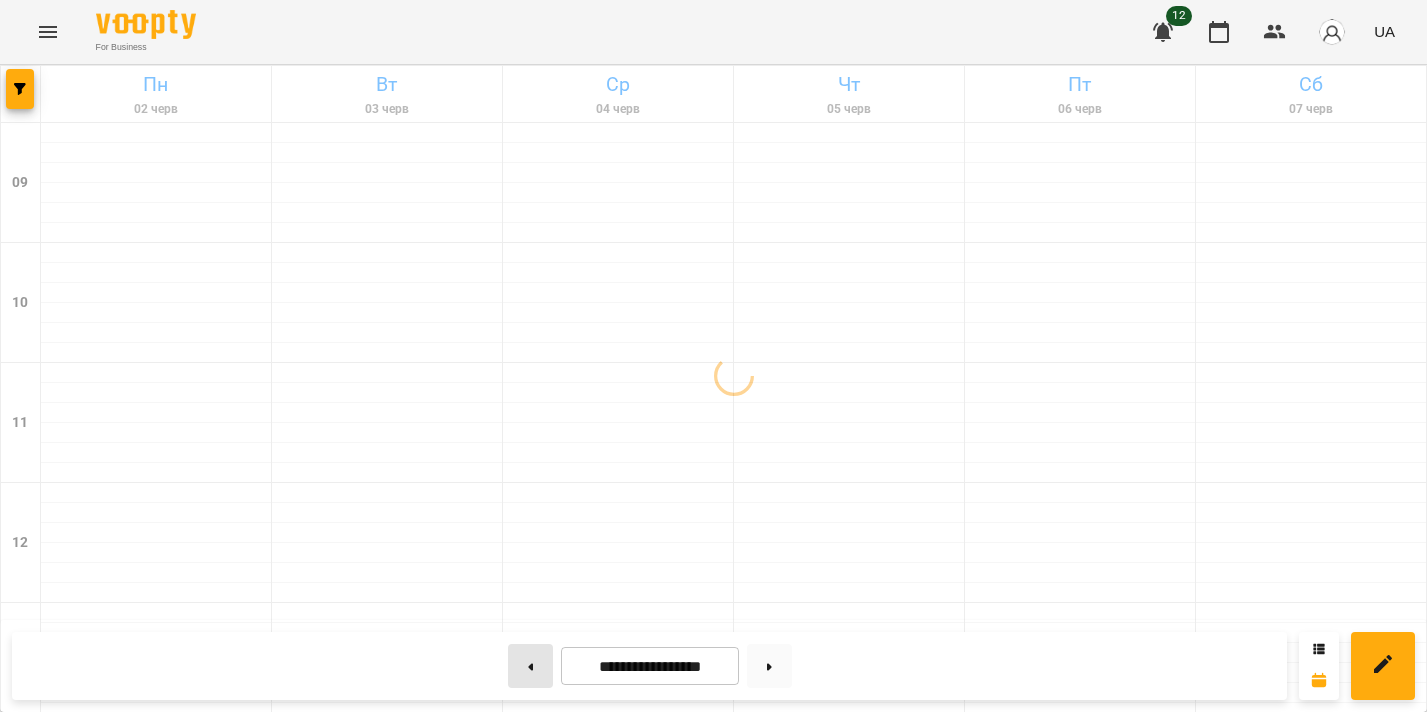 click at bounding box center (530, 666) 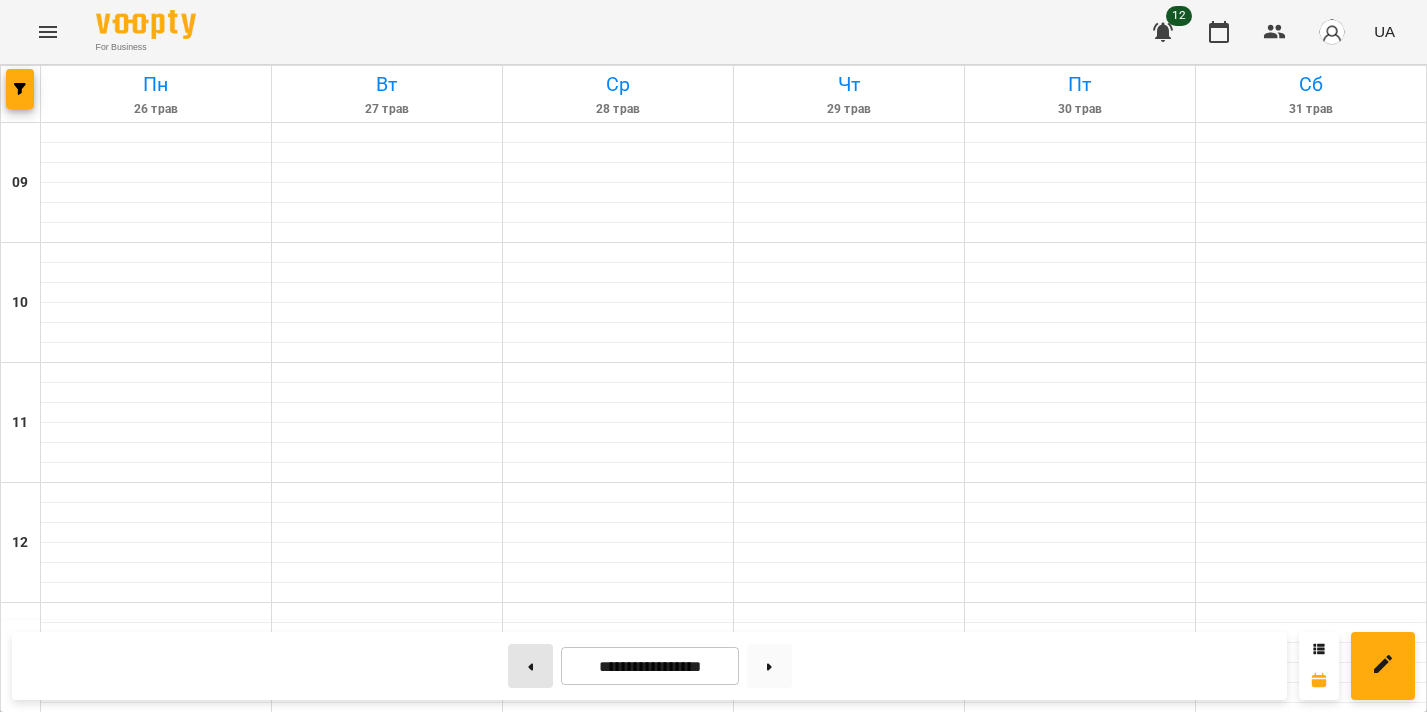 click at bounding box center [530, 666] 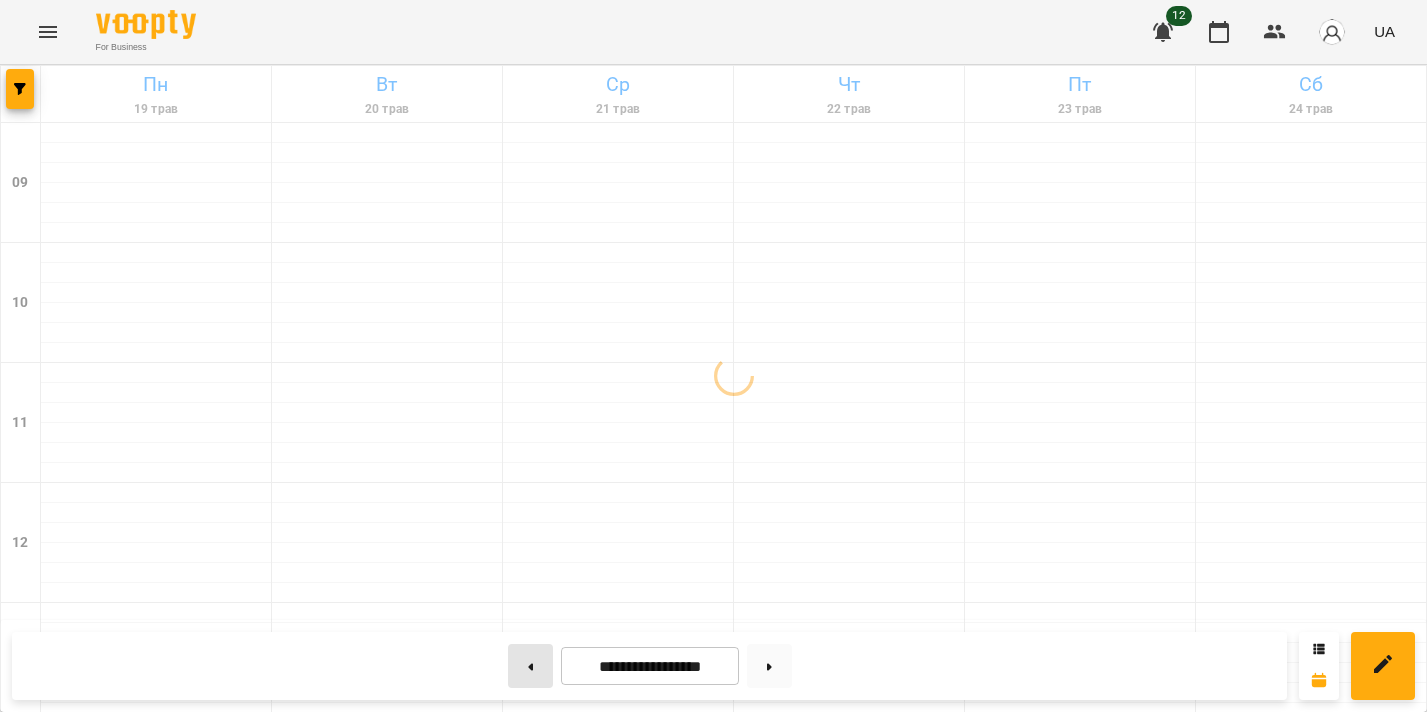 click at bounding box center (530, 666) 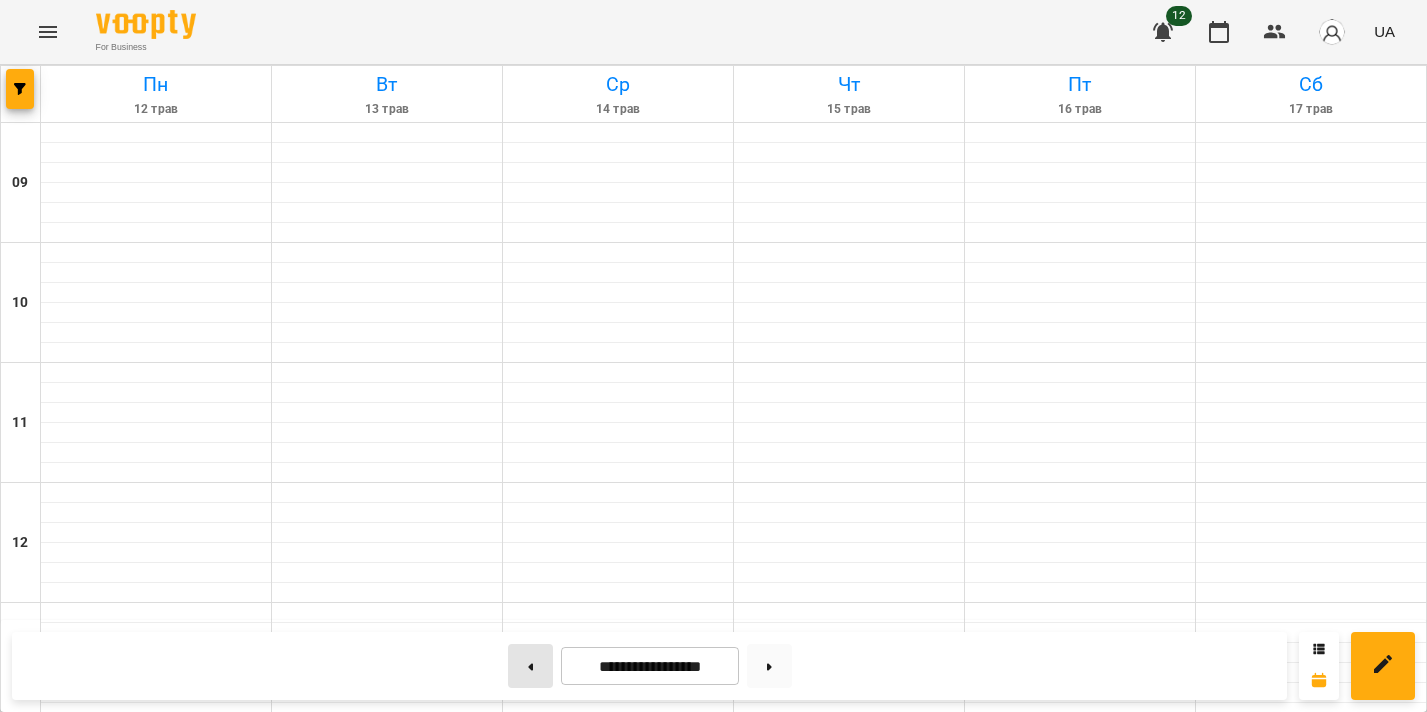 click at bounding box center (530, 666) 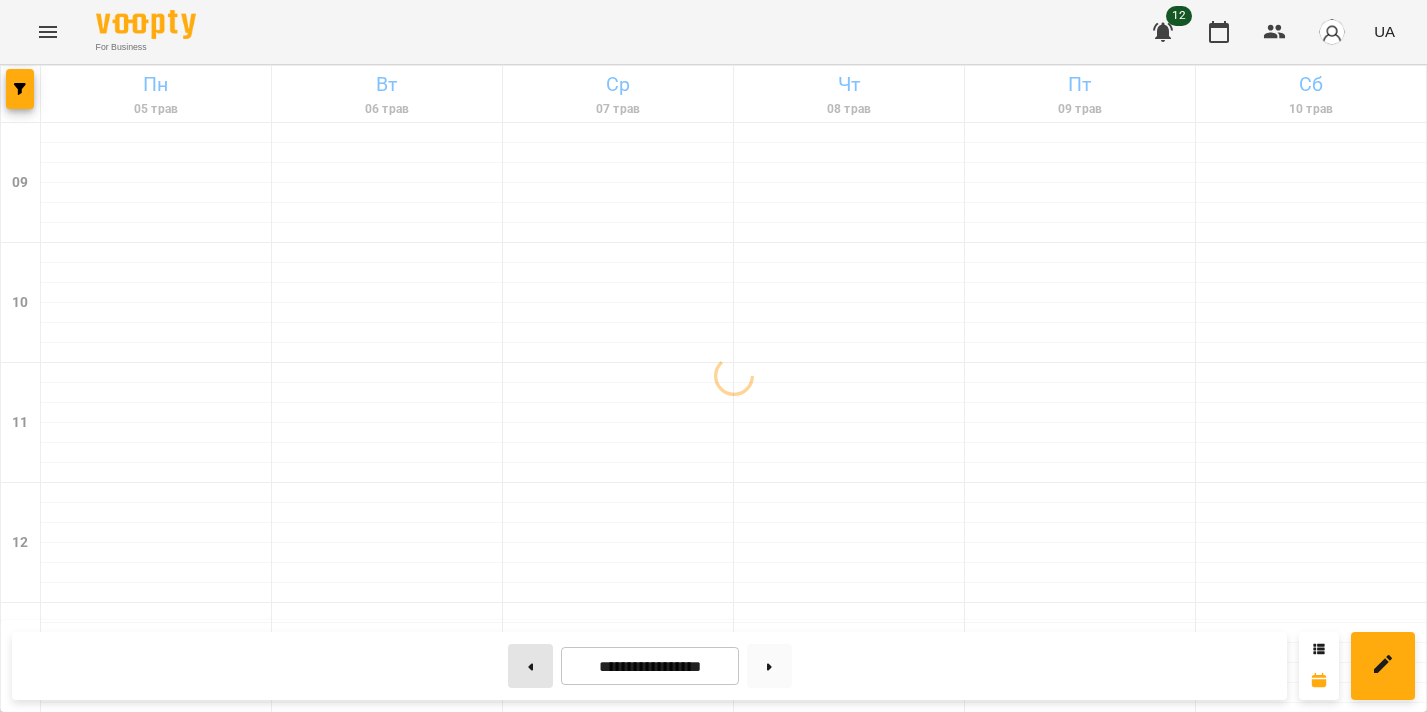 click at bounding box center [530, 666] 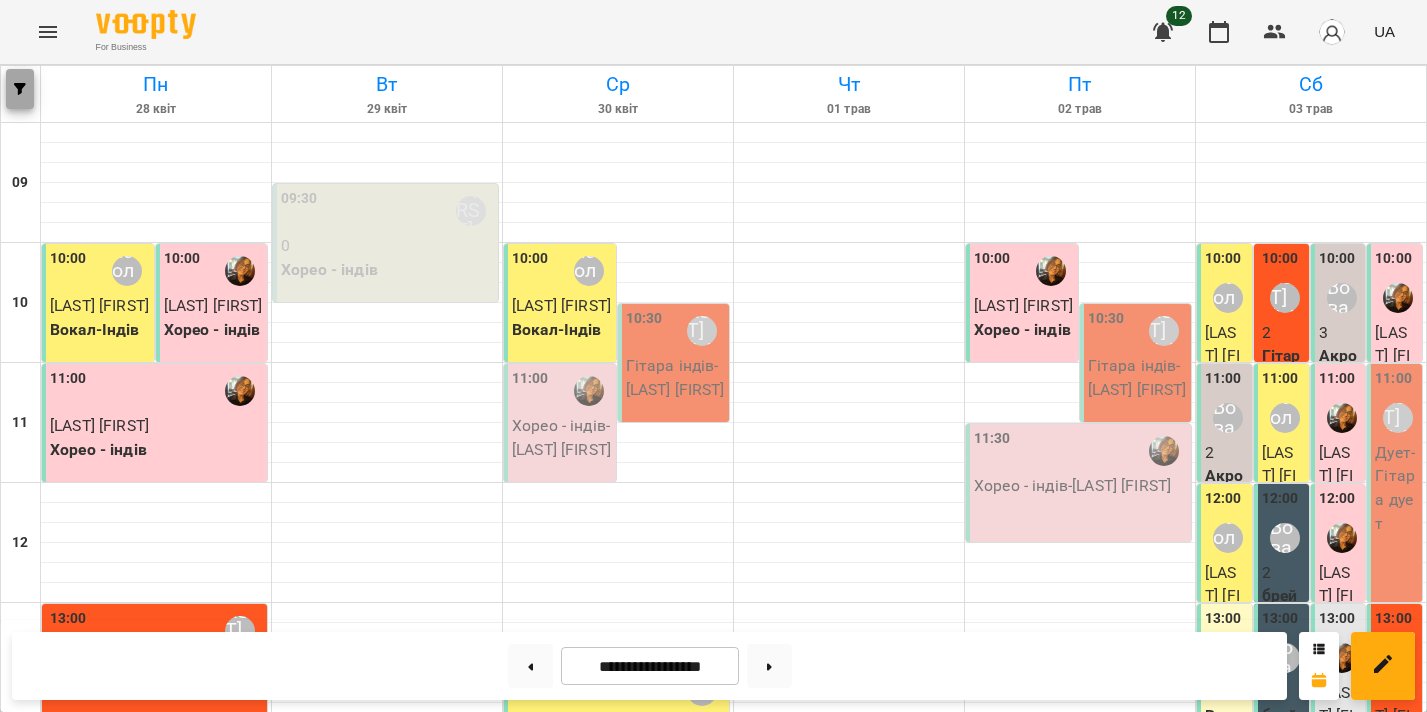 click at bounding box center [20, 89] 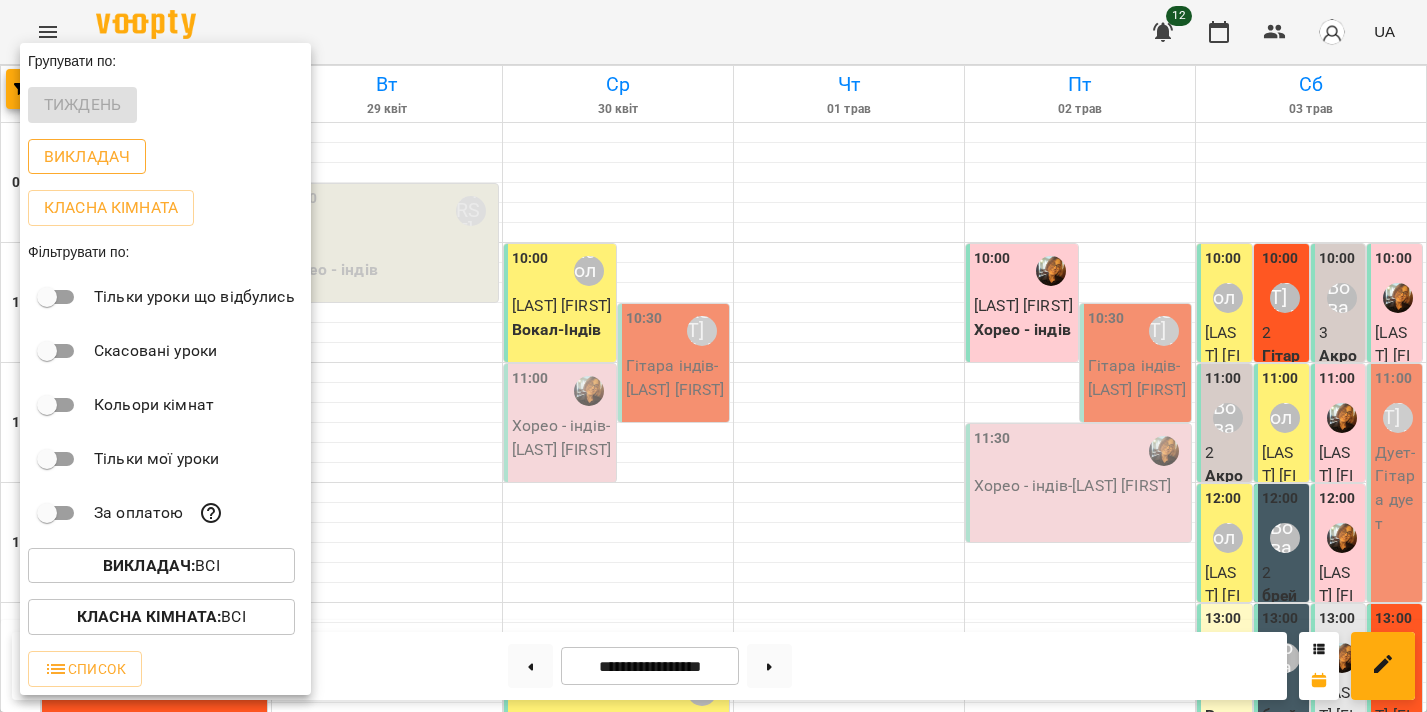 click on "Викладач" at bounding box center (87, 157) 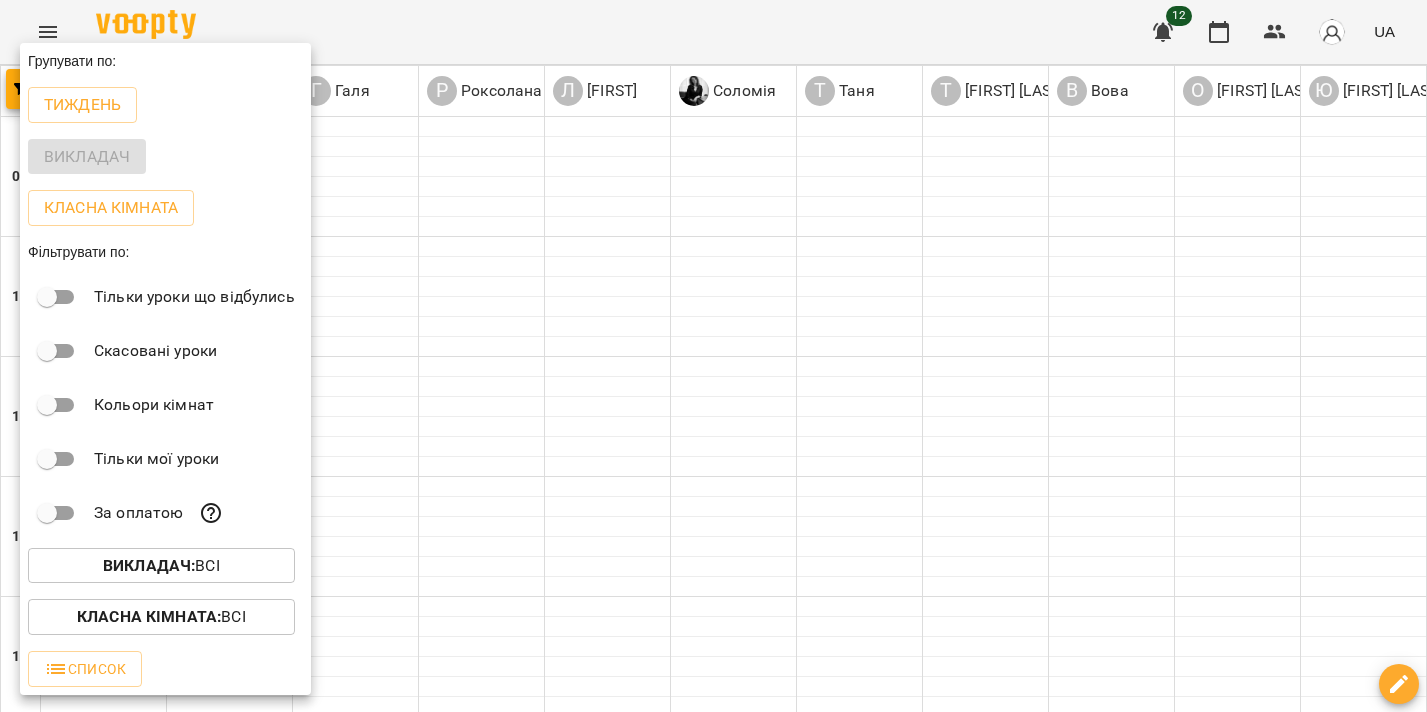 click on "Викладач :" at bounding box center (149, 565) 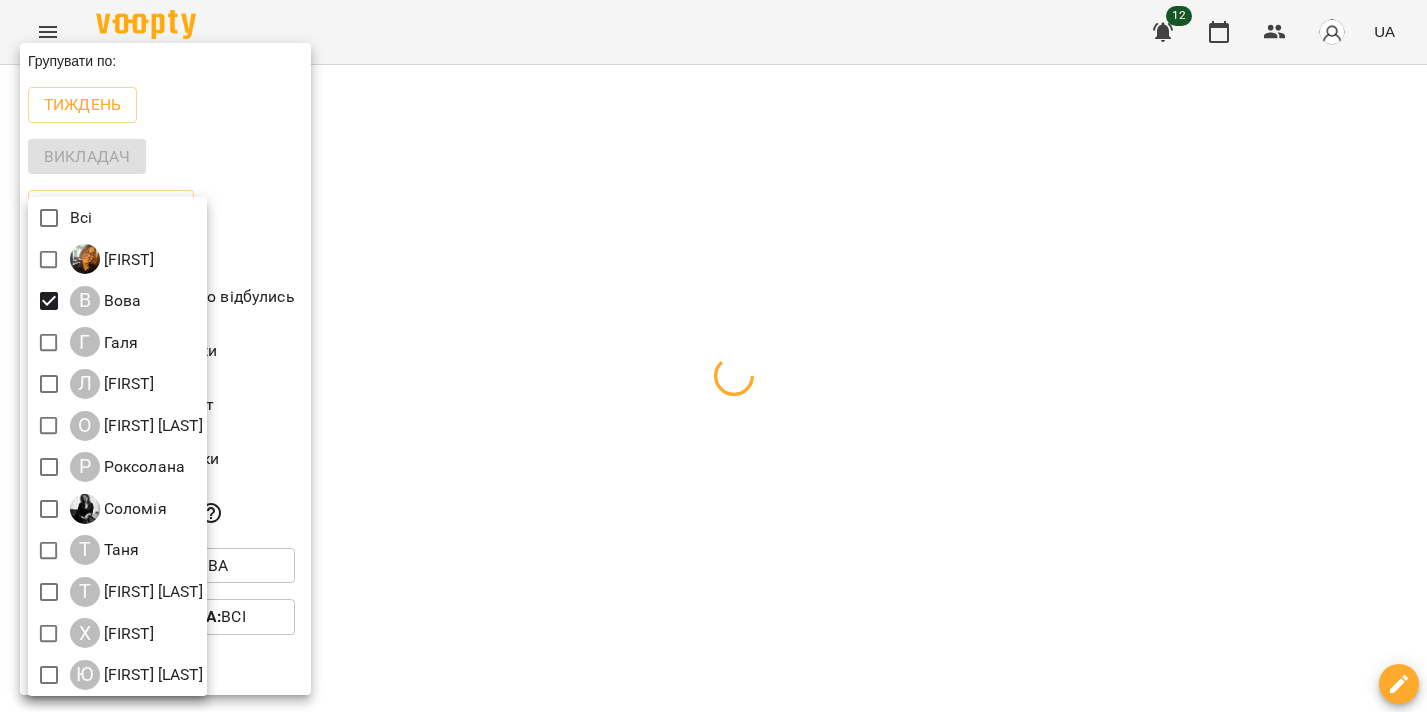click at bounding box center [713, 356] 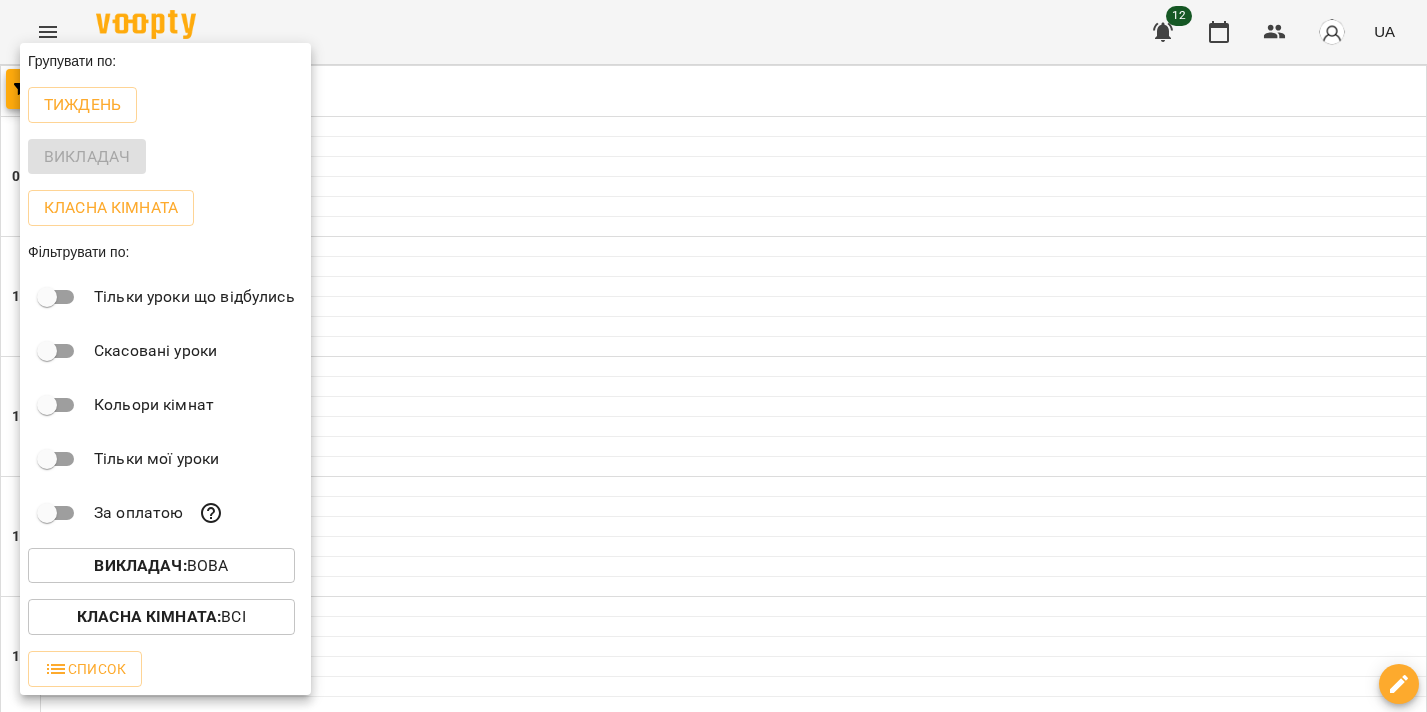 click at bounding box center [713, 356] 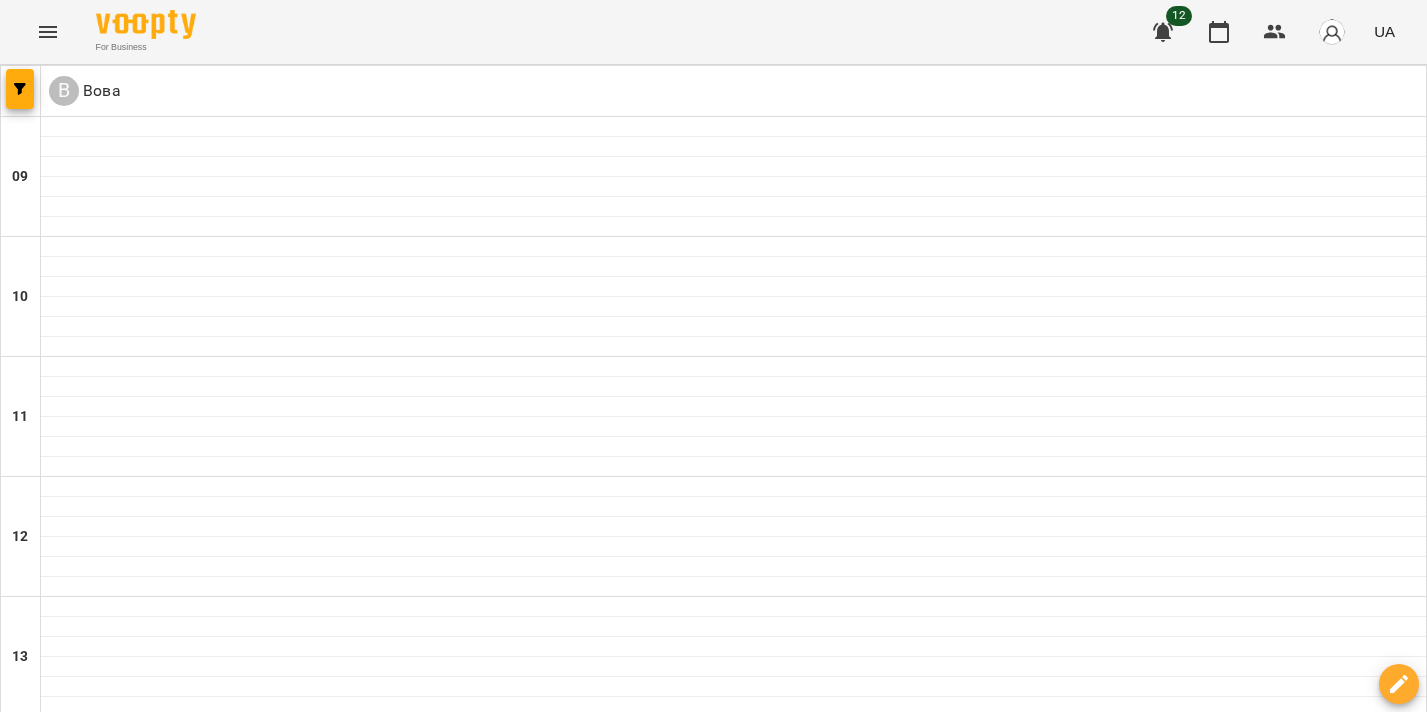 scroll, scrollTop: 0, scrollLeft: 0, axis: both 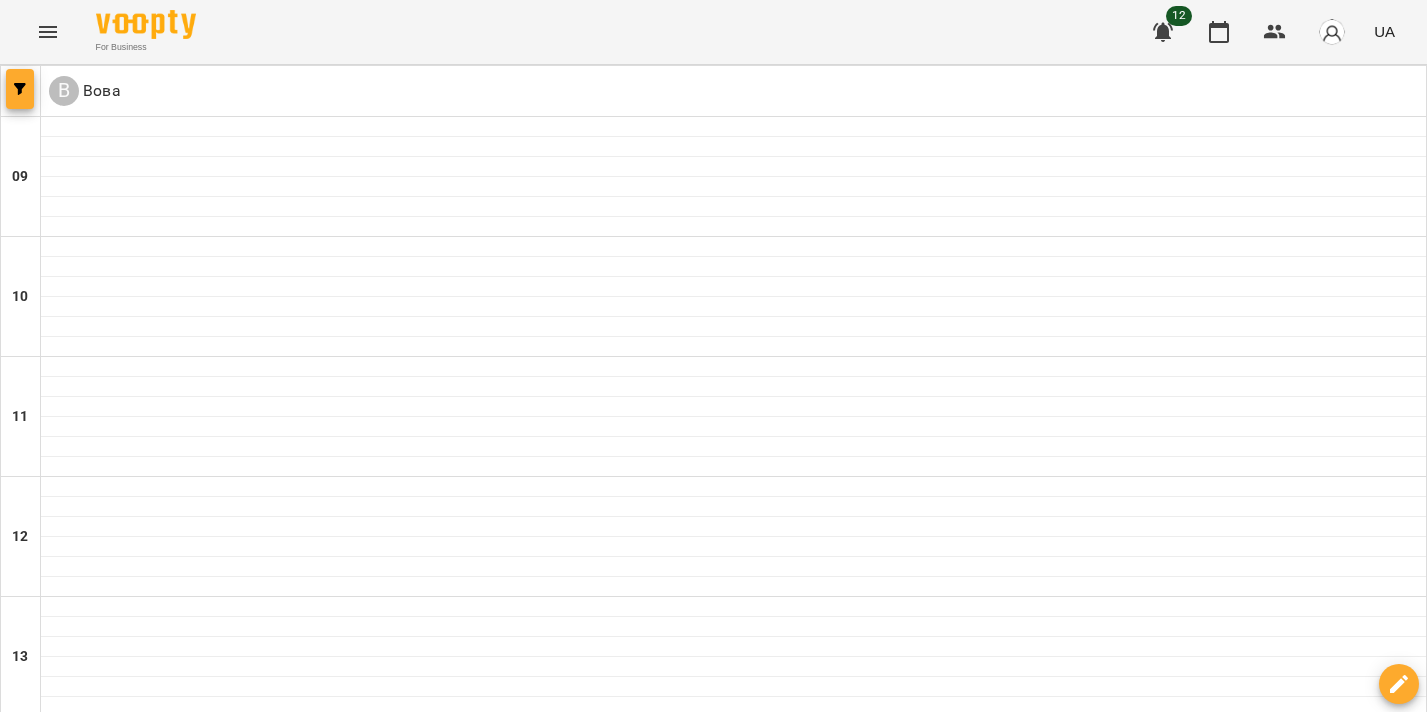 click 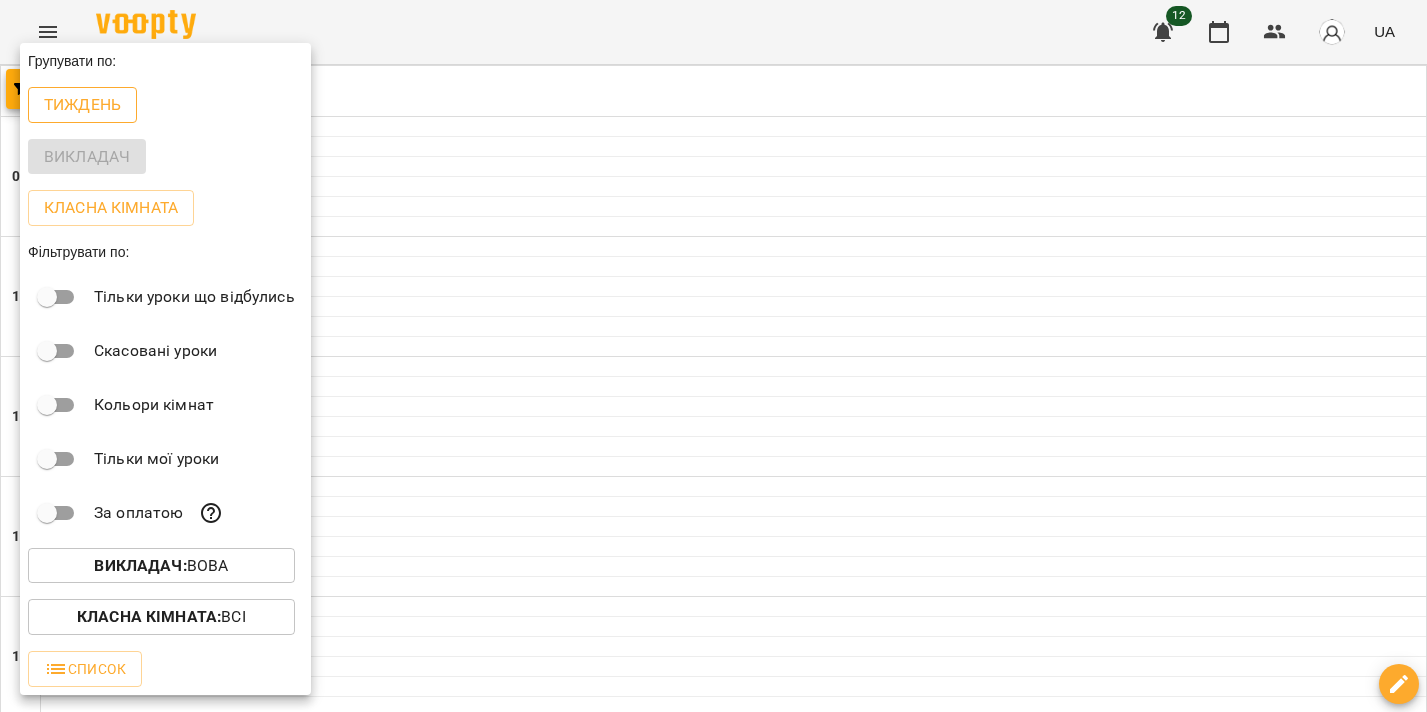 click on "Тиждень" at bounding box center [82, 105] 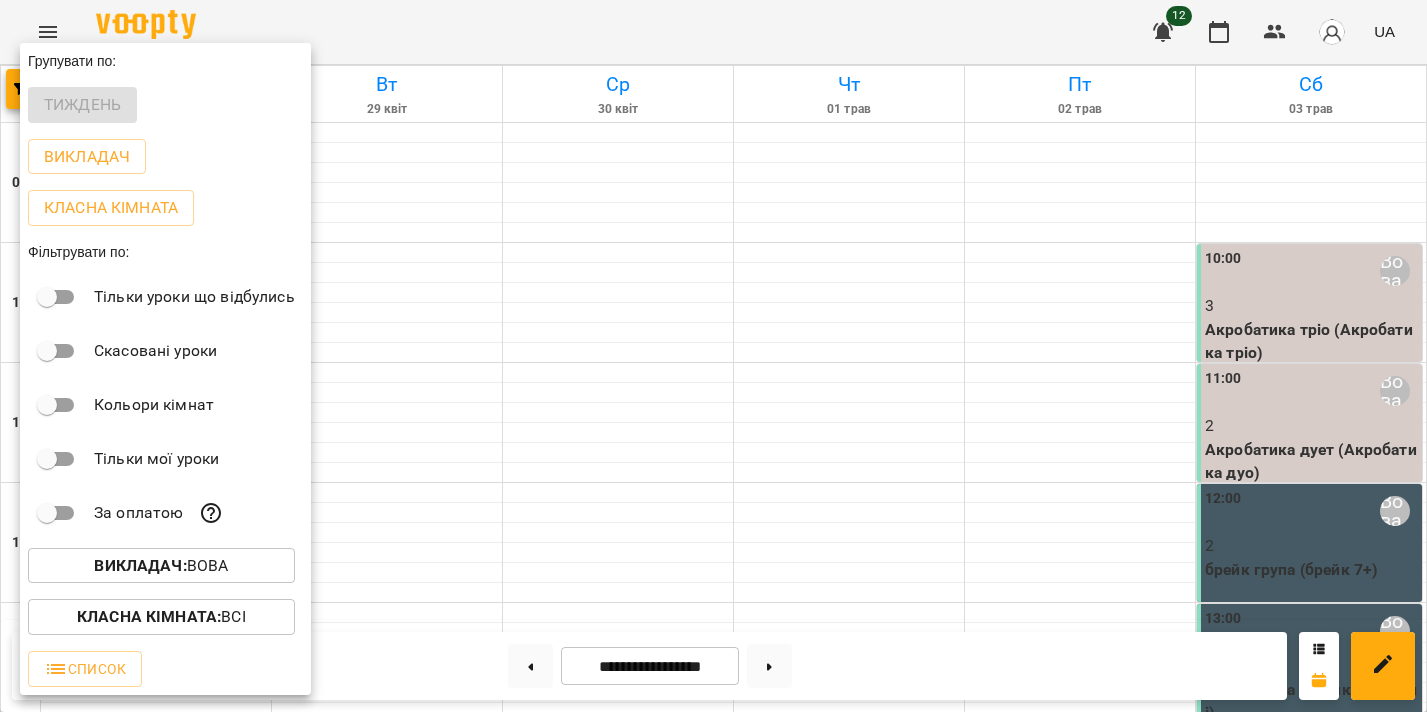 click at bounding box center [713, 356] 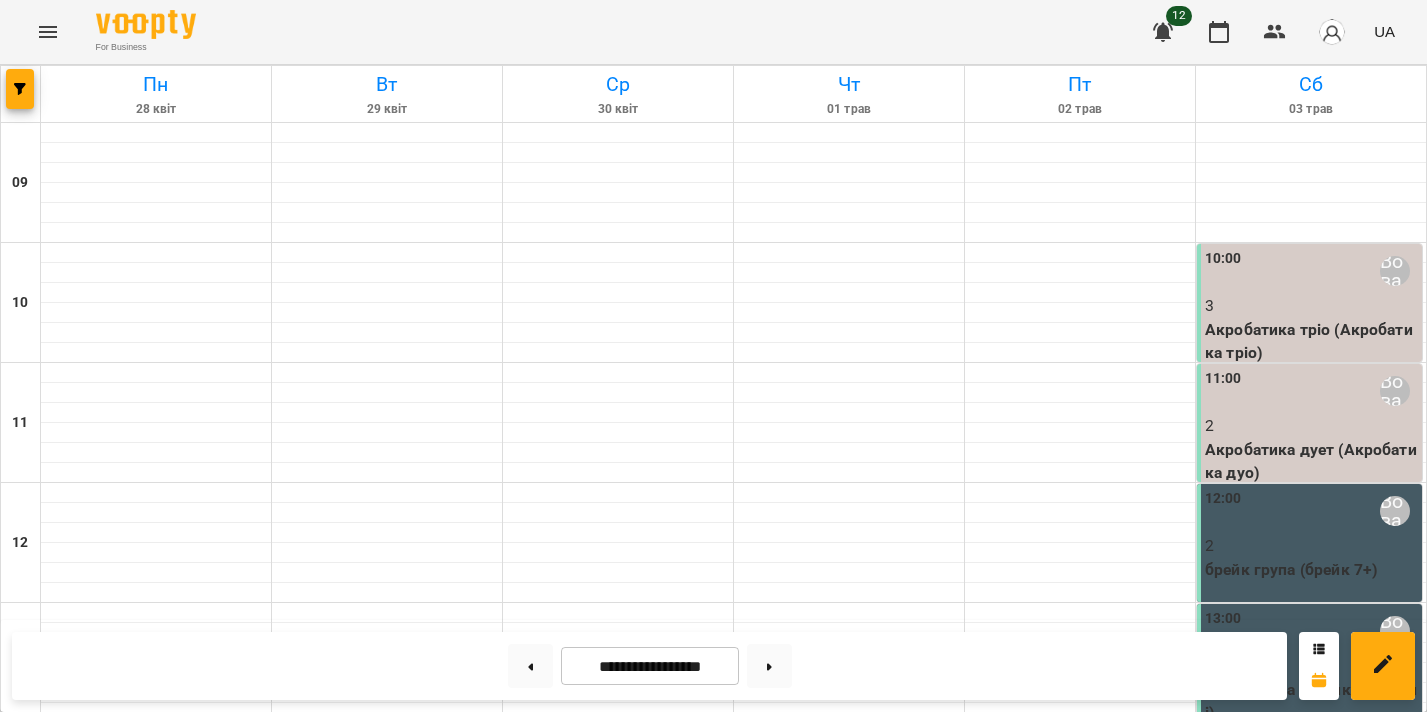 scroll, scrollTop: 940, scrollLeft: 0, axis: vertical 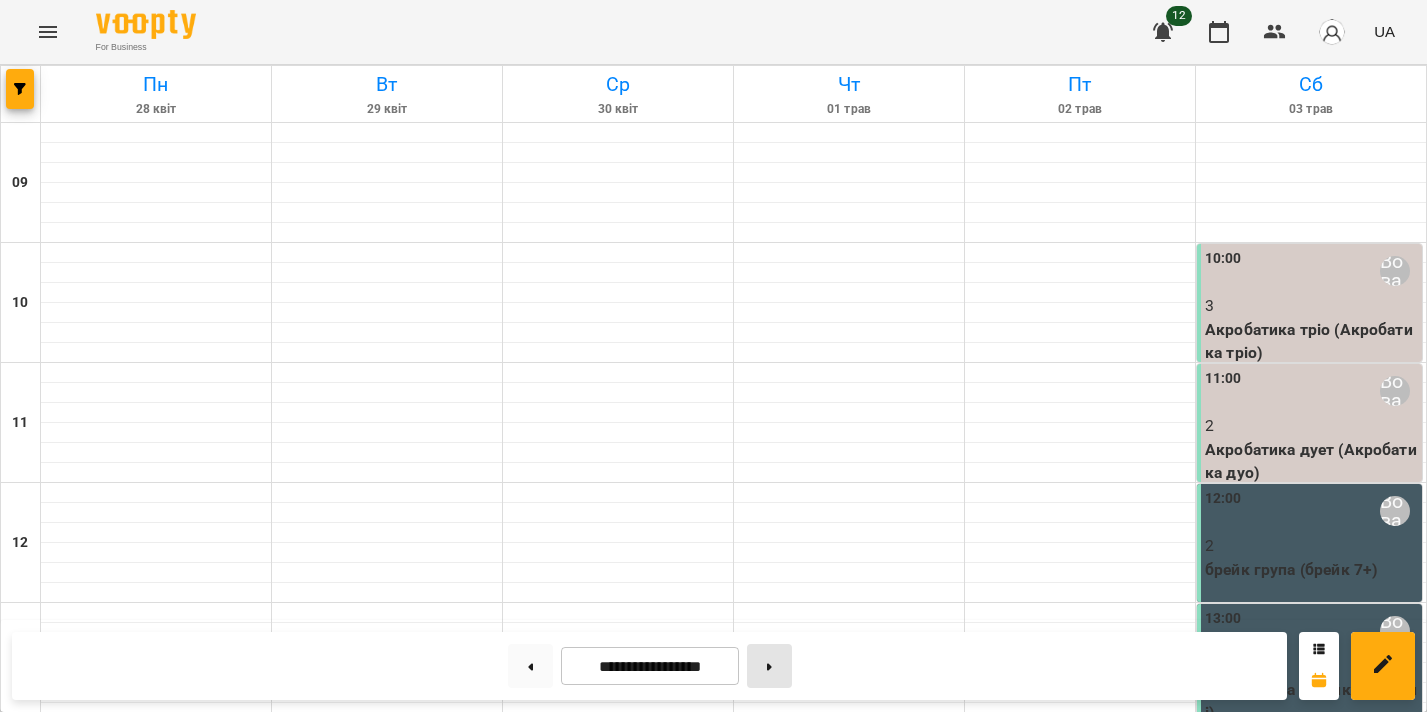 click at bounding box center [769, 666] 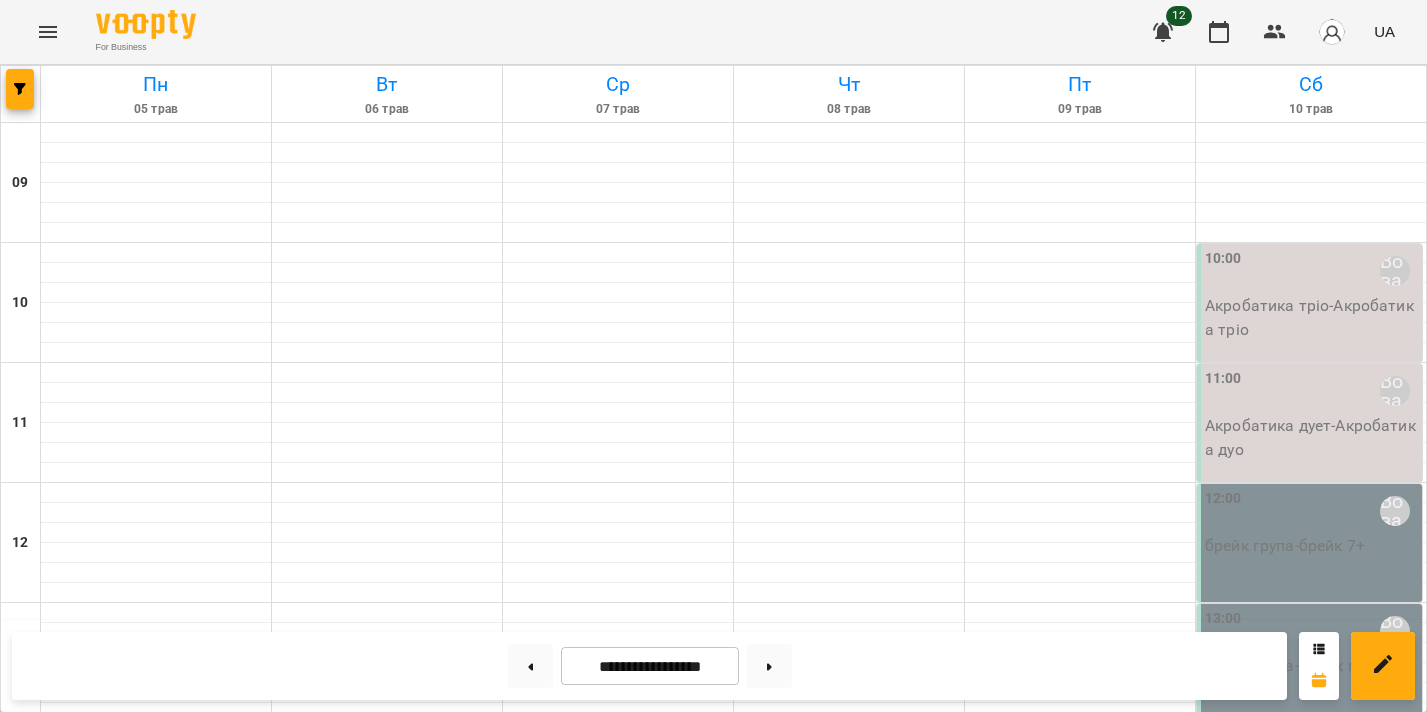 scroll, scrollTop: 735, scrollLeft: 0, axis: vertical 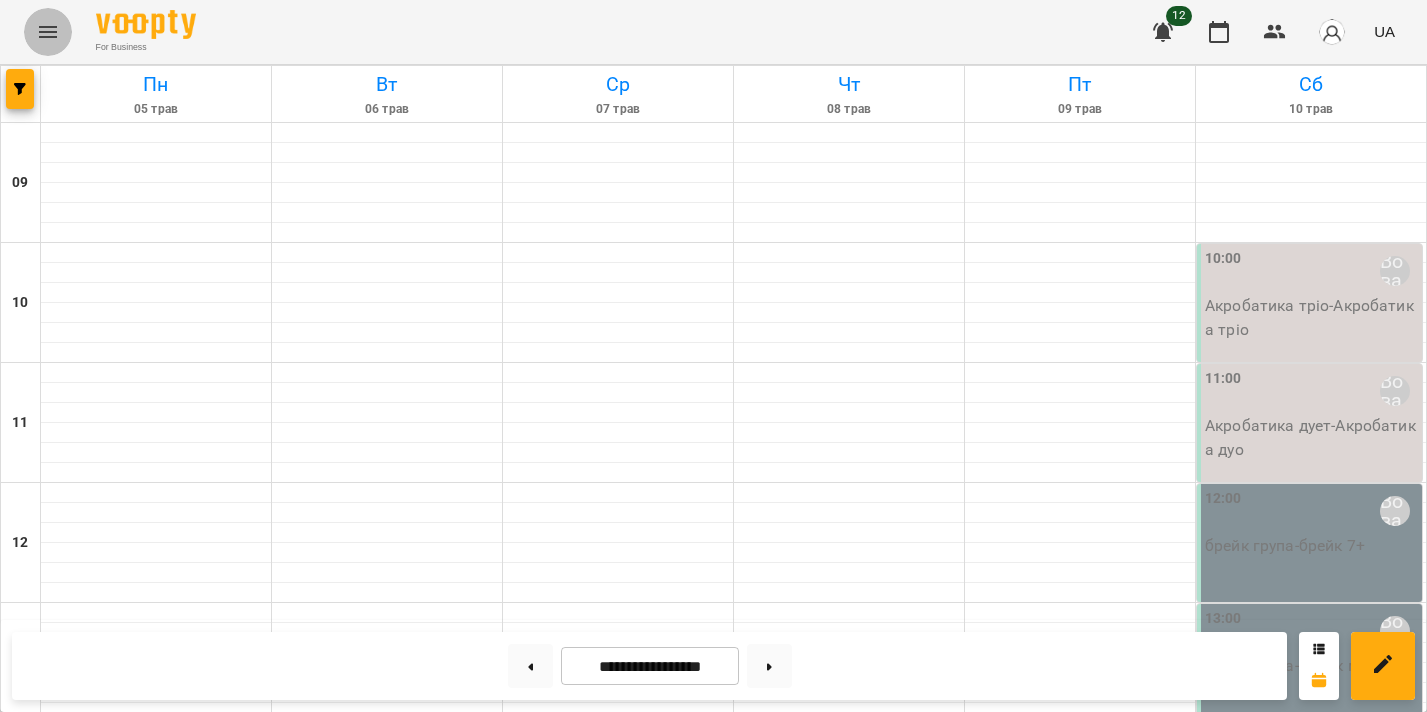 click at bounding box center (48, 32) 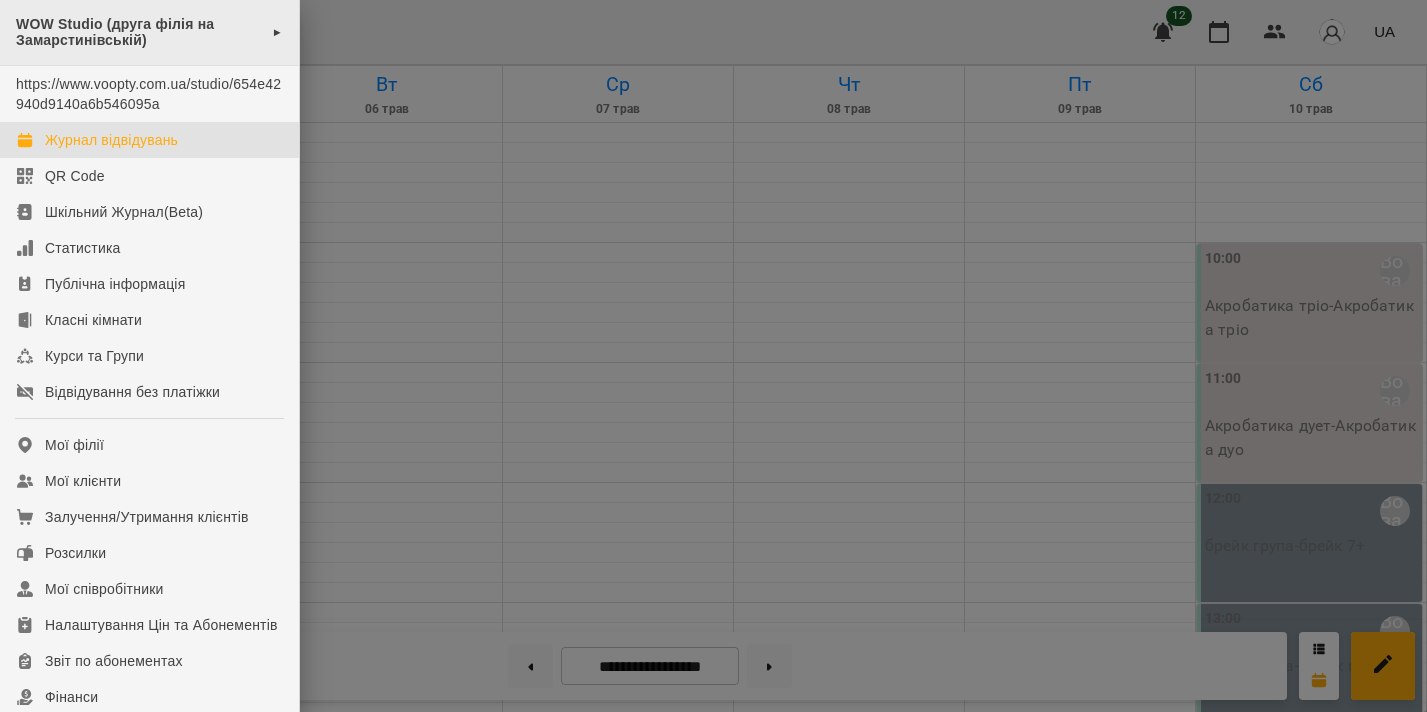 click on "WOW Studio (друга філія на Замарстинівській) ►" at bounding box center (149, 33) 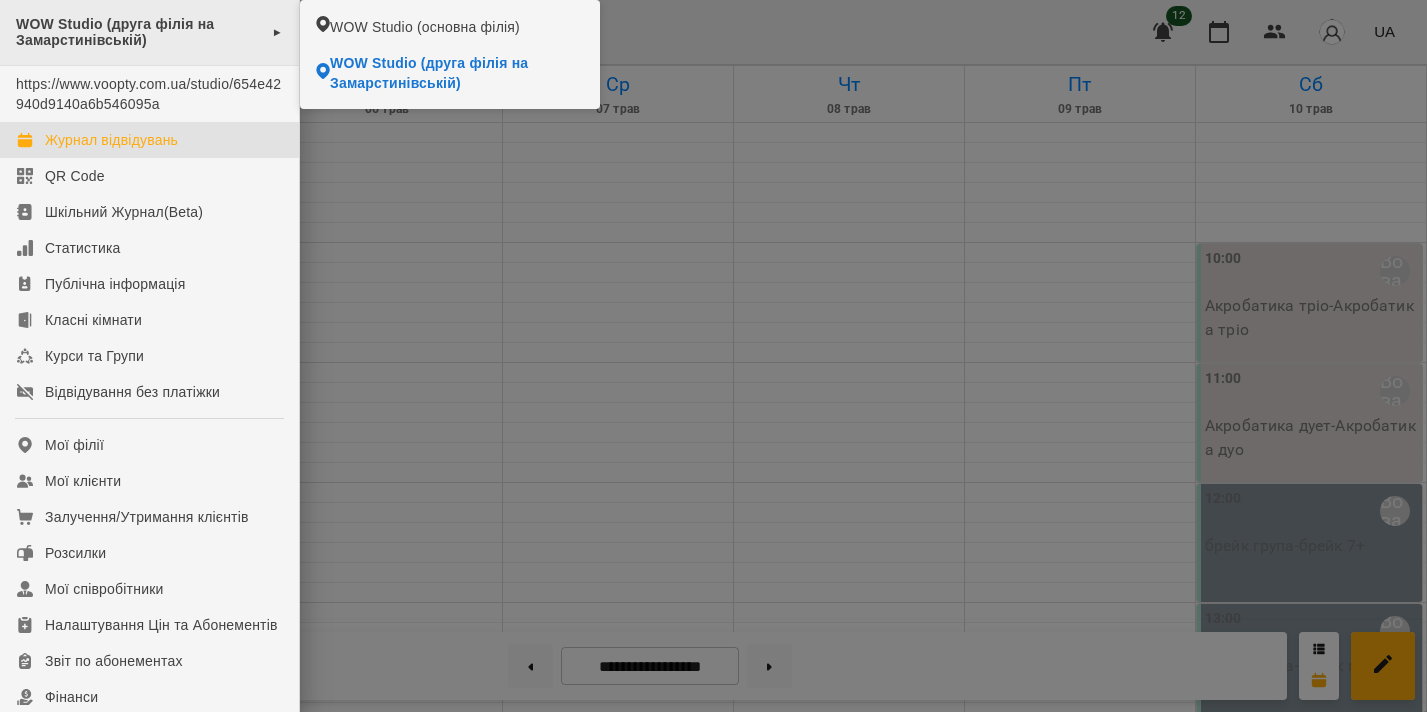 click on "WOW Studio (друга філія на Замарстинівській)" at bounding box center [139, 32] 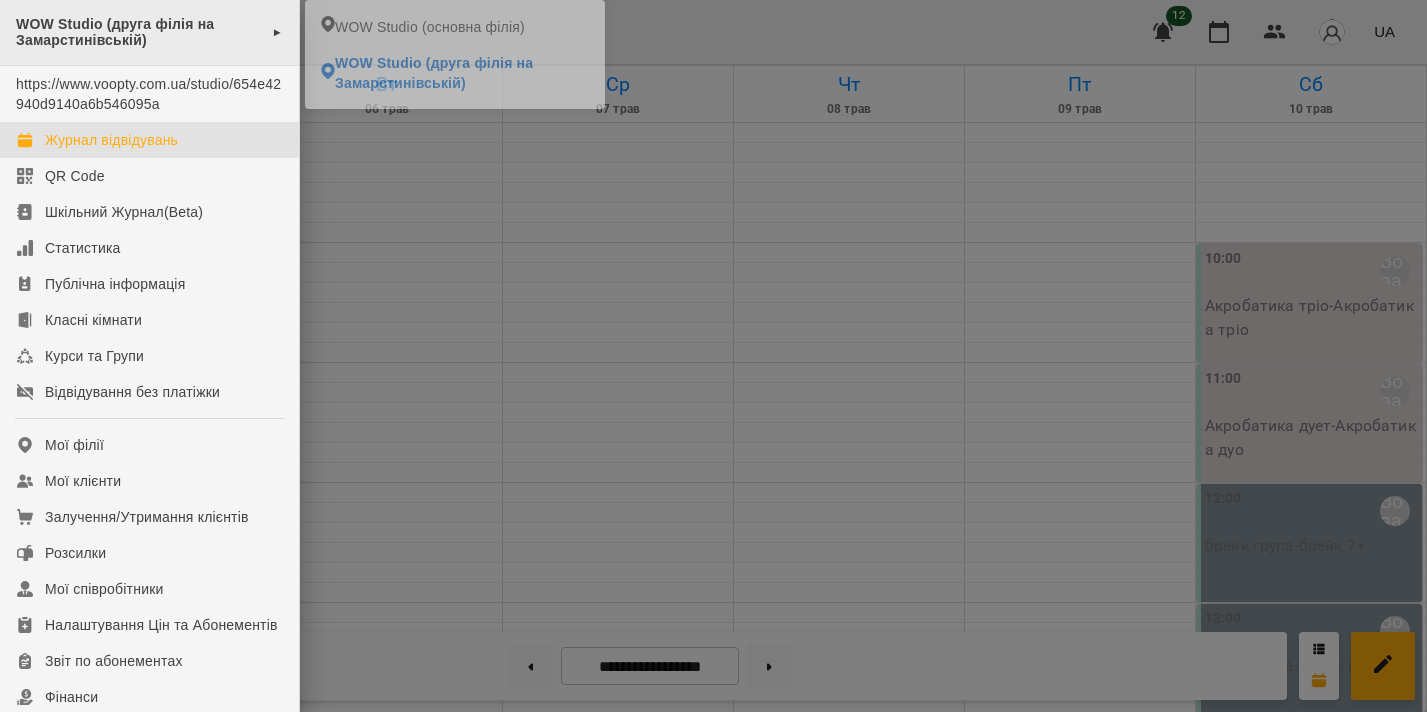 click on "►" at bounding box center (277, 32) 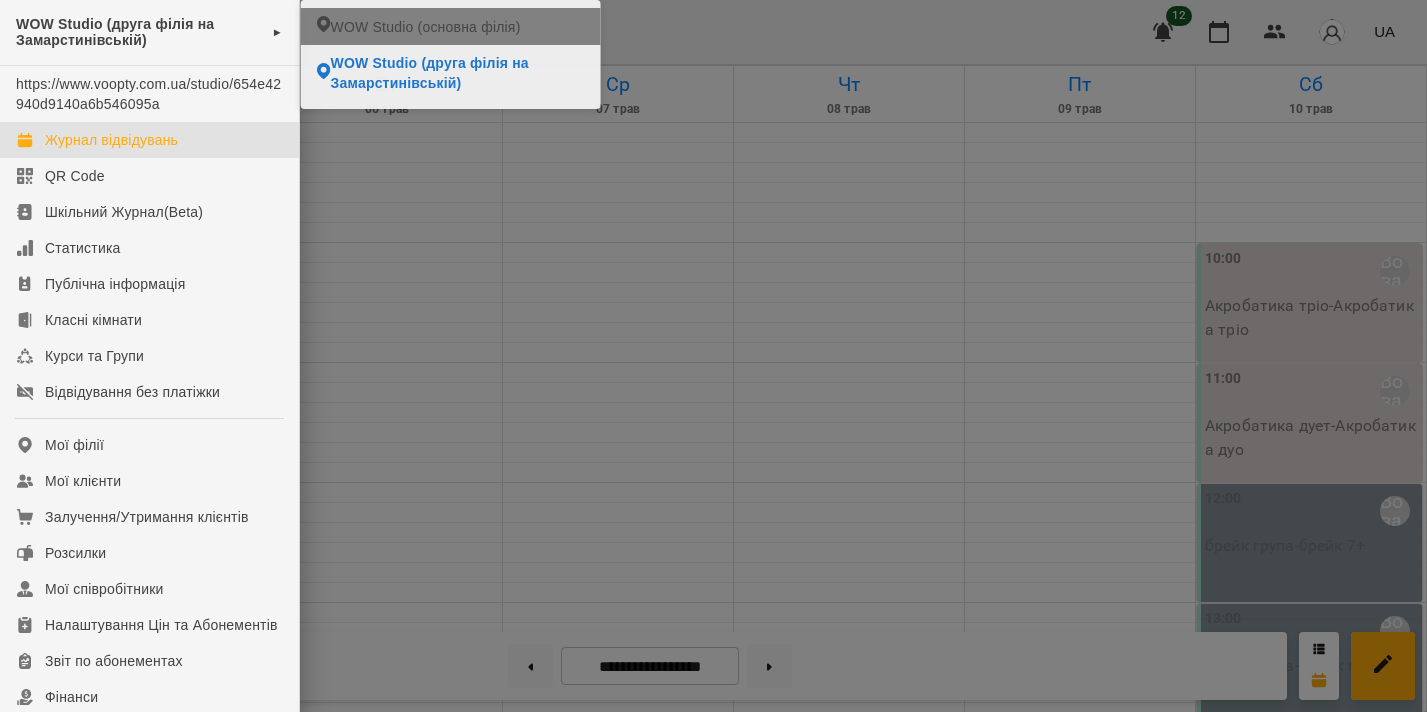 click on "WOW Studio (основна філія)" at bounding box center [451, 26] 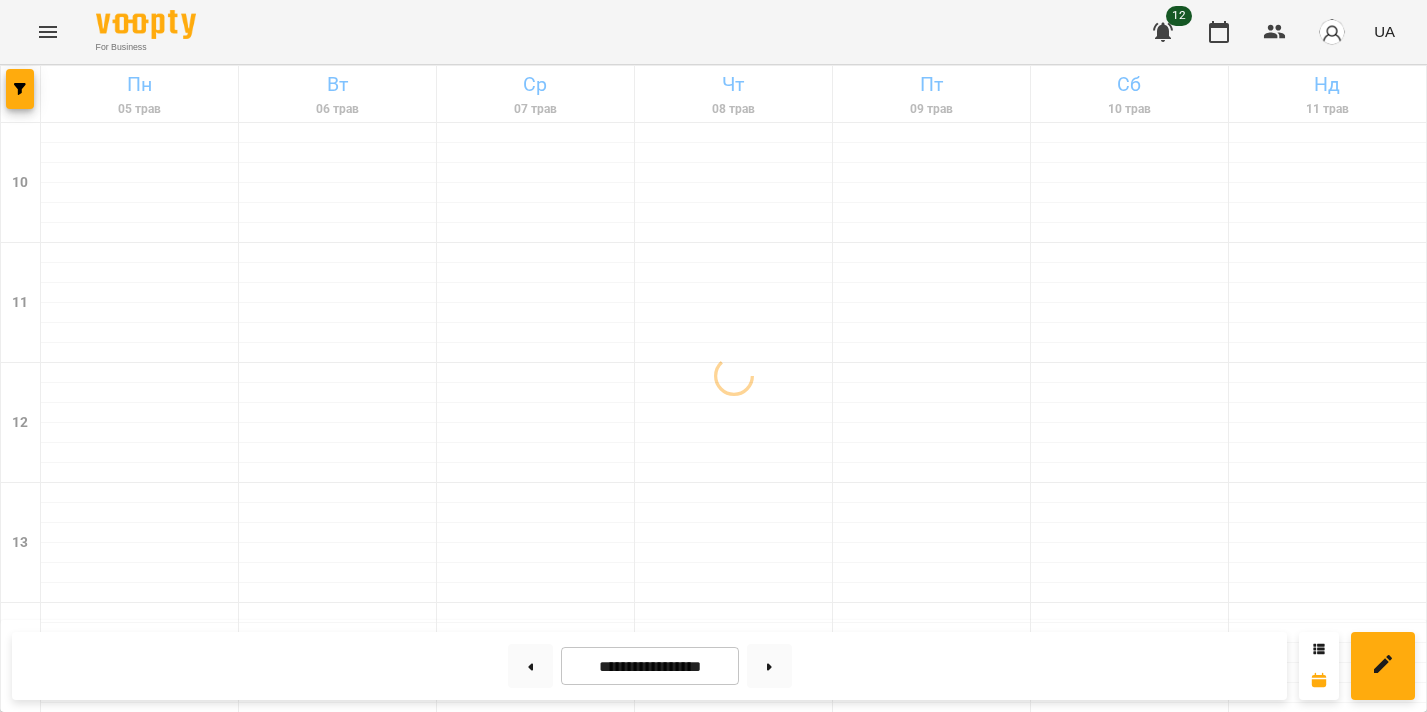 click at bounding box center [146, 24] 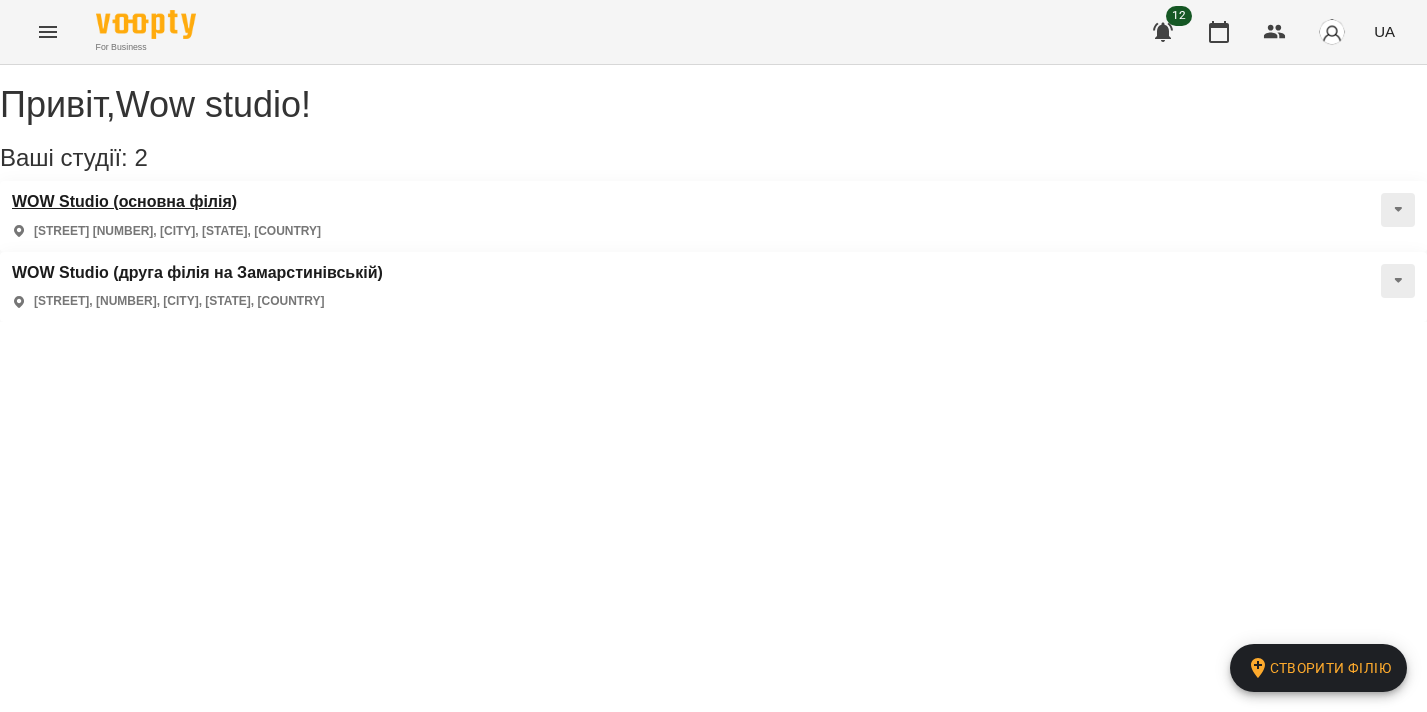 click on "WOW Studio (основна філія)" at bounding box center (166, 202) 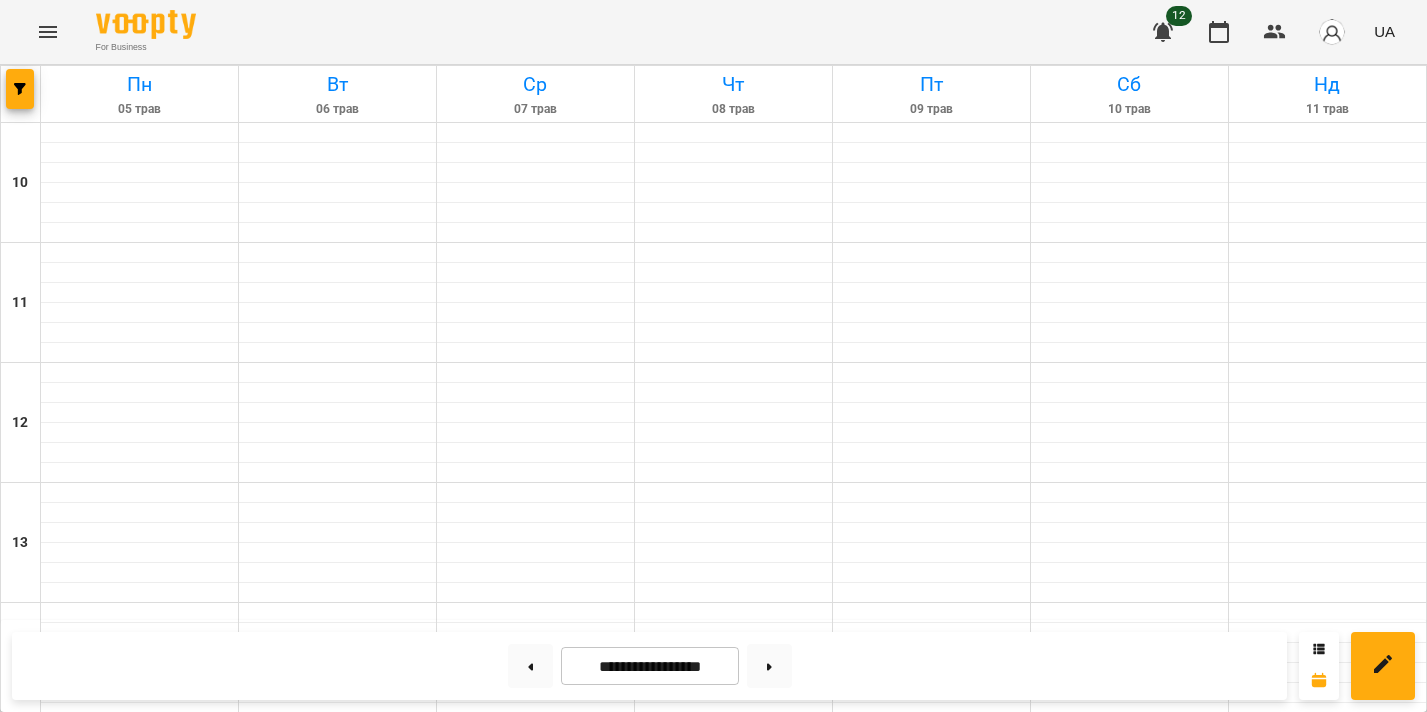 scroll, scrollTop: 820, scrollLeft: 0, axis: vertical 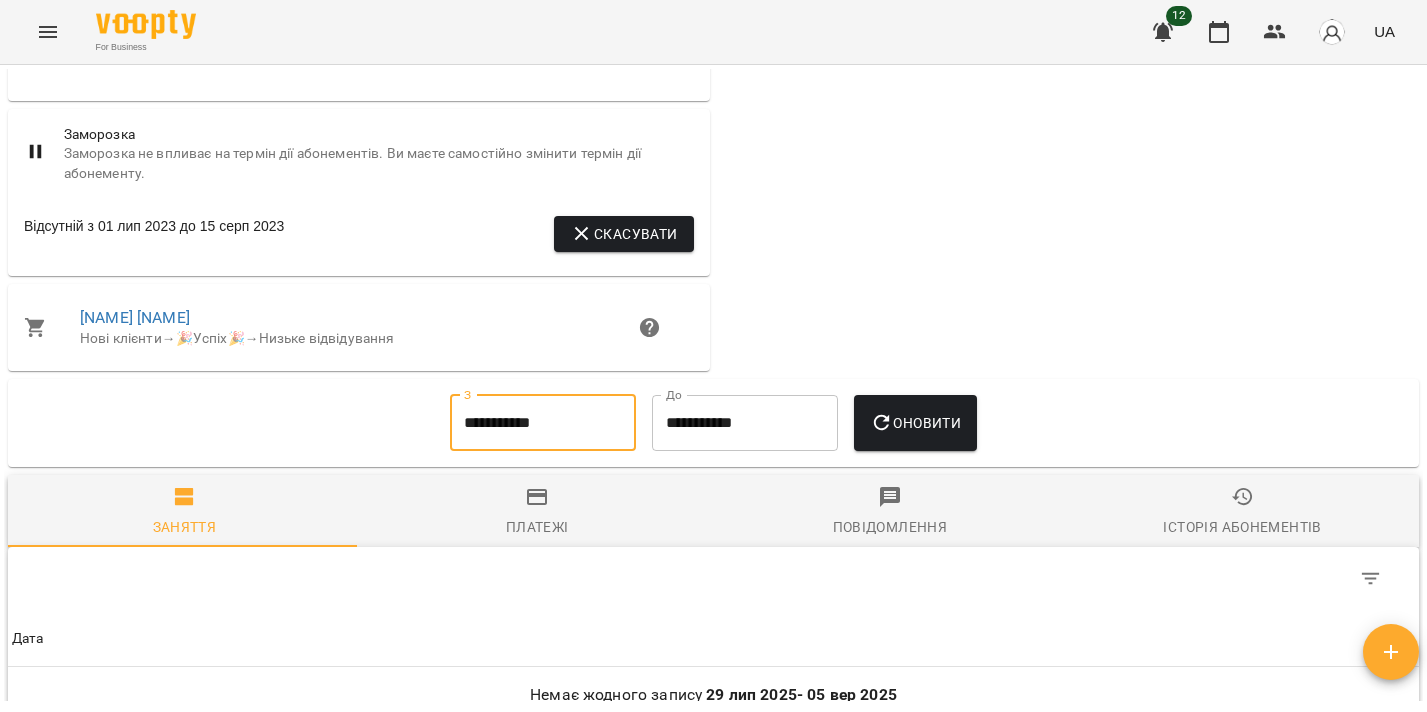 click on "**********" at bounding box center (543, 423) 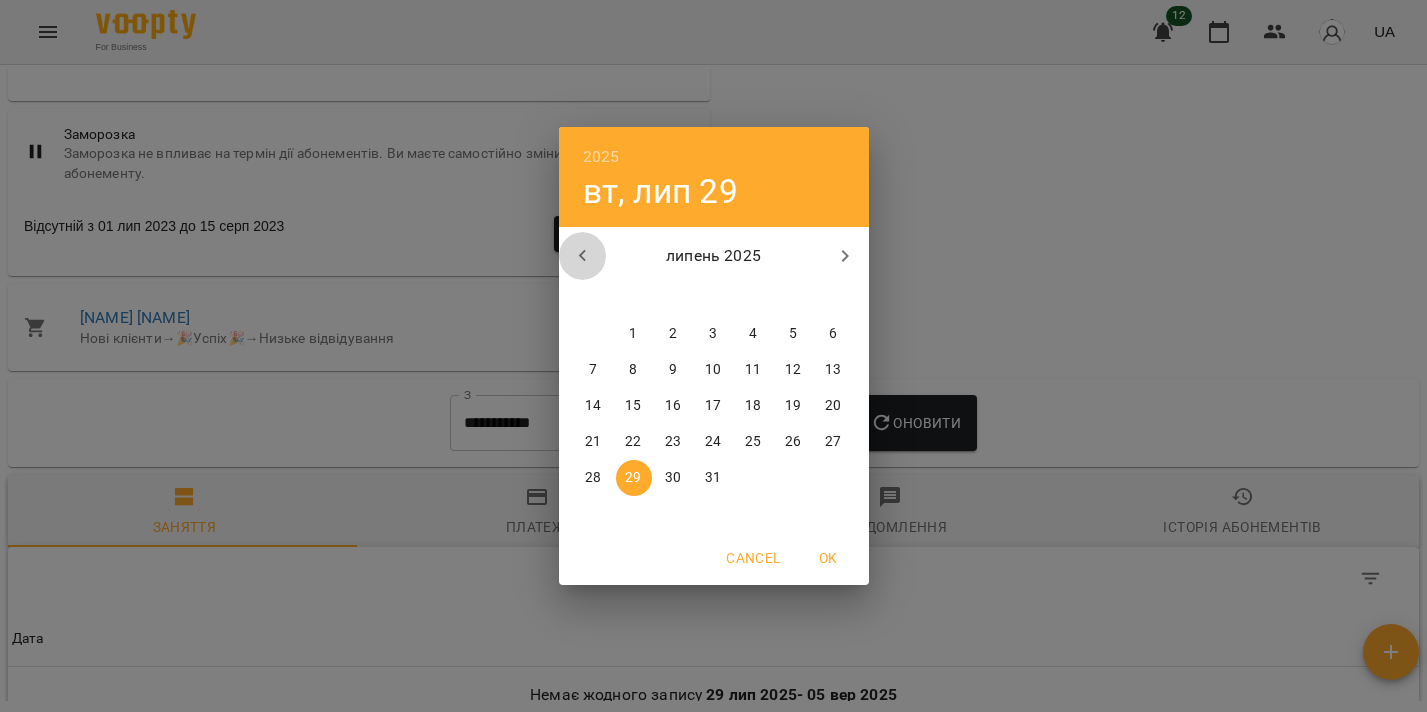 click at bounding box center (583, 256) 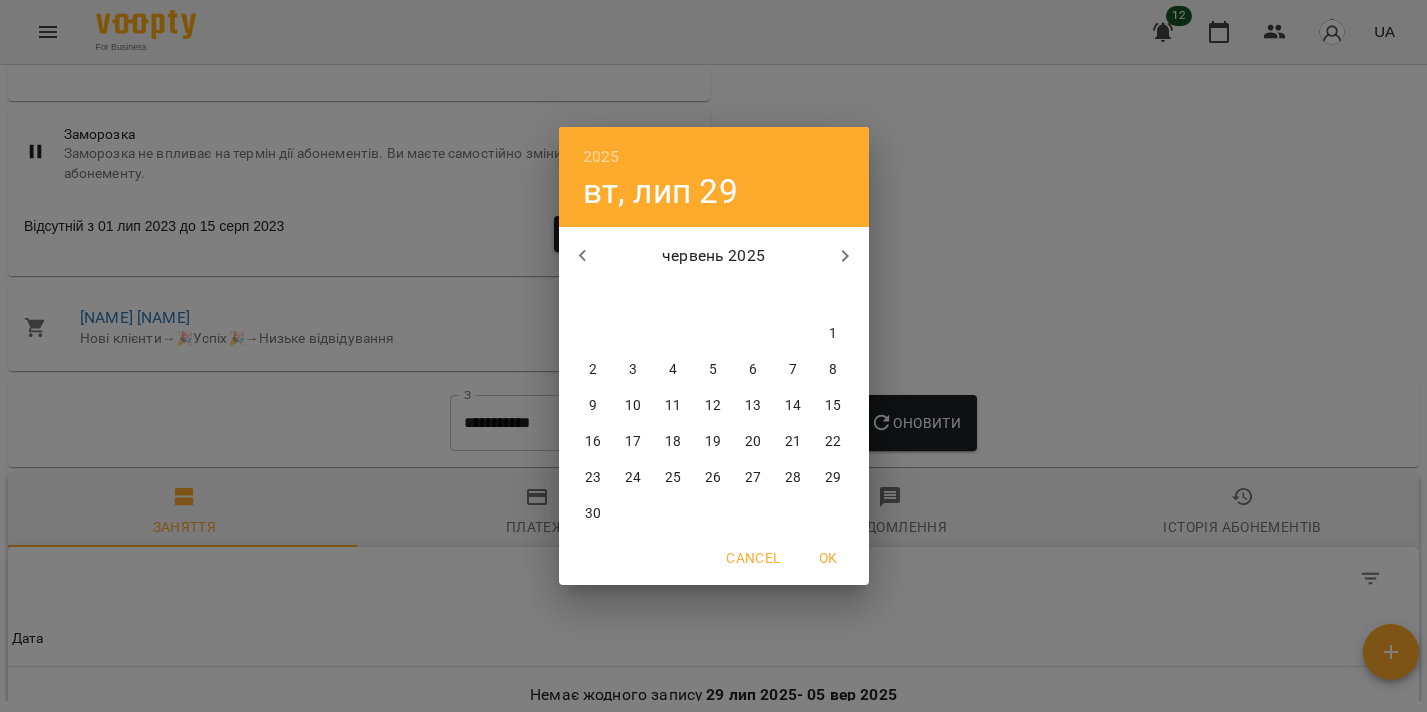 click at bounding box center (583, 256) 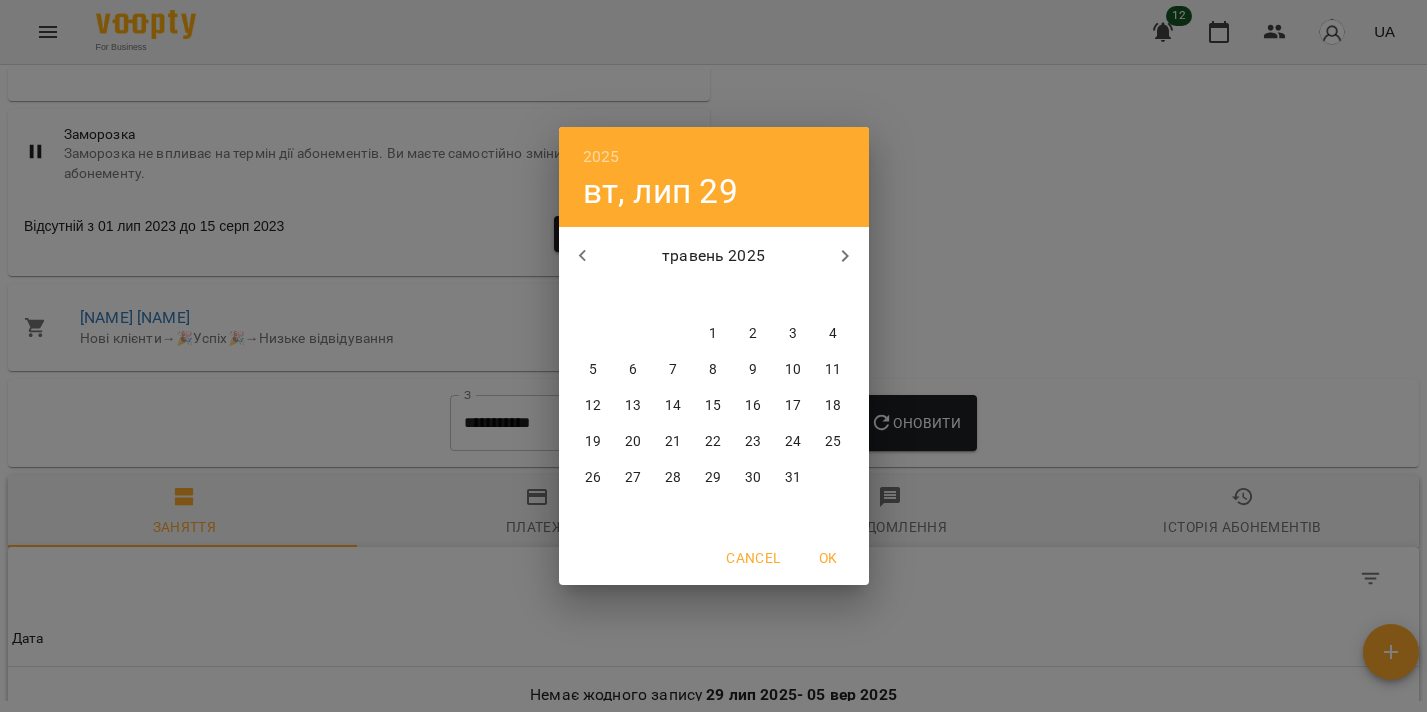 click on "1" at bounding box center [713, 334] 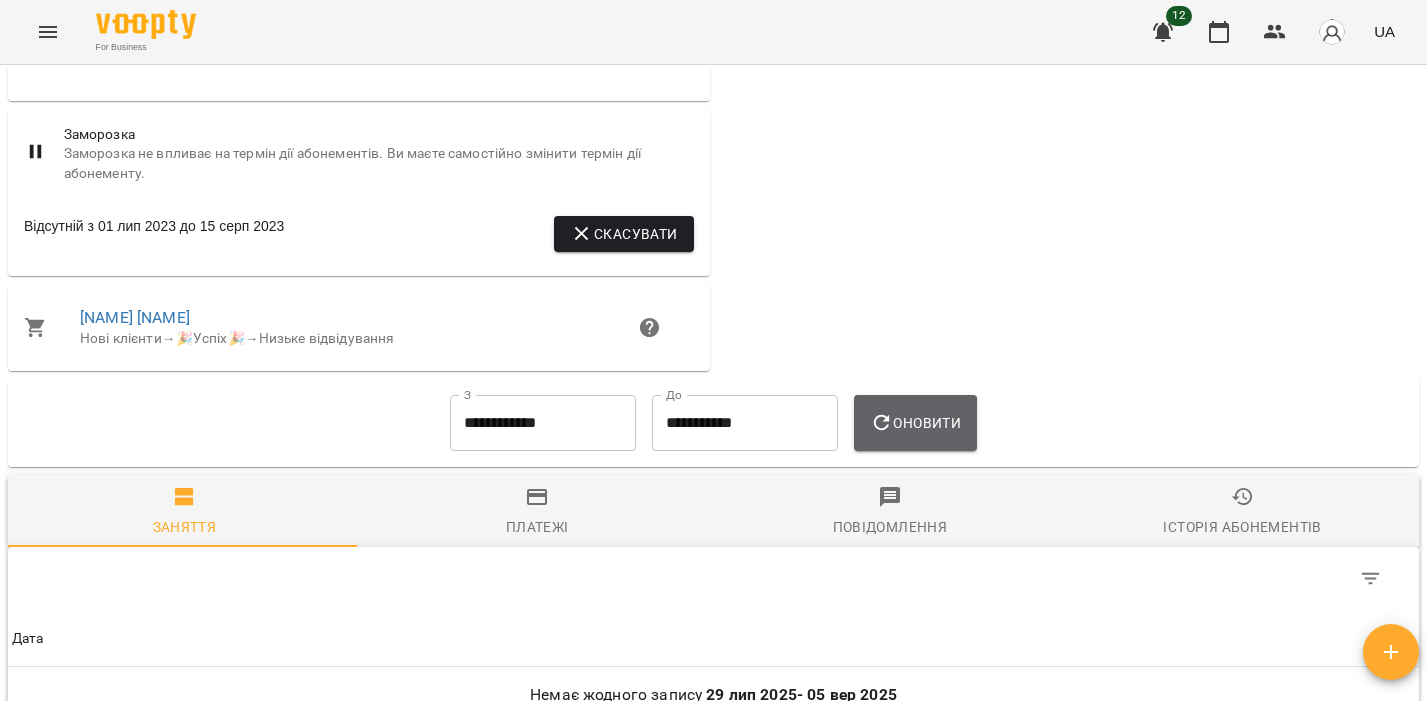 click on "Оновити" at bounding box center [915, 423] 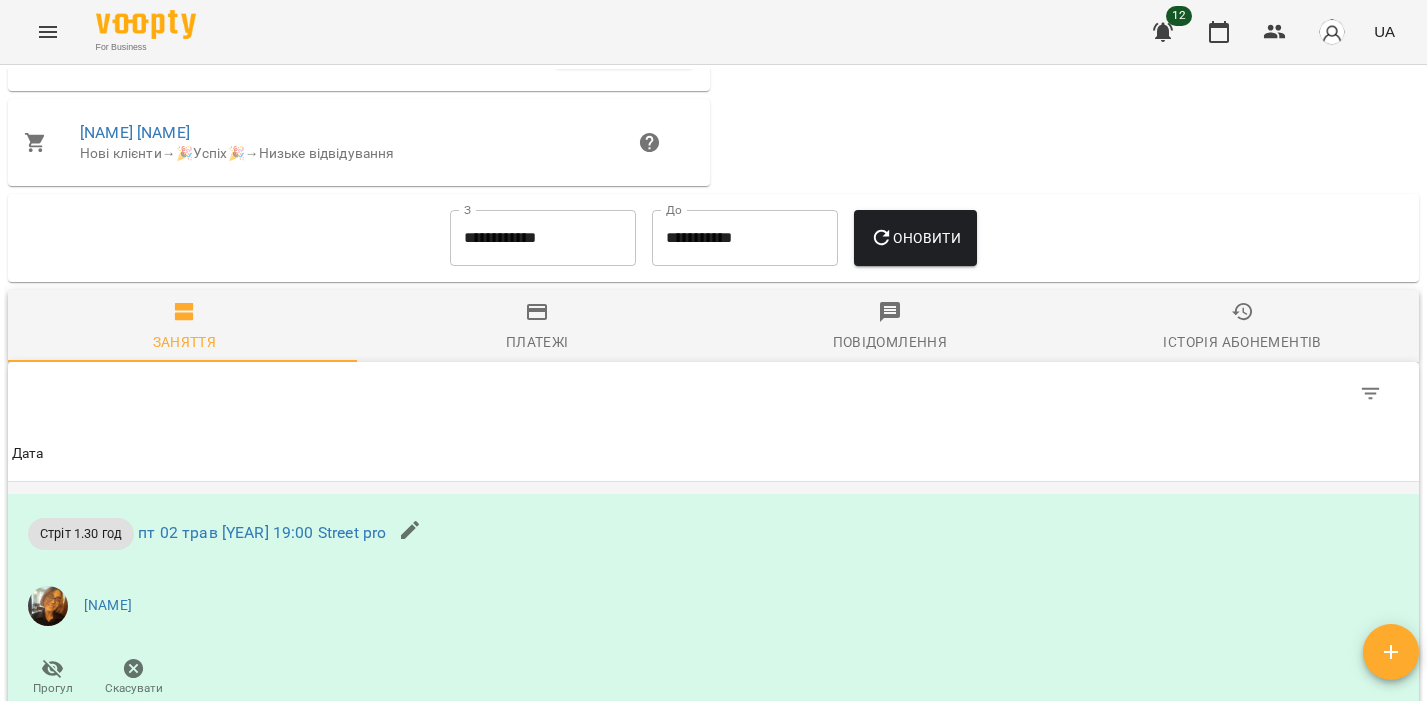 scroll, scrollTop: 1884, scrollLeft: 0, axis: vertical 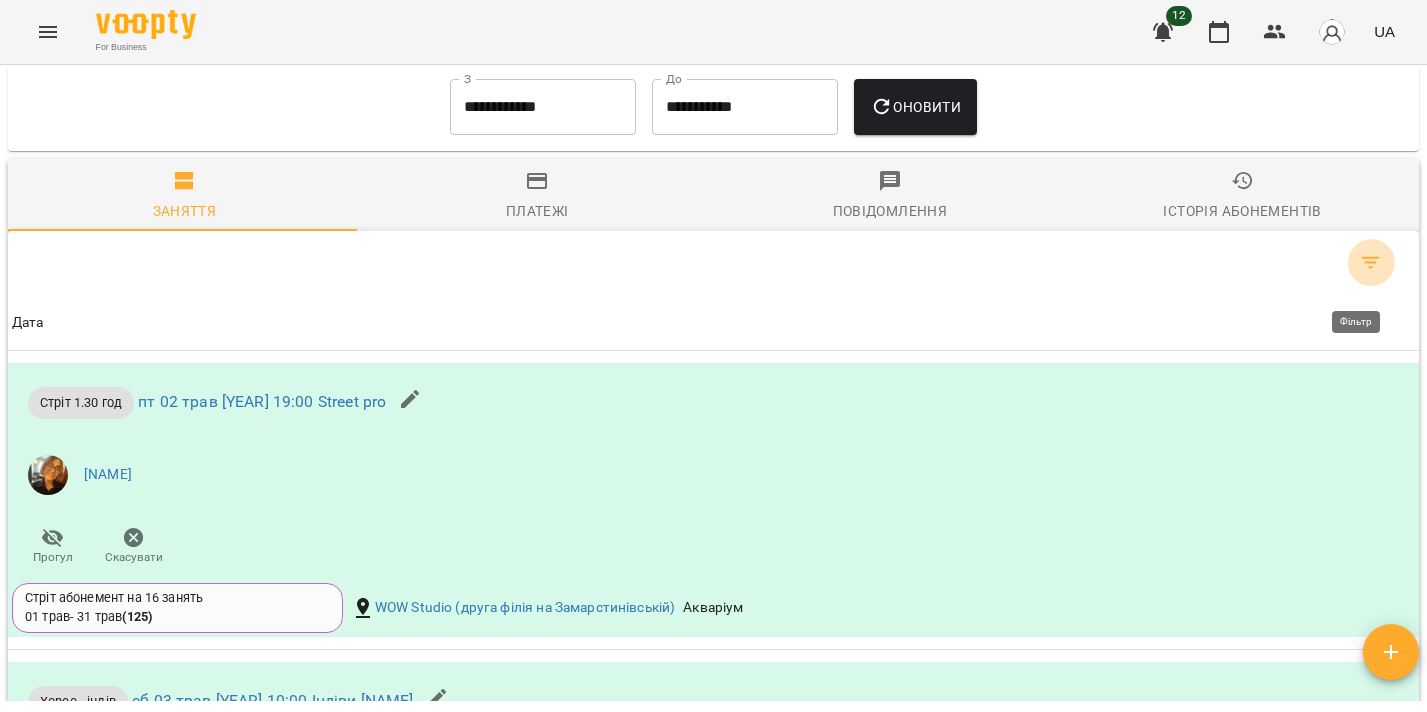 click 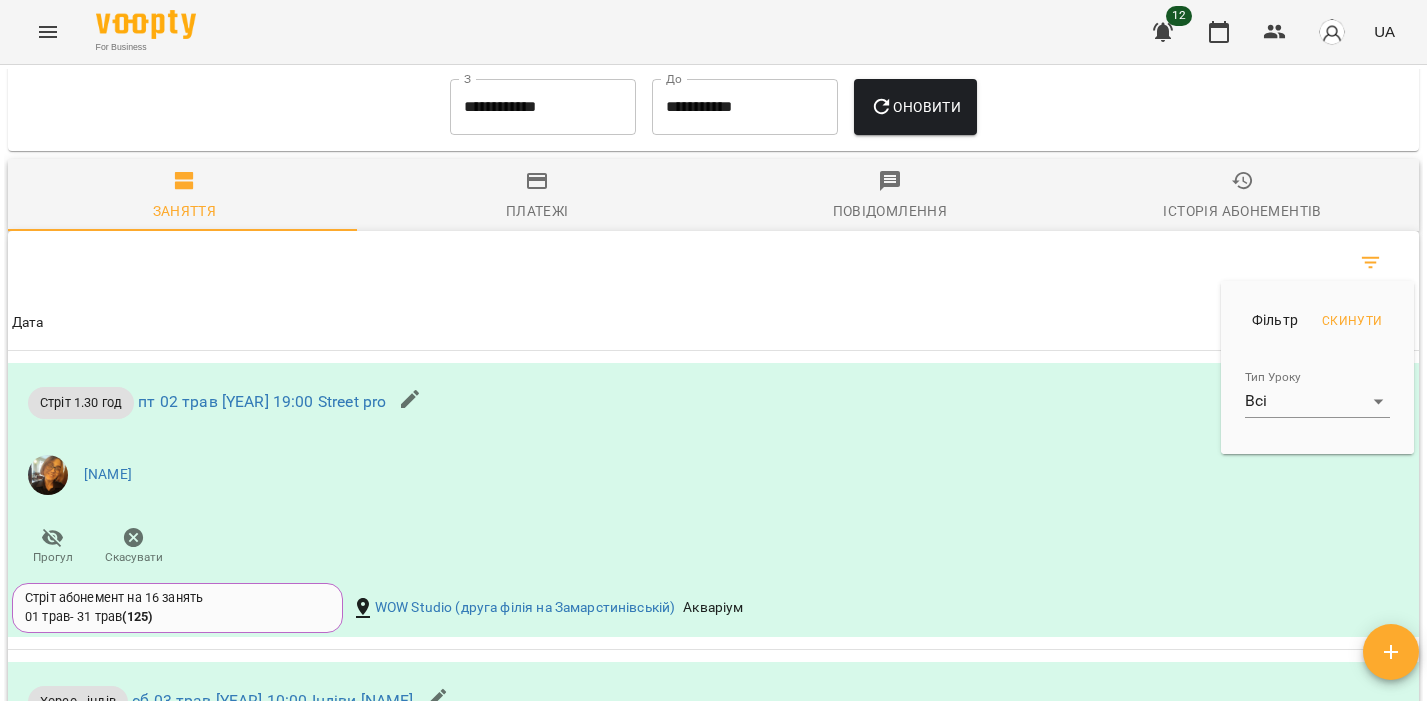 click on "For Business 12 UA Мої клієнти / Громко Олена Громко Олена хорео індіви Street pro -4000 ₴ Баланс Поповнити рахунок Докладніше -16188   ₴ Разові Відвідування 0 ₴   Стріт 1.30 год 12712 ₴   562 ₴   Знижки Без призначення 0 ₴   Бальні Танці-Група 0 ₴   Стріт-Група -28900 ₴   Хорео - індів 562   ₴ Знижки 562 ₴   Без призначення 12750   ₴ Абонементи -15750 ₴   Стріт абонемент на 16 занять -12000 ₴   Стріт: абонемент на 12 занять -208 ₴   Бальні: абонемент на 12 занять -9468 ₴   Стріт: абонемент на 8 занять 50176 ₴   562 ₴   Знижки Без призначення Актуальні абонементи ( 1 ) 01 серп  -   31 серп ₴" at bounding box center [713, 388] 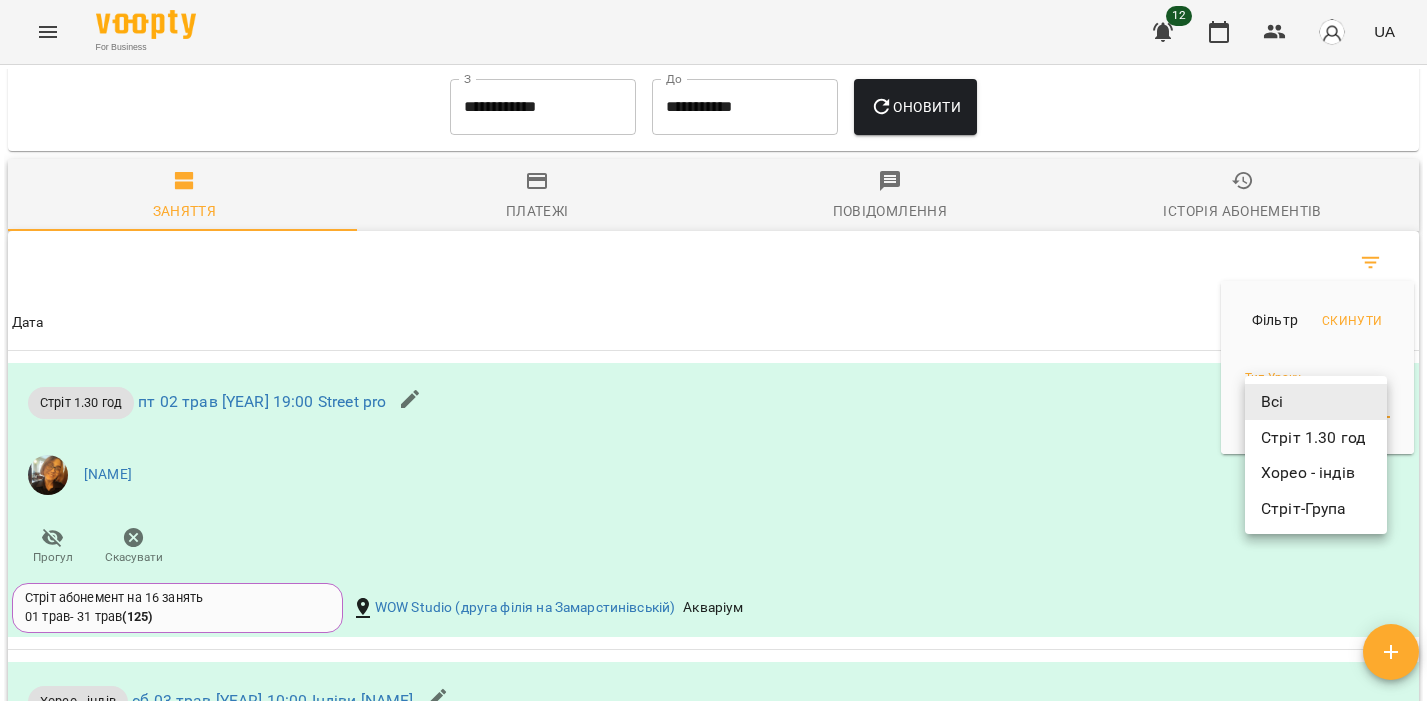 click on "Хорео - індів" at bounding box center (1316, 473) 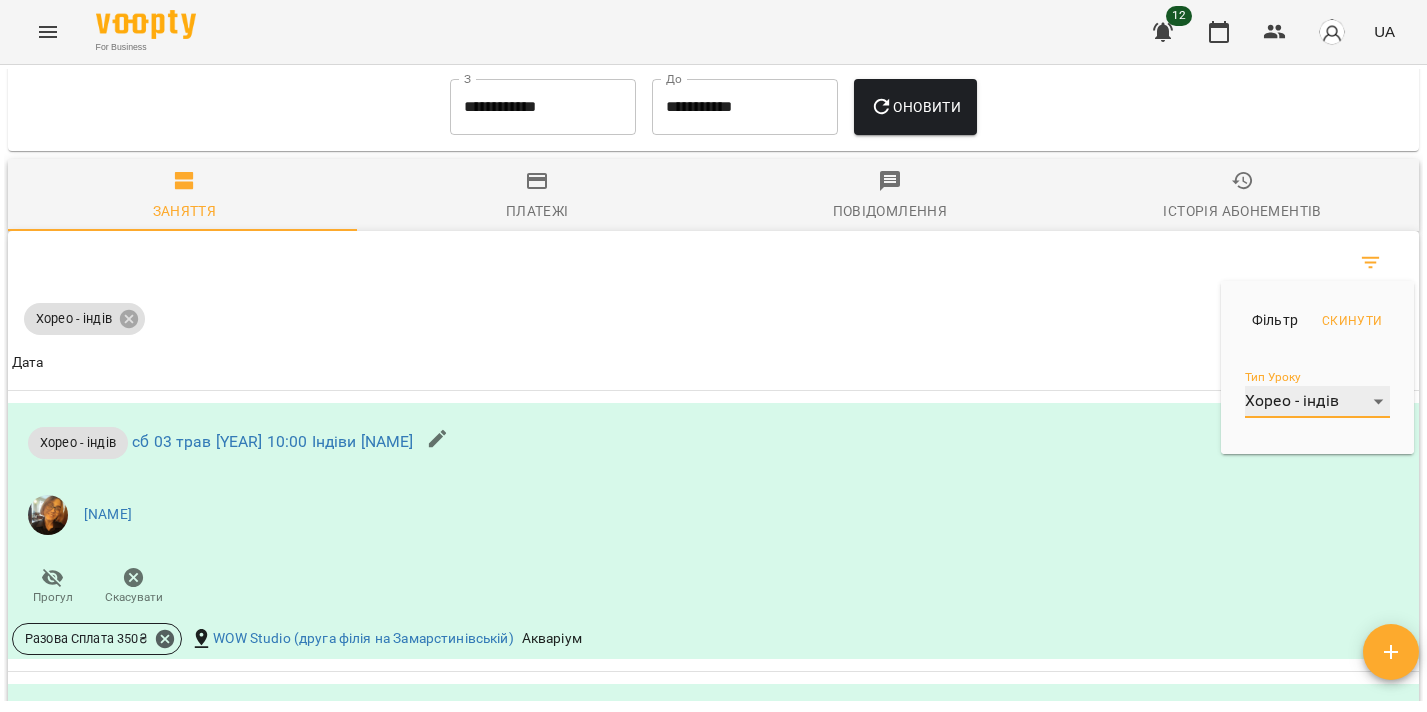 type on "**********" 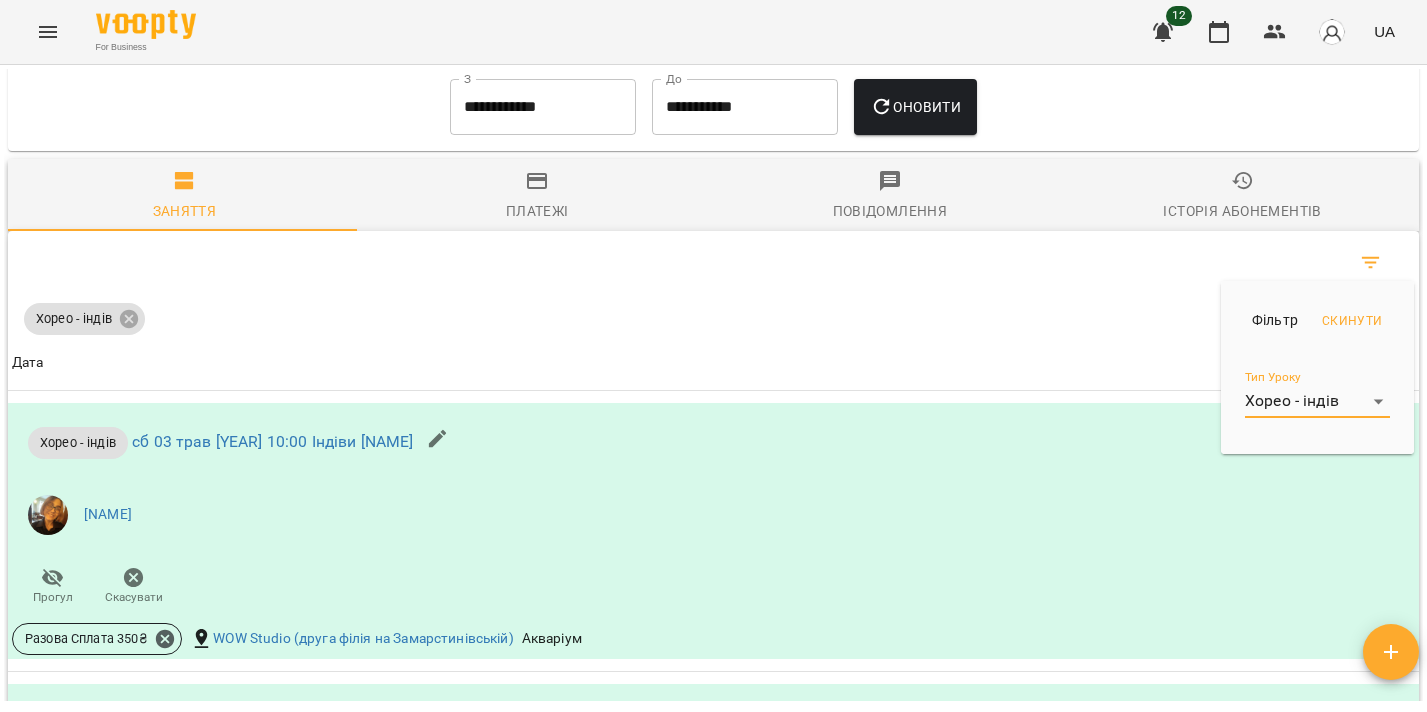 click at bounding box center (713, 356) 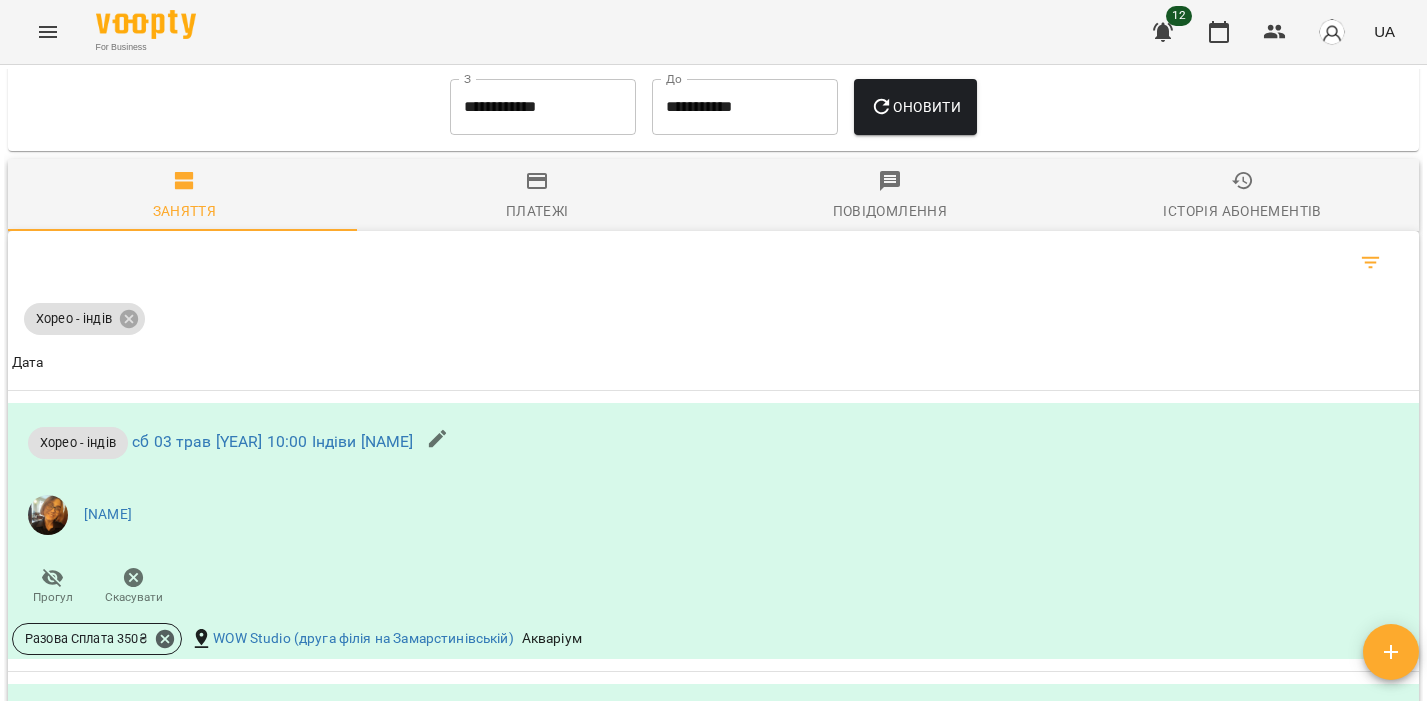 click on "**********" at bounding box center (713, 356) 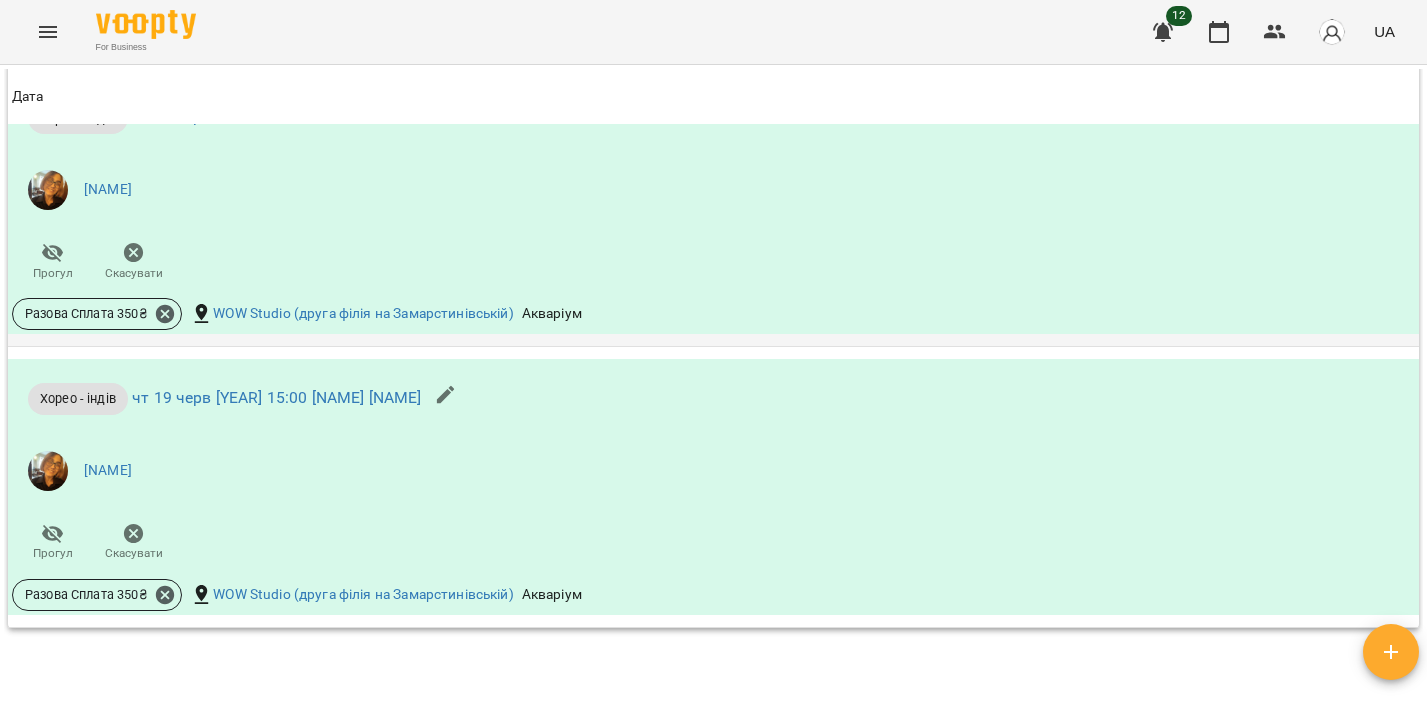 scroll, scrollTop: 4457, scrollLeft: 0, axis: vertical 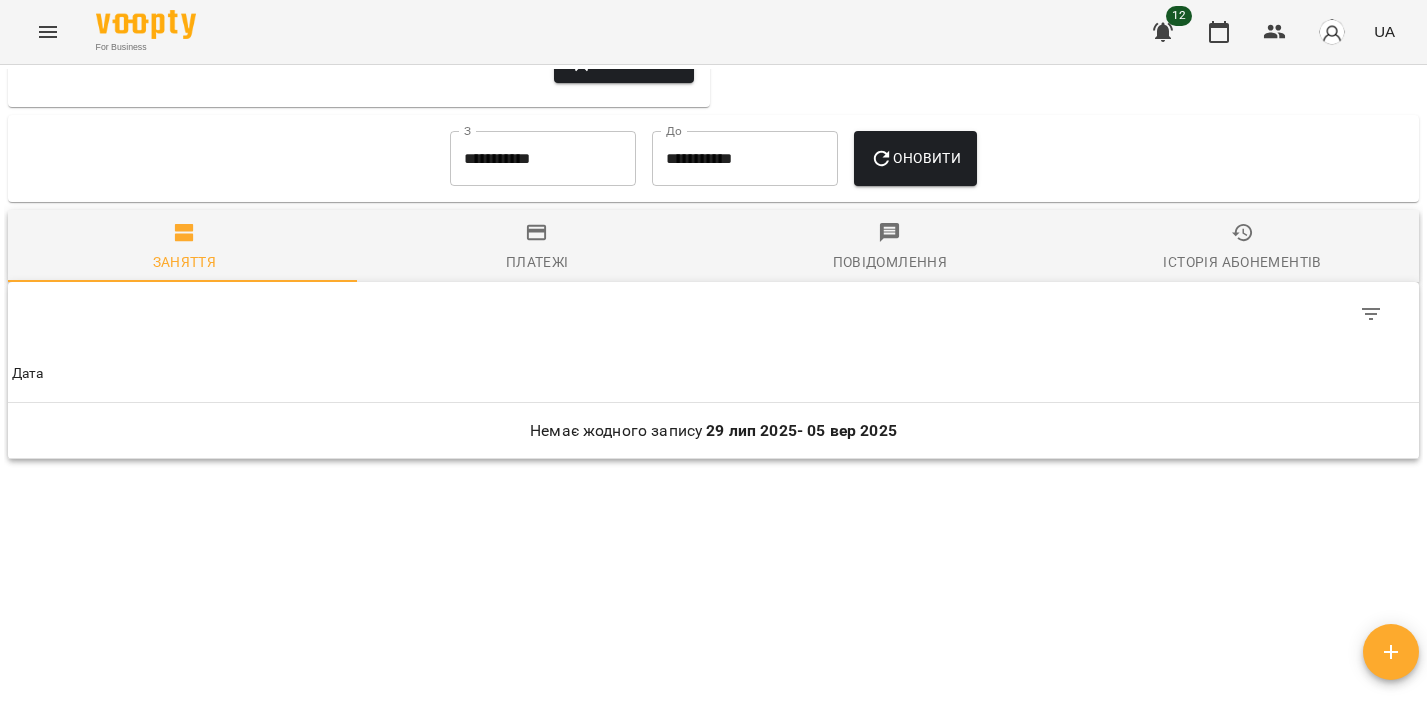 click on "Платежі" at bounding box center [537, 262] 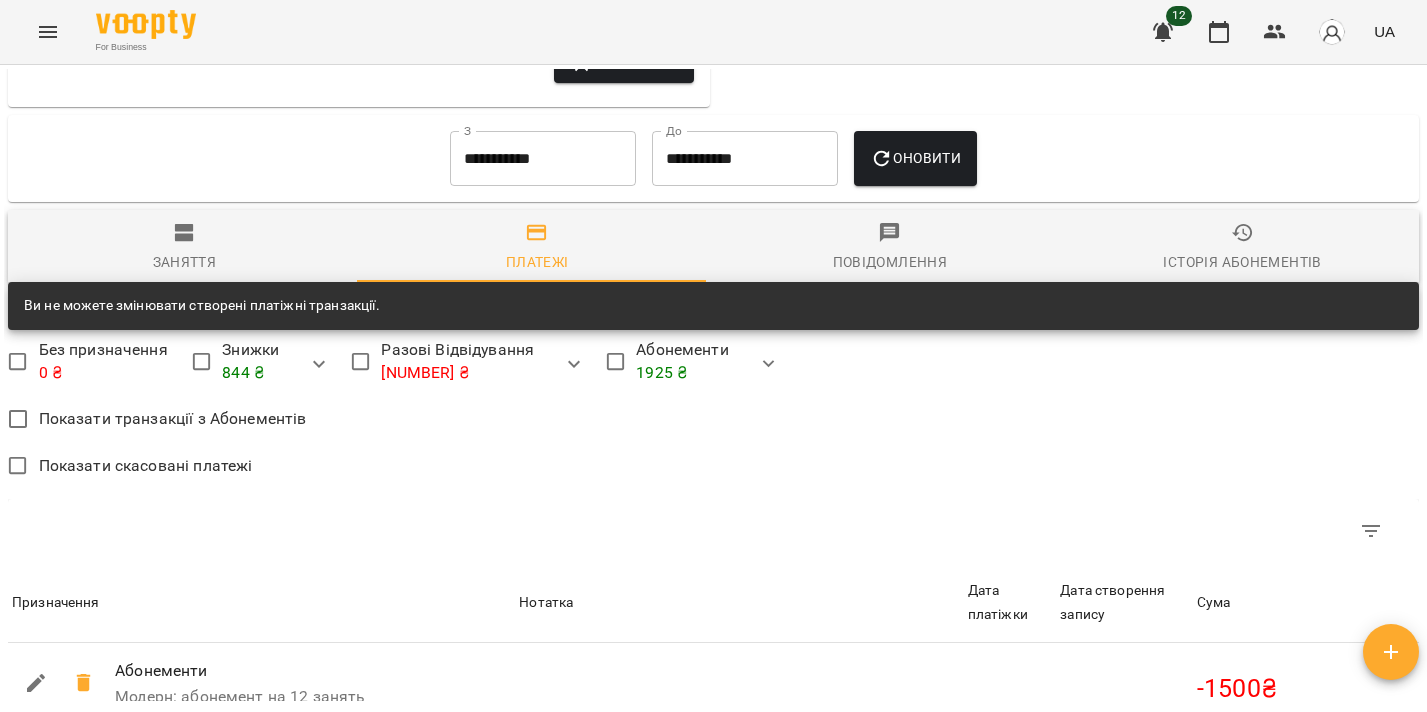 scroll, scrollTop: 1308, scrollLeft: 0, axis: vertical 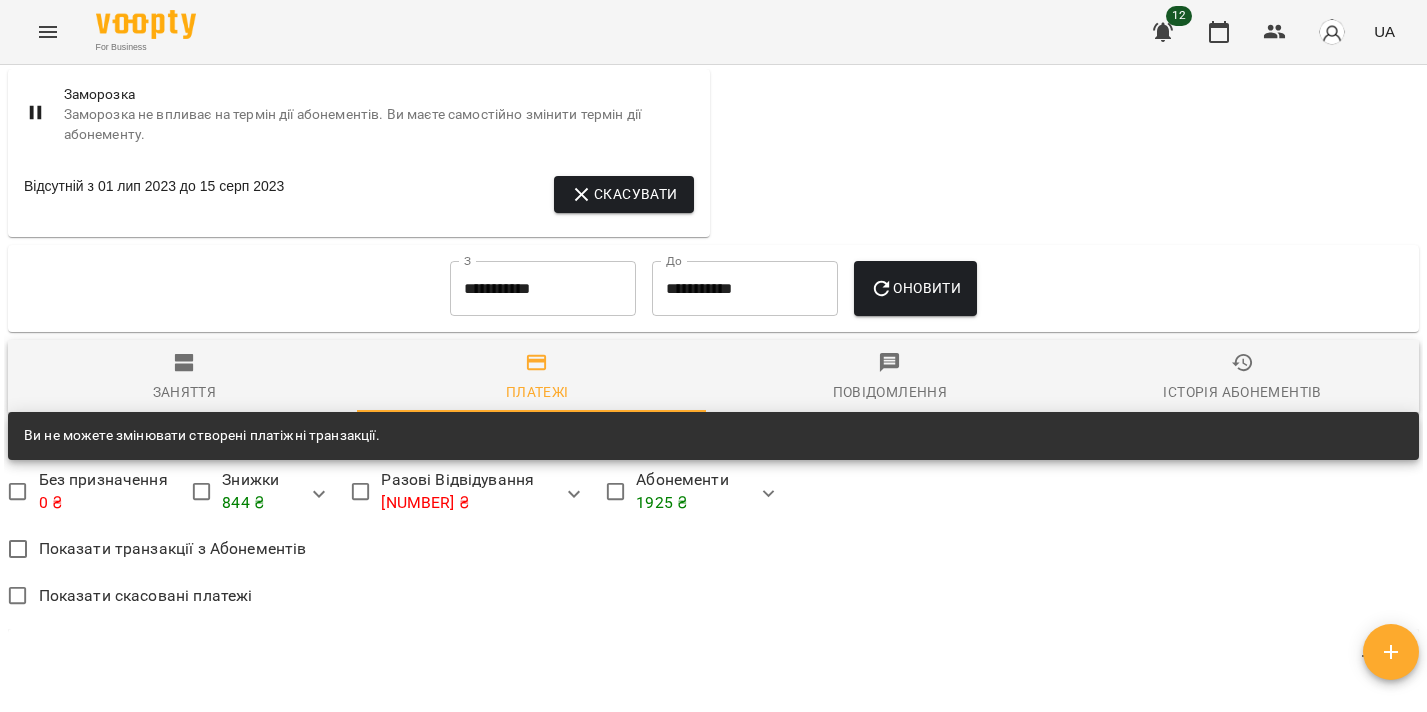 click on "**********" at bounding box center (543, 289) 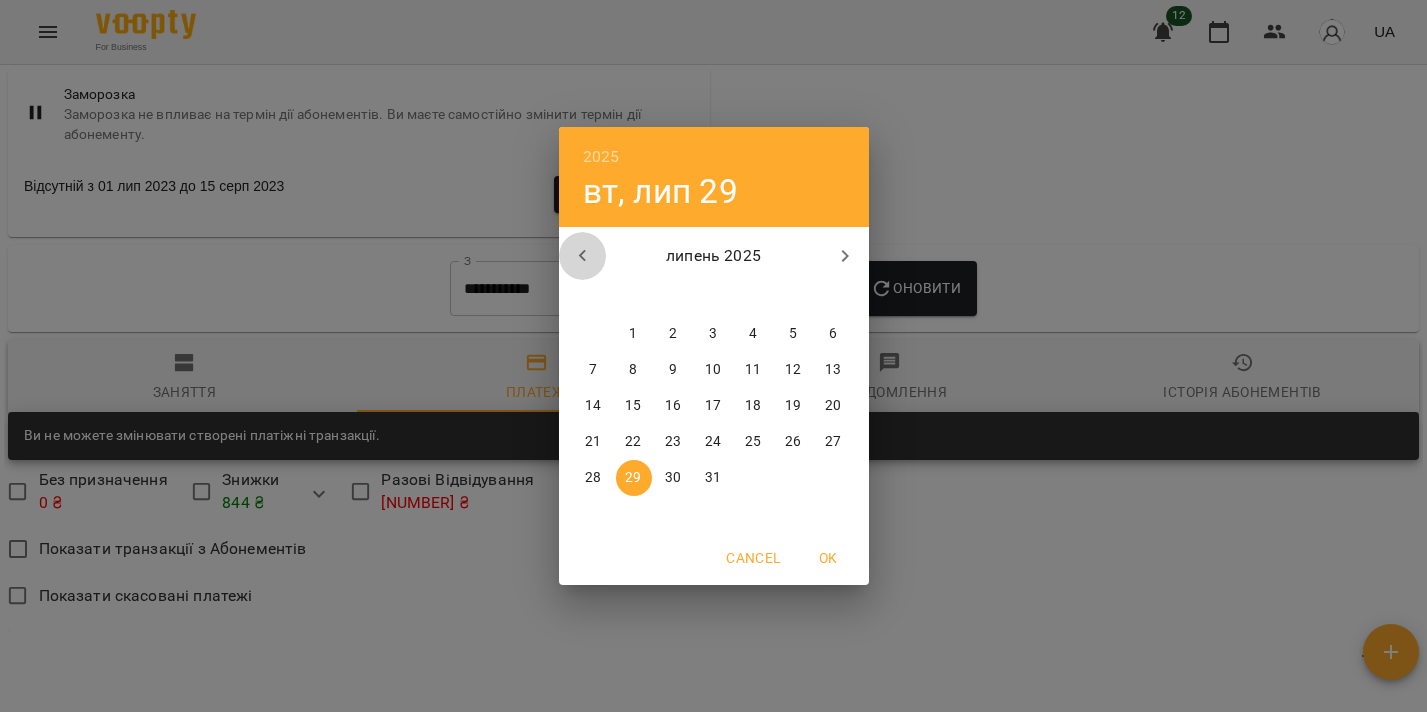 click 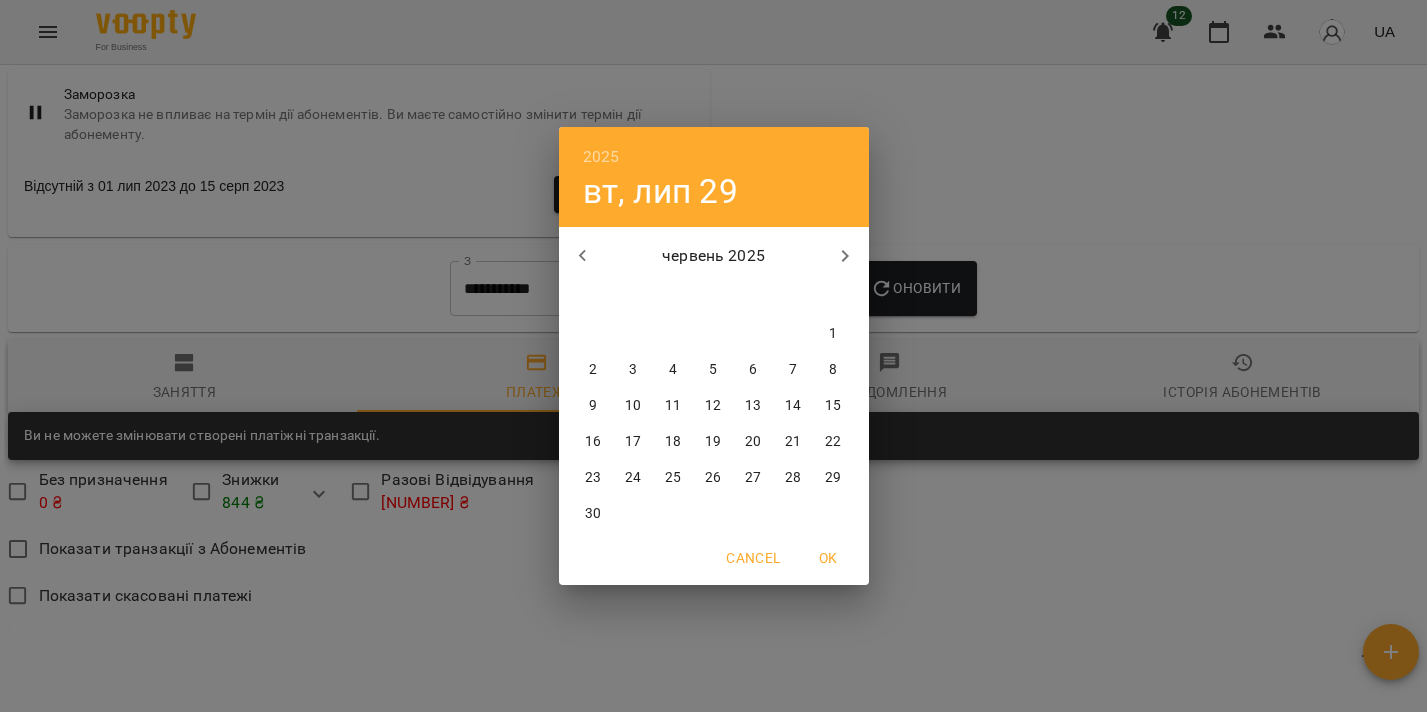 click on "1" at bounding box center [833, 334] 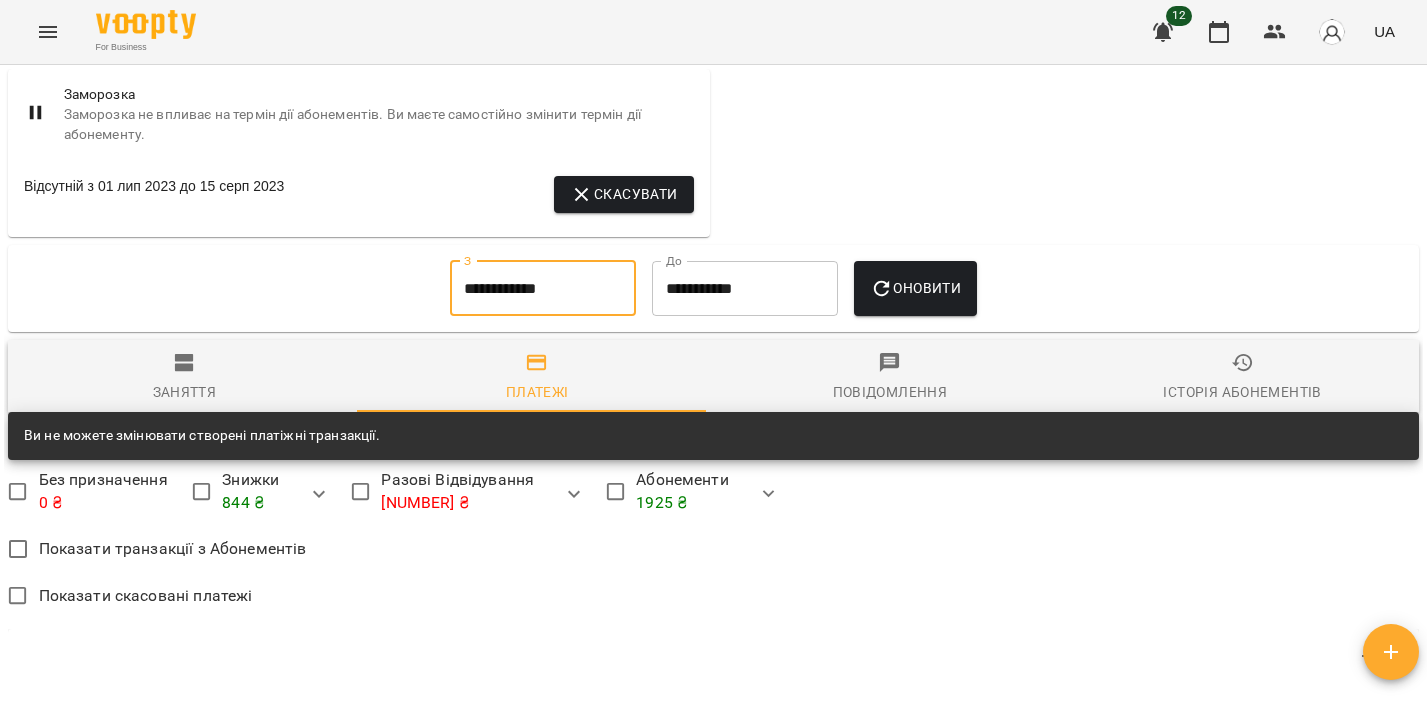 click 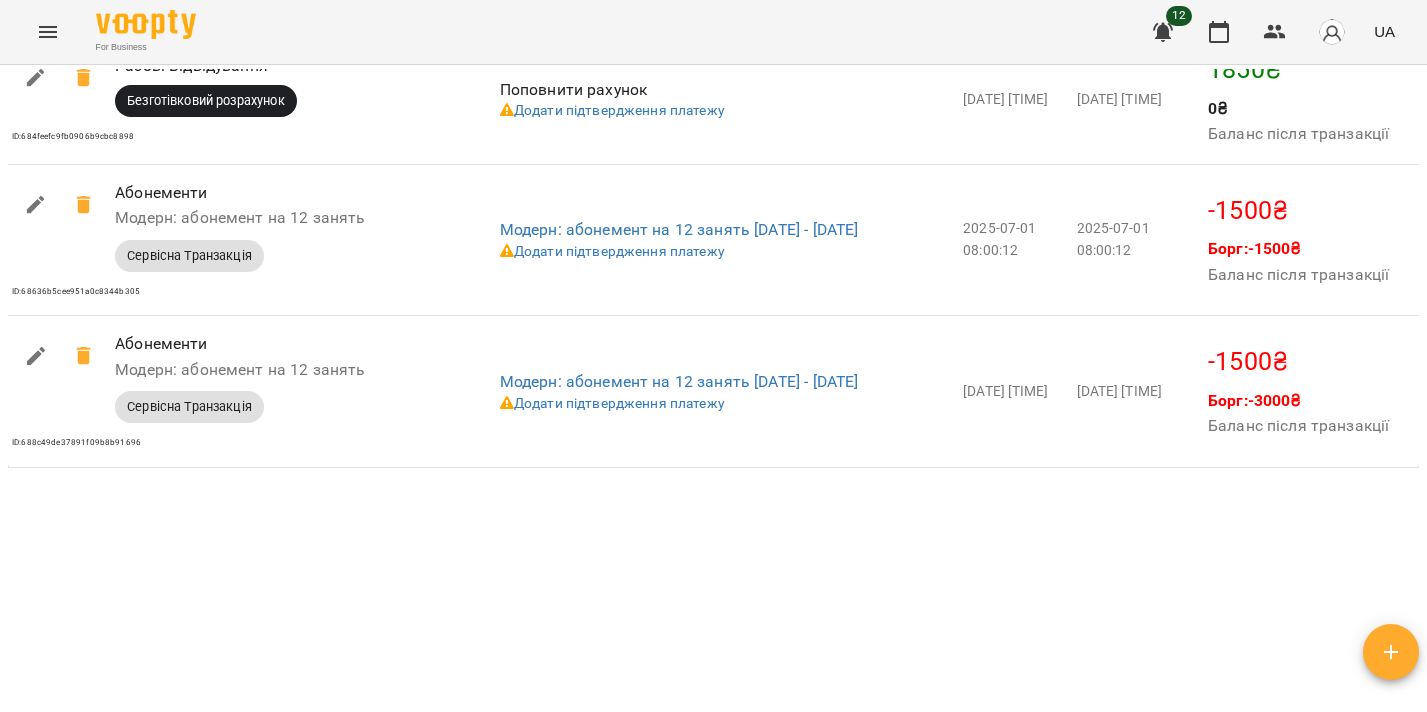 scroll, scrollTop: 1527, scrollLeft: 0, axis: vertical 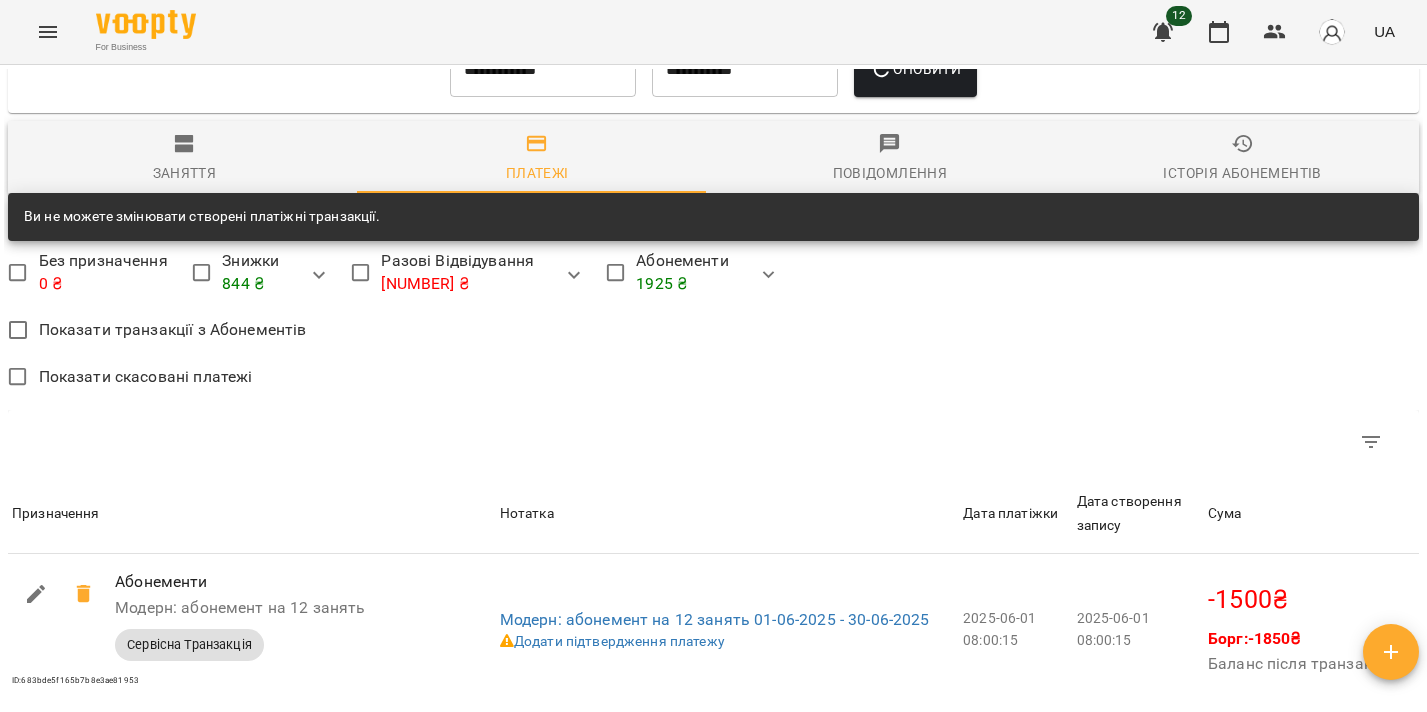 click on "Заняття" at bounding box center (185, 173) 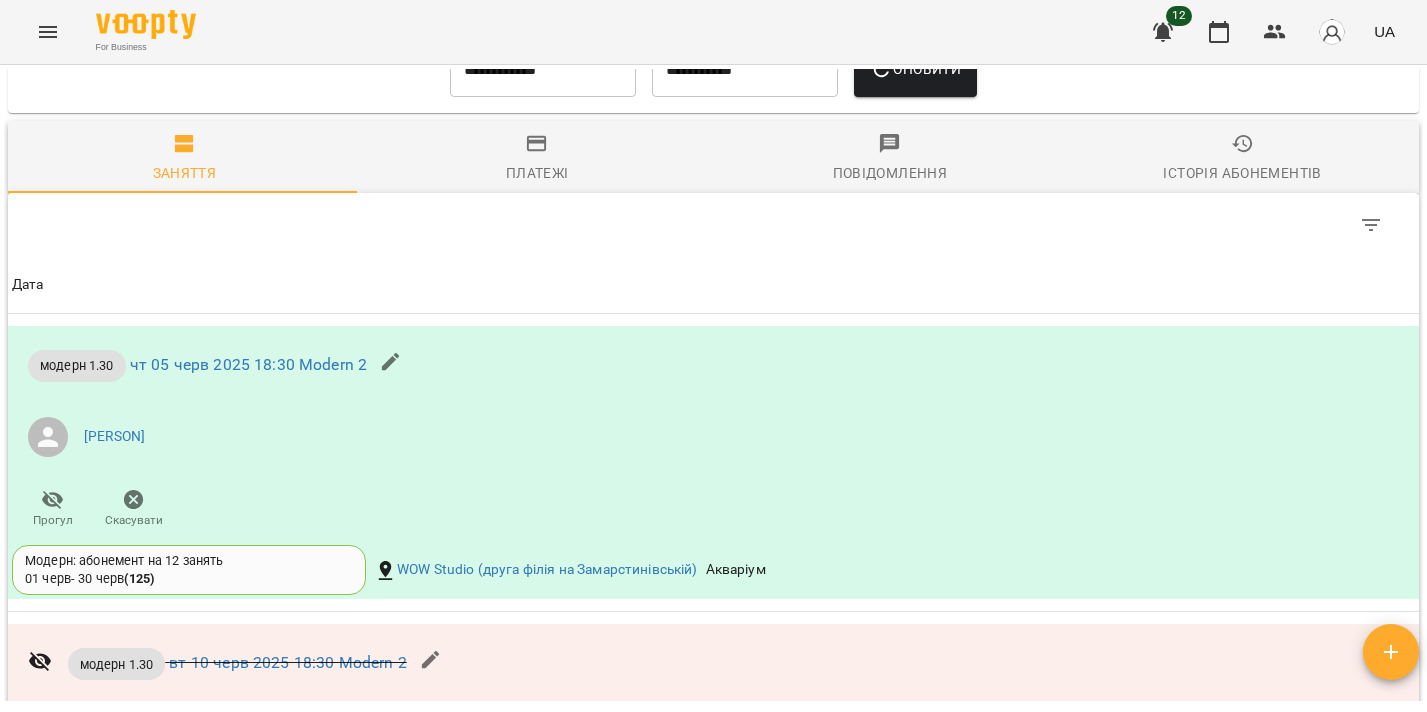 scroll, scrollTop: 1308, scrollLeft: 0, axis: vertical 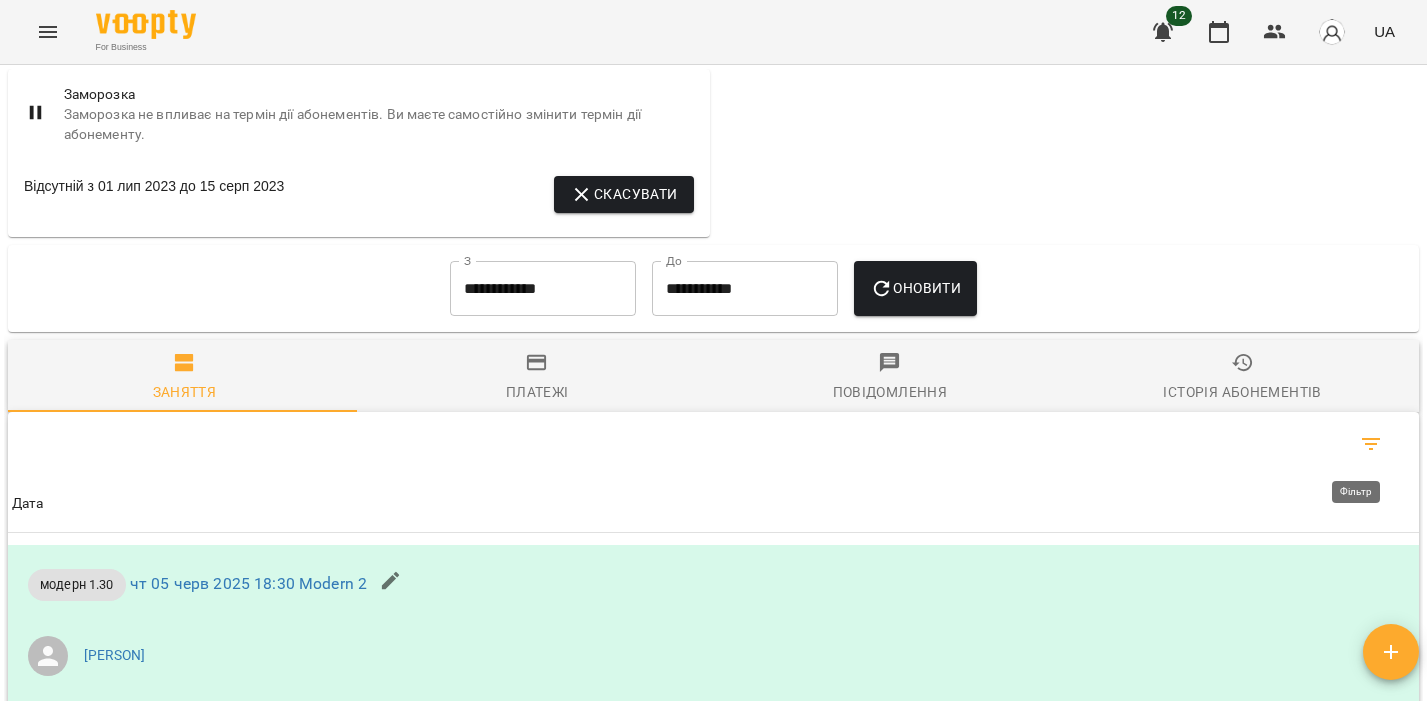 click 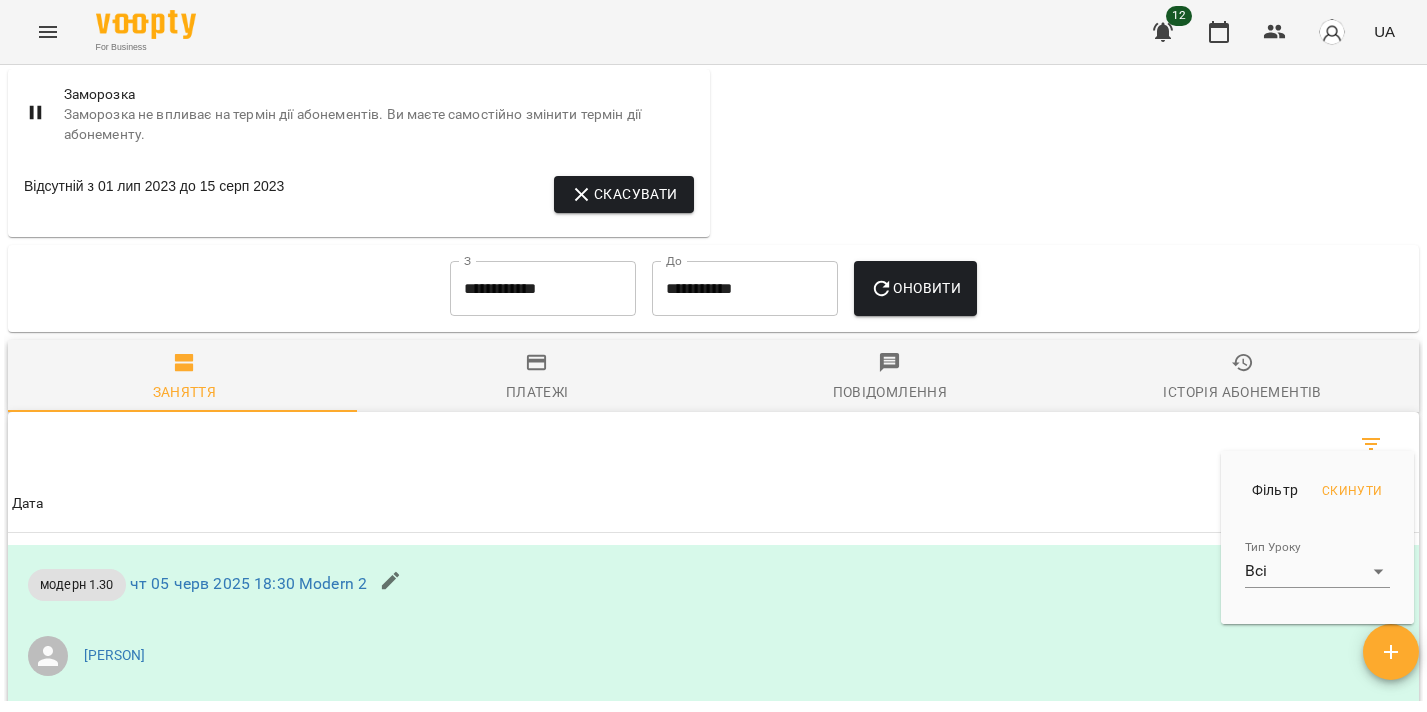 click on "For Business 12 UA Мої клієнти / Дністрянська Олександра Дністрянська Олександра Modern 2 -3000 ₴ Баланс Поповнити рахунок Докладніше 844   ₴ Знижки 844 ₴   Без призначення -4081   ₴ Разові Відвідування 0 ₴   модерн 1.30 -3675 ₴   Дует 0 ₴   Модерн-група -12525 ₴   Хорео - індів 12119 ₴   844 ₴   Знижки Без призначення 0 ₴   Контемп-група 0 ₴   Вокал-Група 1925   ₴ Абонементи -21775 ₴   Контемп: Абонемент на 8 занять -10500 ₴   Модерн: абонемент на 12 занять 34700 ₴   844 ₴   Знижки Без призначення -500 ₴   Вокал Skittles: абонемент на 12 занять  Актуальні абонементи ( 1 ) 01 серп  -   Ціна" at bounding box center (713, 388) 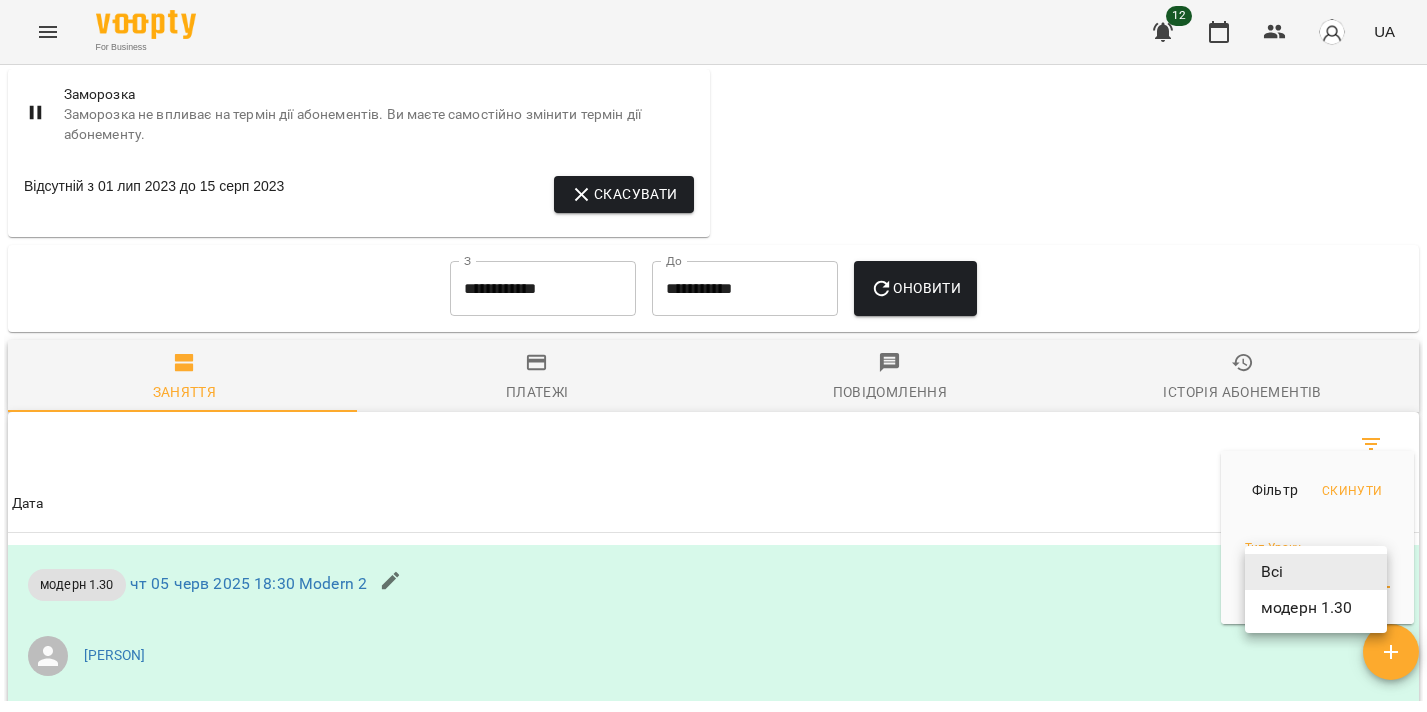 click on "Всі" at bounding box center [1316, 572] 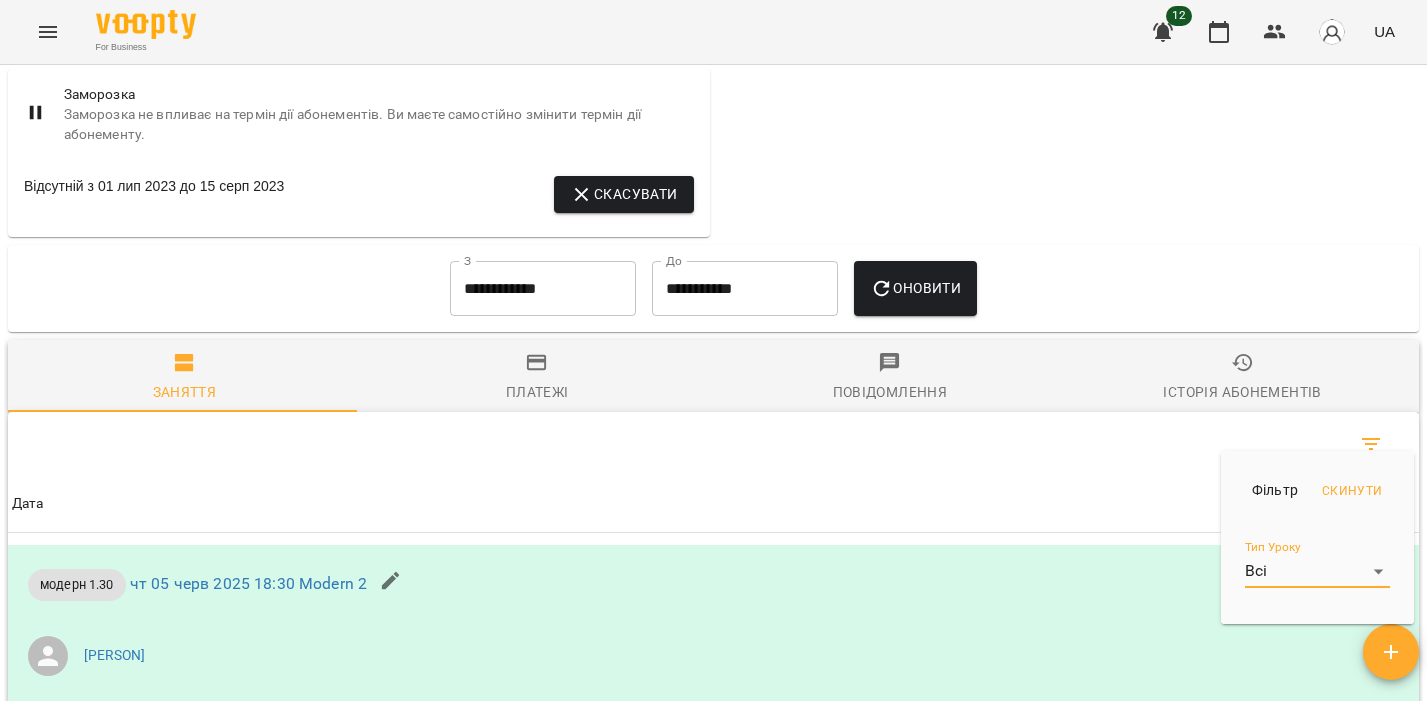 click at bounding box center (713, 356) 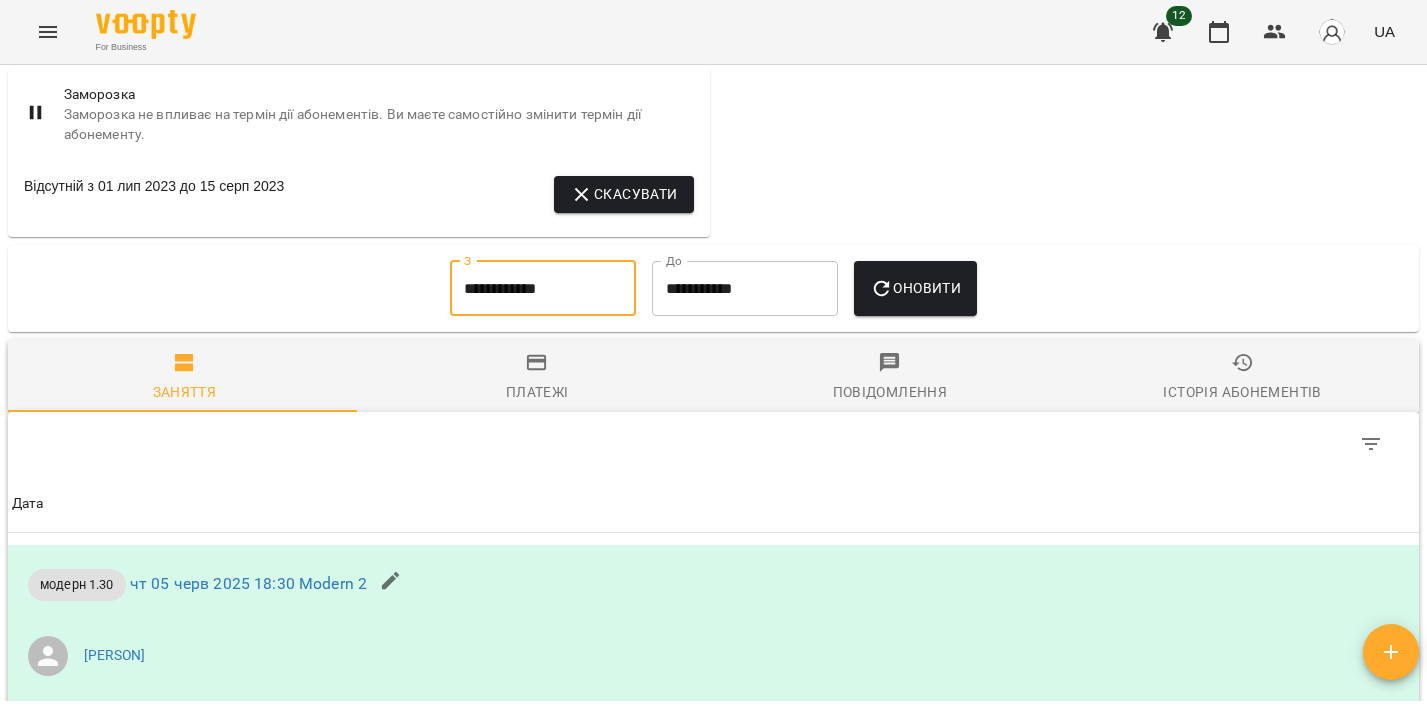 click on "**********" at bounding box center [543, 289] 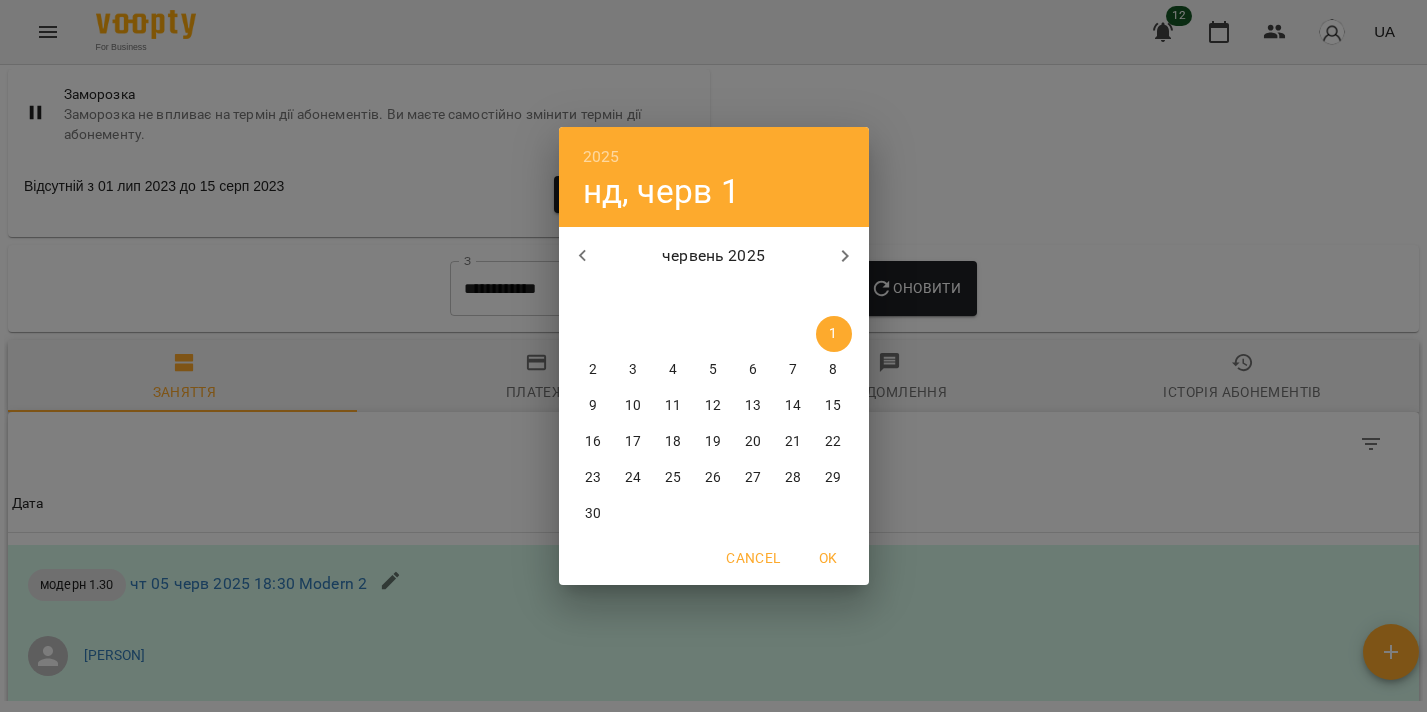 click at bounding box center [583, 256] 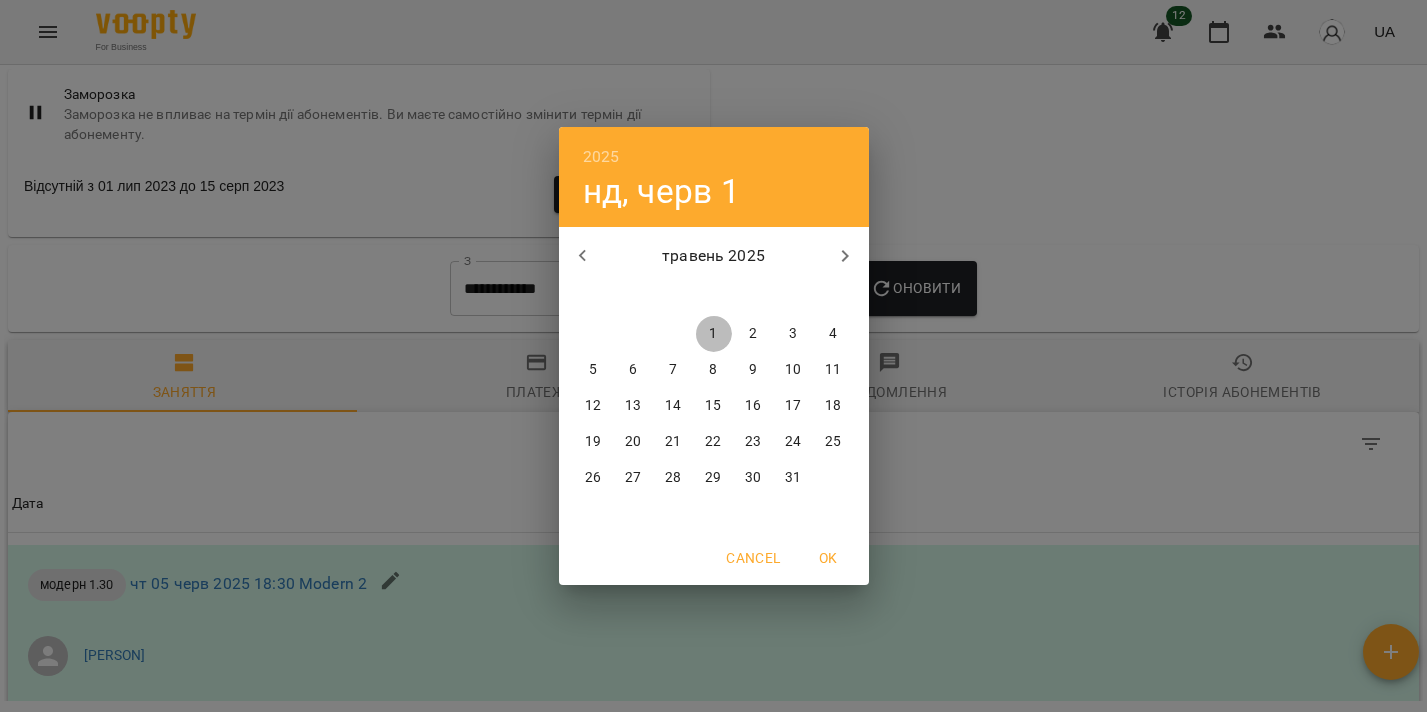 click on "1" at bounding box center (714, 334) 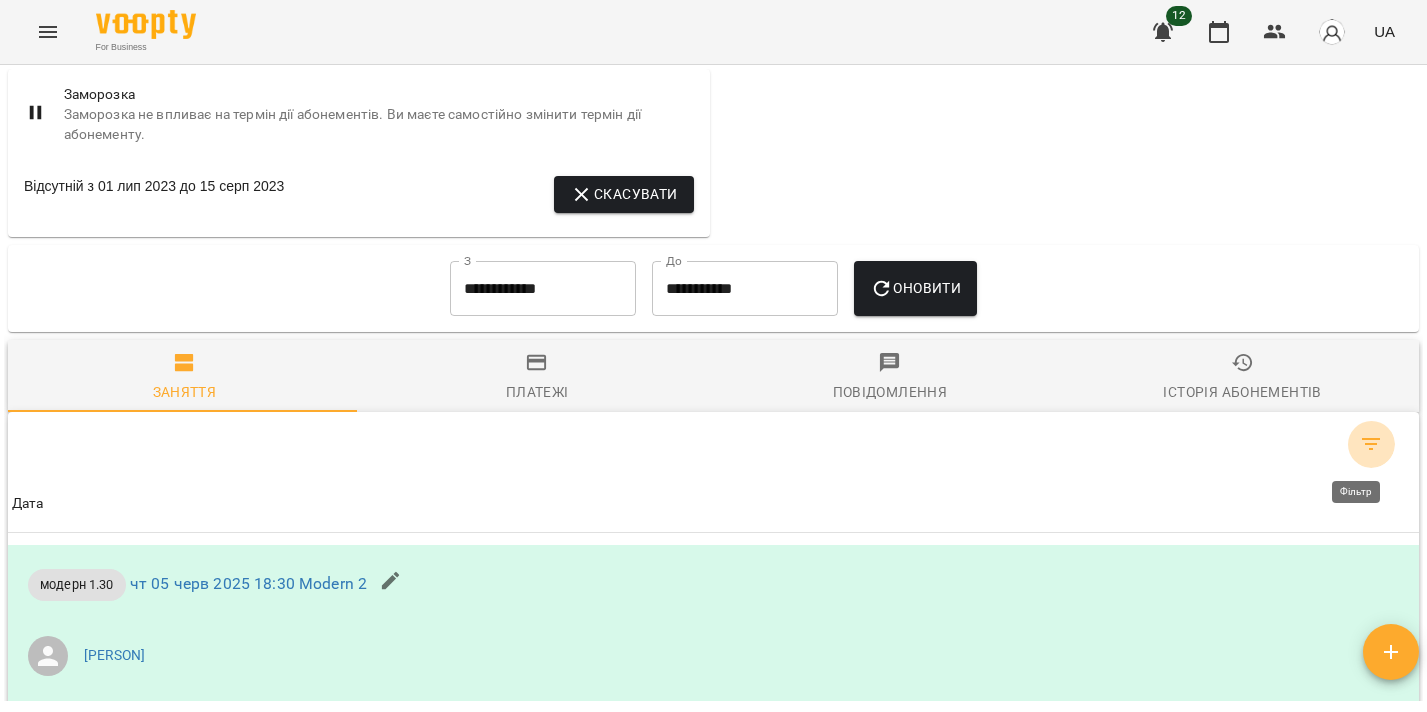 click 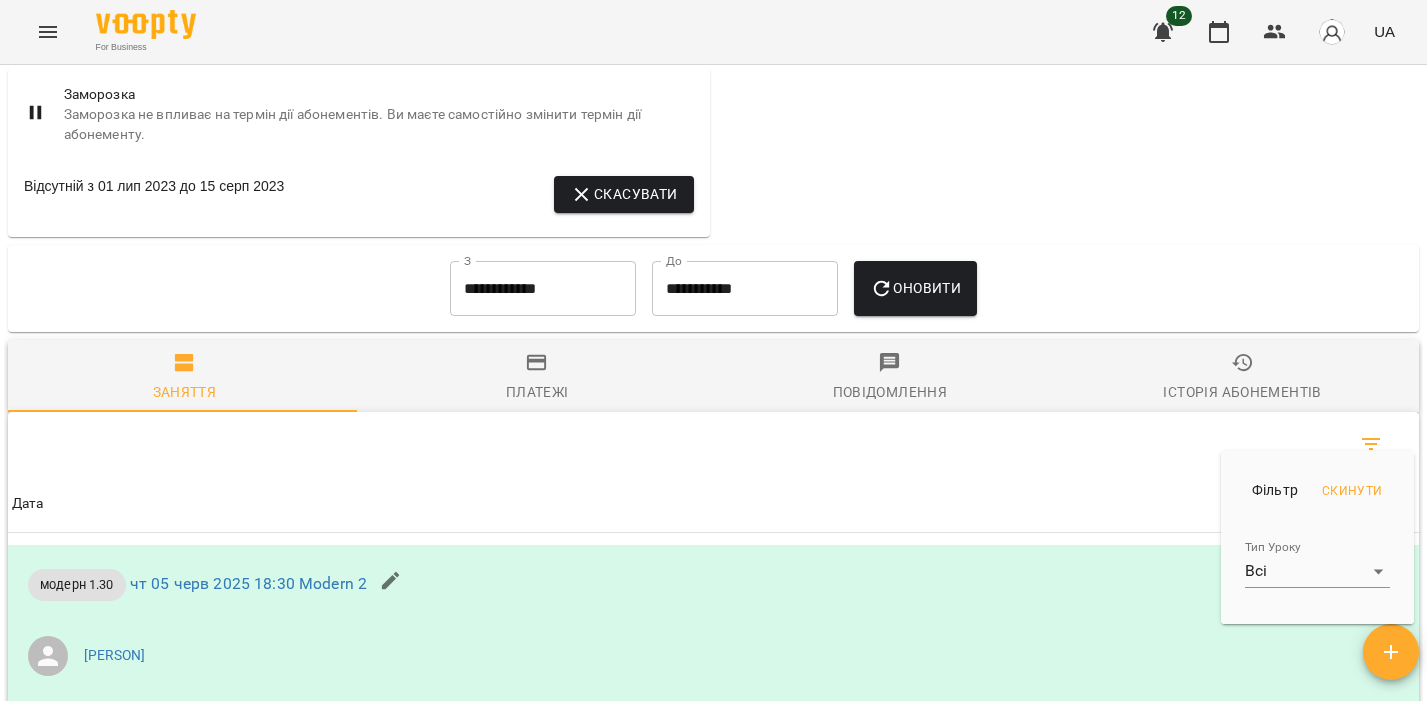 click on "For Business 12 UA Мої клієнти / Дністрянська Олександра Дністрянська Олександра Modern 2 -3000 ₴ Баланс Поповнити рахунок Докладніше 844   ₴ Знижки 844 ₴   Без призначення -4081   ₴ Разові Відвідування 0 ₴   модерн 1.30 -3675 ₴   Дует 0 ₴   Модерн-група -12525 ₴   Хорео - індів 12119 ₴   844 ₴   Знижки Без призначення 0 ₴   Контемп-група 0 ₴   Вокал-Група 1925   ₴ Абонементи -21775 ₴   Контемп: Абонемент на 8 занять -10500 ₴   Модерн: абонемент на 12 занять 34700 ₴   844 ₴   Знижки Без призначення -500 ₴   Вокал Skittles: абонемент на 12 занять  Актуальні абонементи ( 1 ) 01 серп  -   Ціна" at bounding box center (713, 388) 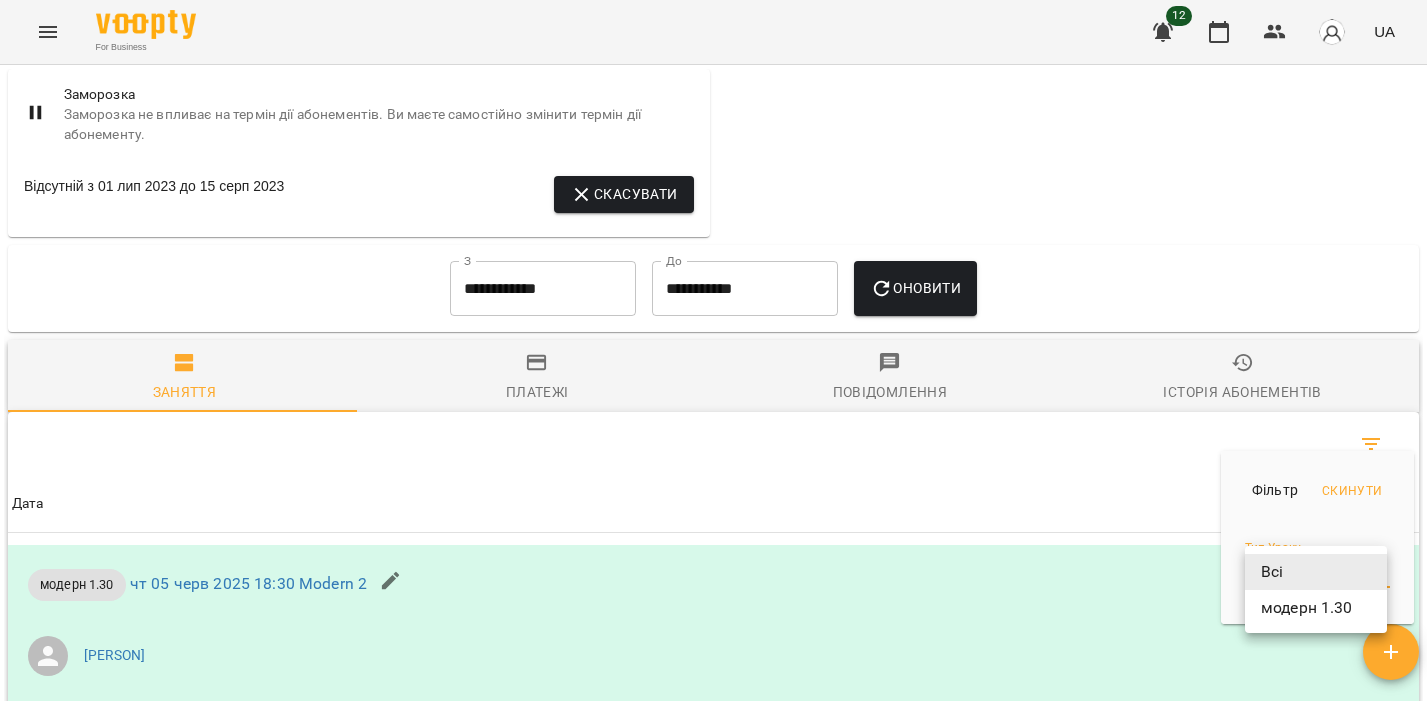 click at bounding box center [713, 356] 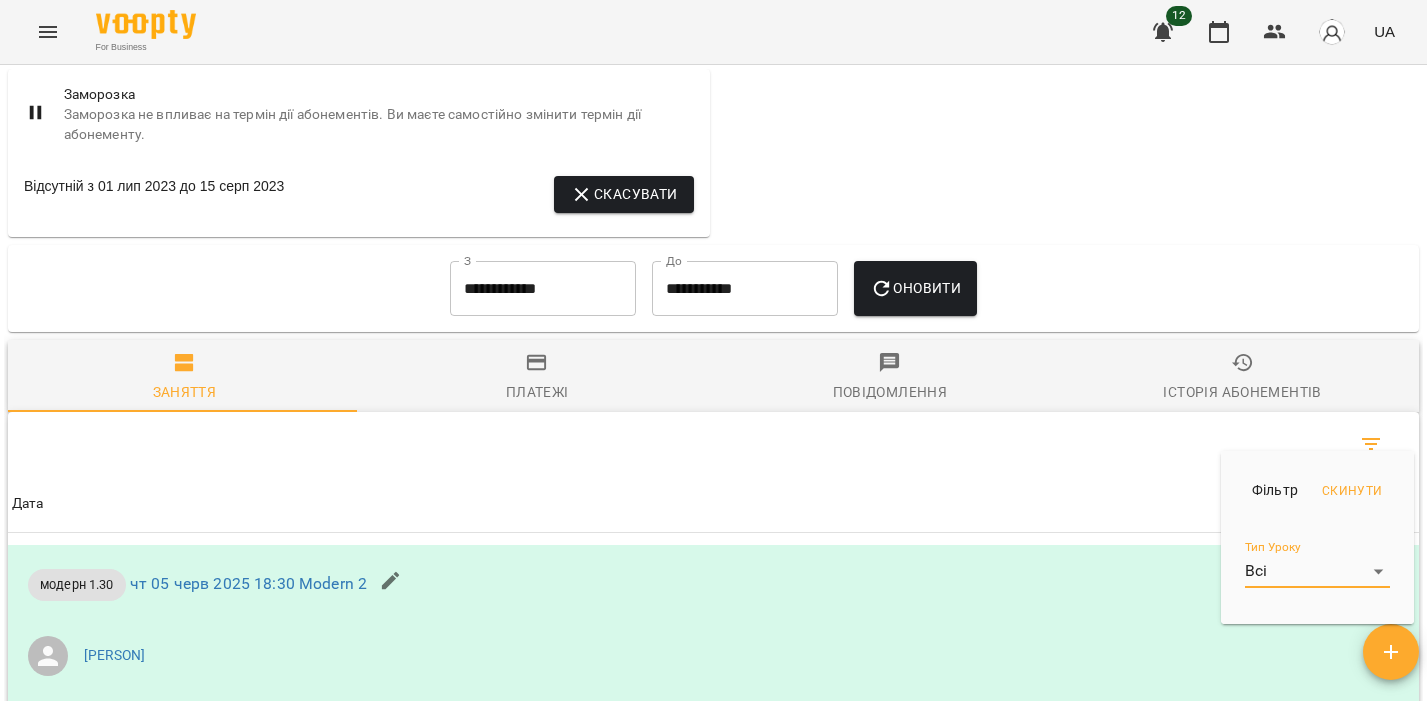 click at bounding box center (713, 356) 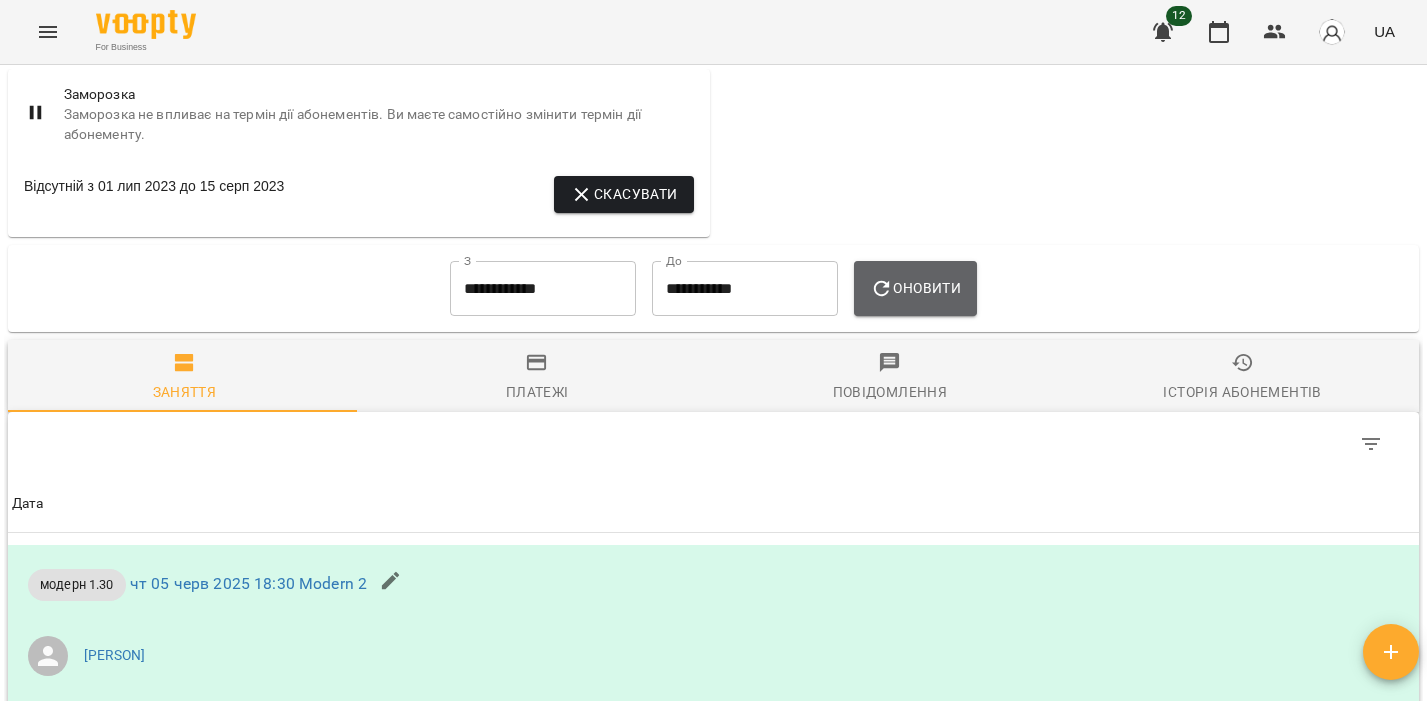 click on "Оновити" at bounding box center [915, 288] 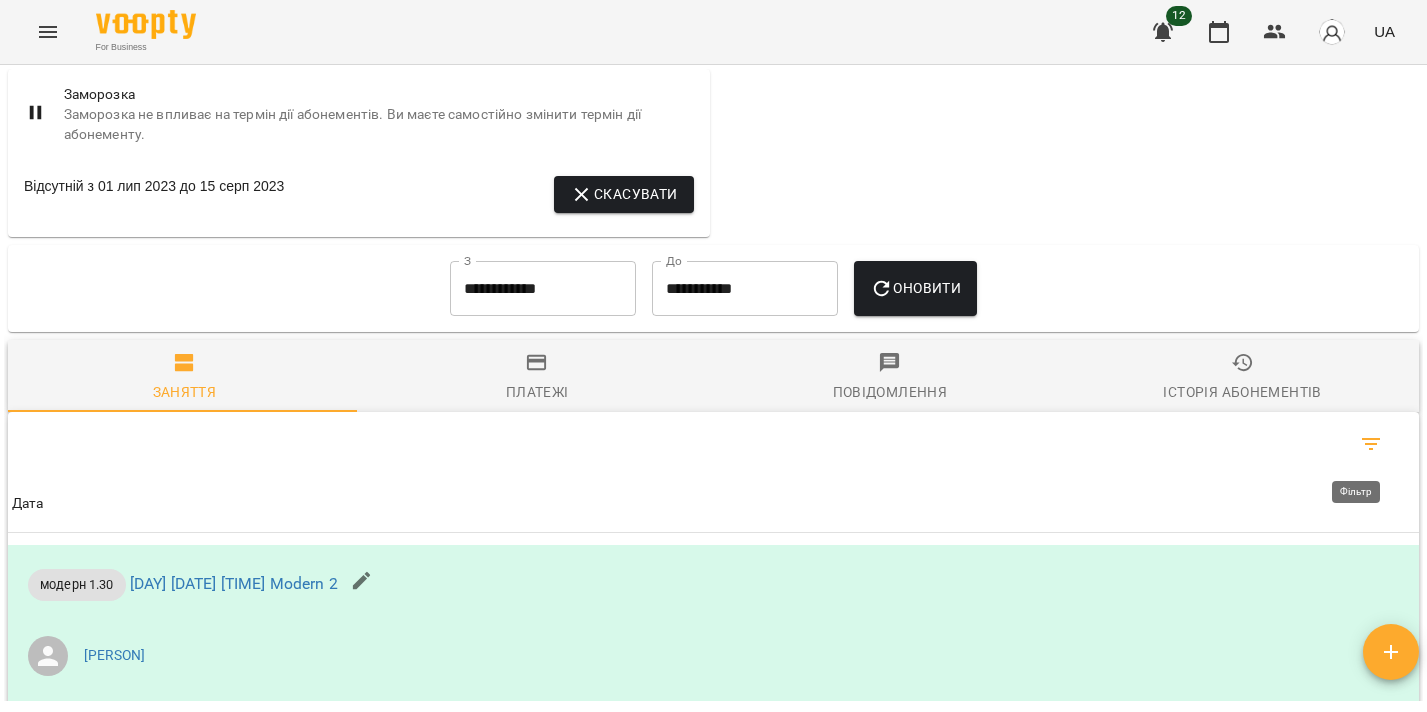click 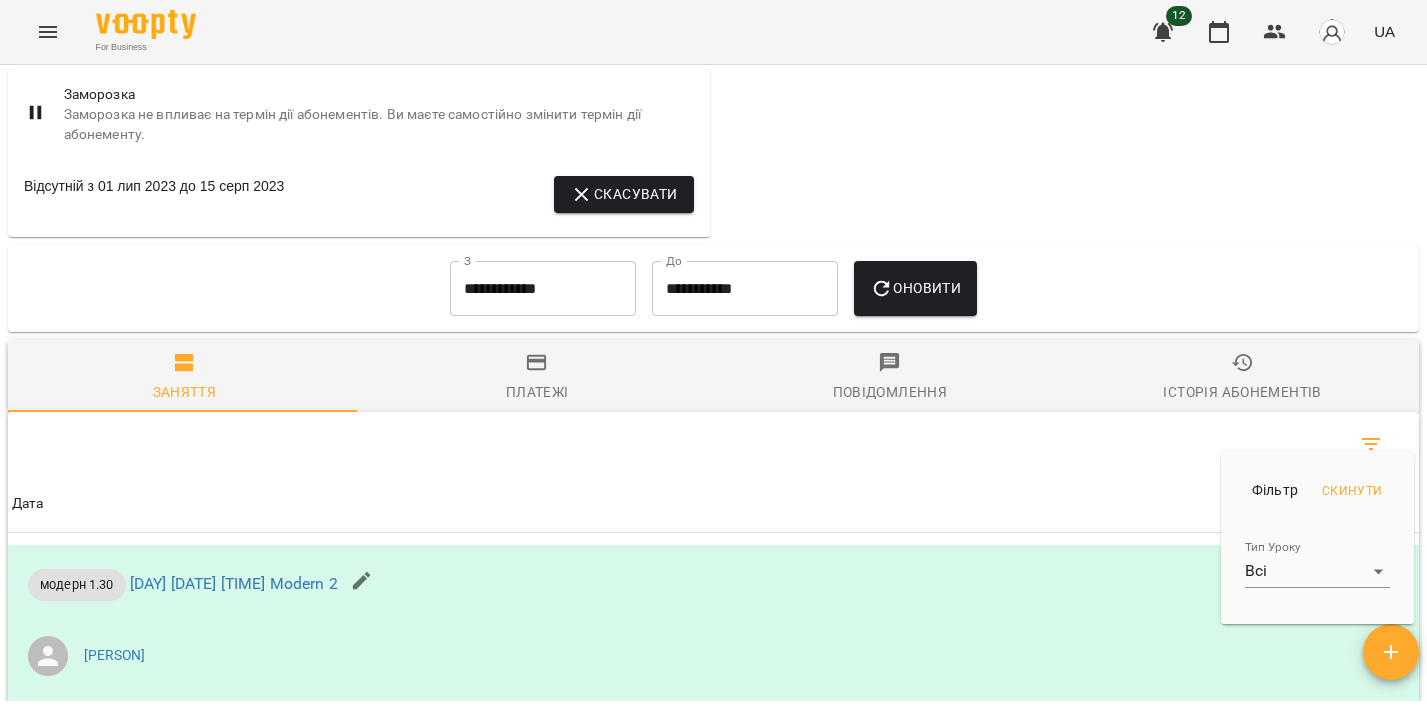 click on "For Business 12 UA Мої клієнти / Дністрянська Олександра Дністрянська Олександра Modern 2 -3000 ₴ Баланс Поповнити рахунок Докладніше 844   ₴ Знижки 844 ₴   Без призначення -4081   ₴ Разові Відвідування 0 ₴   модерн 1.30 -3675 ₴   Дует 0 ₴   Модерн-група -12525 ₴   Хорео - індів 12119 ₴   844 ₴   Знижки Без призначення 0 ₴   Контемп-група 0 ₴   Вокал-Група 1925   ₴ Абонементи -21775 ₴   Контемп: Абонемент на 8 занять -10500 ₴   Модерн: абонемент на 12 занять 34700 ₴   844 ₴   Знижки Без призначення -500 ₴   Вокал Skittles: абонемент на 12 занять  Актуальні абонементи ( 1 ) 01 серп  -   Ціна" at bounding box center (713, 388) 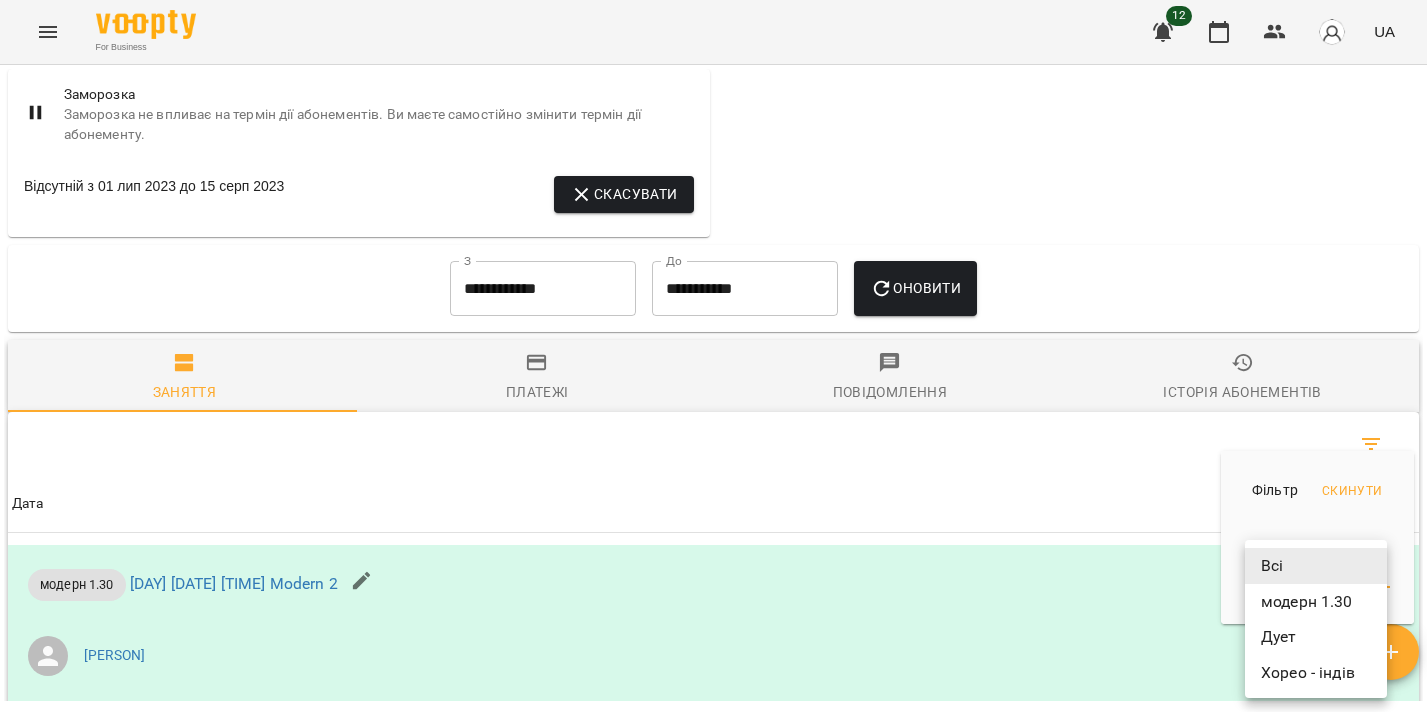 click on "Хорео - індів" at bounding box center [1316, 673] 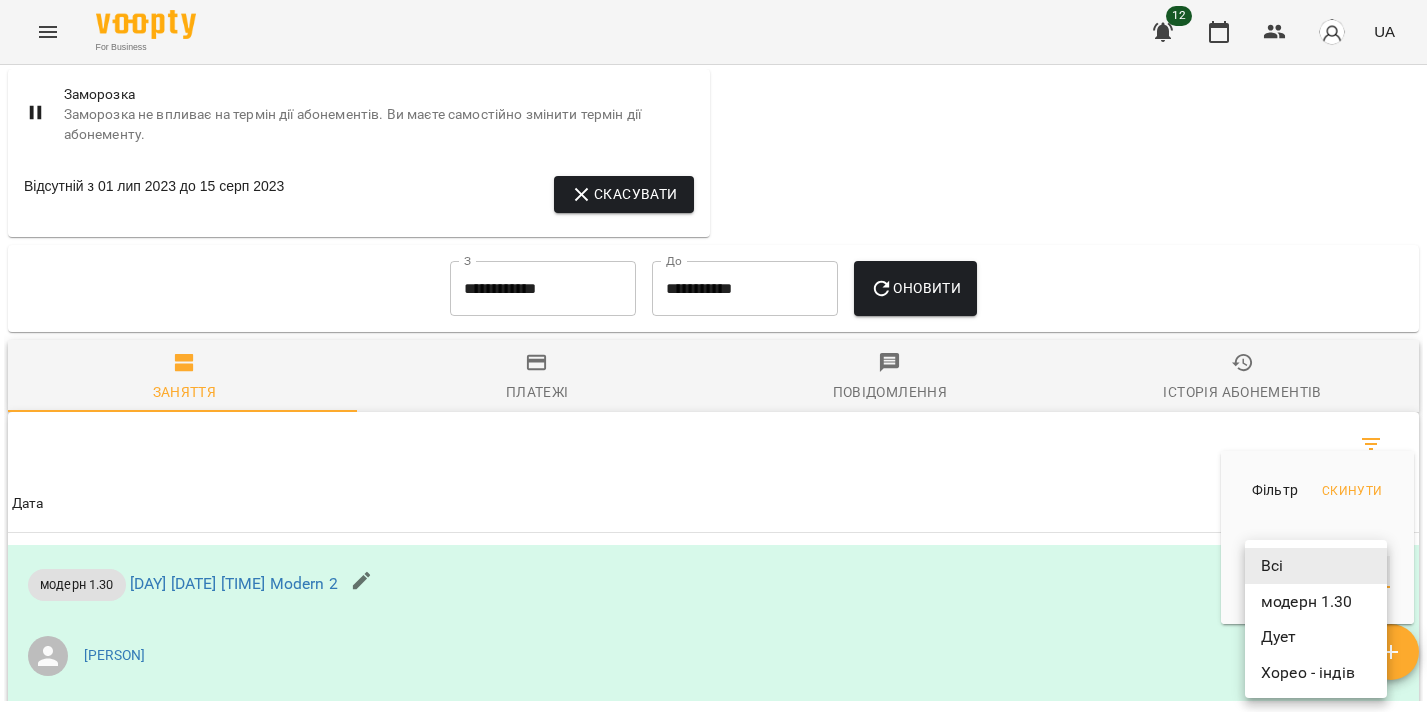 type on "**********" 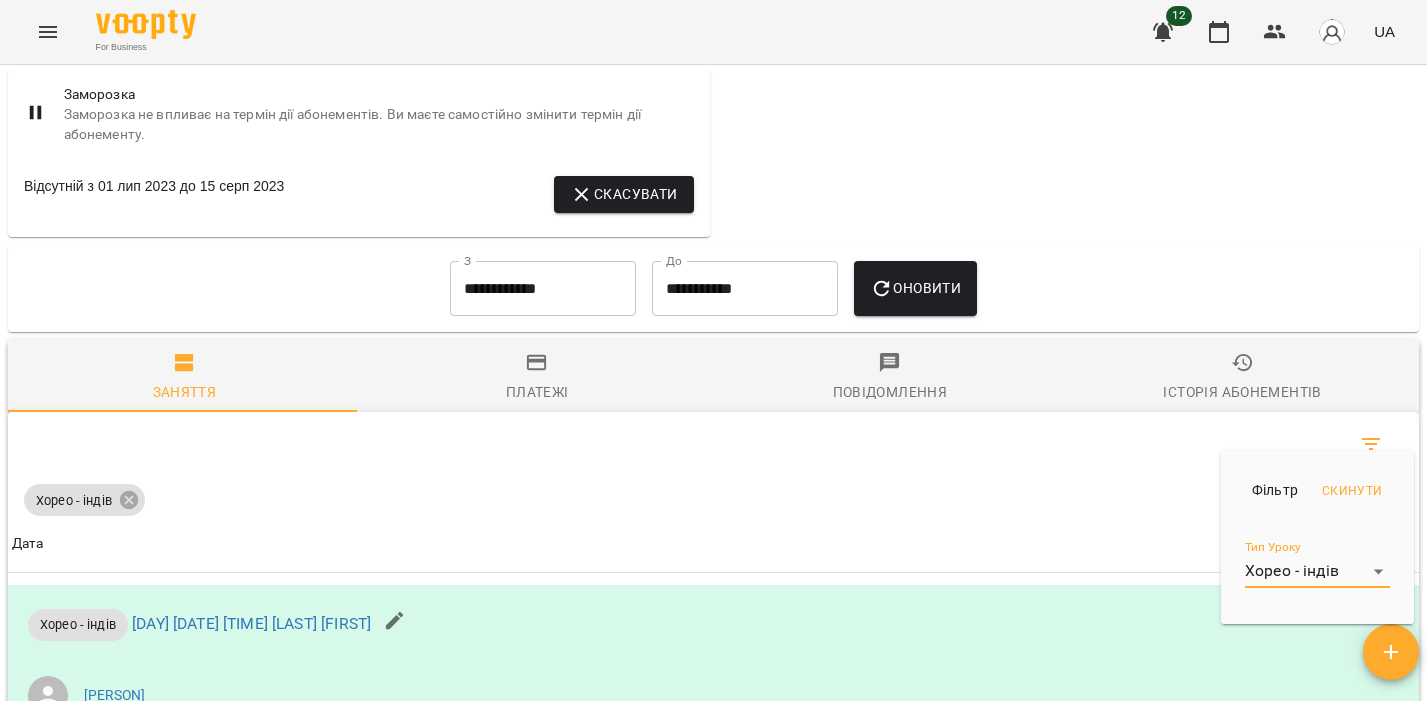 click at bounding box center (713, 356) 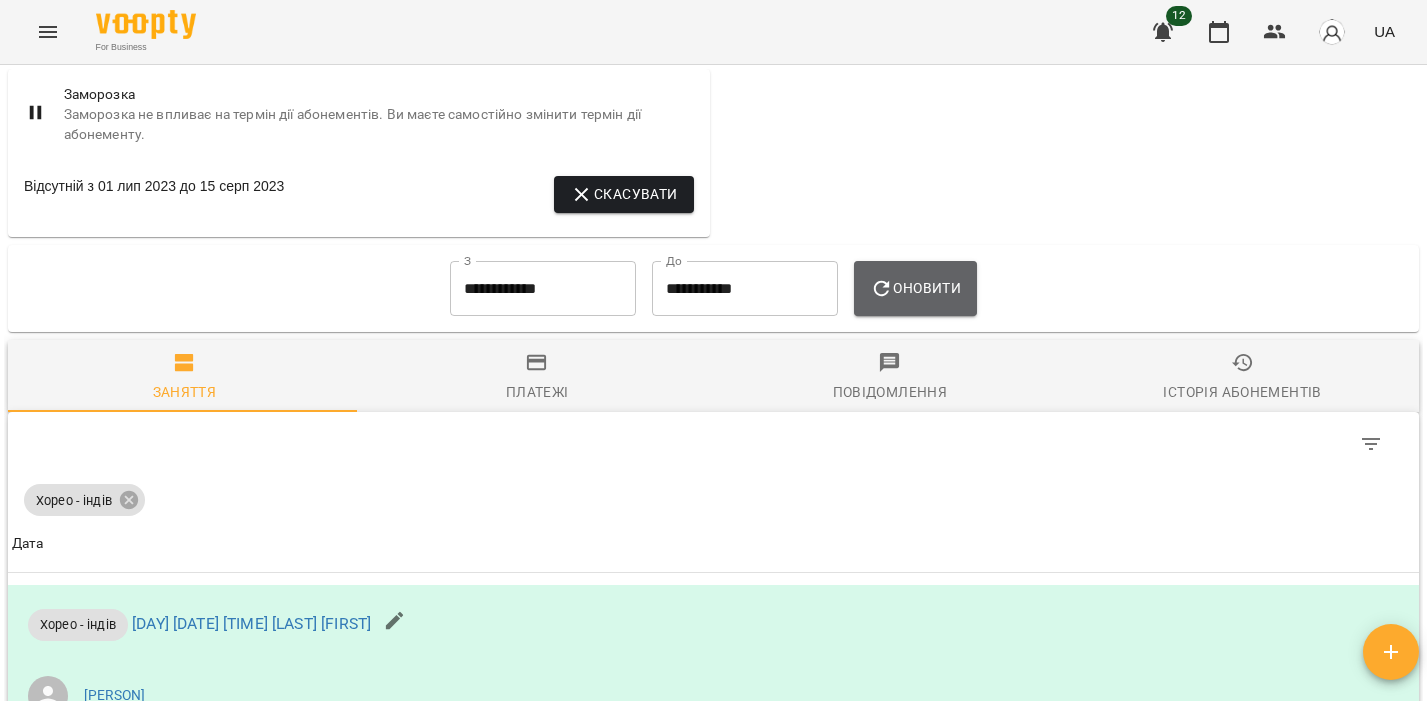 click on "Оновити" at bounding box center [915, 288] 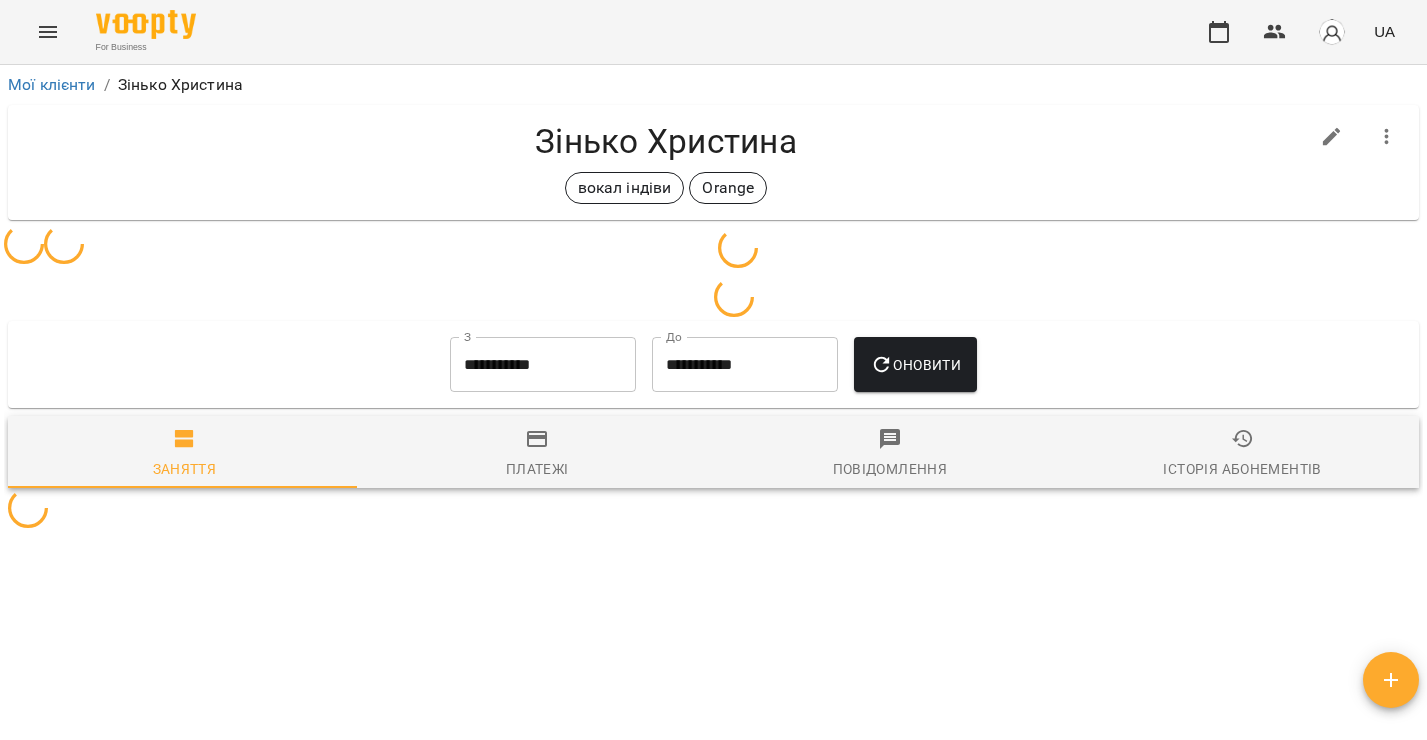 scroll, scrollTop: 0, scrollLeft: 0, axis: both 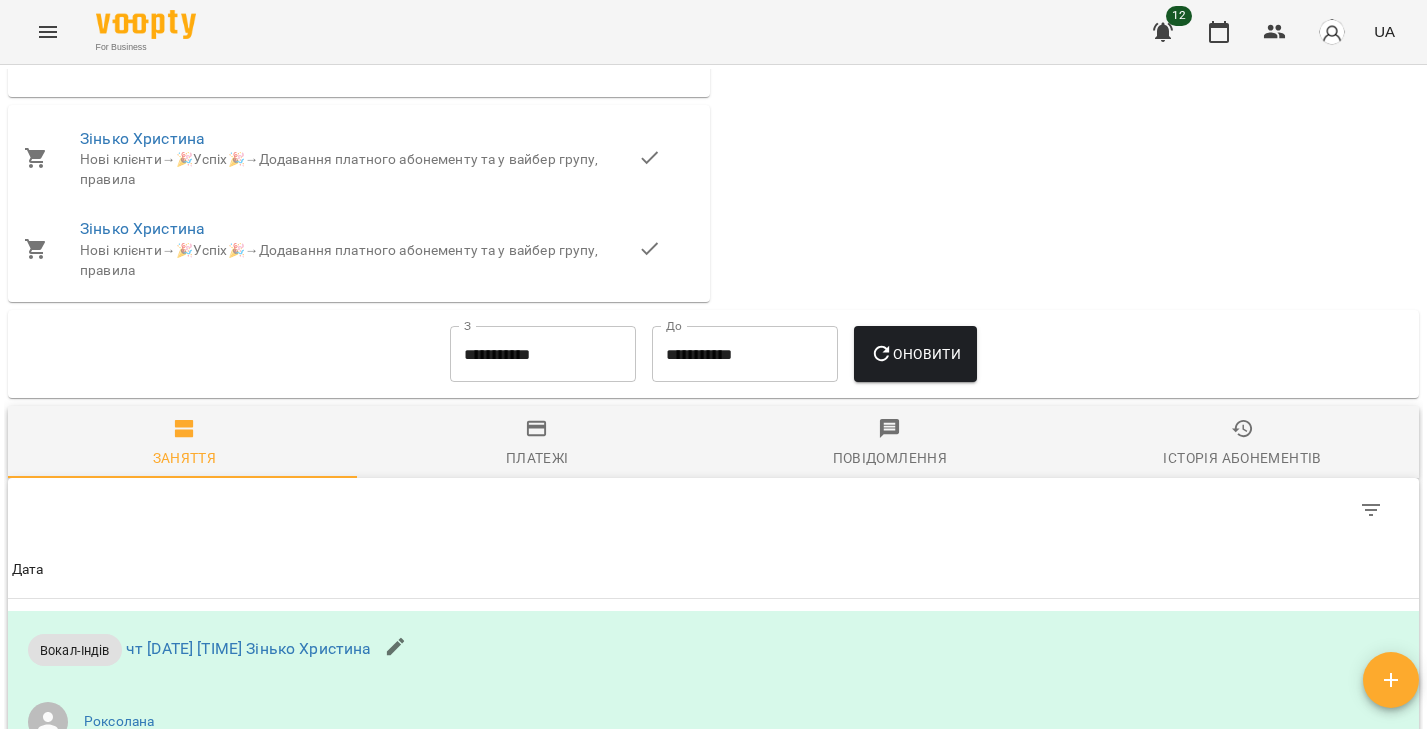 click on "**********" at bounding box center (543, 354) 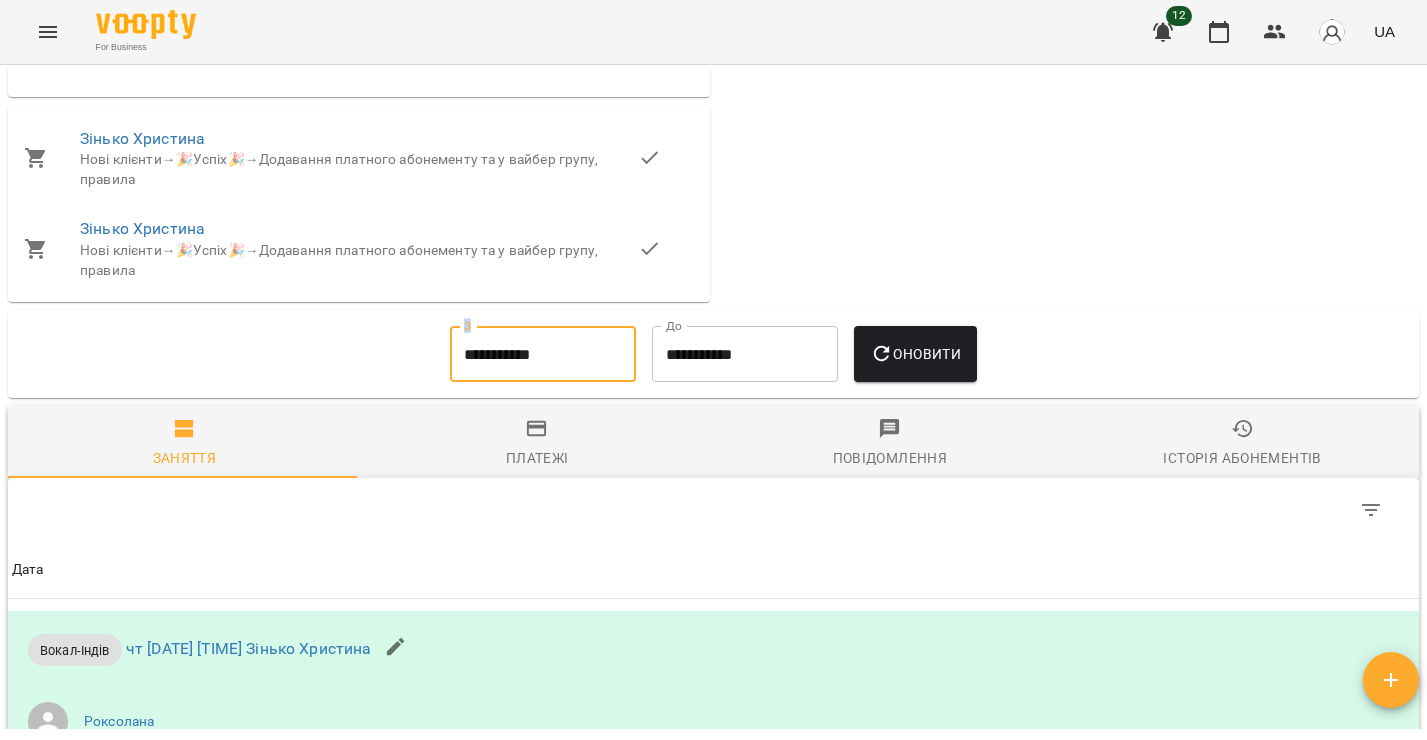 click on "**********" at bounding box center [543, 354] 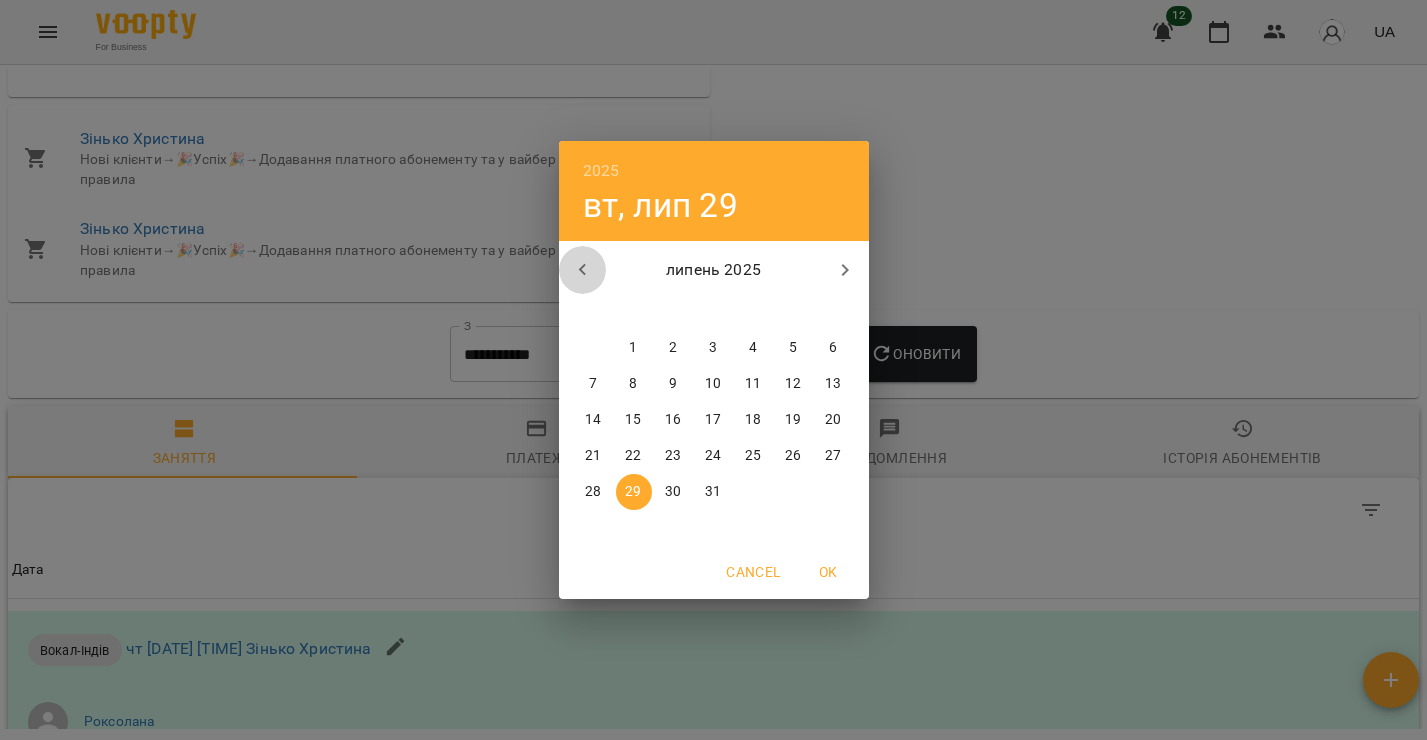 click 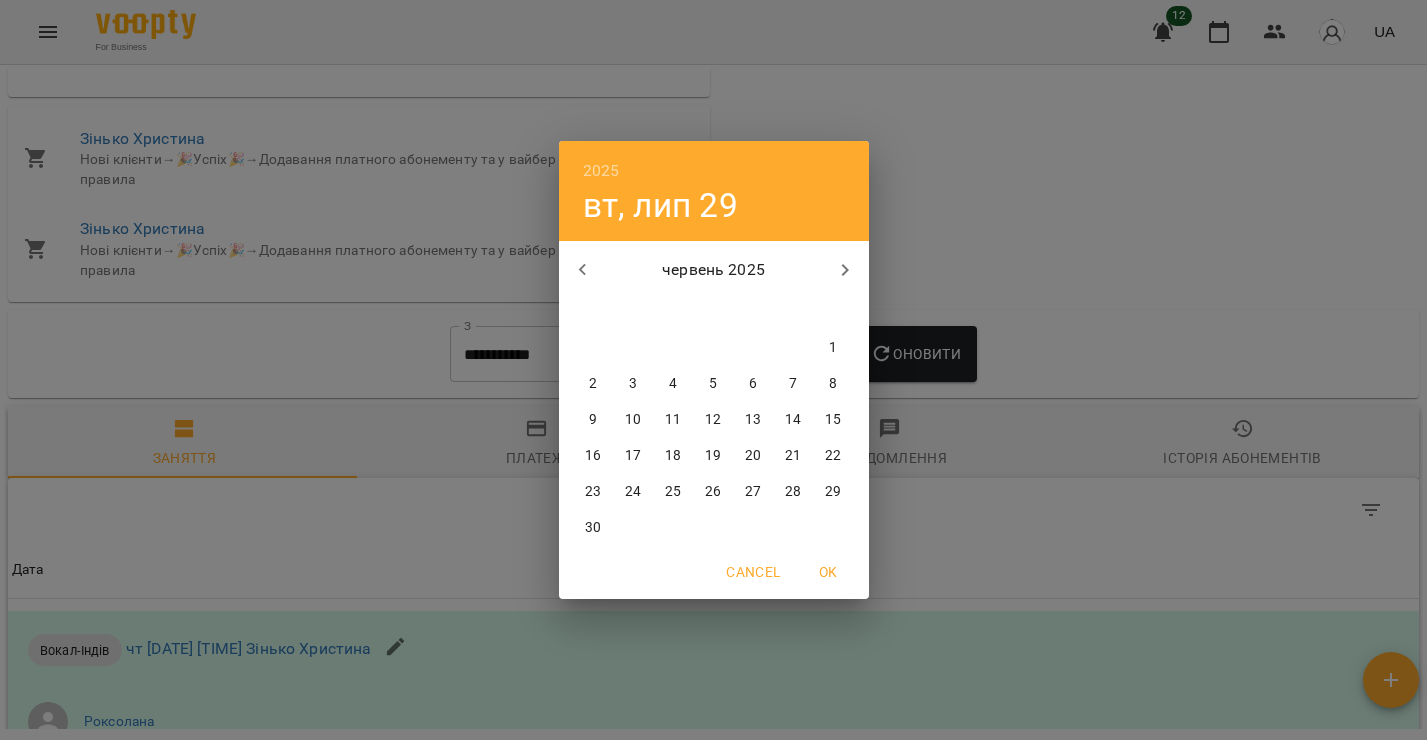 click on "1" at bounding box center (834, 348) 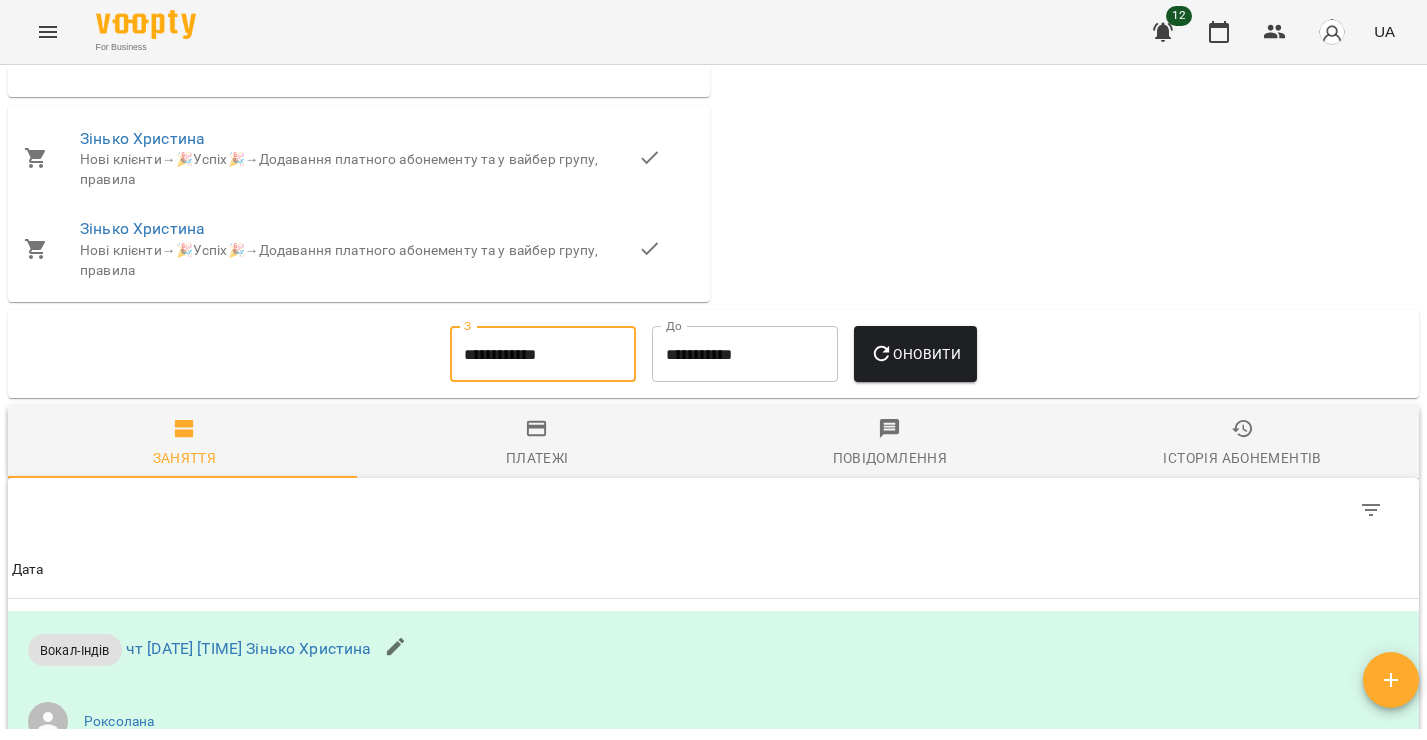 click on "Оновити" at bounding box center (915, 354) 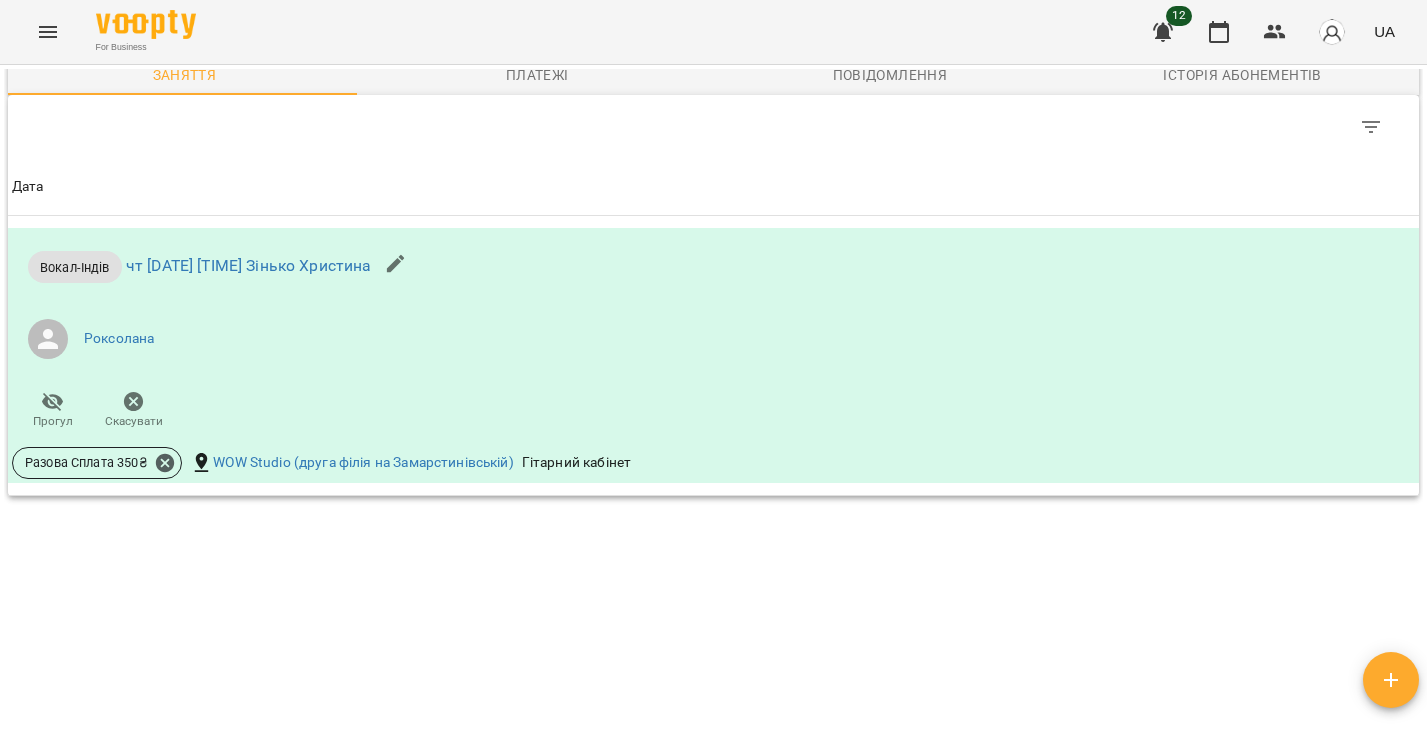 scroll, scrollTop: 1577, scrollLeft: 0, axis: vertical 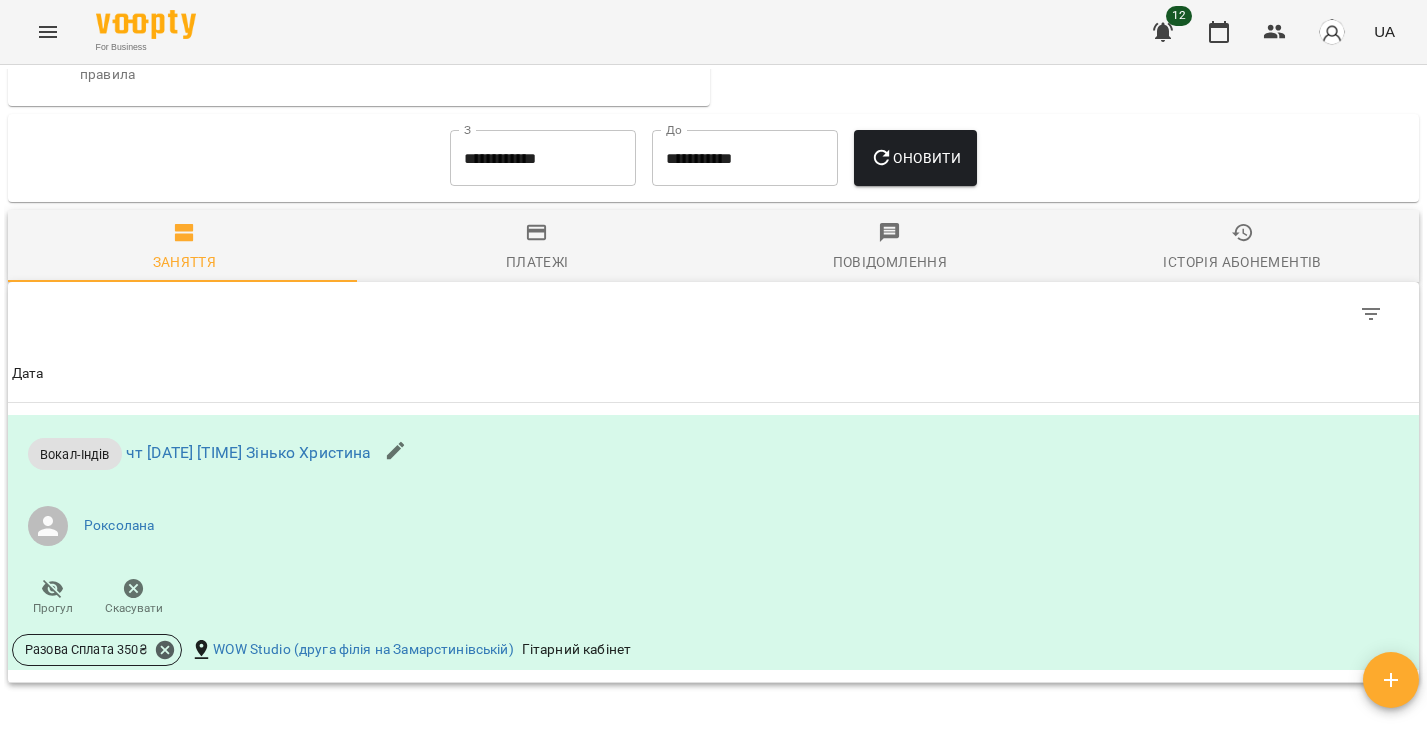 click on "**********" at bounding box center [543, 158] 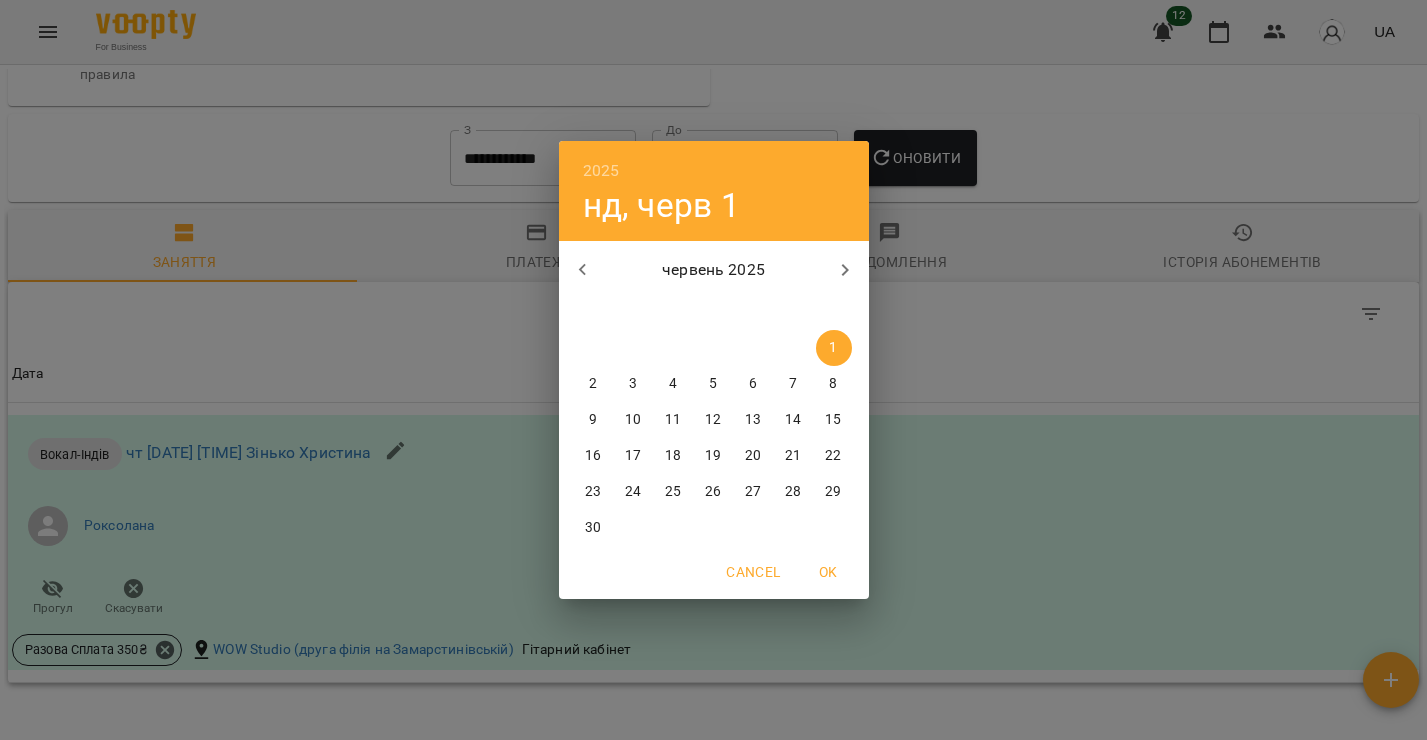 drag, startPoint x: 596, startPoint y: 259, endPoint x: 605, endPoint y: 270, distance: 14.21267 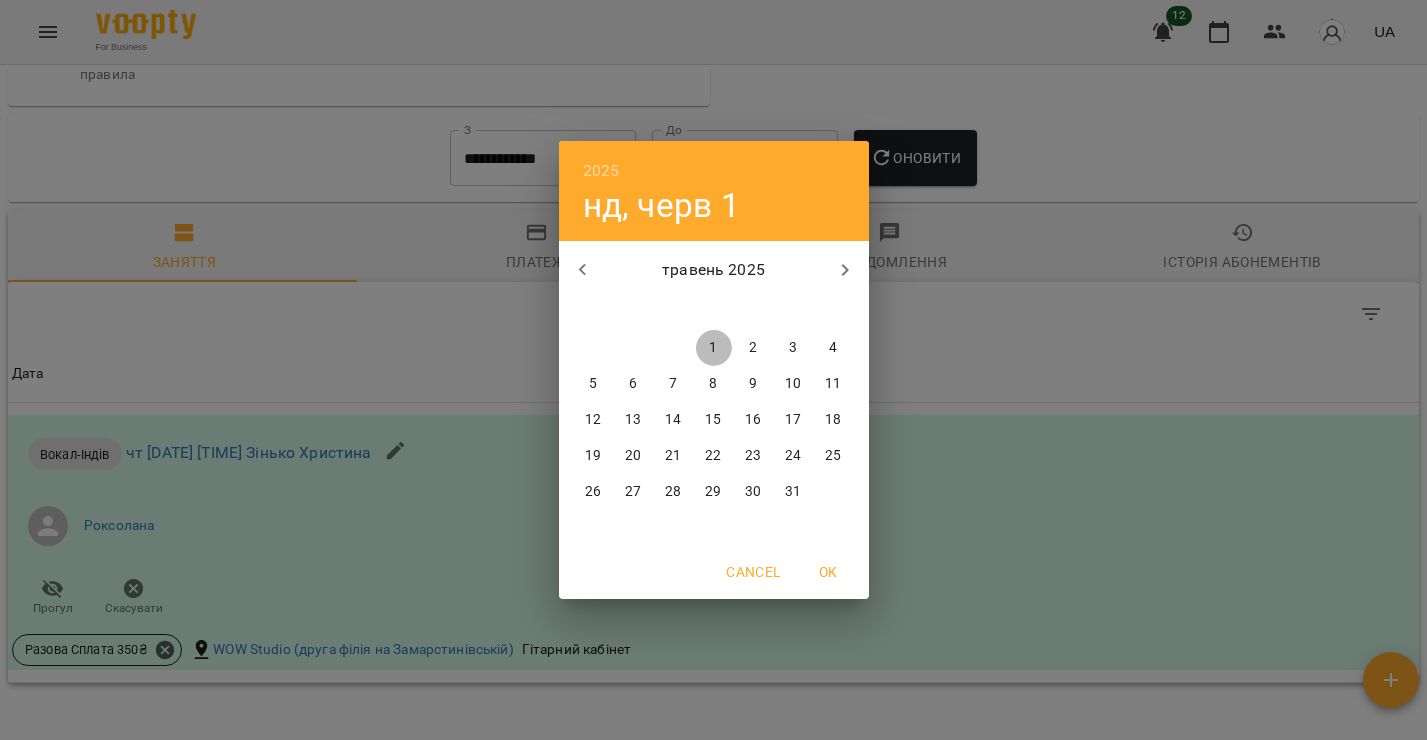 click on "1" at bounding box center [714, 348] 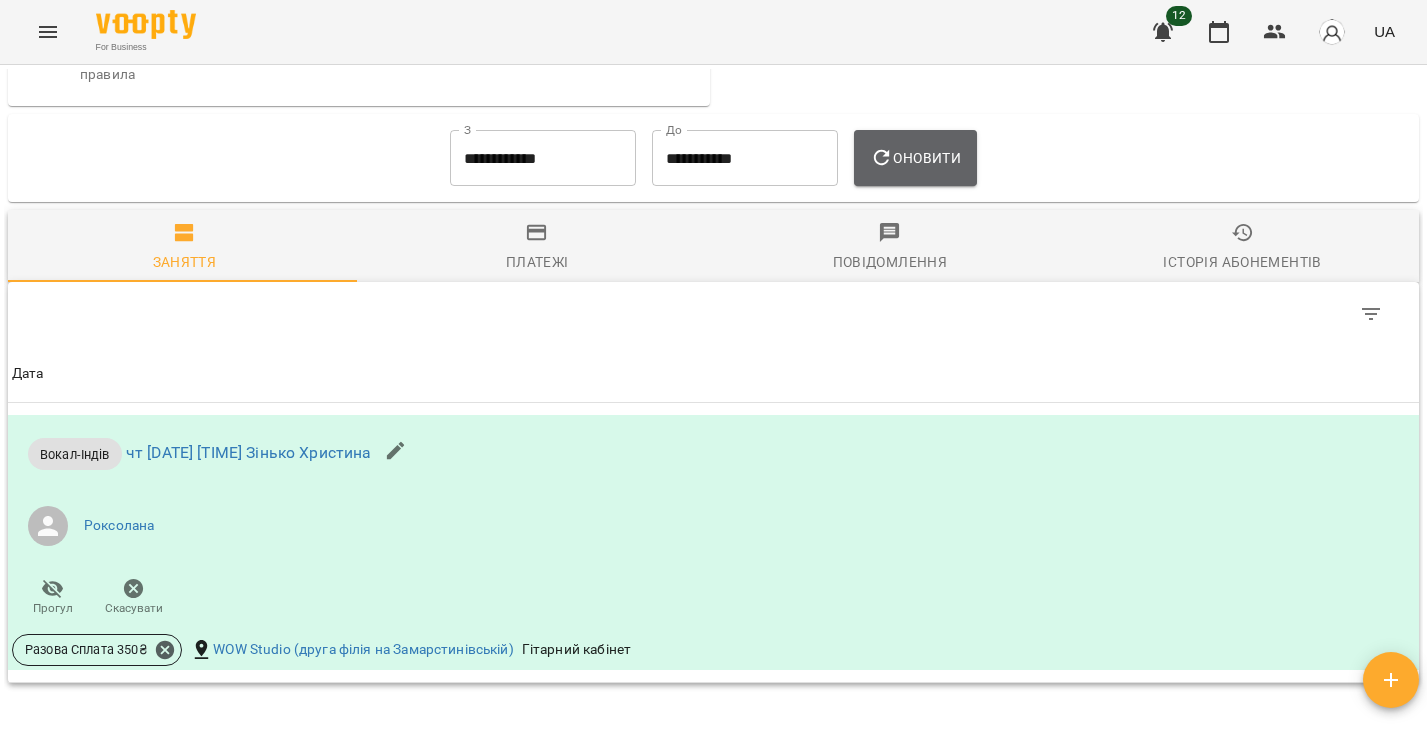 click on "Оновити" at bounding box center (915, 158) 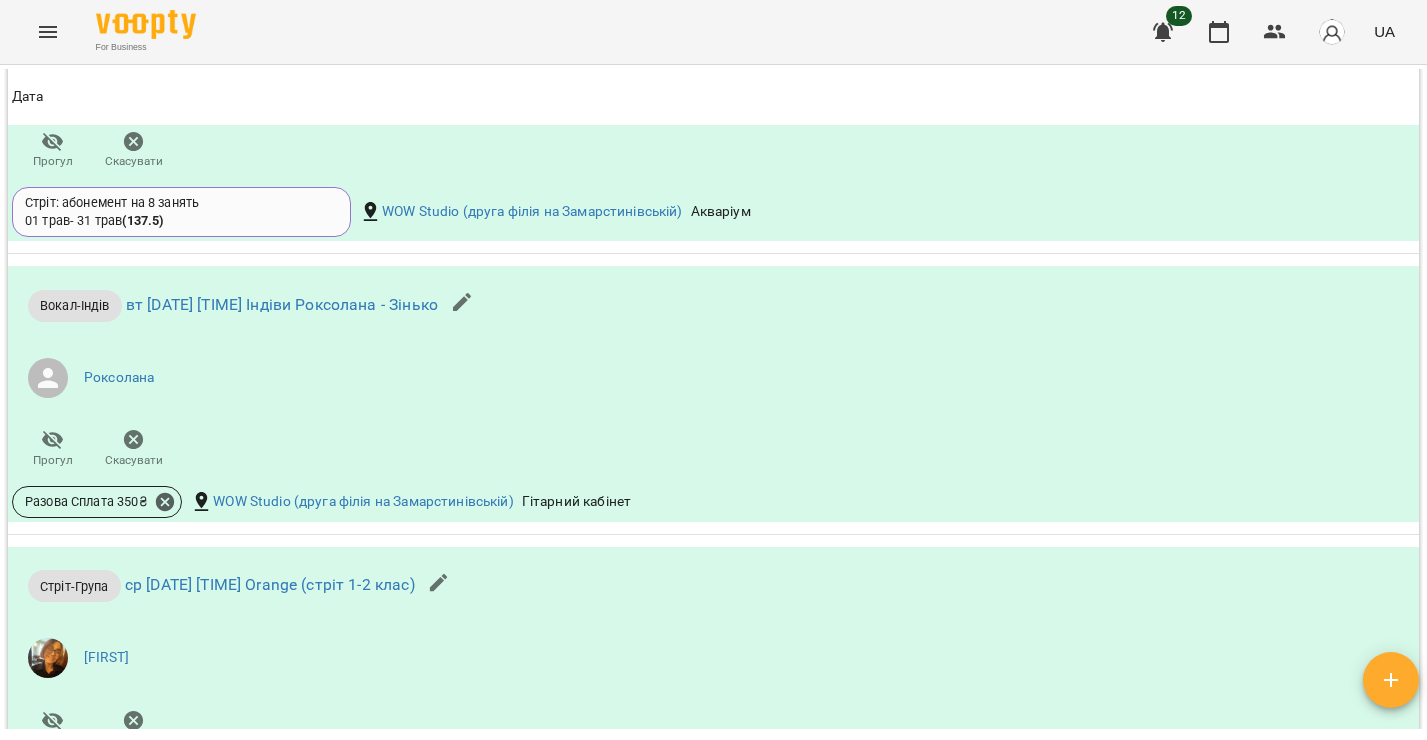 scroll, scrollTop: 1661, scrollLeft: 0, axis: vertical 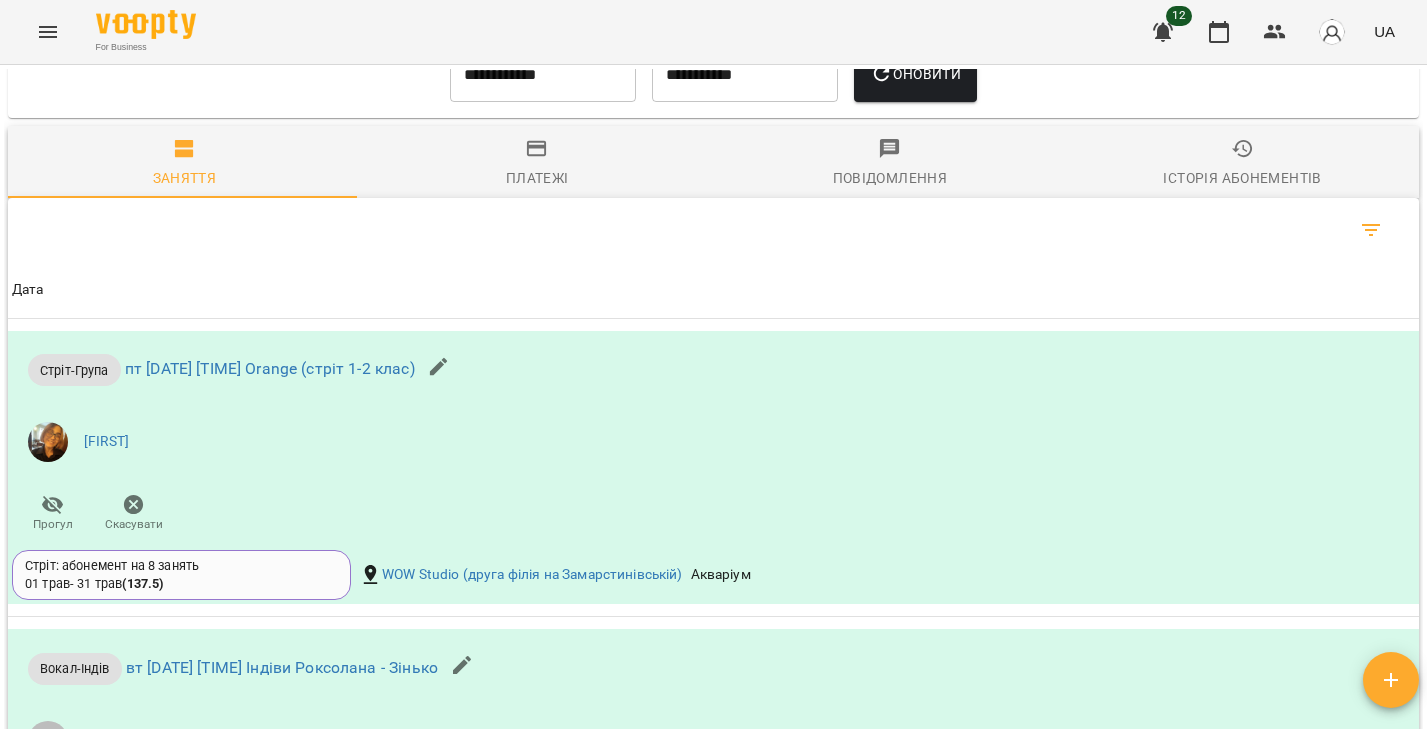 click at bounding box center [1371, 230] 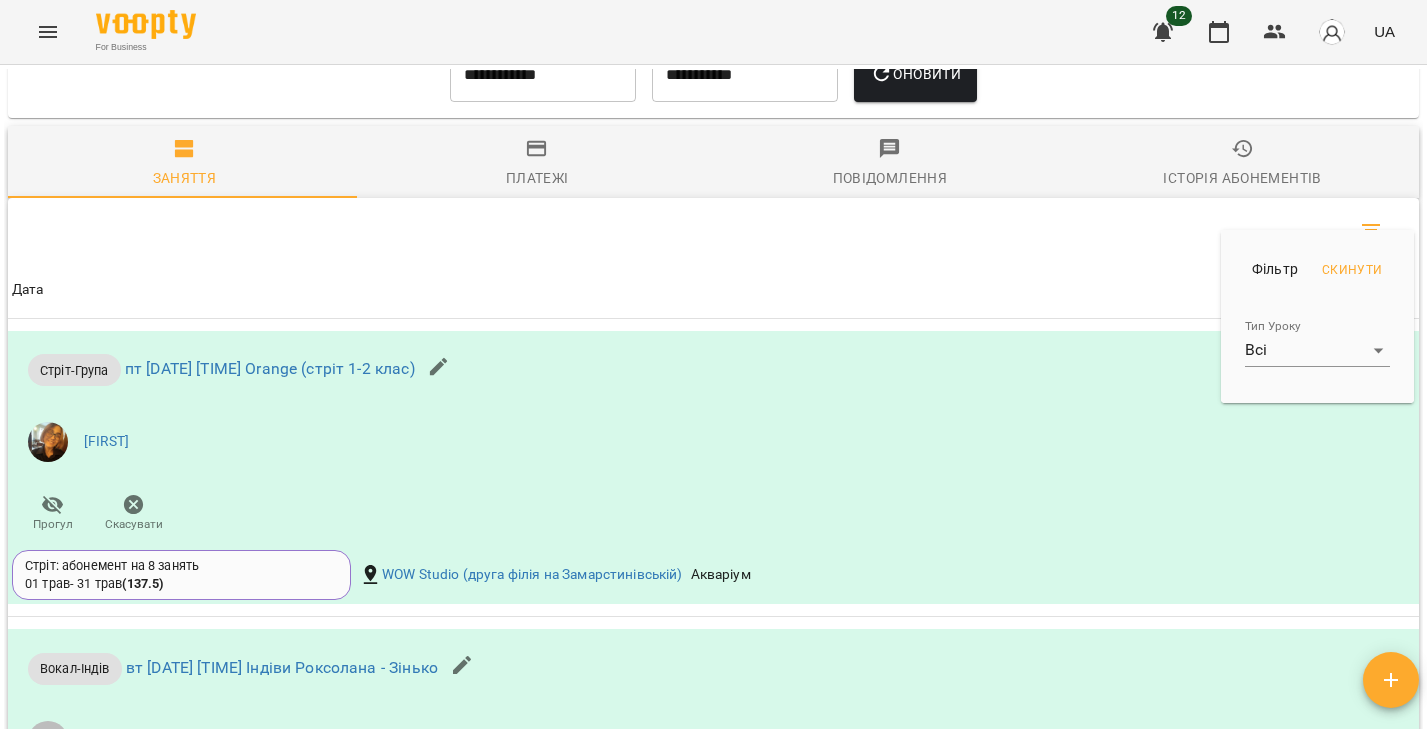 click on "For Business 12 UA Мої клієнти / Зінько Христина Зінько Христина вокал індіви Orange 1050 ₴ Баланс Поповнити рахунок Докладніше -2550 ₴ Абонементи -1970 ₴ Вокал: абонемент на 8 занять -2250 ₴ Вокал 78 школа 10470 ₴ 550 ₴ Знижки Без призначення -8800 ₴ Стріт: абонемент на 8 занять 550 ₴ Знижки 550 ₴ Без призначення 4150 ₴ Разові Відвідування 0 ₴ Вокал-Група -15050 ₴ Вокал-Індів 0 ₴ Стріт-Група 0 ₴ Пробне заняття хореографія 19200 ₴ 550 ₴ Знижки Без призначення 0 ₴ пробне заняття вокал Актуальні абонементи ( 1 ) Пробне заняття хореографія [DATE]" at bounding box center (713, 402) 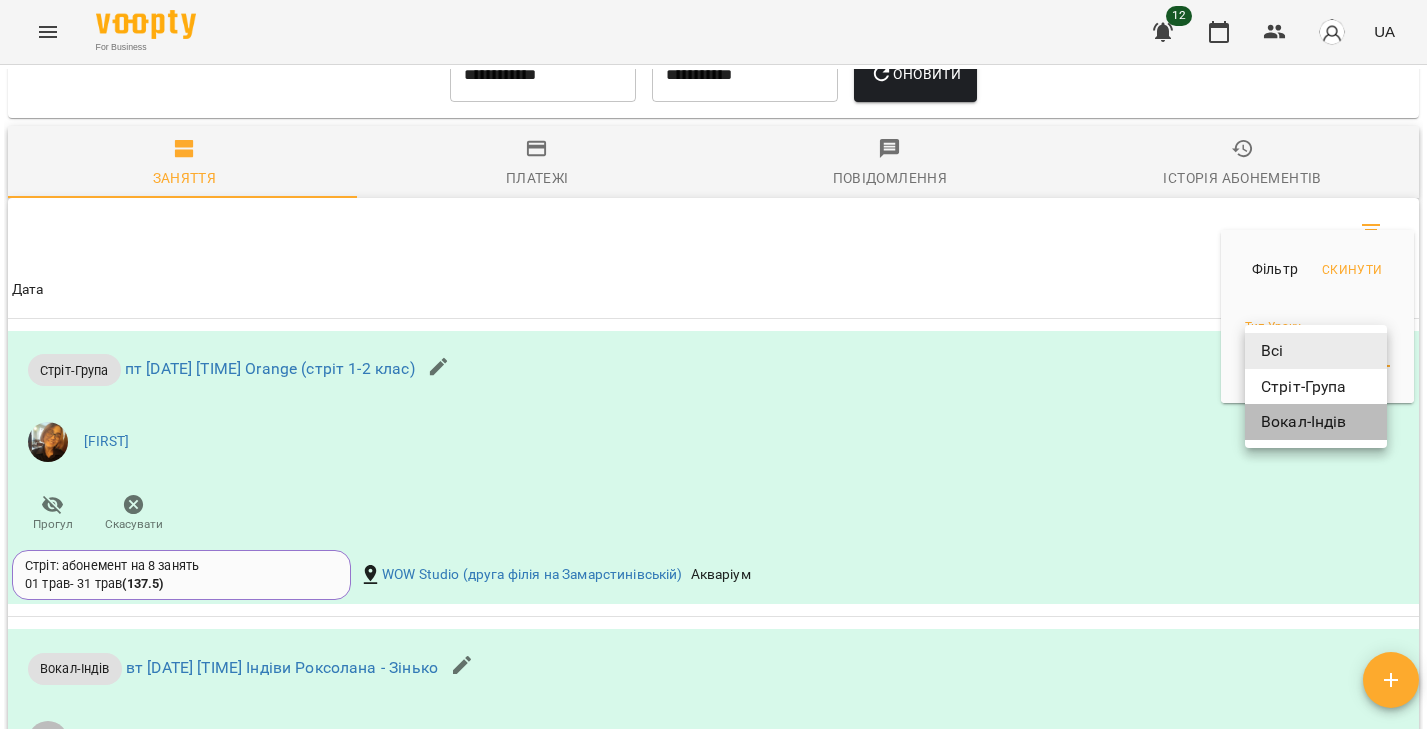click on "Вокал-Індів" at bounding box center [1316, 422] 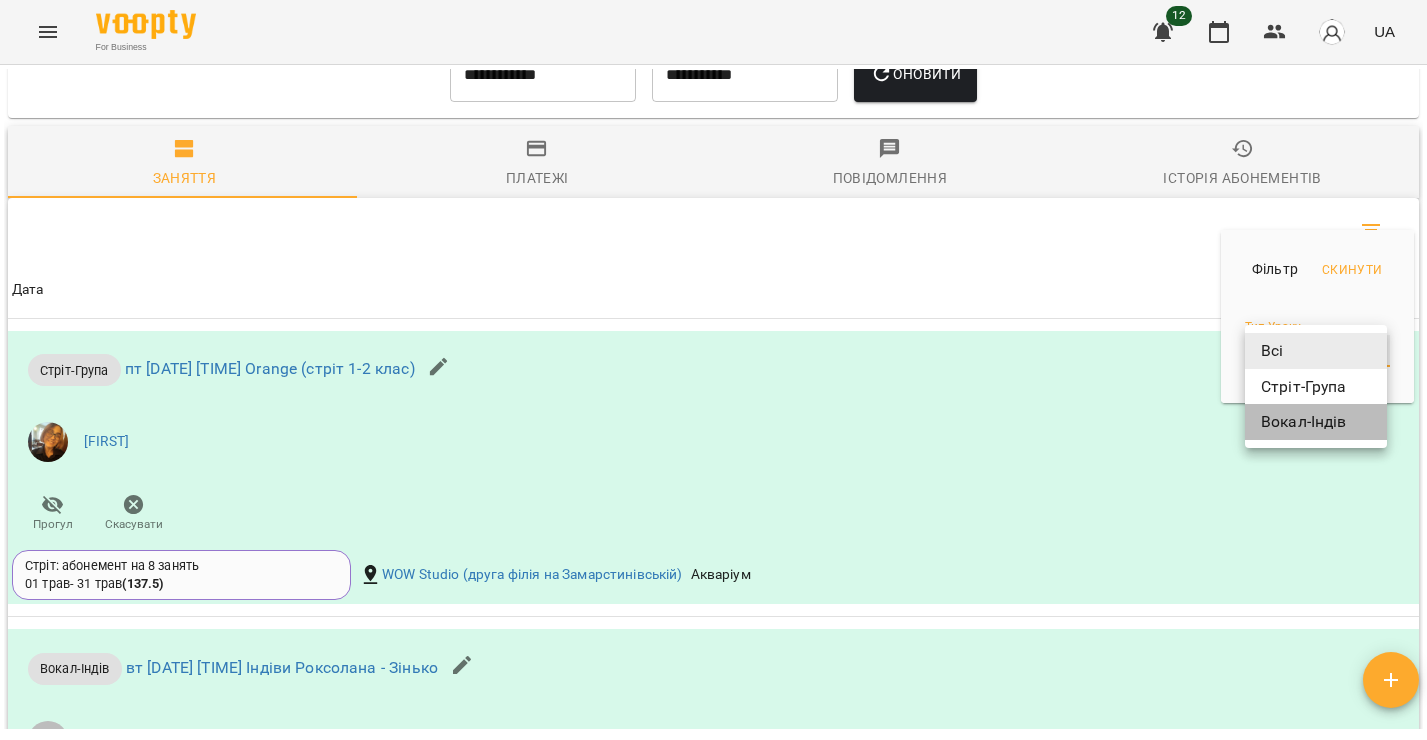 type on "**********" 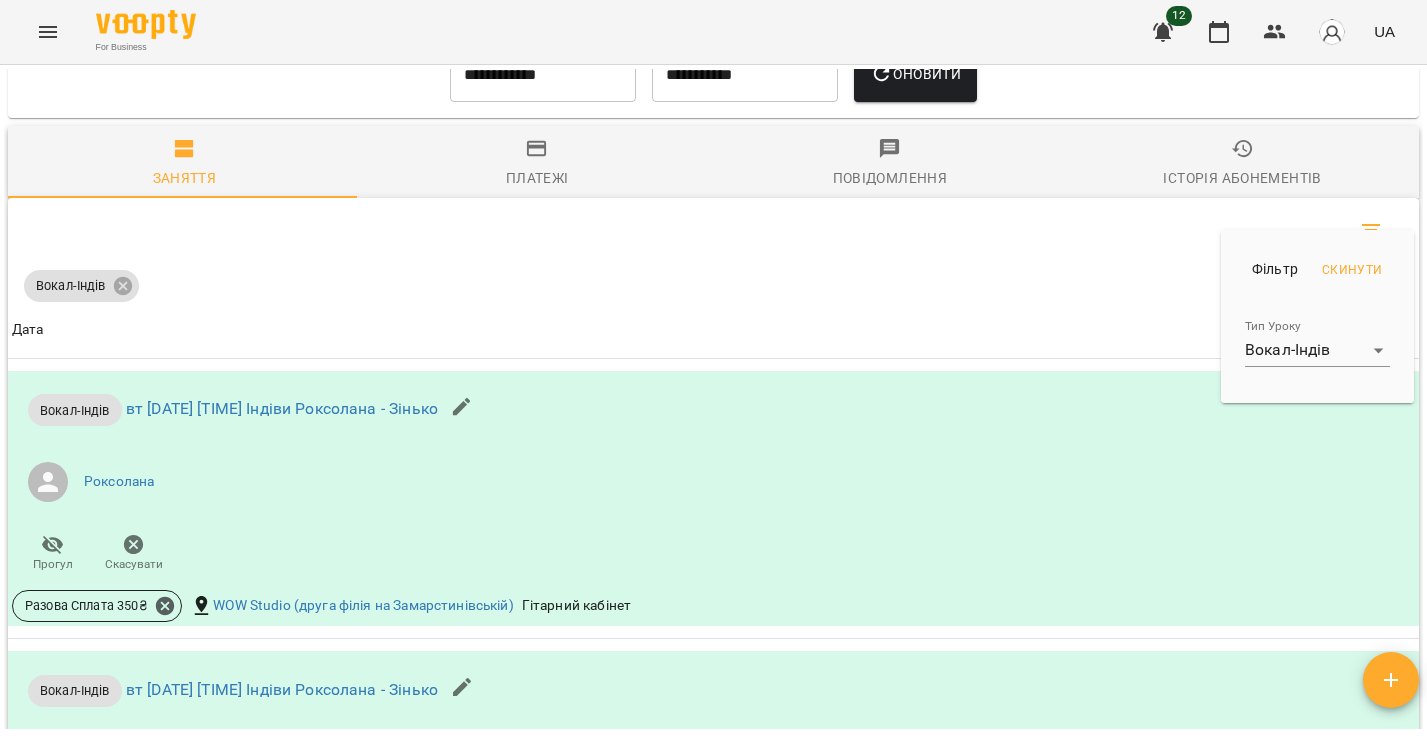 click at bounding box center (713, 370) 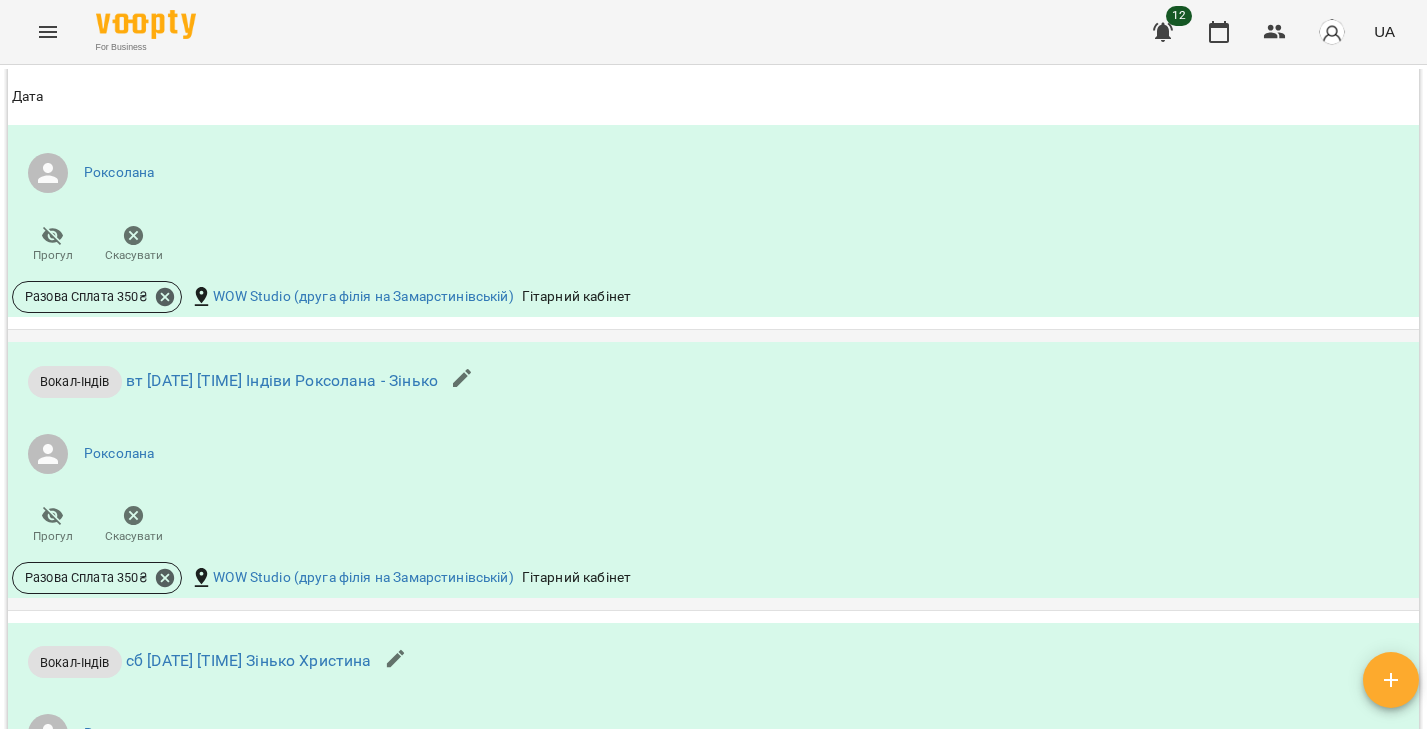 scroll, scrollTop: 1786, scrollLeft: 0, axis: vertical 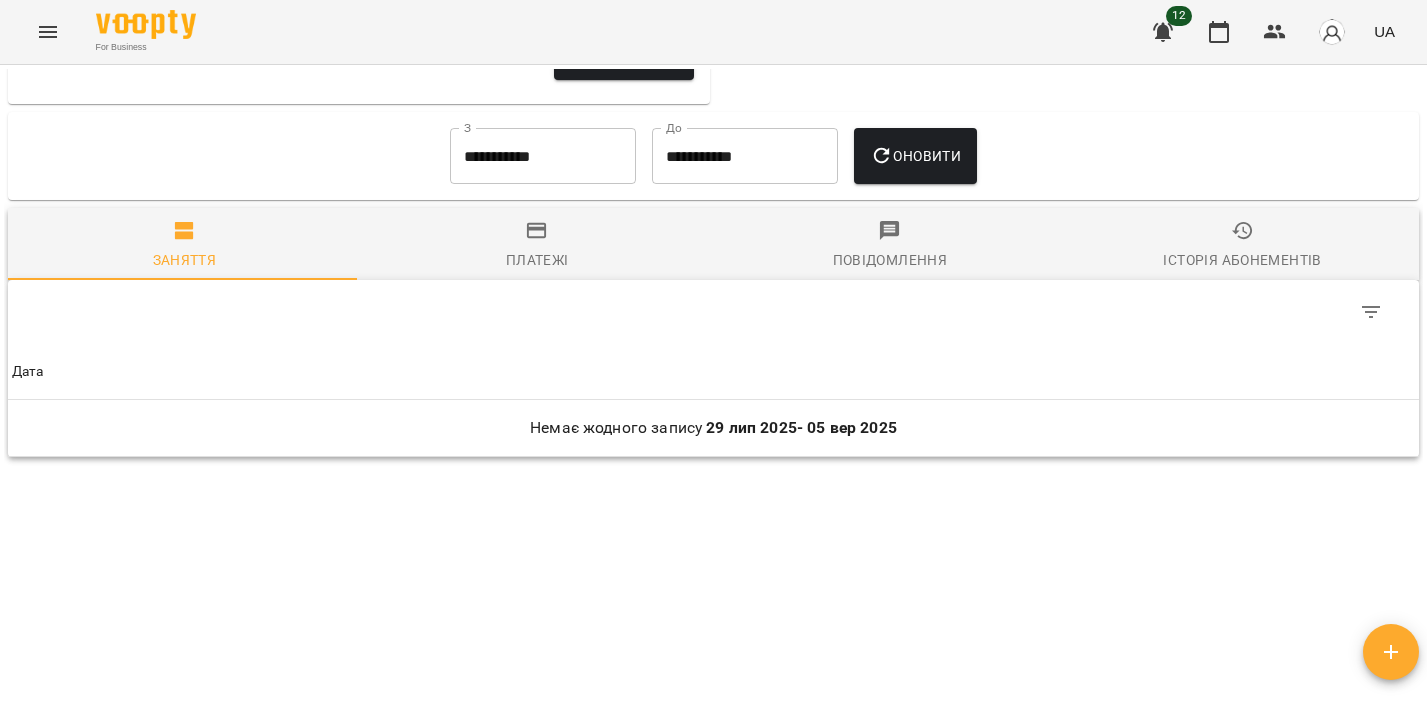 click on "**********" at bounding box center [543, 156] 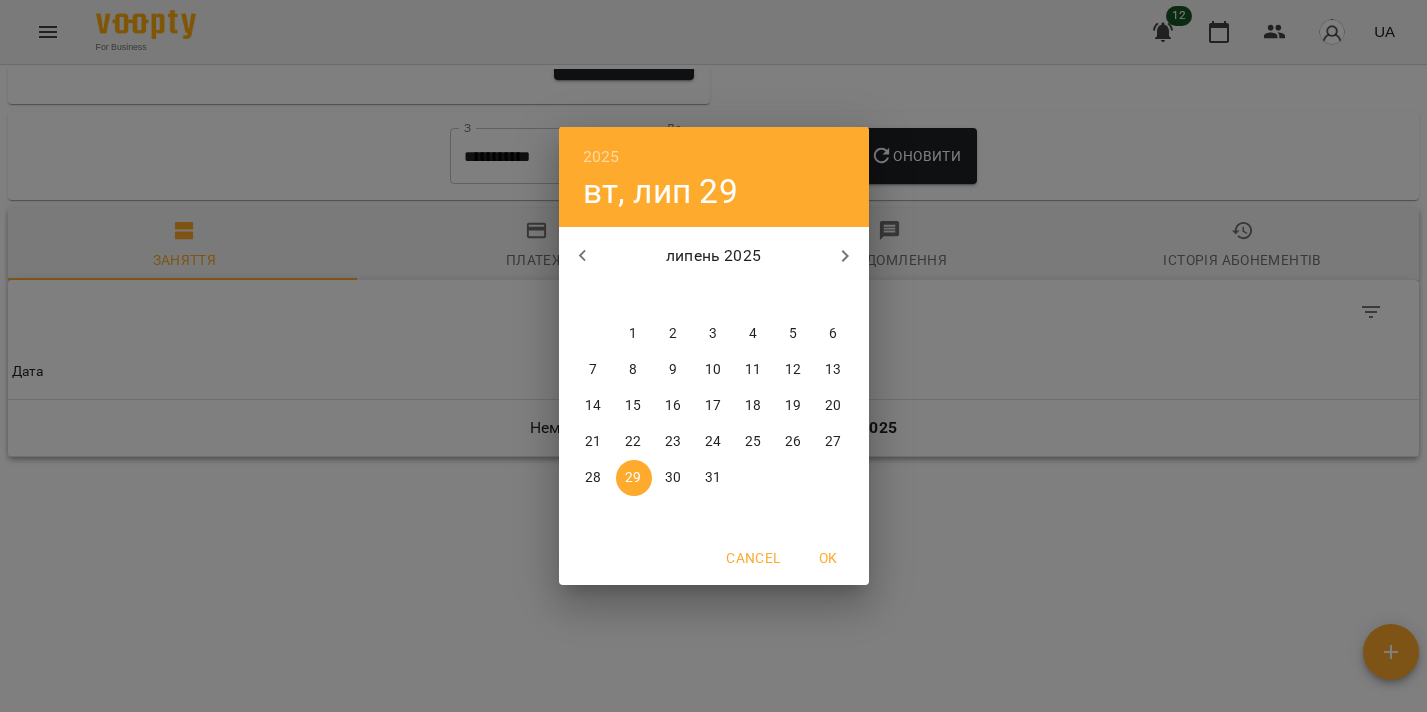 click at bounding box center [583, 256] 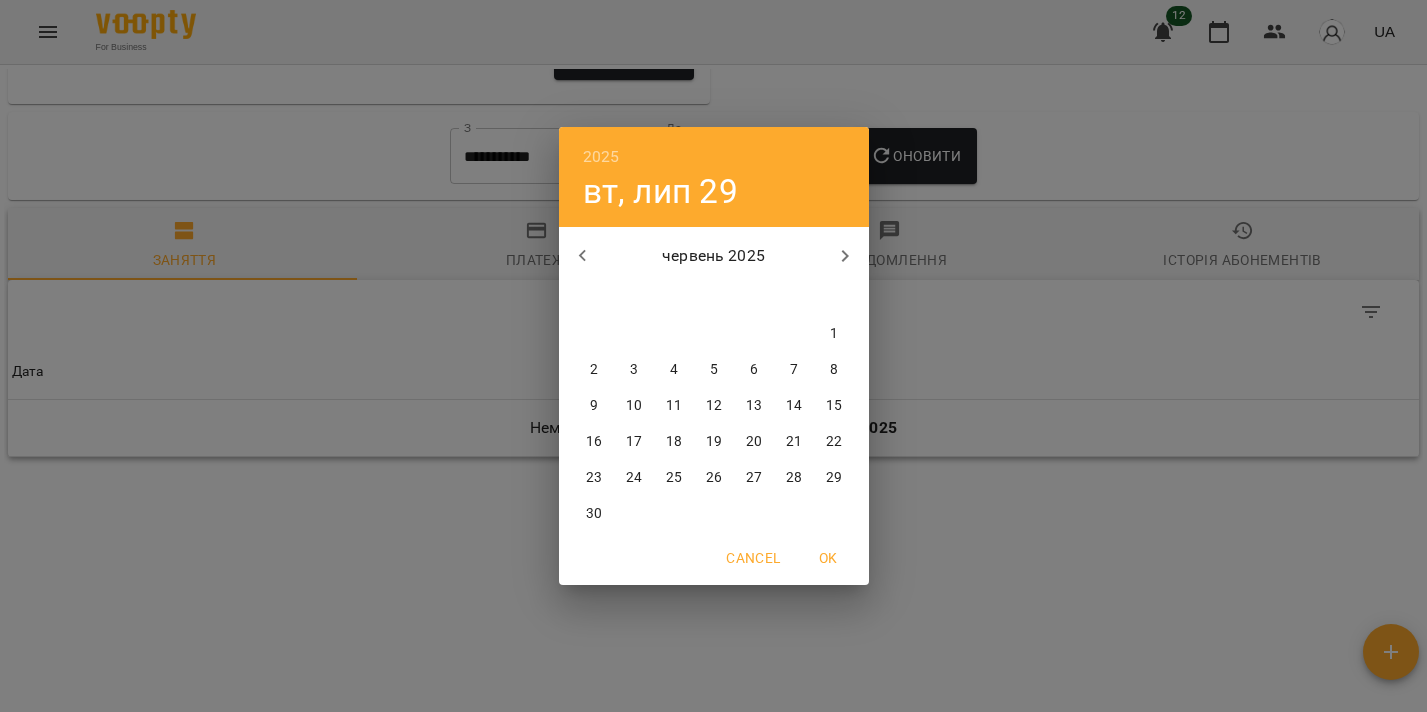click at bounding box center [583, 256] 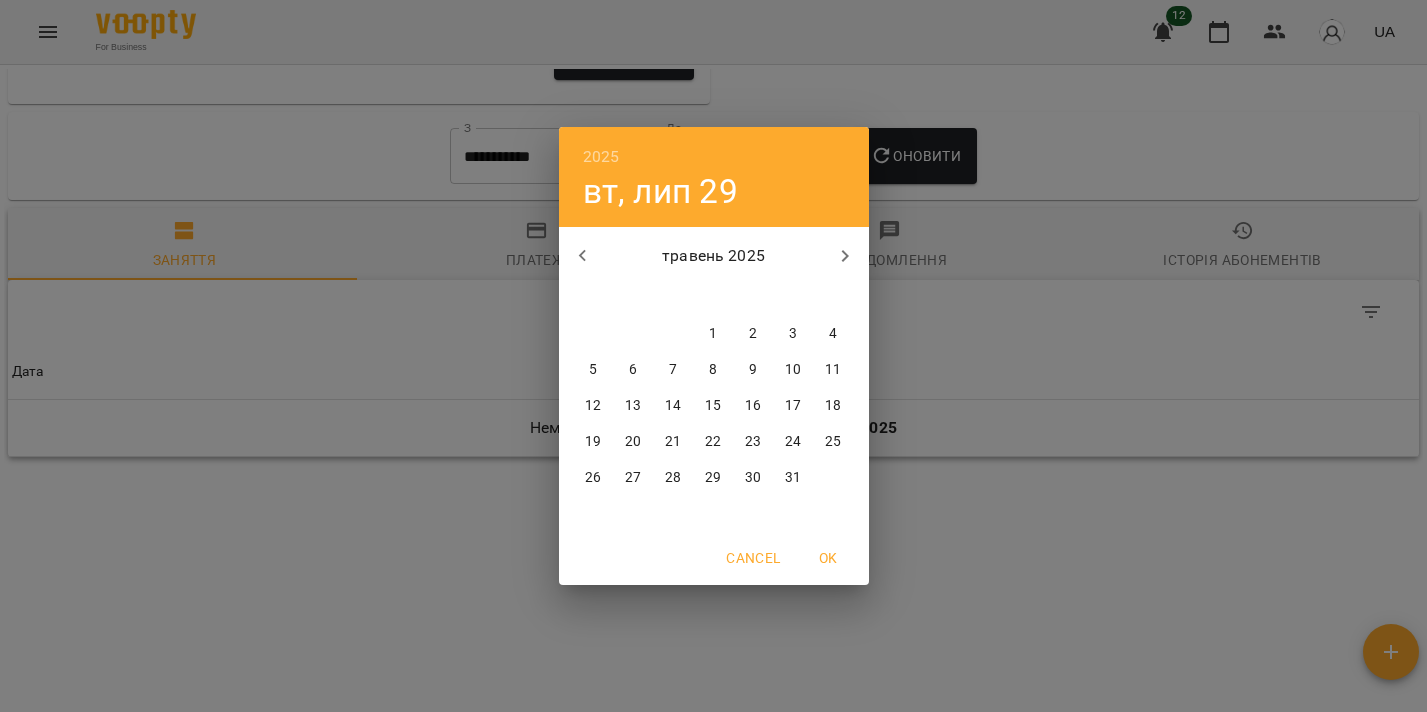 click 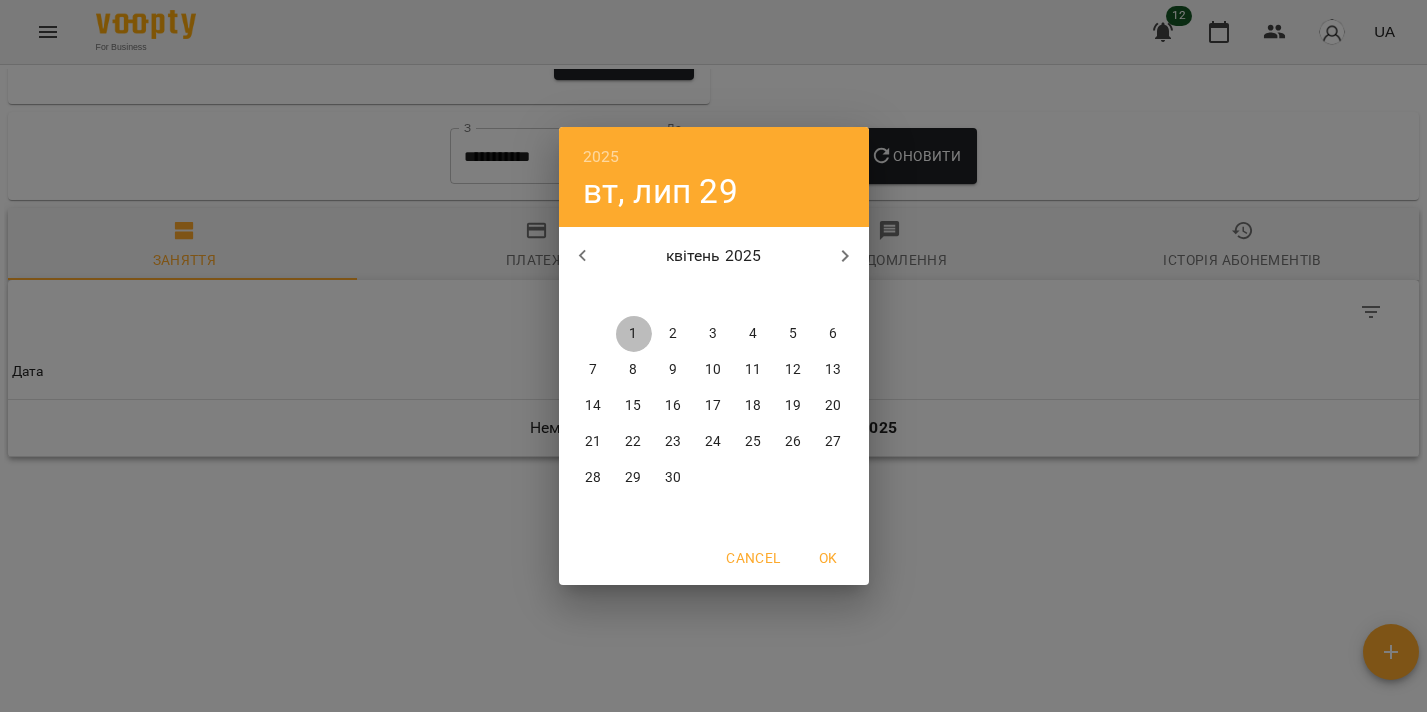 click on "1" at bounding box center [634, 334] 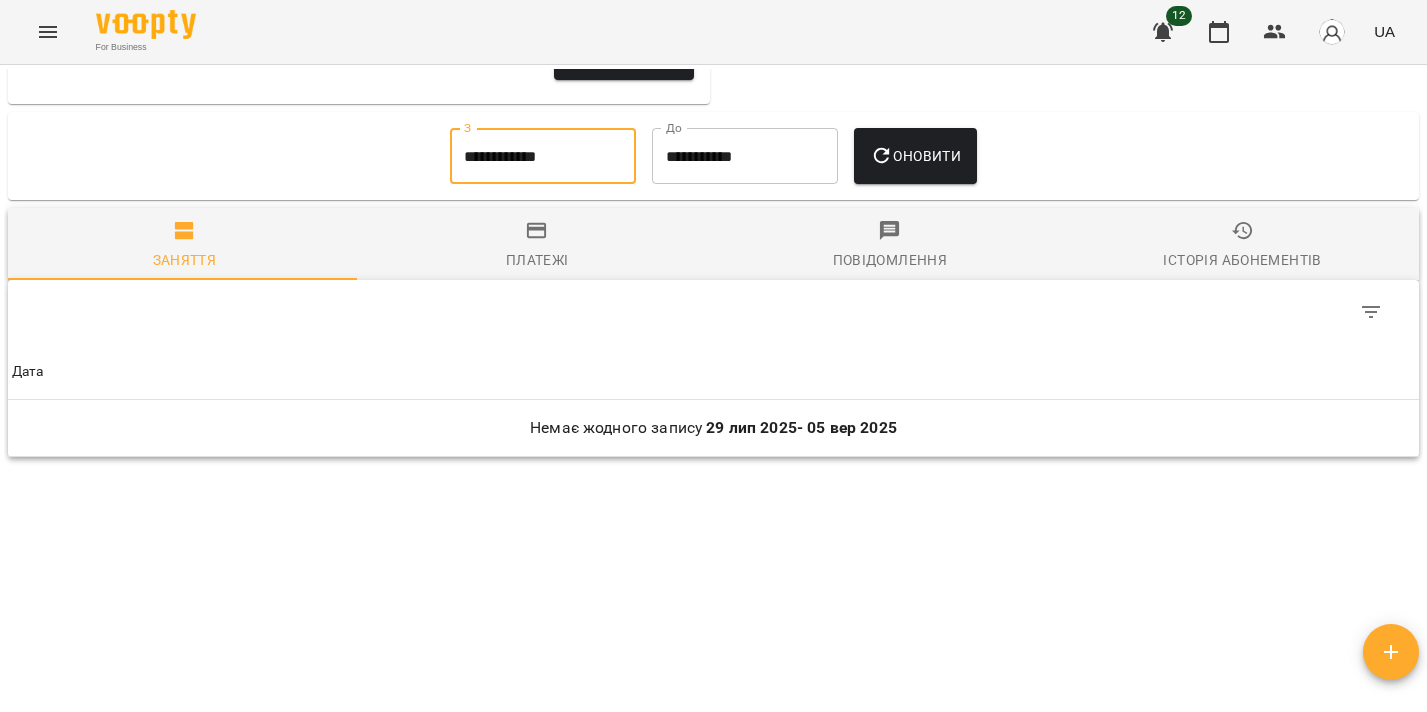 click on "Оновити" at bounding box center [915, 156] 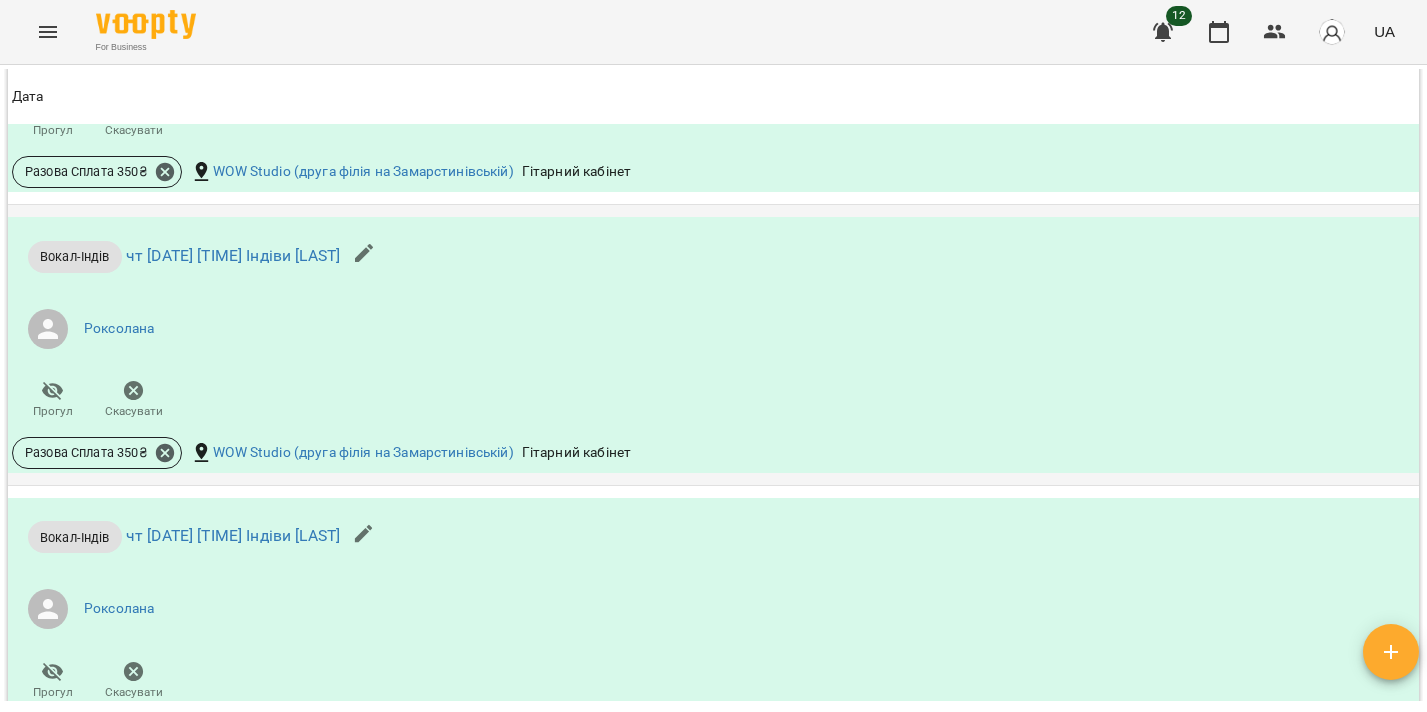 scroll, scrollTop: 2970, scrollLeft: 0, axis: vertical 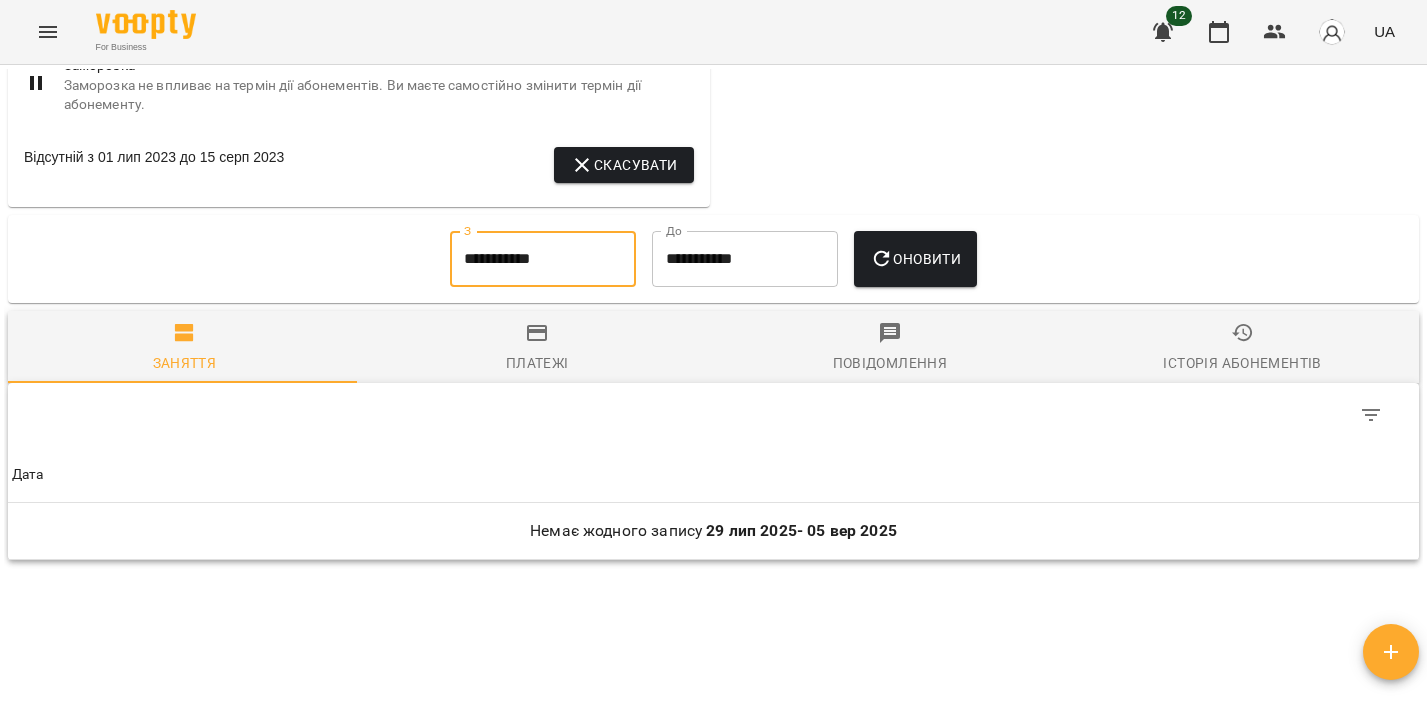 click on "**********" at bounding box center (543, 259) 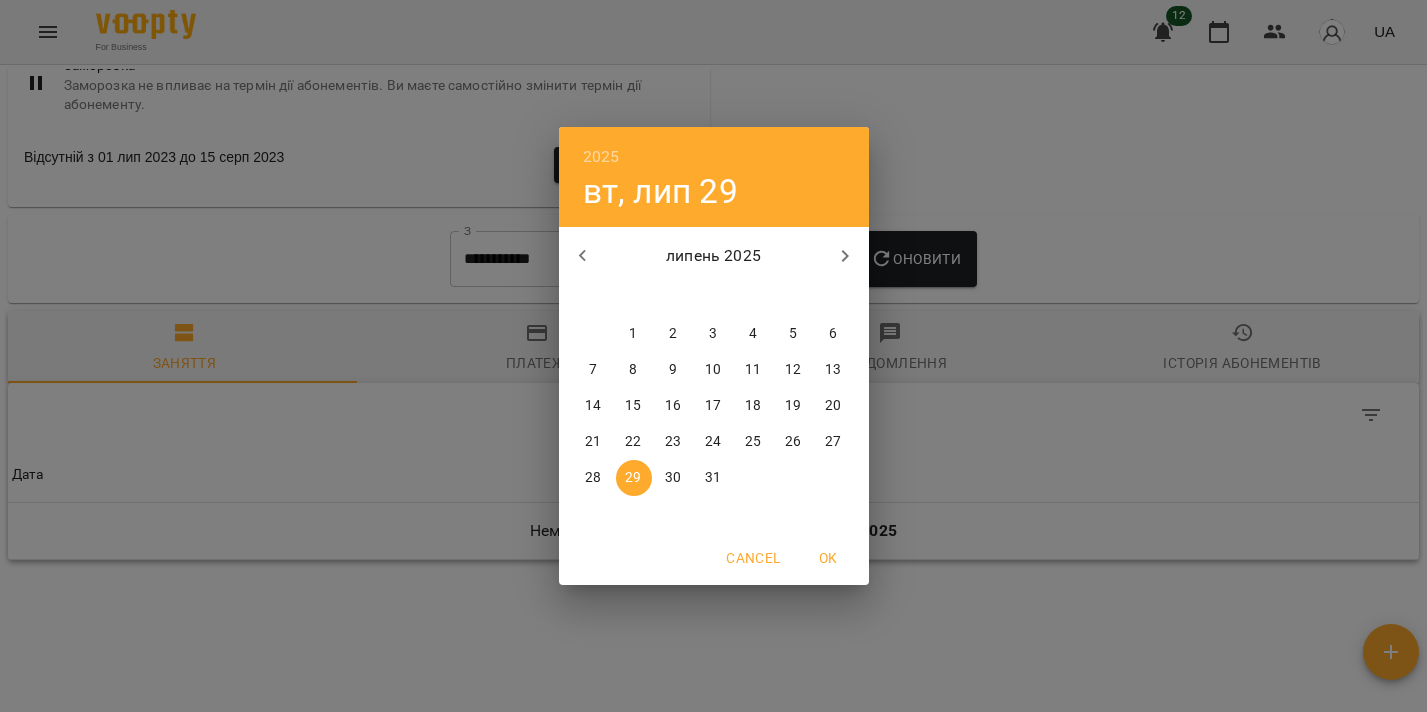 click 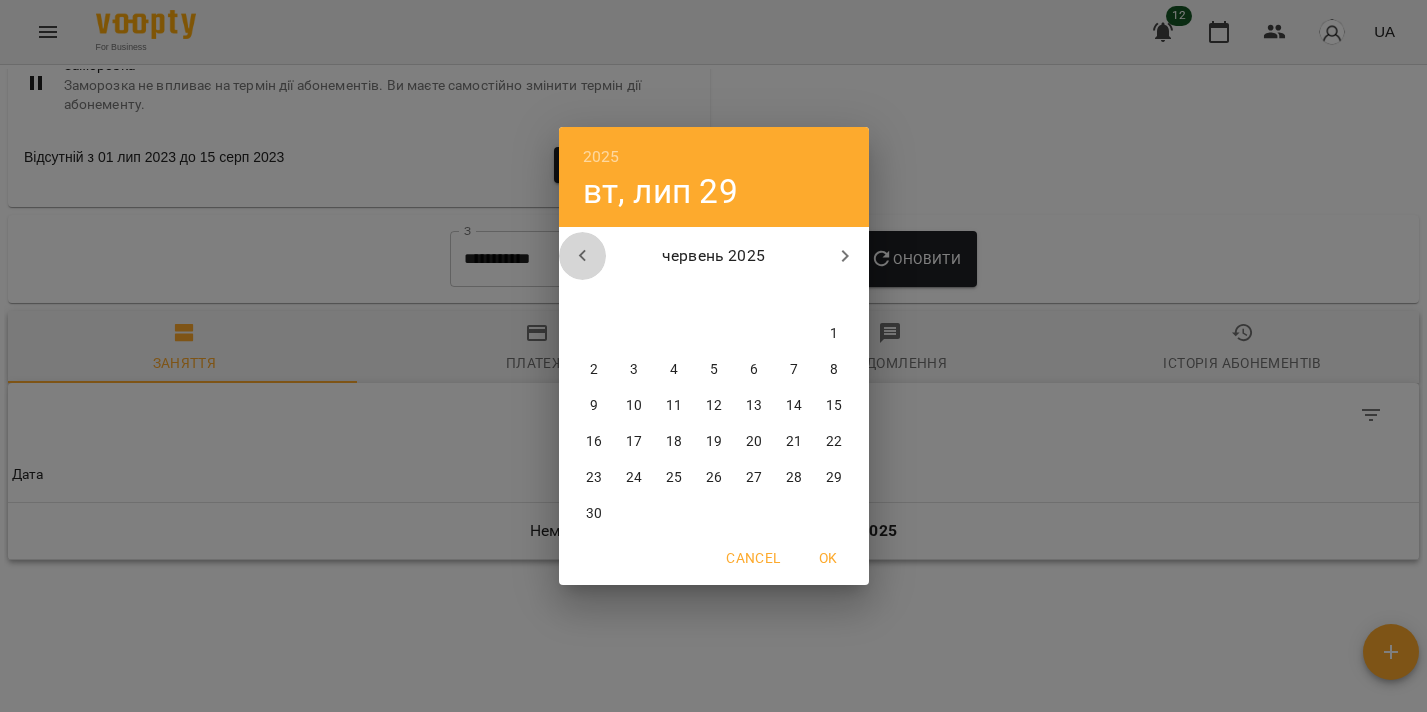 click 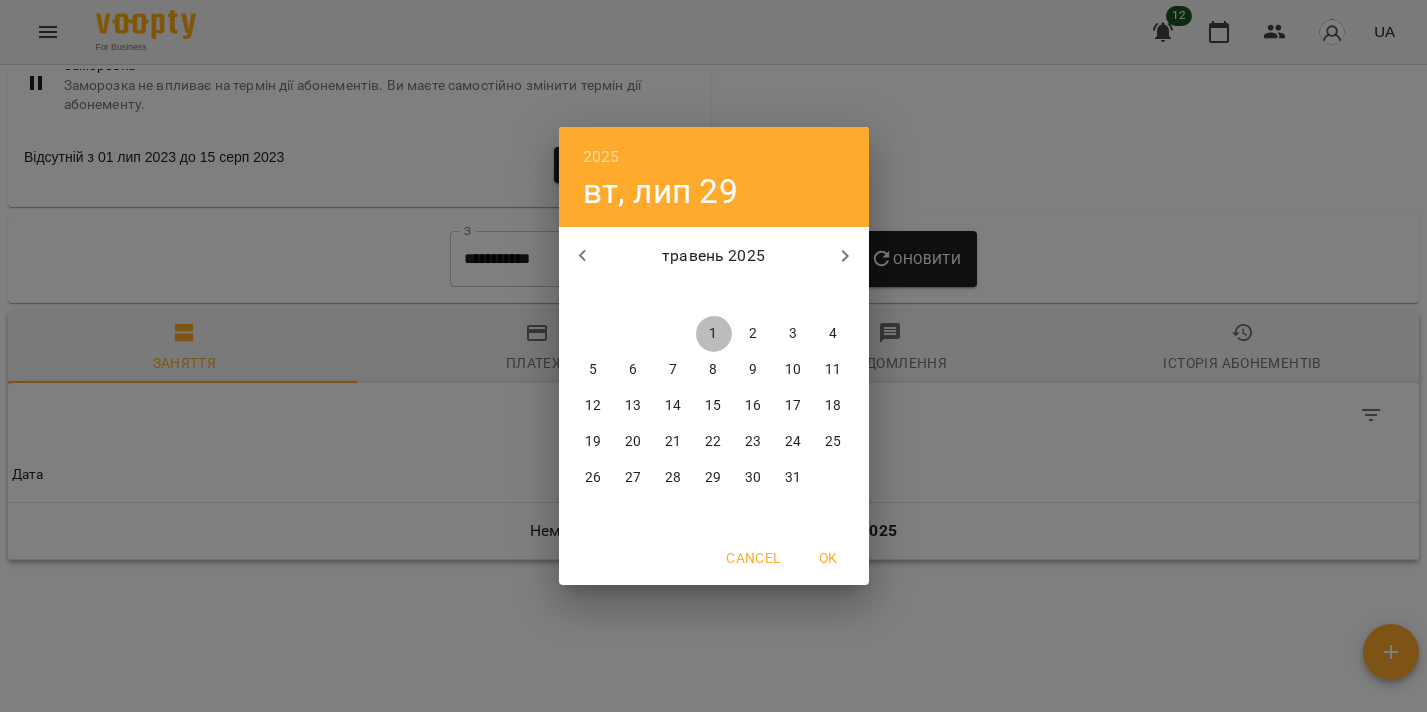 click on "1" at bounding box center (713, 334) 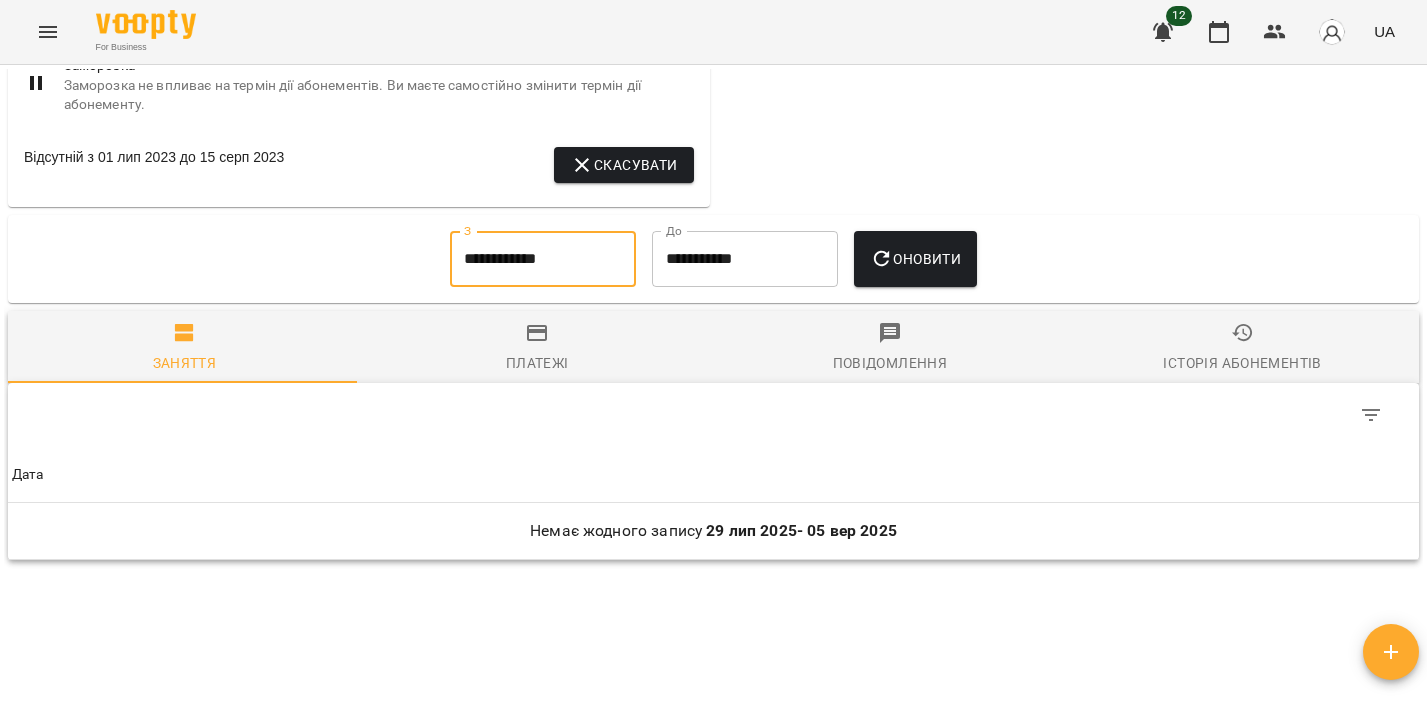 click on "Оновити" at bounding box center [915, 259] 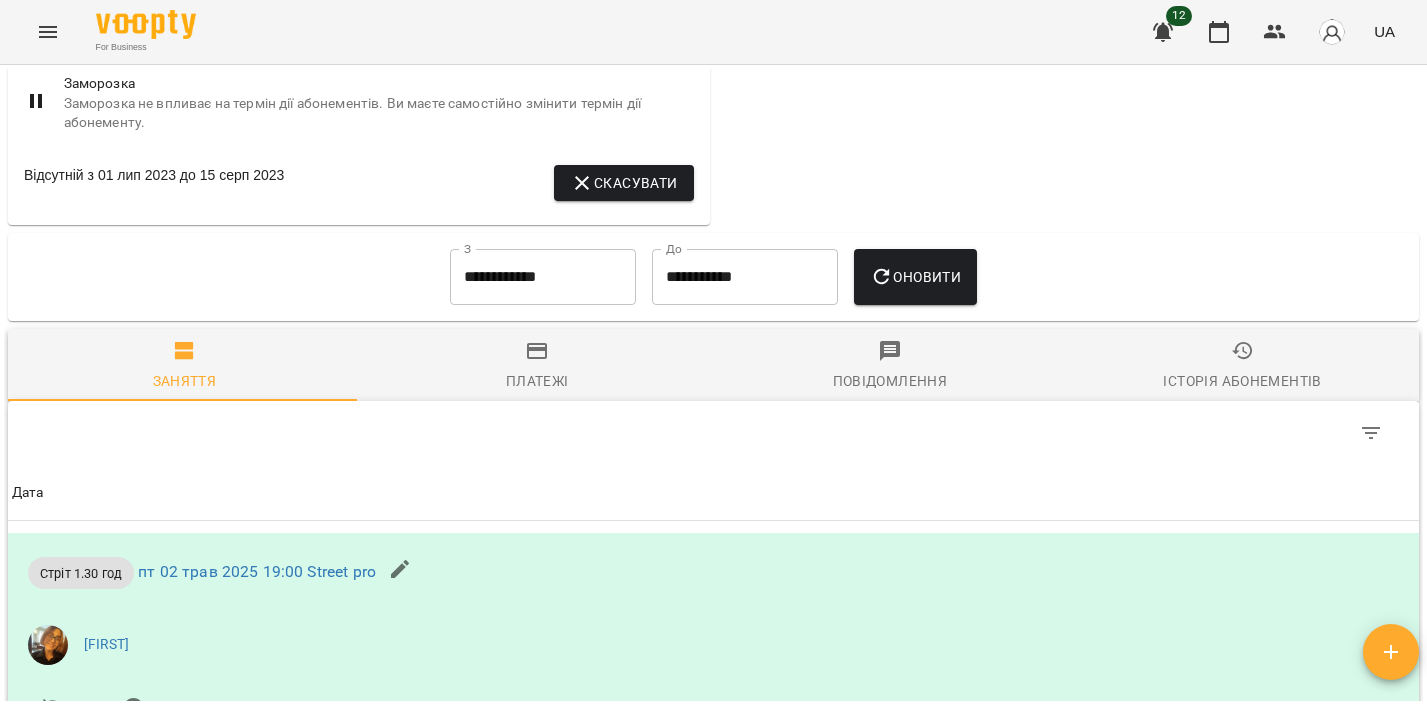 scroll, scrollTop: 1878, scrollLeft: 0, axis: vertical 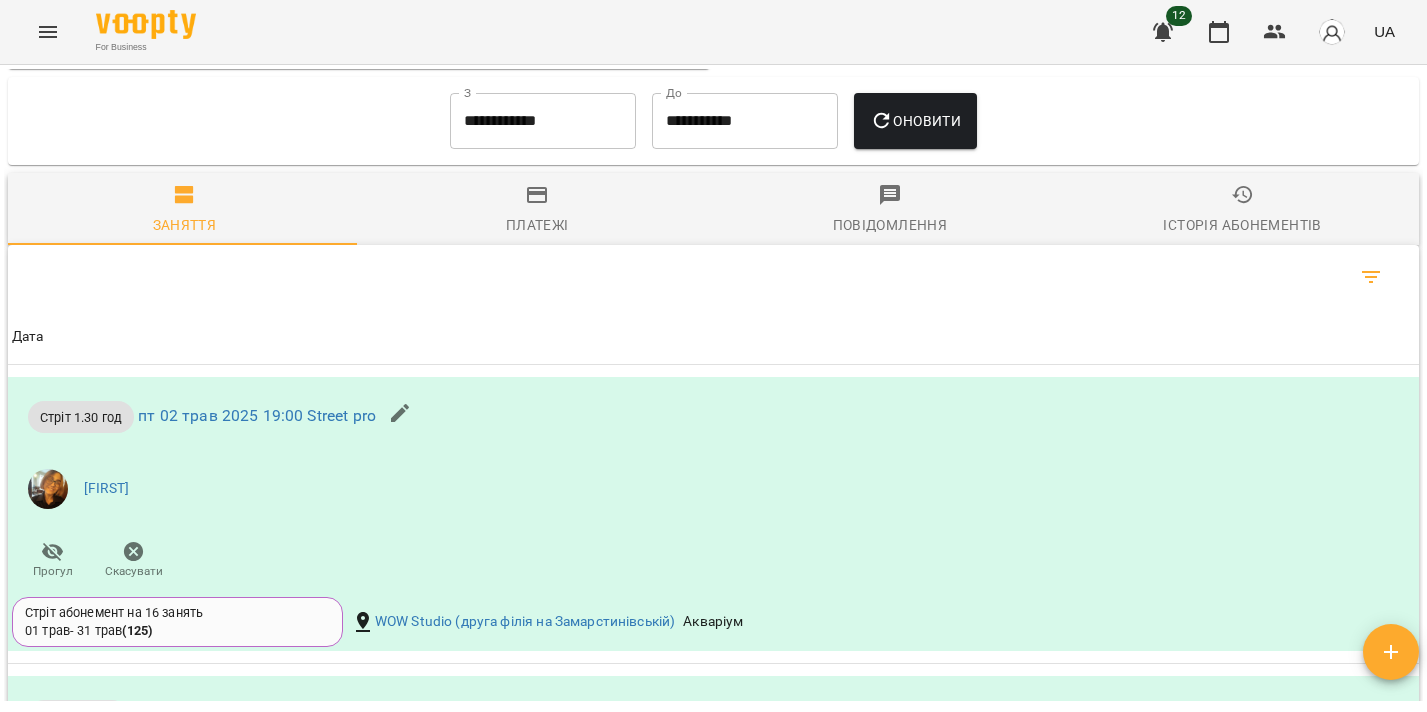click 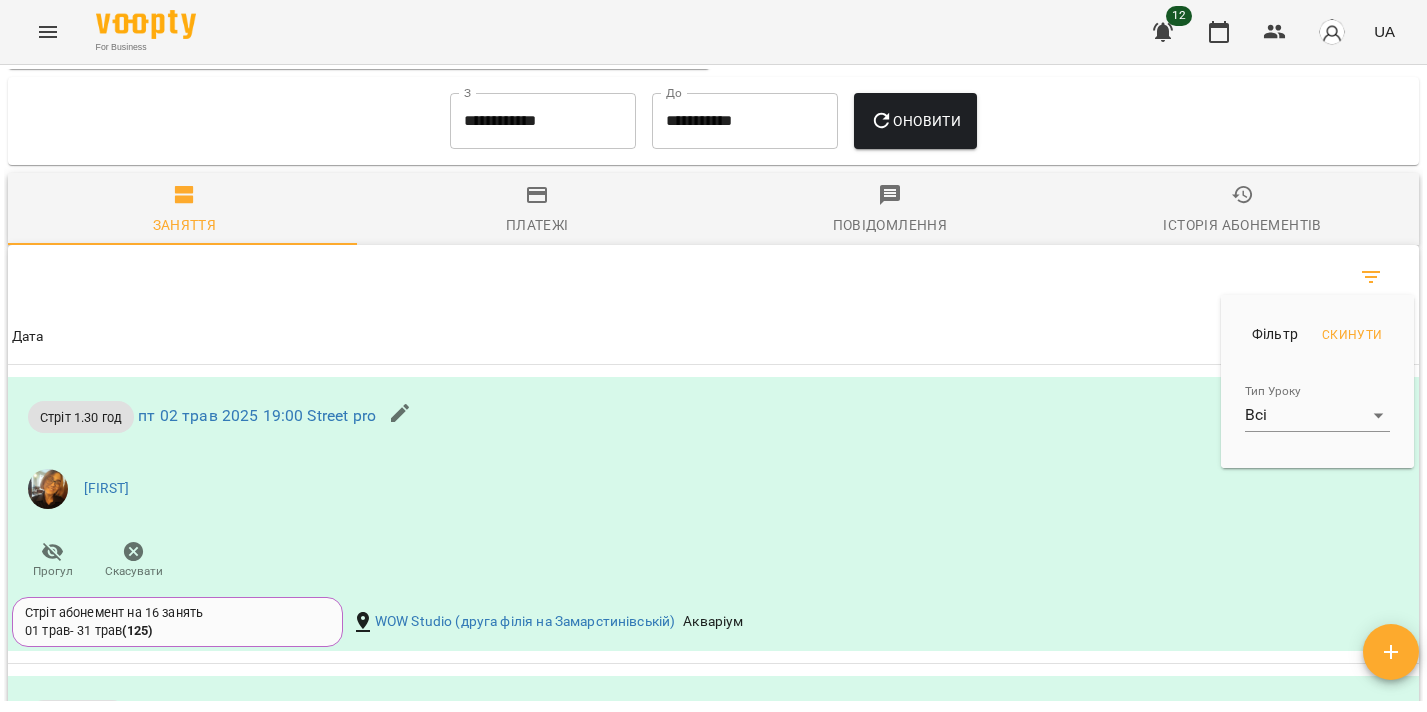 click on "For Business 12 UA Мої клієнти / Миць Дарина Миць Дарина хорео індіви Street pro 0 ₴ Баланс Поповнити рахунок -18888   ₴ Разові Відвідування -33550 ₴   Хорео - індів 14662 ₴   562 ₴   Знижки Без призначення 0 ₴   Вокал-Група 0 ₴   Стріт 1.30 год 0 ₴   Стріт-Група 19450   ₴ Абонементи -12750 ₴   Стріт: абонемент на 12 занять -10875 ₴   Стріт: абонемент на 8 занять 54825 ₴   562 ₴   Знижки Без призначення -11750 ₴   Стріт абонемент на 16 занять 562   ₴ Знижки 562 ₴   Без призначення Актуальні абонементи ( 0 ) Немає актуальних абонементів Додати Абонемент Історія абонементів +380968390008" at bounding box center (713, 388) 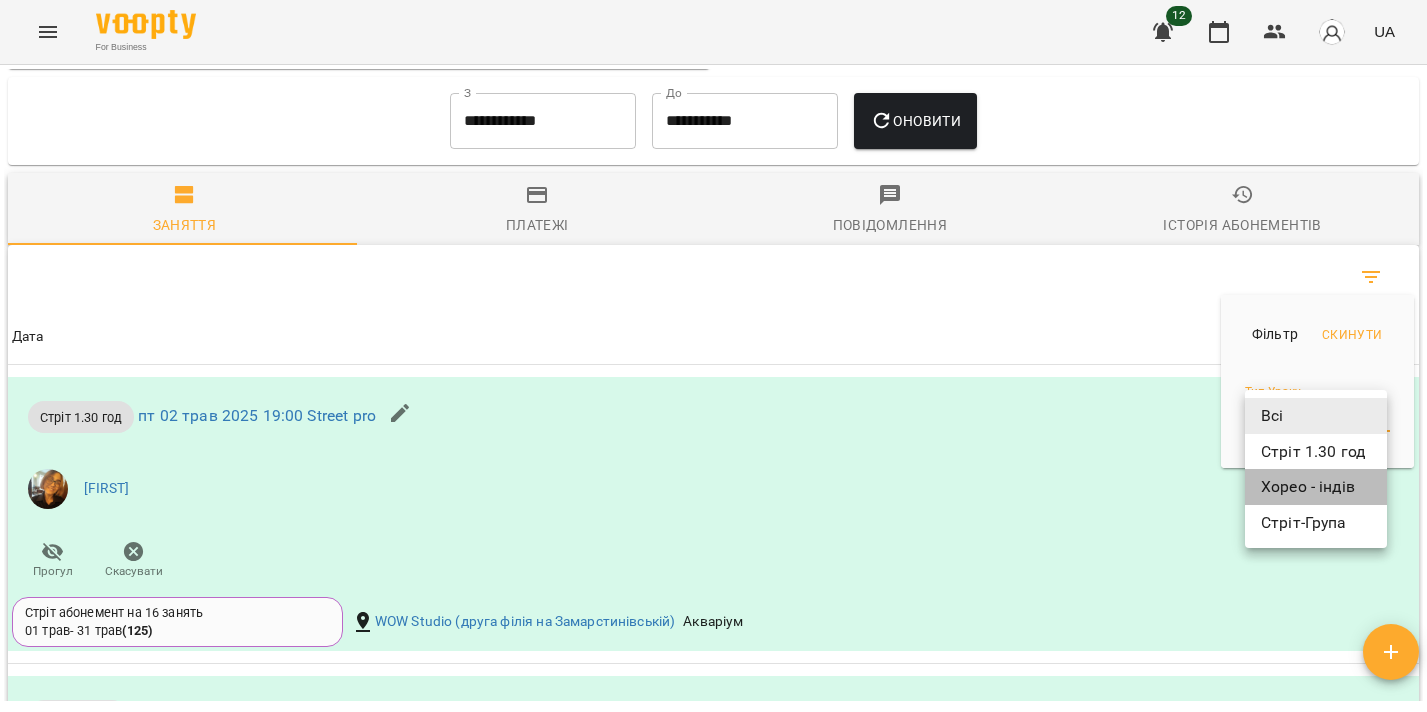 click on "Хорео - індів" at bounding box center (1316, 487) 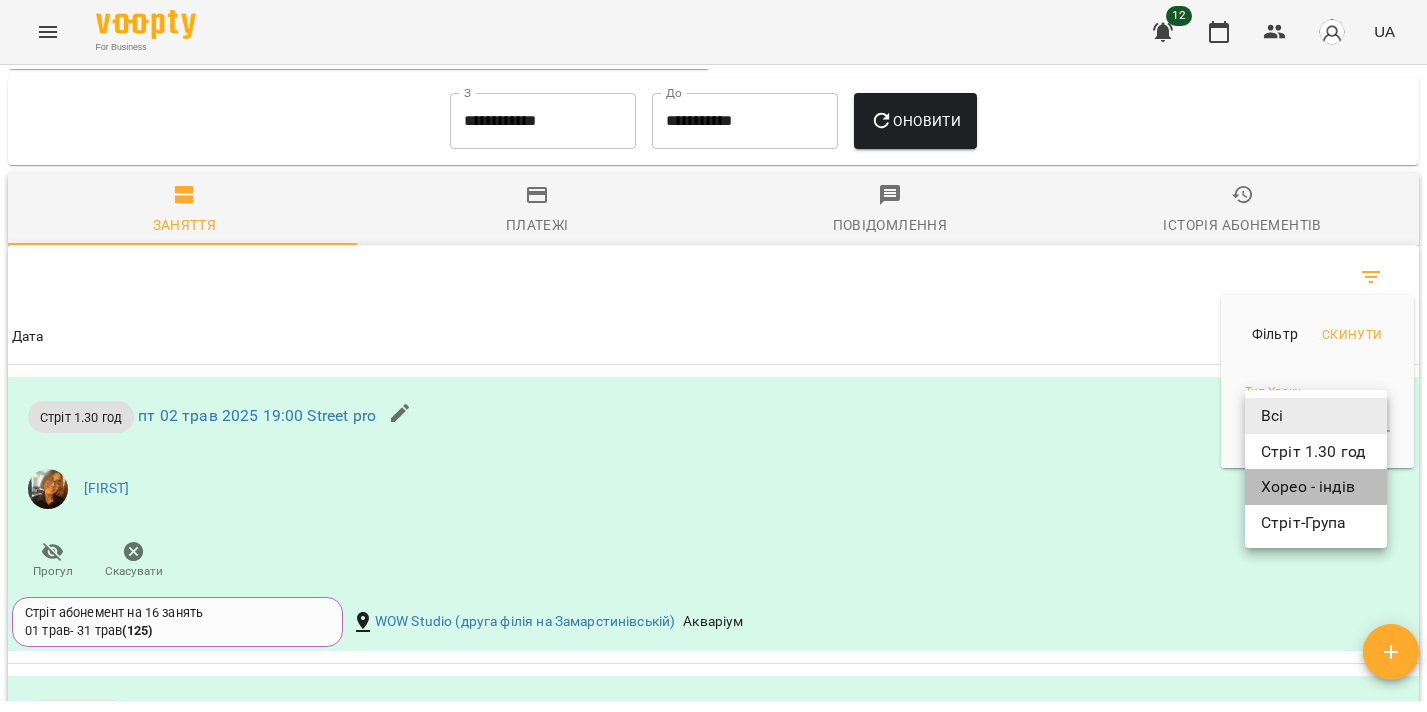 type on "**********" 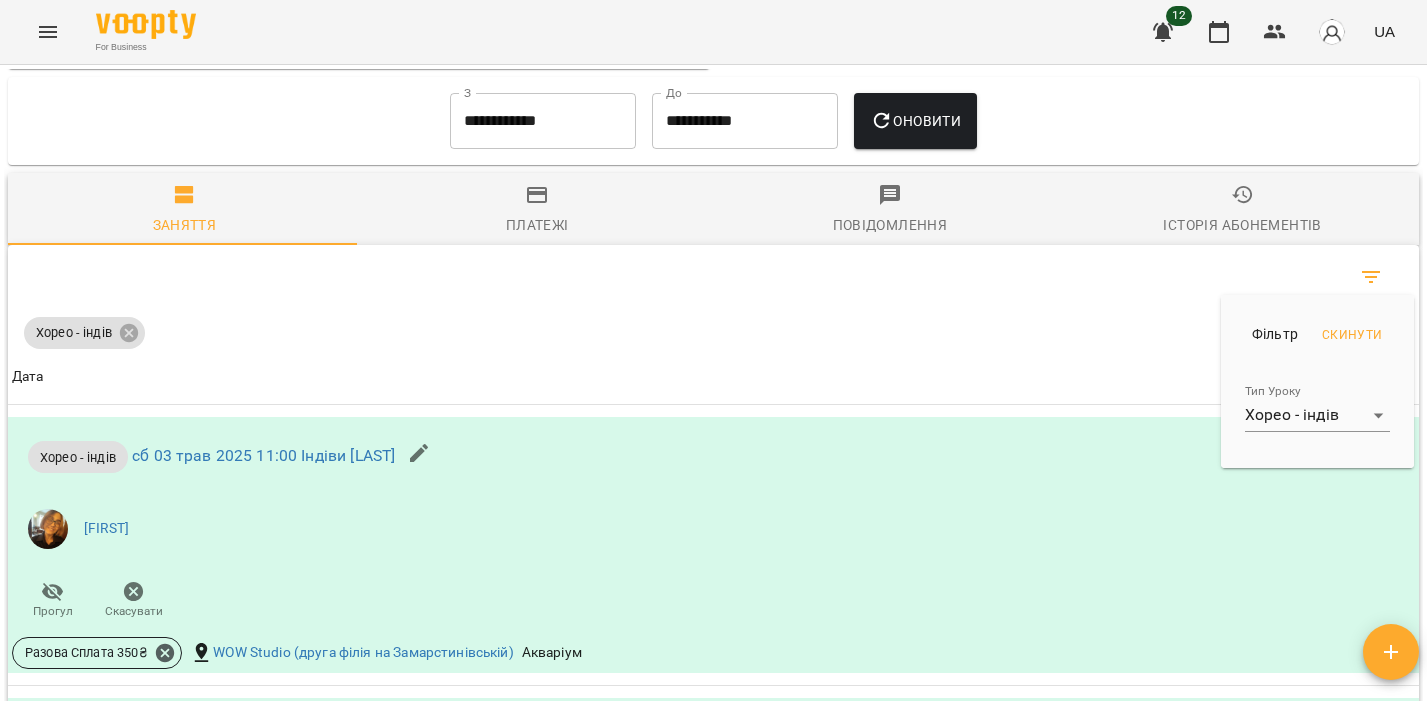 click at bounding box center [713, 356] 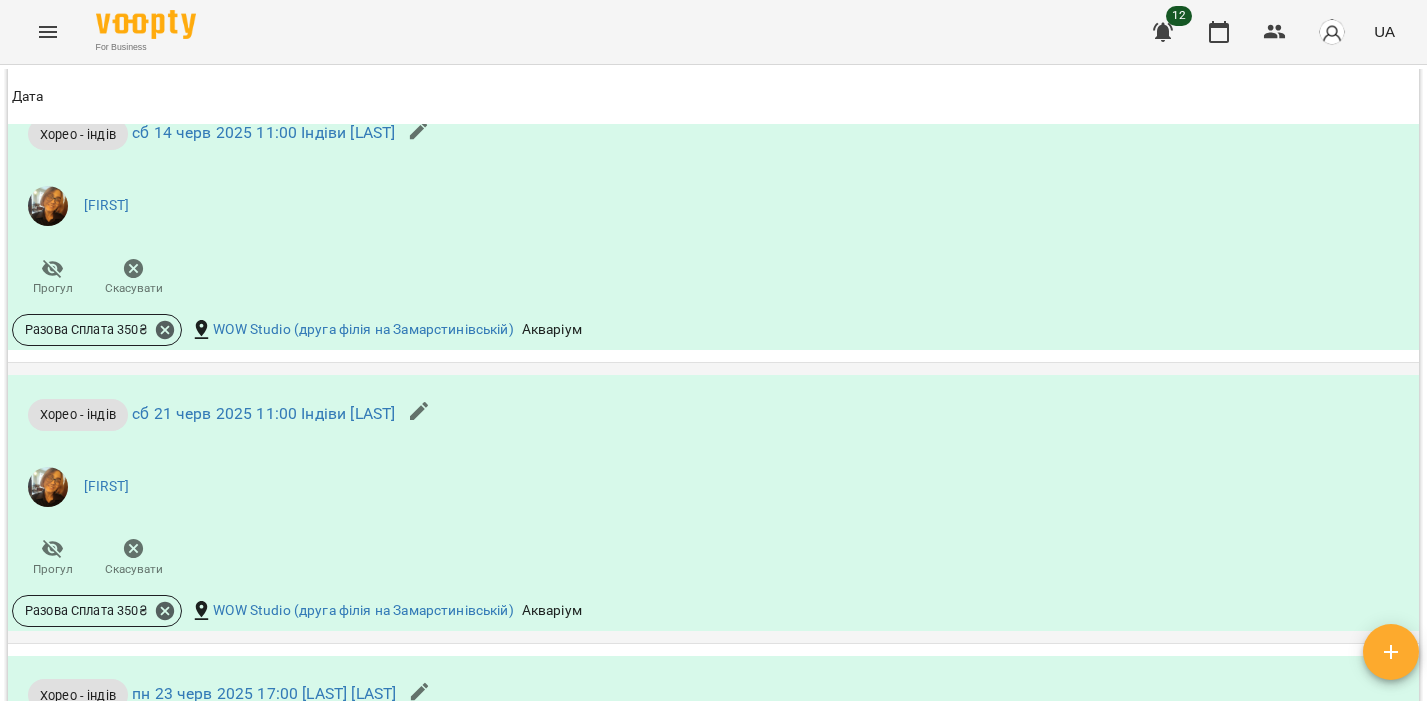 scroll, scrollTop: 3526, scrollLeft: 0, axis: vertical 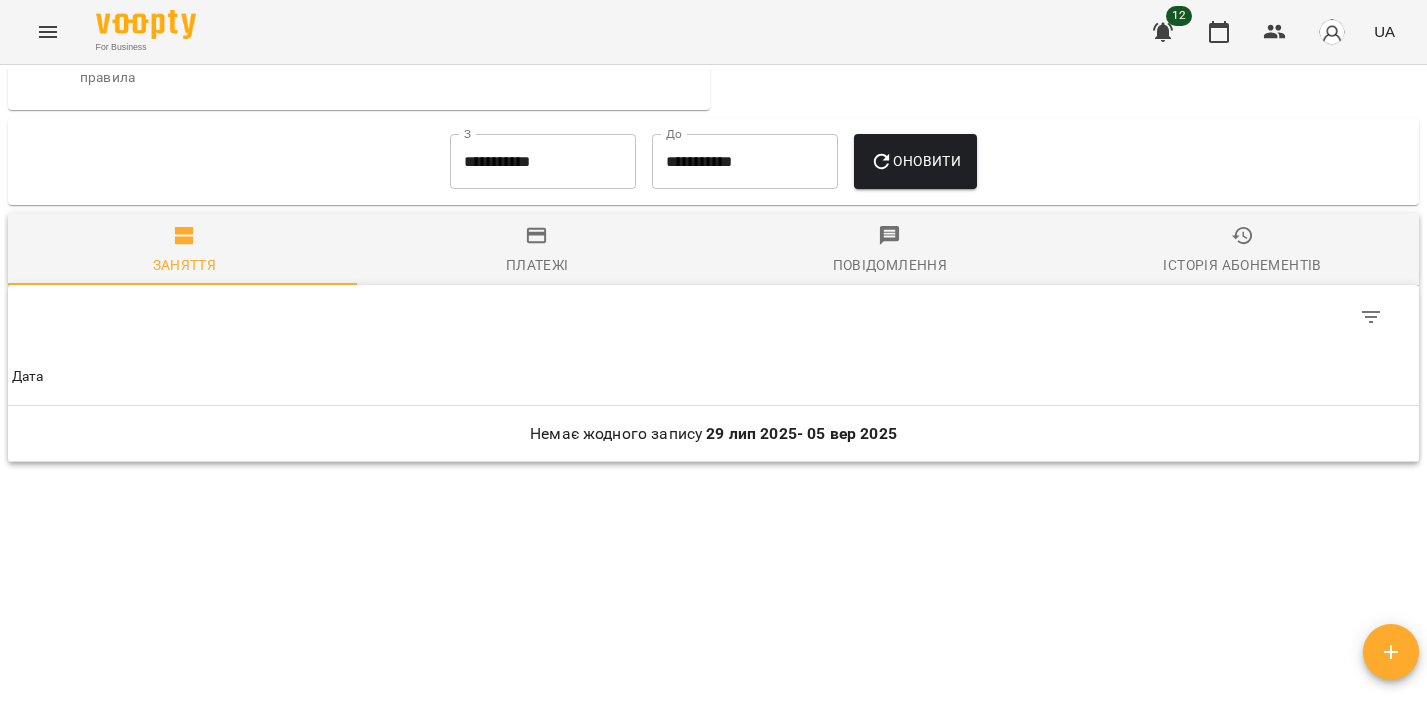 click on "**********" at bounding box center (543, 162) 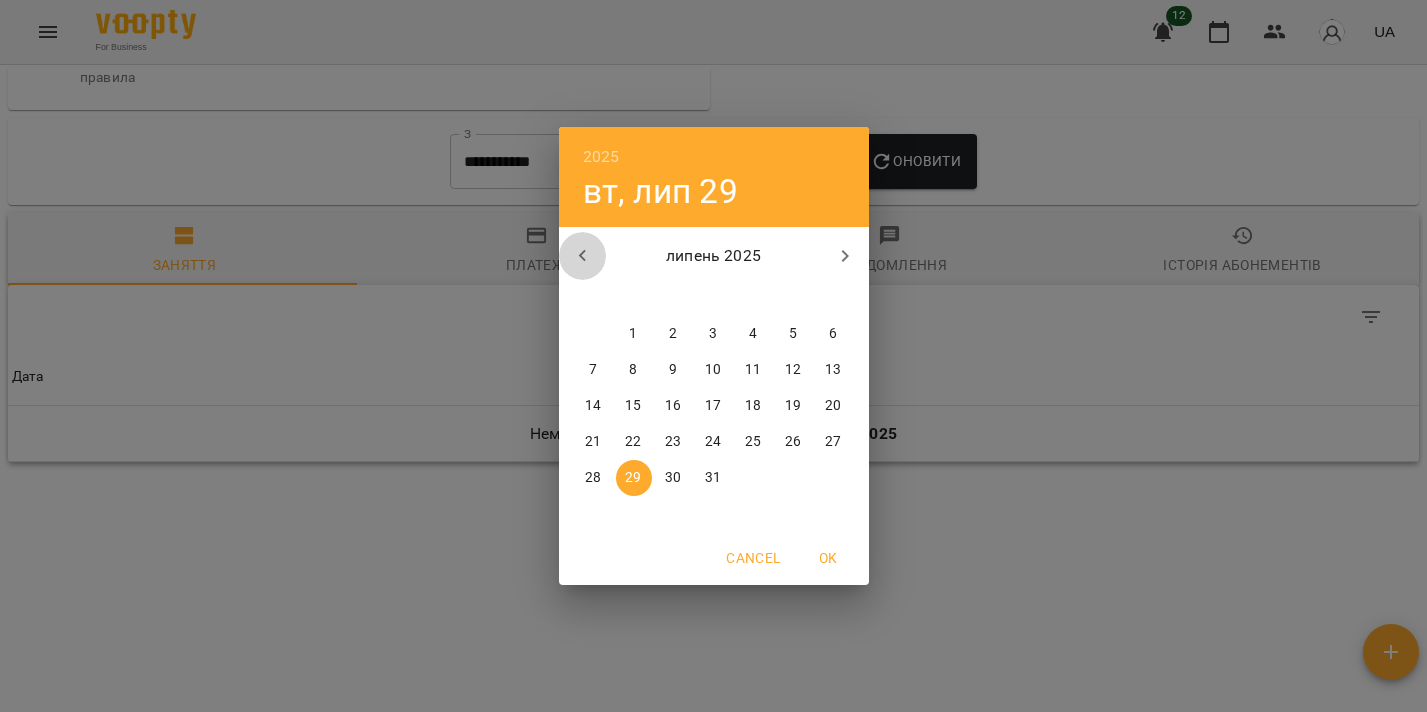 click 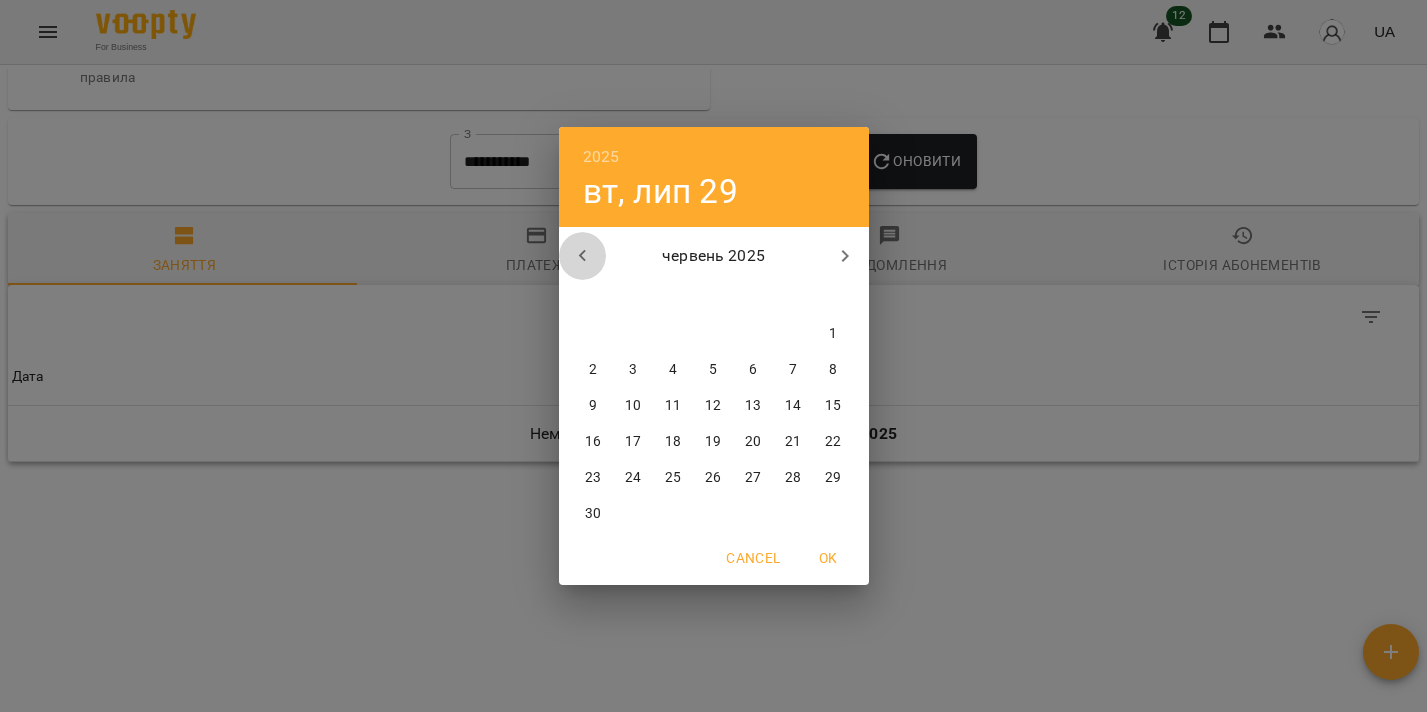 click 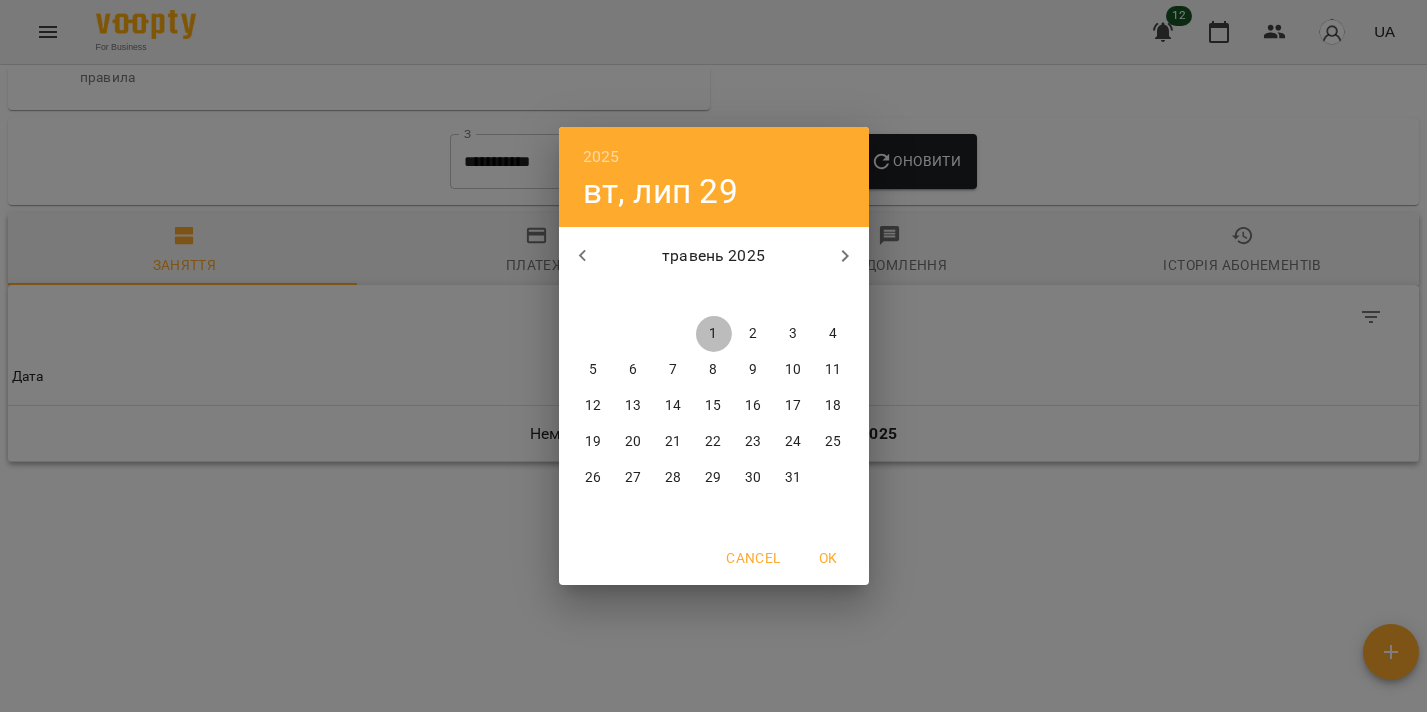 drag, startPoint x: 724, startPoint y: 338, endPoint x: 750, endPoint y: 318, distance: 32.80244 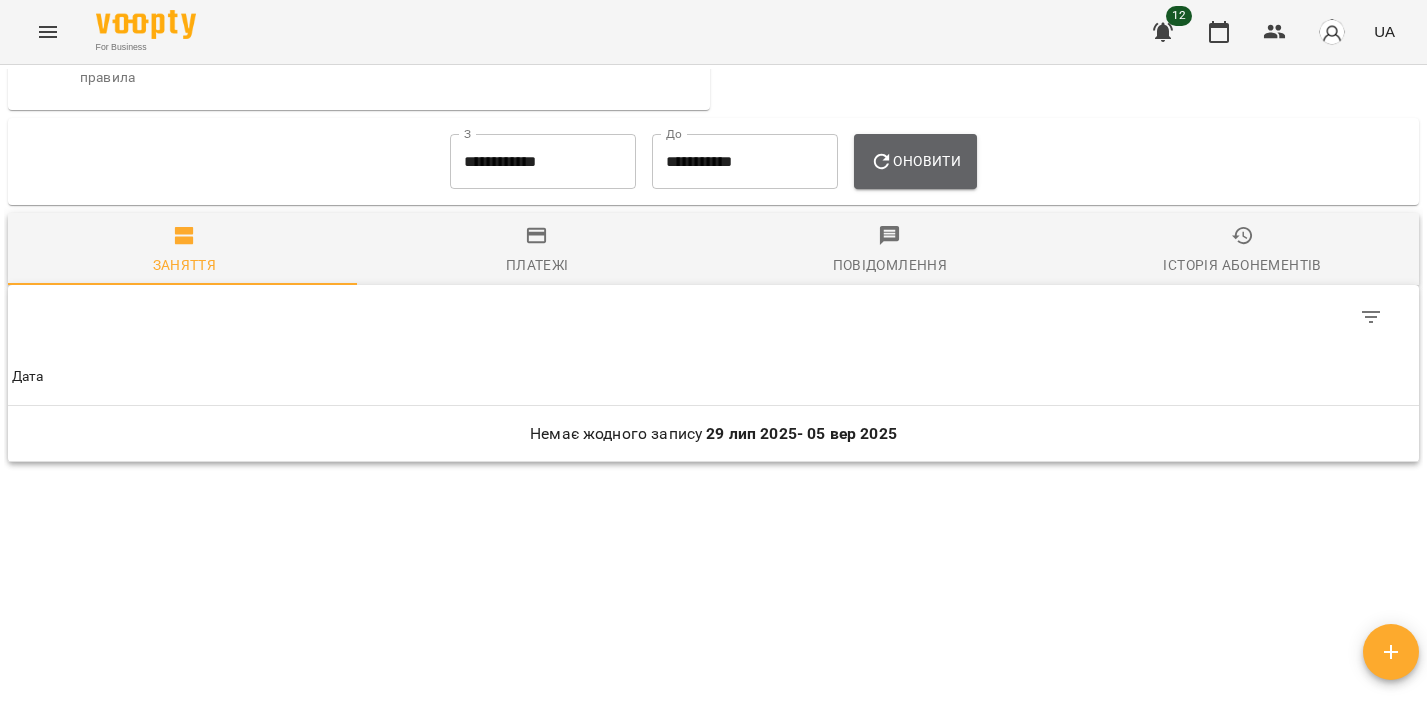 click on "Оновити" at bounding box center [915, 162] 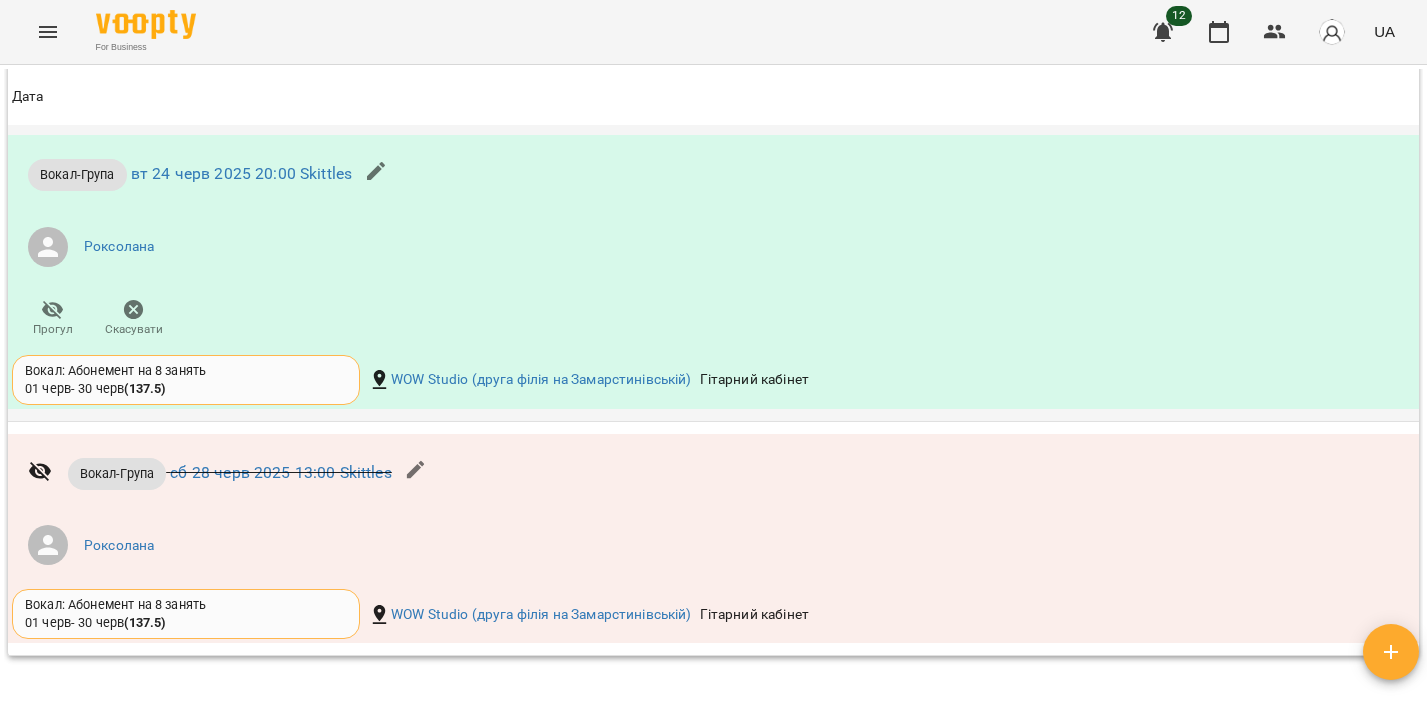 scroll, scrollTop: 6153, scrollLeft: 0, axis: vertical 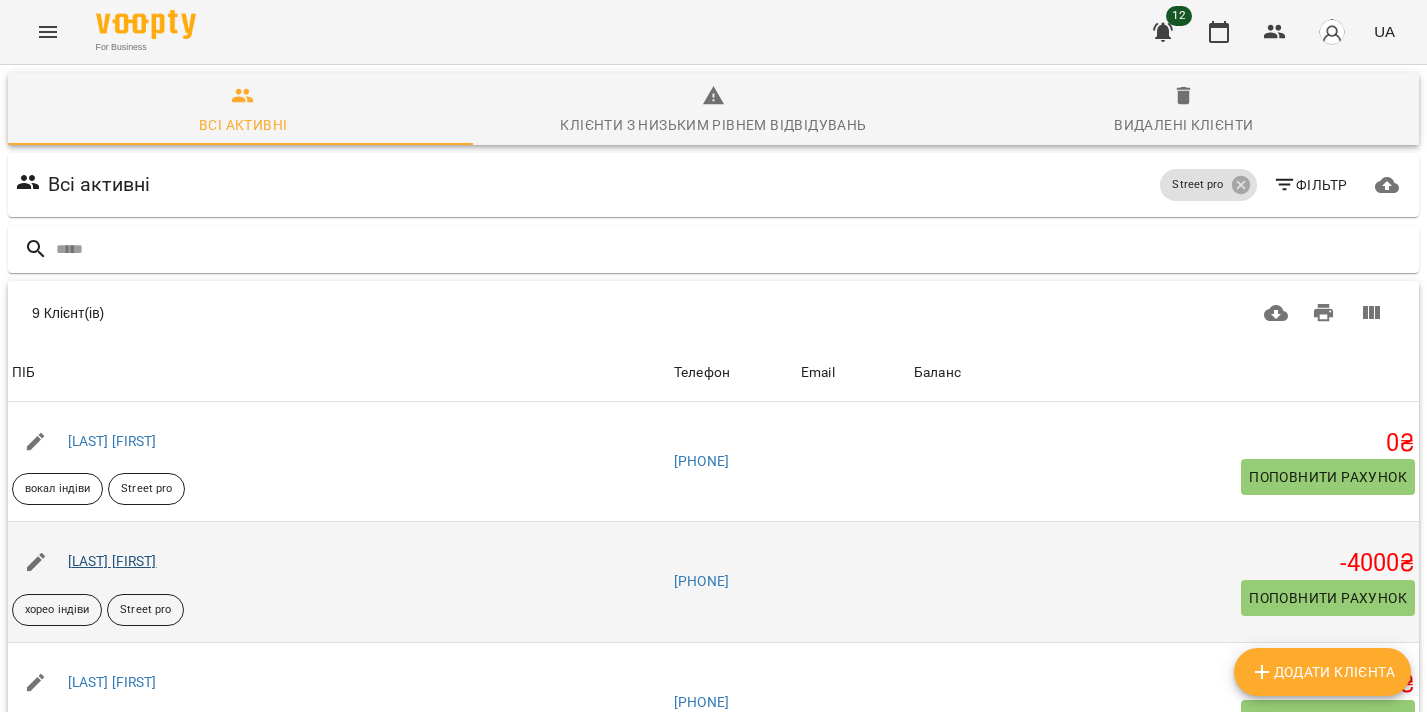 click on "[LAST] [FIRST]" at bounding box center [112, 561] 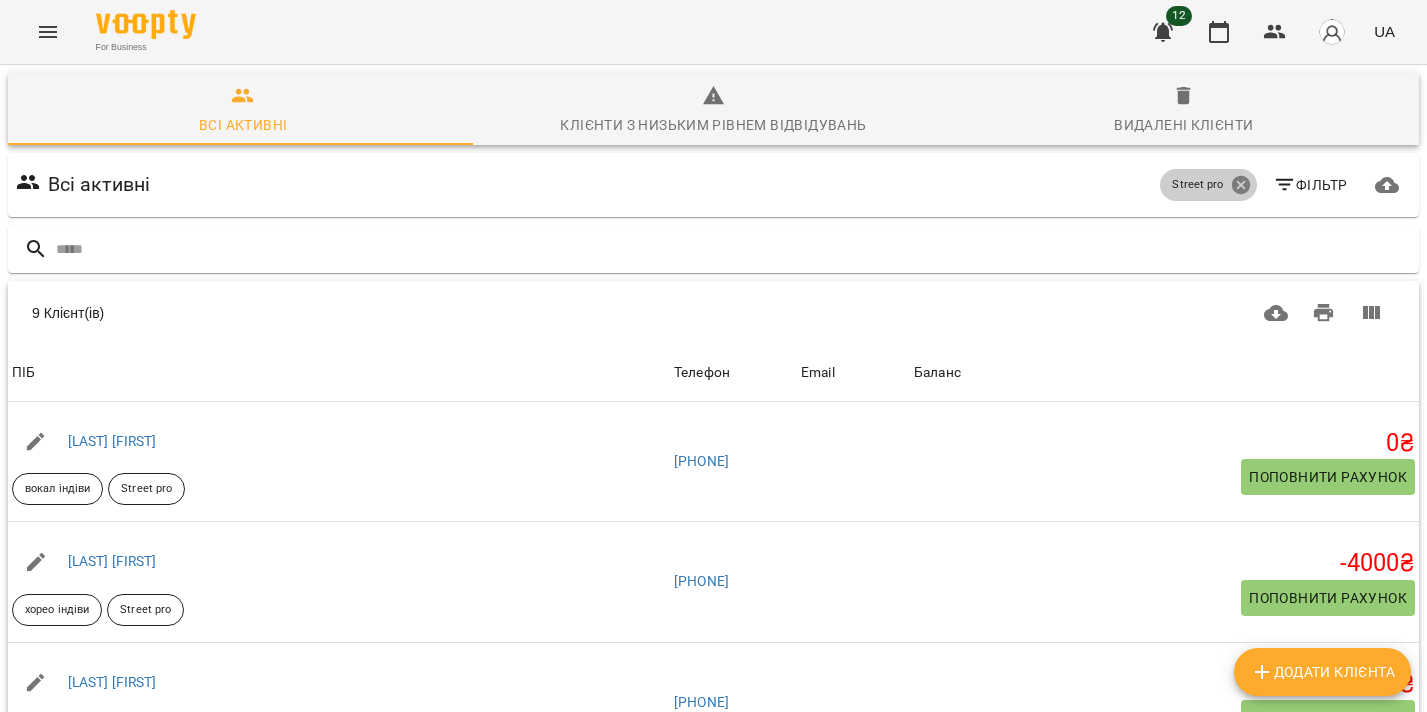 click 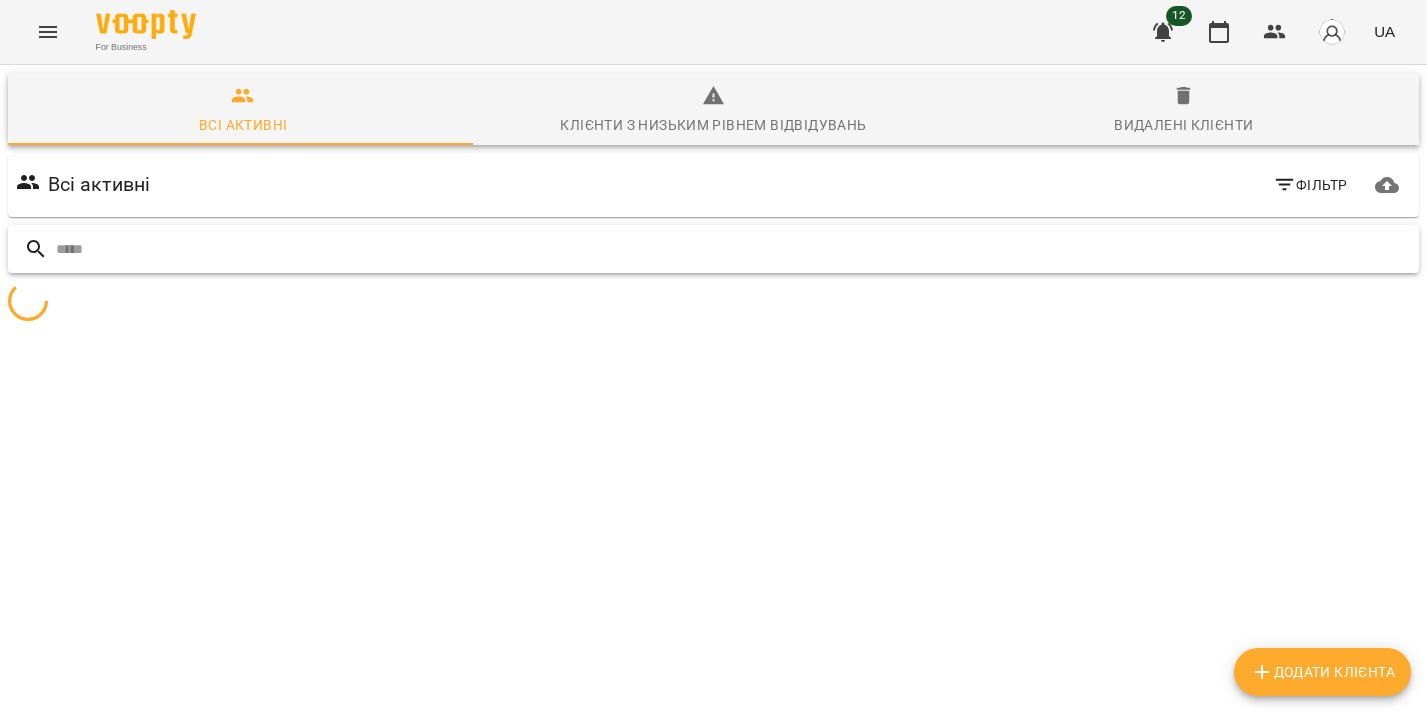 drag, startPoint x: 1103, startPoint y: 256, endPoint x: 1100, endPoint y: 244, distance: 12.369317 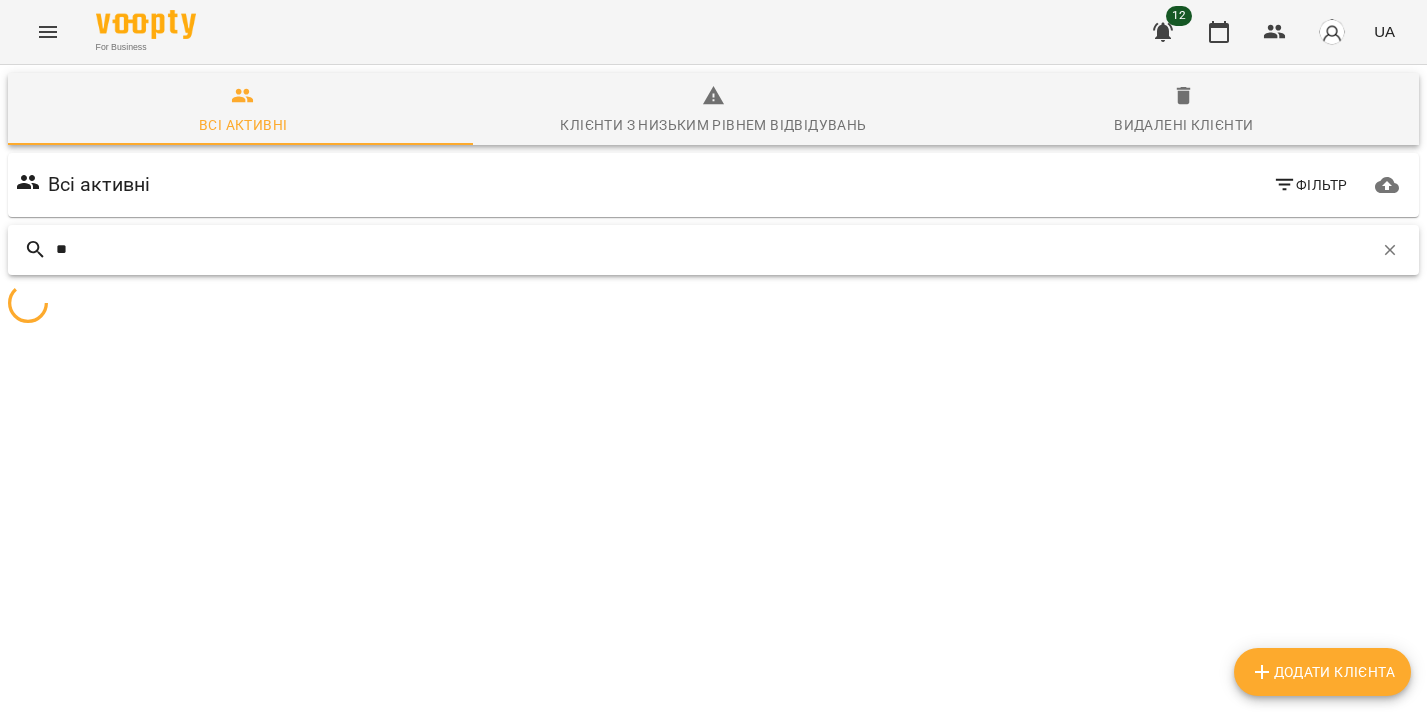type on "*" 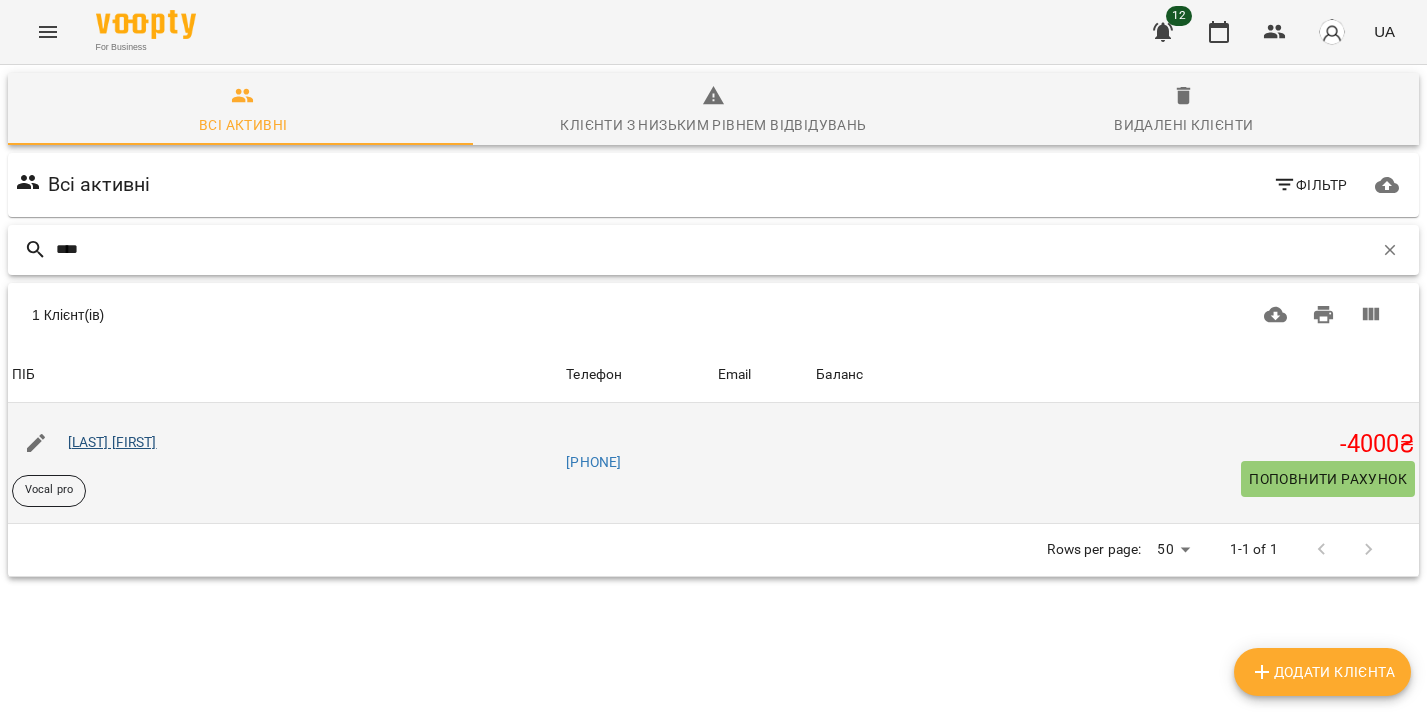 type on "****" 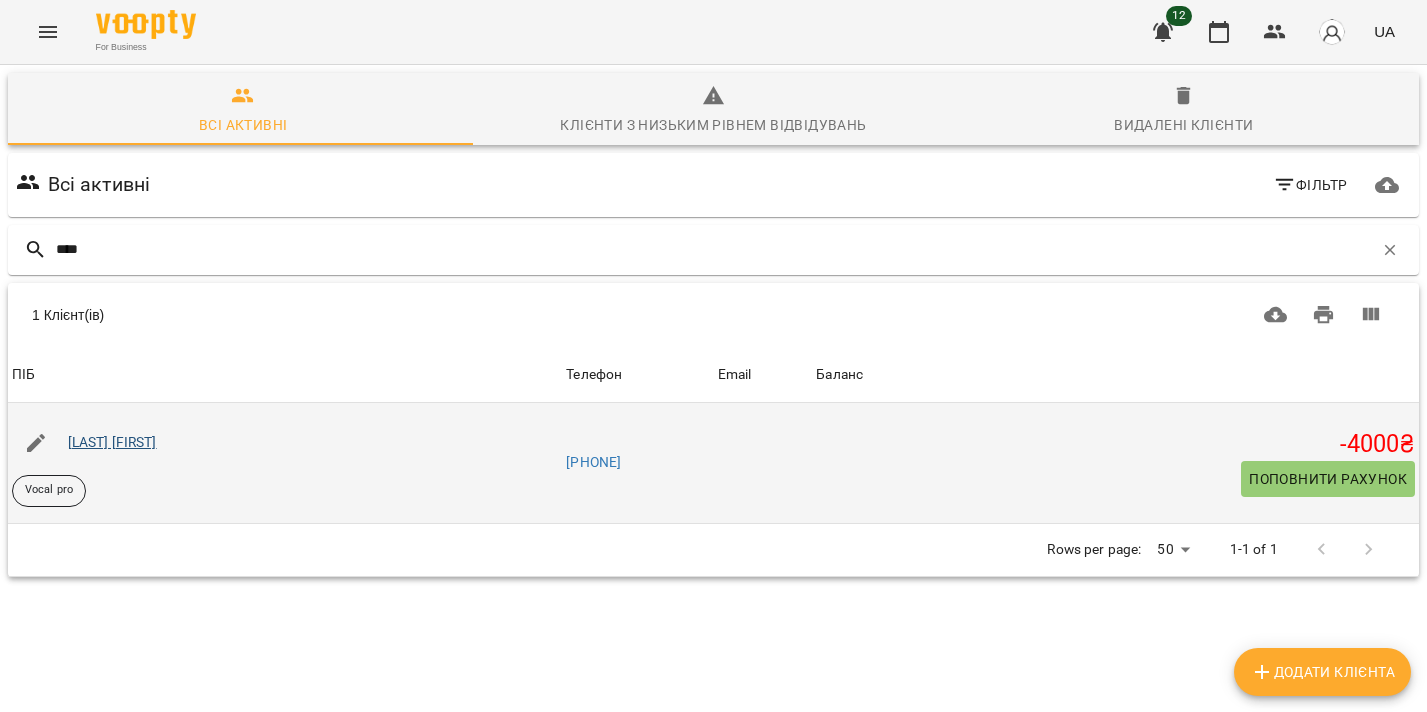 click on "[LAST] [FIRST]" at bounding box center (112, 442) 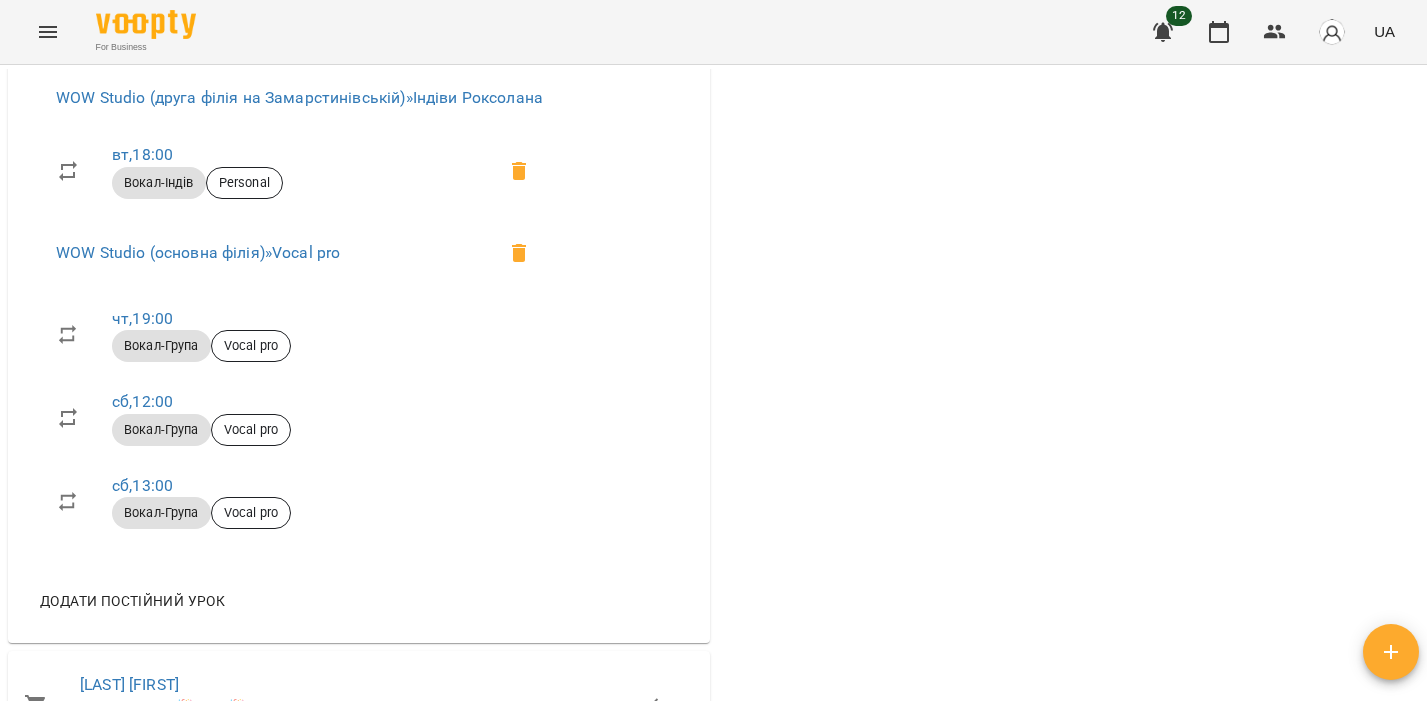 scroll, scrollTop: 0, scrollLeft: 0, axis: both 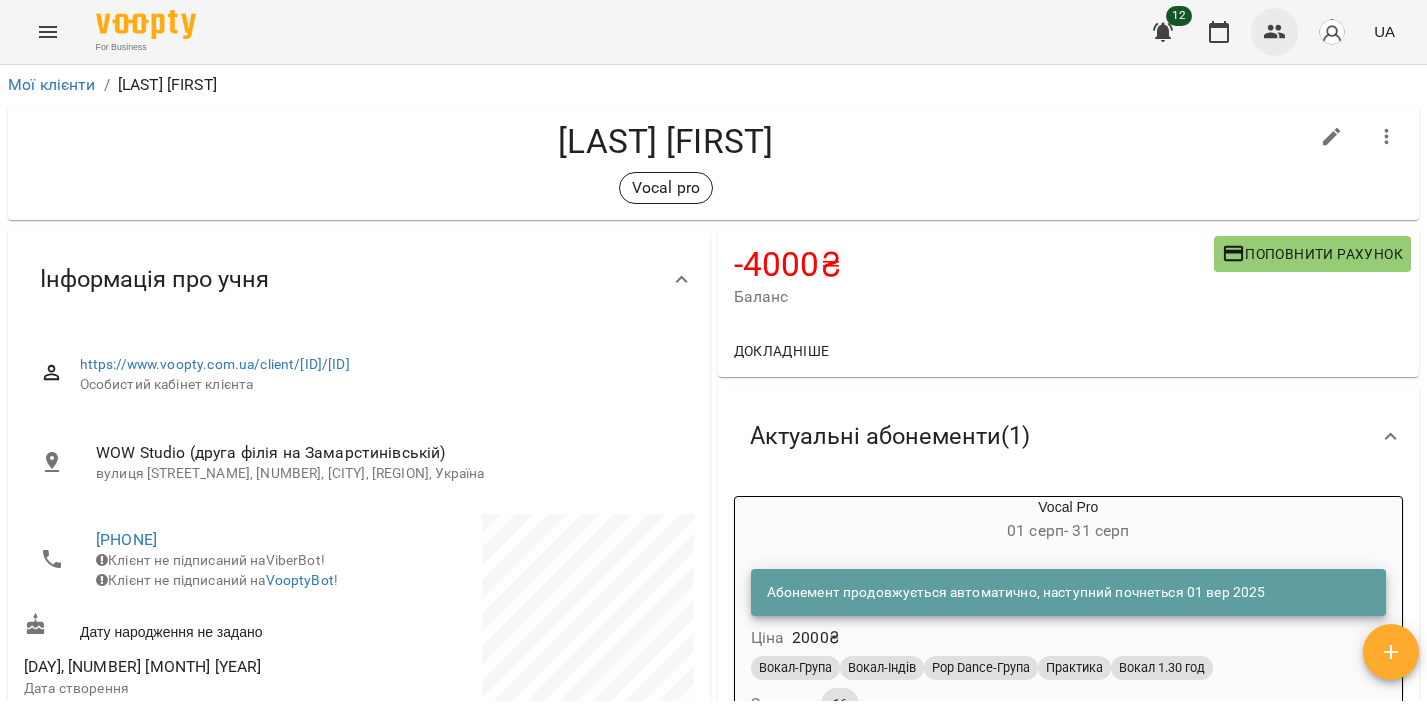 click 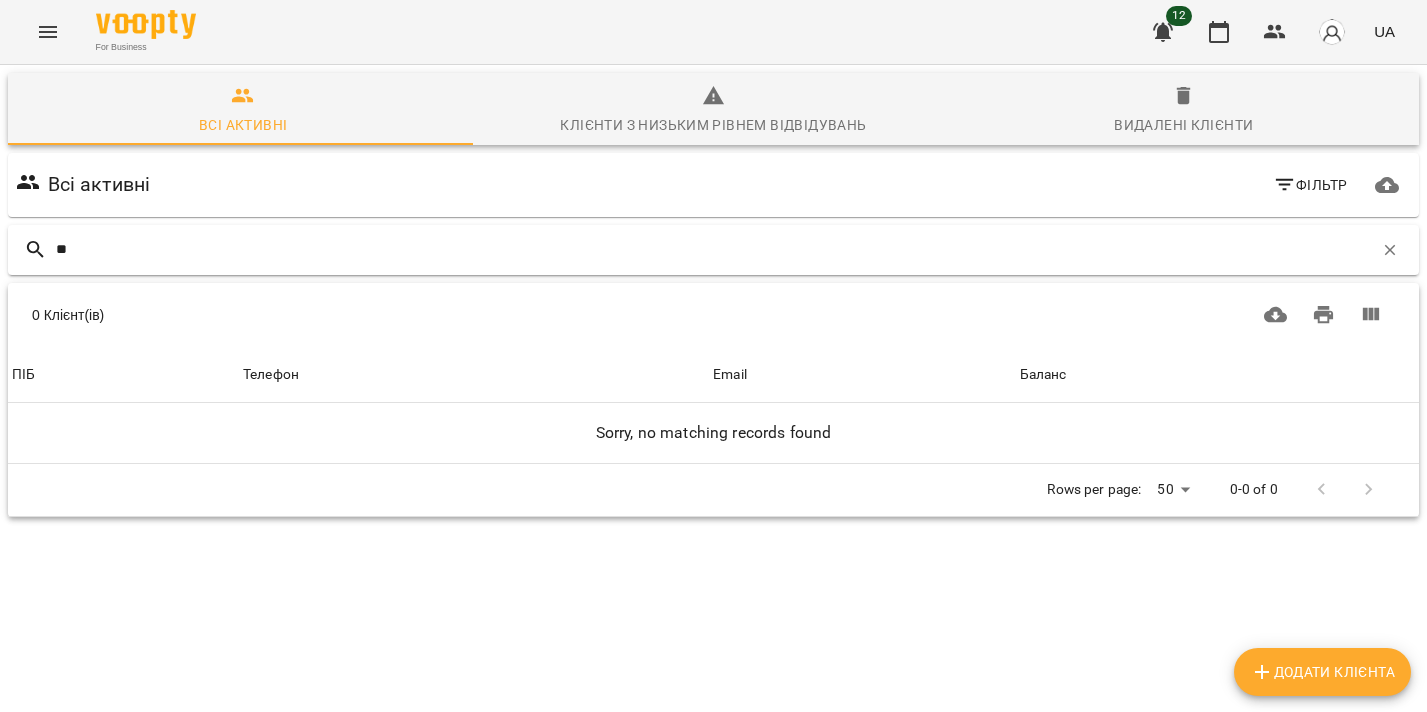 type on "*" 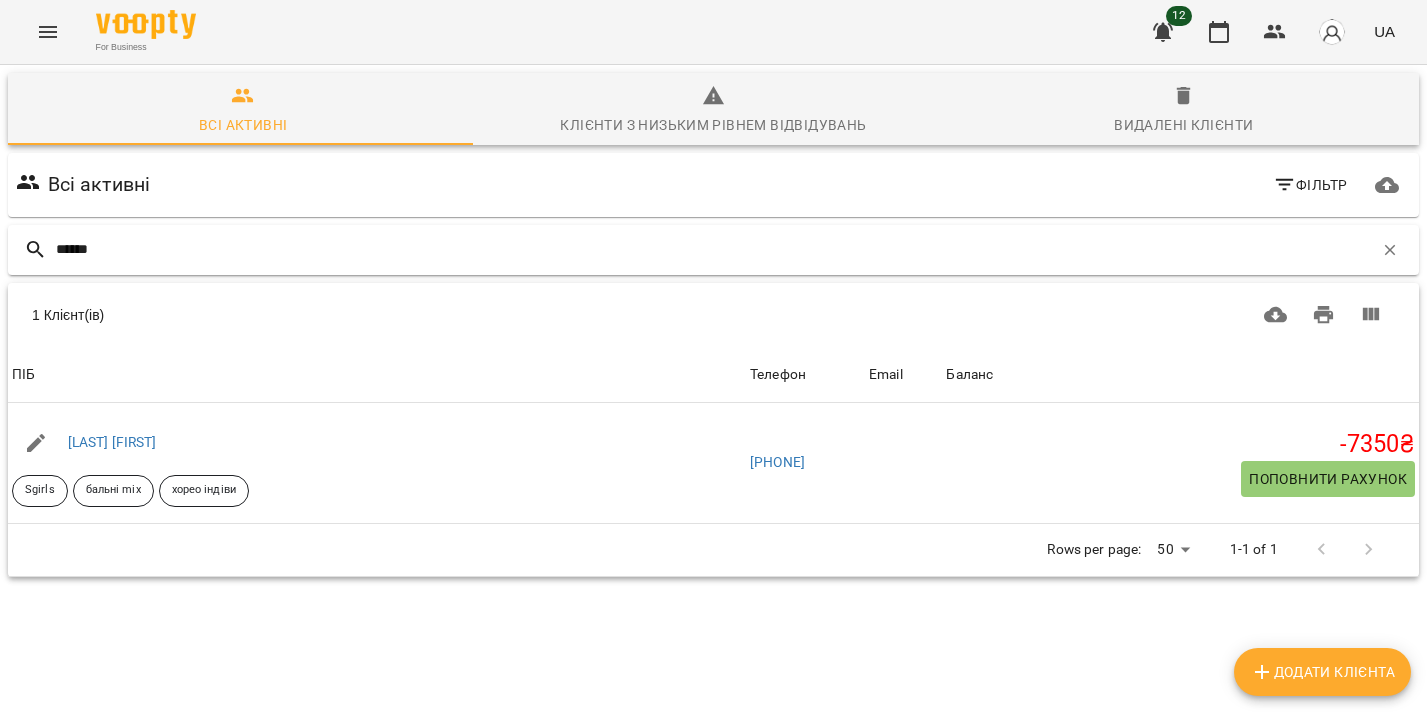 type on "******" 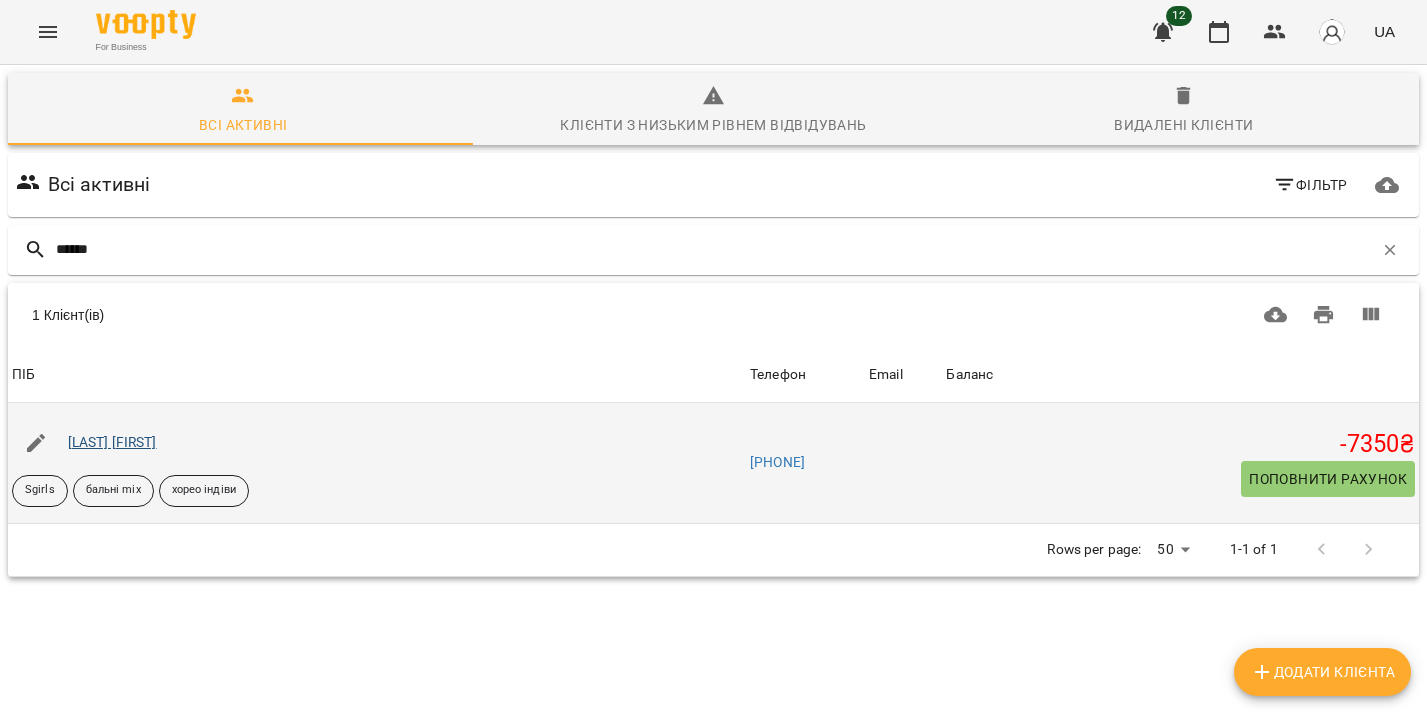 drag, startPoint x: 346, startPoint y: 255, endPoint x: 106, endPoint y: 440, distance: 303.0264 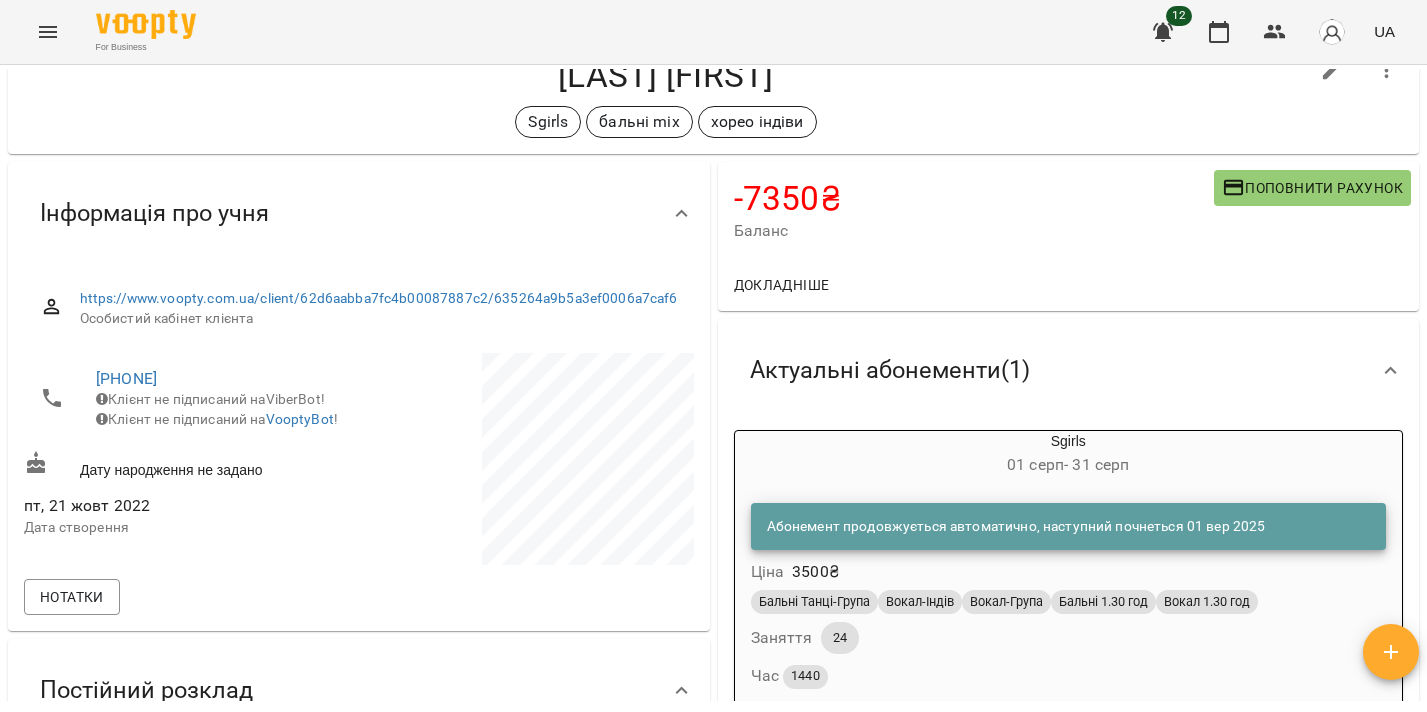 scroll, scrollTop: 163, scrollLeft: 0, axis: vertical 